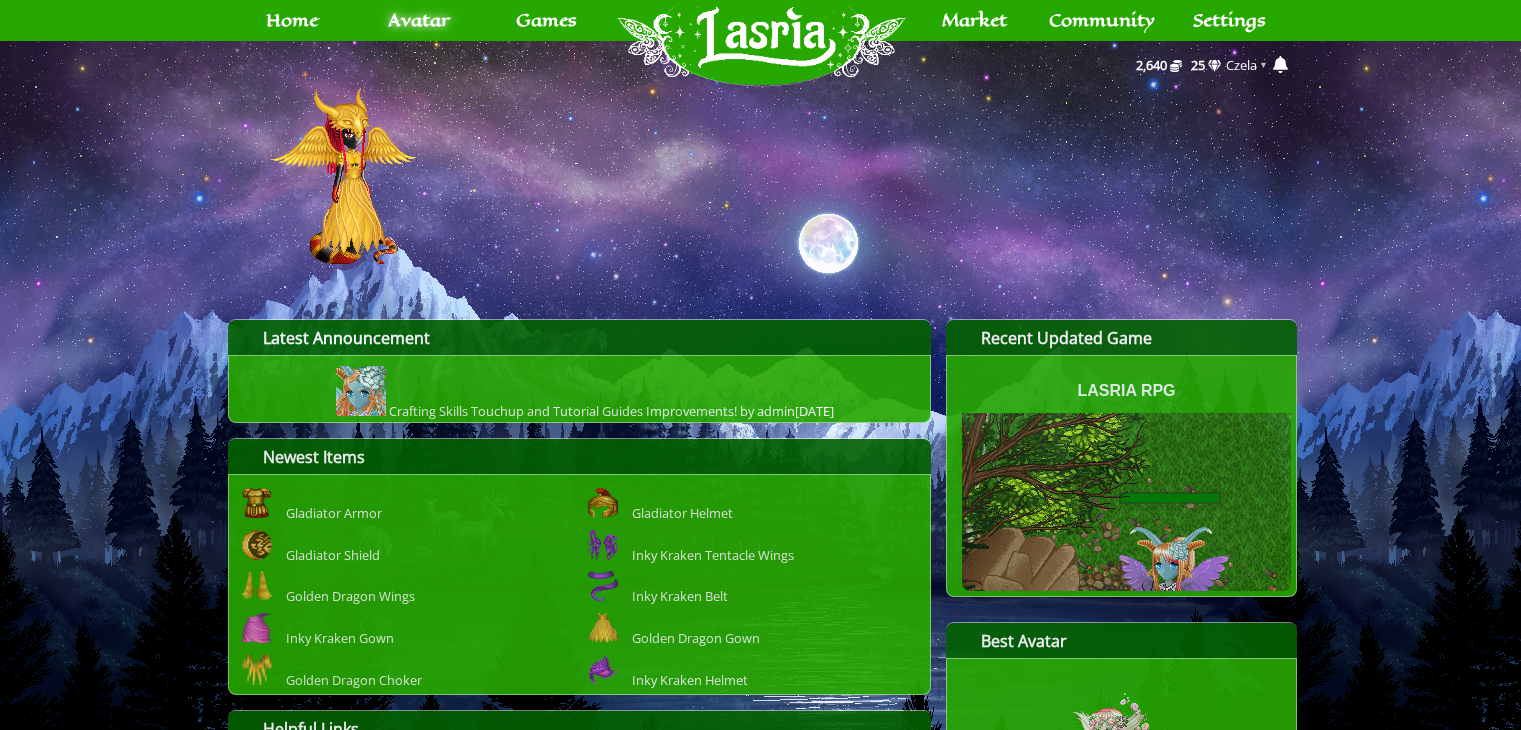 scroll, scrollTop: 0, scrollLeft: 0, axis: both 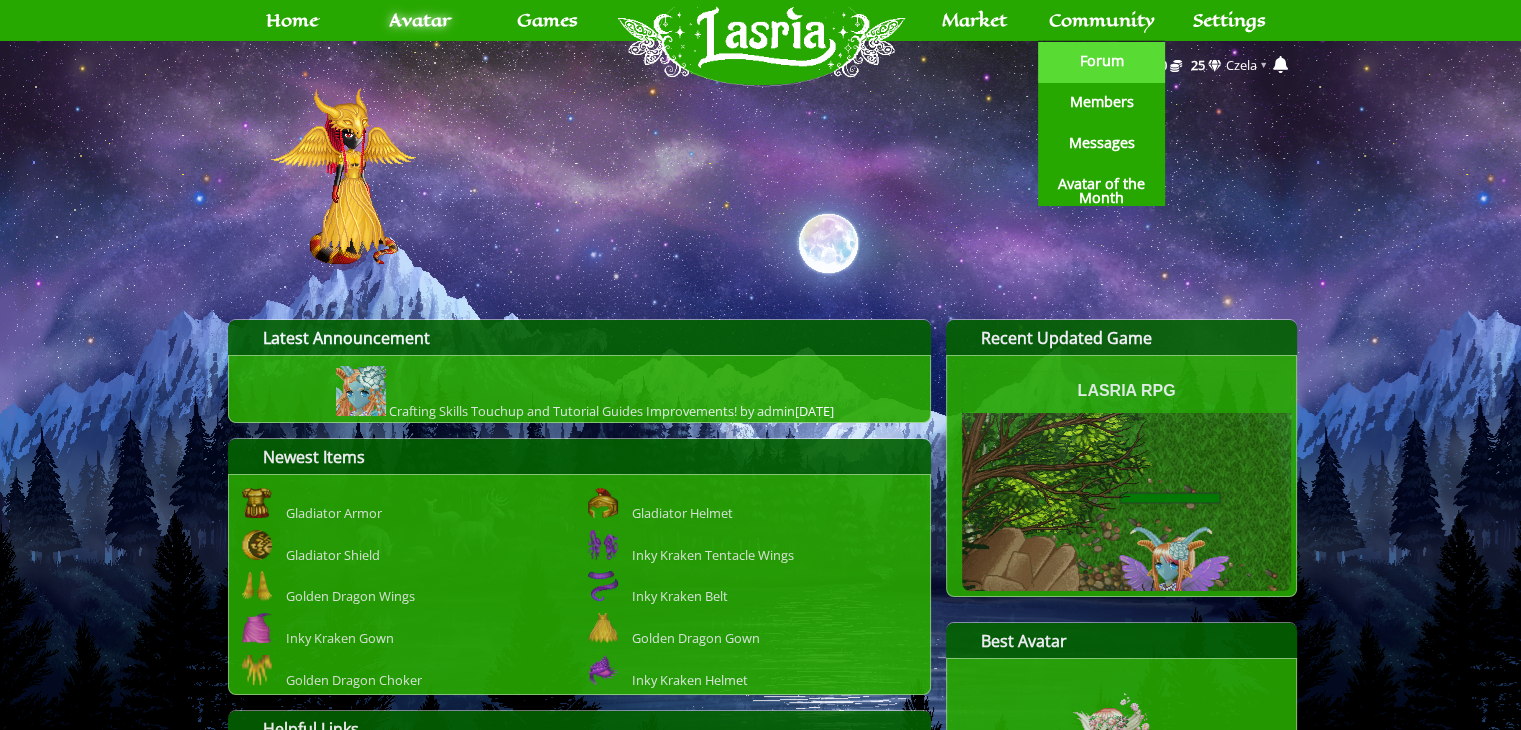 click on "Forum" at bounding box center [1102, 62] 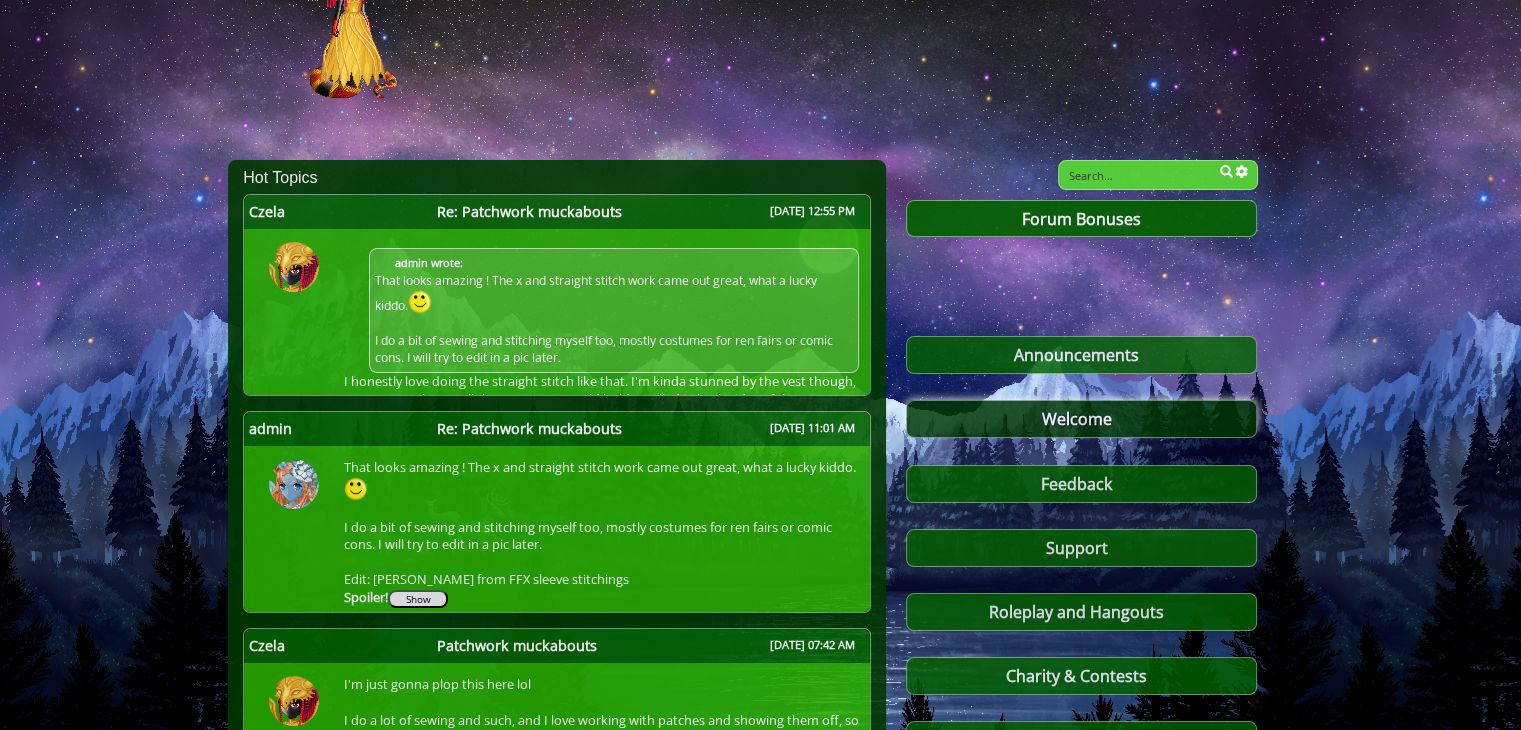 scroll, scrollTop: 162, scrollLeft: 0, axis: vertical 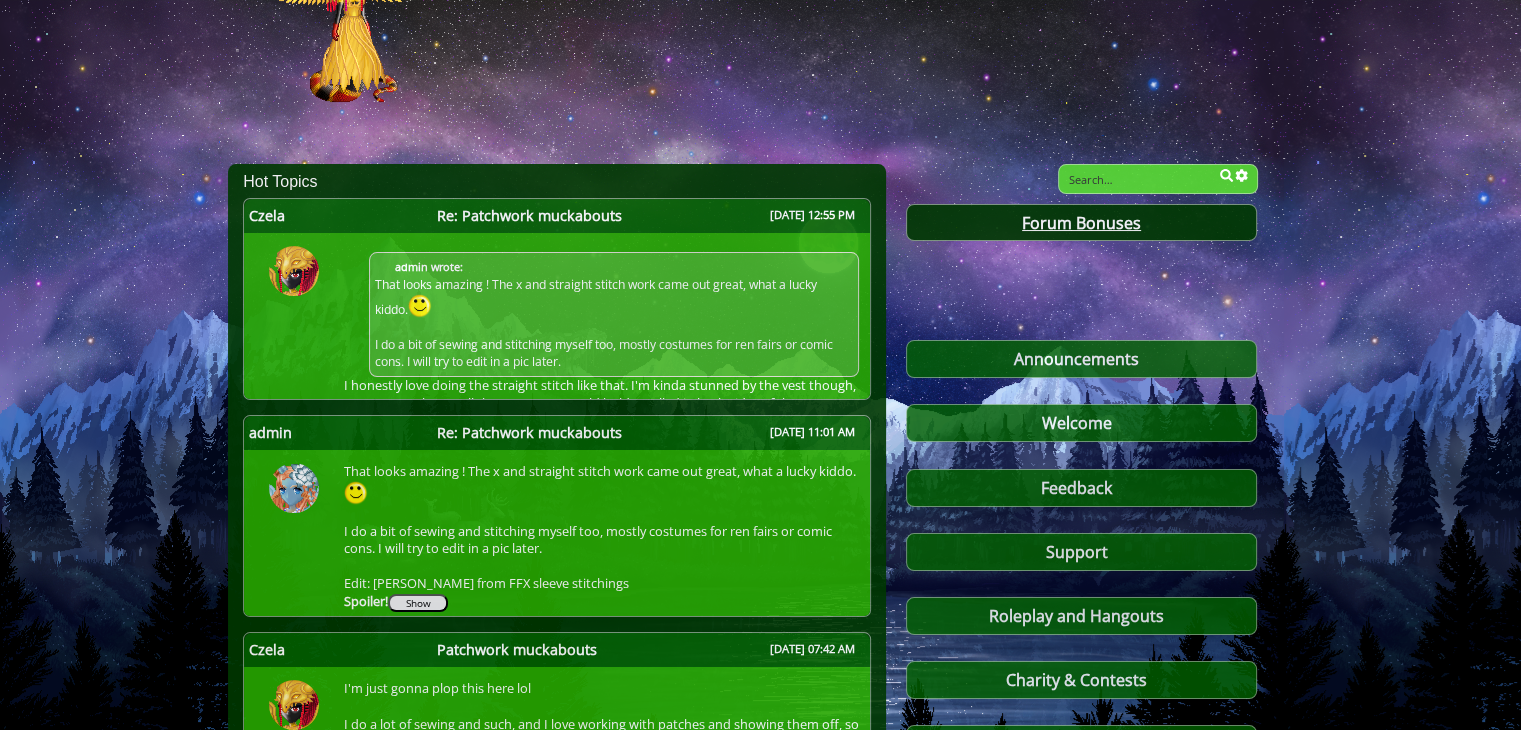 click on "Forum Bonuses" at bounding box center [1081, 222] 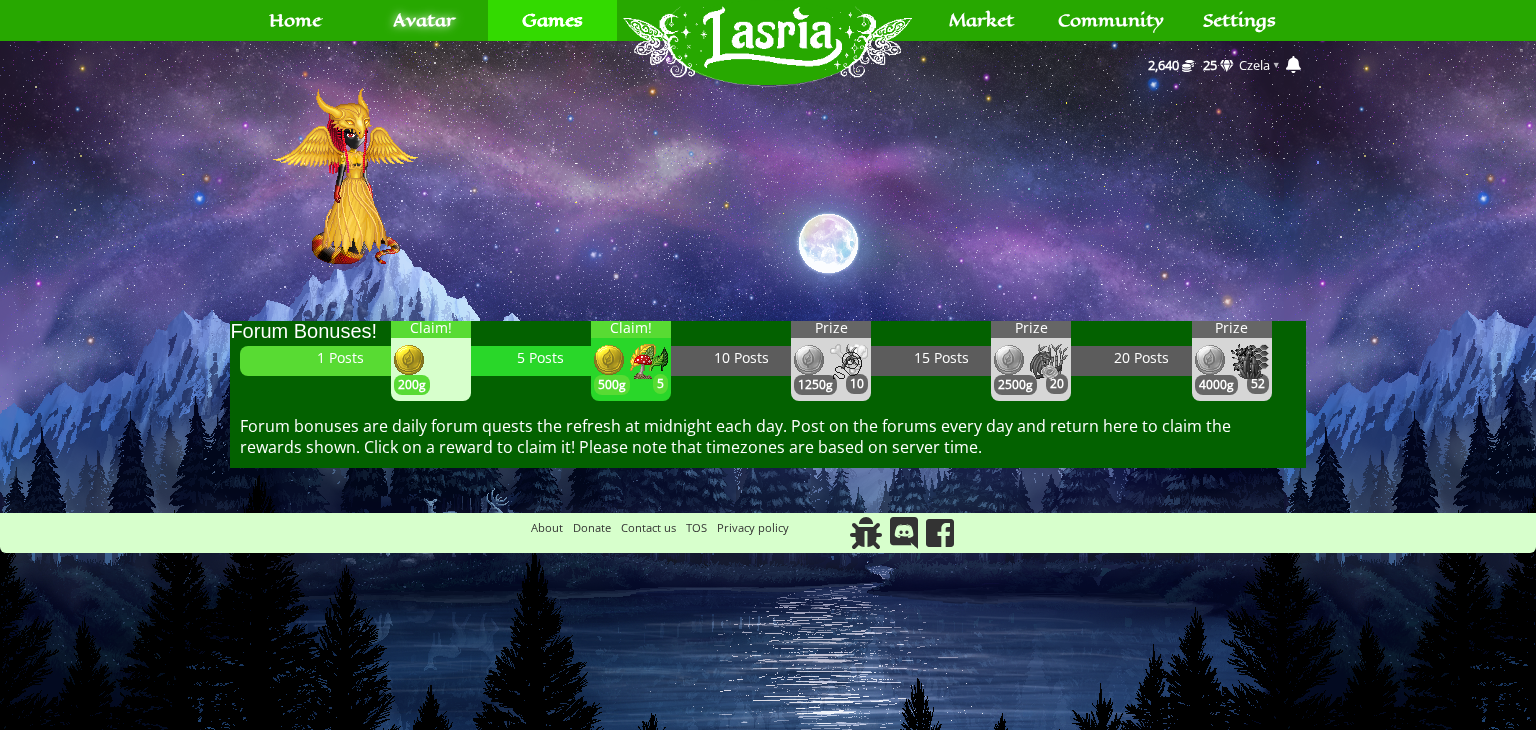 scroll, scrollTop: 0, scrollLeft: 0, axis: both 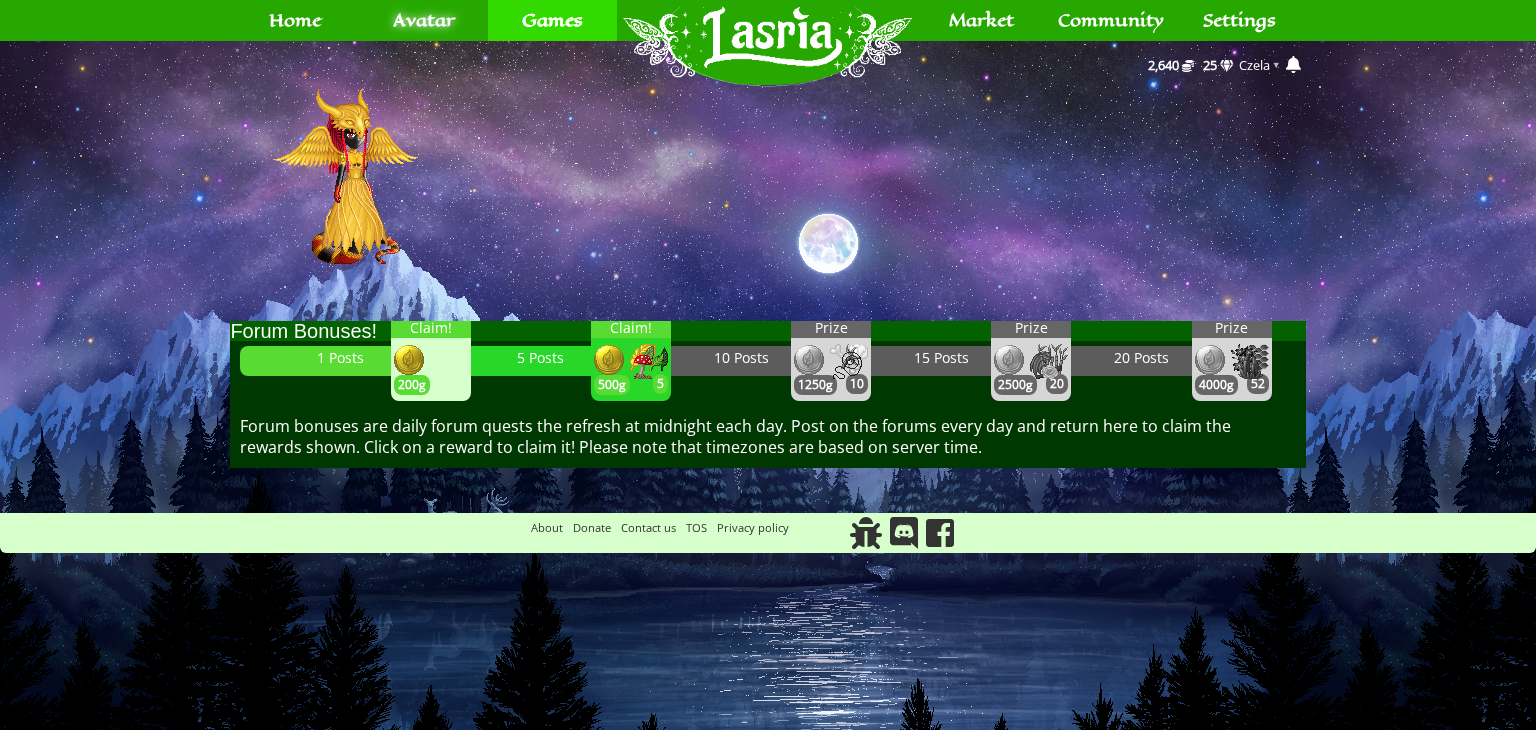 click at bounding box center [649, 361] 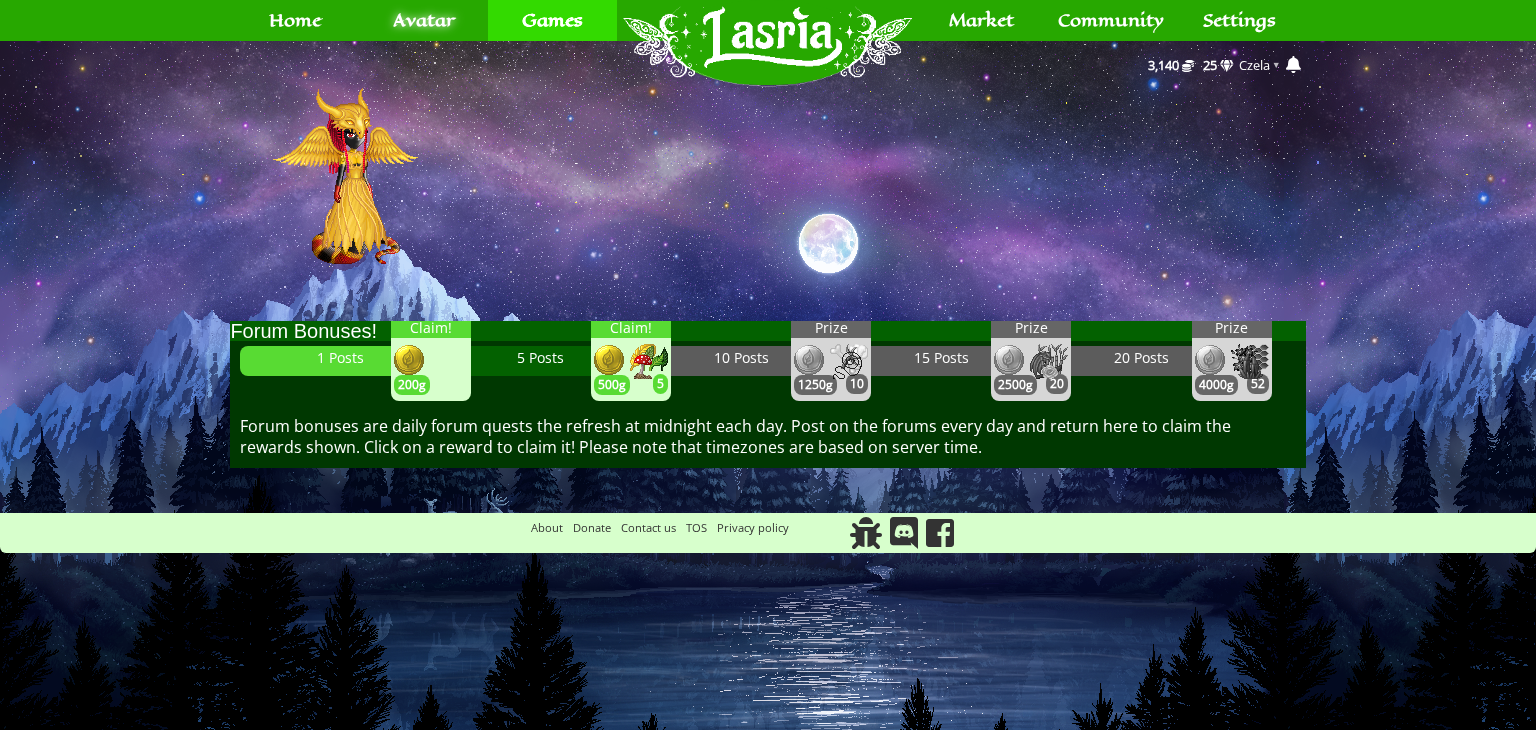 click on "5 Posts" at bounding box center (541, 358) 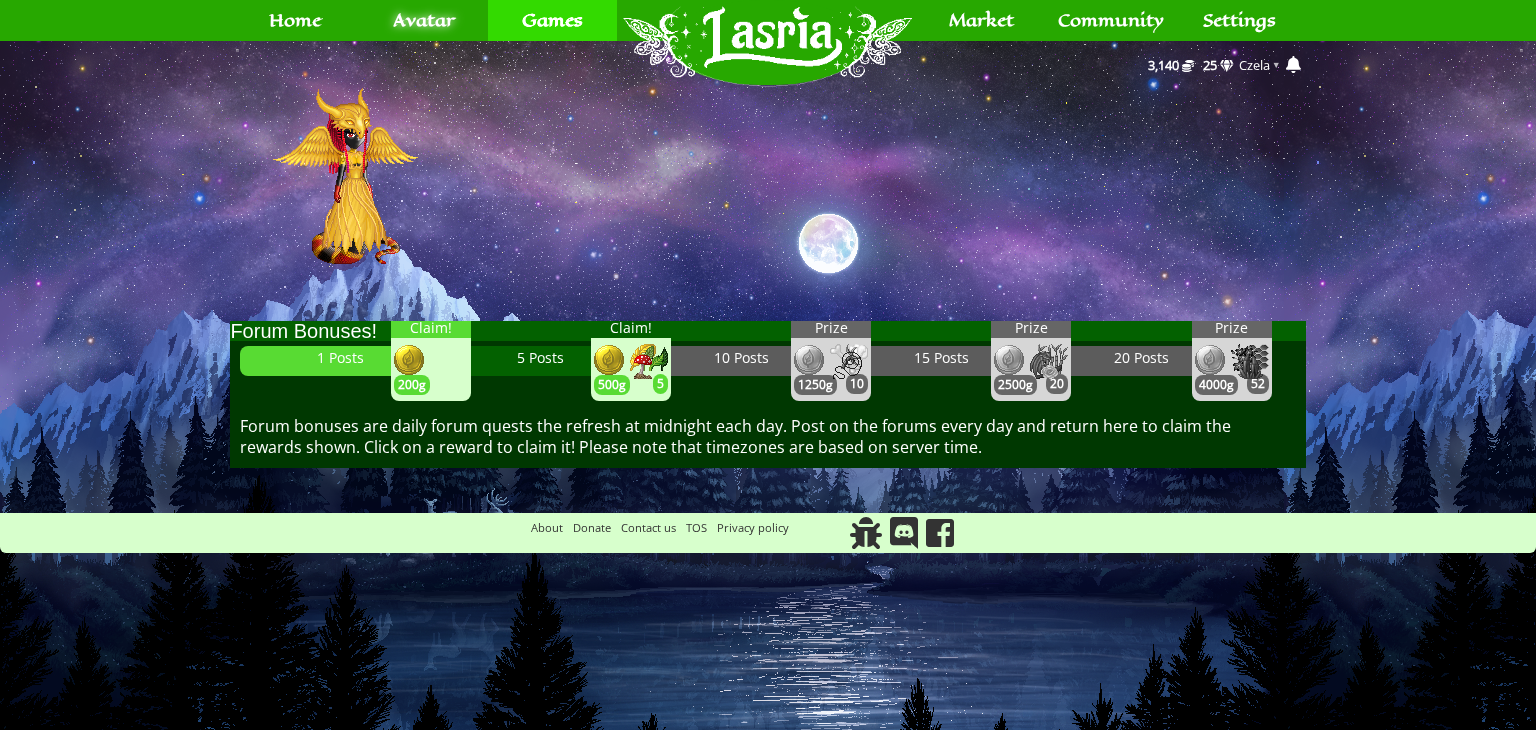 click on "Claim!" at bounding box center [631, 329] 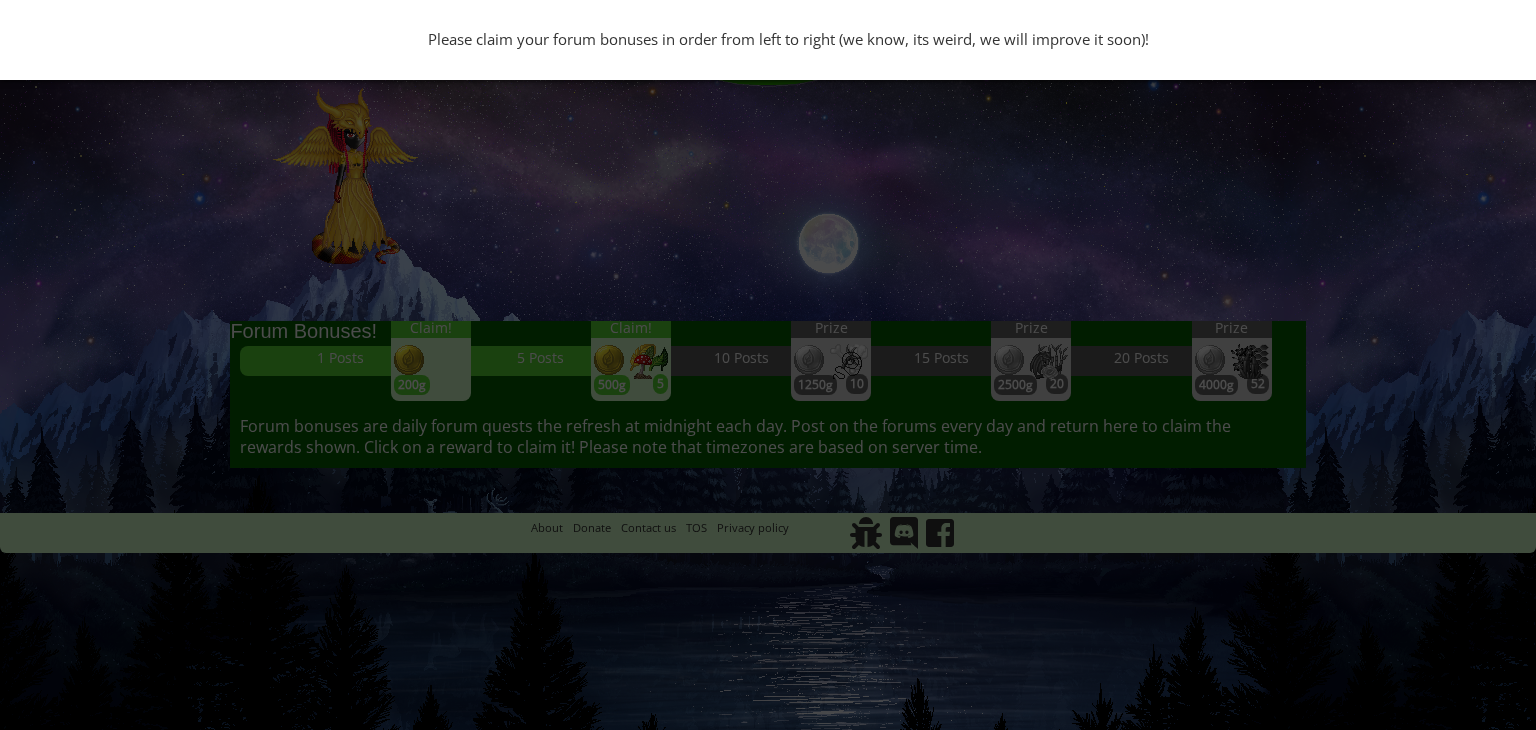 click on "Please claim your forum bonuses in order from left to right (we know, its weird, we will improve it soon)!" at bounding box center (768, 365) 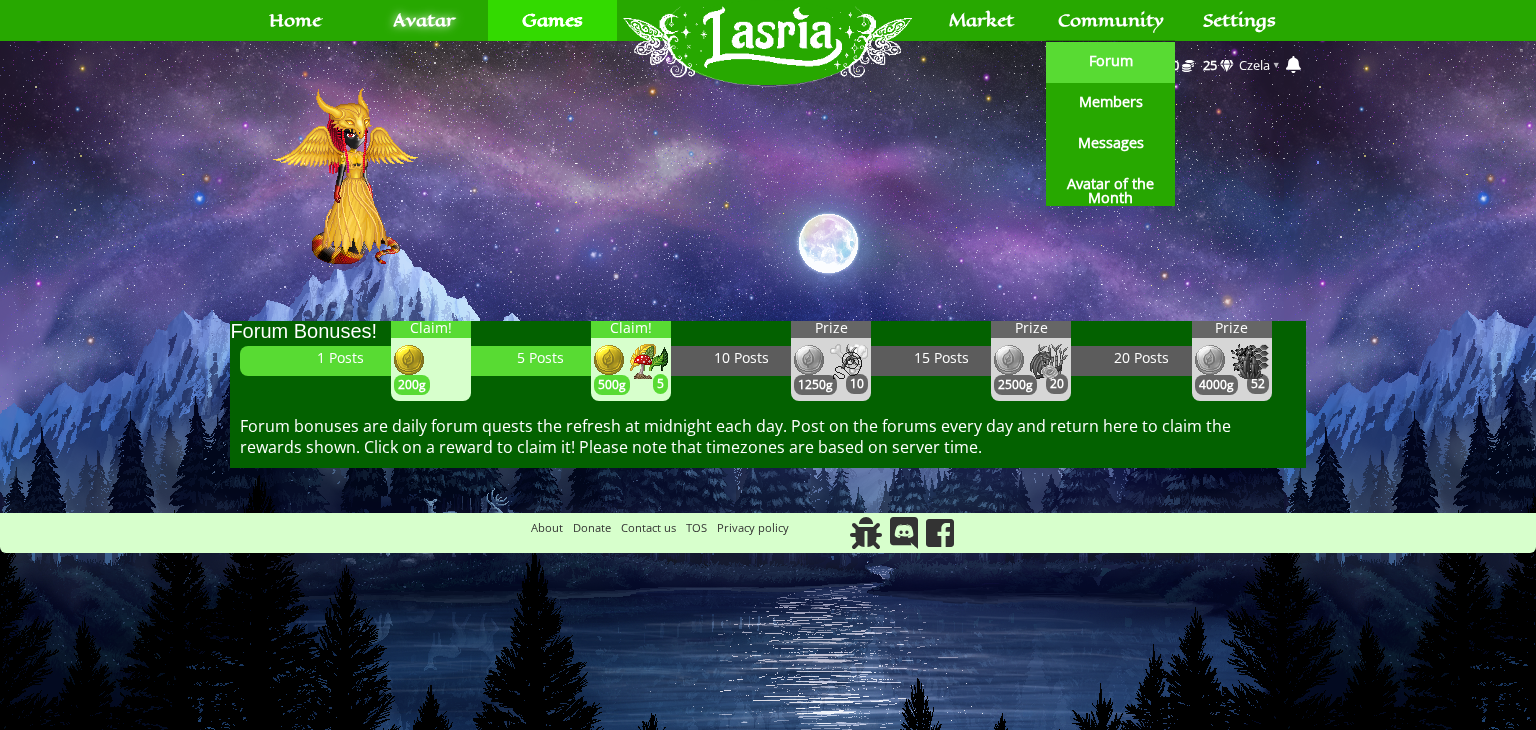 click on "Forum" at bounding box center (1111, 61) 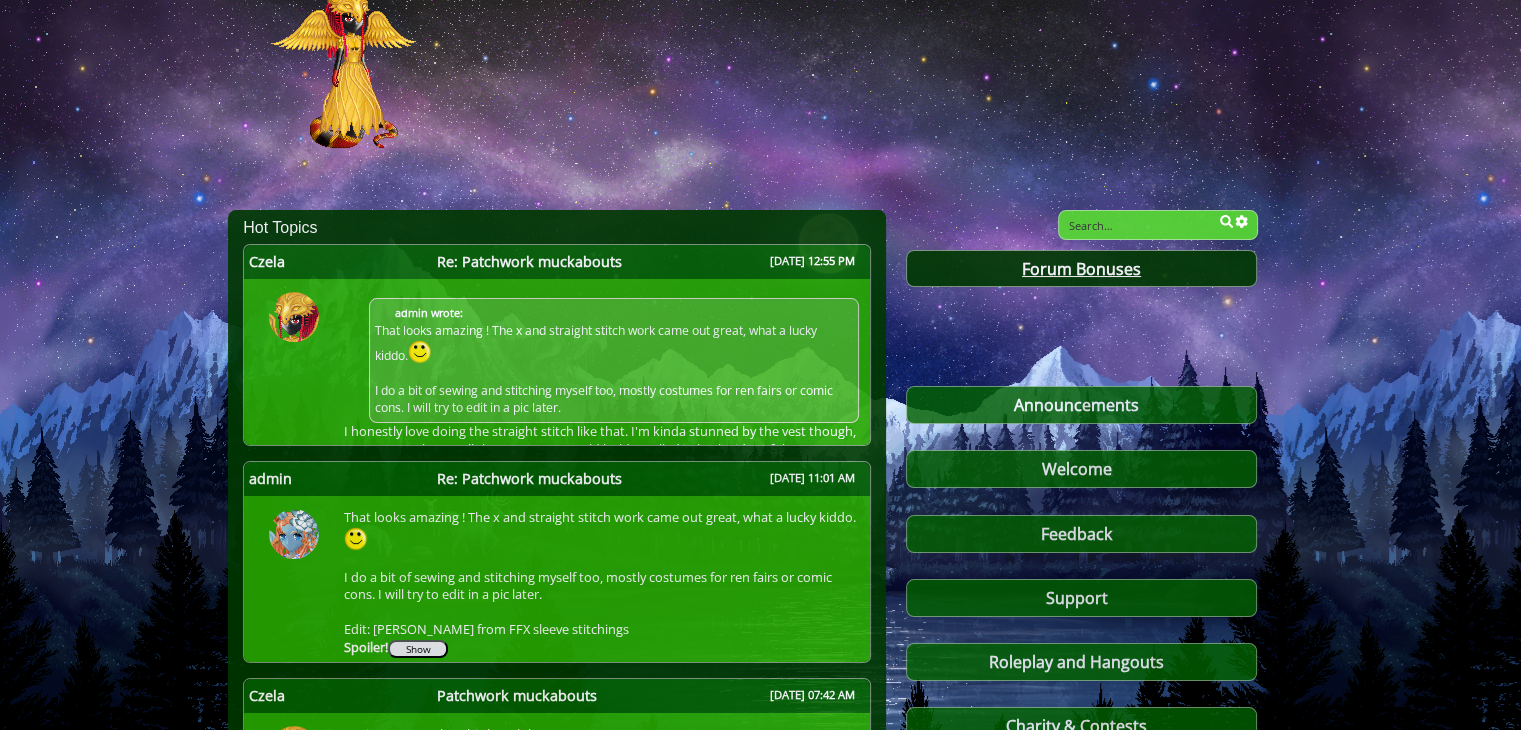 scroll, scrollTop: 76, scrollLeft: 0, axis: vertical 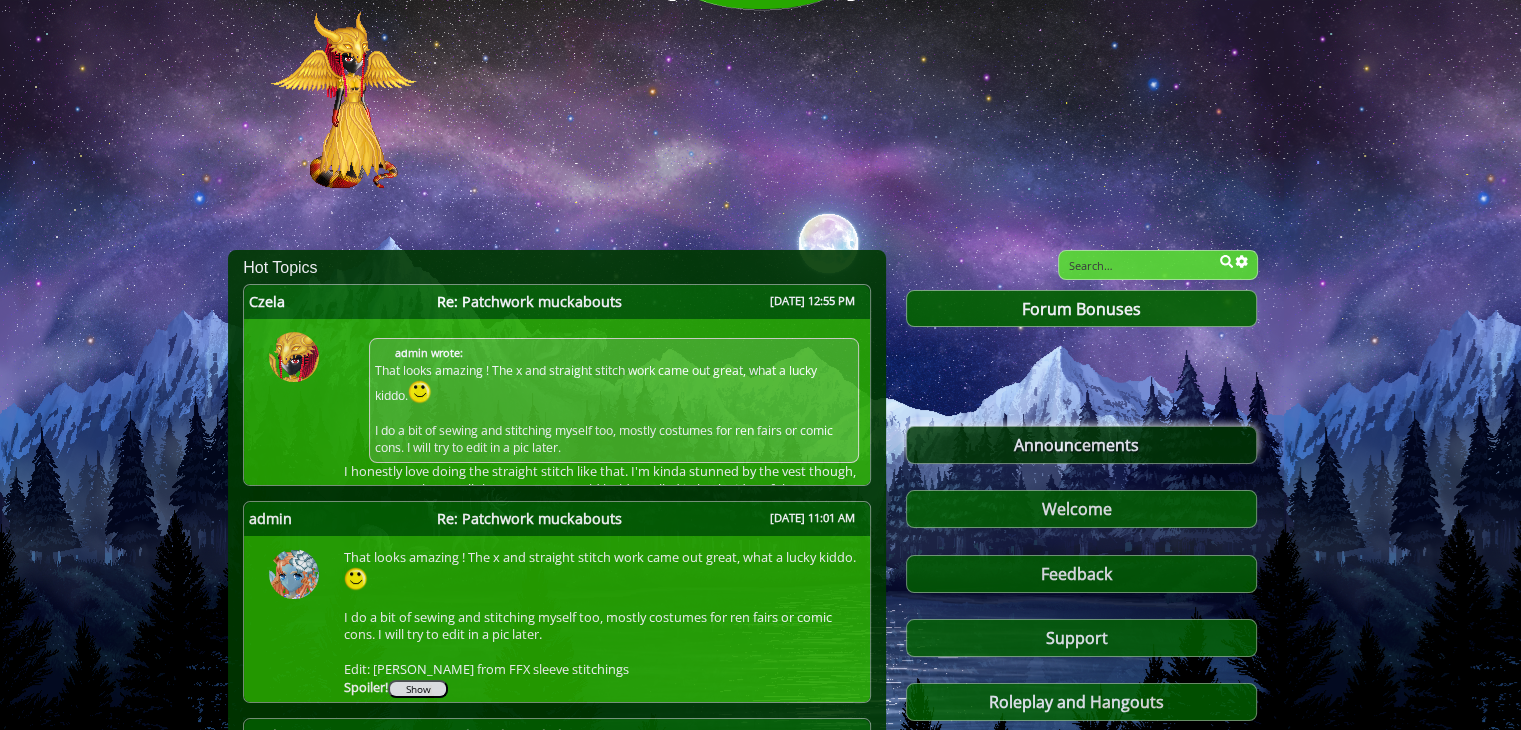 click on "Announcements" at bounding box center (1081, 445) 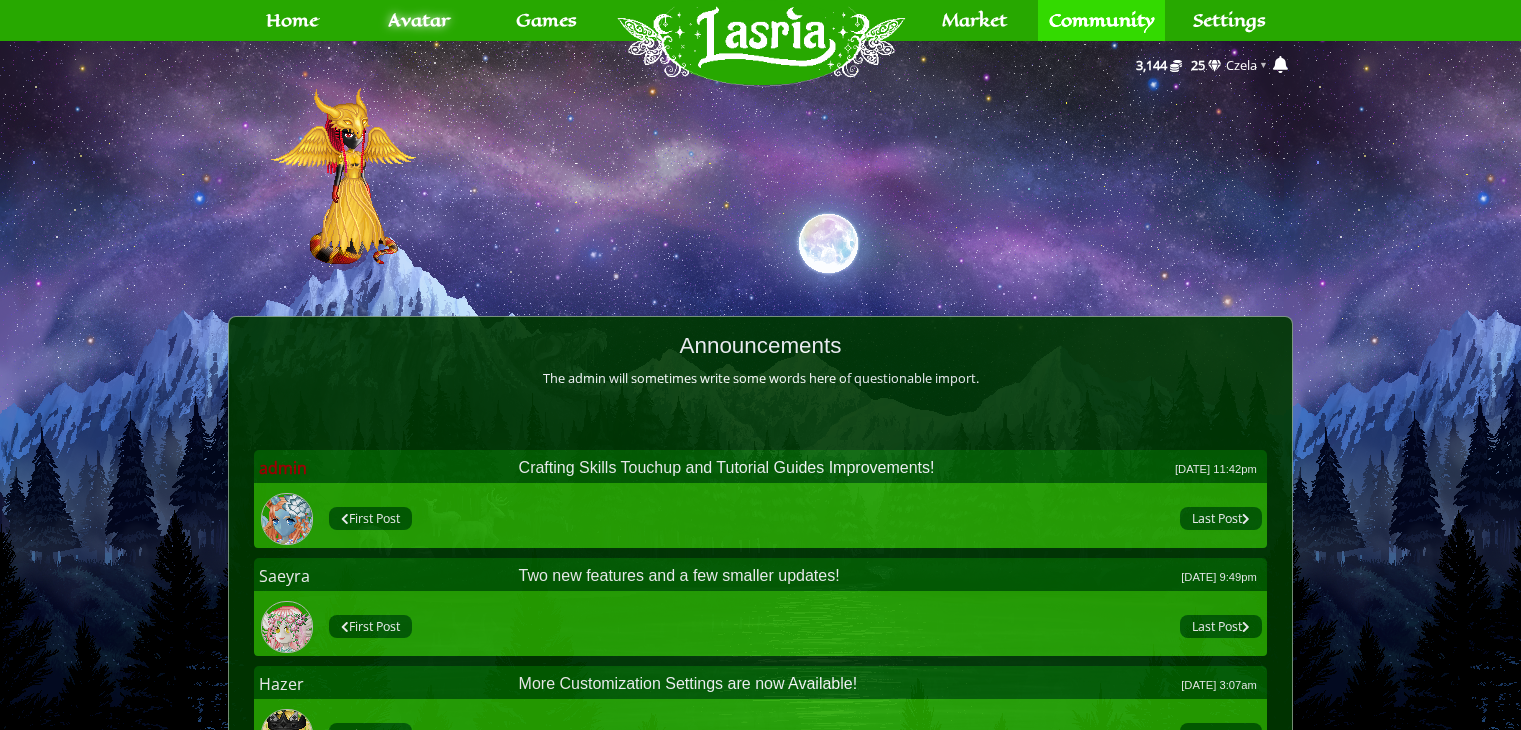 scroll, scrollTop: 0, scrollLeft: 0, axis: both 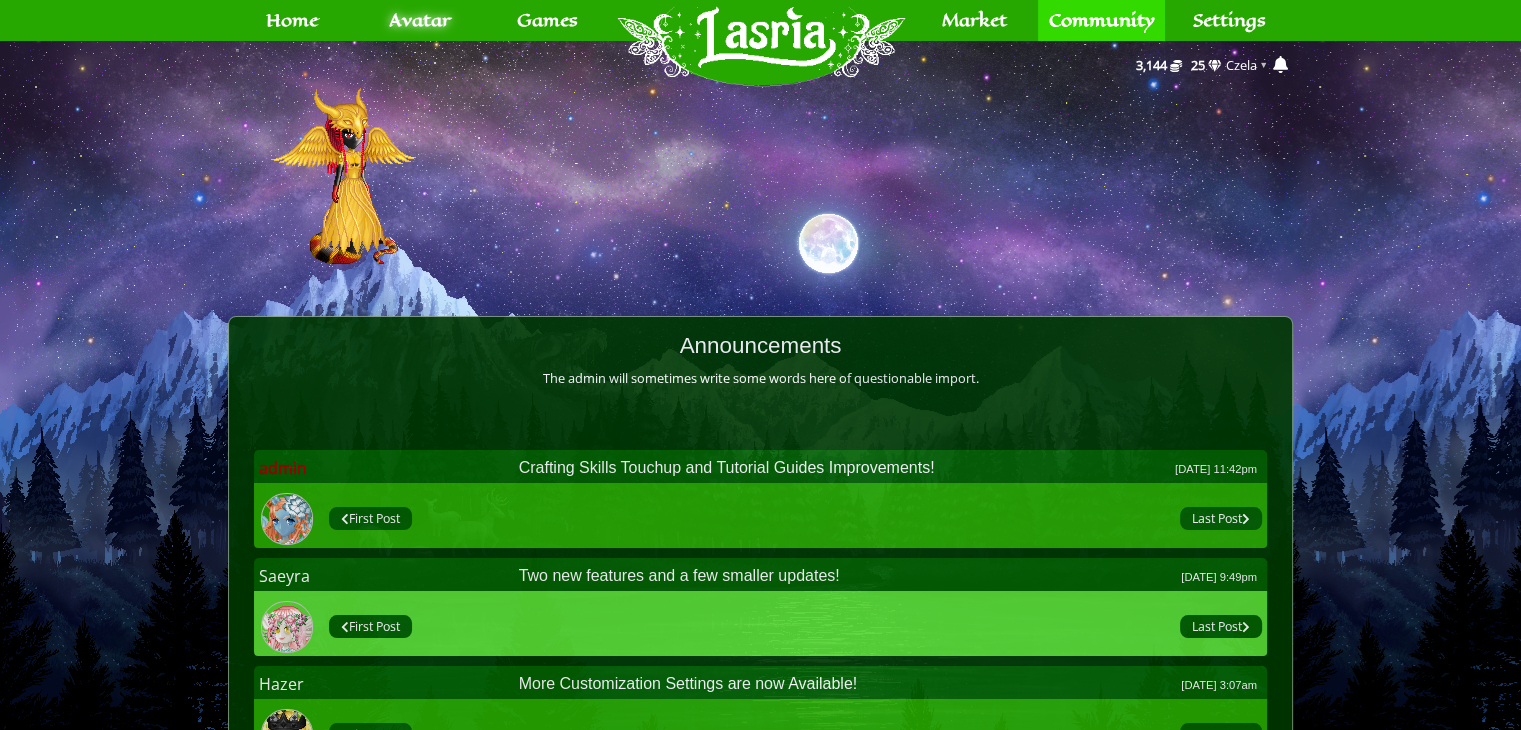 click on "Last Post" at bounding box center (1221, 626) 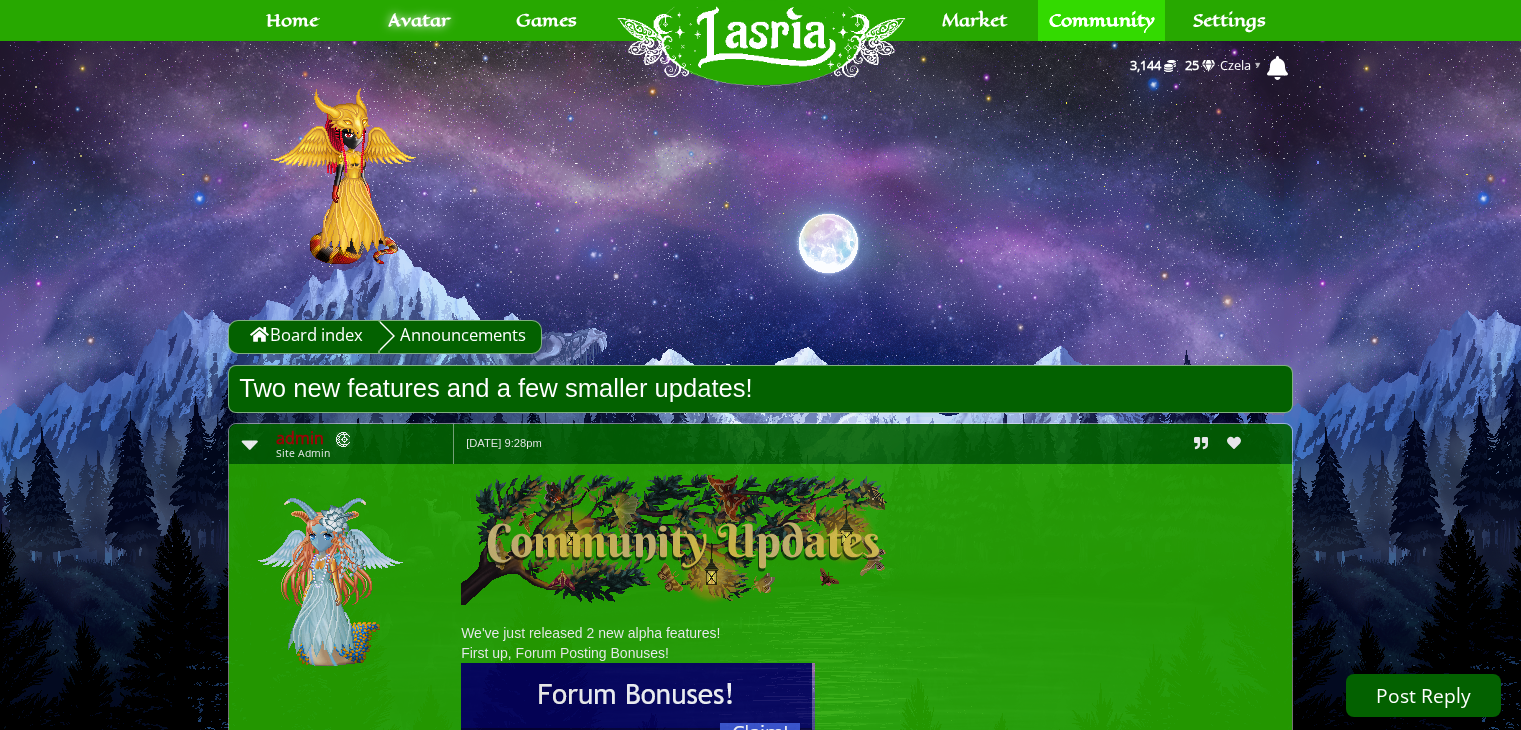 scroll, scrollTop: 2137, scrollLeft: 0, axis: vertical 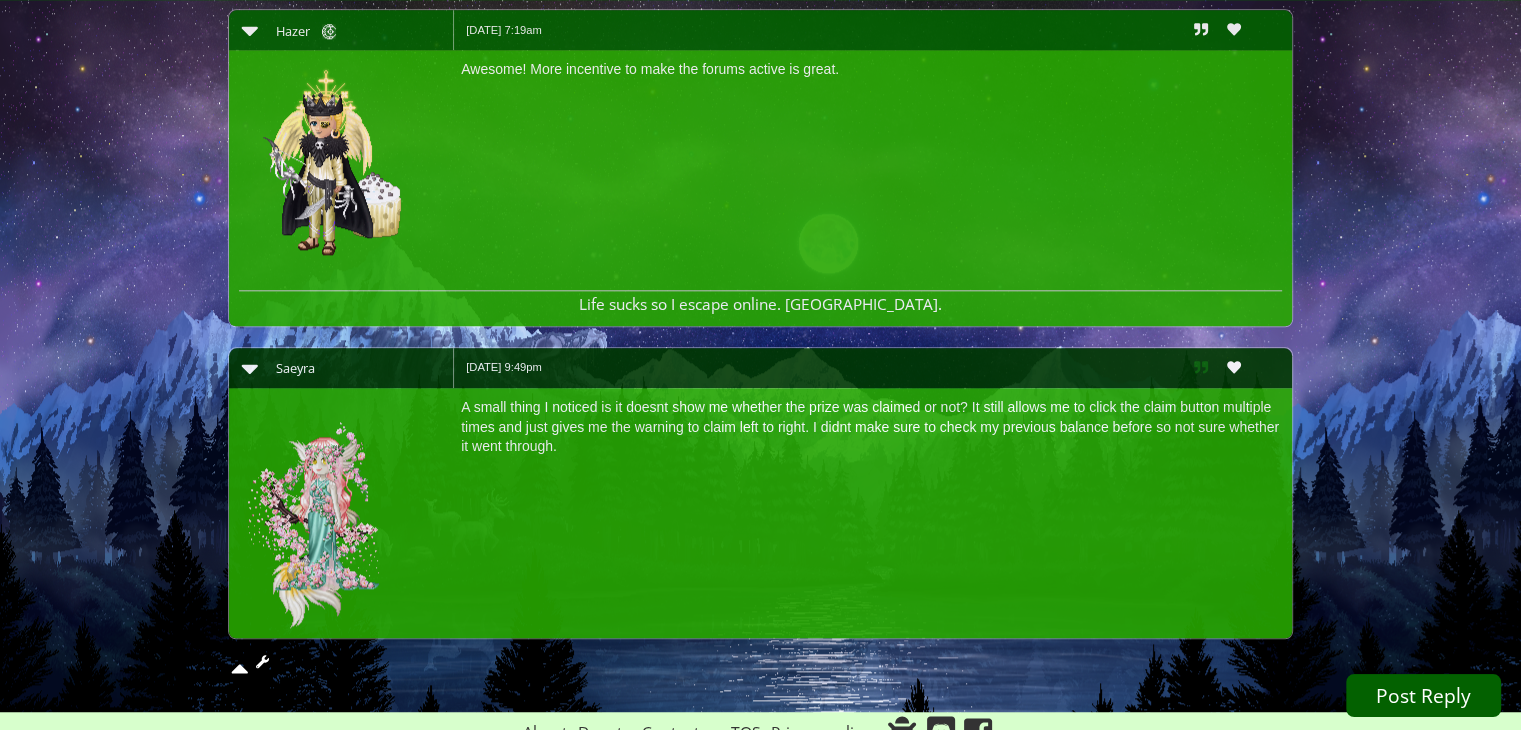 click 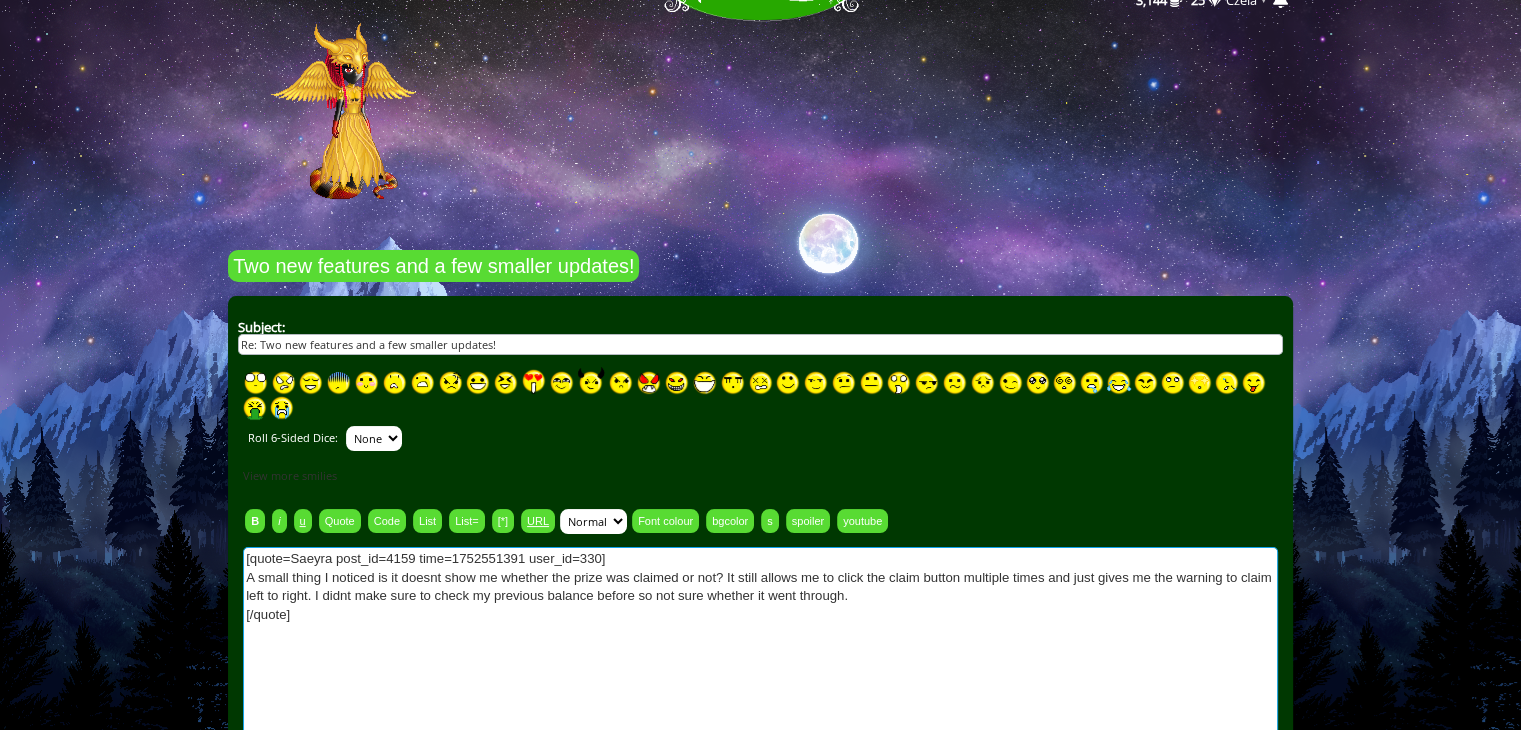 scroll, scrollTop: 100, scrollLeft: 0, axis: vertical 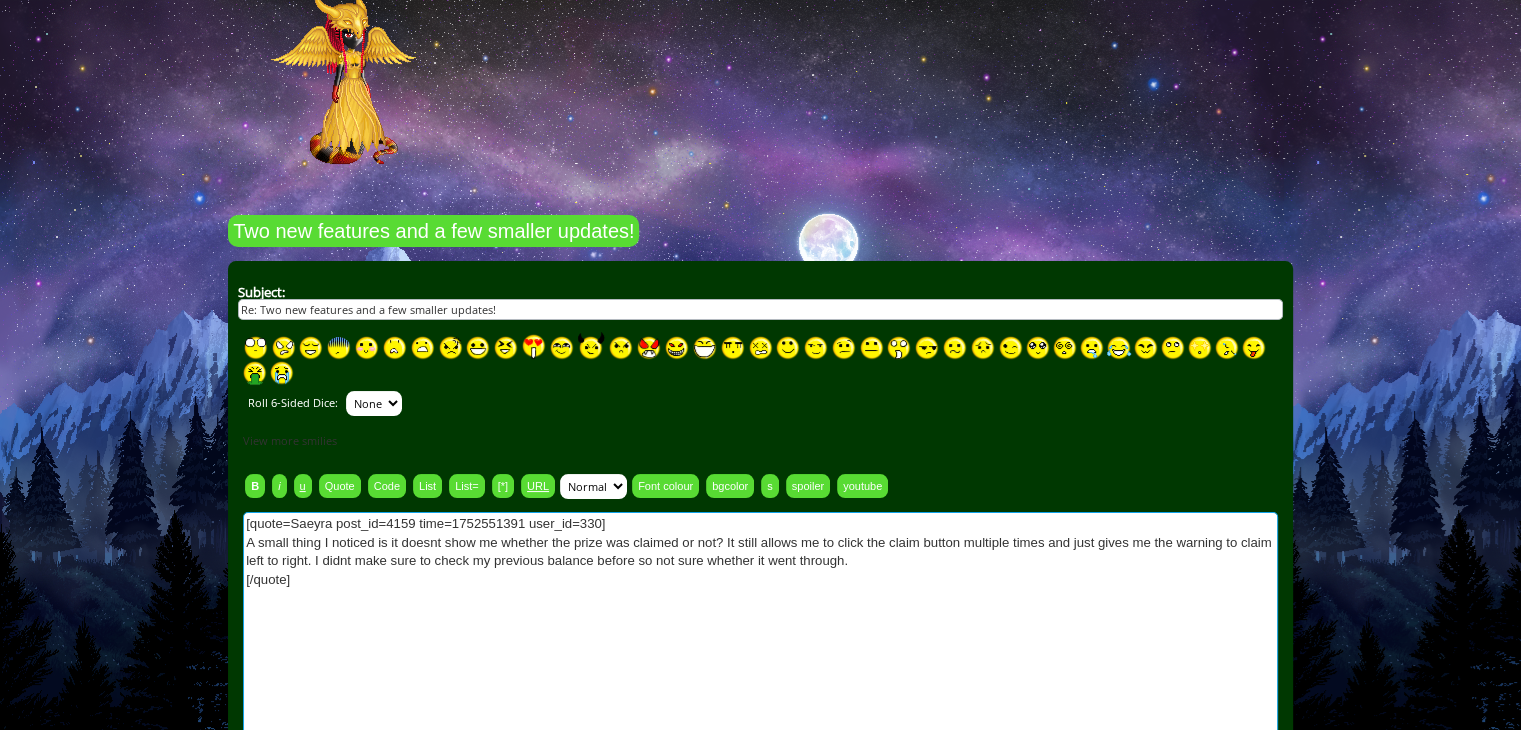 click on "[quote=Saeyra post_id=4159 time=1752551391 user_id=330]
A small thing I noticed is it doesnt show me whether the prize was claimed or not? It still allows me to click the claim button multiple times and just gives me the warning to claim left to right. I didnt make sure to check my previous balance before so not sure whether it went through.
[/quote]" at bounding box center [760, 647] 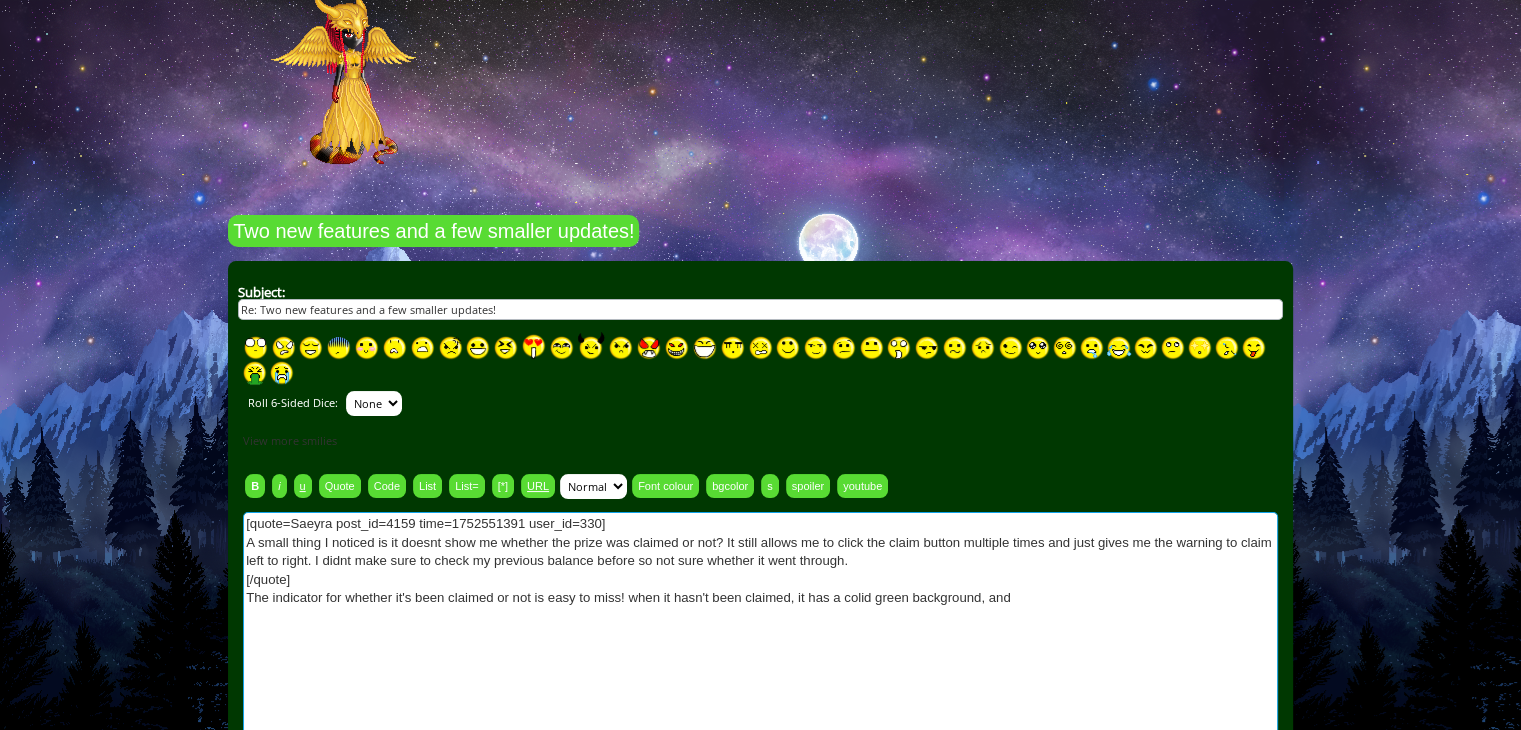 click on "[quote=Saeyra post_id=4159 time=1752551391 user_id=330]
A small thing I noticed is it doesnt show me whether the prize was claimed or not? It still allows me to click the claim button multiple times and just gives me the warning to claim left to right. I didnt make sure to check my previous balance before so not sure whether it went through.
[/quote]" at bounding box center (760, 647) 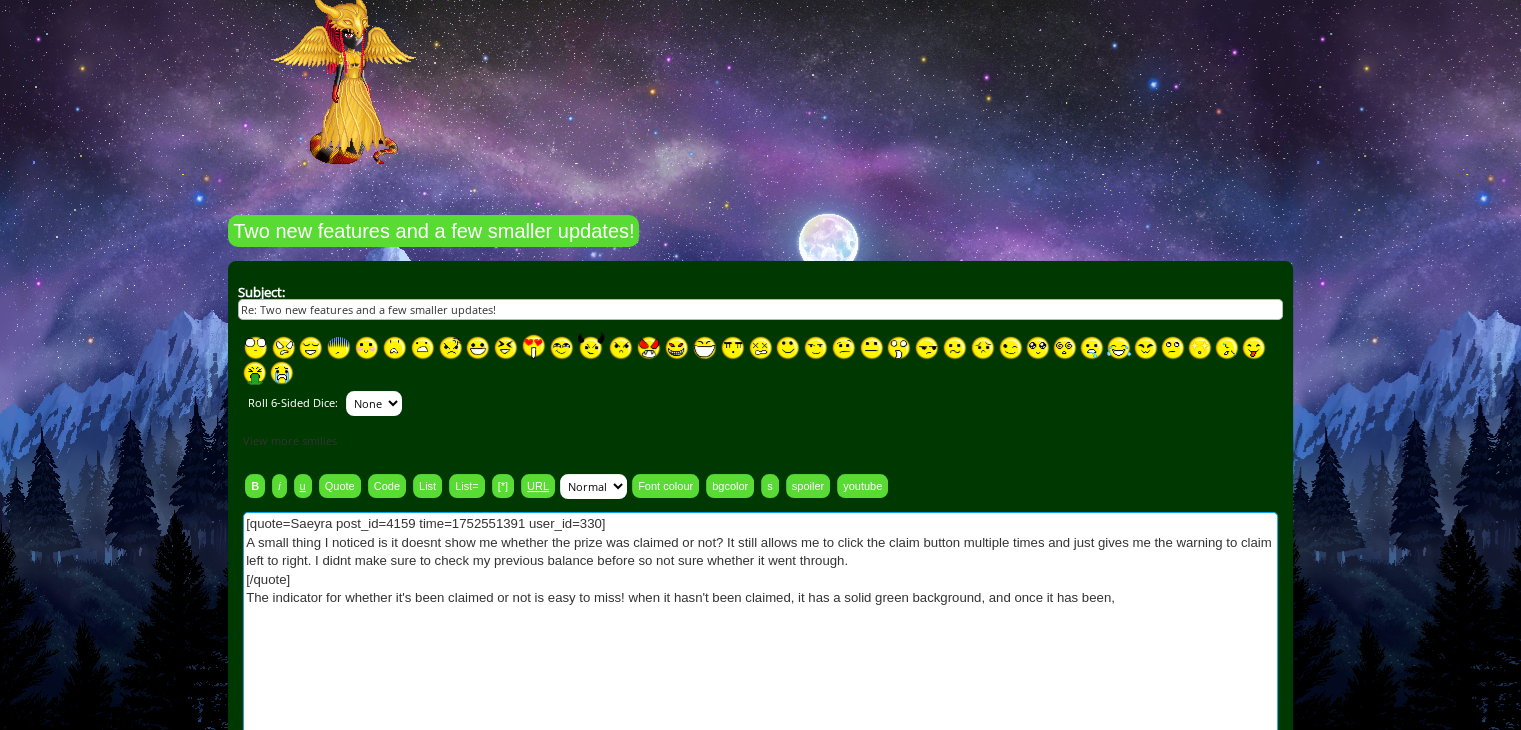 click on "[quote=Saeyra post_id=4159 time=1752551391 user_id=330]
A small thing I noticed is it doesnt show me whether the prize was claimed or not? It still allows me to click the claim button multiple times and just gives me the warning to claim left to right. I didnt make sure to check my previous balance before so not sure whether it went through.
[/quote]" at bounding box center [760, 647] 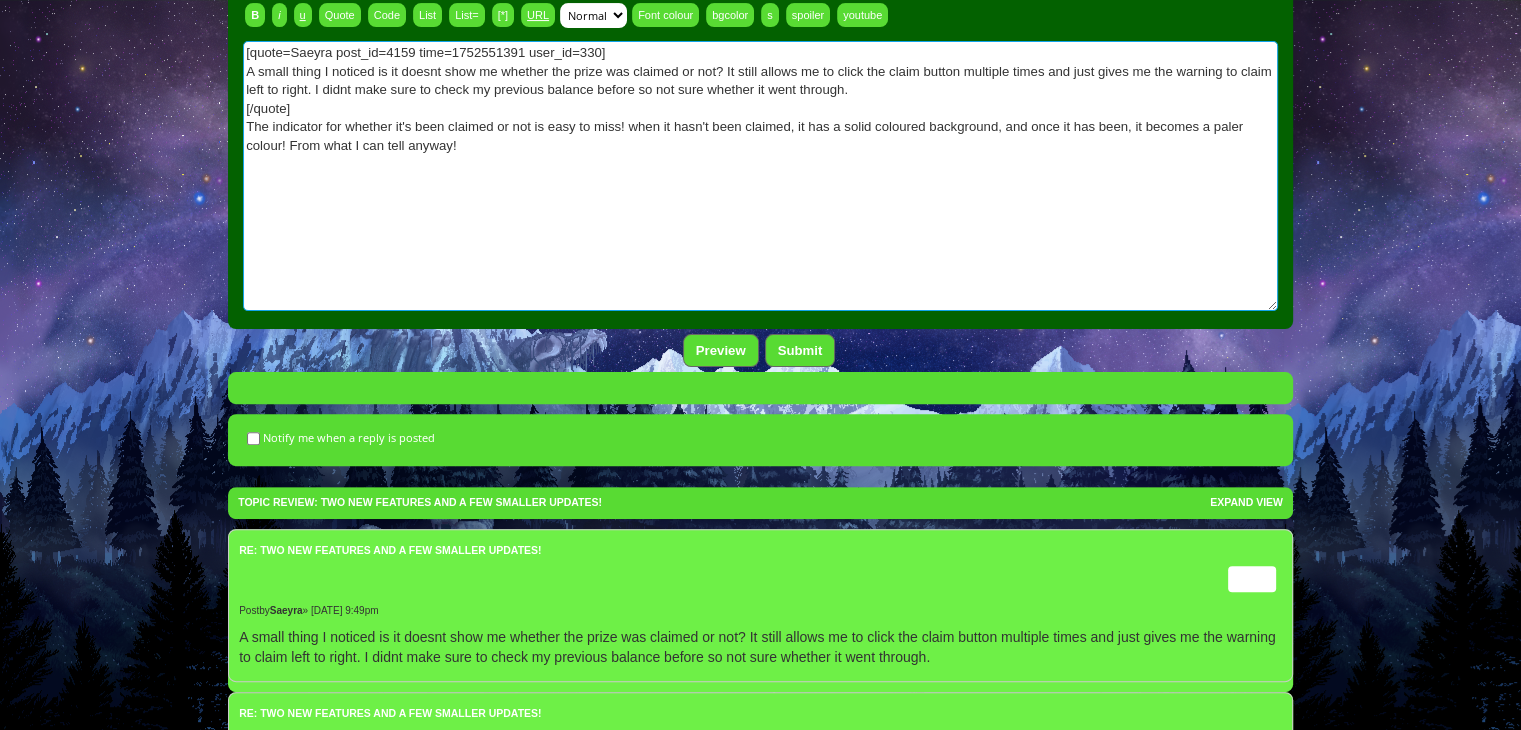 scroll, scrollTop: 576, scrollLeft: 0, axis: vertical 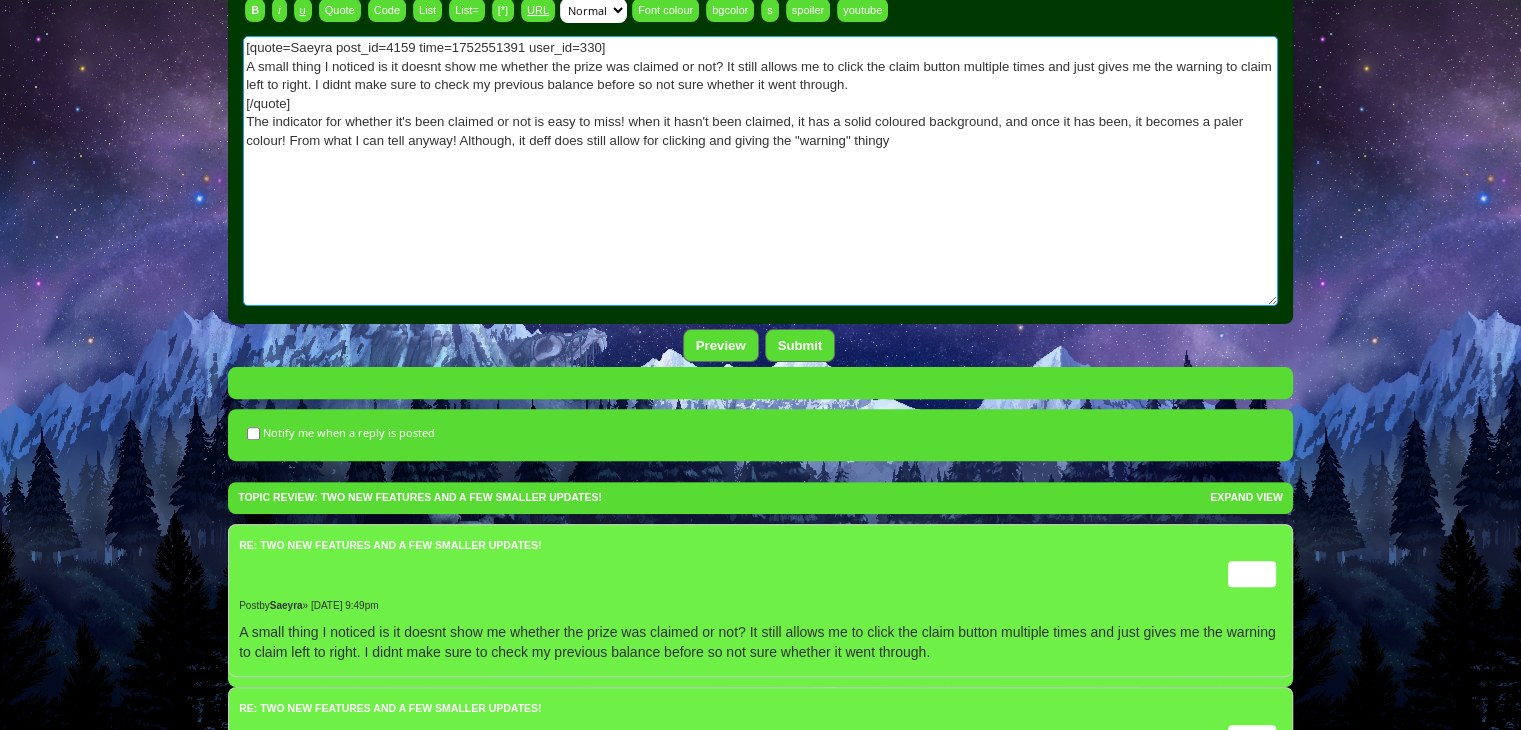 click on "[quote=Saeyra post_id=4159 time=1752551391 user_id=330]
A small thing I noticed is it doesnt show me whether the prize was claimed or not? It still allows me to click the claim button multiple times and just gives me the warning to claim left to right. I didnt make sure to check my previous balance before so not sure whether it went through.
[/quote]" at bounding box center (760, 171) 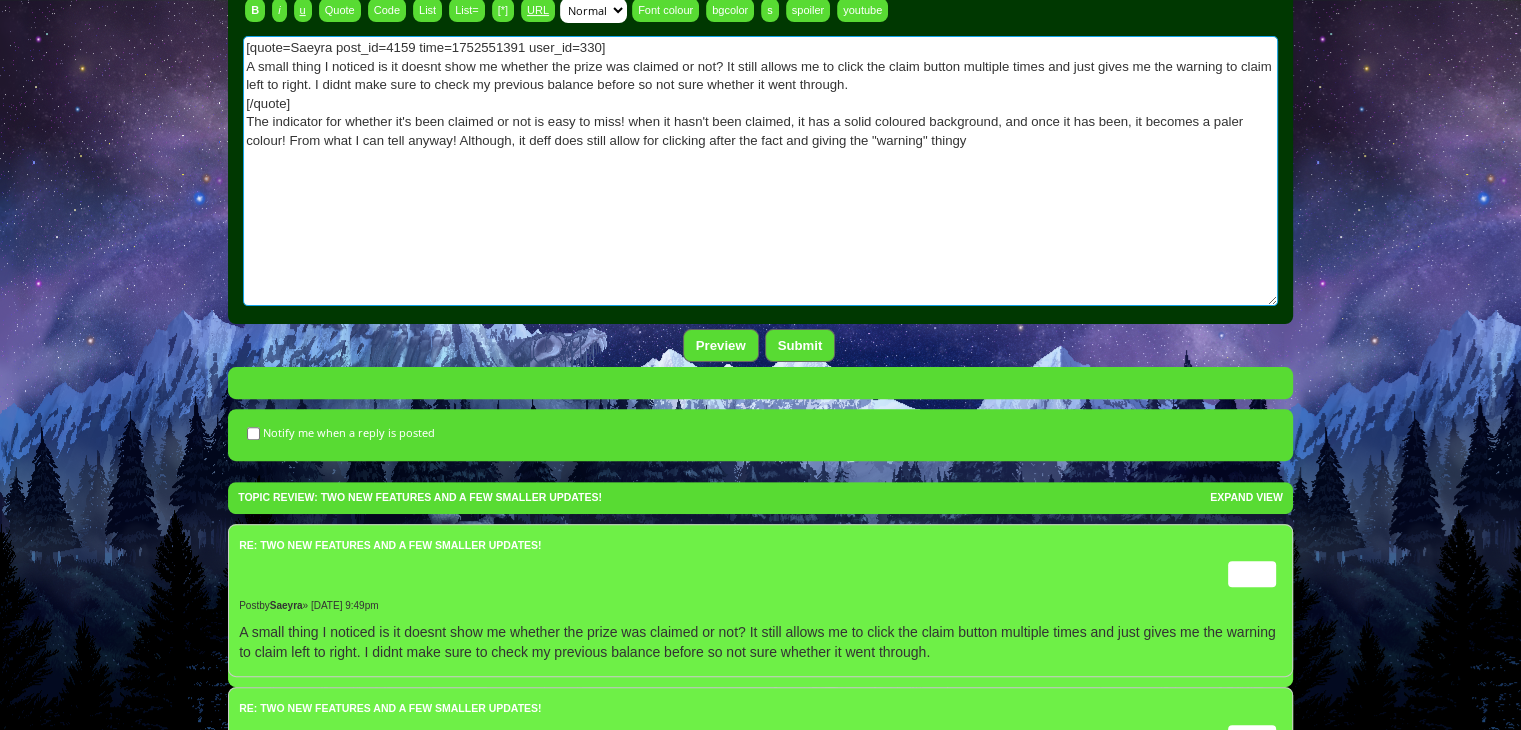 drag, startPoint x: 1023, startPoint y: 165, endPoint x: 572, endPoint y: 159, distance: 451.03992 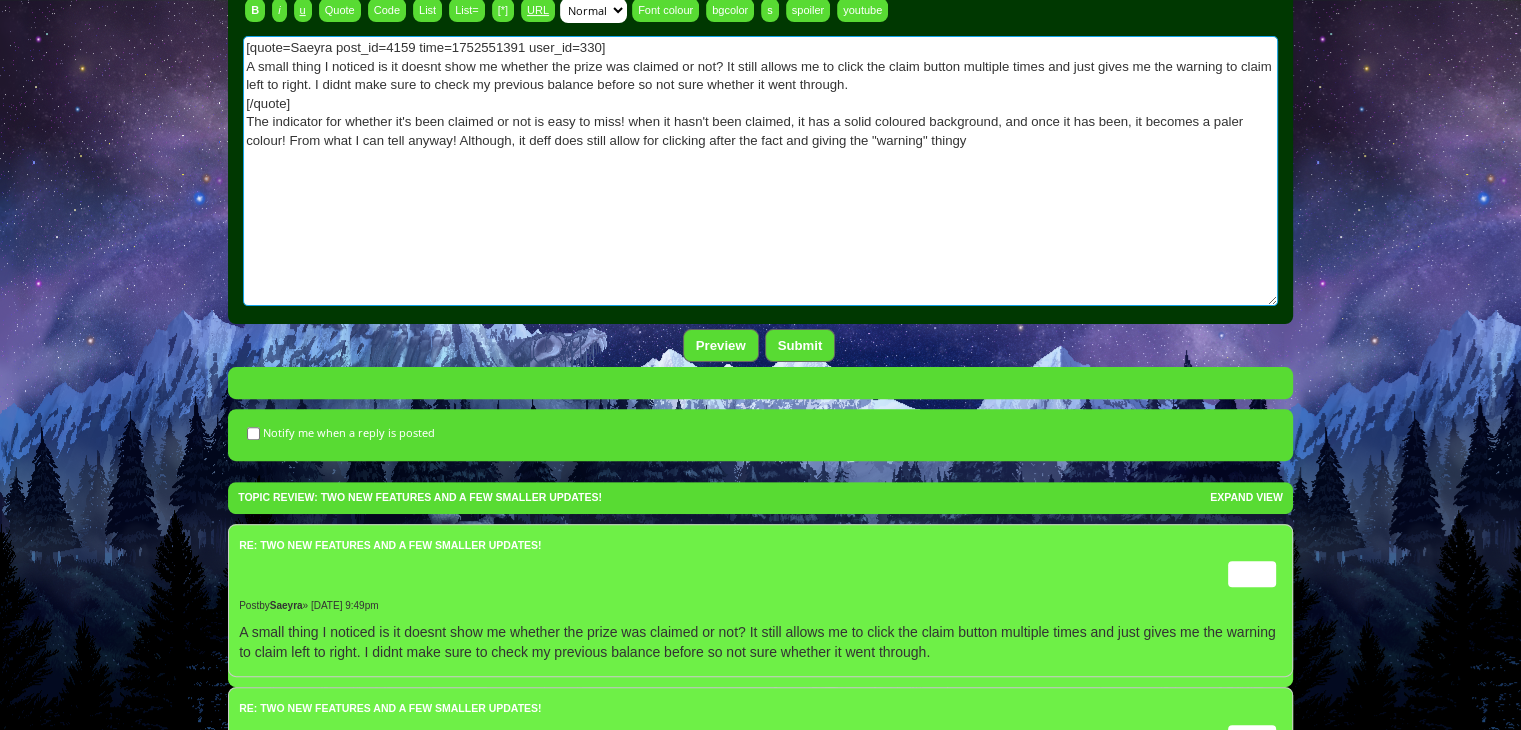 click on "[quote=Saeyra post_id=4159 time=1752551391 user_id=330]
A small thing I noticed is it doesnt show me whether the prize was claimed or not? It still allows me to click the claim button multiple times and just gives me the warning to claim left to right. I didnt make sure to check my previous balance before so not sure whether it went through.
[/quote]" at bounding box center (760, 171) 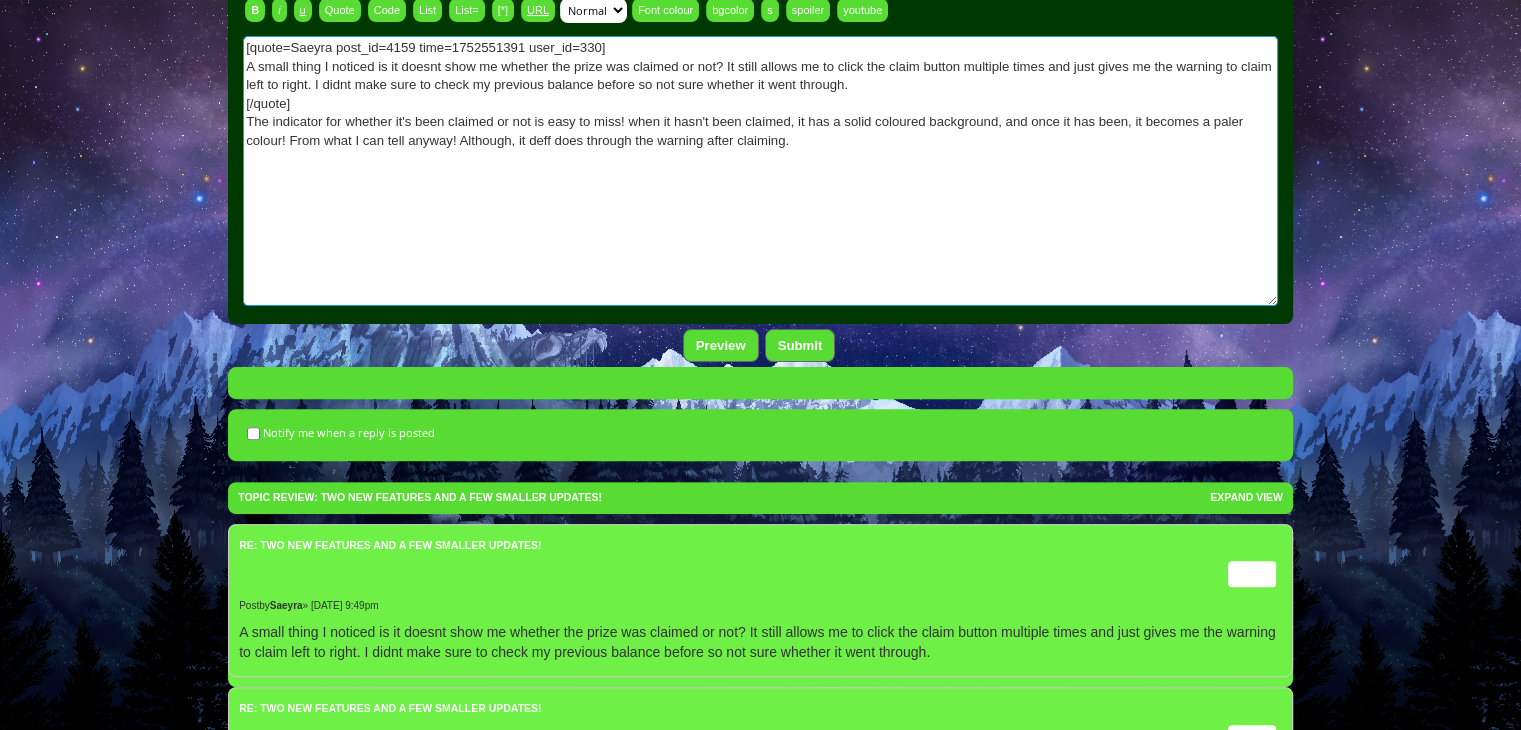 drag, startPoint x: 836, startPoint y: 151, endPoint x: 459, endPoint y: 179, distance: 378.03836 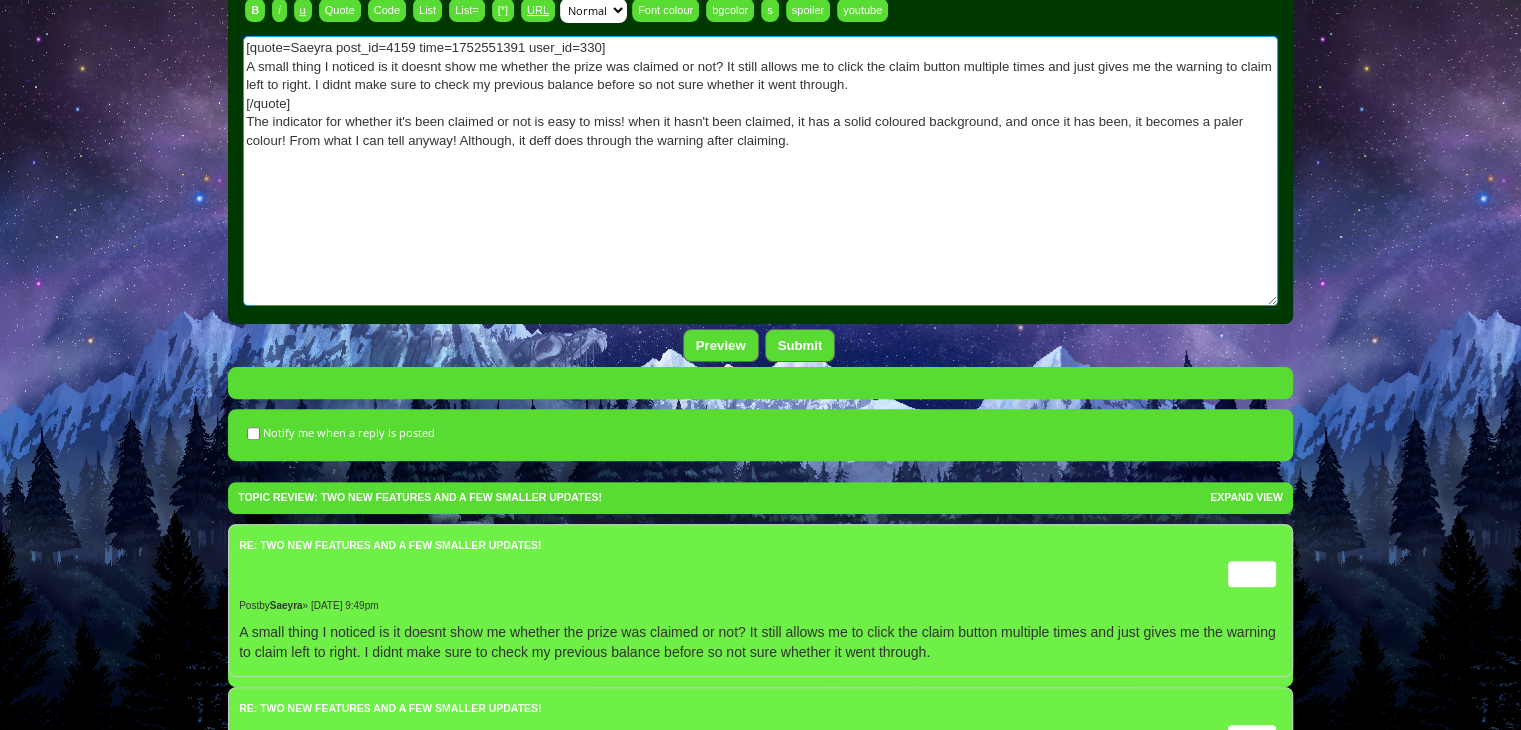 click on "[quote=Saeyra post_id=4159 time=1752551391 user_id=330]
A small thing I noticed is it doesnt show me whether the prize was claimed or not? It still allows me to click the claim button multiple times and just gives me the warning to claim left to right. I didnt make sure to check my previous balance before so not sure whether it went through.
[/quote]" at bounding box center [760, 171] 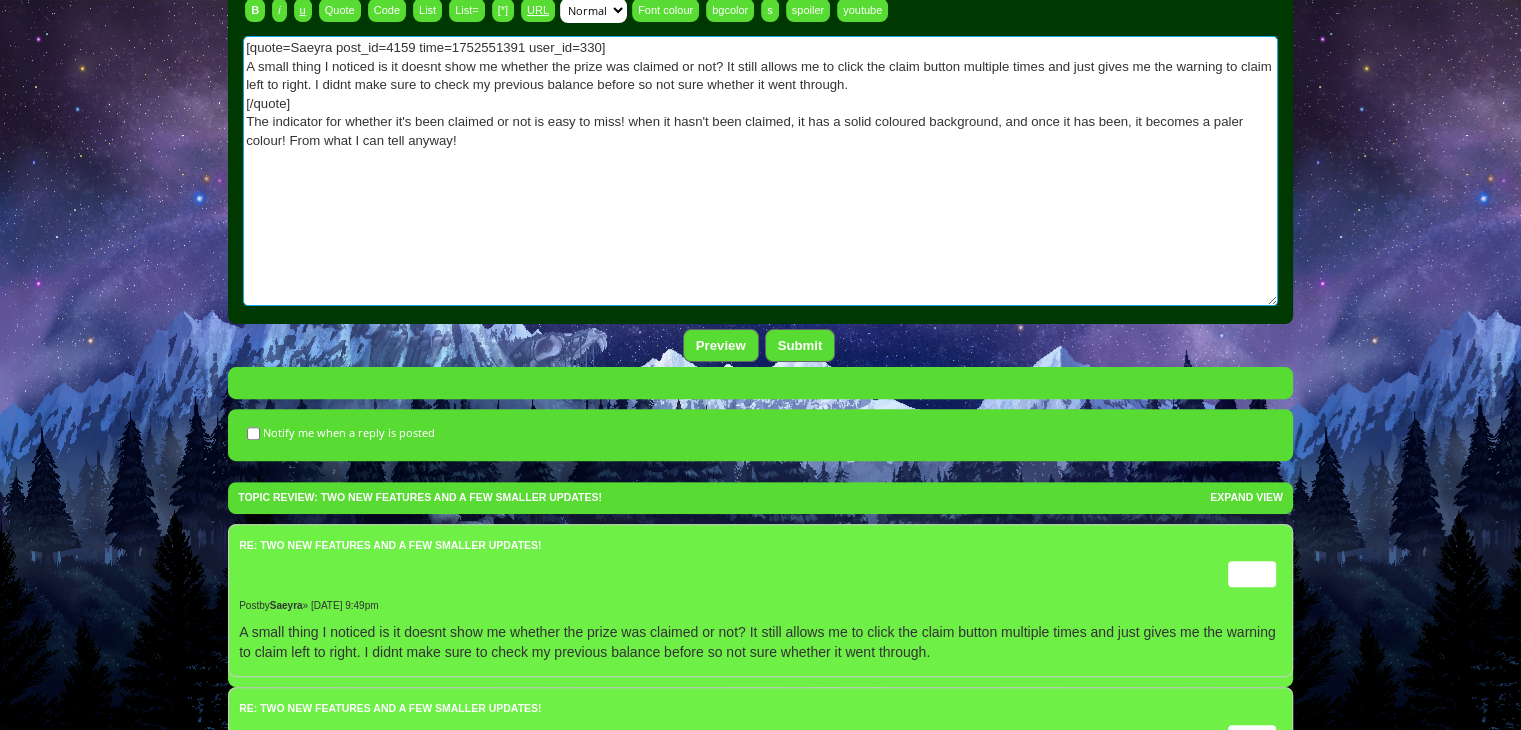 type on "[quote=Saeyra post_id=4159 time=1752551391 user_id=330]
A small thing I noticed is it doesnt show me whether the prize was claimed or not? It still allows me to click the claim button multiple times and just gives me the warning to claim left to right. I didnt make sure to check my previous balance before so not sure whether it went through.
[/quote]
The indicator for whether it's been claimed or not is easy to miss! when it hasn't been claimed, it has a solid coloured background, and once it has been, it becomes a paler colour! From what I can tell anyway!" 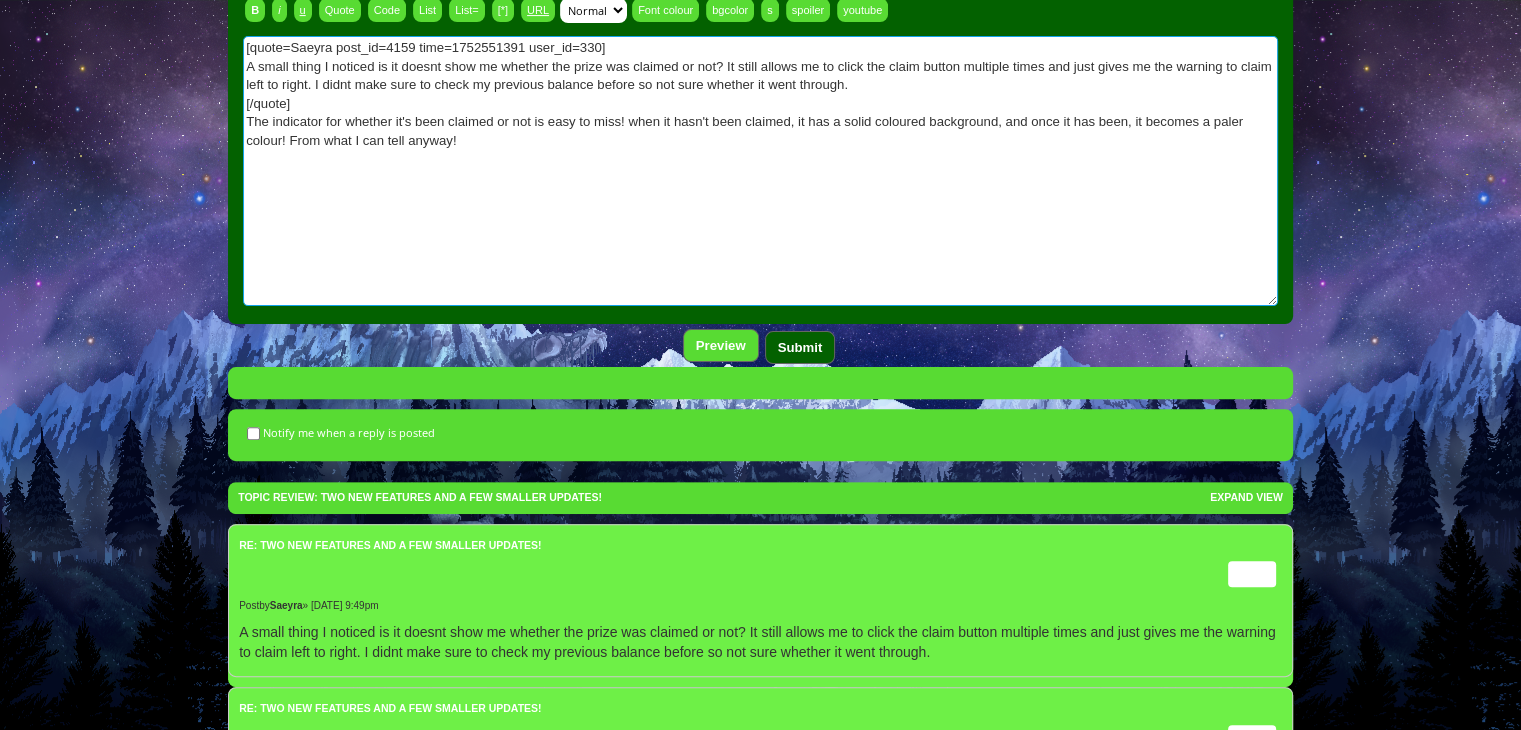 click on "Submit" at bounding box center (800, 347) 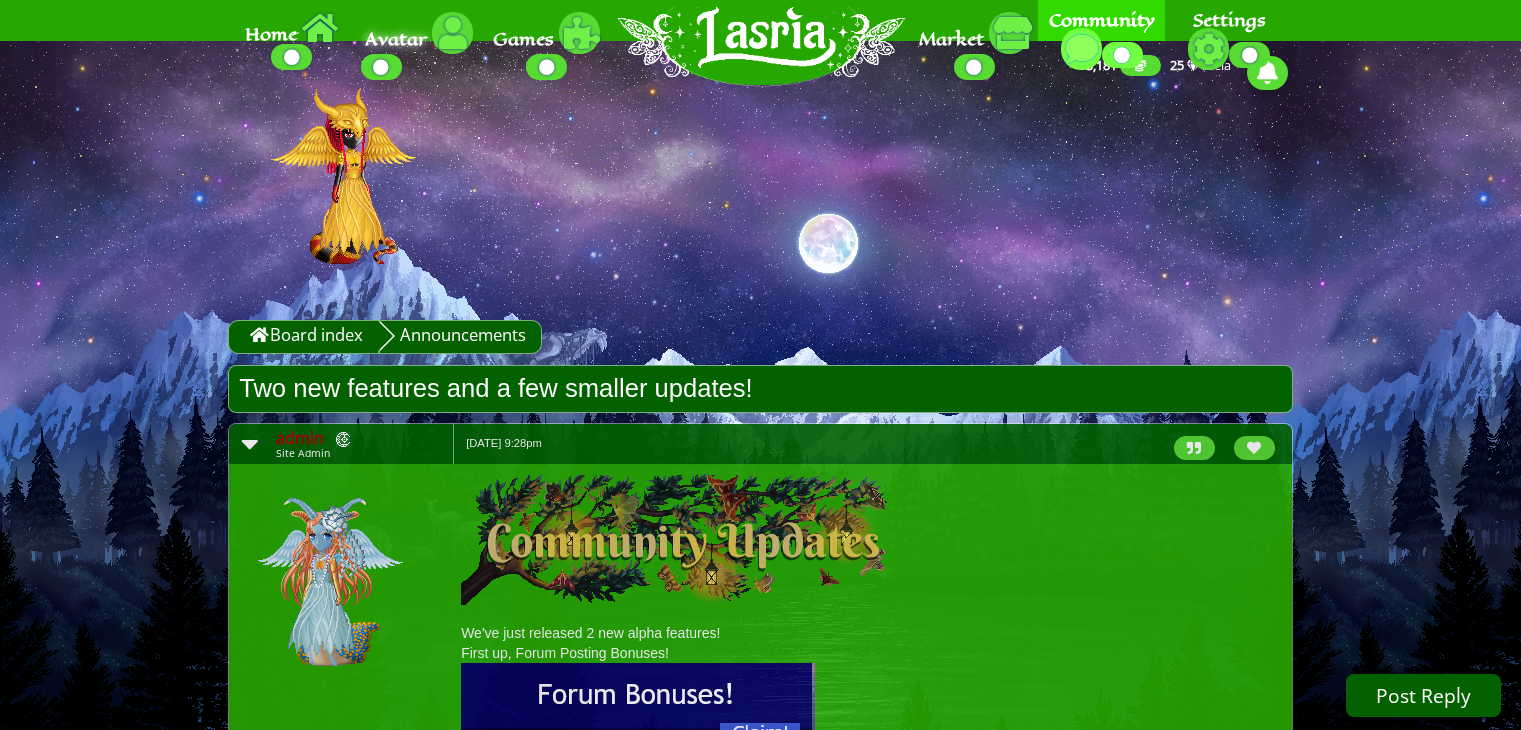 scroll, scrollTop: 2448, scrollLeft: 0, axis: vertical 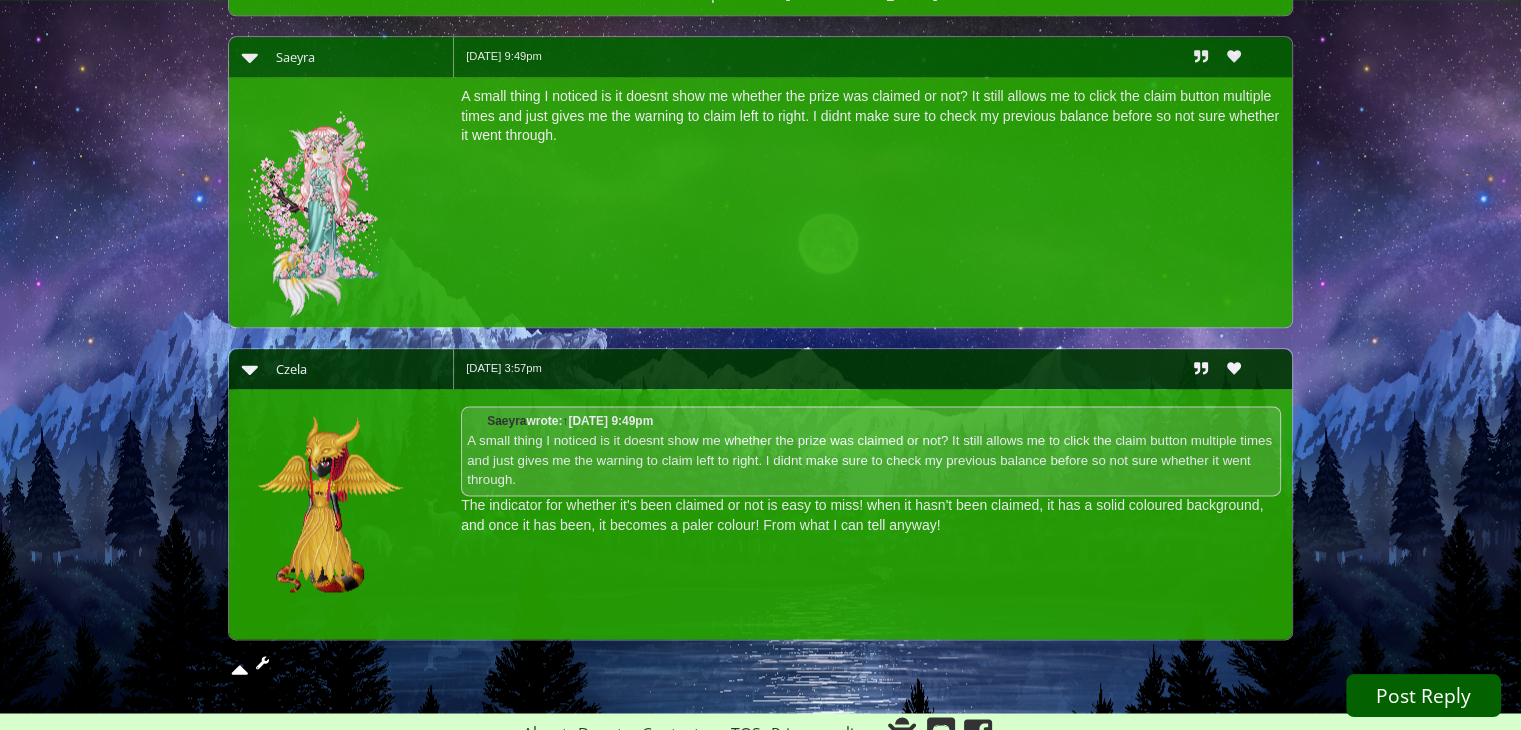 click 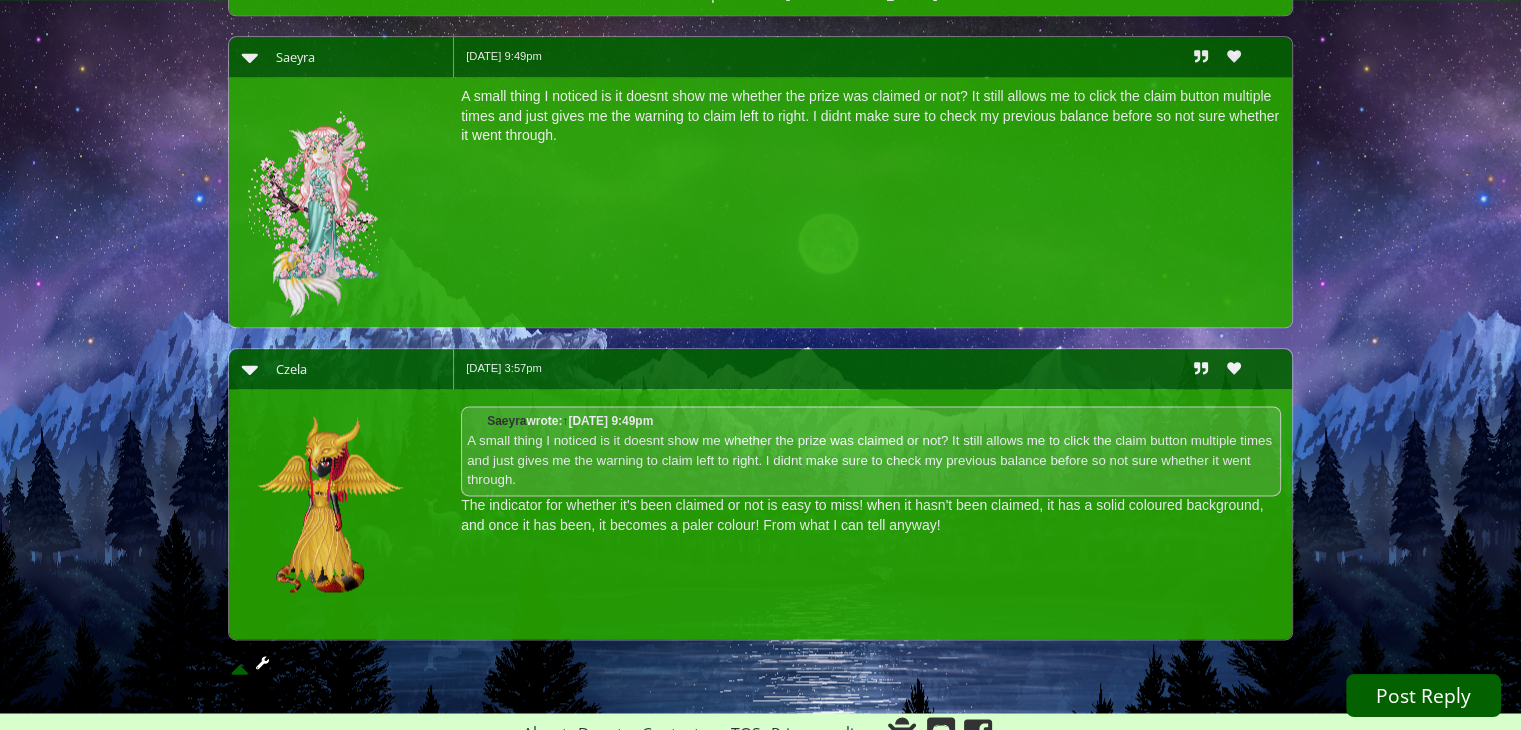 click 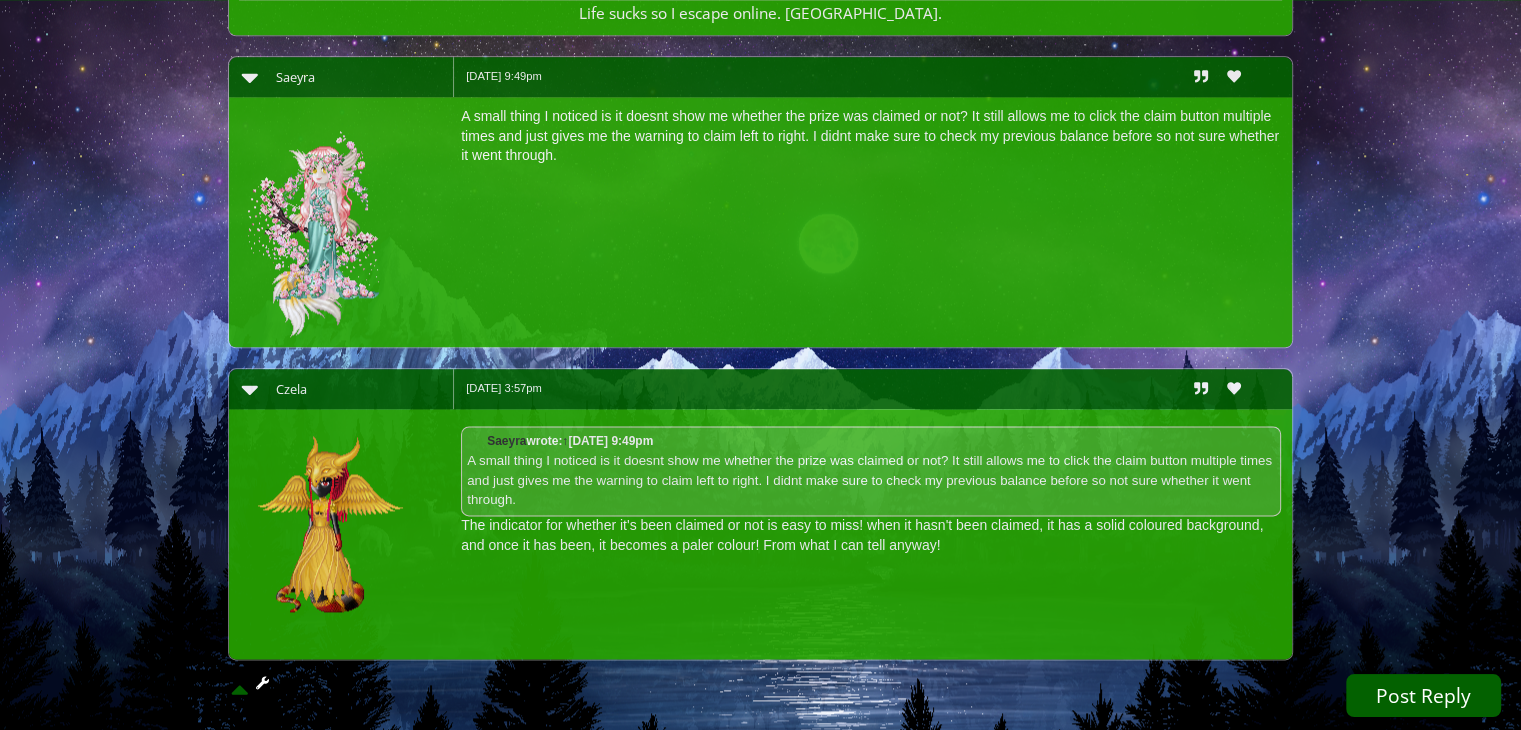scroll, scrollTop: 2448, scrollLeft: 0, axis: vertical 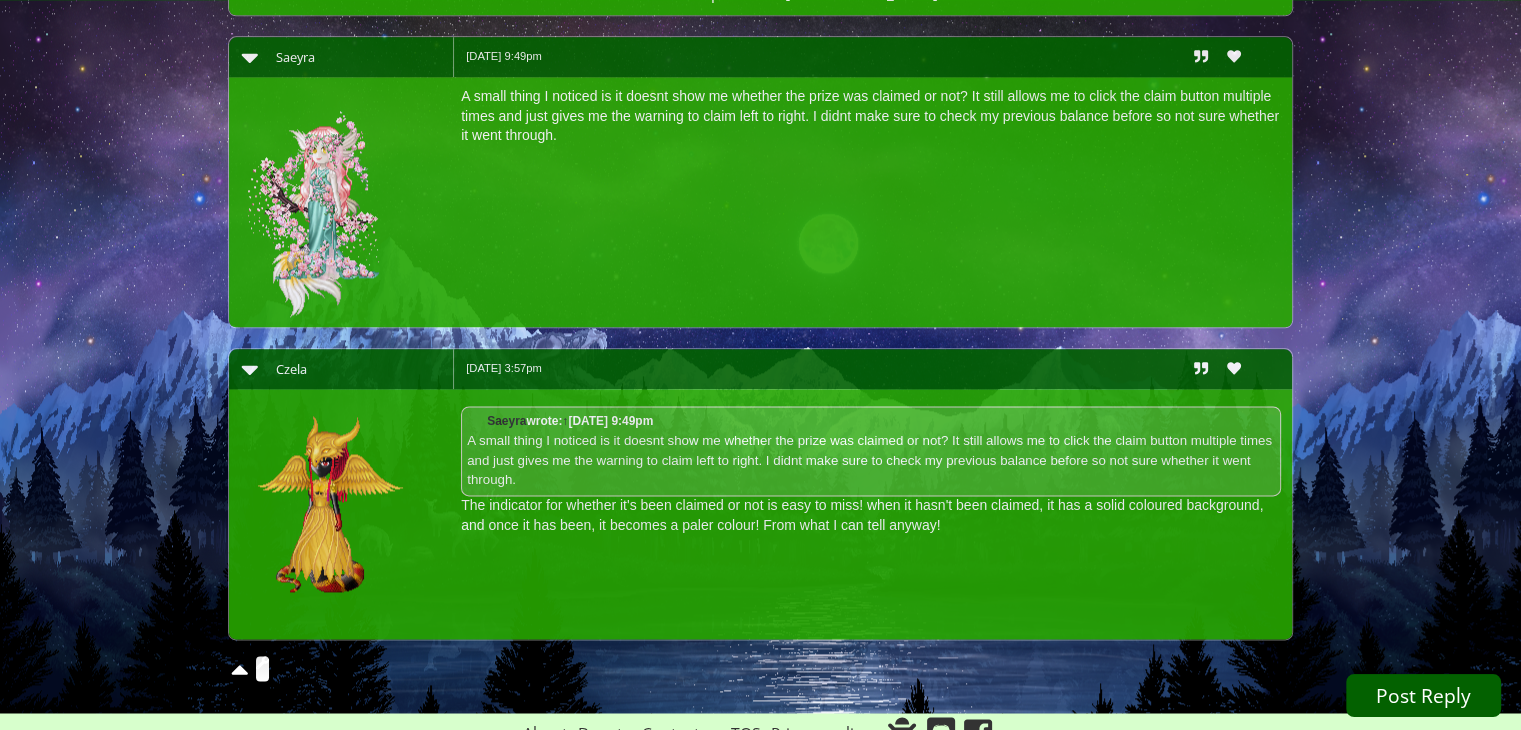 click 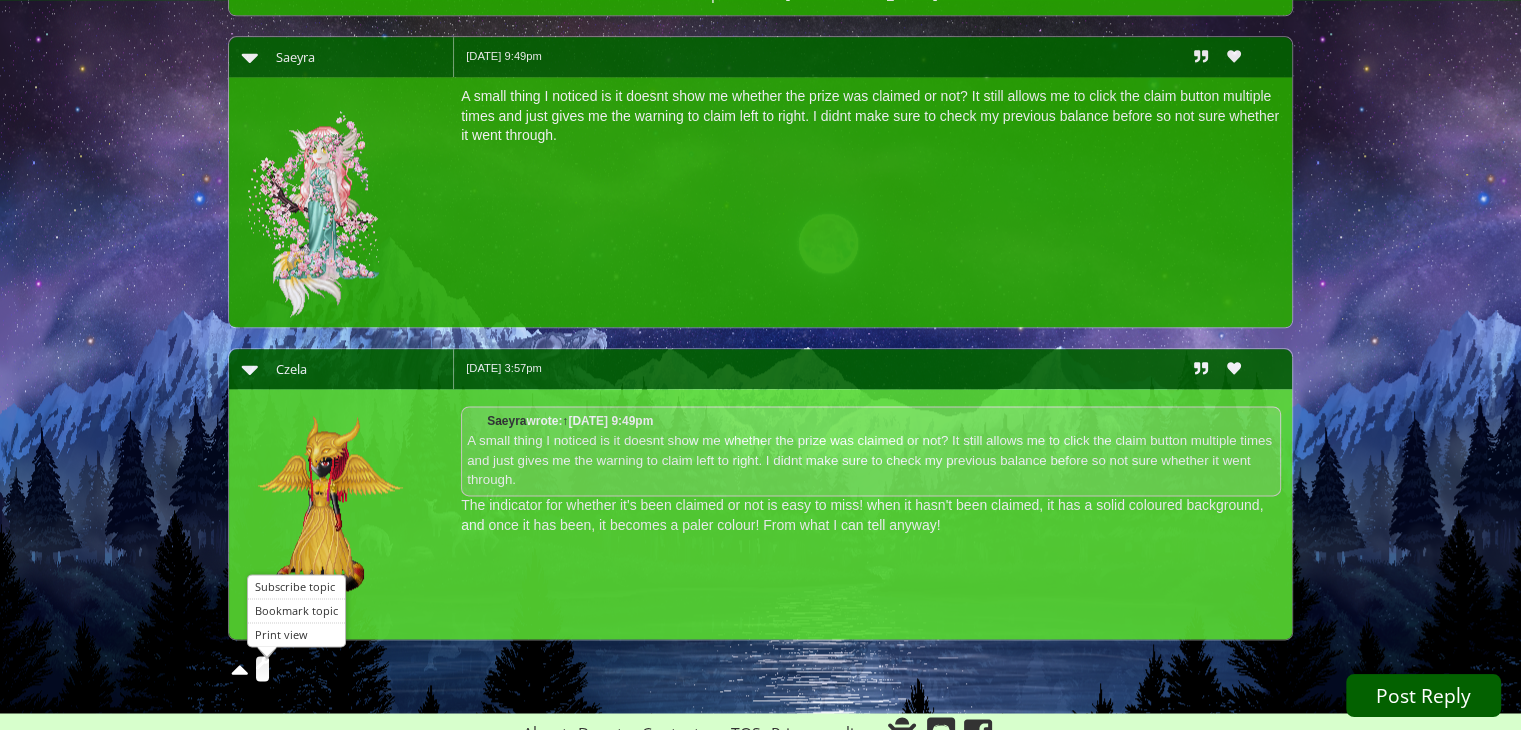 click on "Saeyra  wrote:  ↑ Jul 14, 2025 9:49pm
A small thing I noticed is it doesnt show me whether the prize was claimed or not? It still allows me to click the claim button multiple times and just gives me the warning to claim left to right. I didnt make sure to check my previous balance before so not sure whether it went through.
The indicator for whether it's been claimed or not is easy to miss! when it hasn't been claimed, it has a solid coloured background, and once it has been, it becomes a paler colour! From what I can tell anyway!" at bounding box center [760, 514] 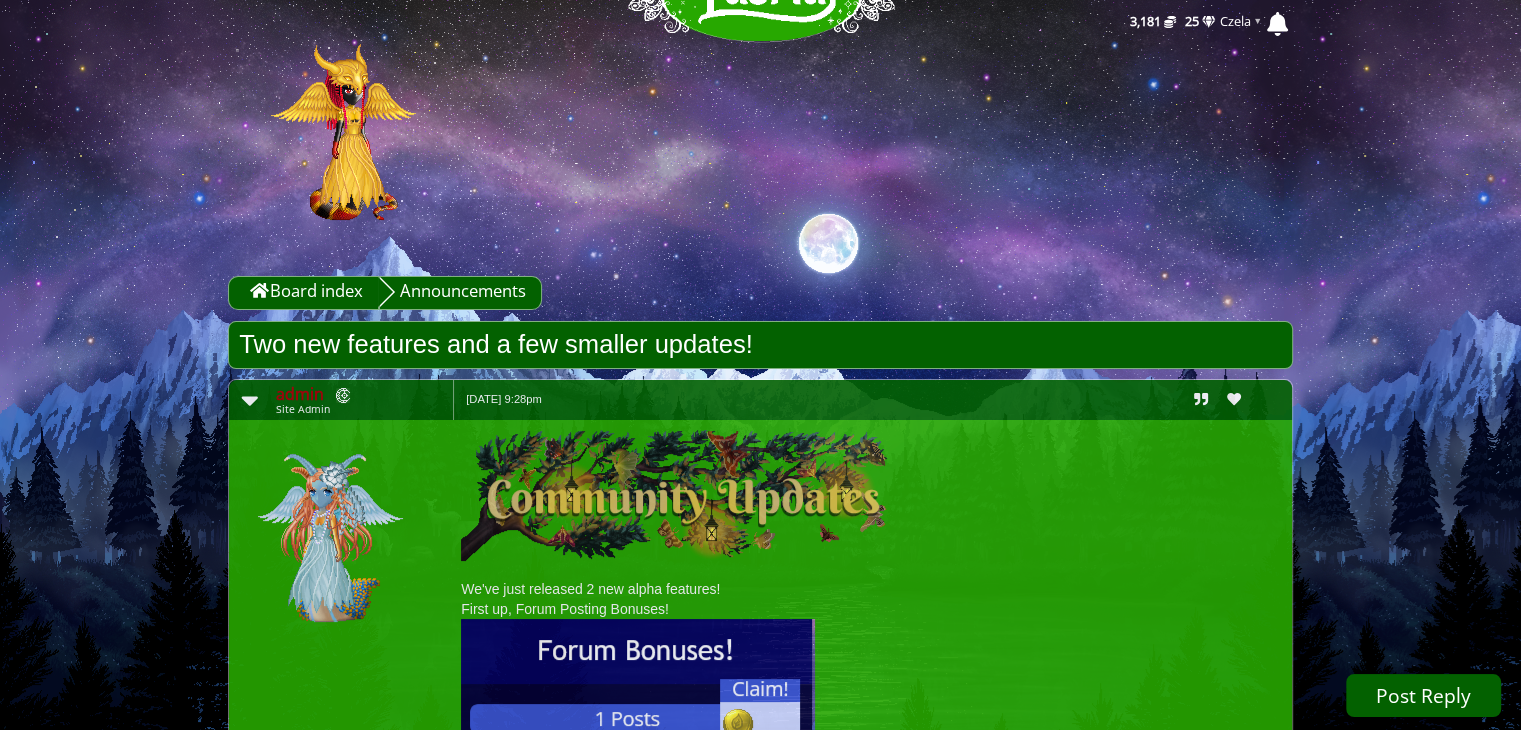 scroll, scrollTop: 0, scrollLeft: 0, axis: both 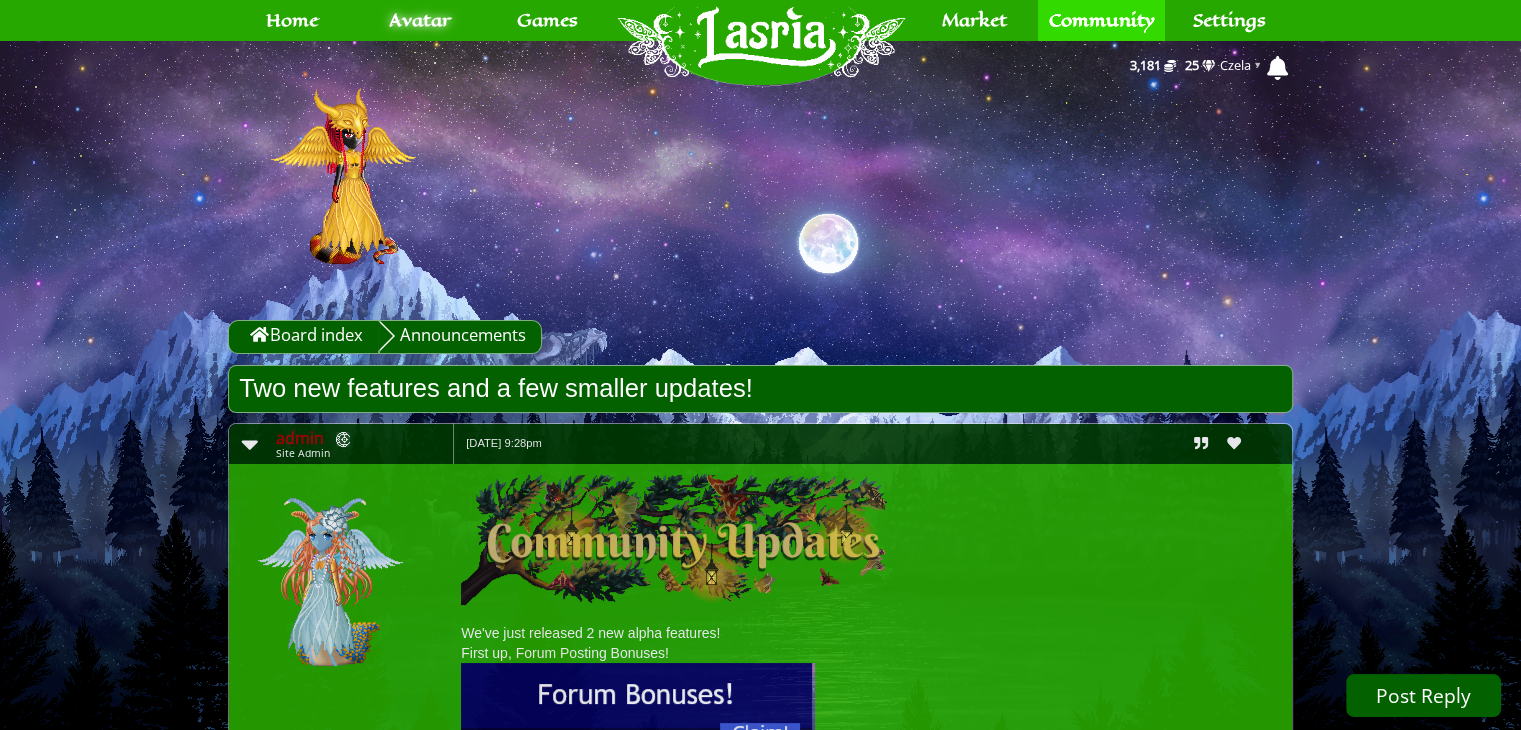 click 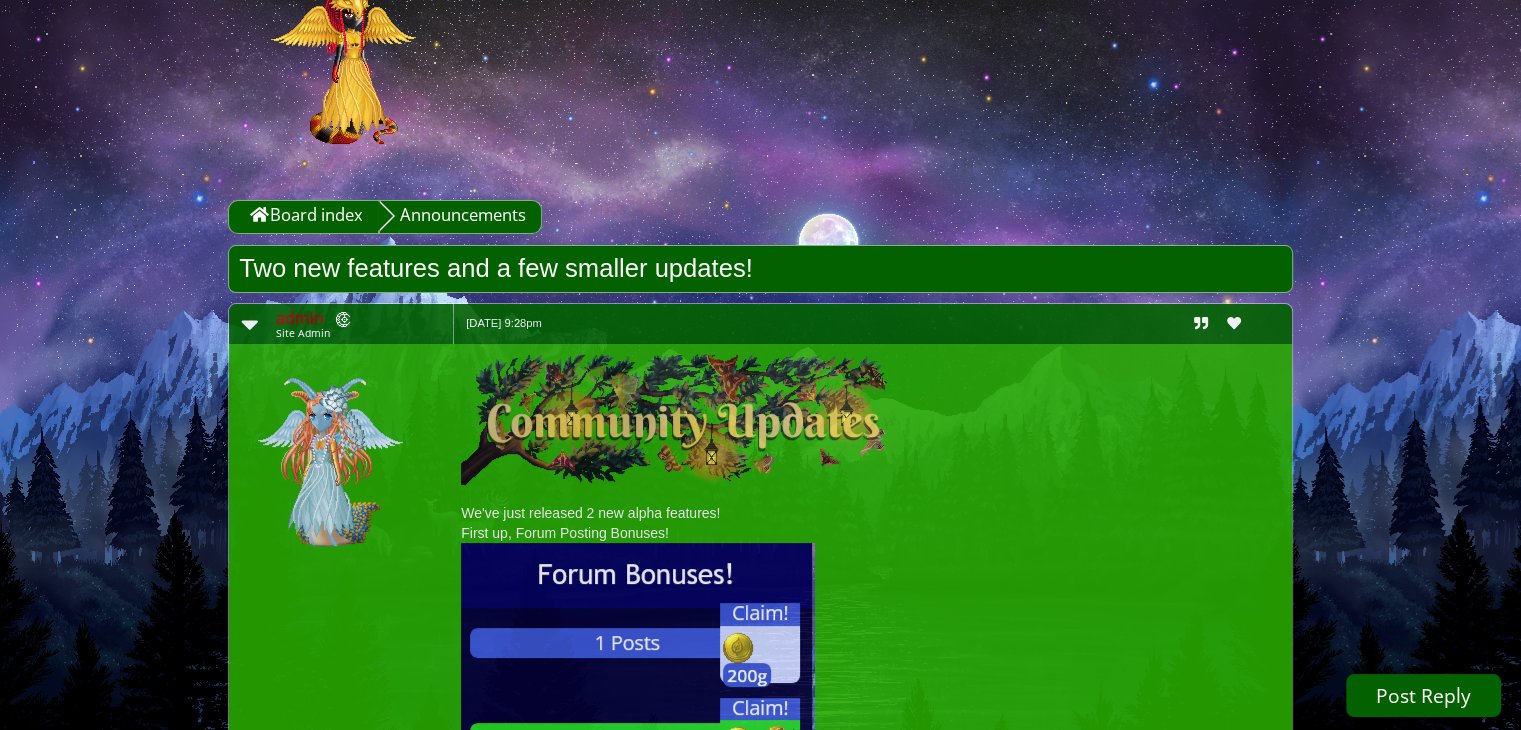 scroll, scrollTop: 0, scrollLeft: 0, axis: both 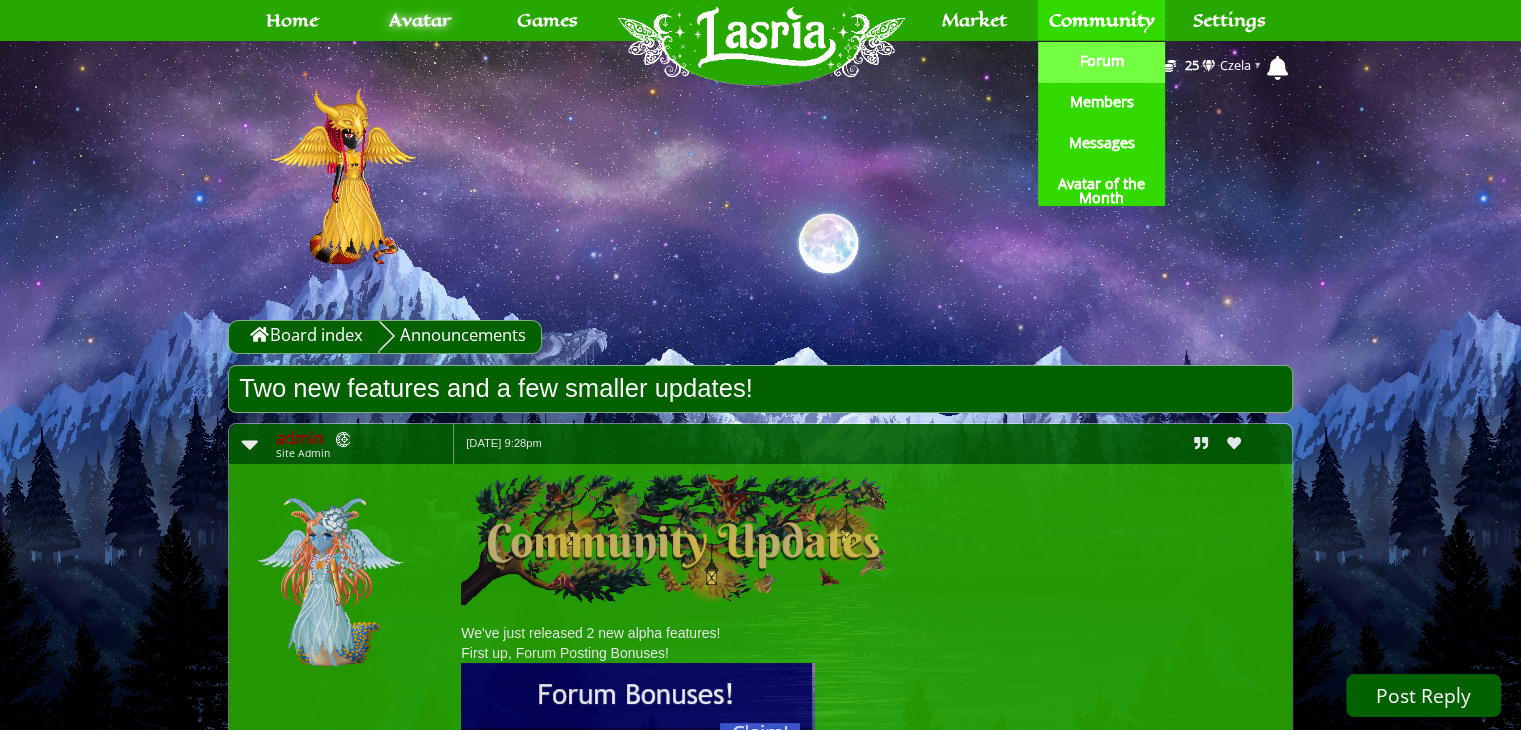 click on "Forum" at bounding box center [1102, 61] 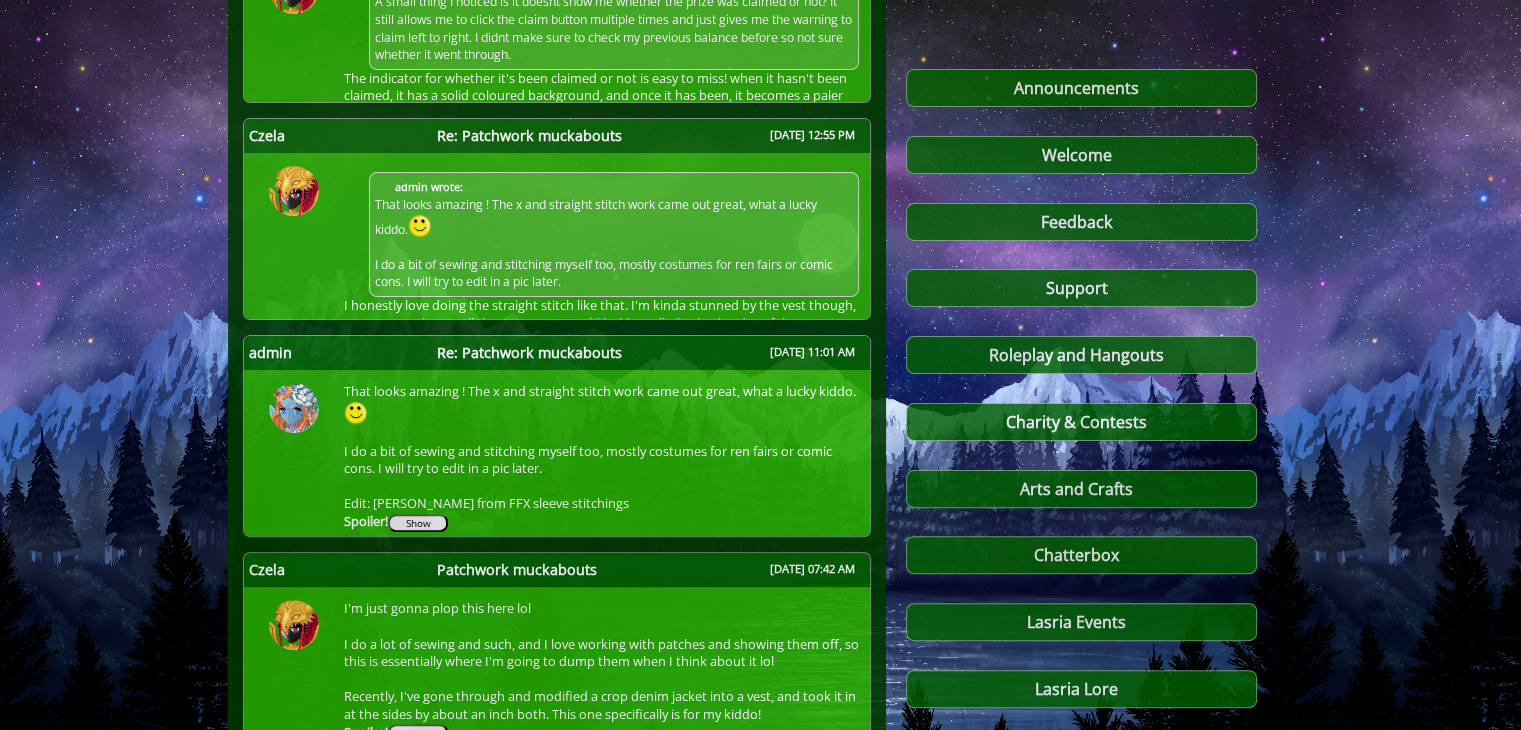 scroll, scrollTop: 460, scrollLeft: 0, axis: vertical 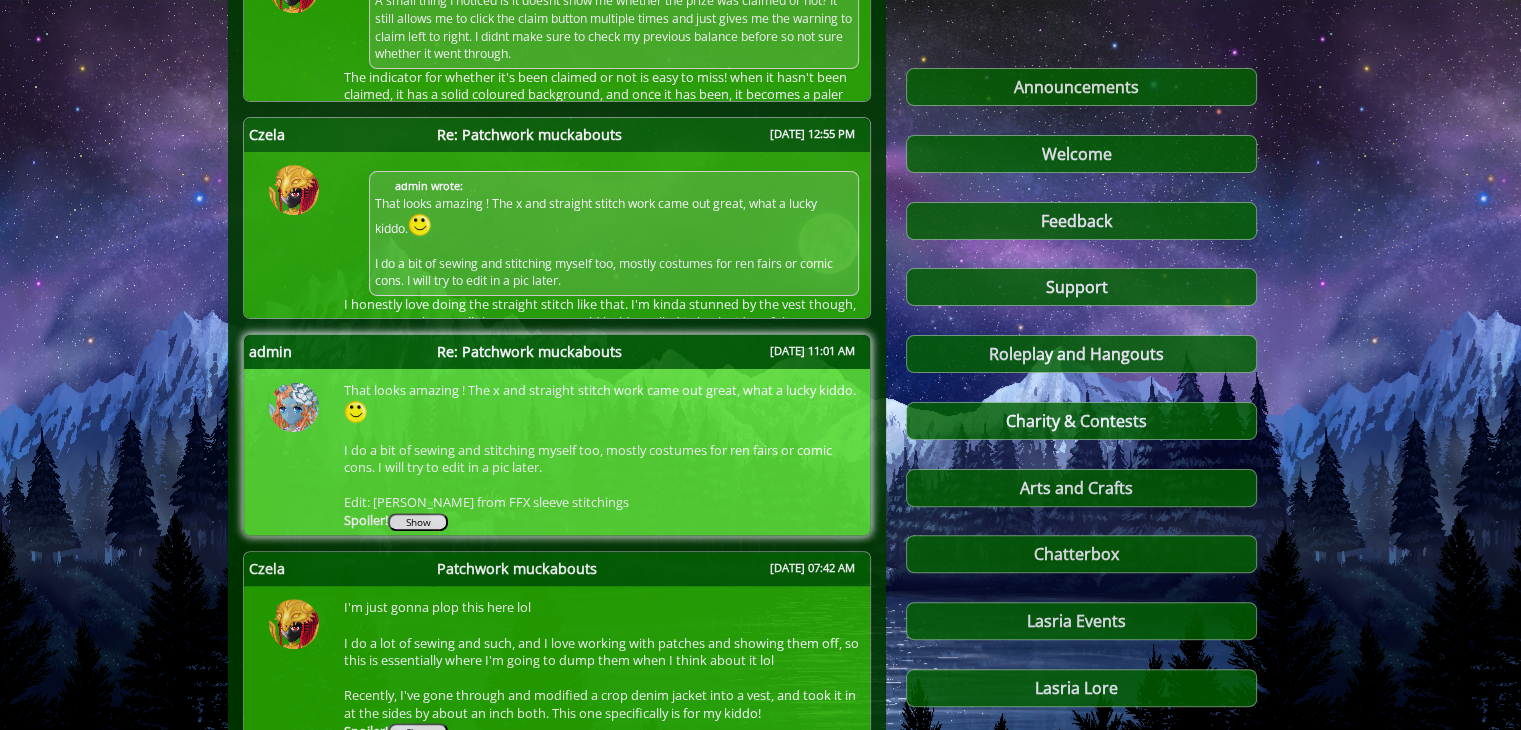 click on "Show" at bounding box center [418, 522] 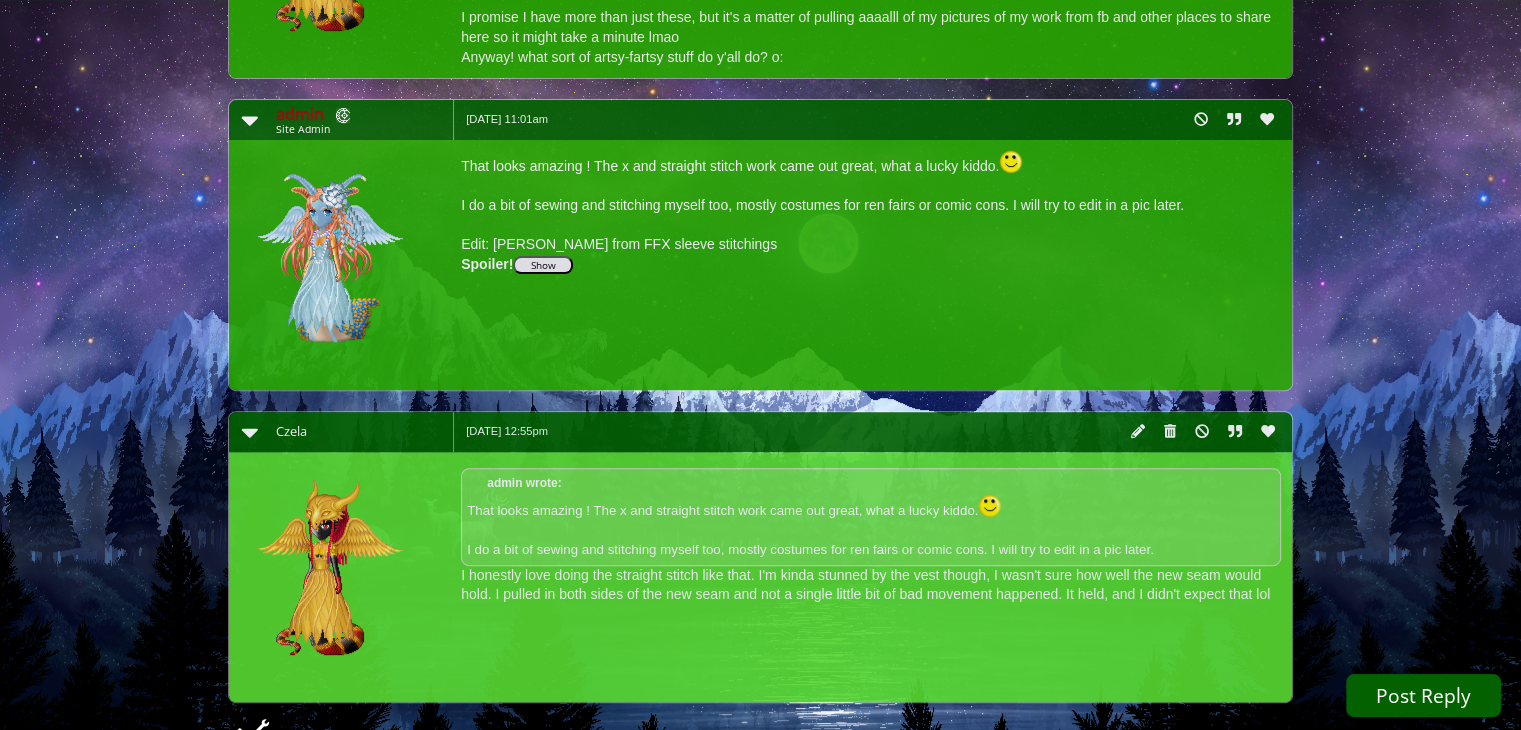 scroll, scrollTop: 636, scrollLeft: 0, axis: vertical 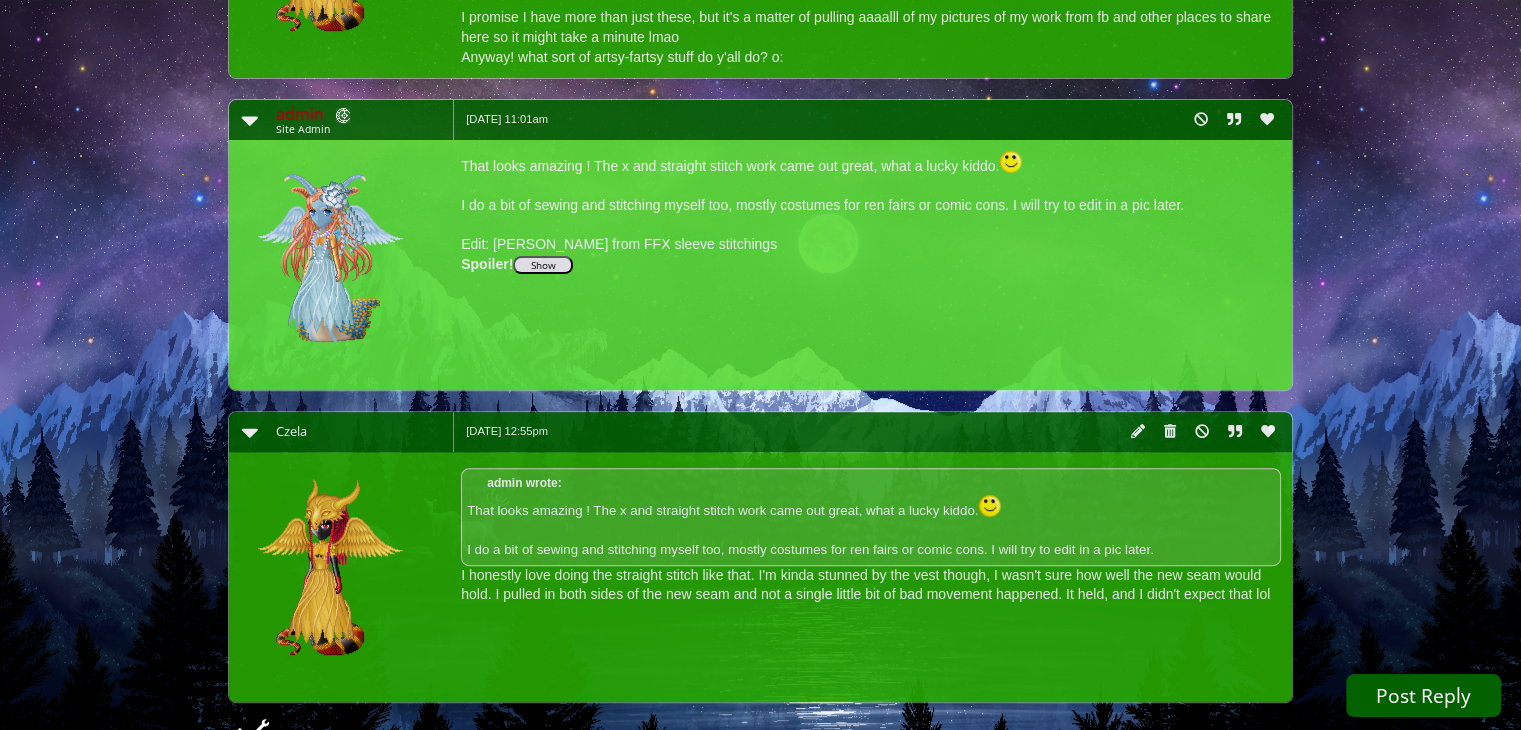 click on "Show" at bounding box center (543, 265) 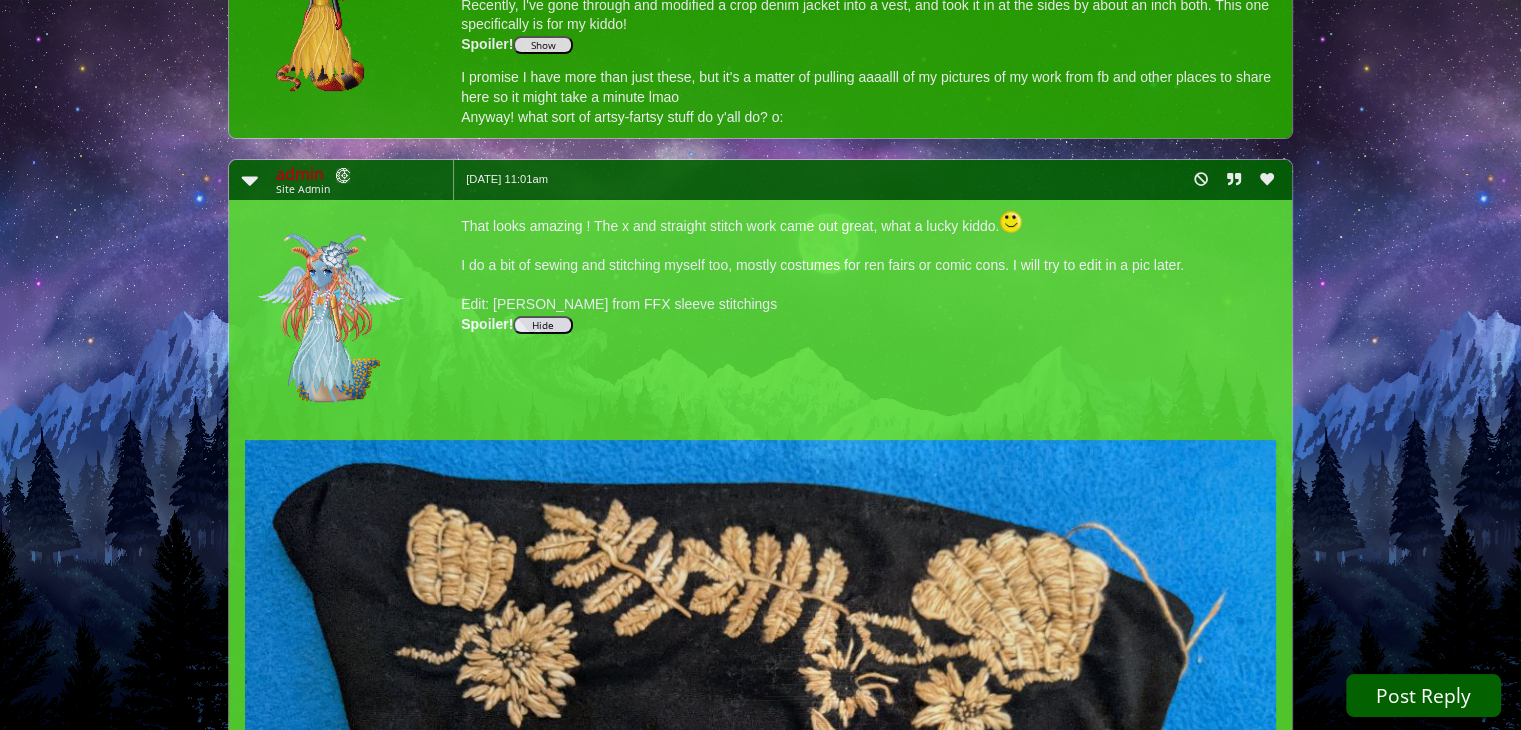 scroll, scrollTop: 571, scrollLeft: 0, axis: vertical 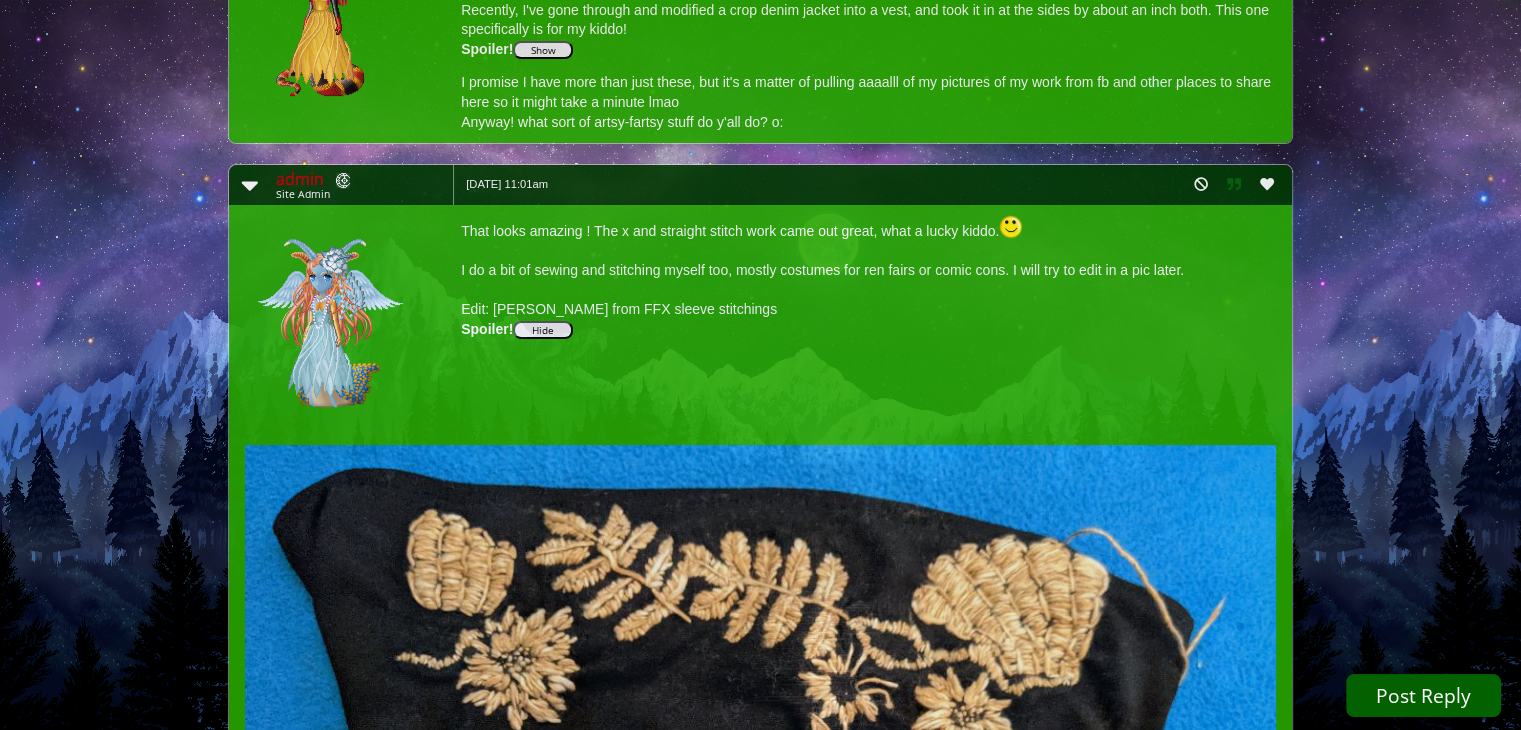 click 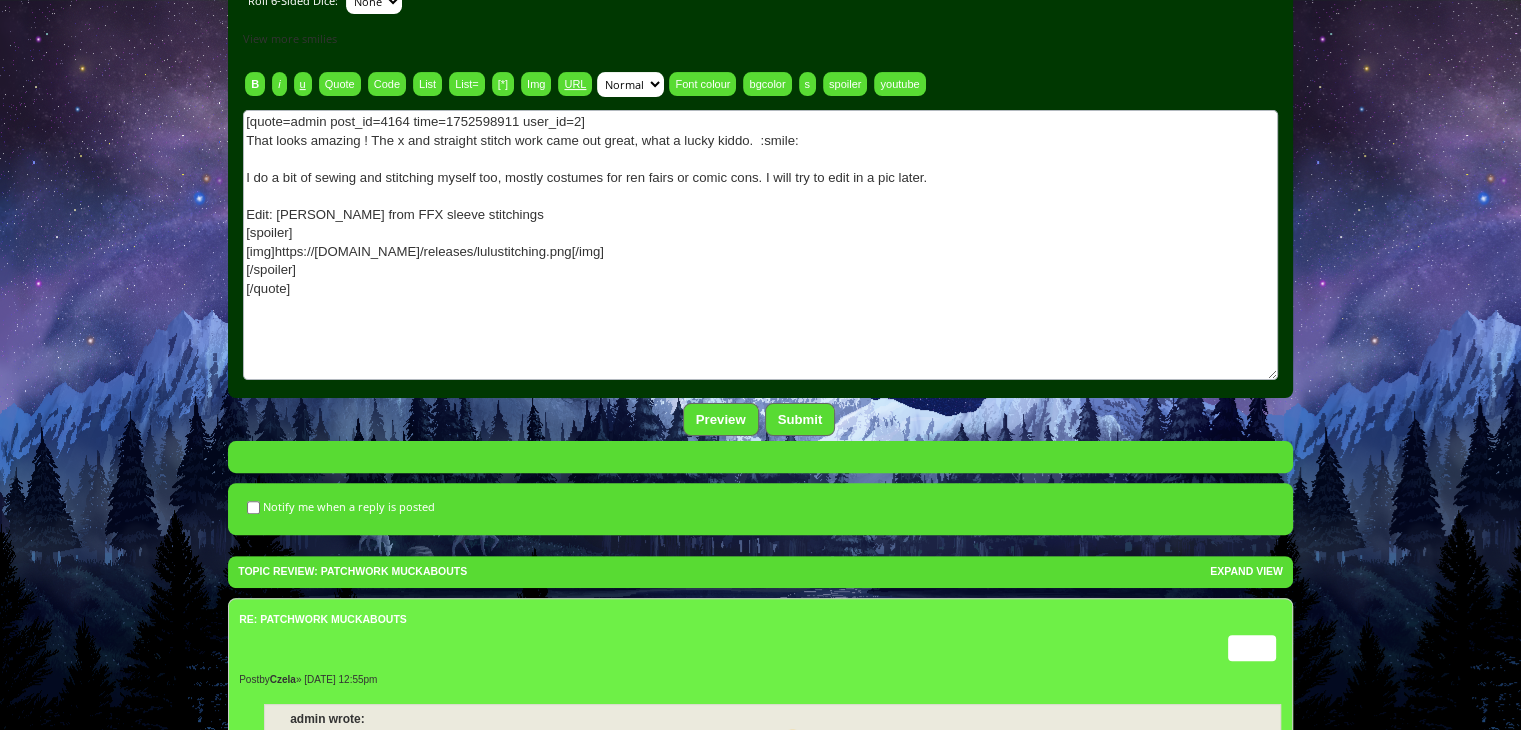scroll, scrollTop: 532, scrollLeft: 0, axis: vertical 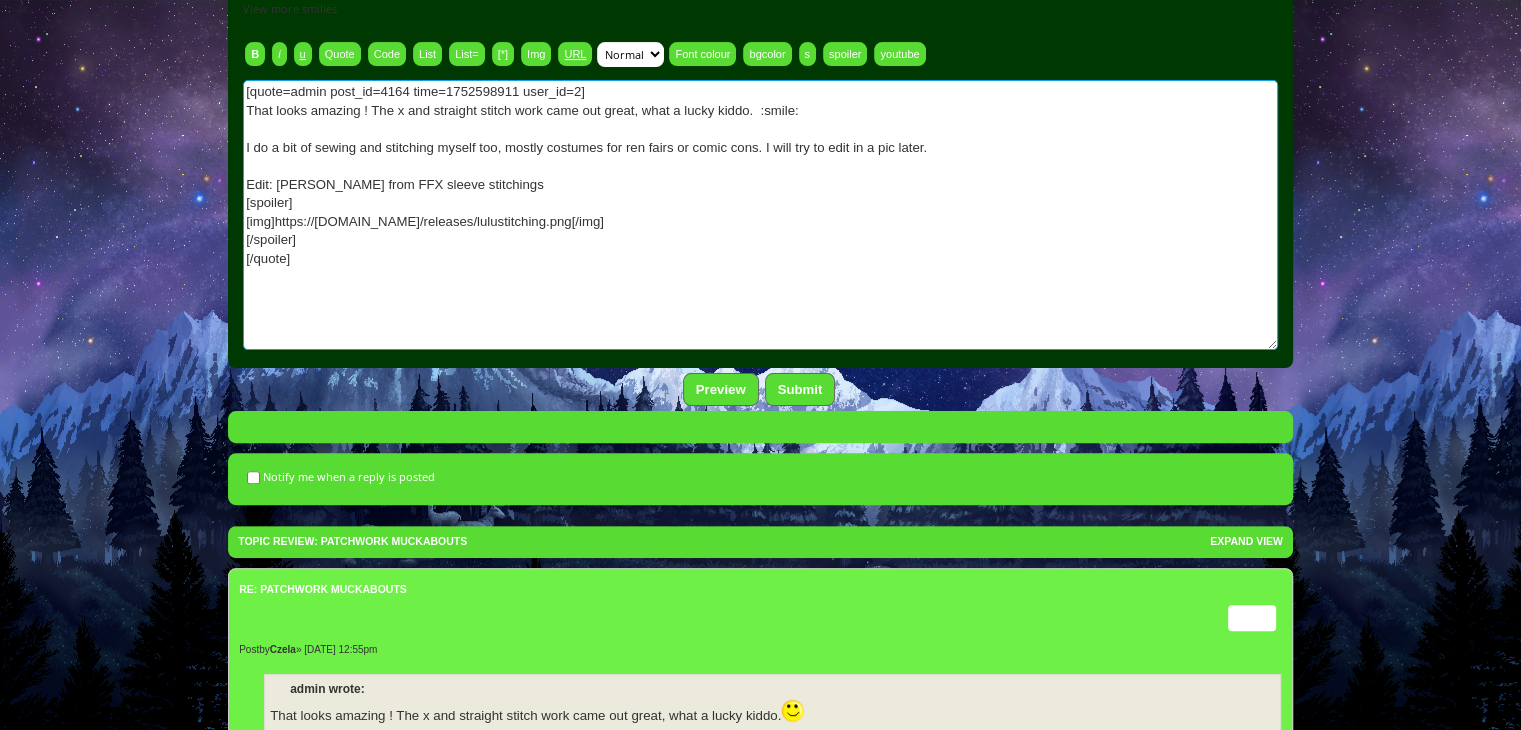 click on "[quote=admin post_id=4164 time=1752598911 user_id=2]
That looks amazing ! The x and straight stitch work came out great, what a lucky kiddo.  :smile:
I do a bit of sewing and stitching myself too, mostly costumes for ren fairs or comic cons. I will try to edit in a pic later.
Edit: Lulu from FFX sleeve stitchings
[spoiler]
[img]https://lasria-avatar-images.s3.amazonaws.com/releases/lulustitching.png[/img]
[/spoiler]
[/quote]" at bounding box center [760, 215] 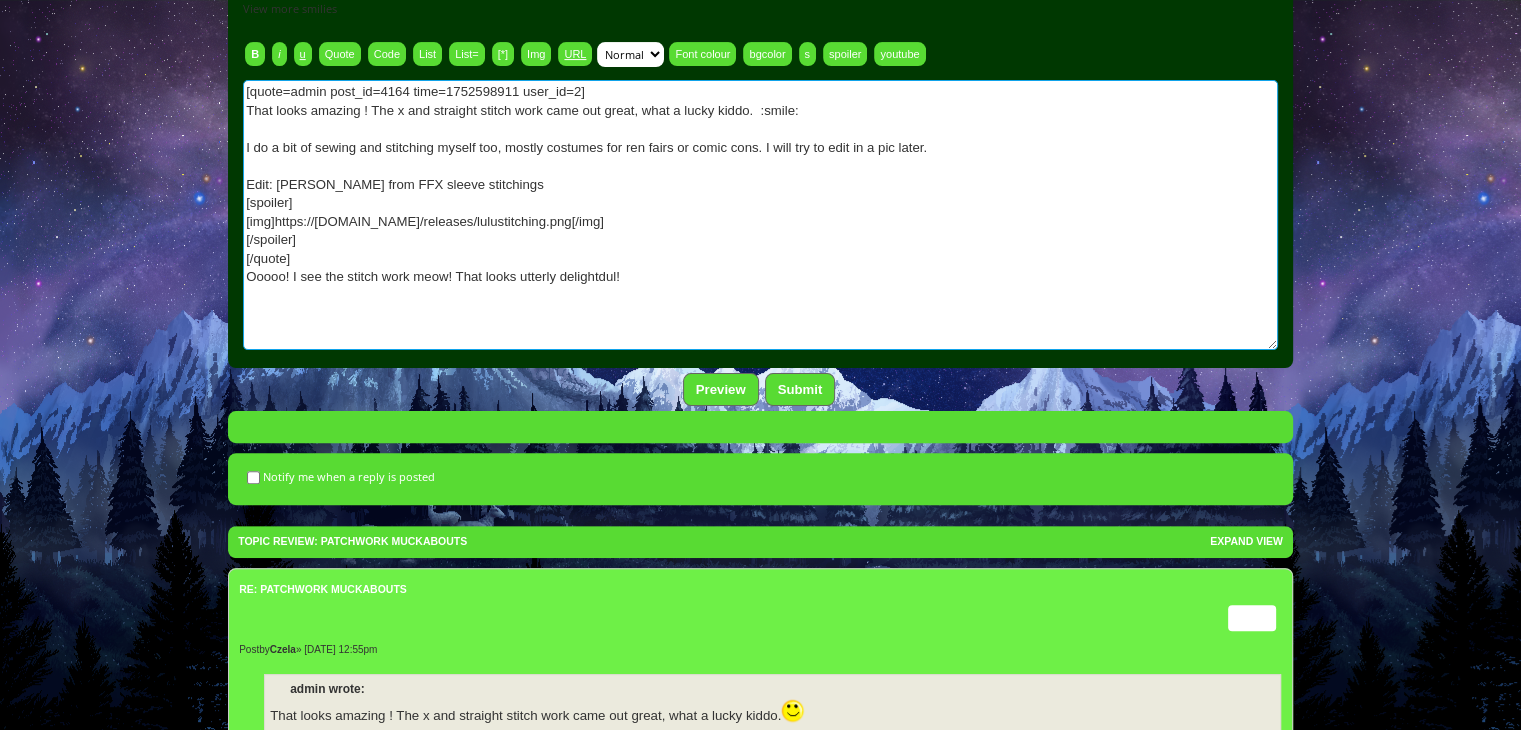 click on "[quote=admin post_id=4164 time=1752598911 user_id=2]
That looks amazing ! The x and straight stitch work came out great, what a lucky kiddo.  :smile:
I do a bit of sewing and stitching myself too, mostly costumes for ren fairs or comic cons. I will try to edit in a pic later.
Edit: Lulu from FFX sleeve stitchings
[spoiler]
[img]https://lasria-avatar-images.s3.amazonaws.com/releases/lulustitching.png[/img]
[/spoiler]
[/quote]" at bounding box center [760, 215] 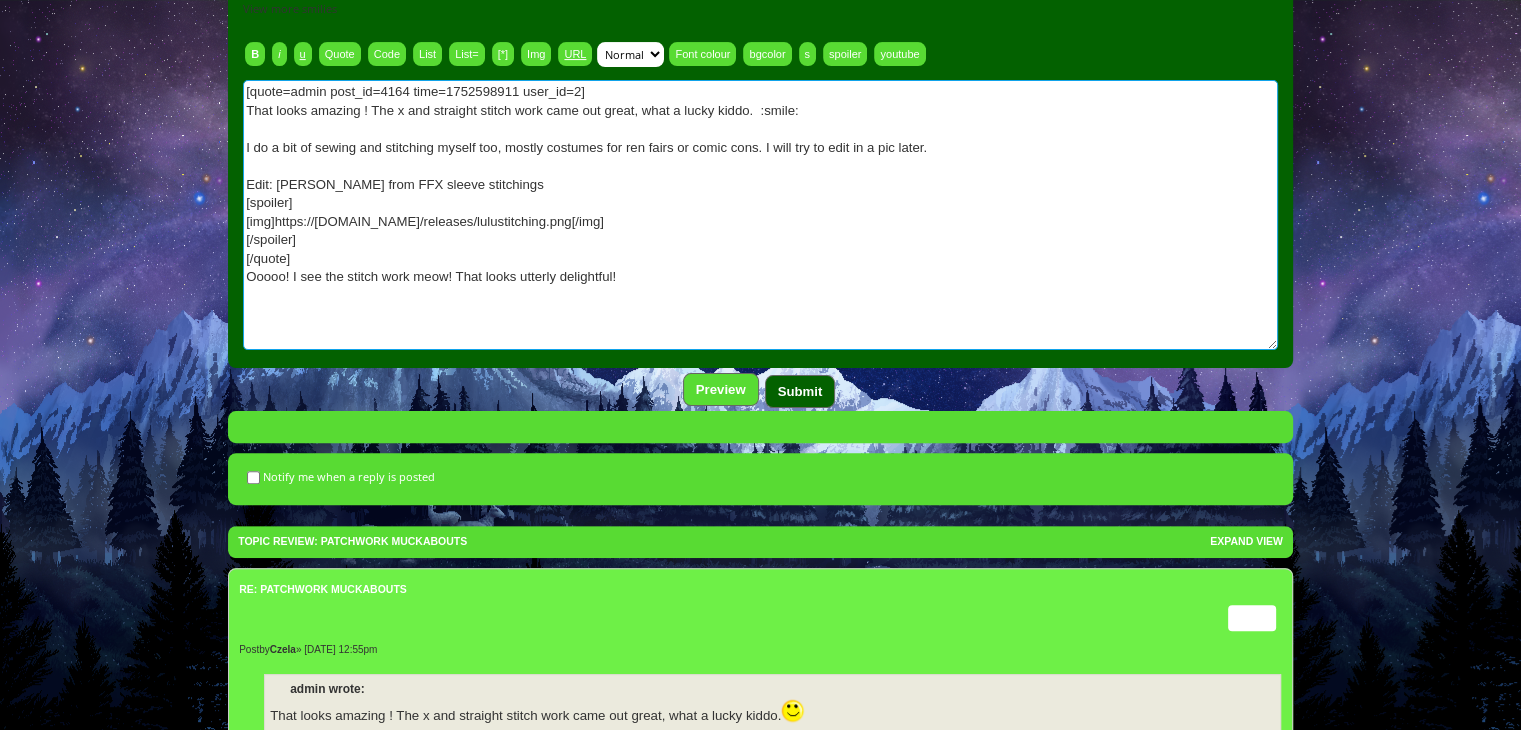 type on "[quote=admin post_id=4164 time=1752598911 user_id=2]
That looks amazing ! The x and straight stitch work came out great, what a lucky kiddo.  :smile:
I do a bit of sewing and stitching myself too, mostly costumes for ren fairs or comic cons. I will try to edit in a pic later.
Edit: Lulu from FFX sleeve stitchings
[spoiler]
[img]https://lasria-avatar-images.s3.amazonaws.com/releases/lulustitching.png[/img]
[/spoiler]
[/quote]
Ooooo! I see the stitch work meow! That looks utterly delightful!" 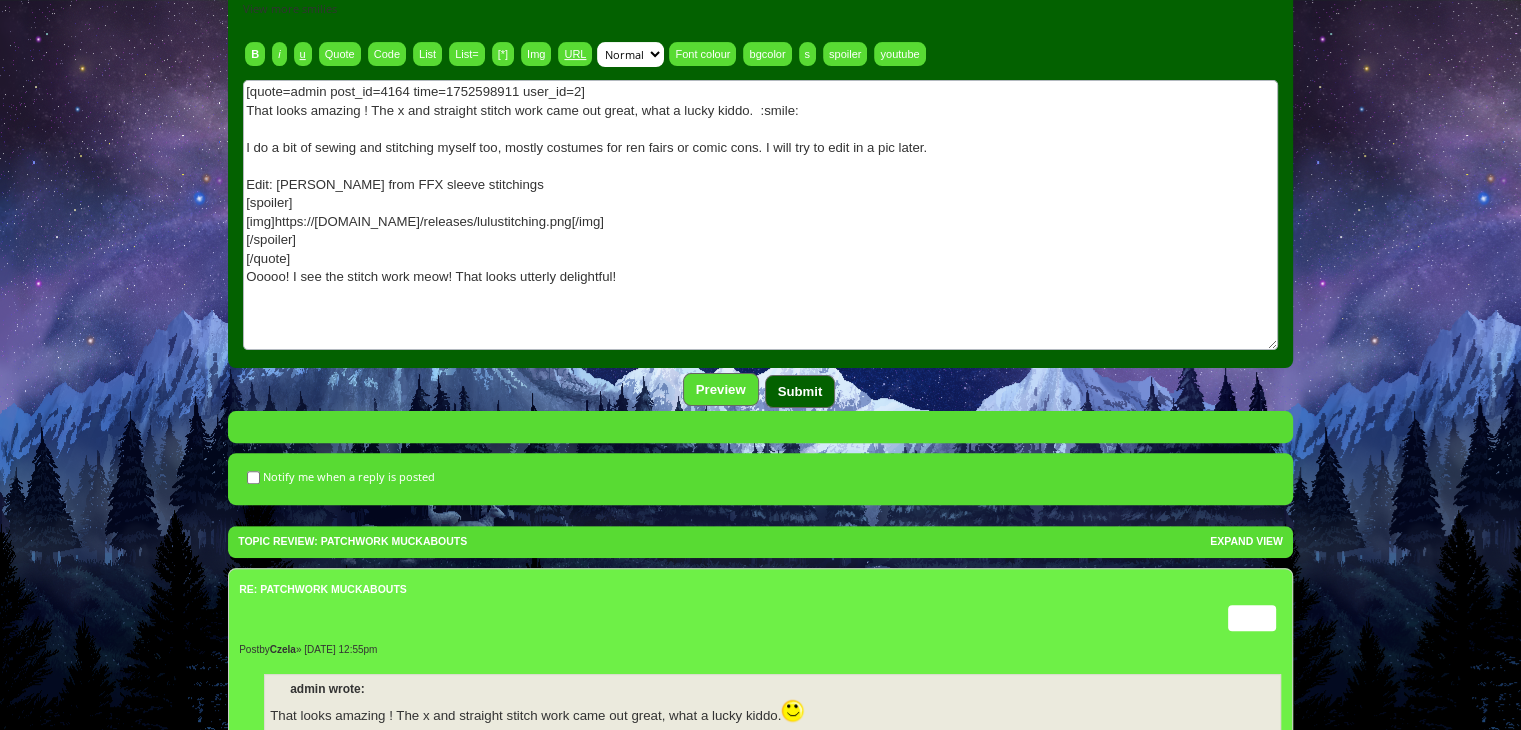 click on "Submit" at bounding box center [800, 391] 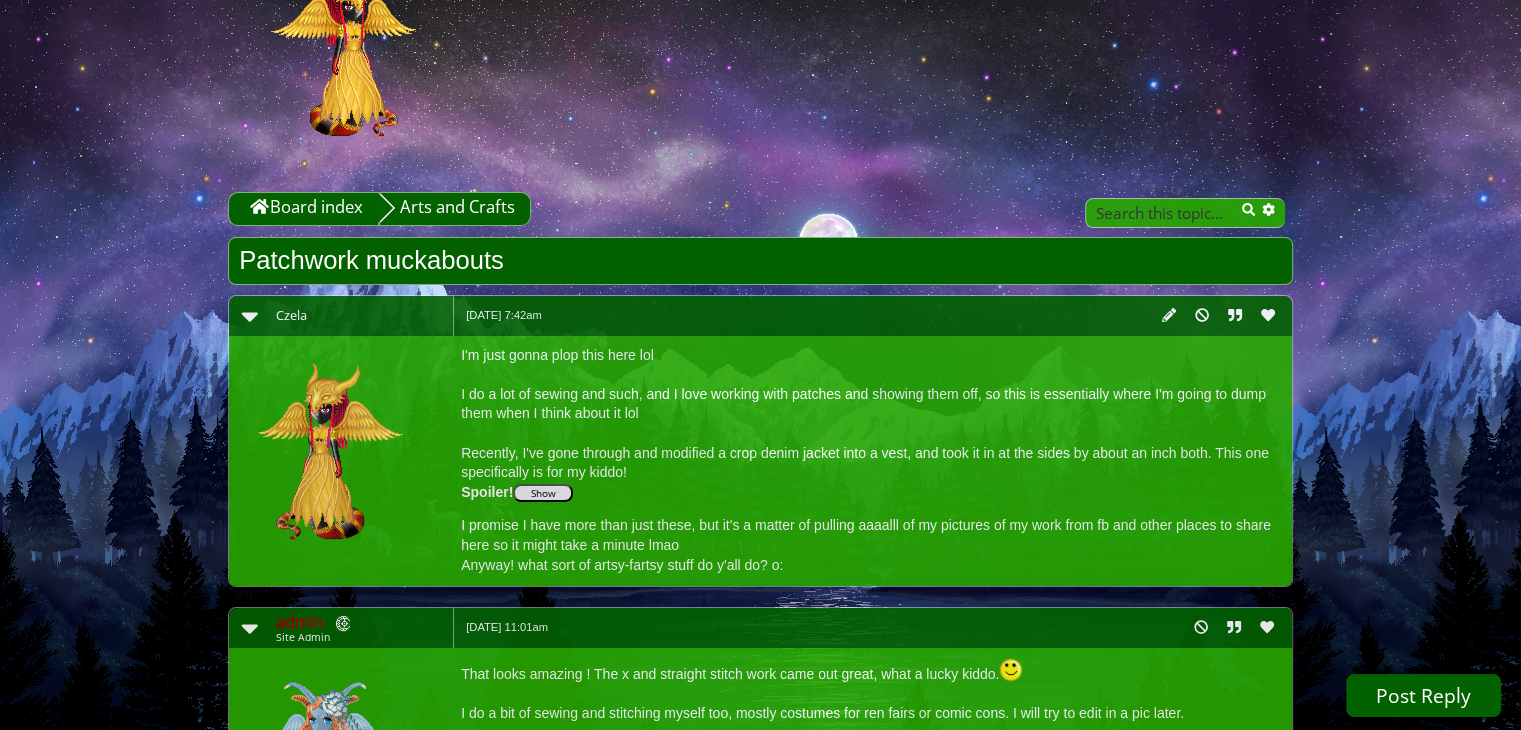 scroll, scrollTop: 0, scrollLeft: 0, axis: both 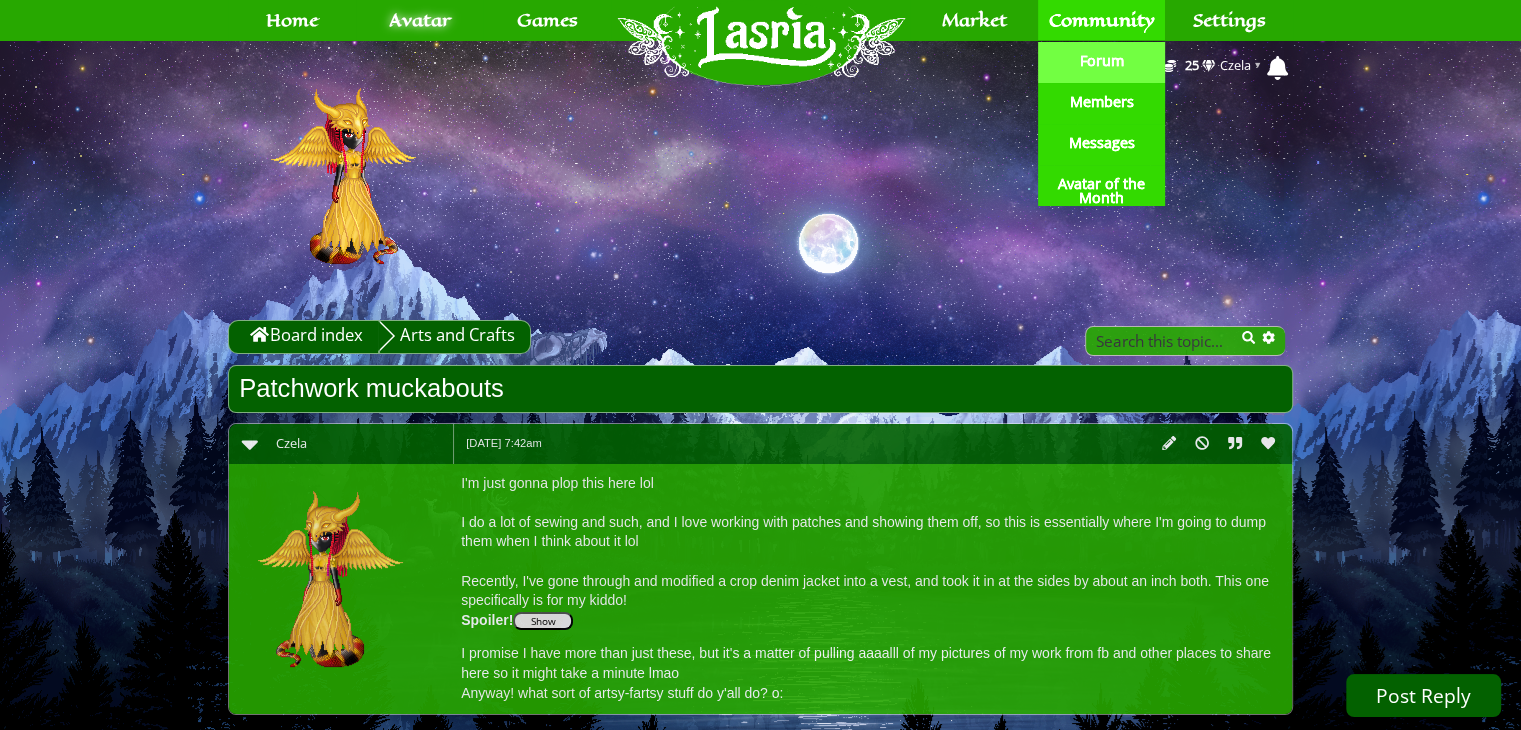 click on "Forum" at bounding box center (1102, 61) 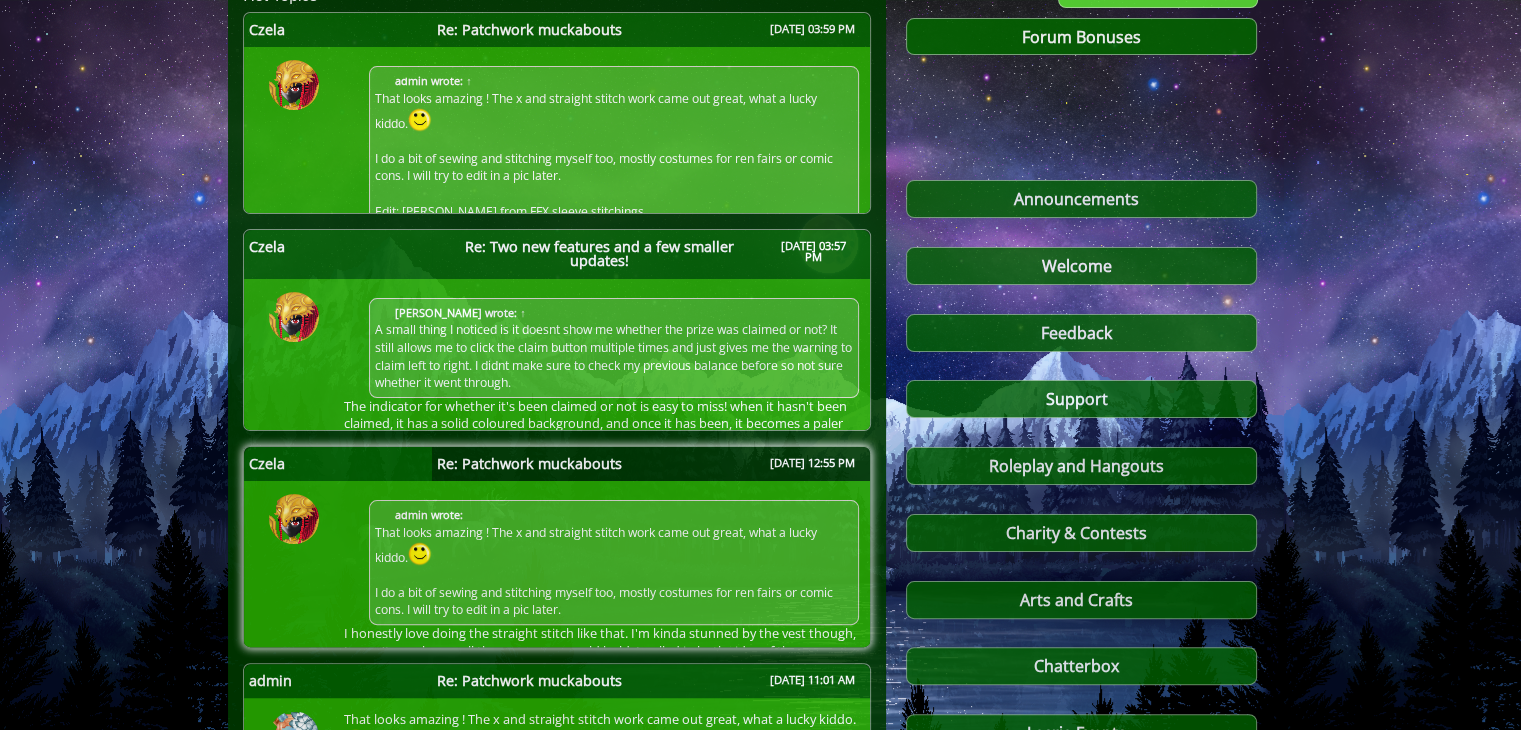 scroll, scrollTop: 360, scrollLeft: 0, axis: vertical 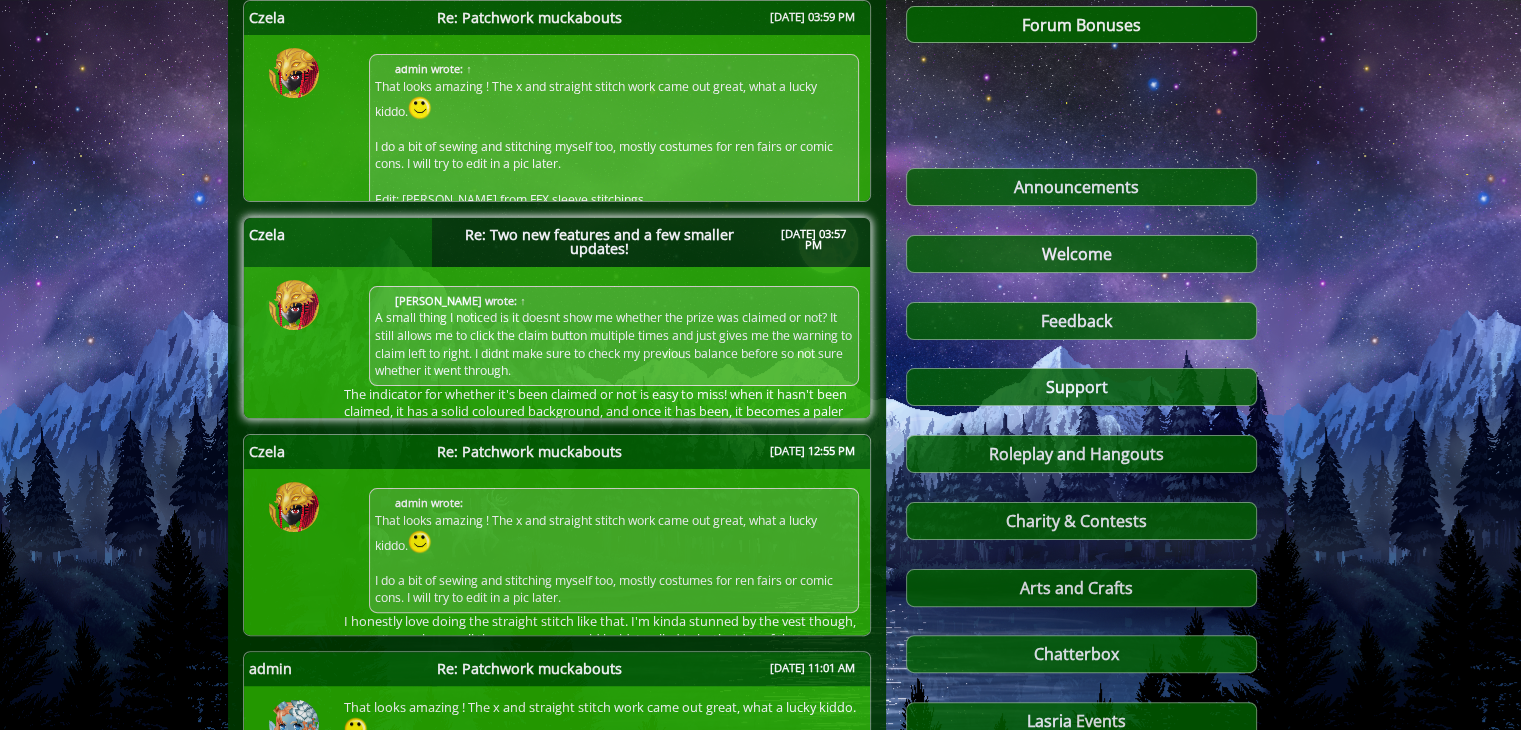 click on "Re: Two new features and a few smaller updates!" at bounding box center [599, 242] 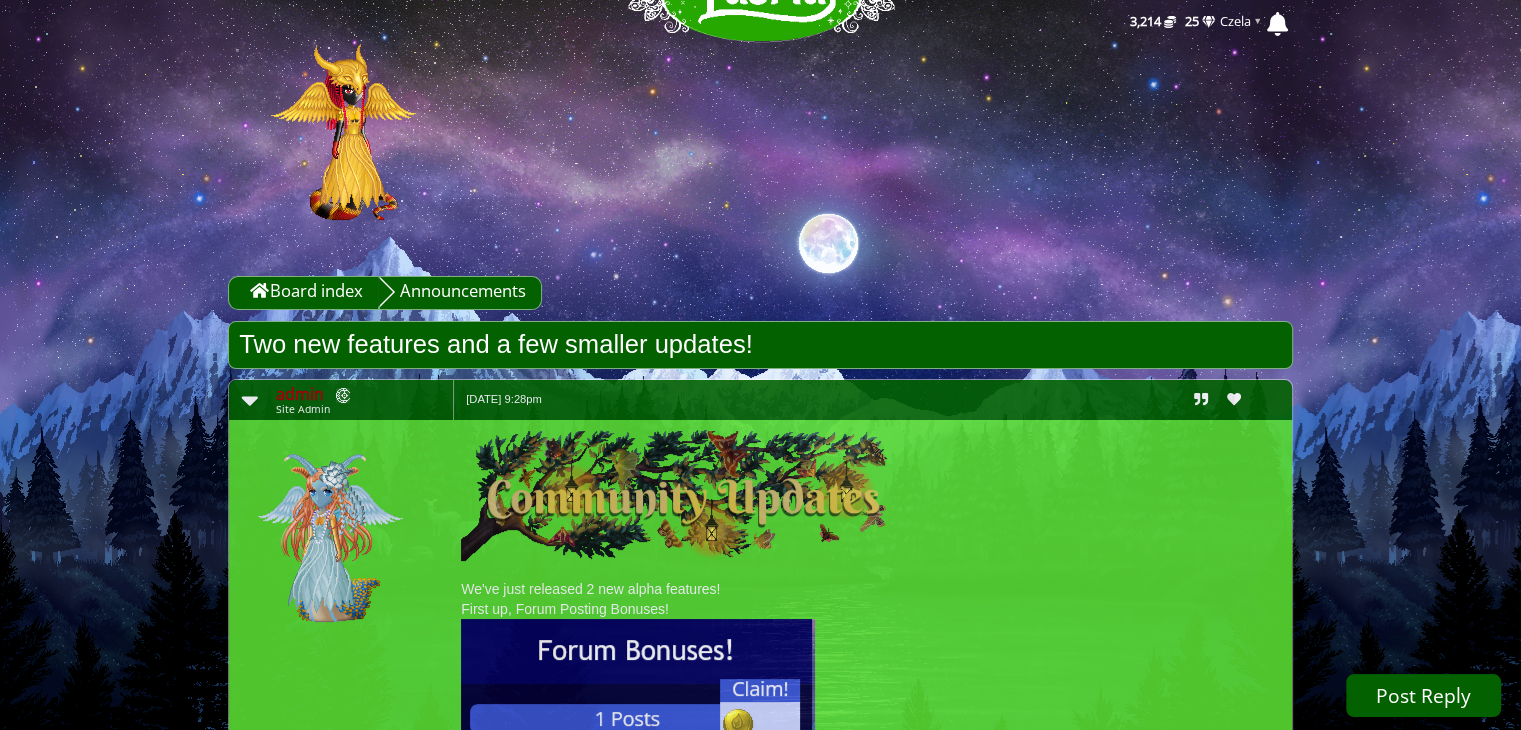 scroll, scrollTop: 0, scrollLeft: 0, axis: both 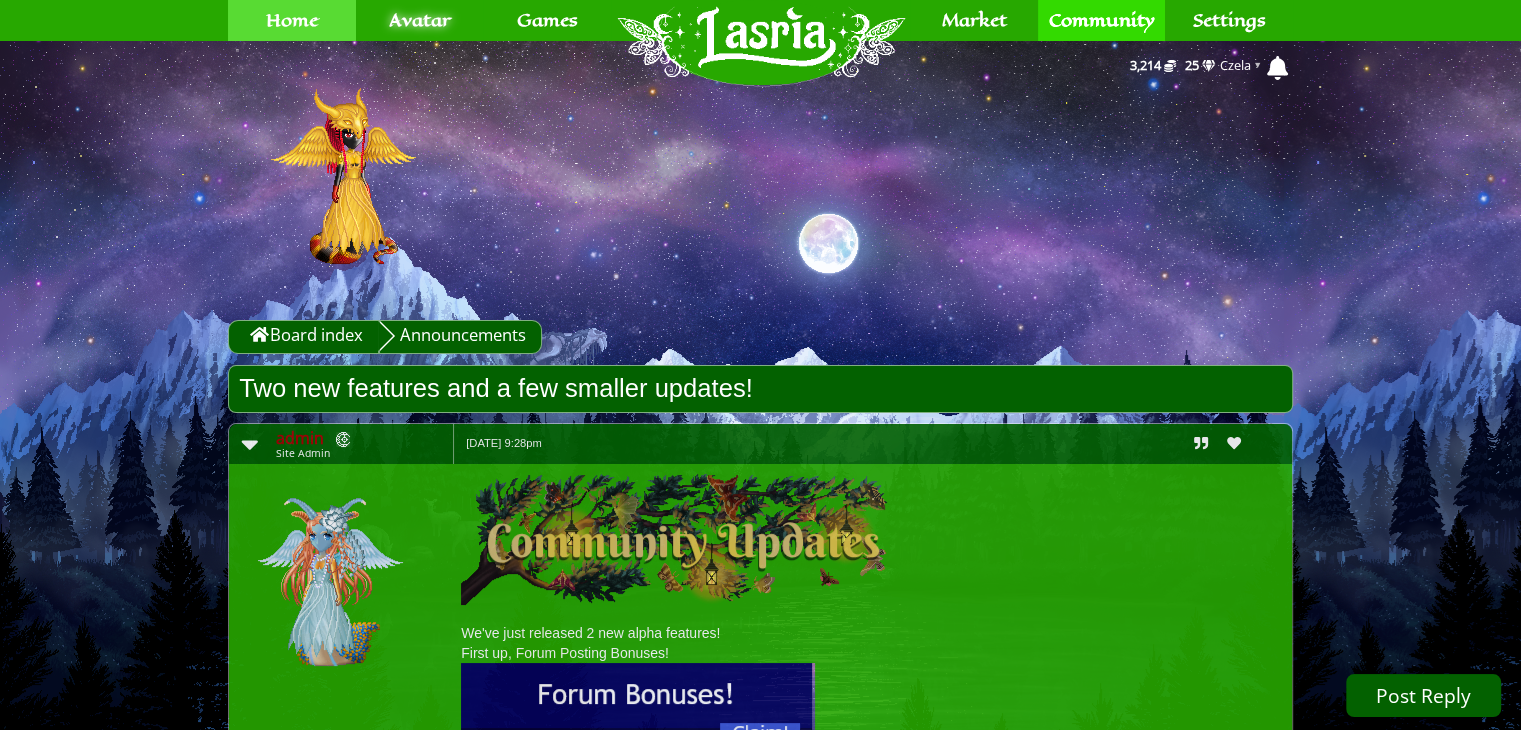 click on "Home" at bounding box center [292, 20] 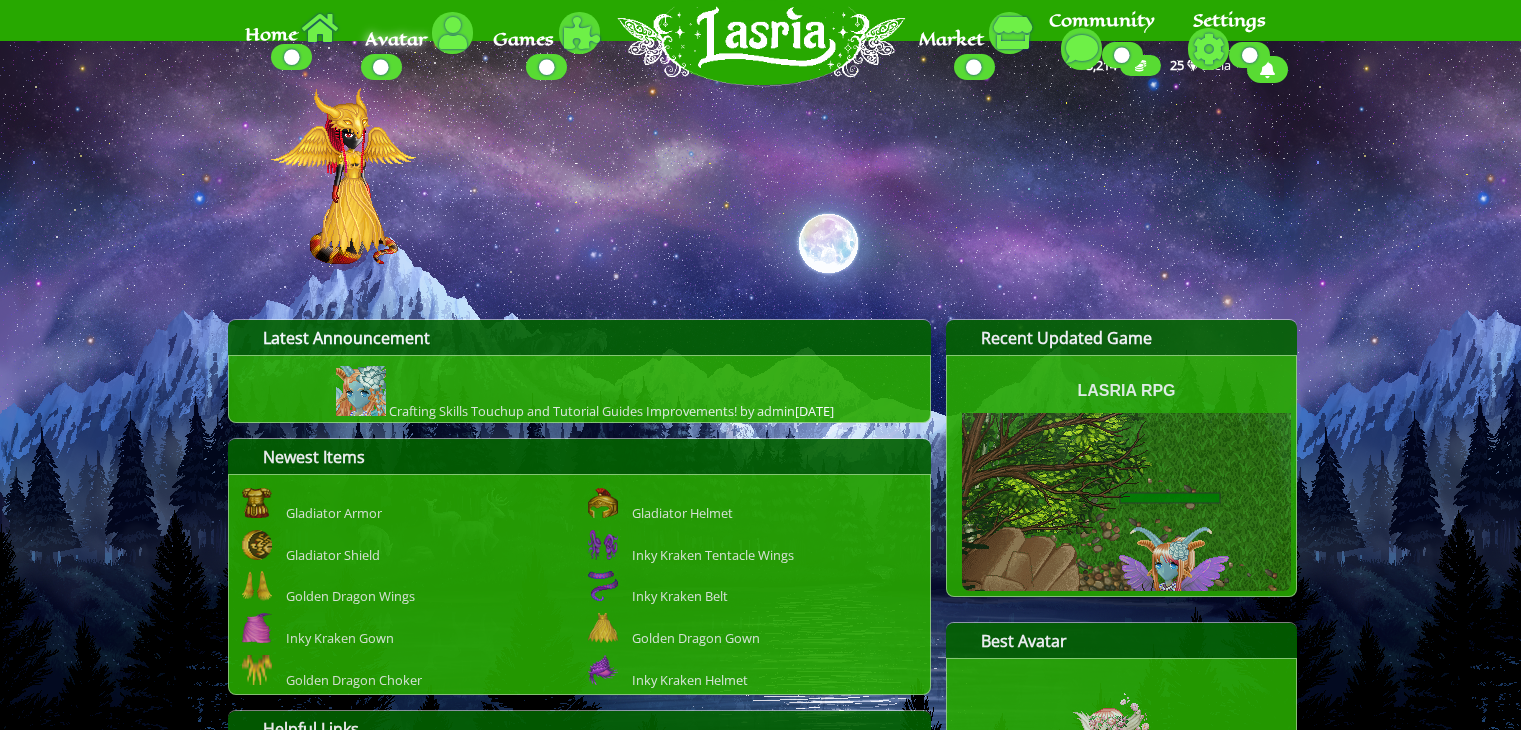 scroll, scrollTop: 0, scrollLeft: 0, axis: both 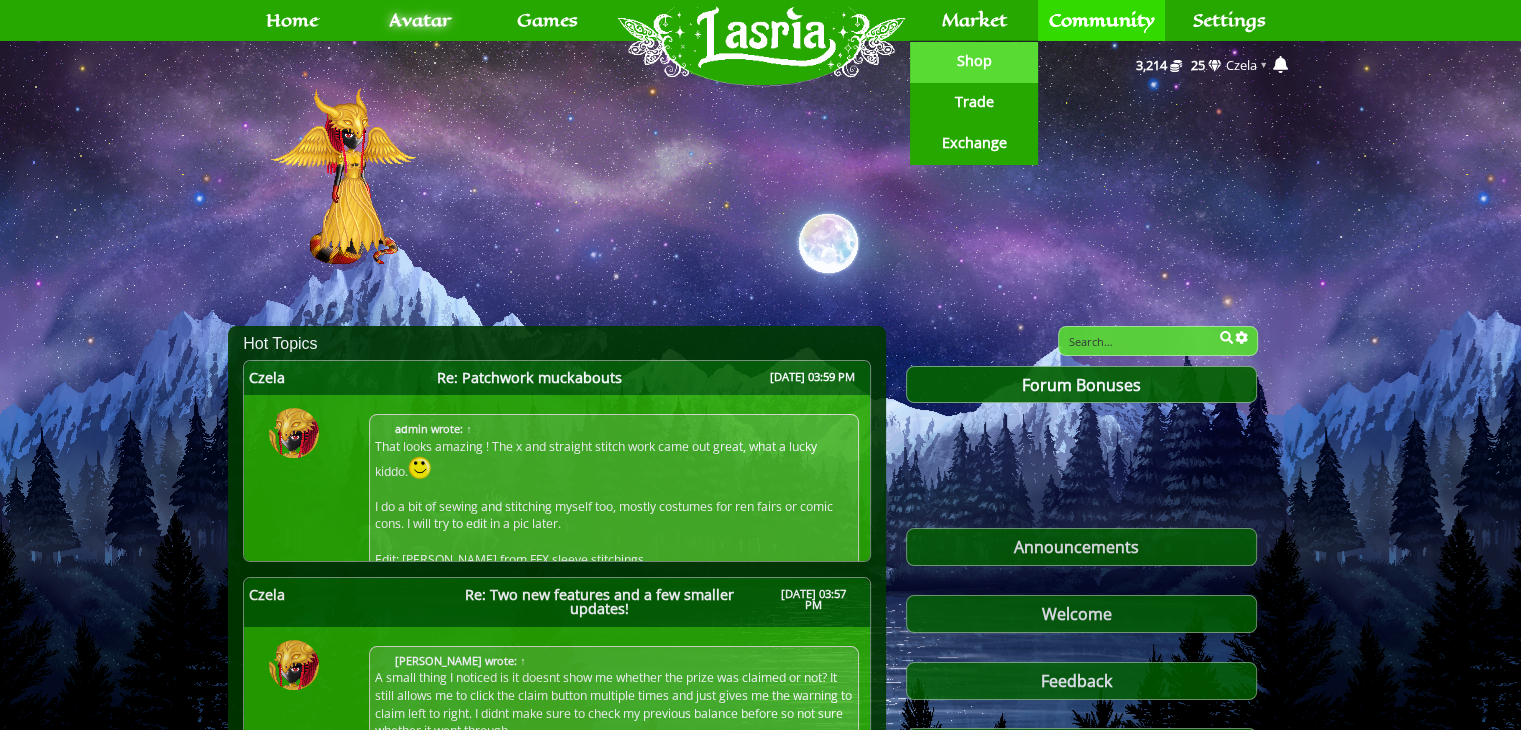 click on "Shop" at bounding box center [974, 61] 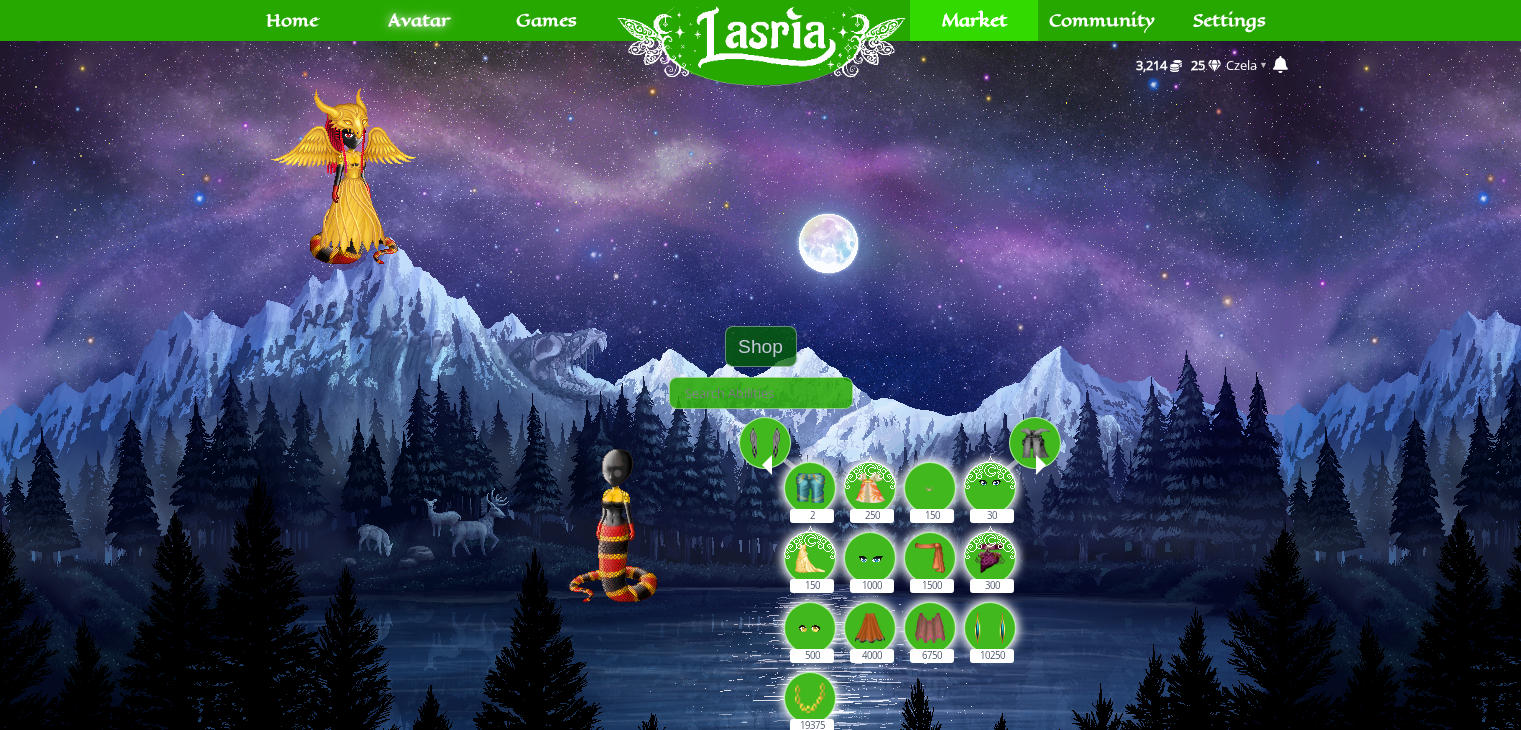 scroll, scrollTop: 0, scrollLeft: 0, axis: both 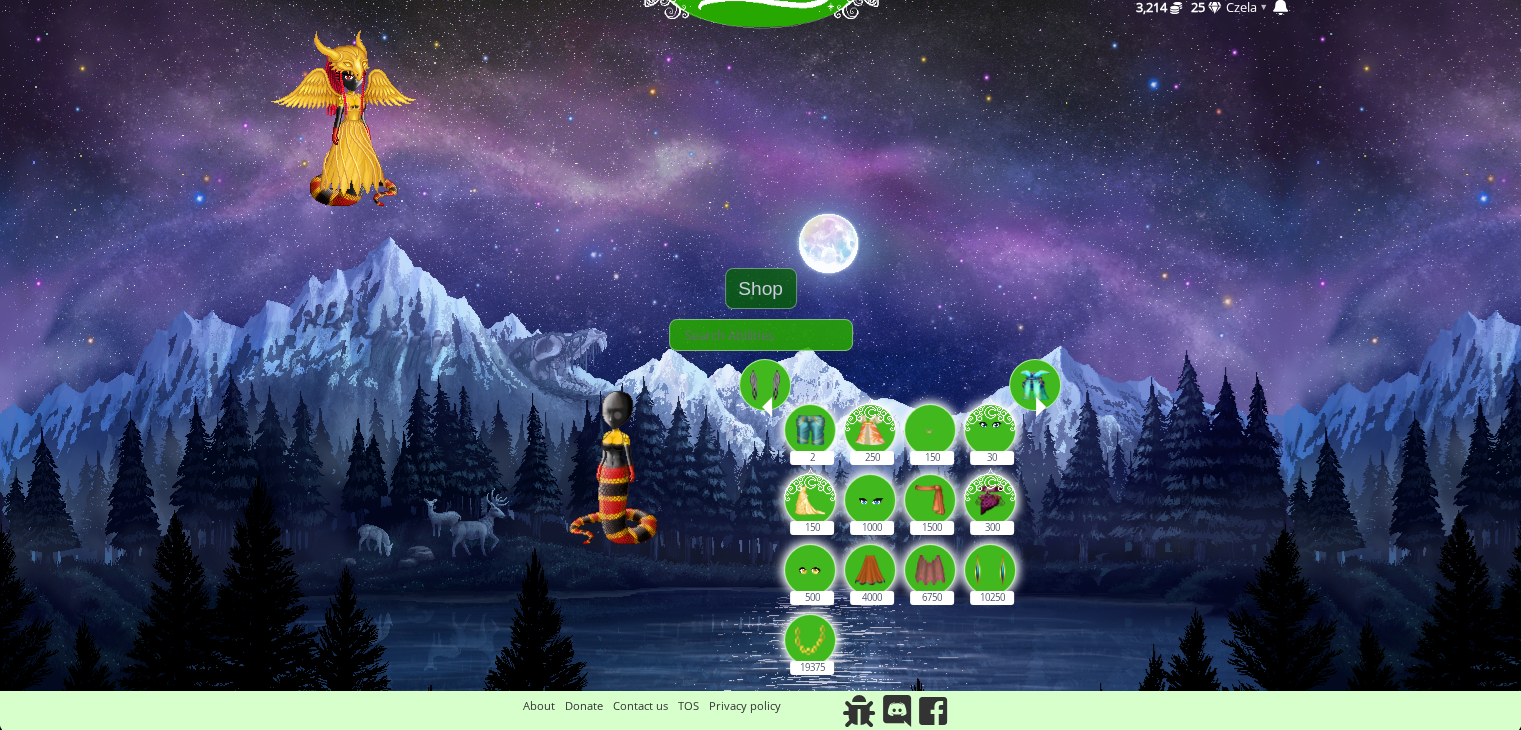 click at bounding box center [1041, 407] 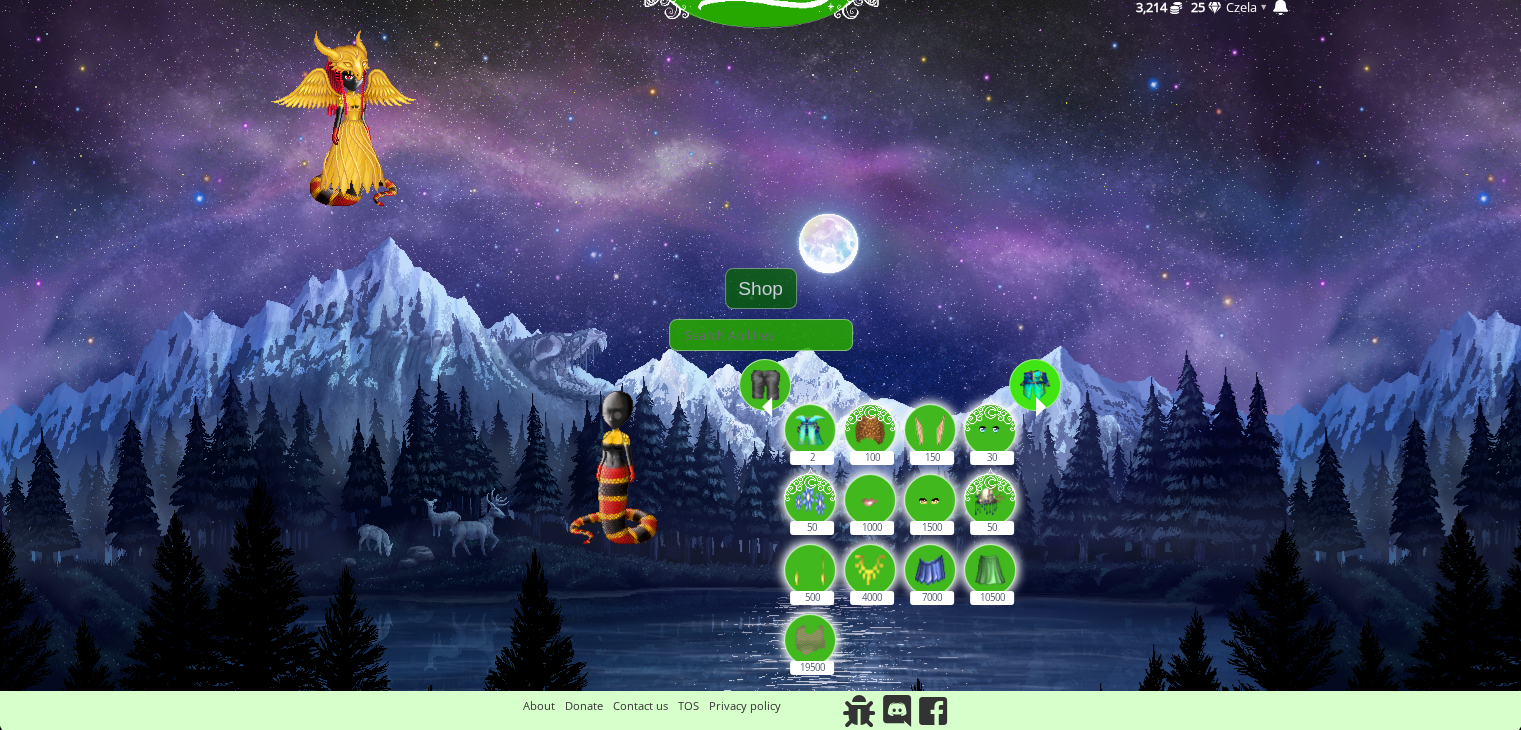 click at bounding box center (1035, 385) 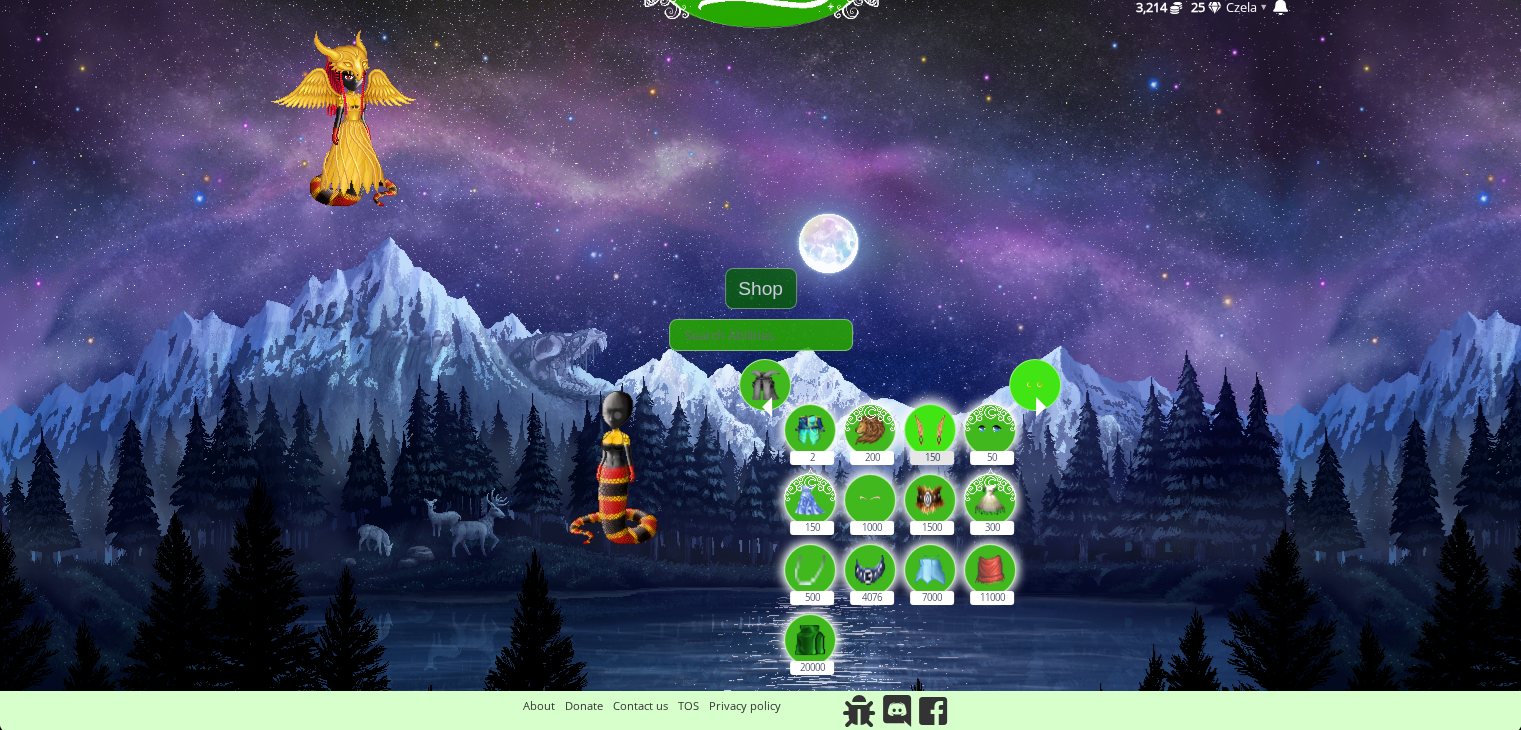 click at bounding box center [930, 430] 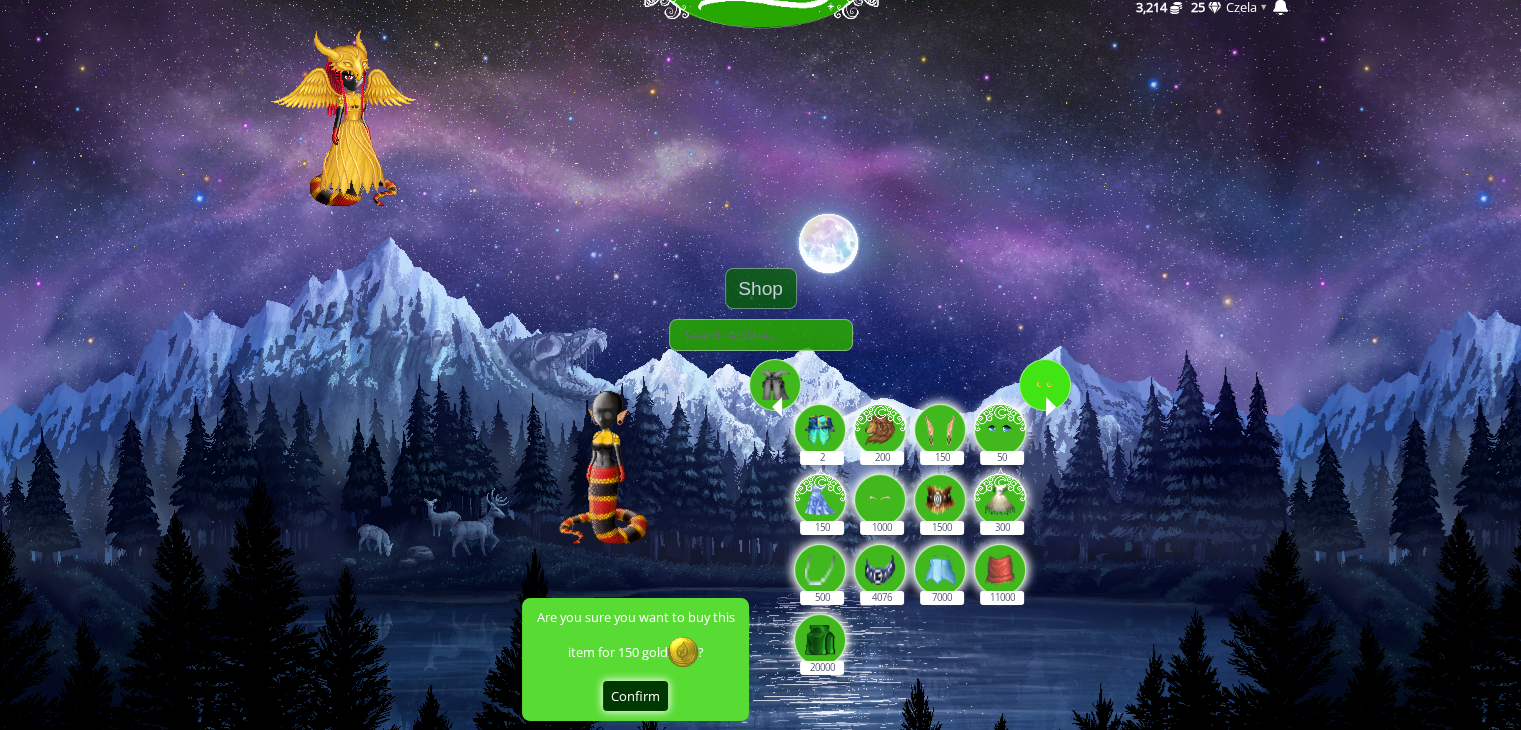 click on "Confirm" at bounding box center [635, 696] 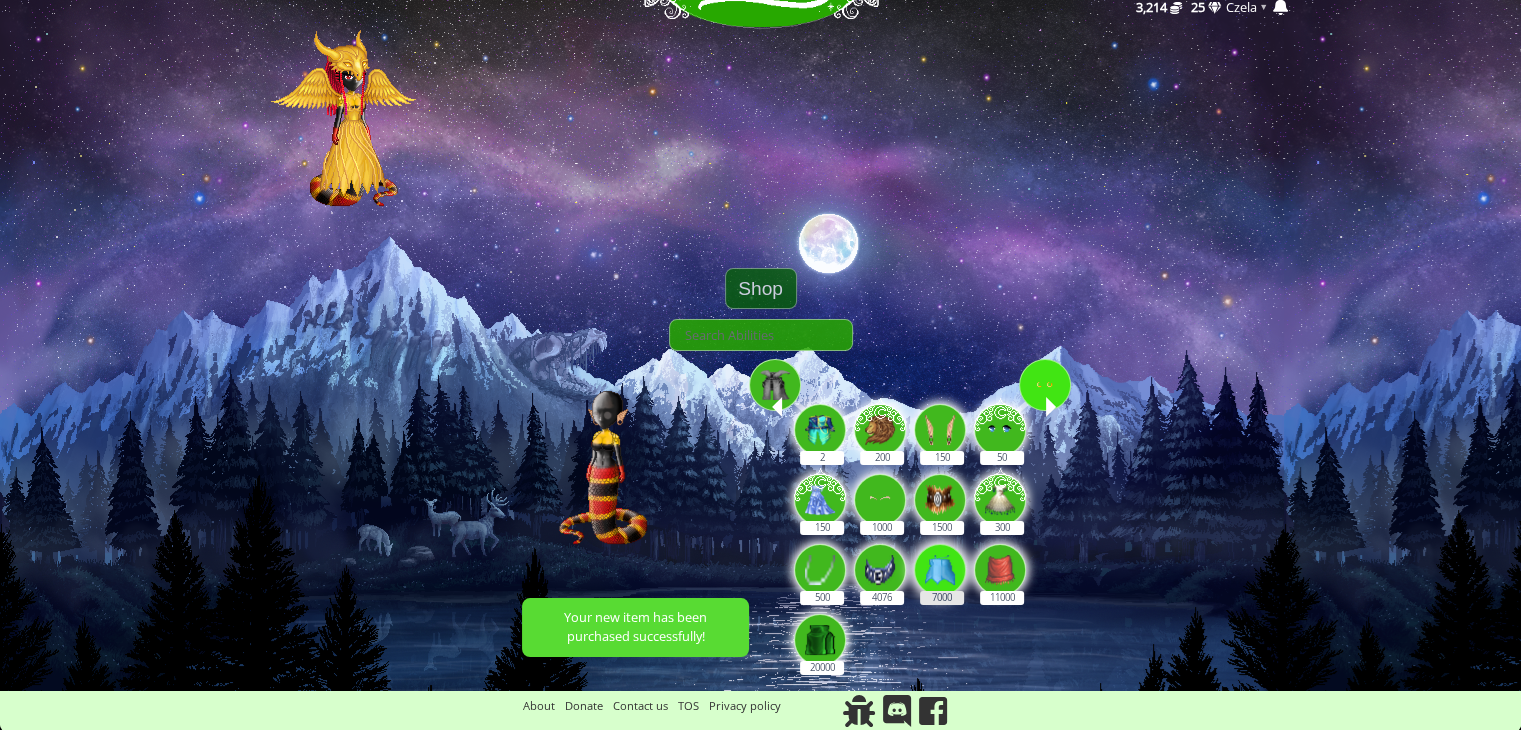 click at bounding box center (940, 570) 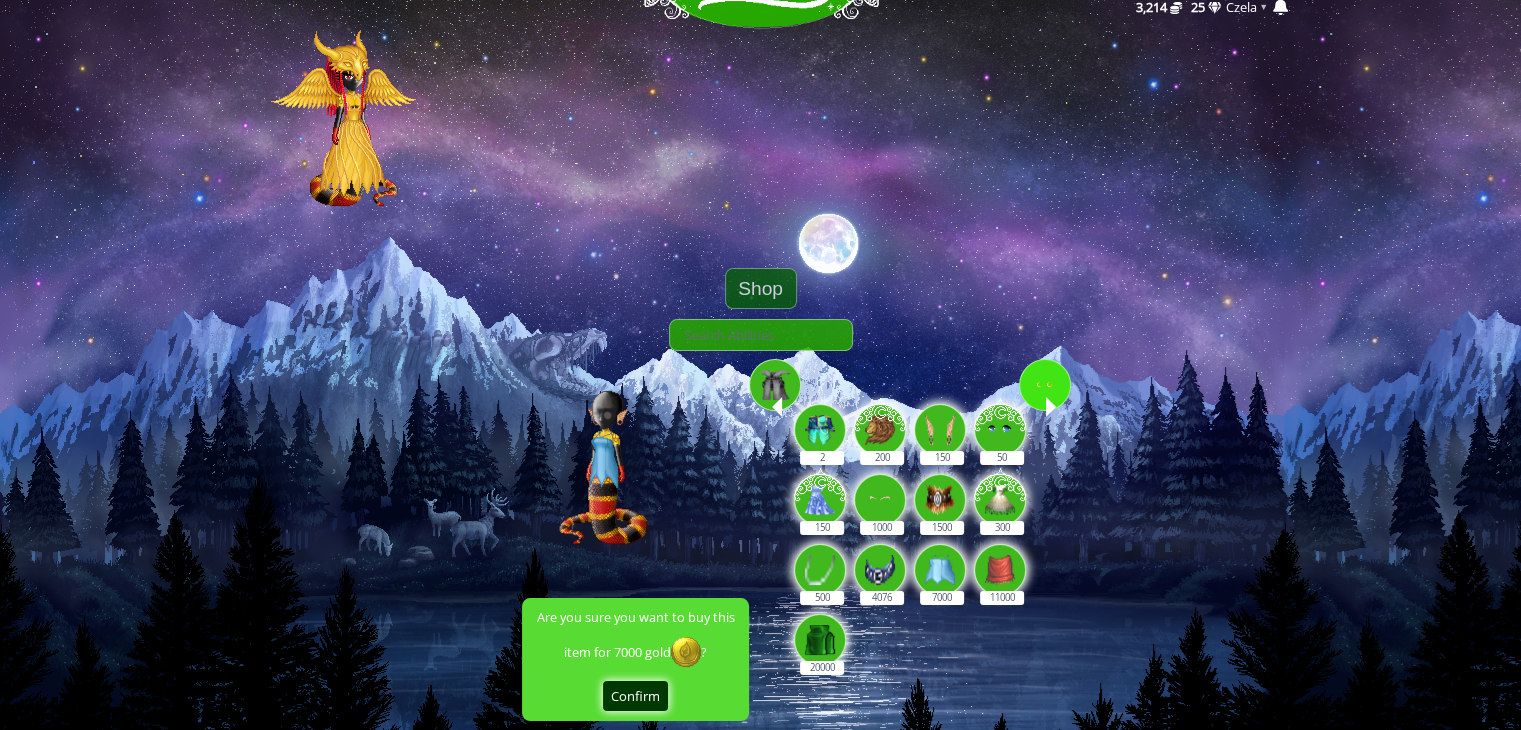 click on "Confirm" at bounding box center (635, 696) 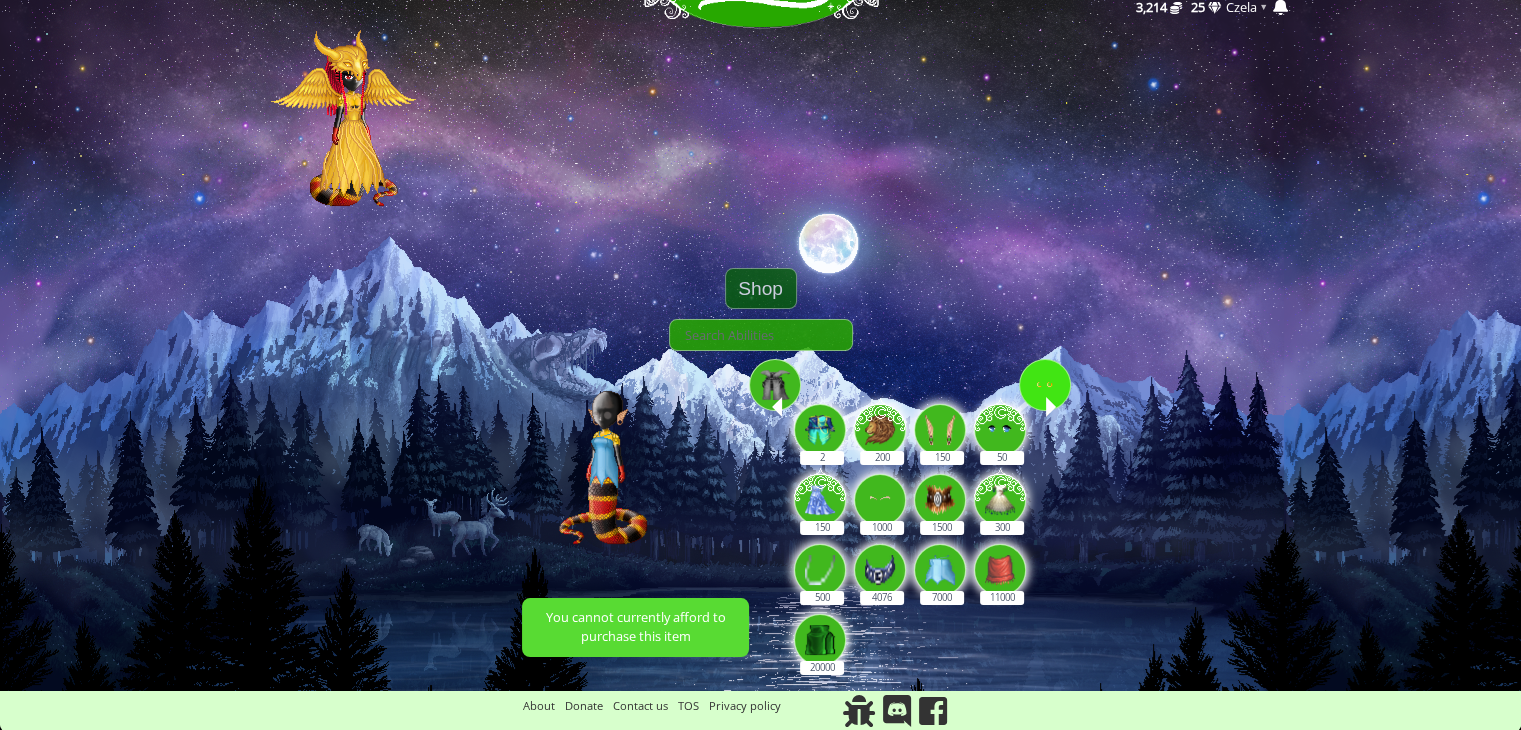 click at bounding box center (1051, 407) 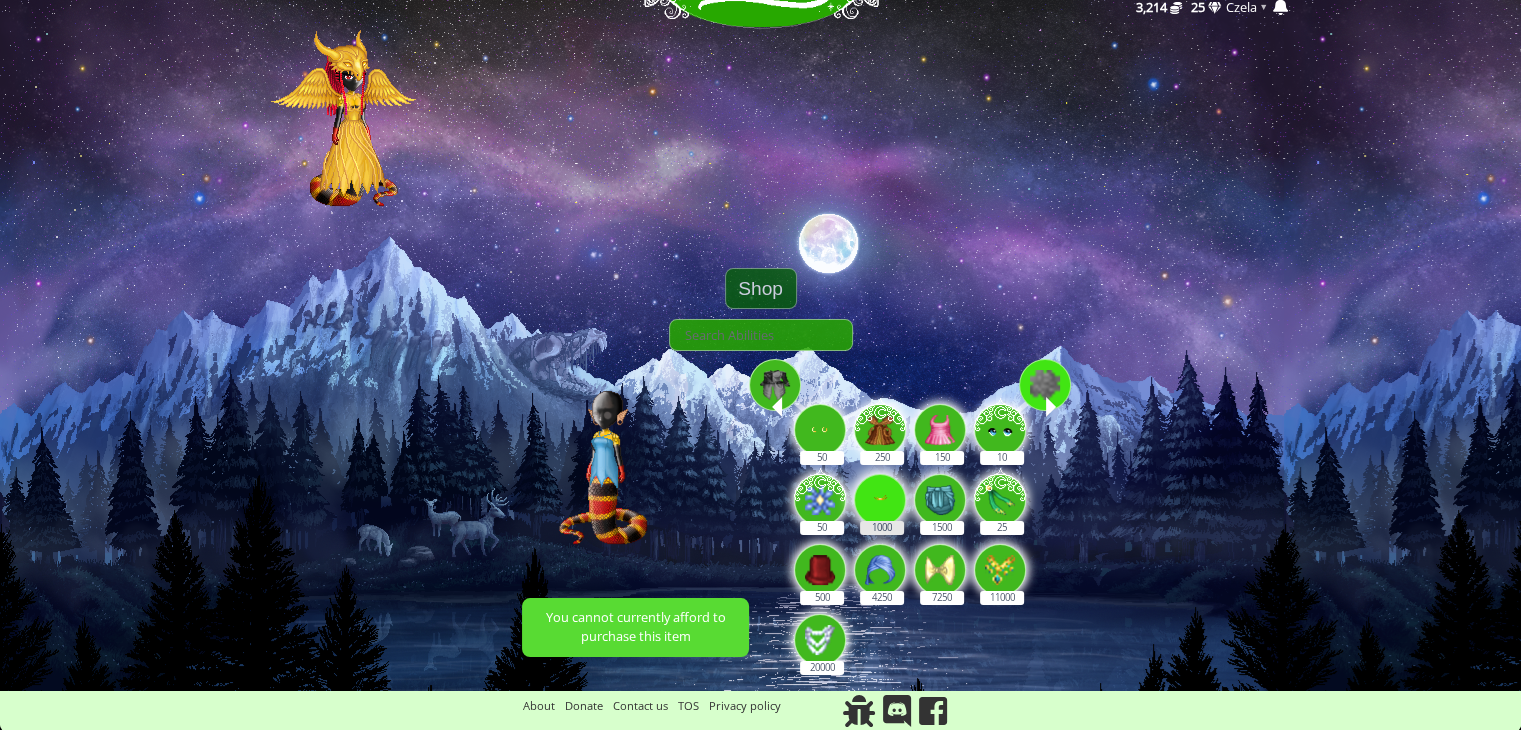 click at bounding box center [880, 500] 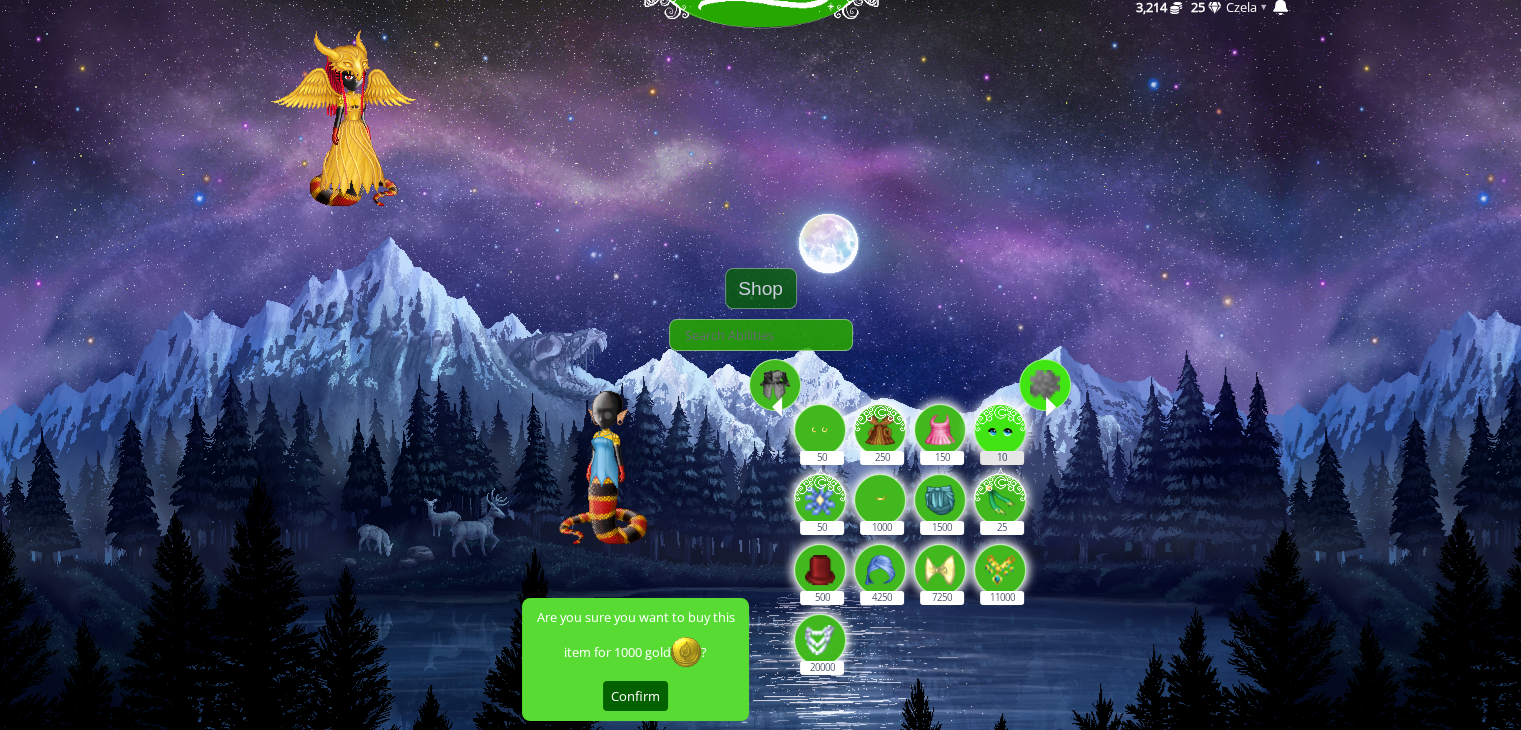 click at bounding box center [1000, 427] 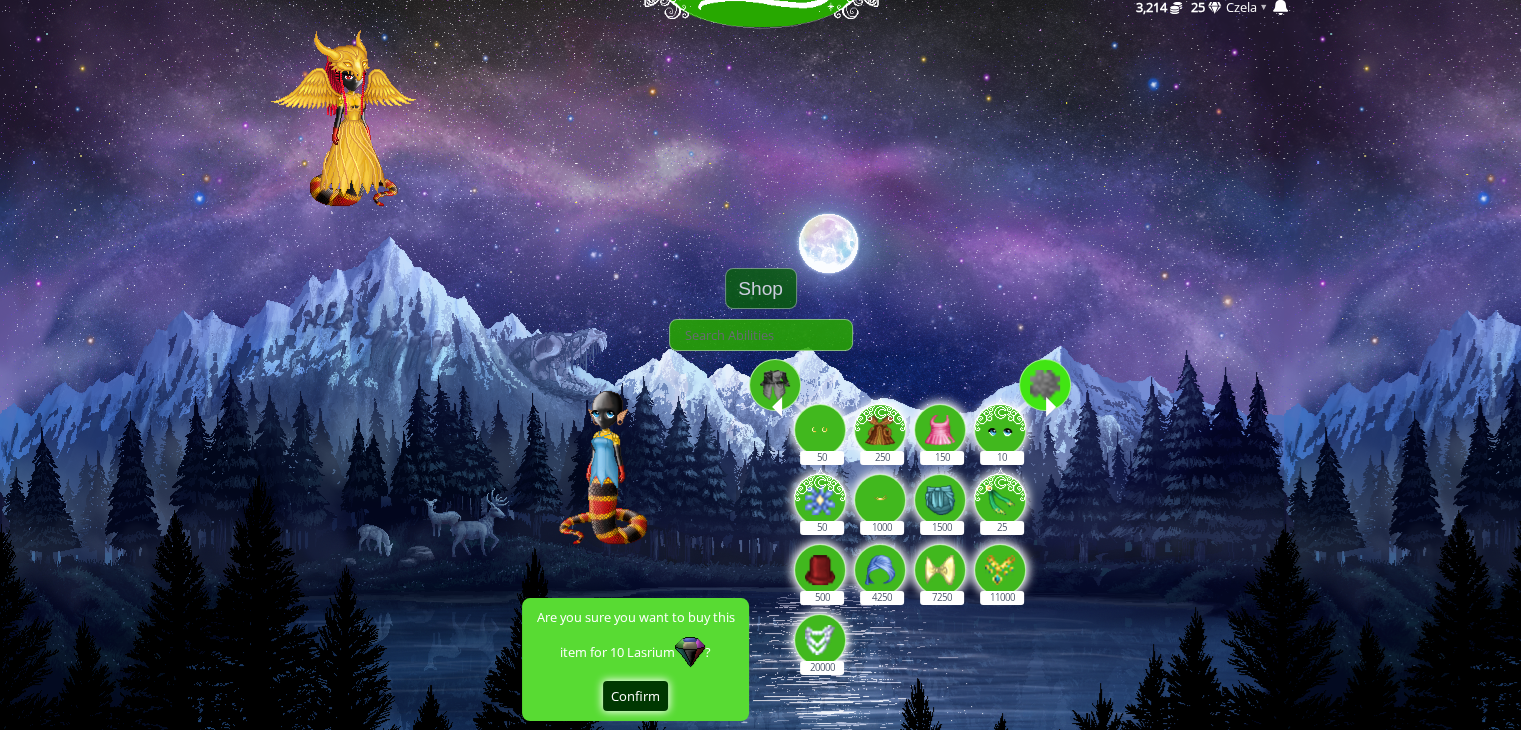 click on "Confirm" at bounding box center (635, 696) 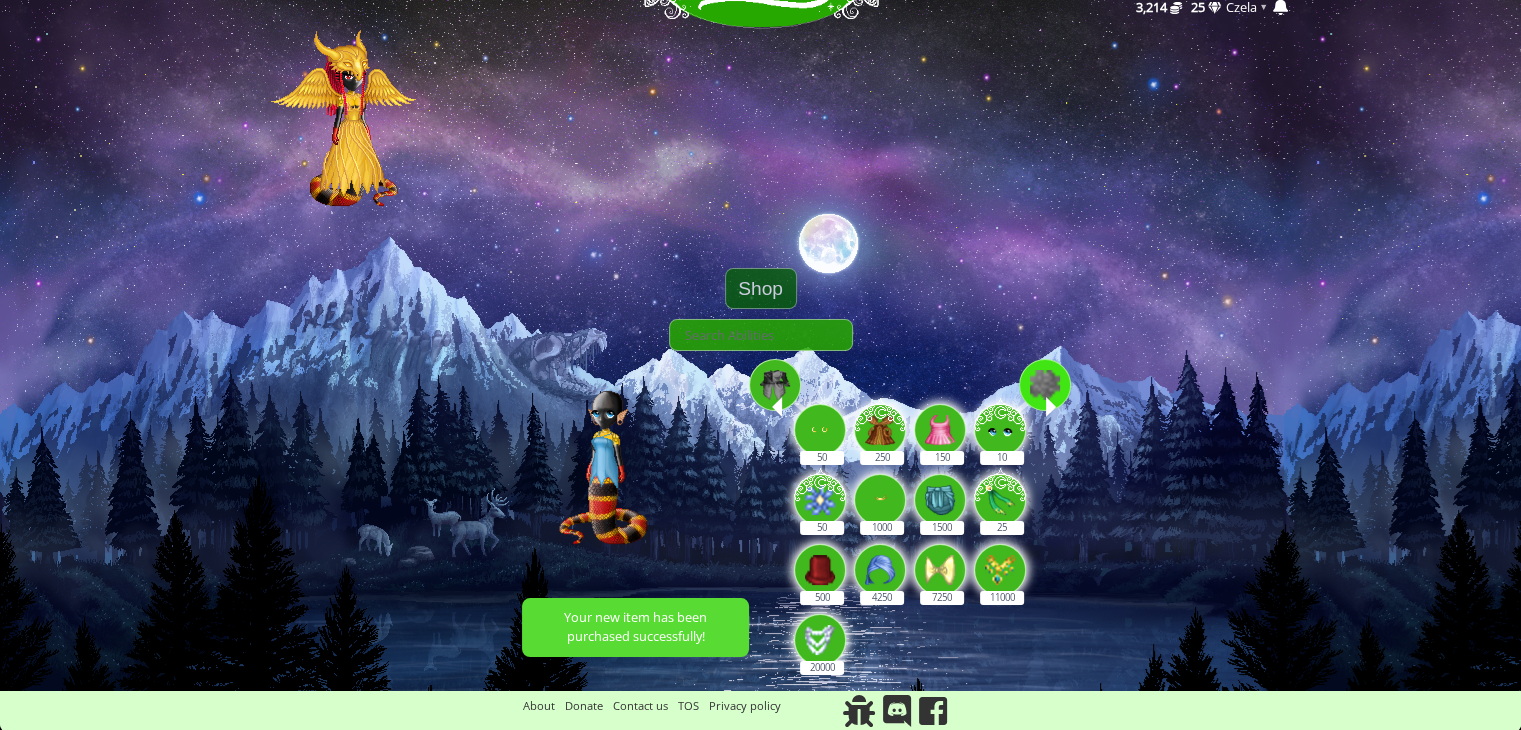 click at bounding box center [1045, 385] 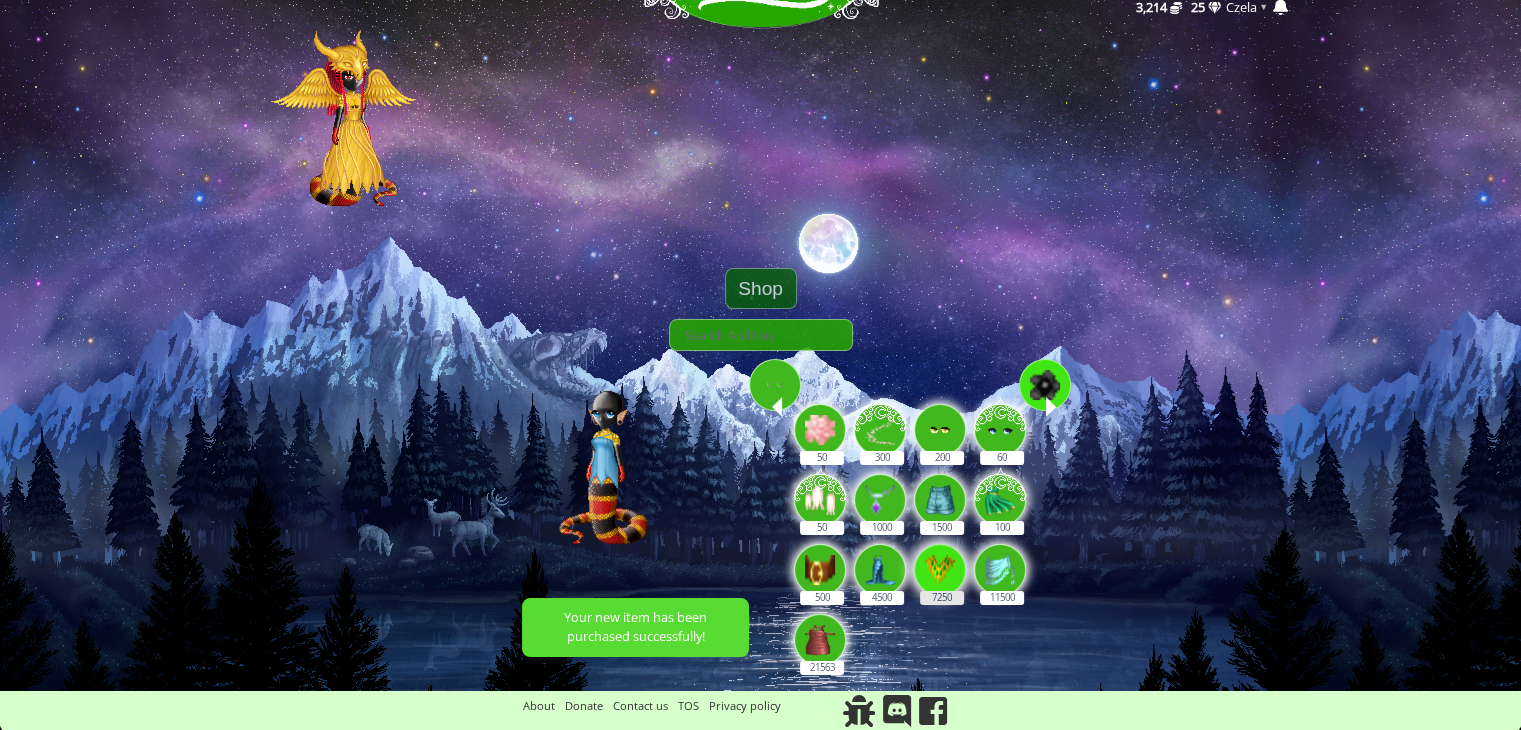 click at bounding box center (940, 570) 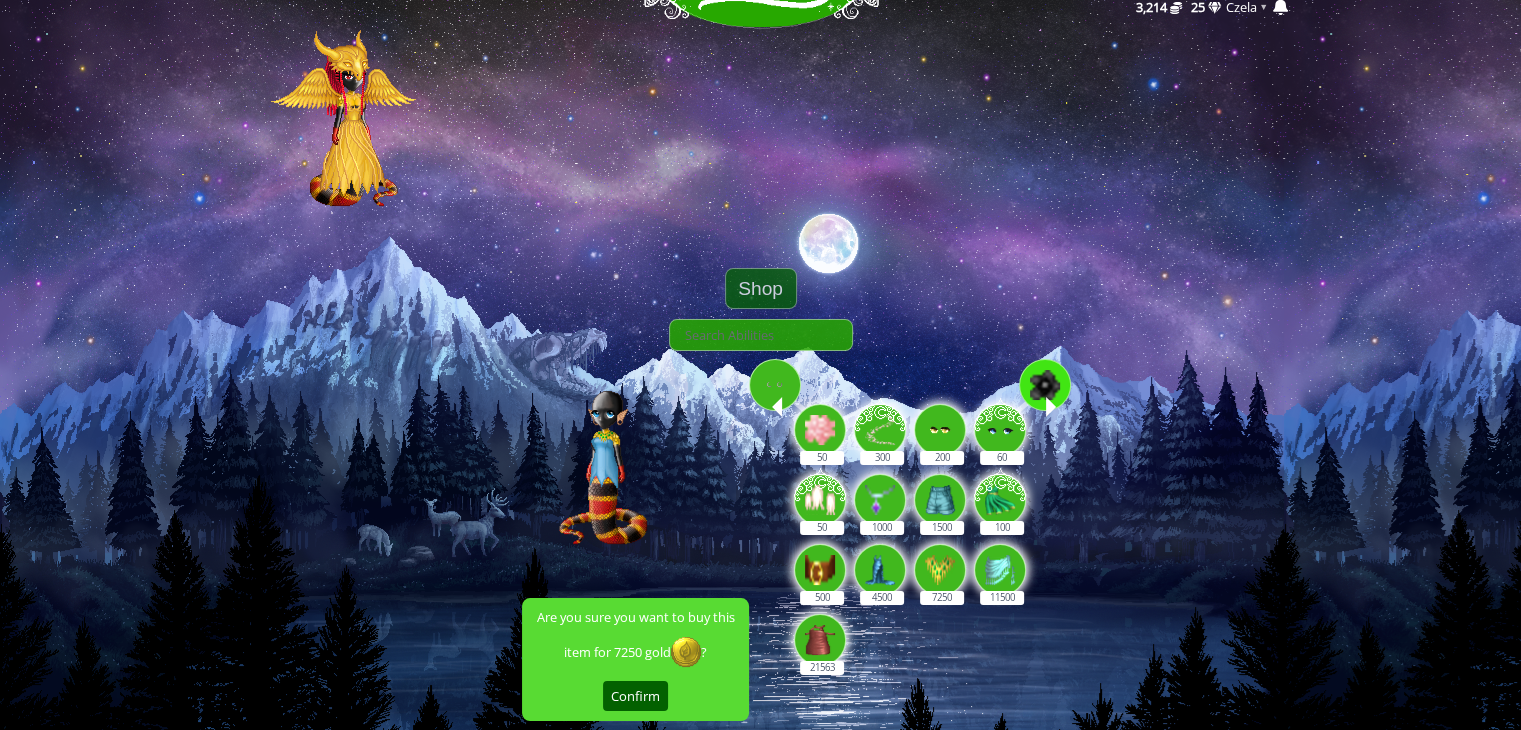 click at bounding box center [1045, 385] 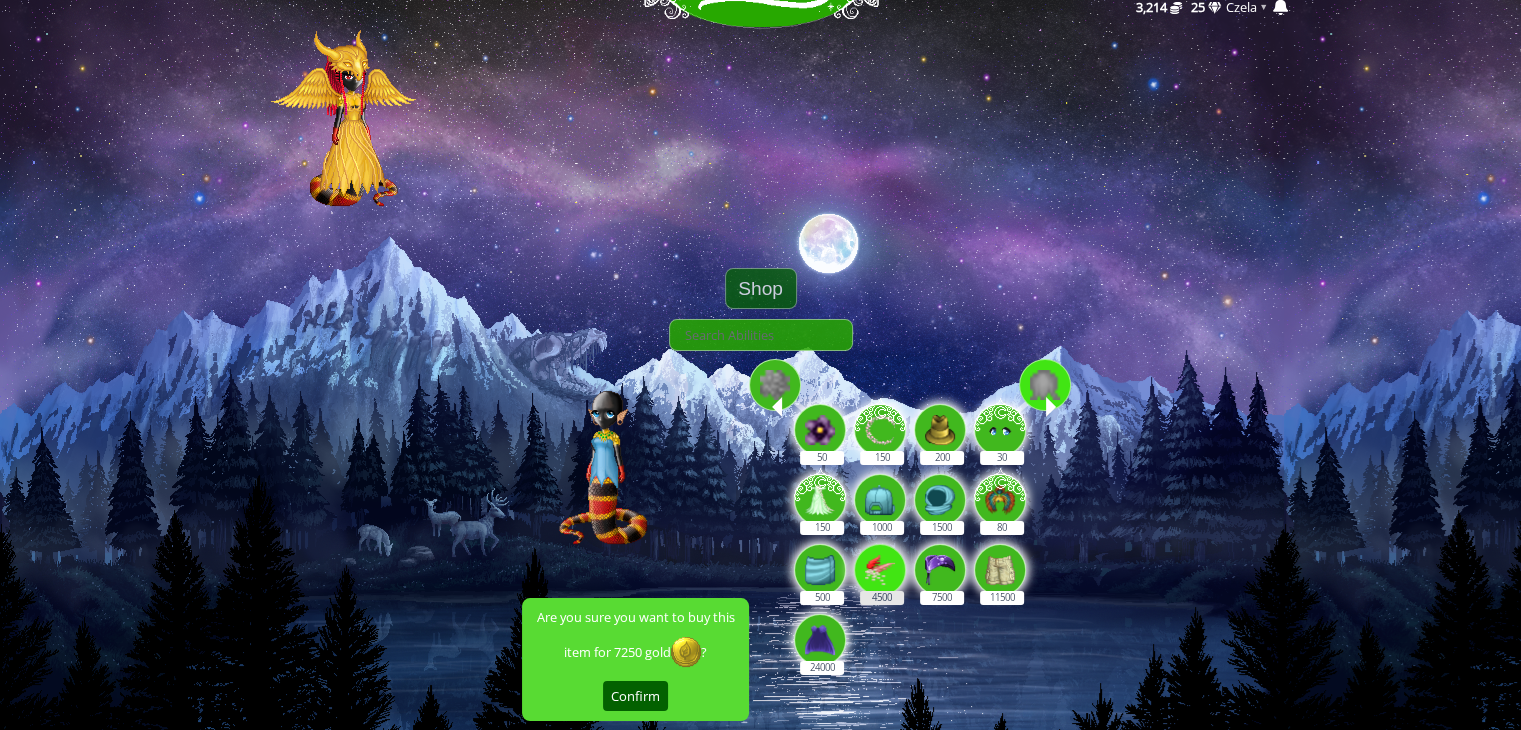 click at bounding box center (880, 570) 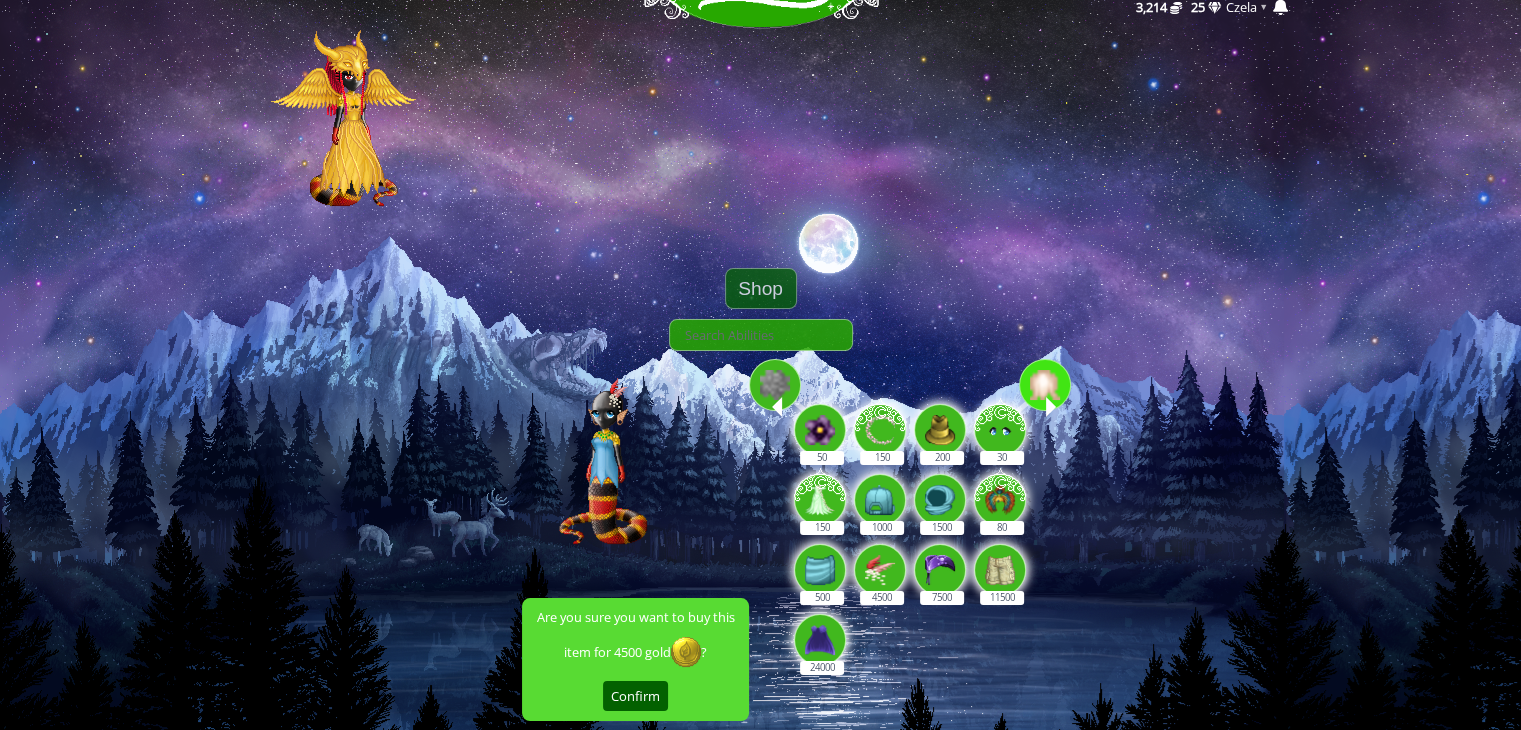 click at bounding box center (1051, 407) 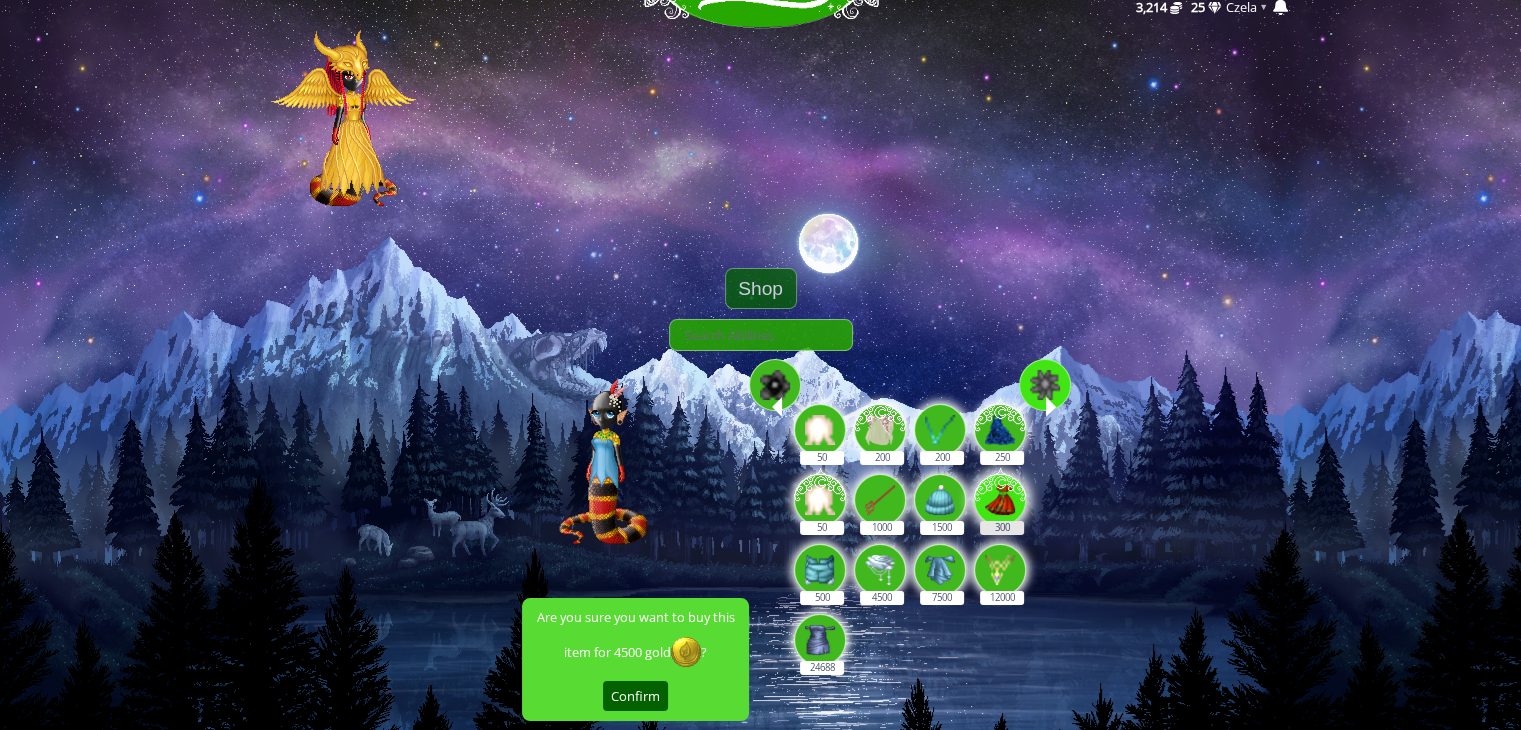 click at bounding box center (1000, 497) 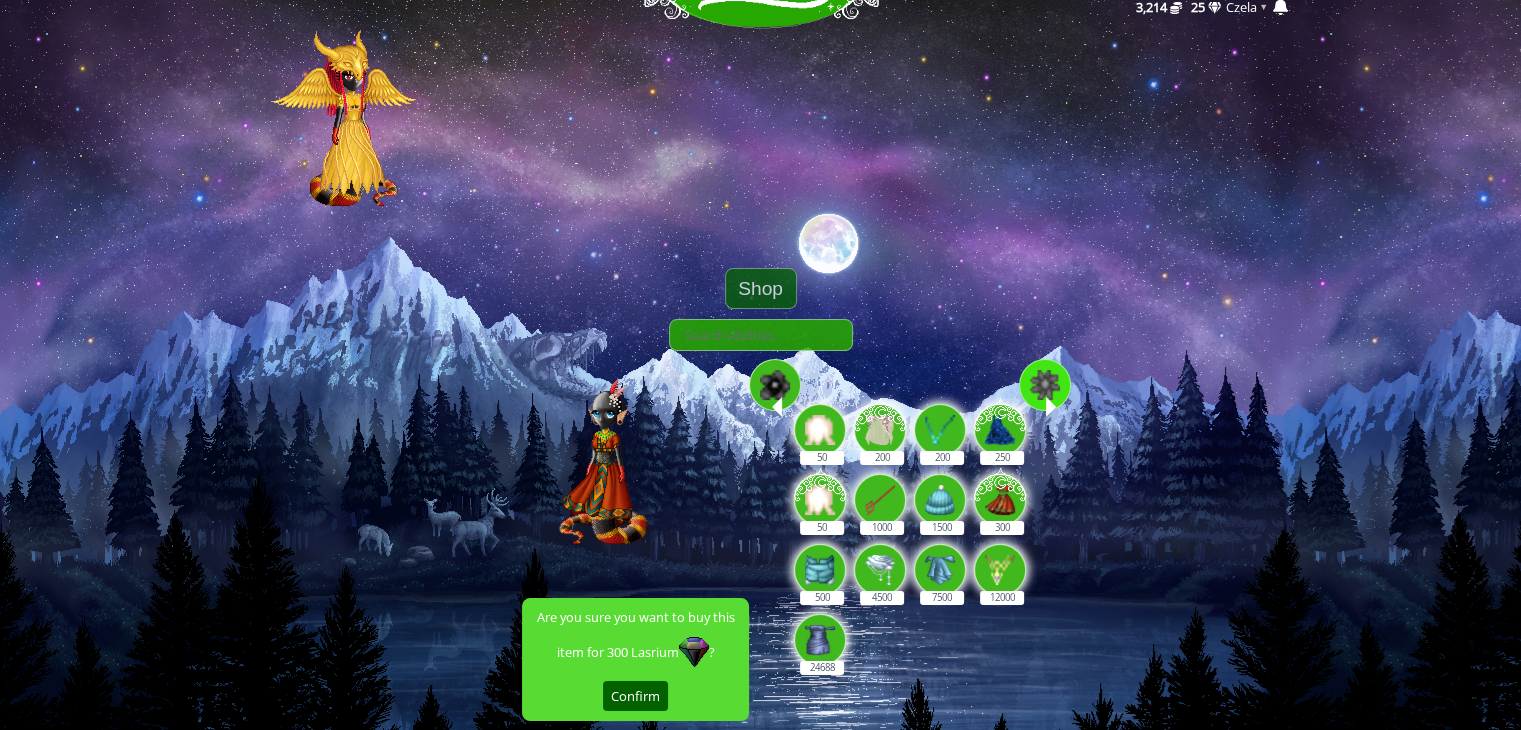 click at bounding box center [1045, 385] 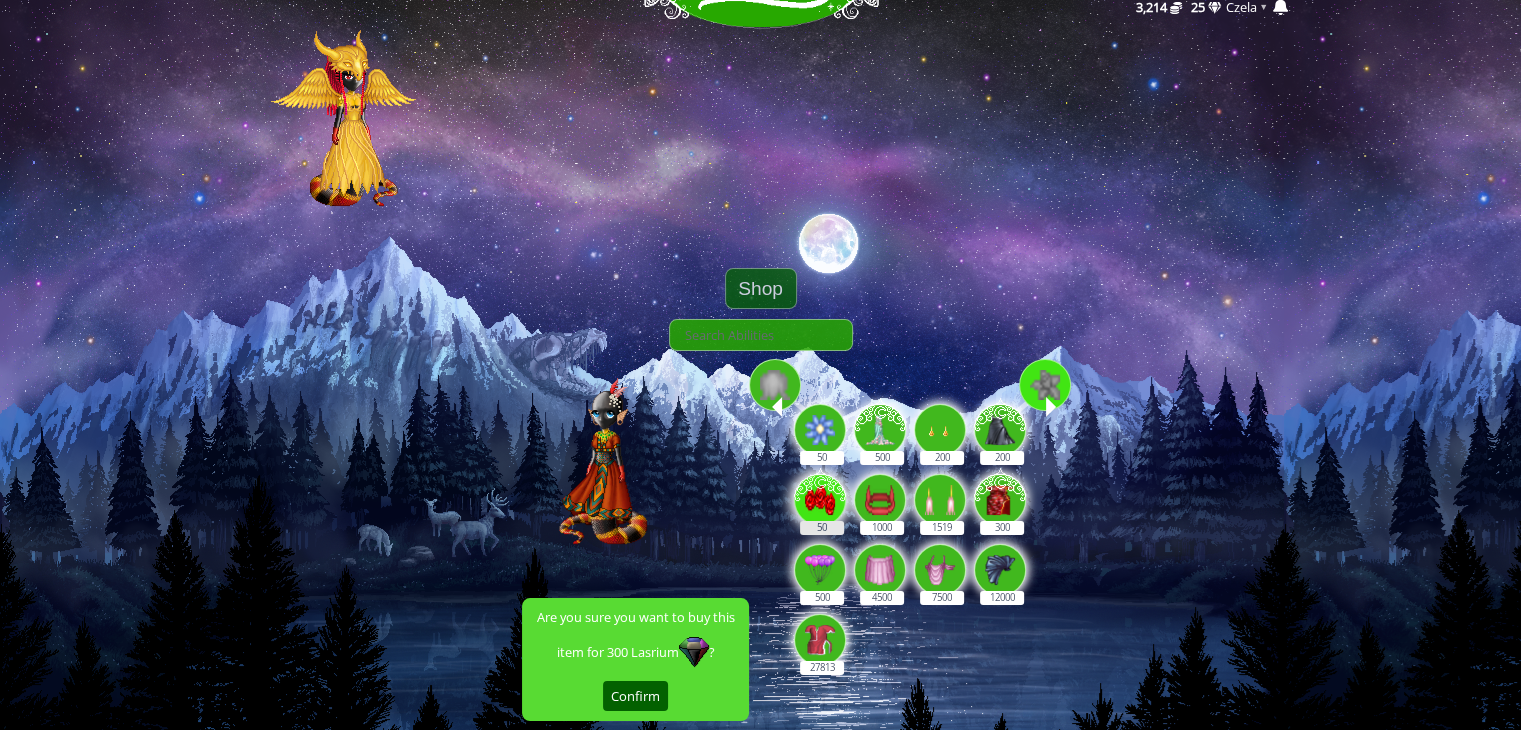 click at bounding box center [820, 497] 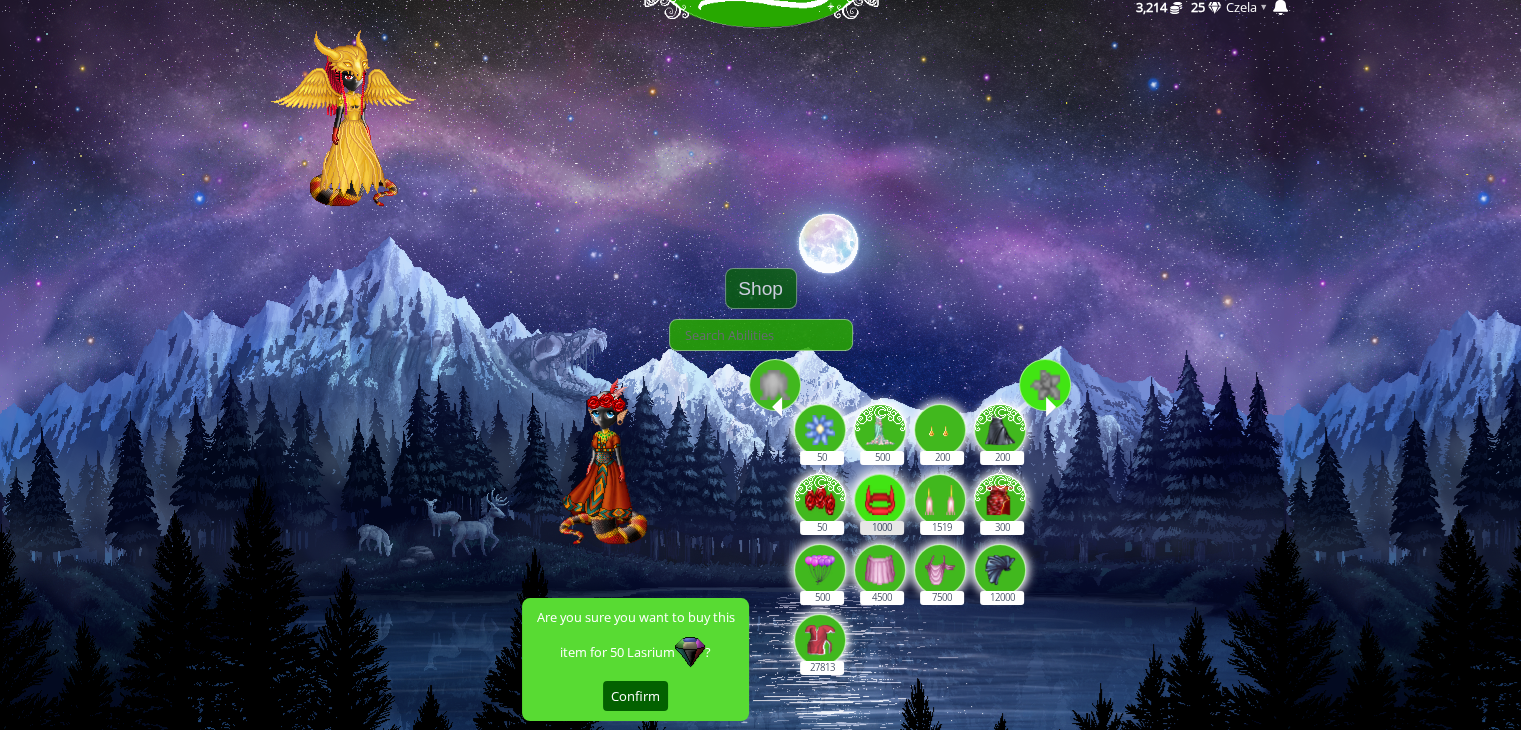 click at bounding box center (880, 500) 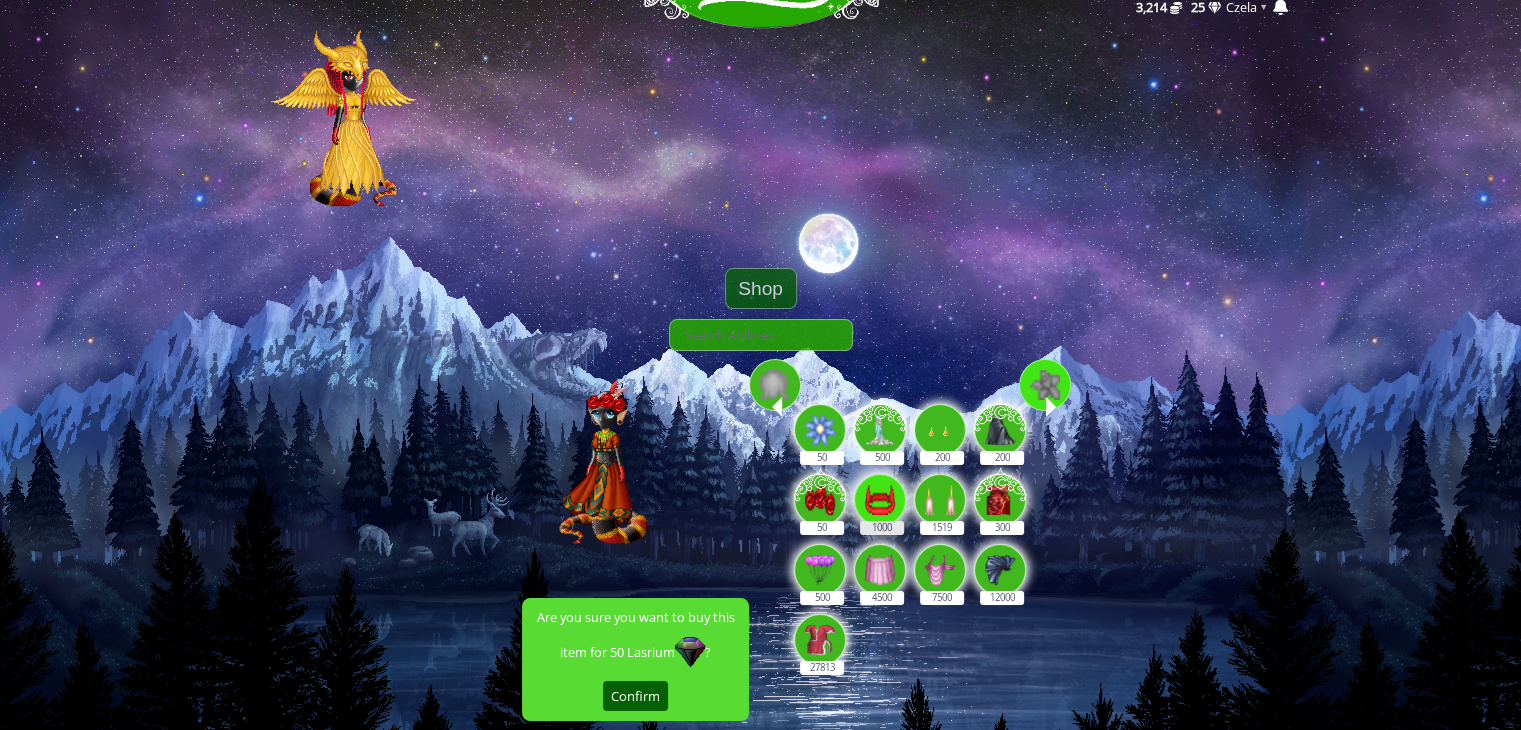 click on "1000" at bounding box center [881, 489] 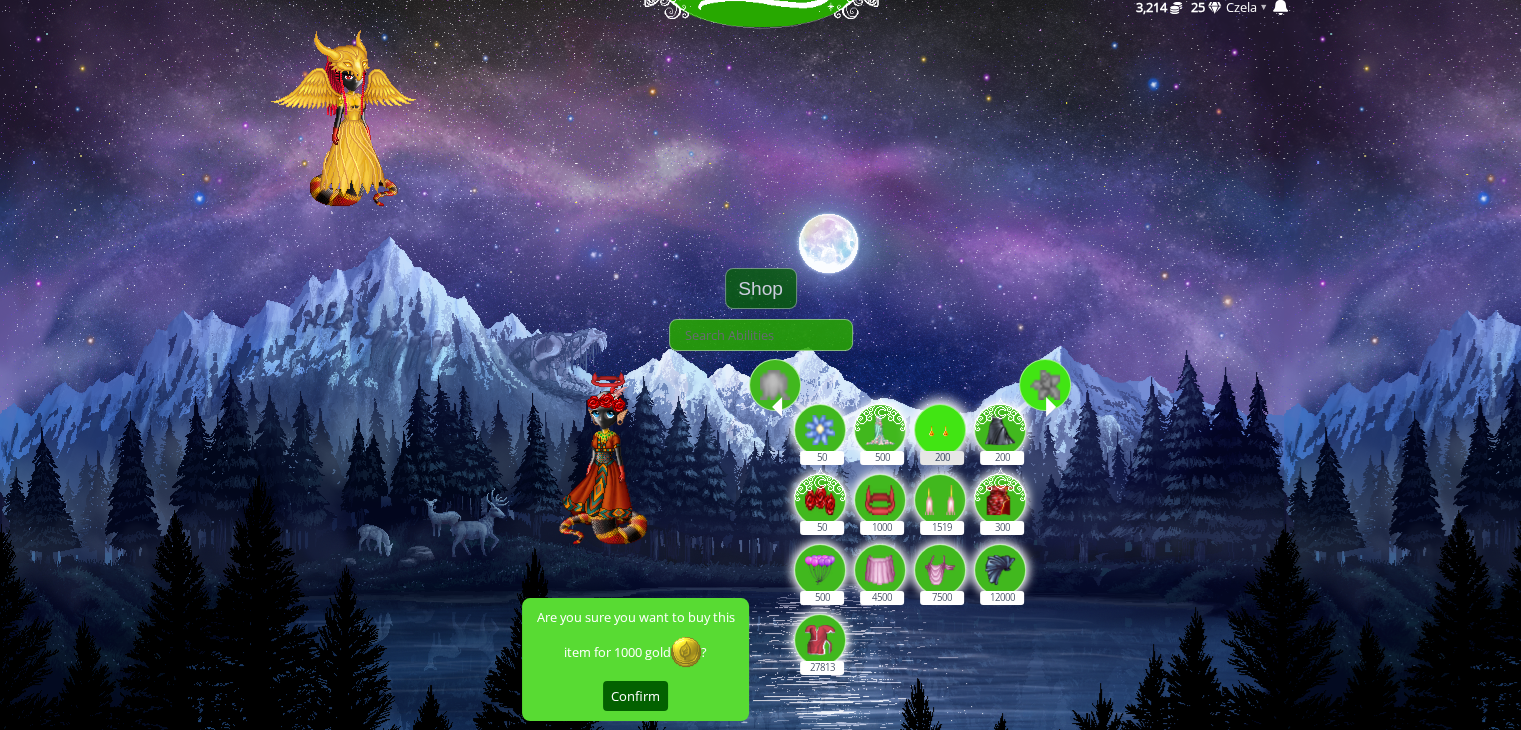 click at bounding box center [940, 430] 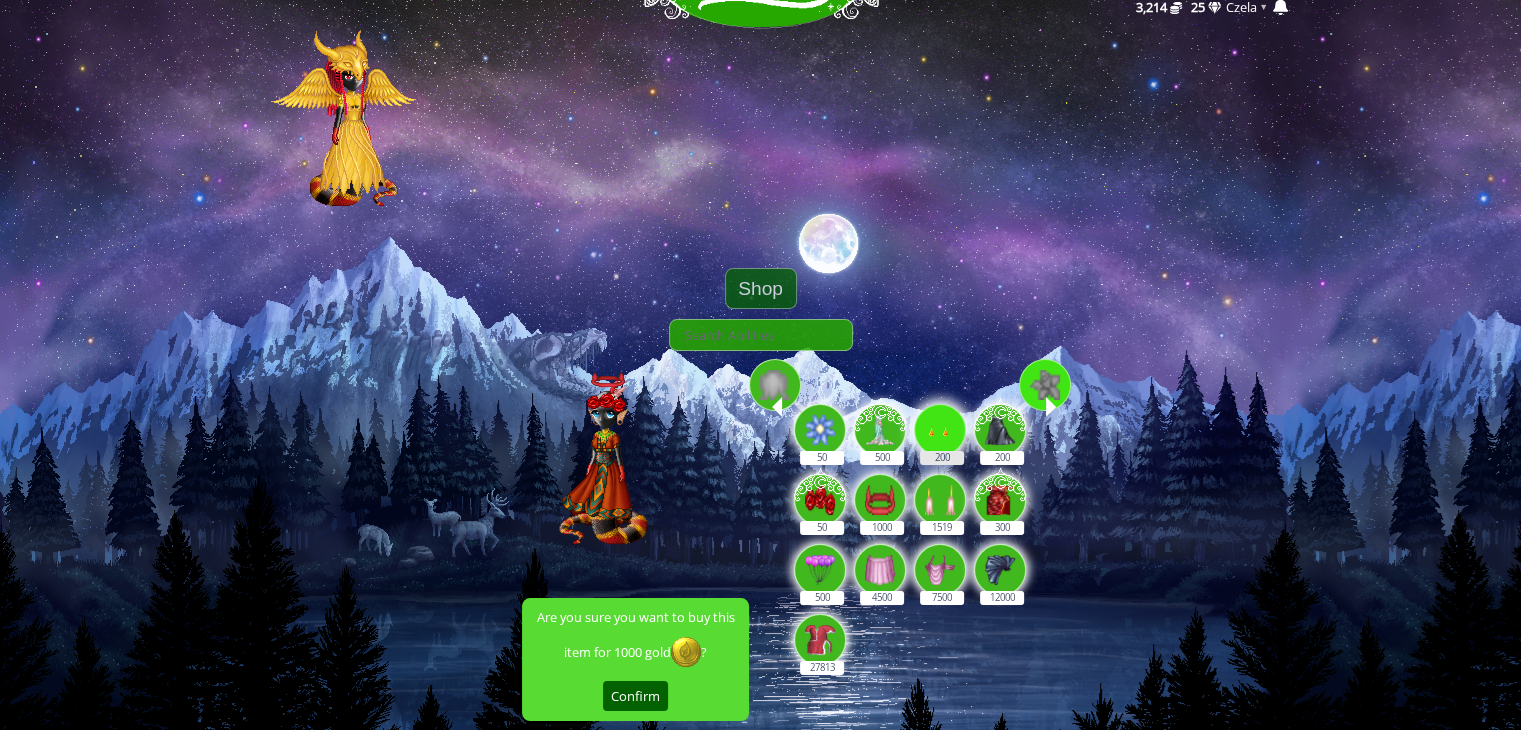 click on "200" at bounding box center [941, 419] 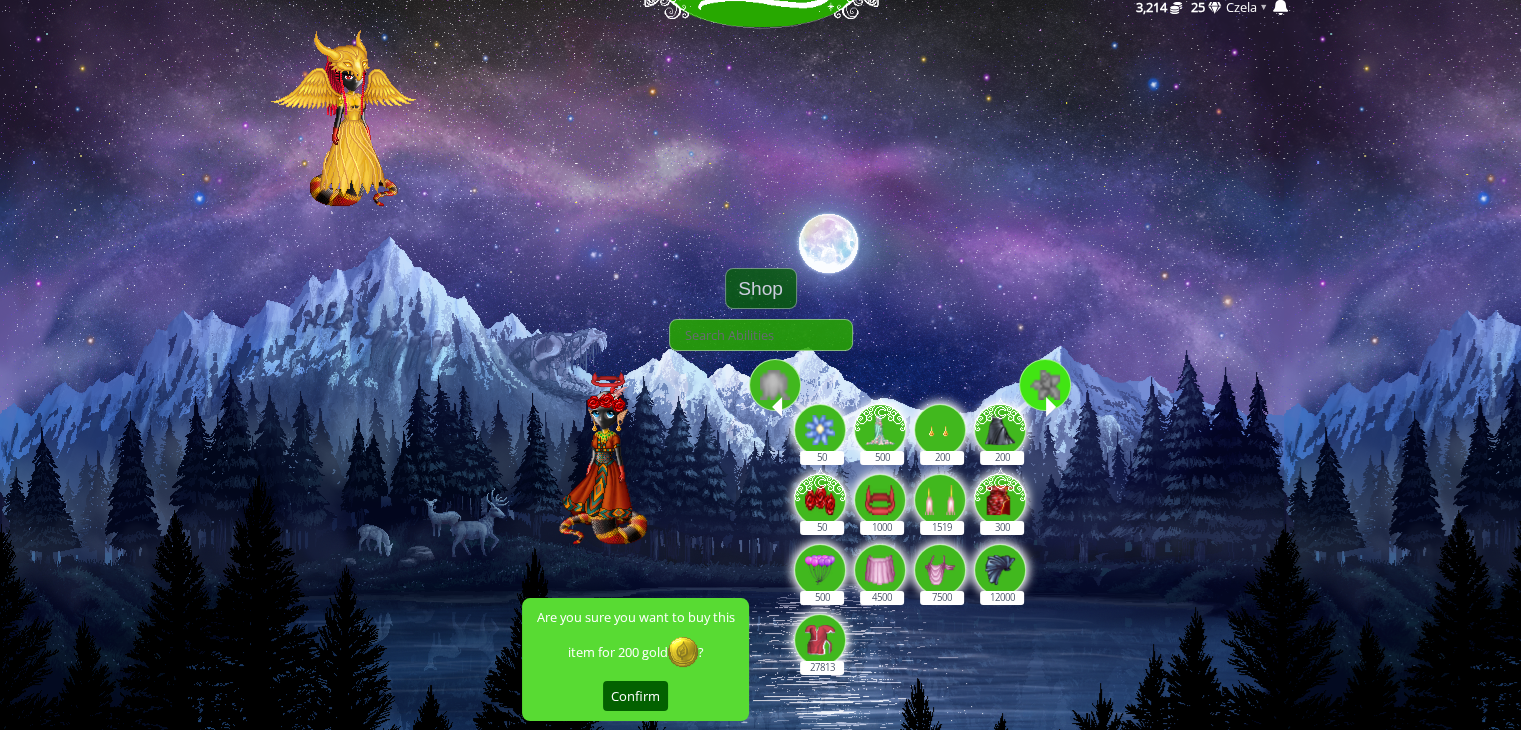 click at bounding box center [1045, 385] 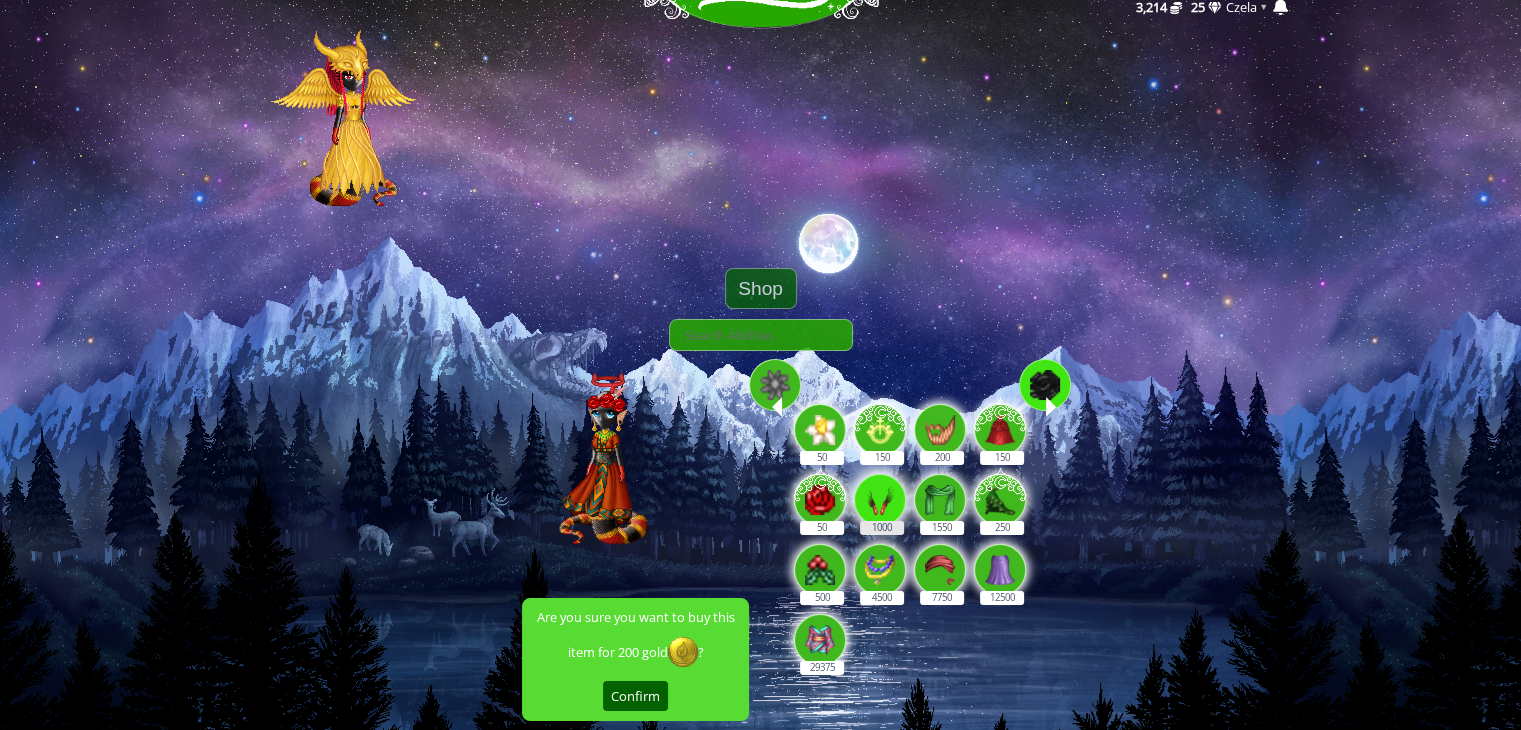 click at bounding box center (880, 500) 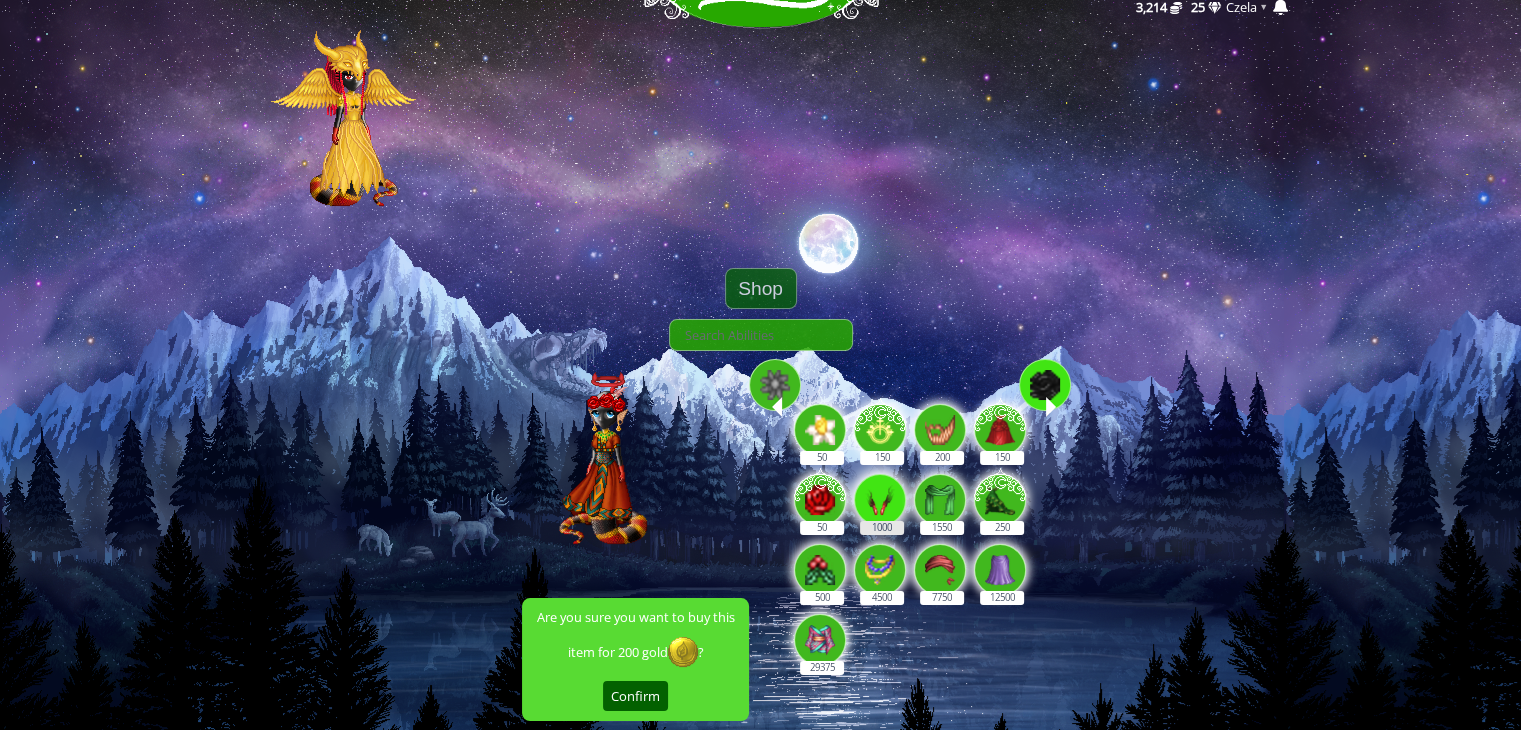 click on "1000" at bounding box center [881, 489] 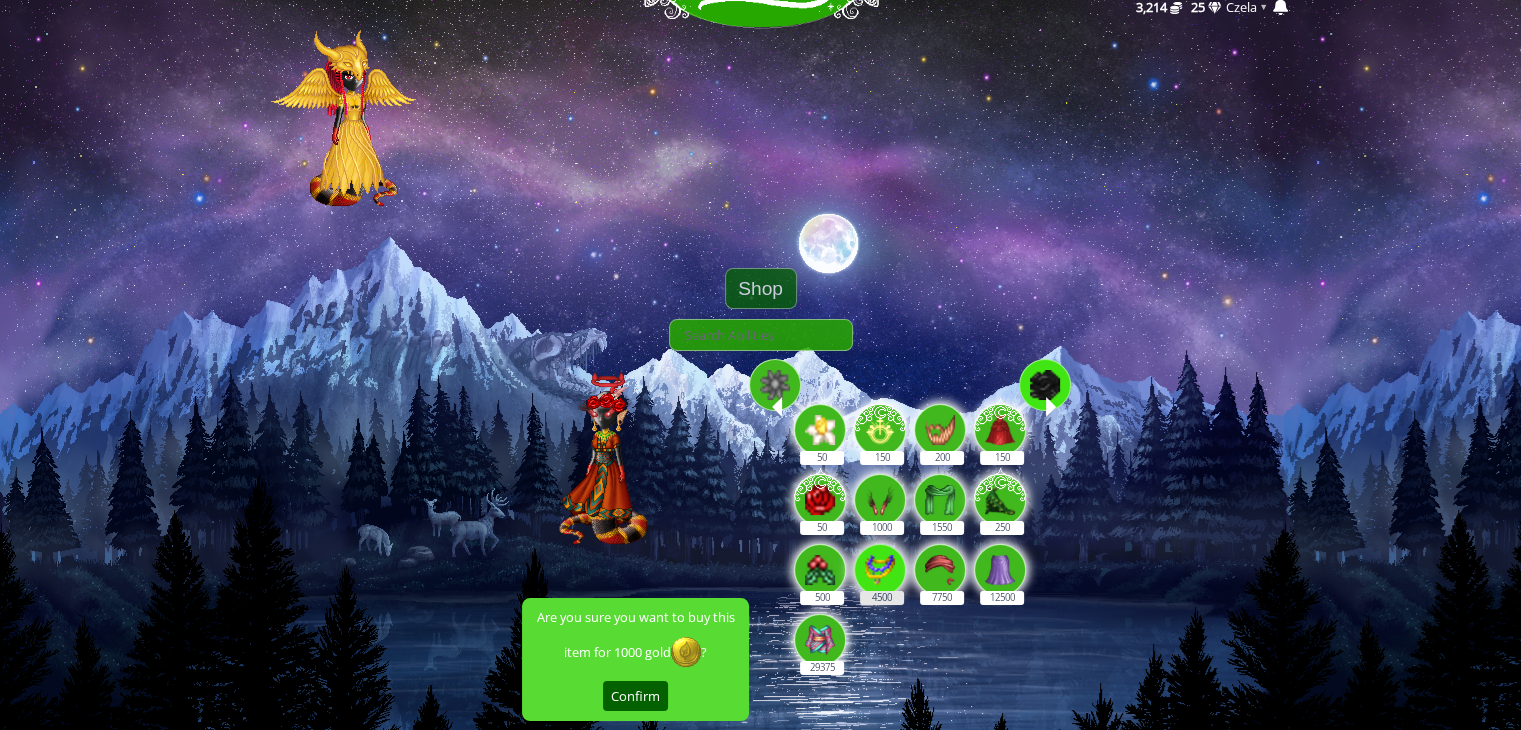 click at bounding box center [880, 570] 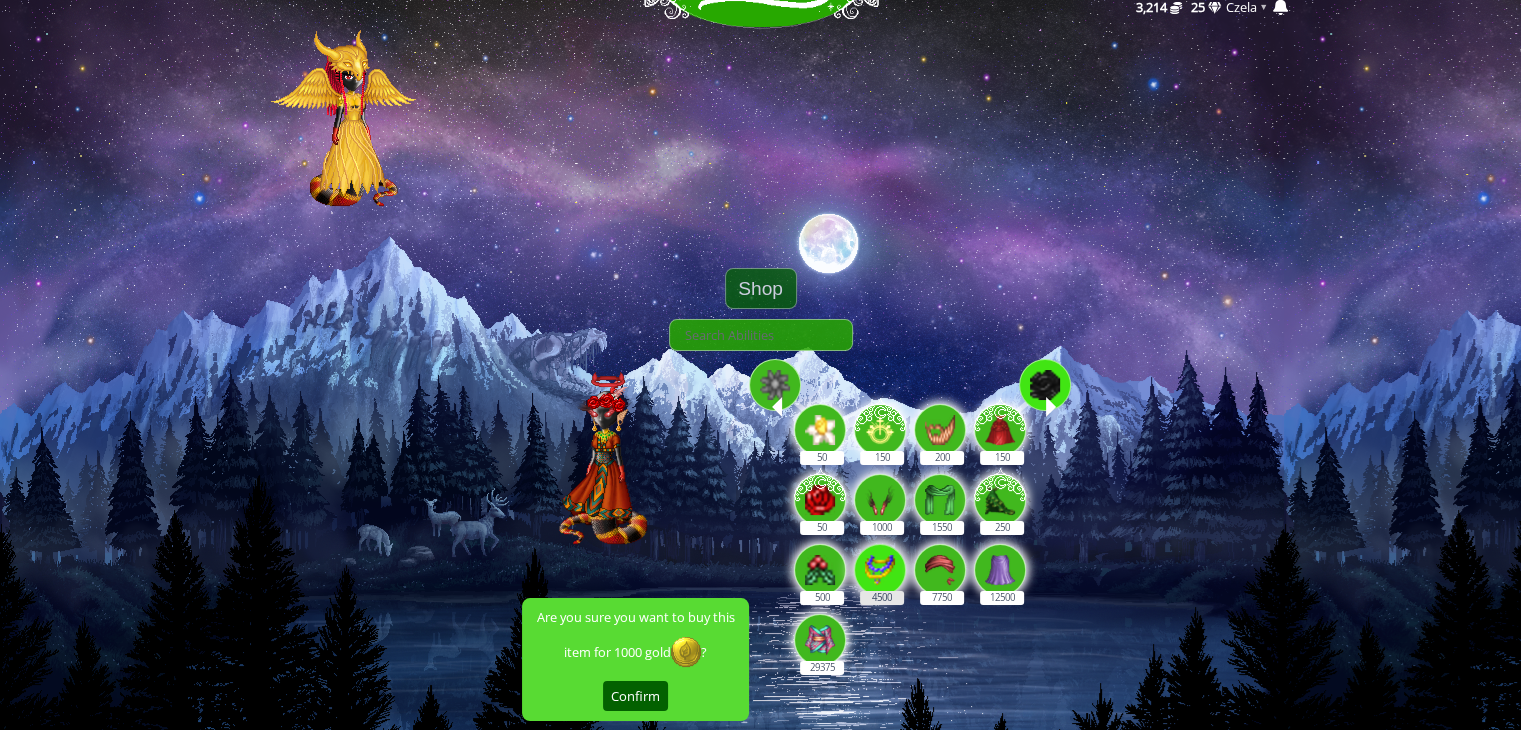 click on "4500" at bounding box center [881, 559] 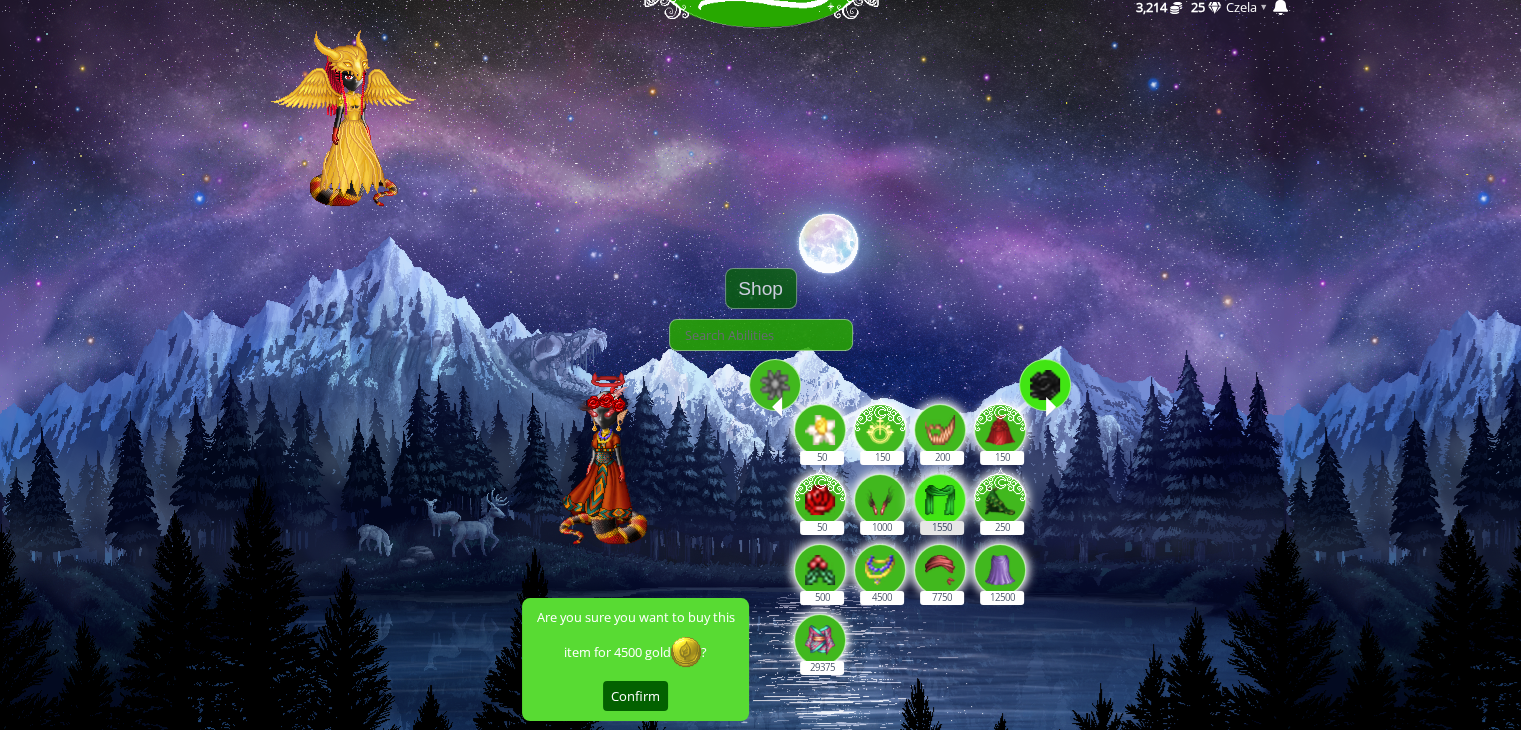 click at bounding box center (940, 500) 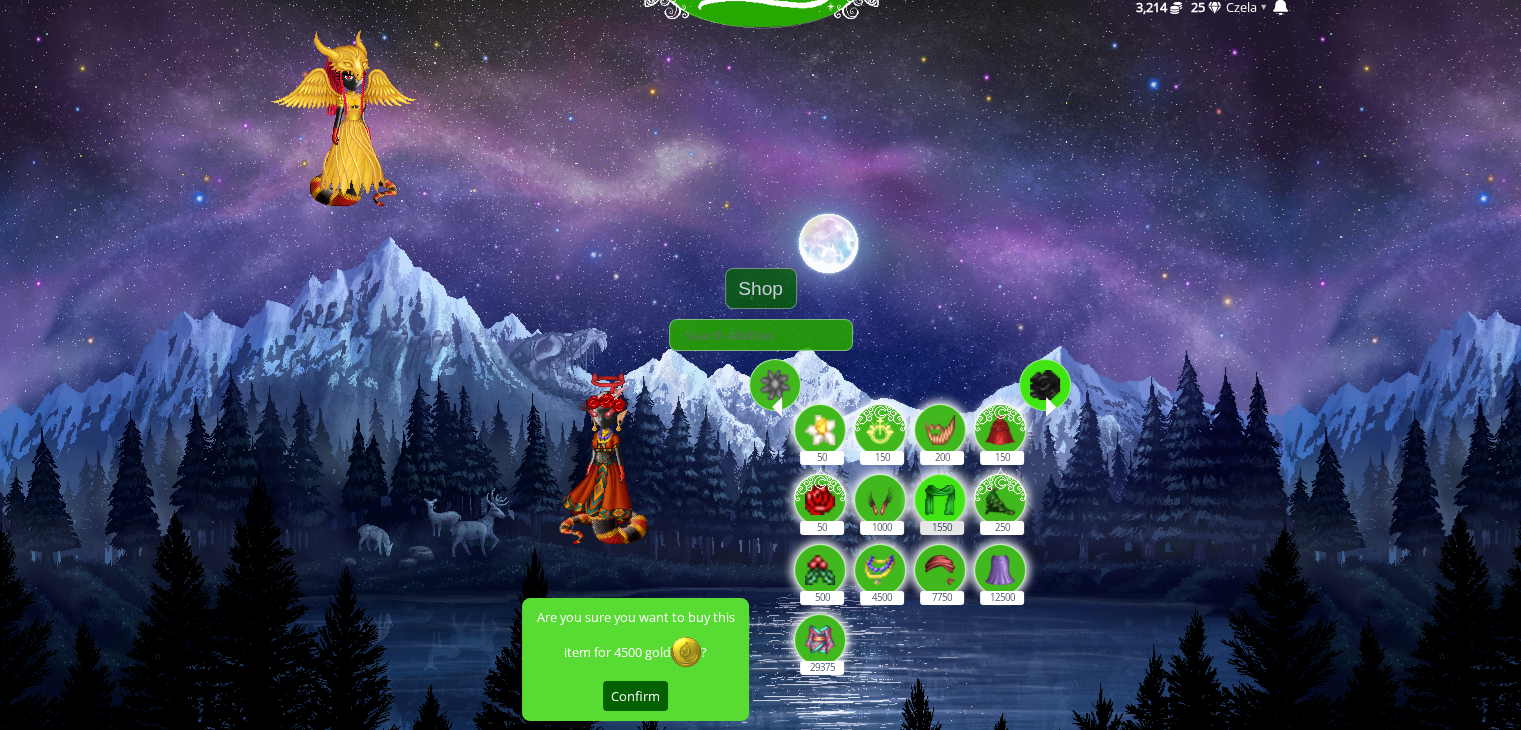 click on "1550" at bounding box center (941, 489) 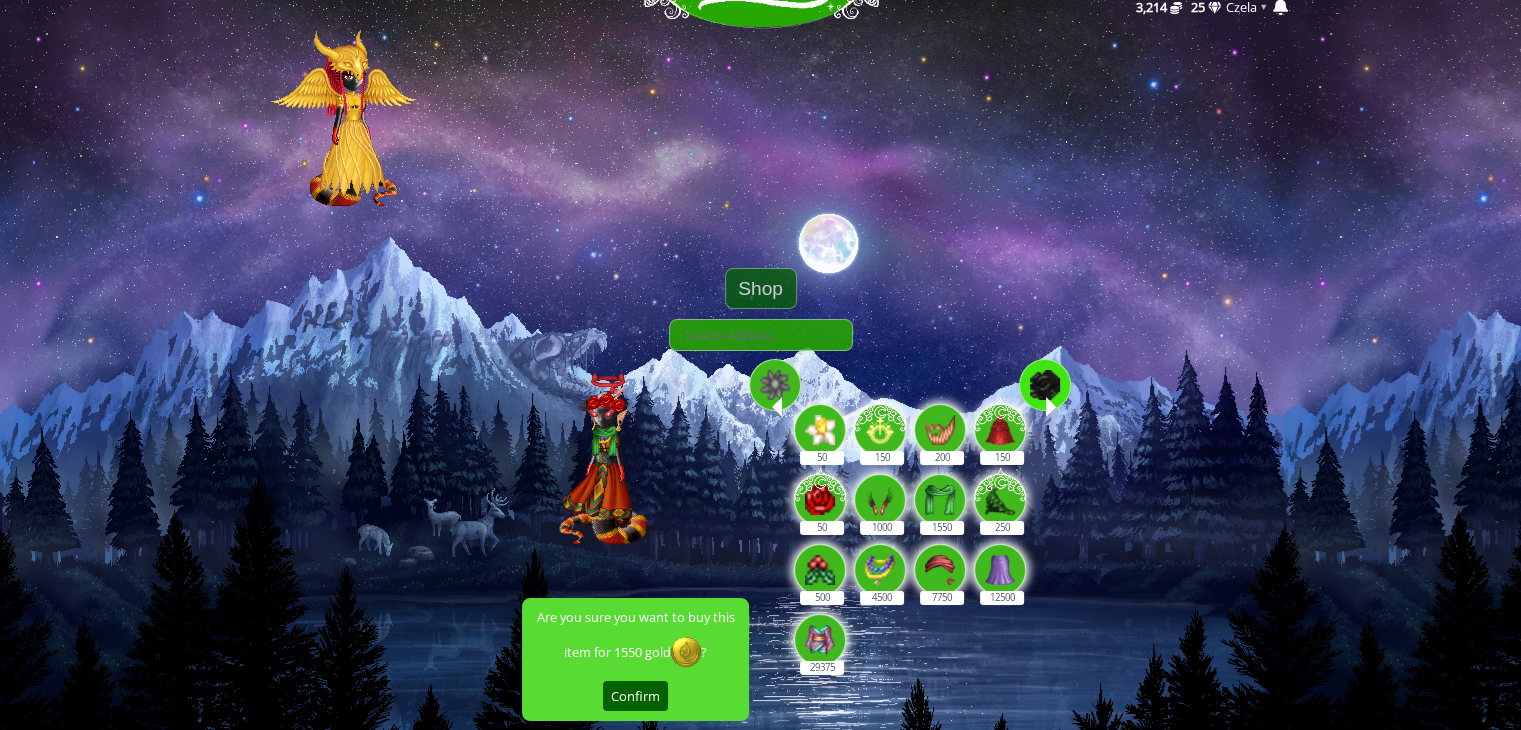 click at bounding box center (1045, 385) 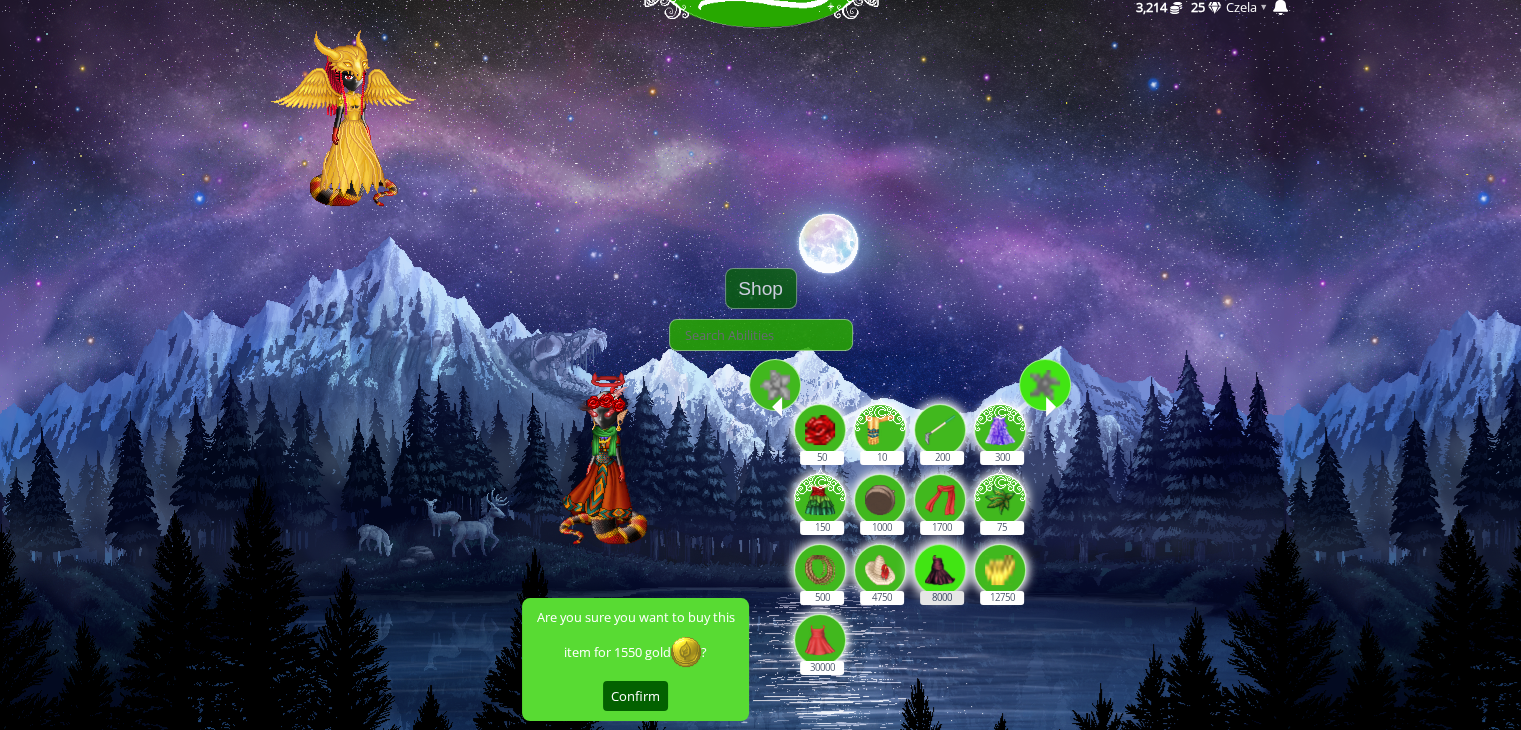 click at bounding box center (940, 570) 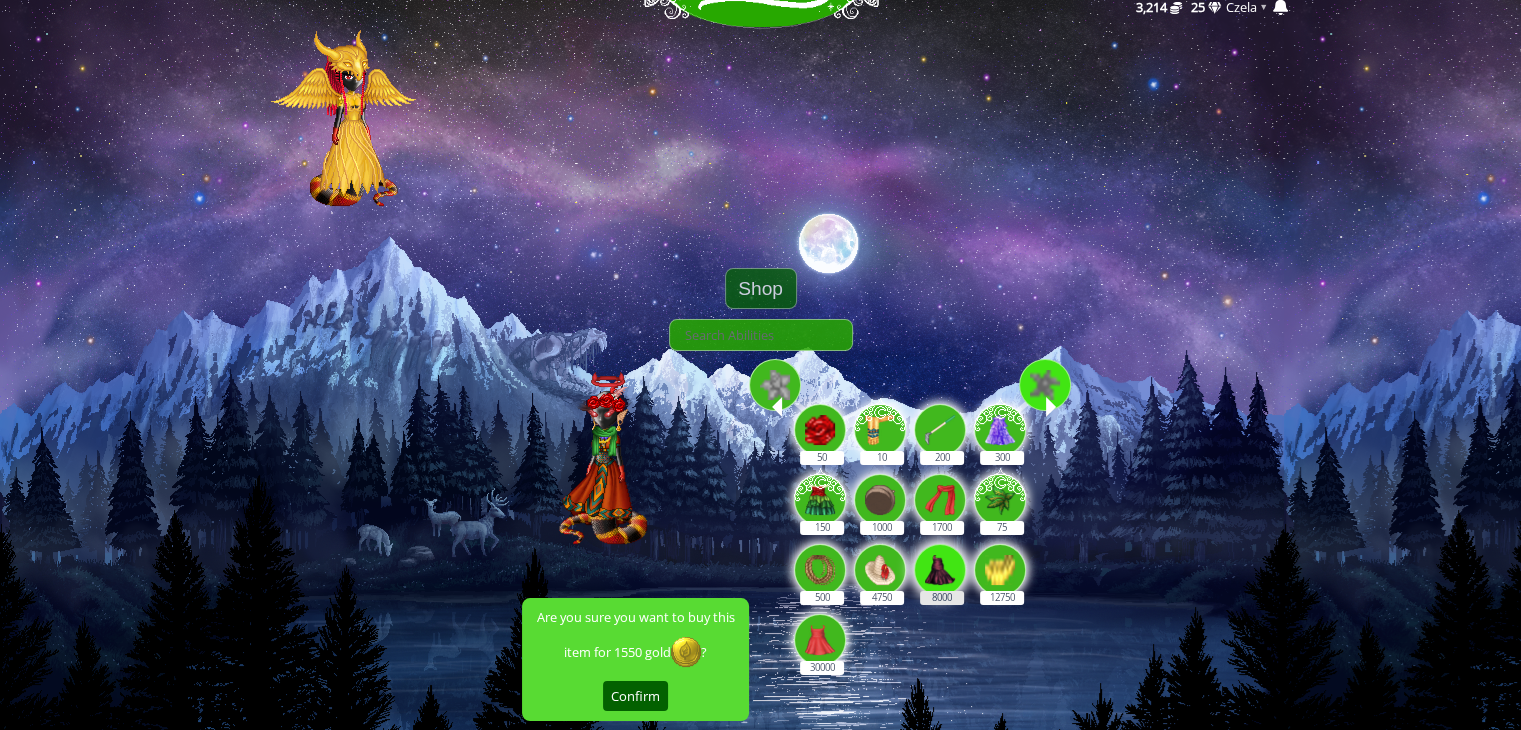 click on "8000" at bounding box center [941, 559] 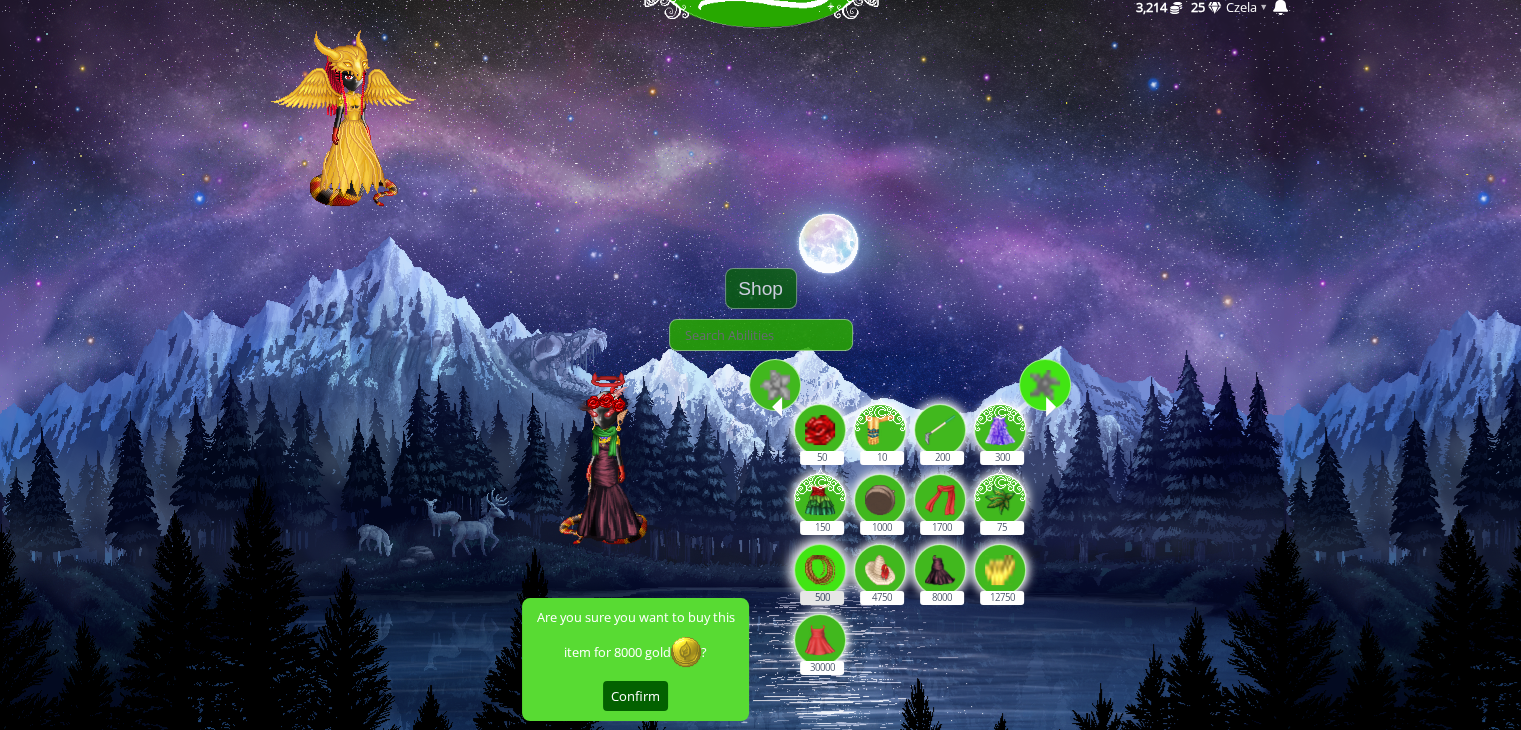 click at bounding box center (820, 570) 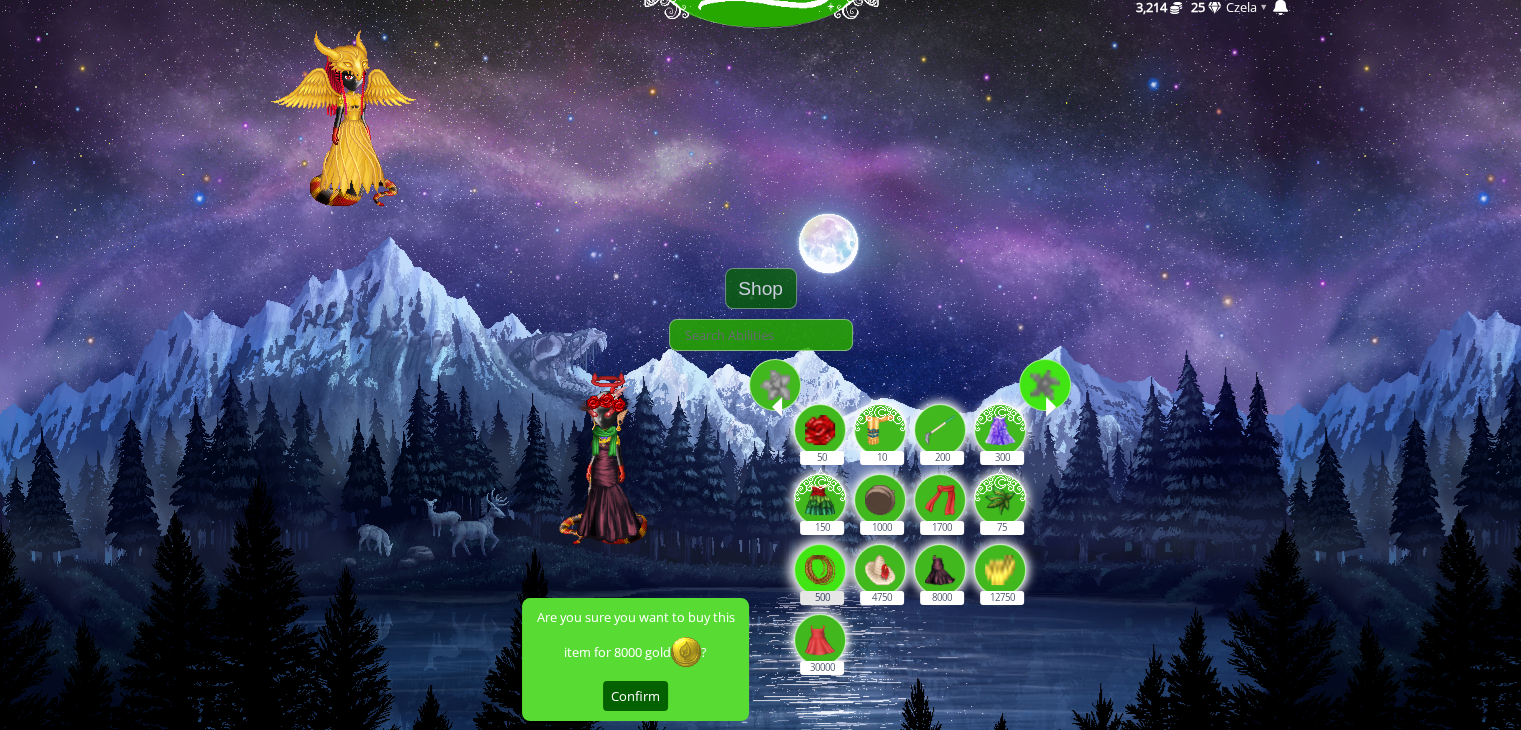 click on "500" at bounding box center (821, 559) 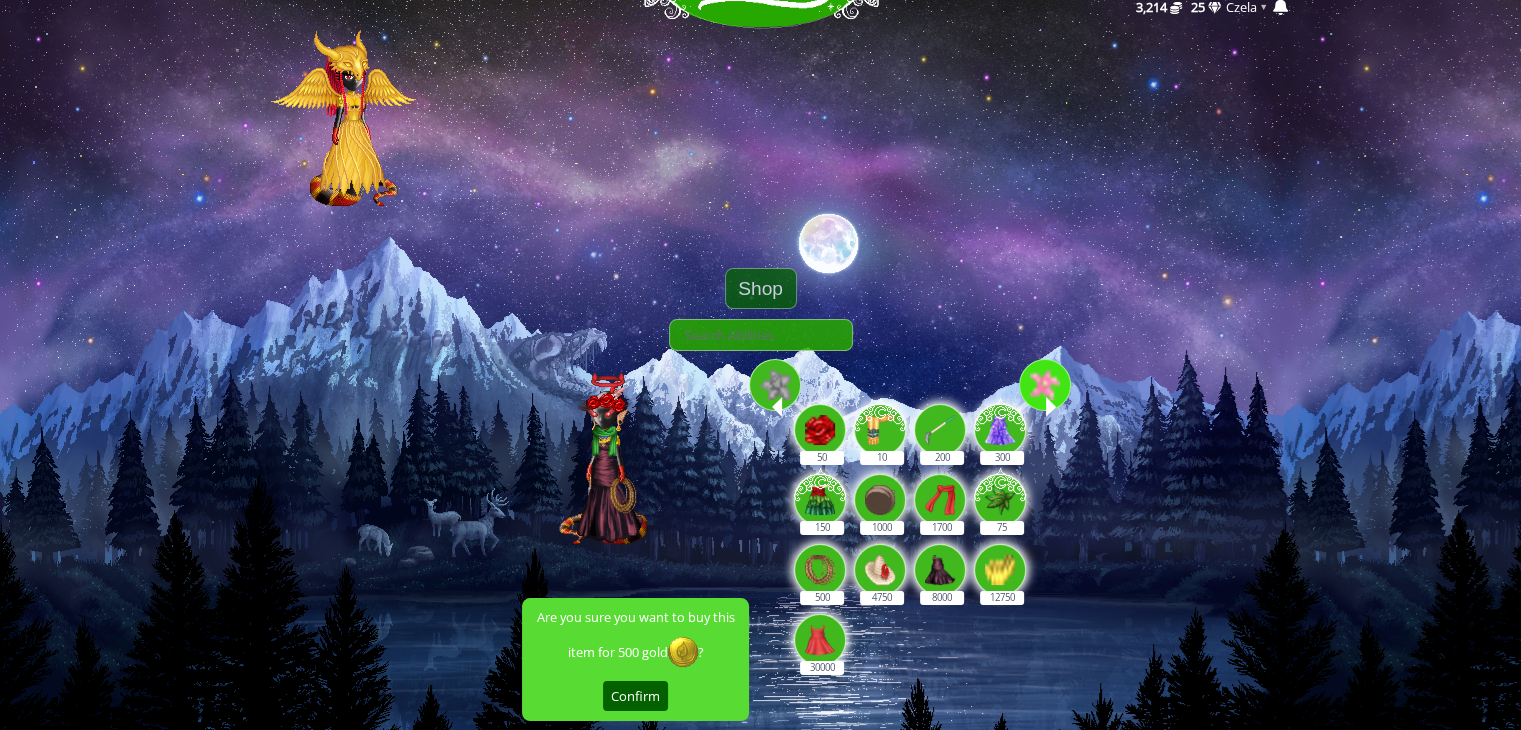 click at bounding box center [1051, 407] 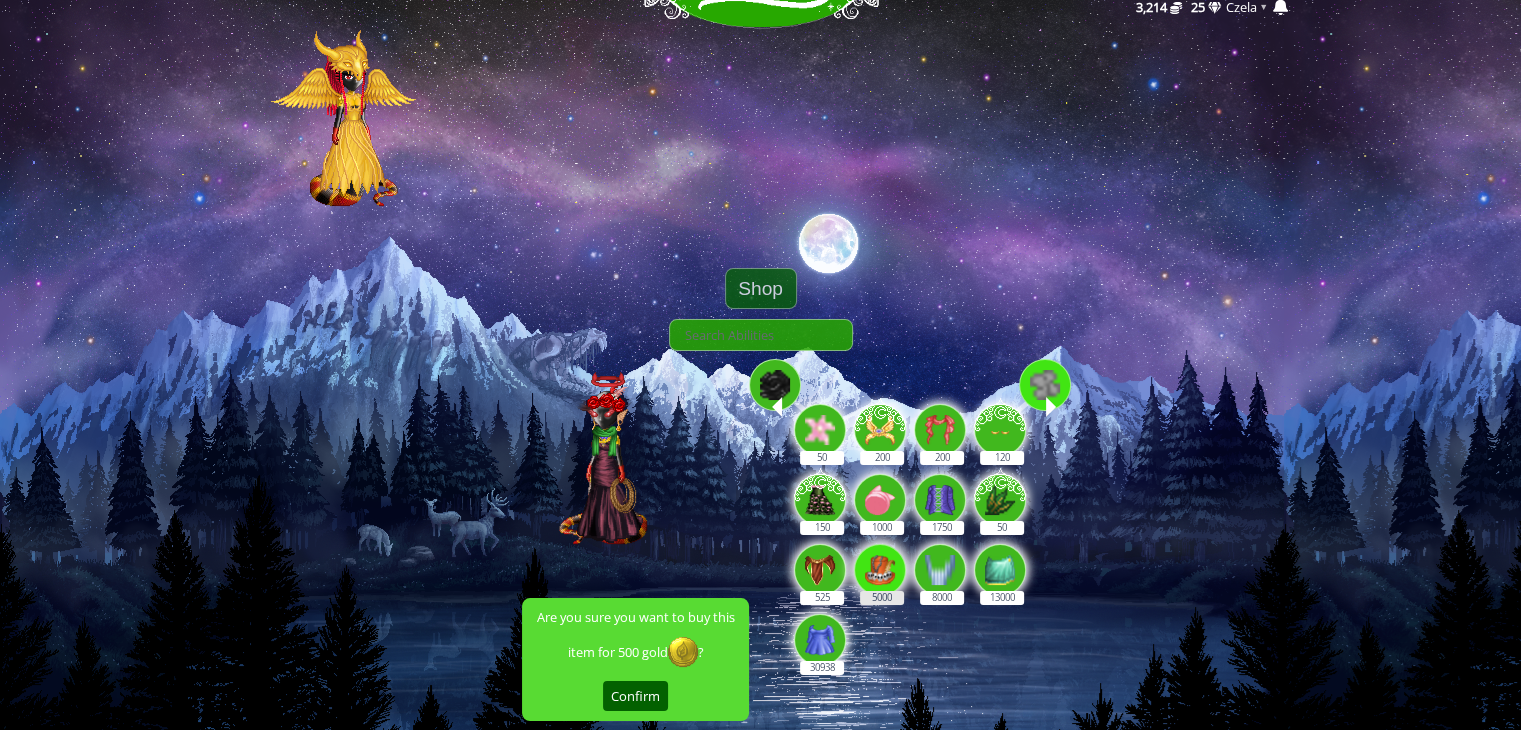 click at bounding box center [880, 570] 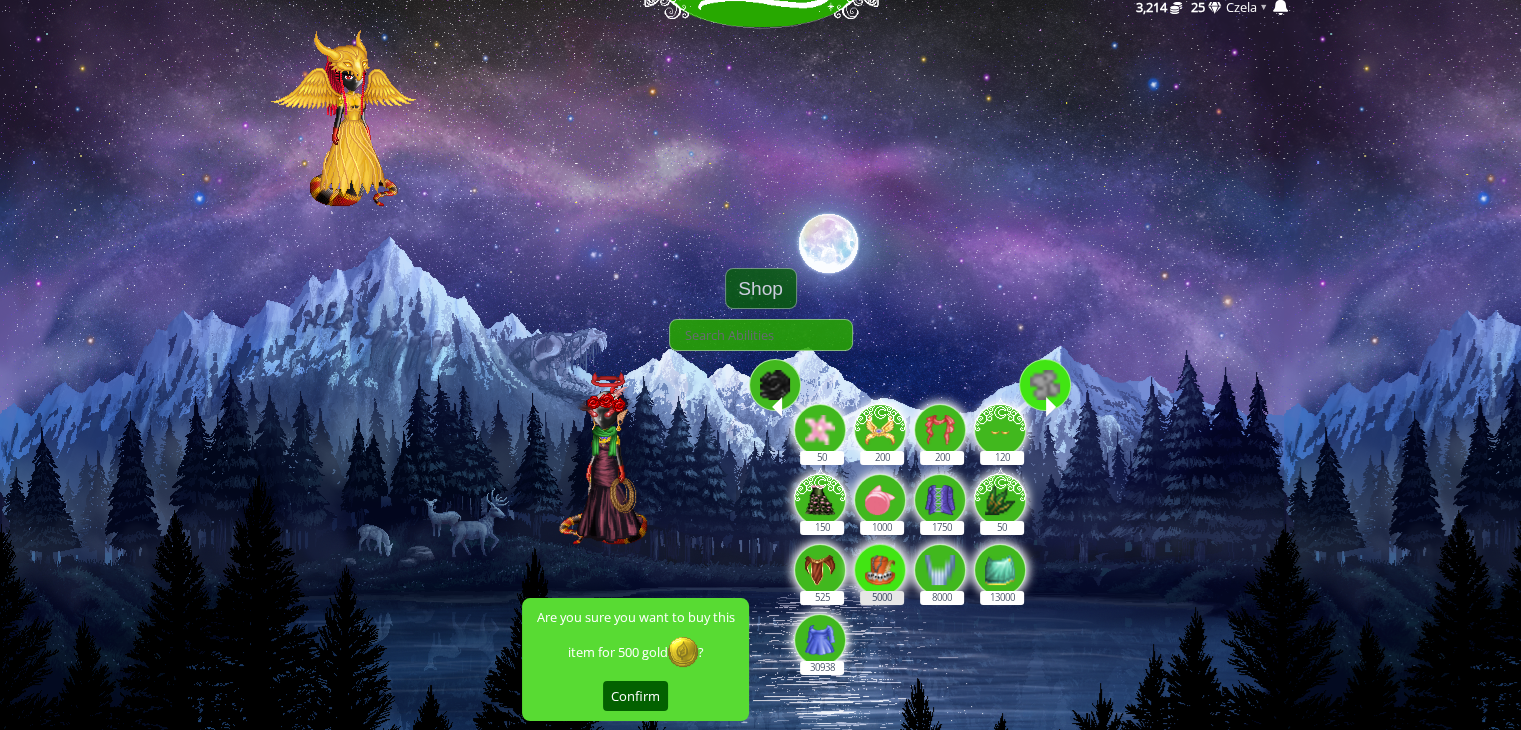 click on "5000" at bounding box center [881, 559] 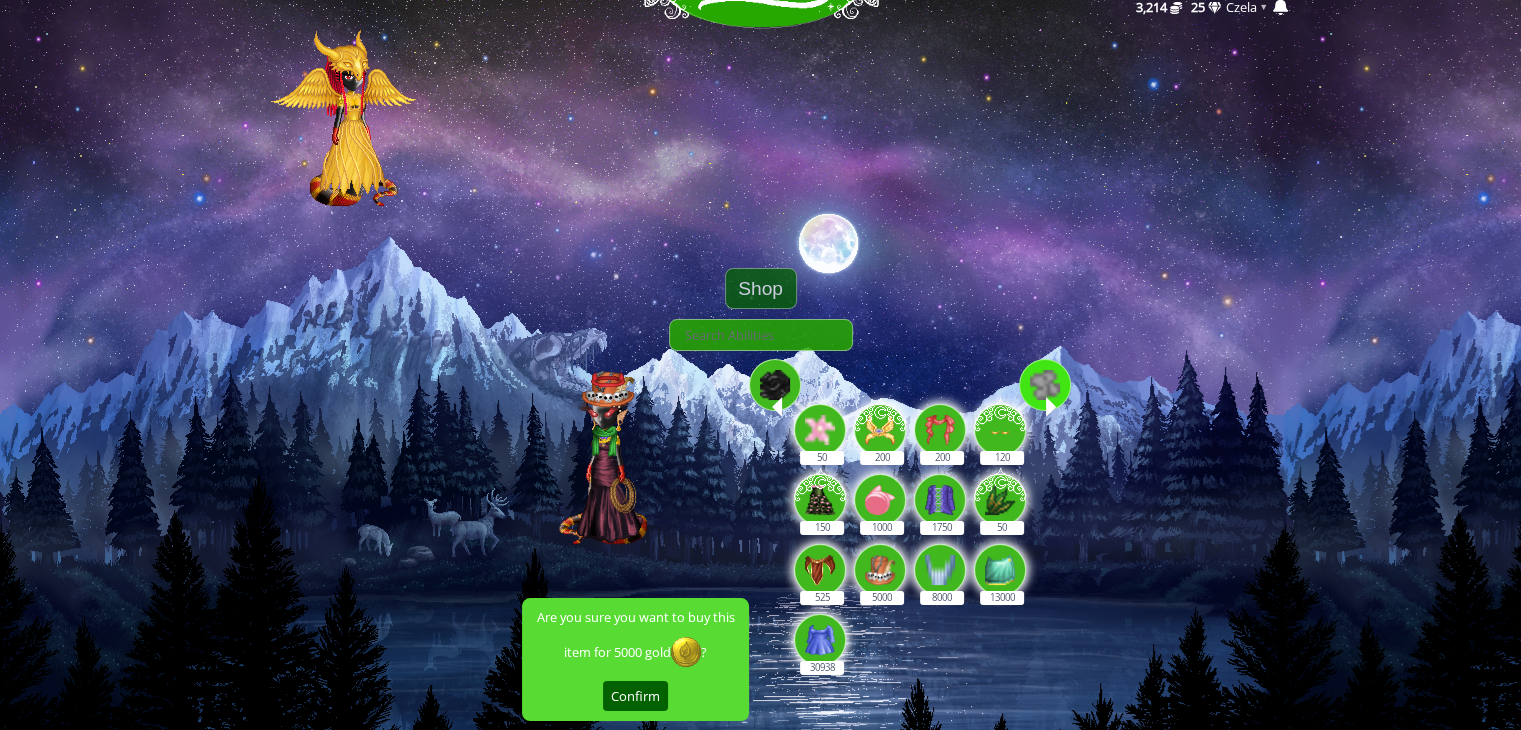 click at bounding box center [1045, 385] 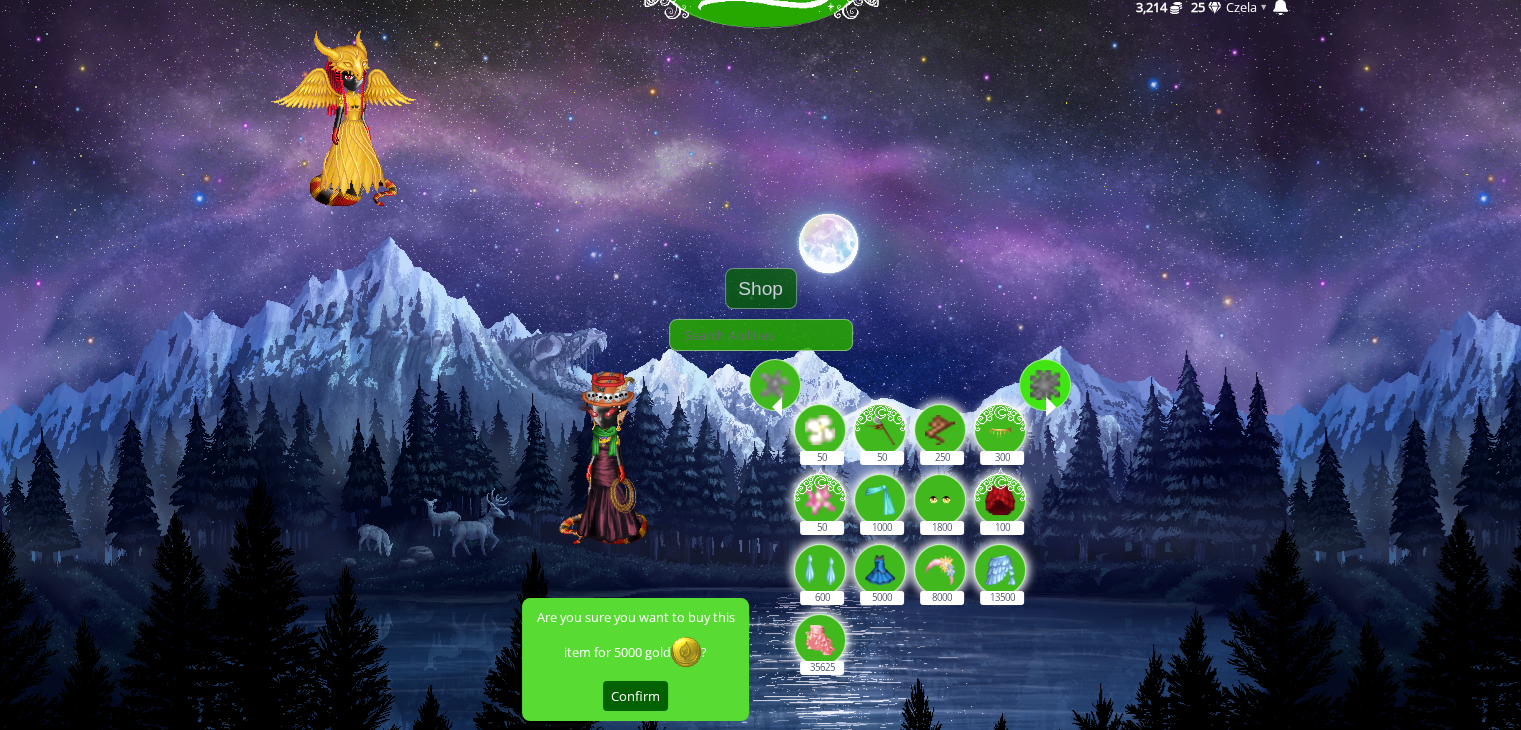 click at bounding box center (1045, 385) 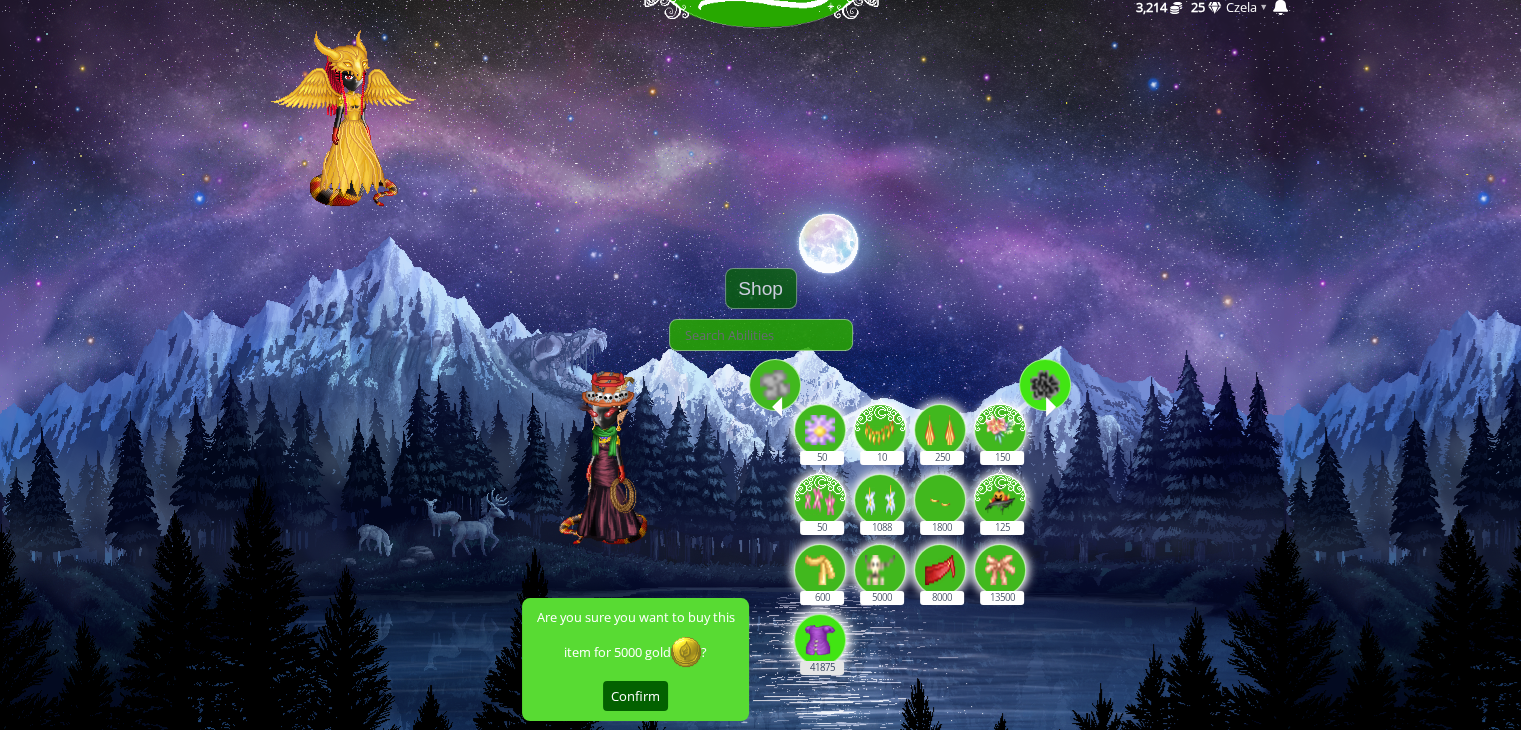 click on "41875" at bounding box center [820, 641] 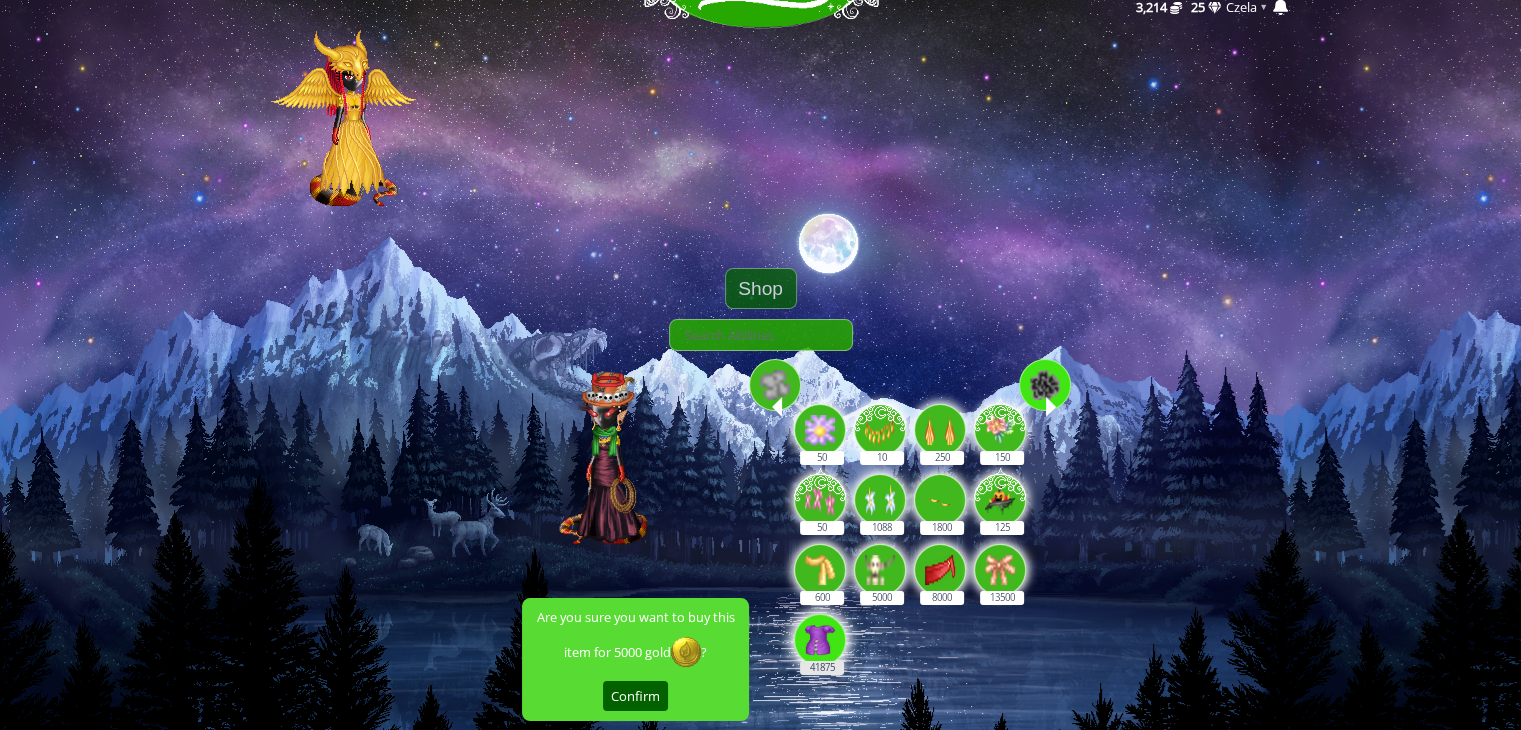 click on "41875" at bounding box center (821, 629) 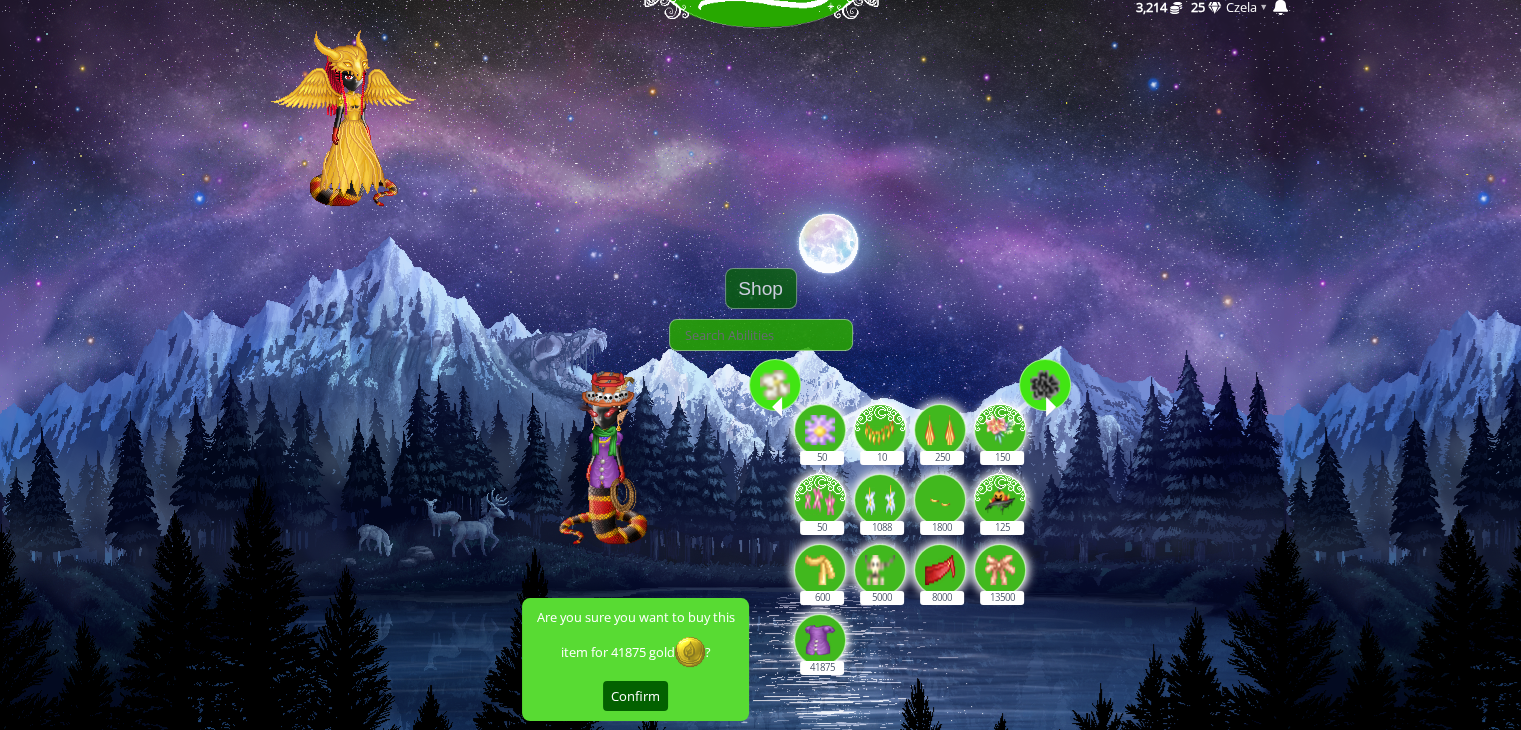click at bounding box center [775, 385] 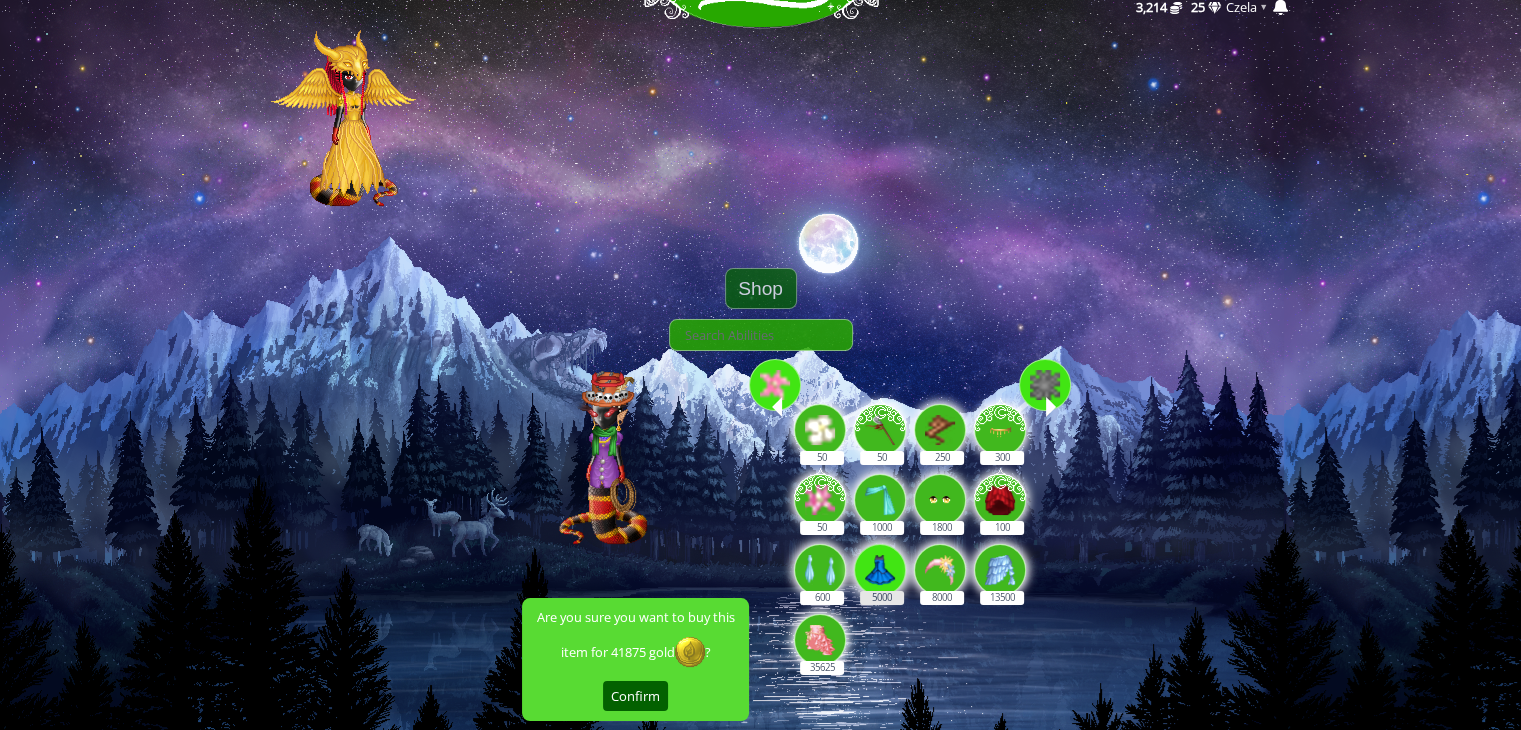 click at bounding box center (880, 570) 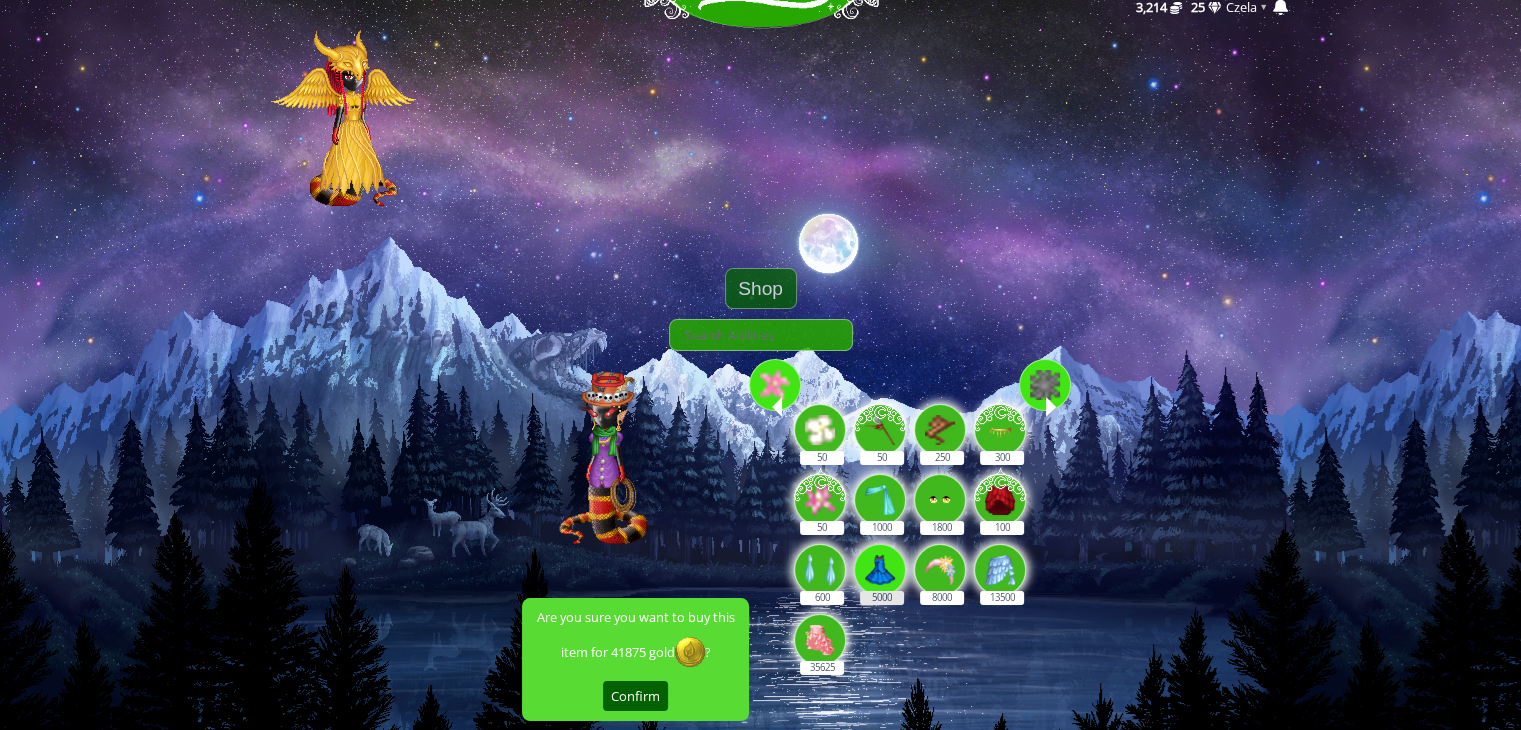 click on "5000" at bounding box center [881, 559] 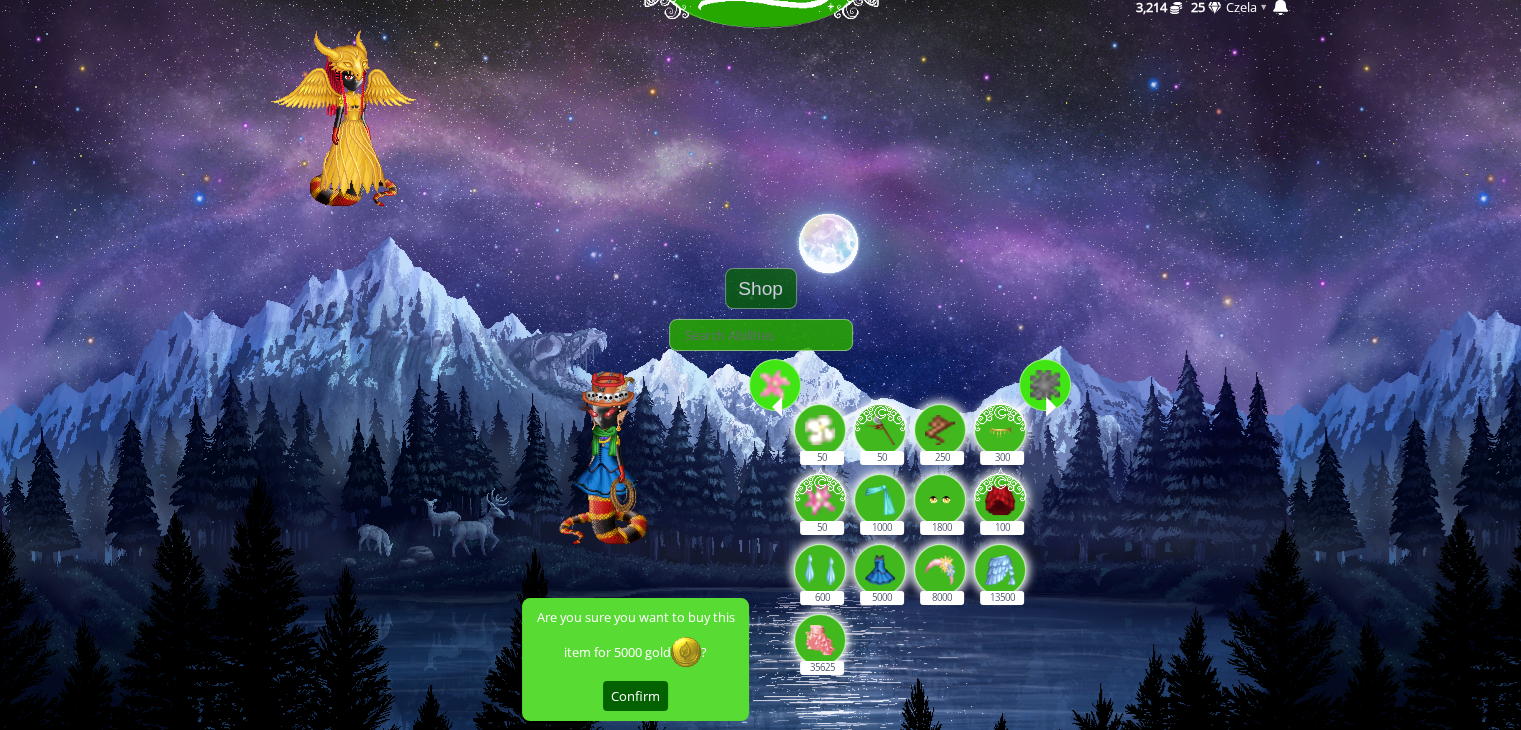 click at bounding box center (1045, 385) 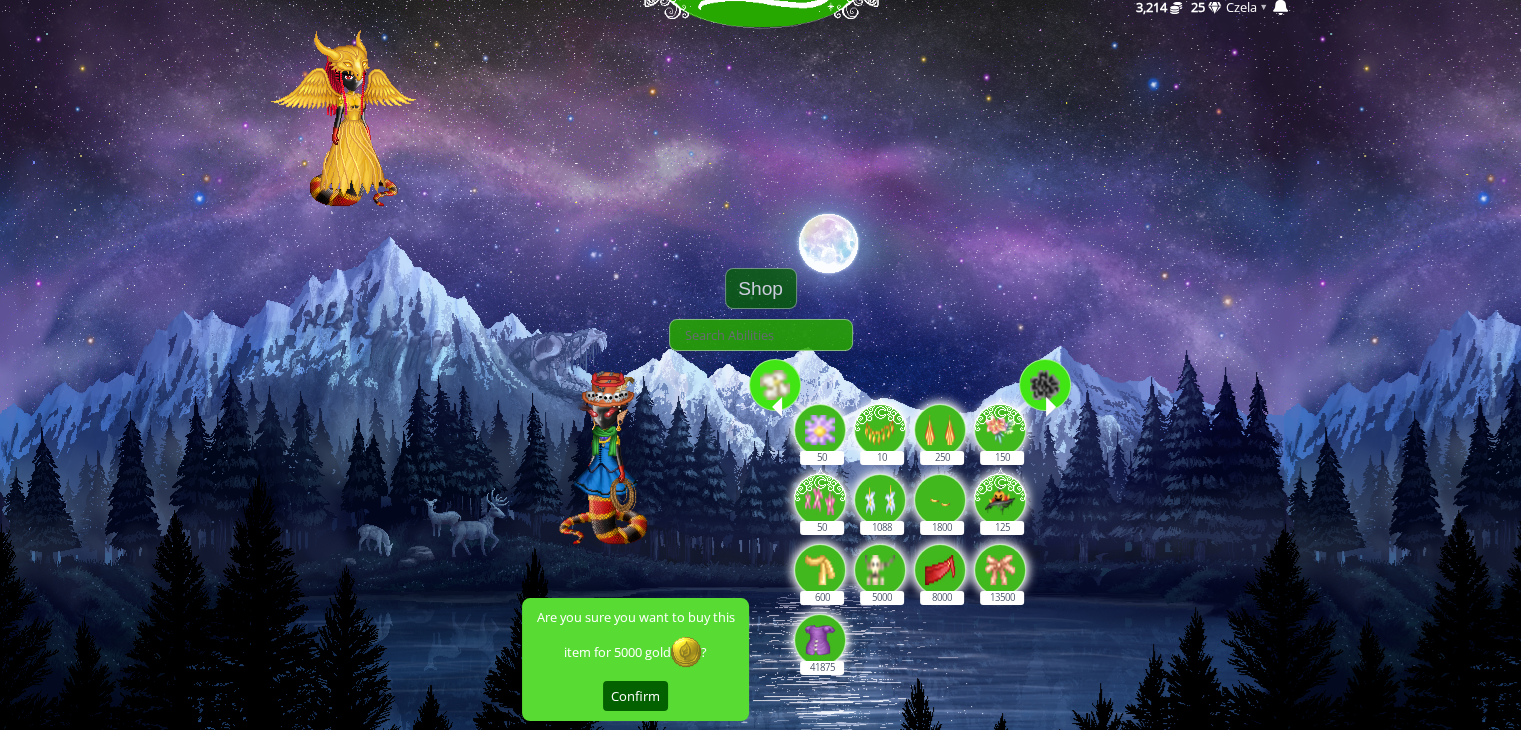 click at bounding box center [1045, 385] 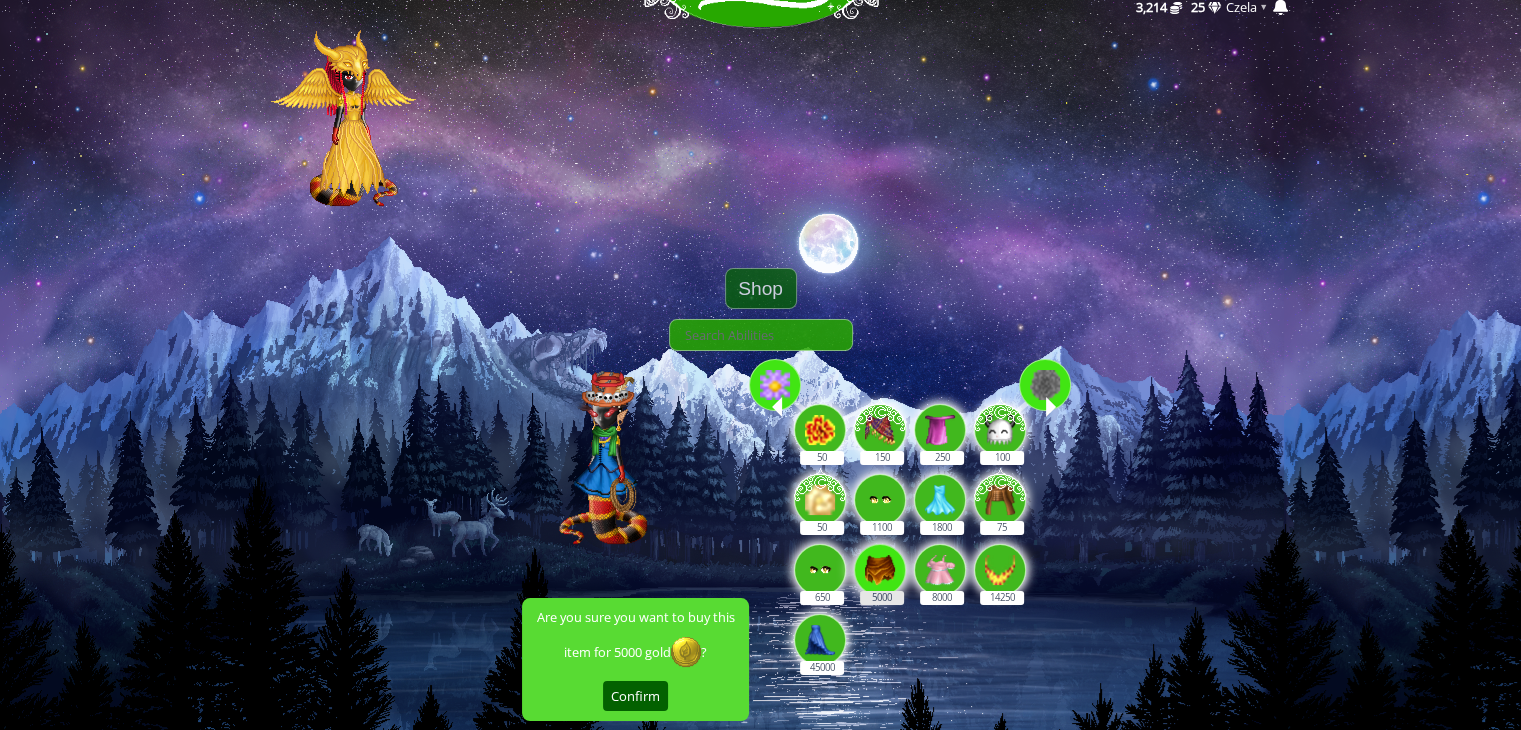 click at bounding box center [880, 570] 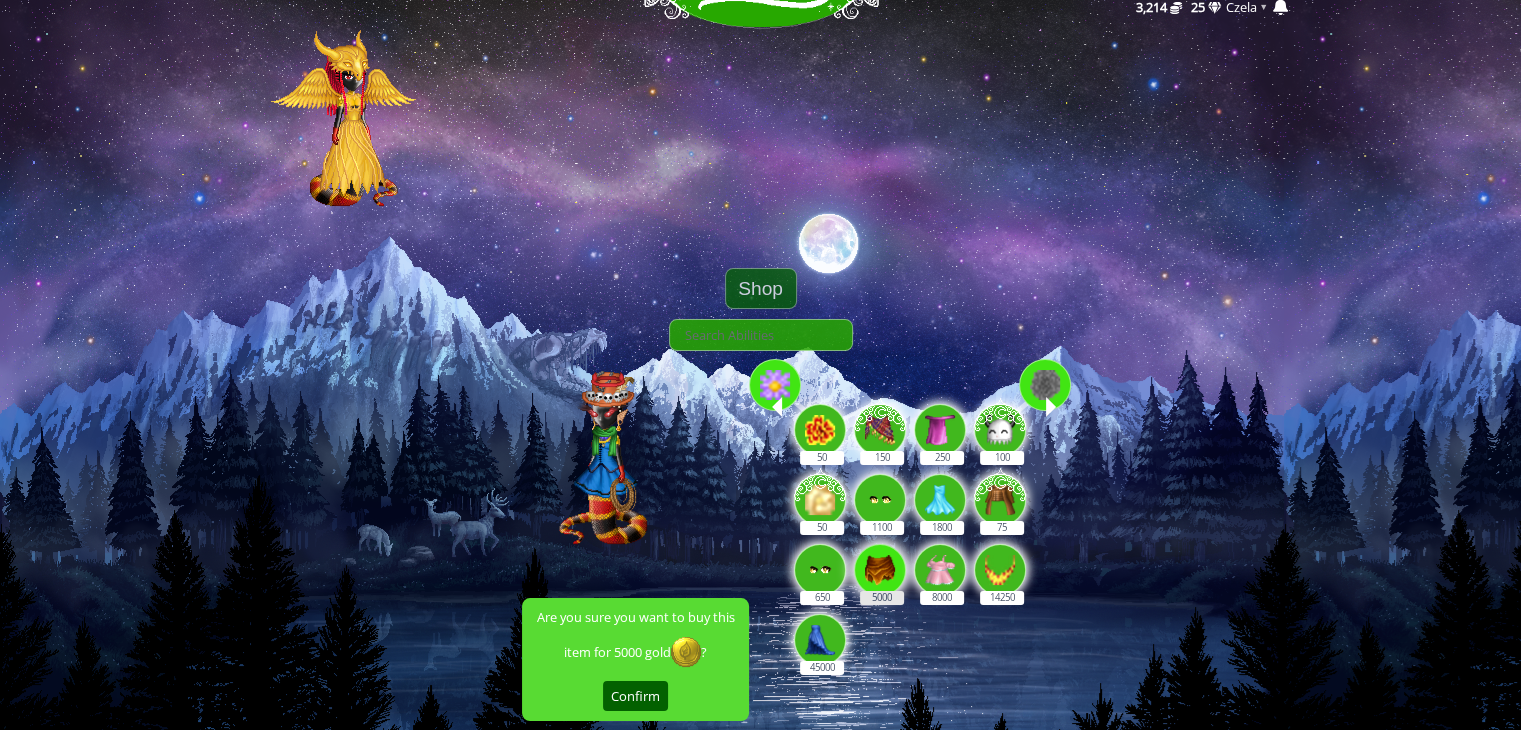 click on "5000" at bounding box center (881, 559) 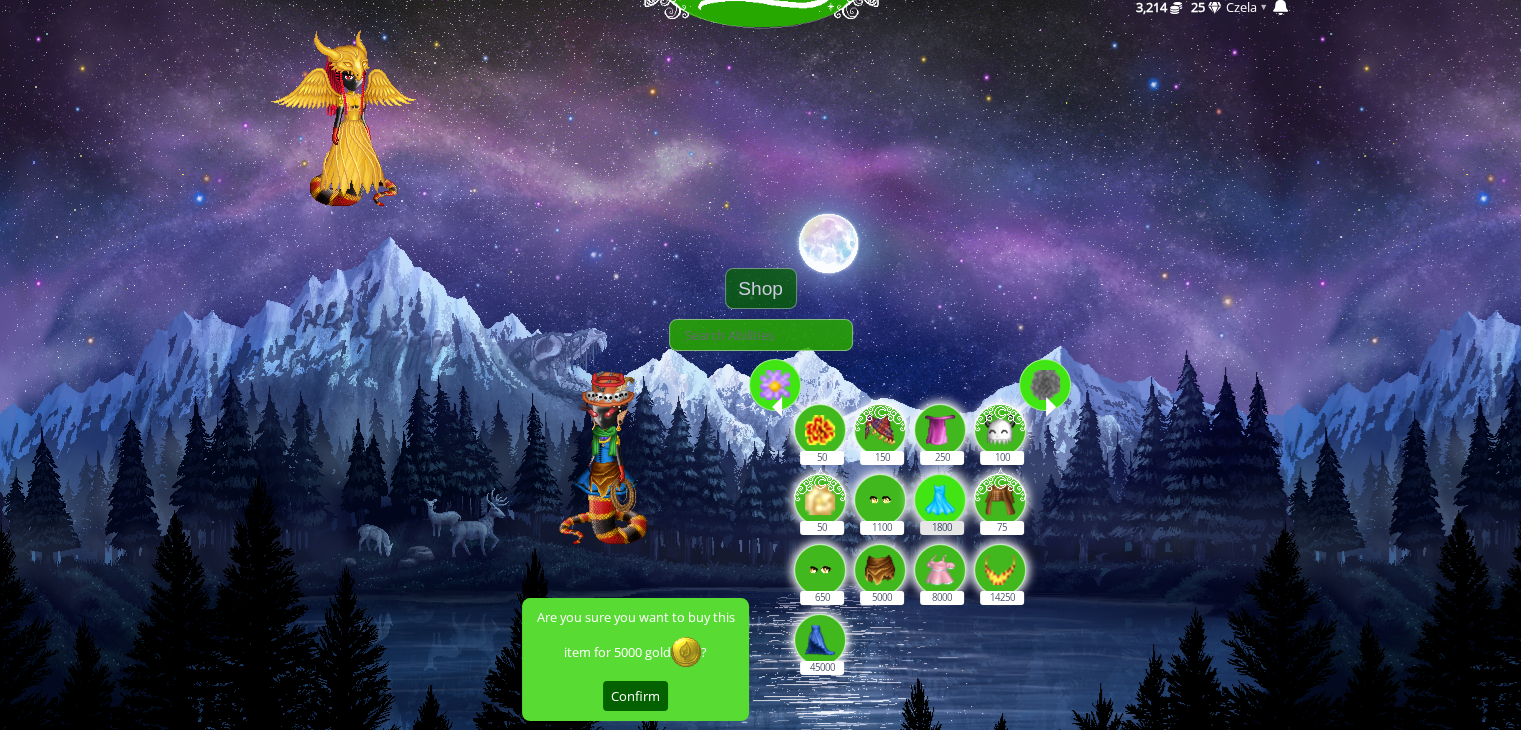 click at bounding box center (940, 500) 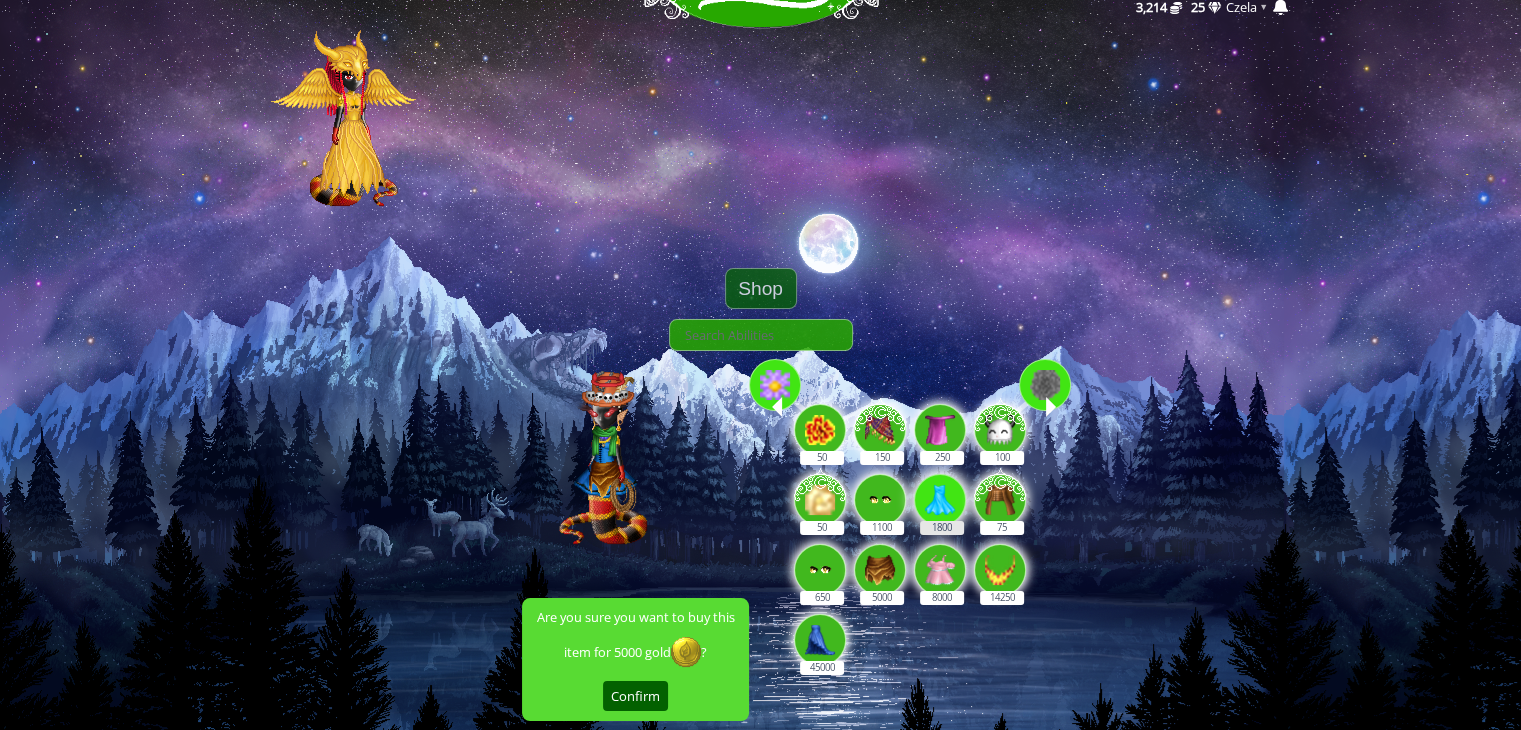 click on "1800" at bounding box center [941, 489] 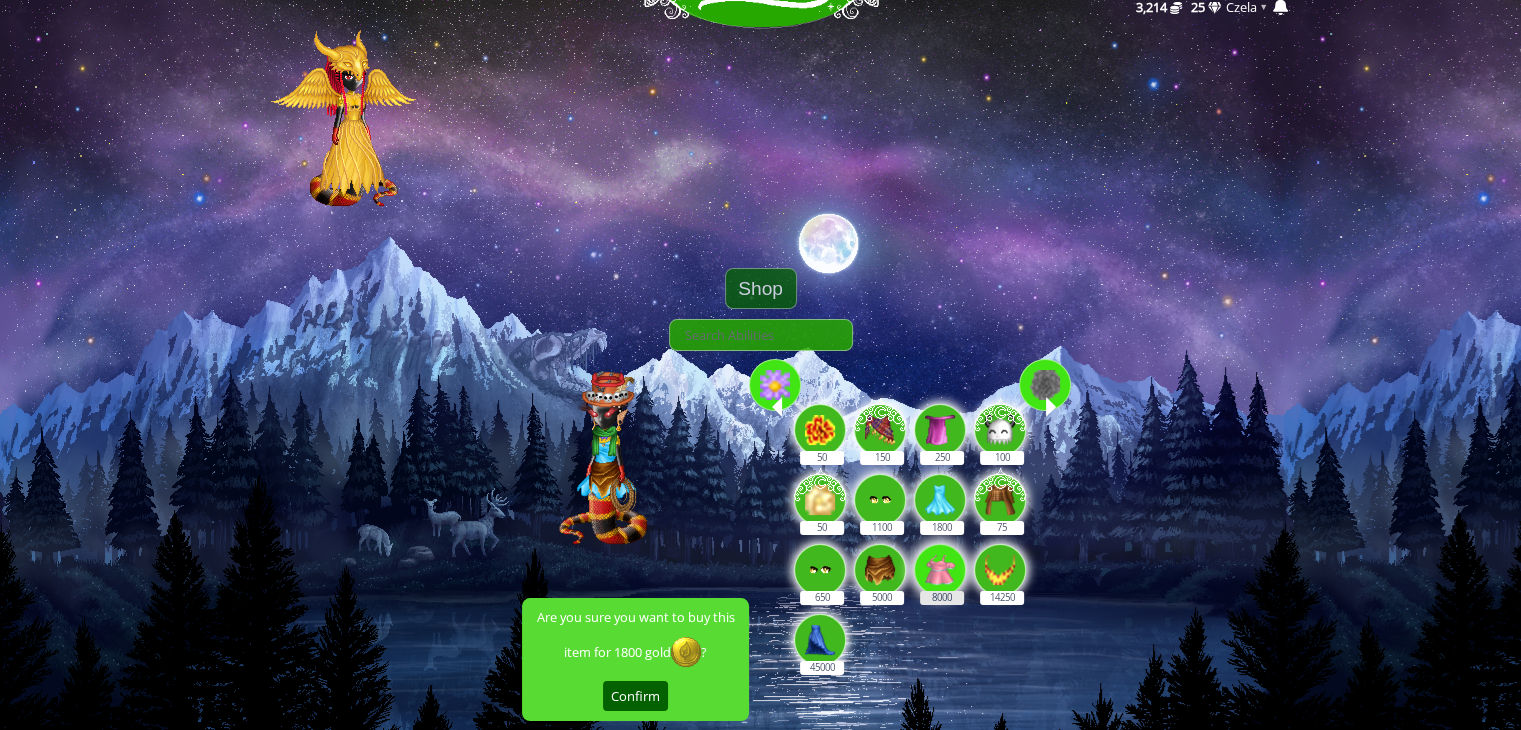 click at bounding box center (940, 570) 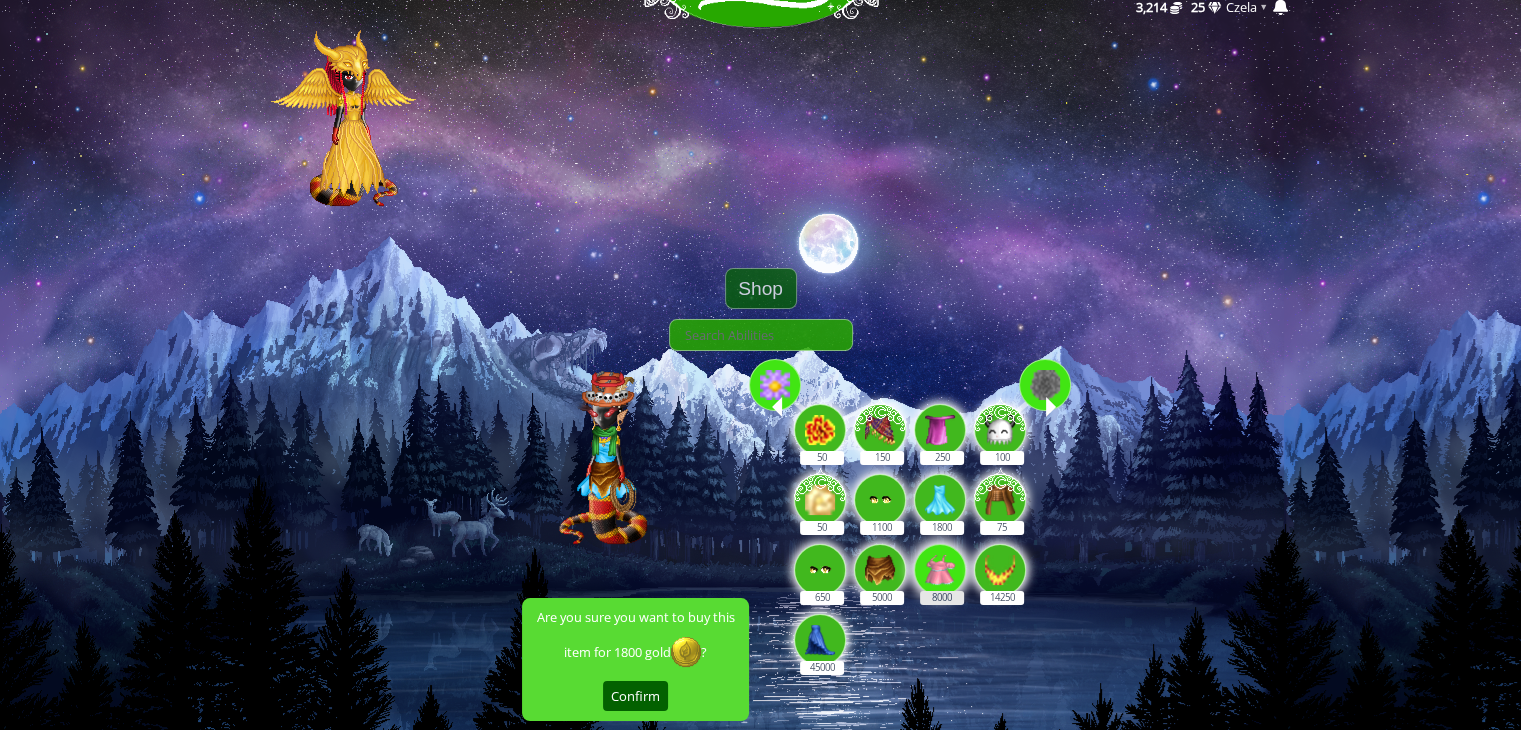 click on "8000" at bounding box center [941, 559] 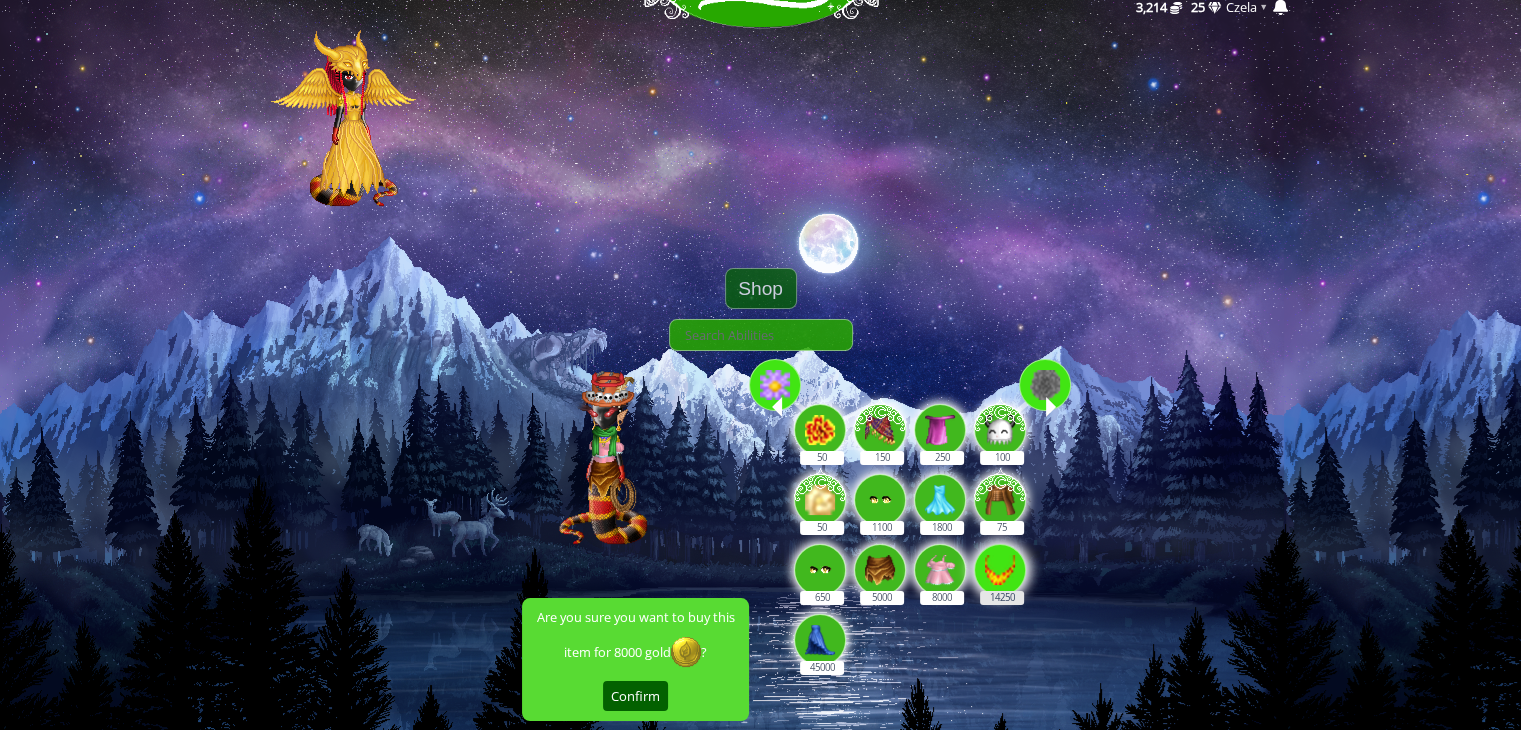 click at bounding box center [1000, 570] 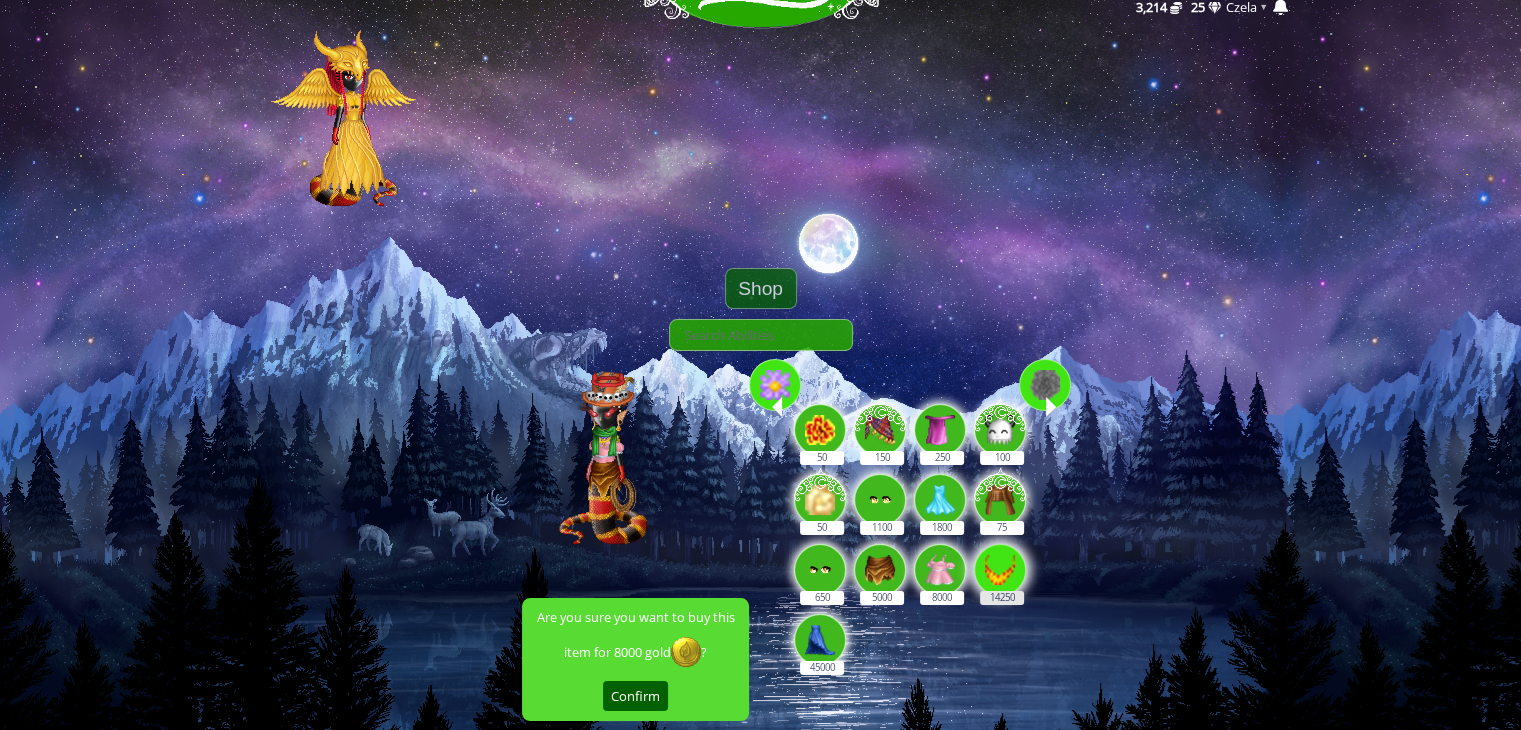 click on "14250" at bounding box center [1001, 559] 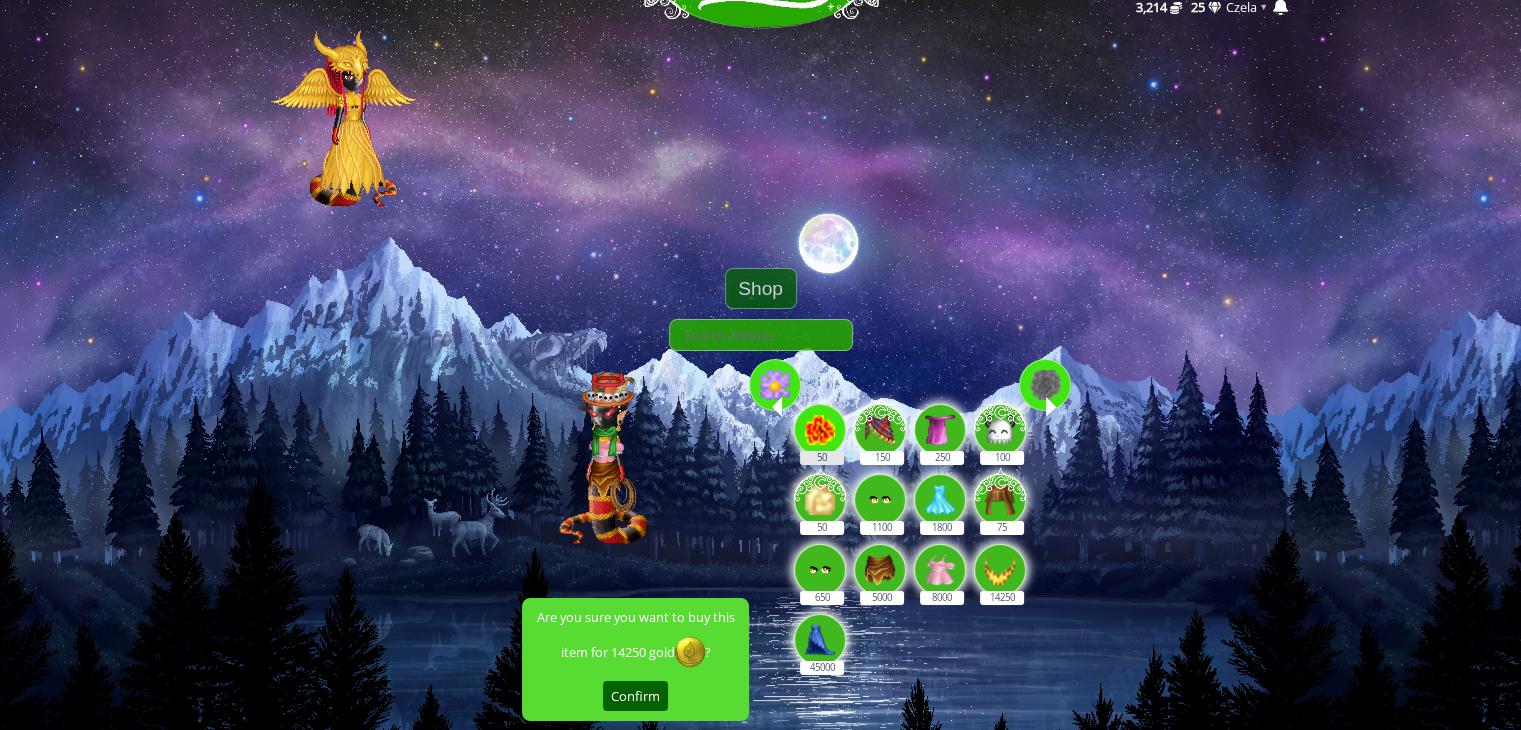 click at bounding box center (820, 430) 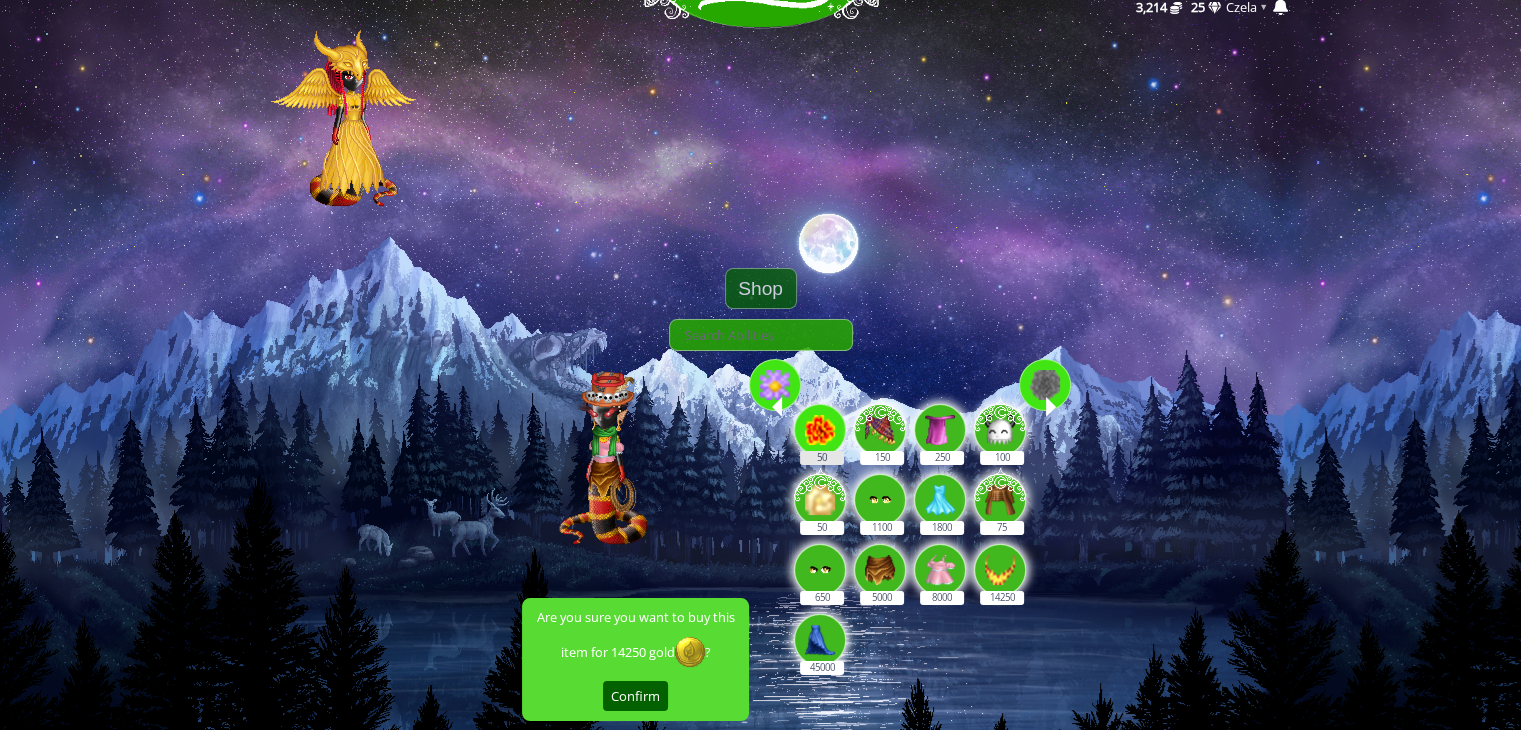 click on "50" at bounding box center [821, 419] 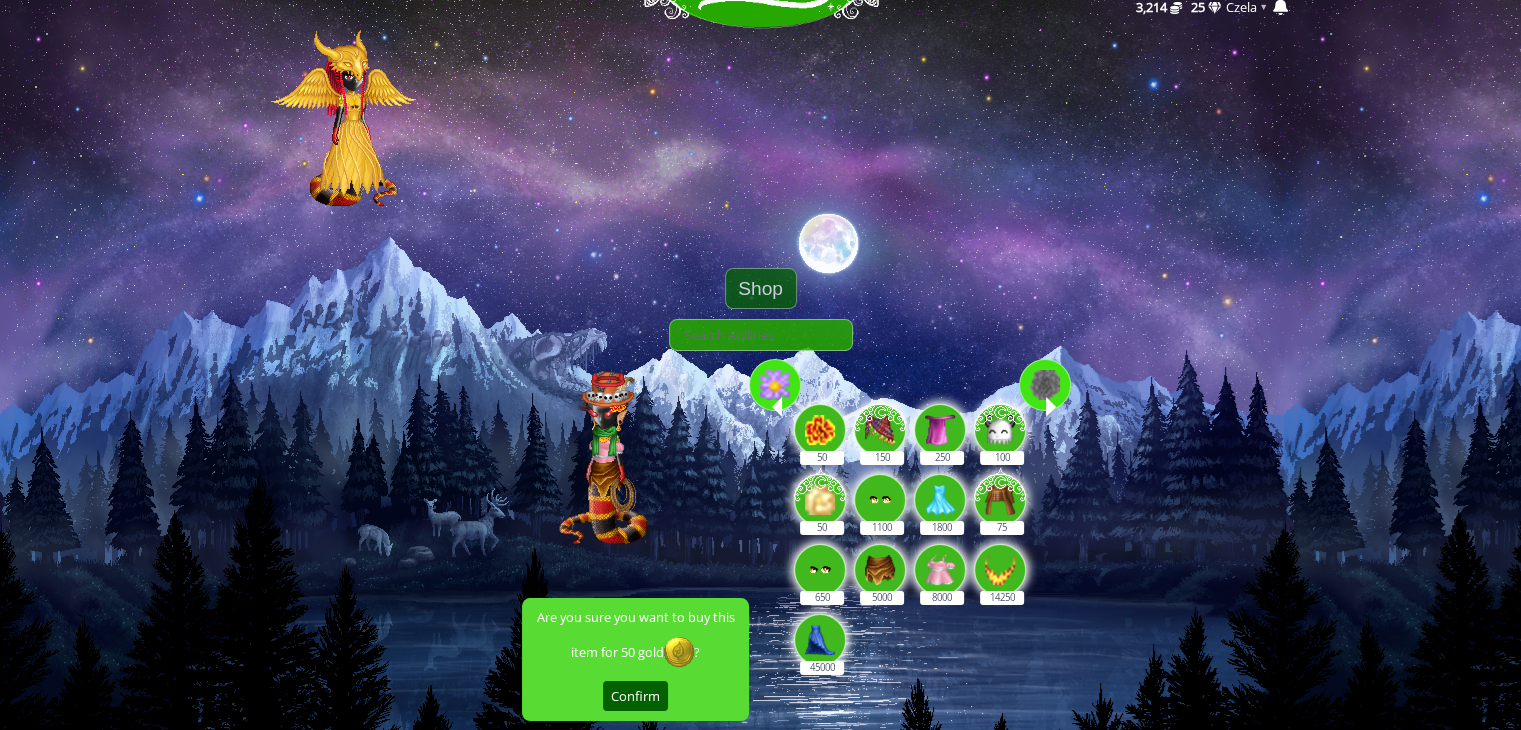 click at bounding box center [1045, 385] 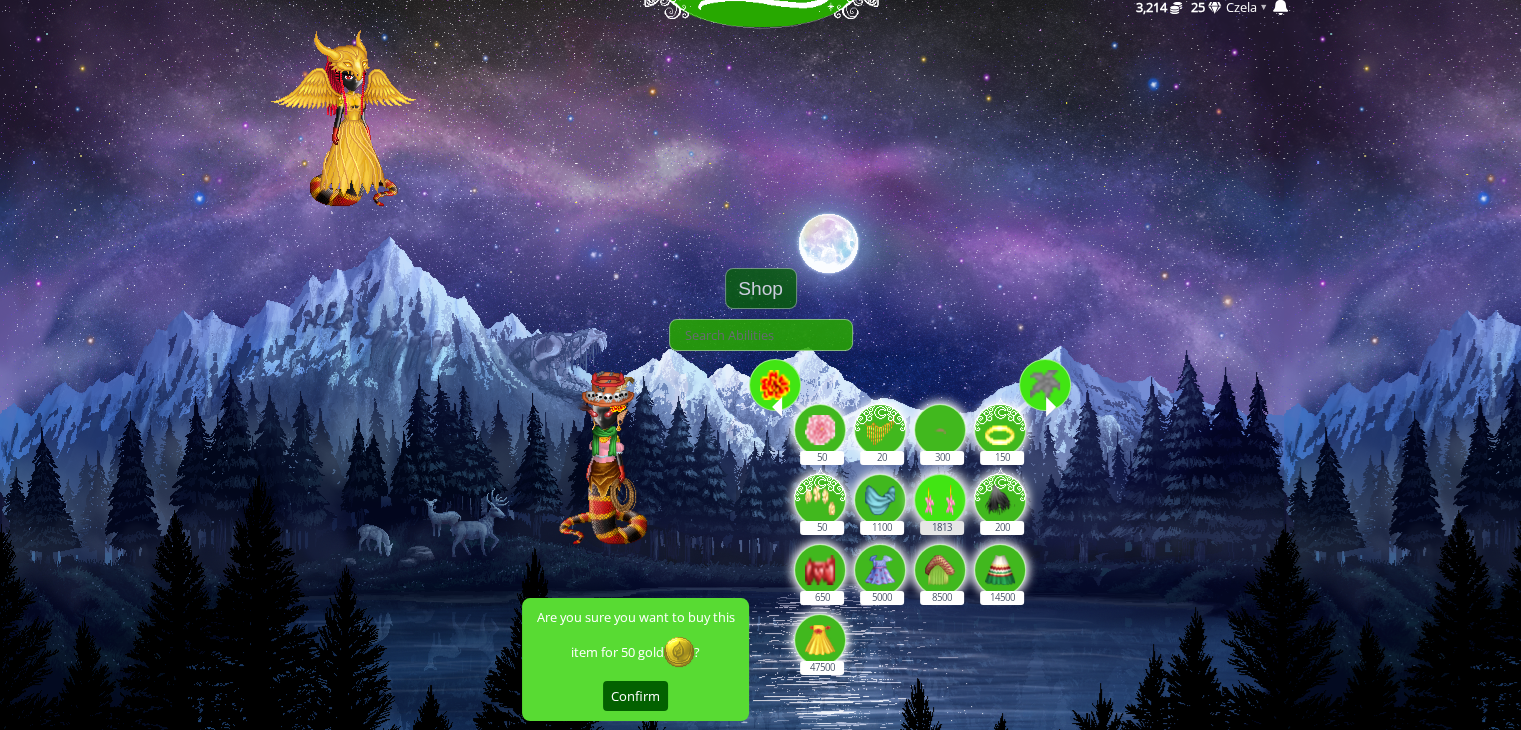 click at bounding box center (940, 500) 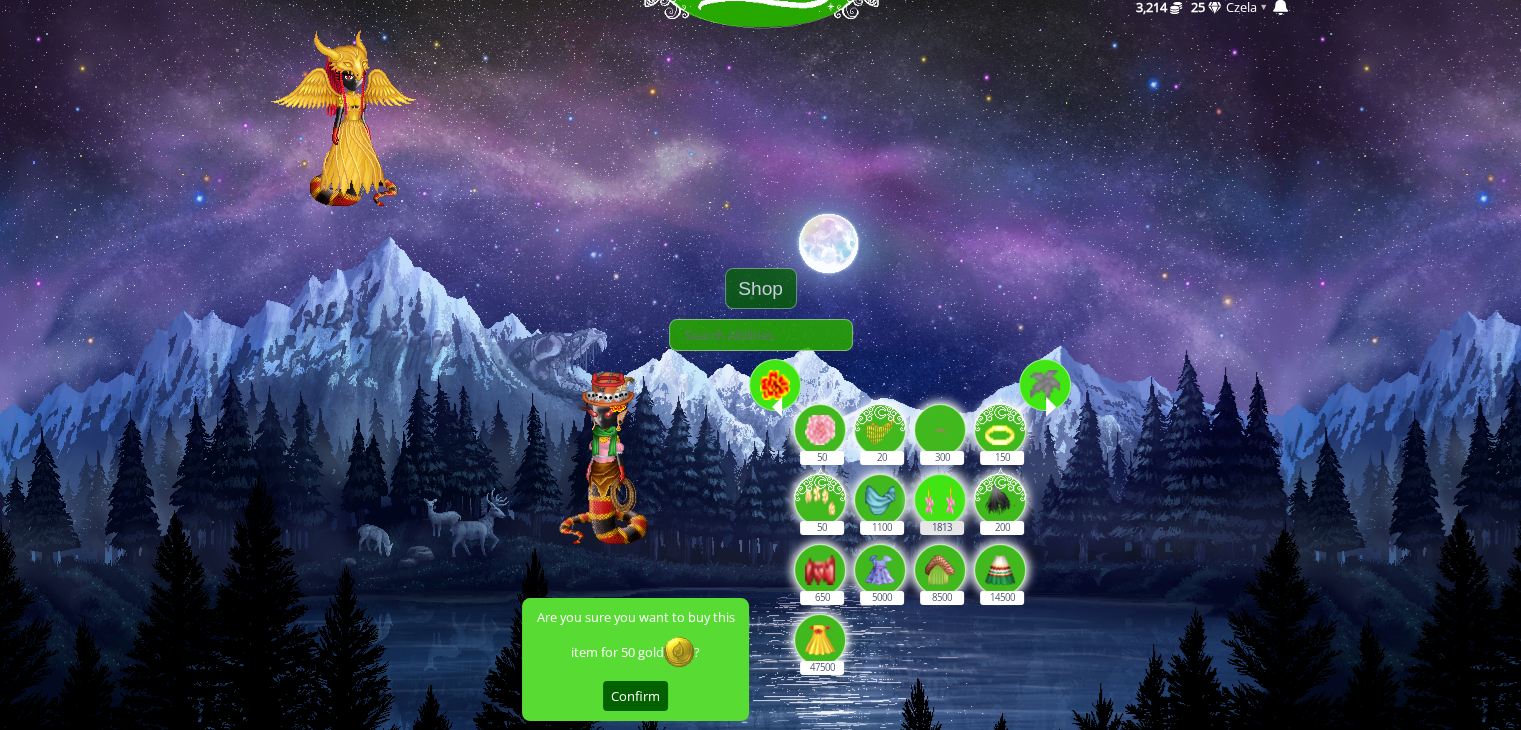 click on "1813" at bounding box center [941, 489] 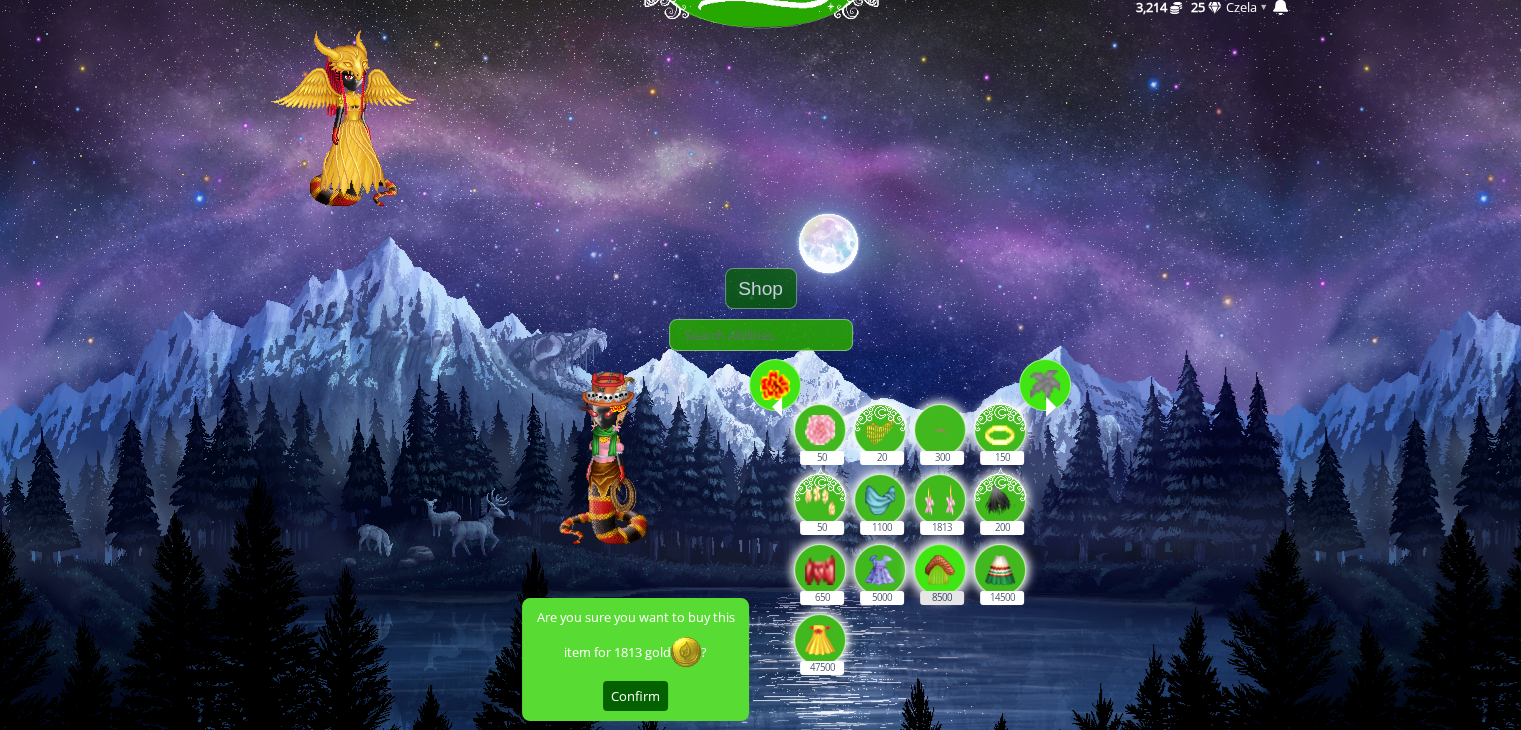 click at bounding box center (940, 570) 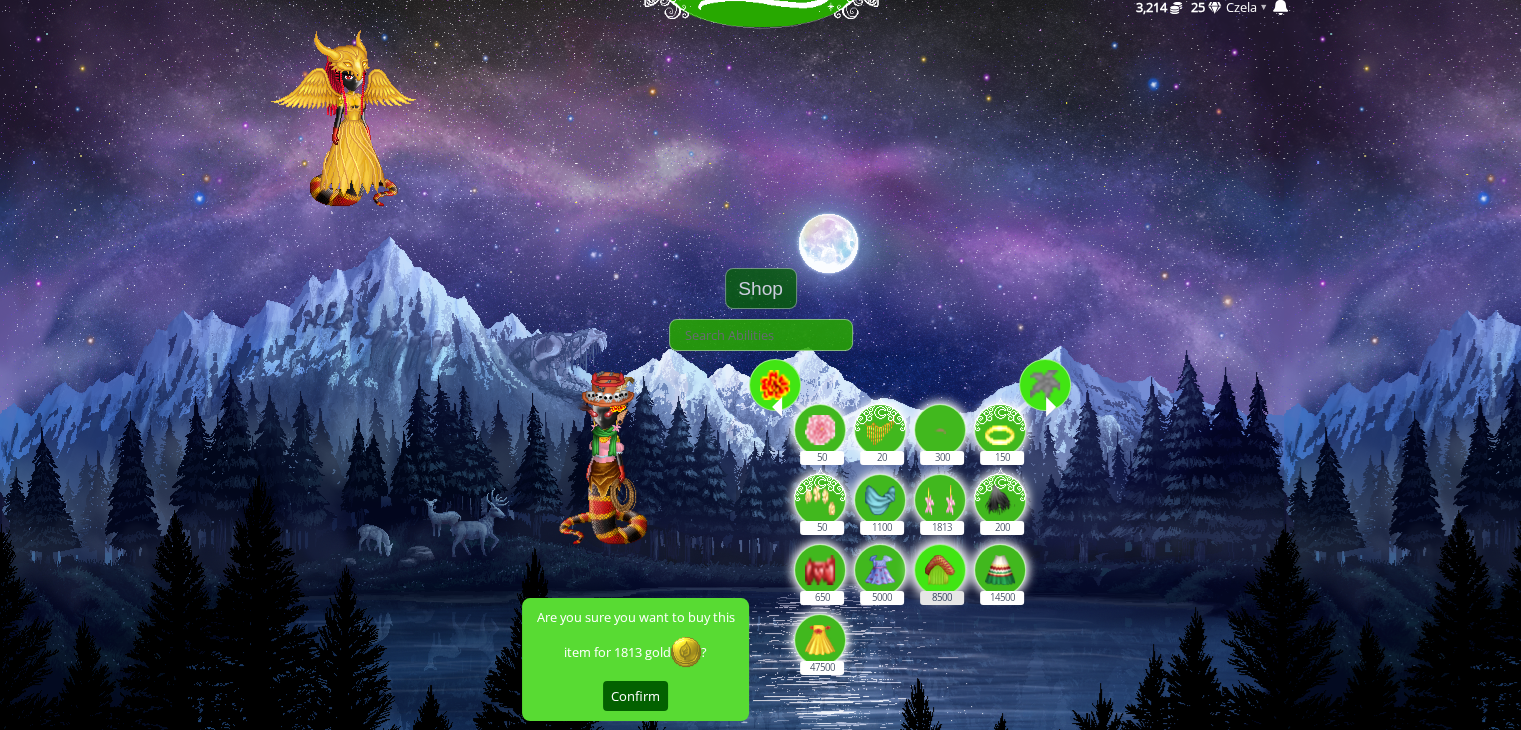 click on "8500" at bounding box center [941, 559] 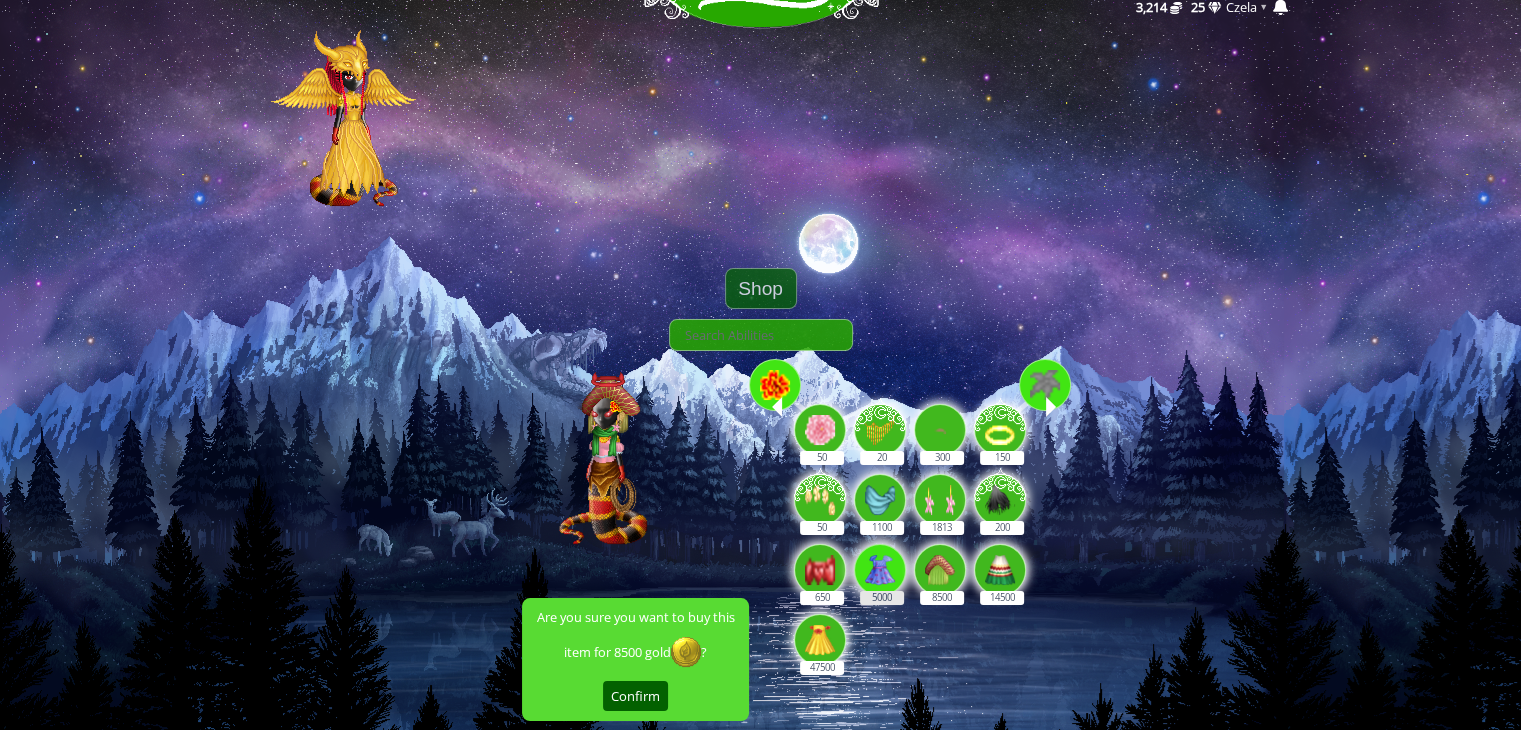 click at bounding box center [880, 570] 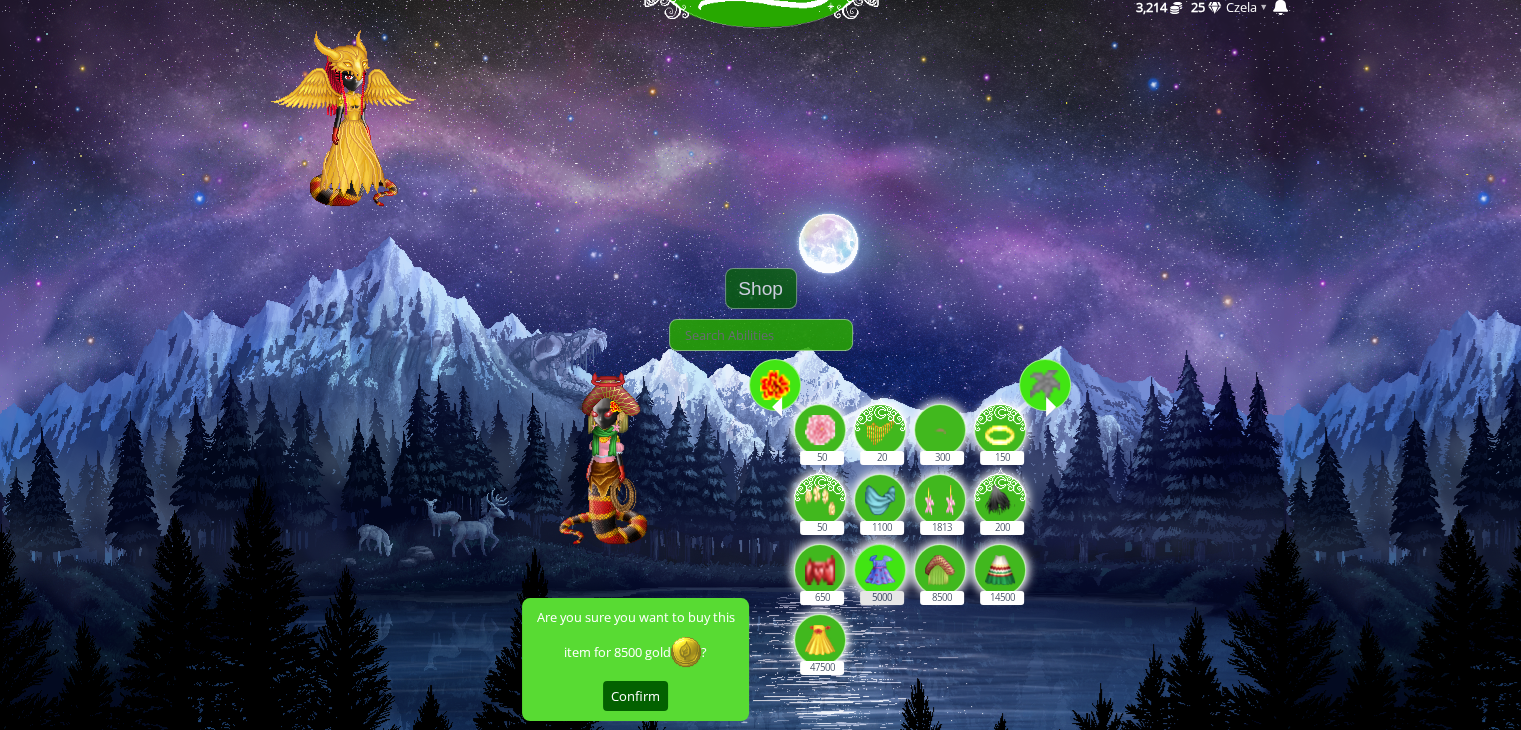 click on "5000" at bounding box center [881, 559] 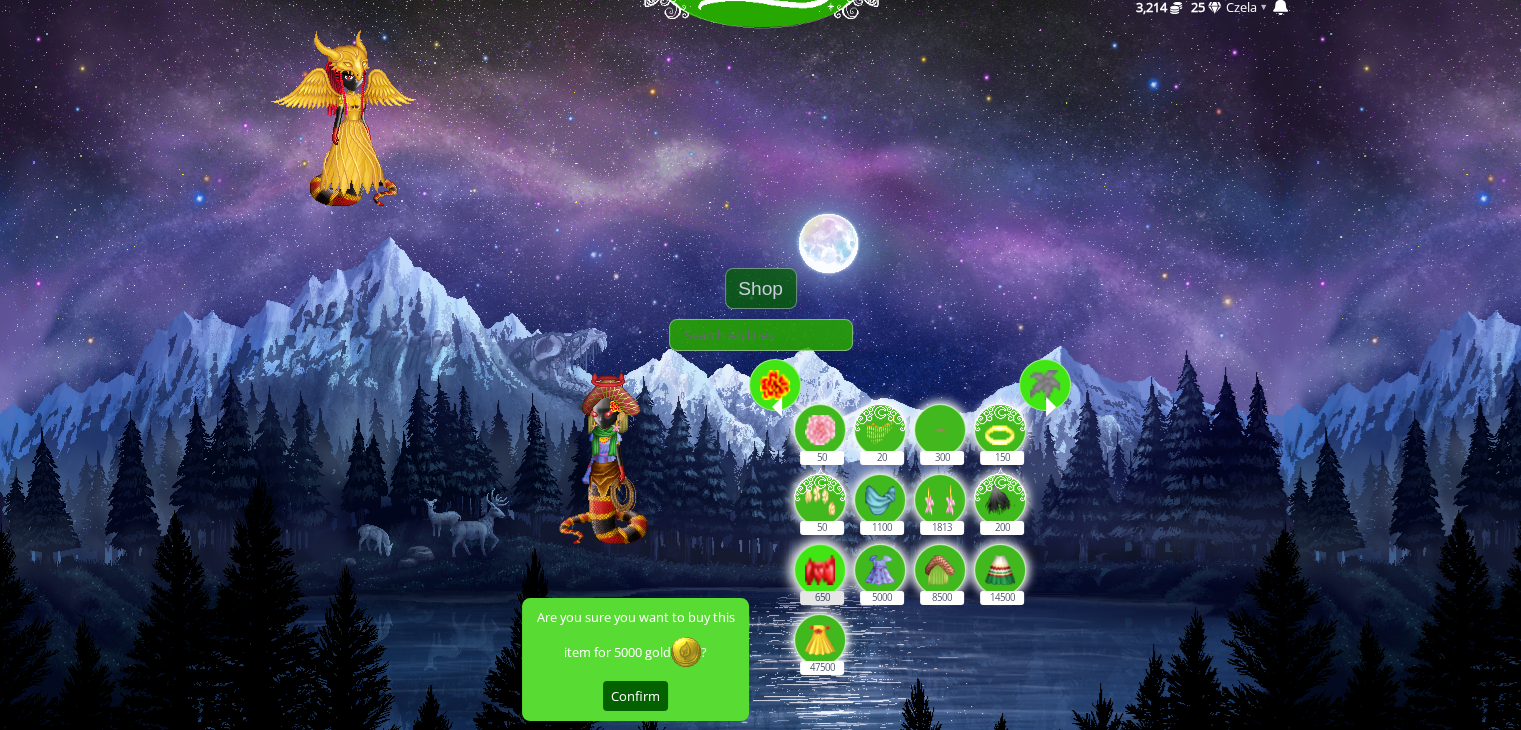 click at bounding box center [820, 570] 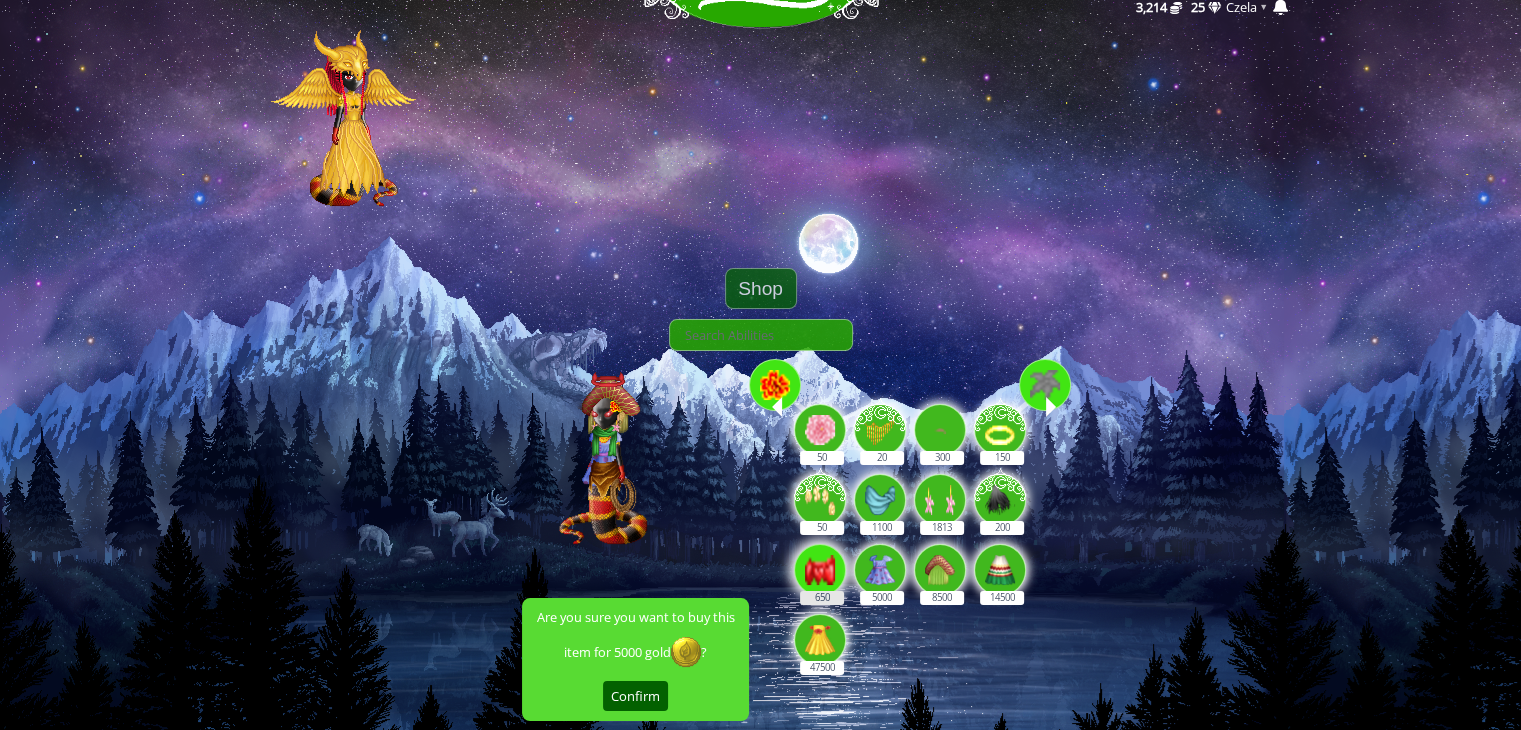click on "650" at bounding box center [821, 559] 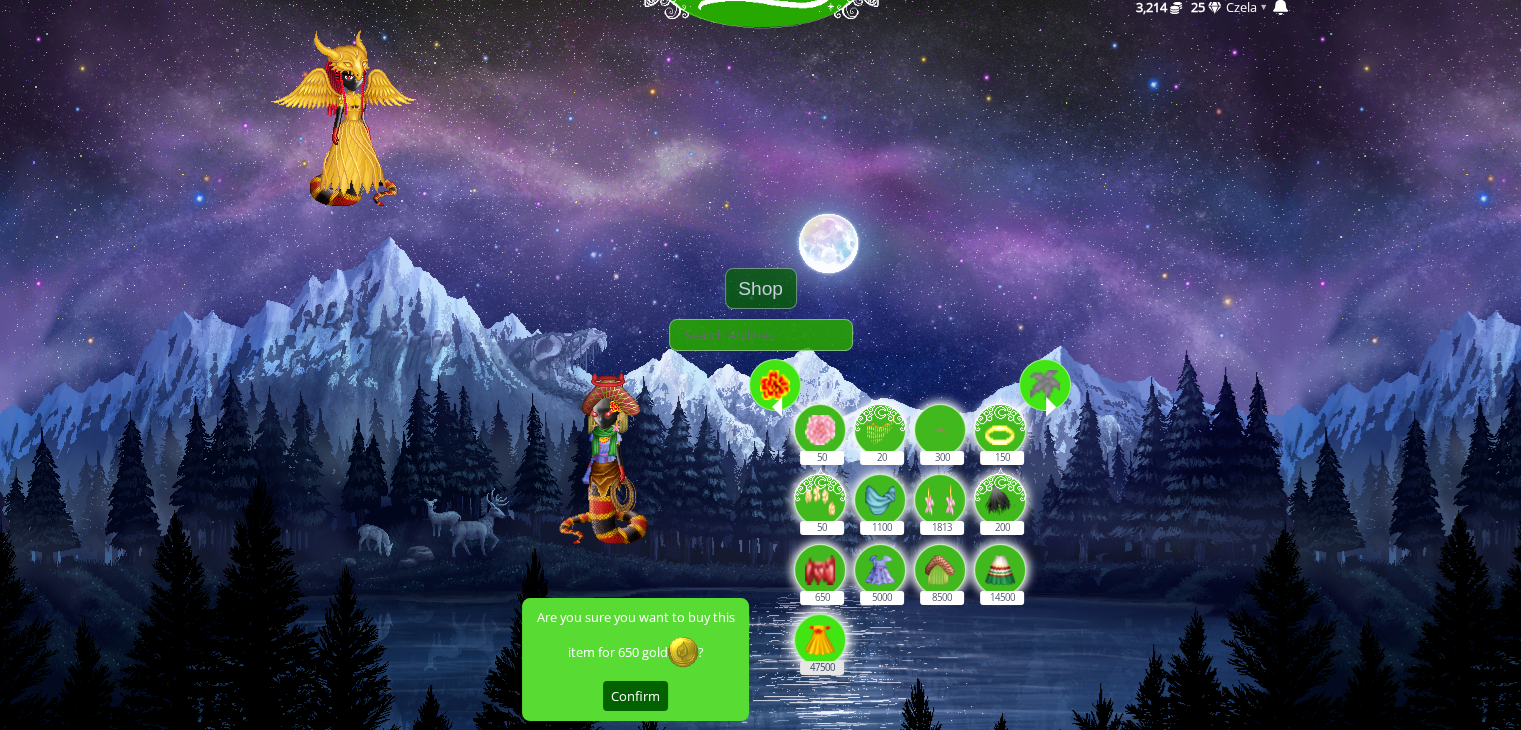 click at bounding box center (820, 640) 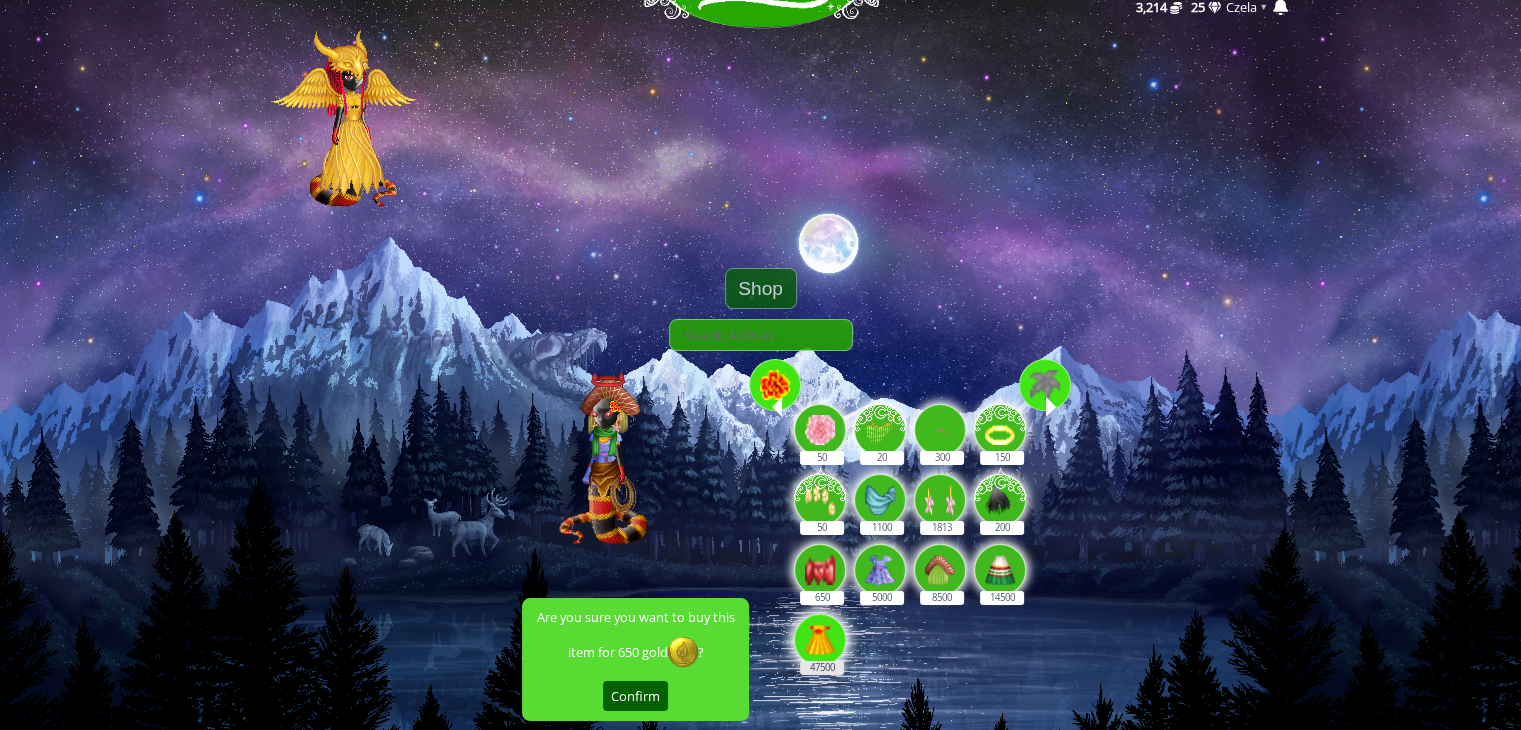 click on "47500" at bounding box center [821, 629] 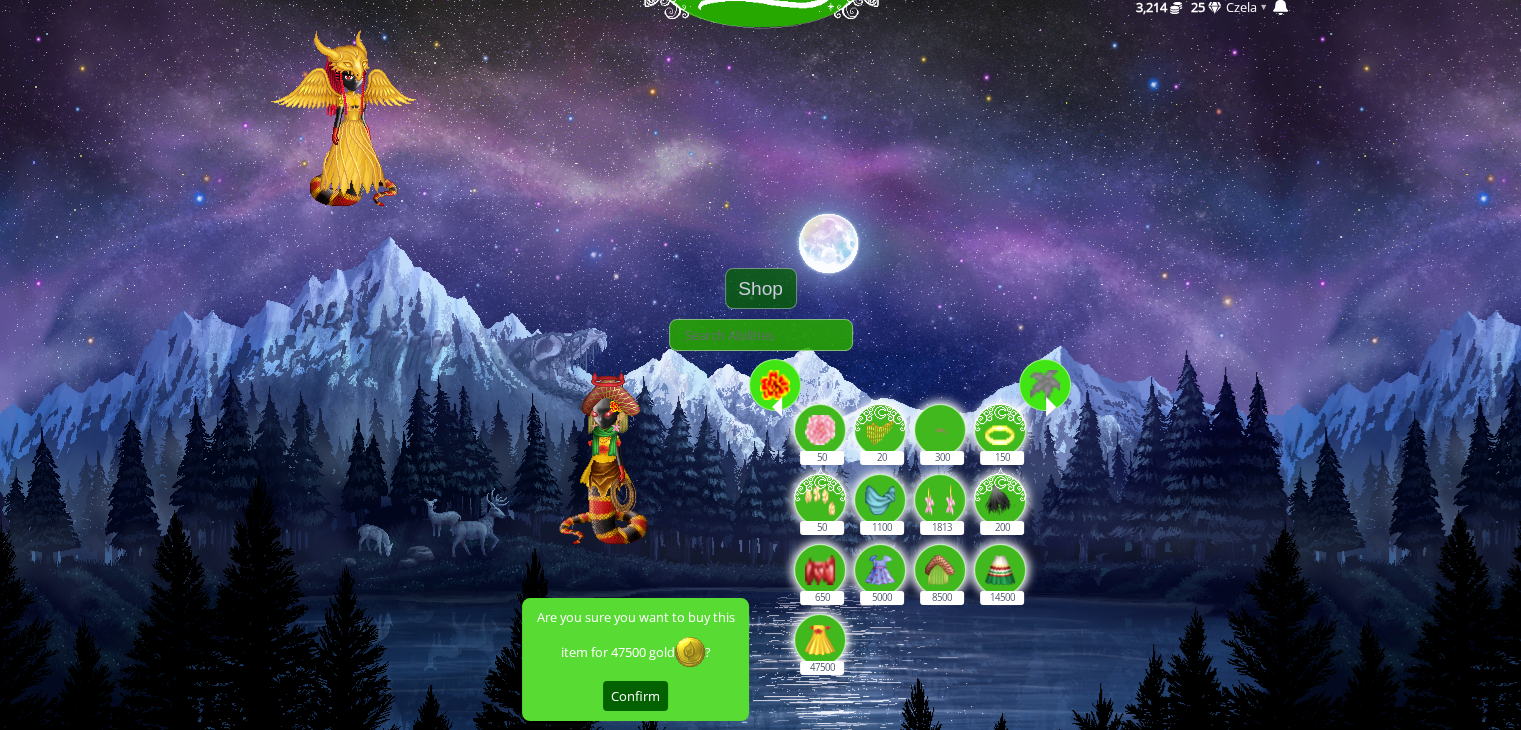click at bounding box center [1045, 385] 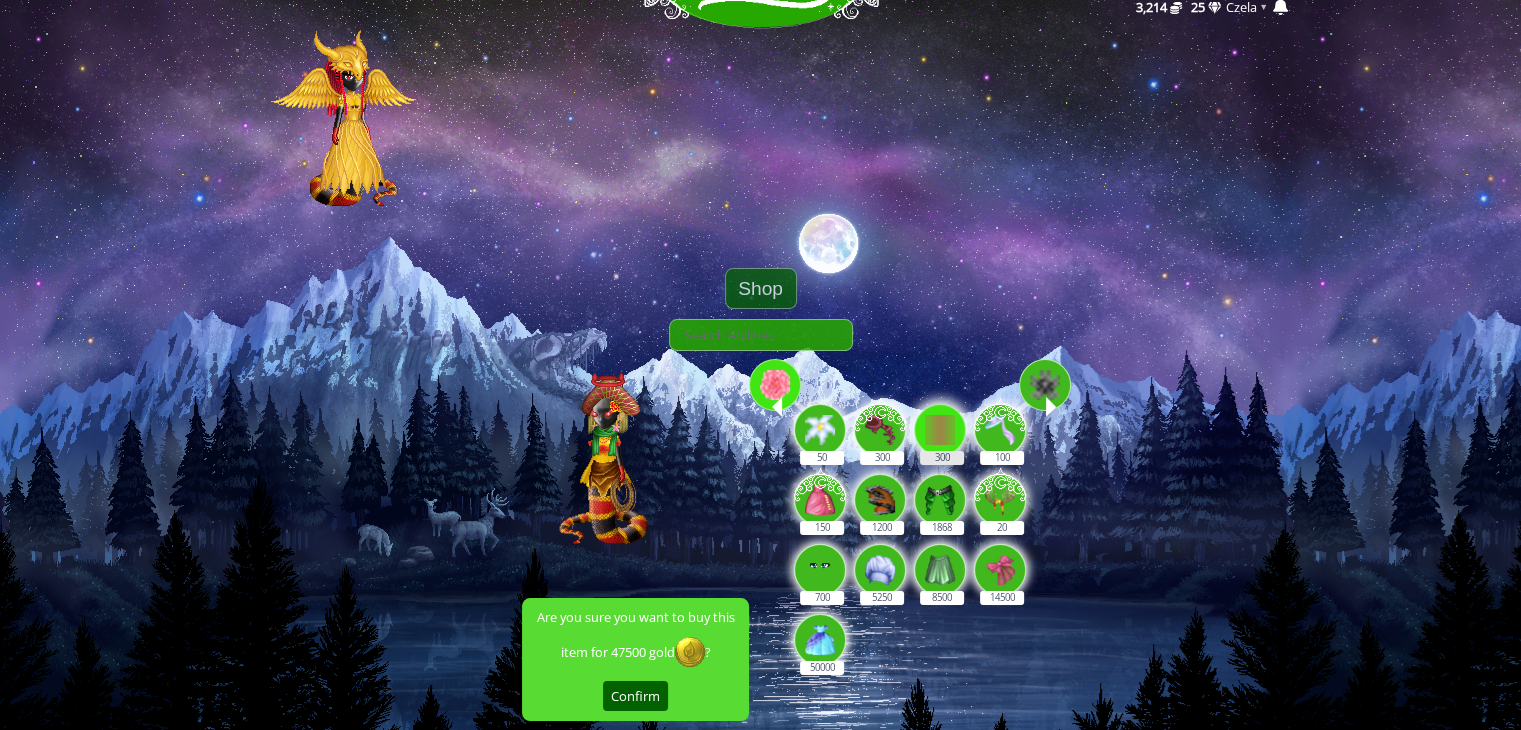 click at bounding box center [940, 430] 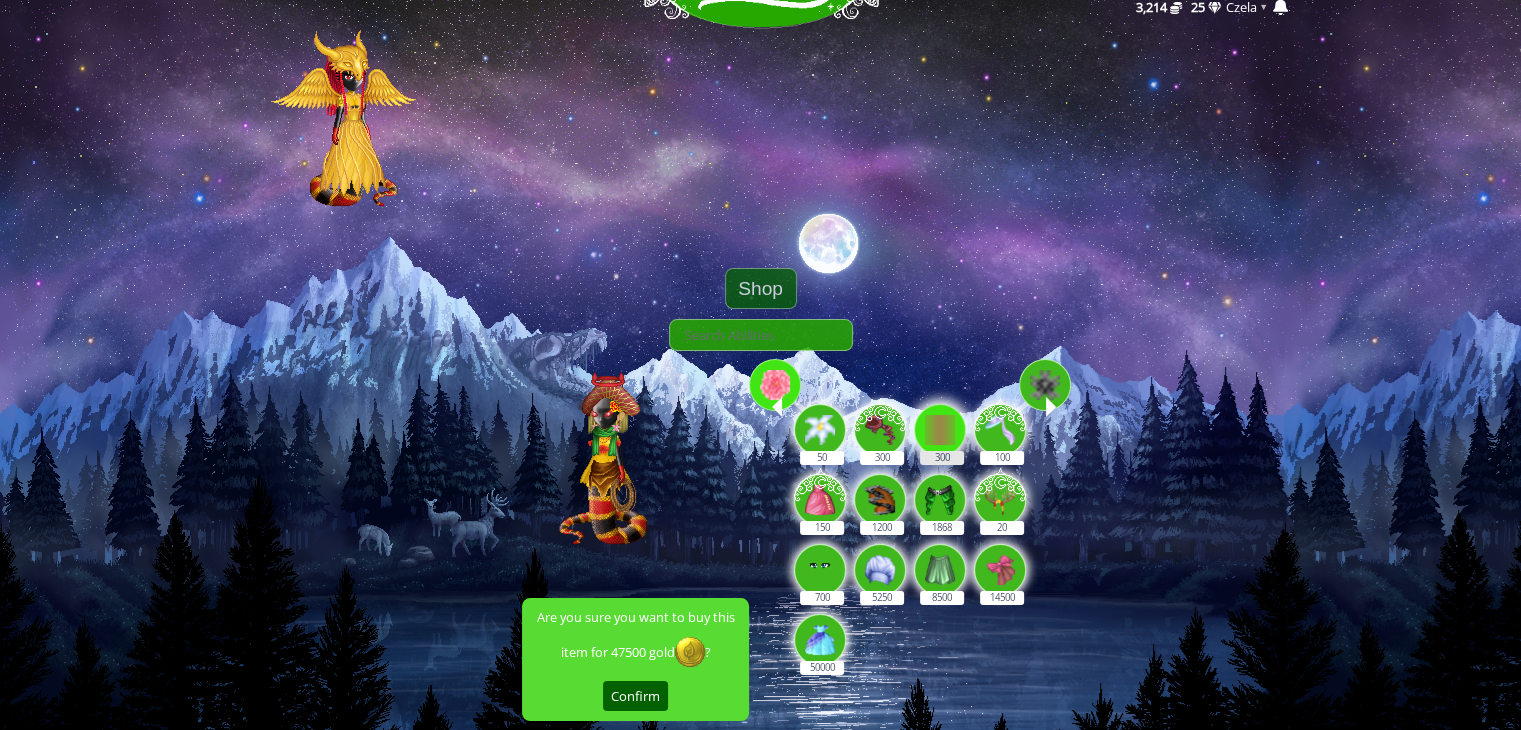 click on "300" at bounding box center [941, 419] 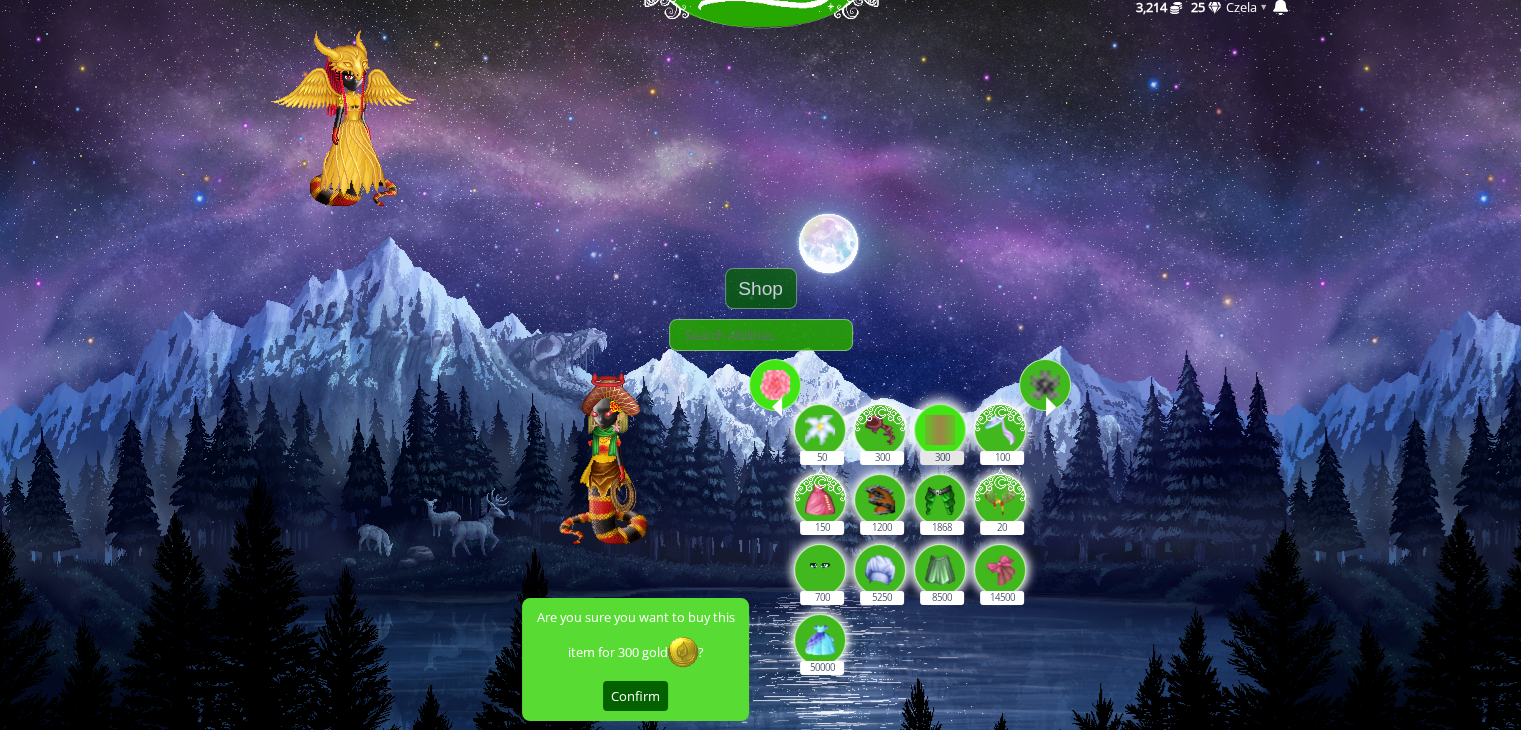 click at bounding box center [940, 430] 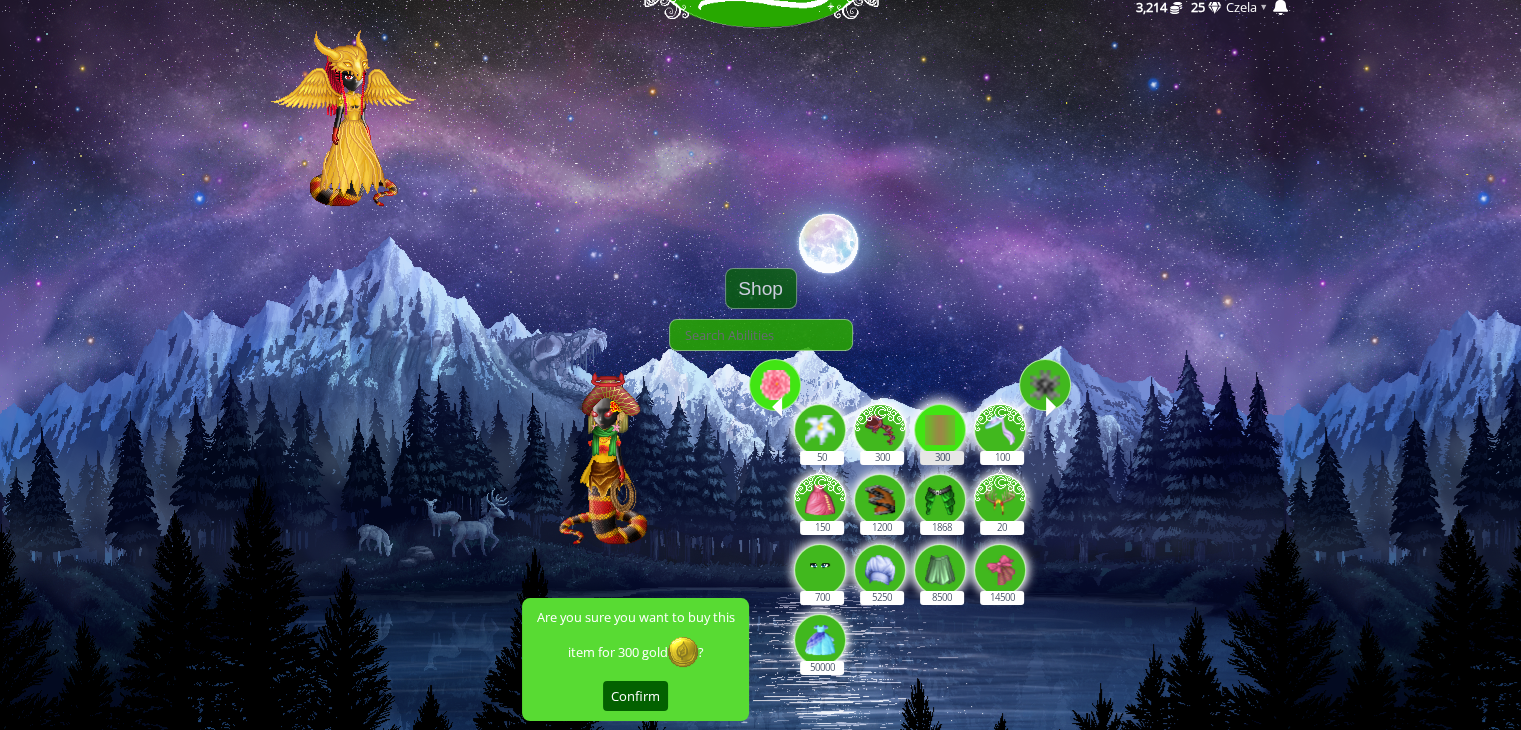 click on "300" at bounding box center [941, 419] 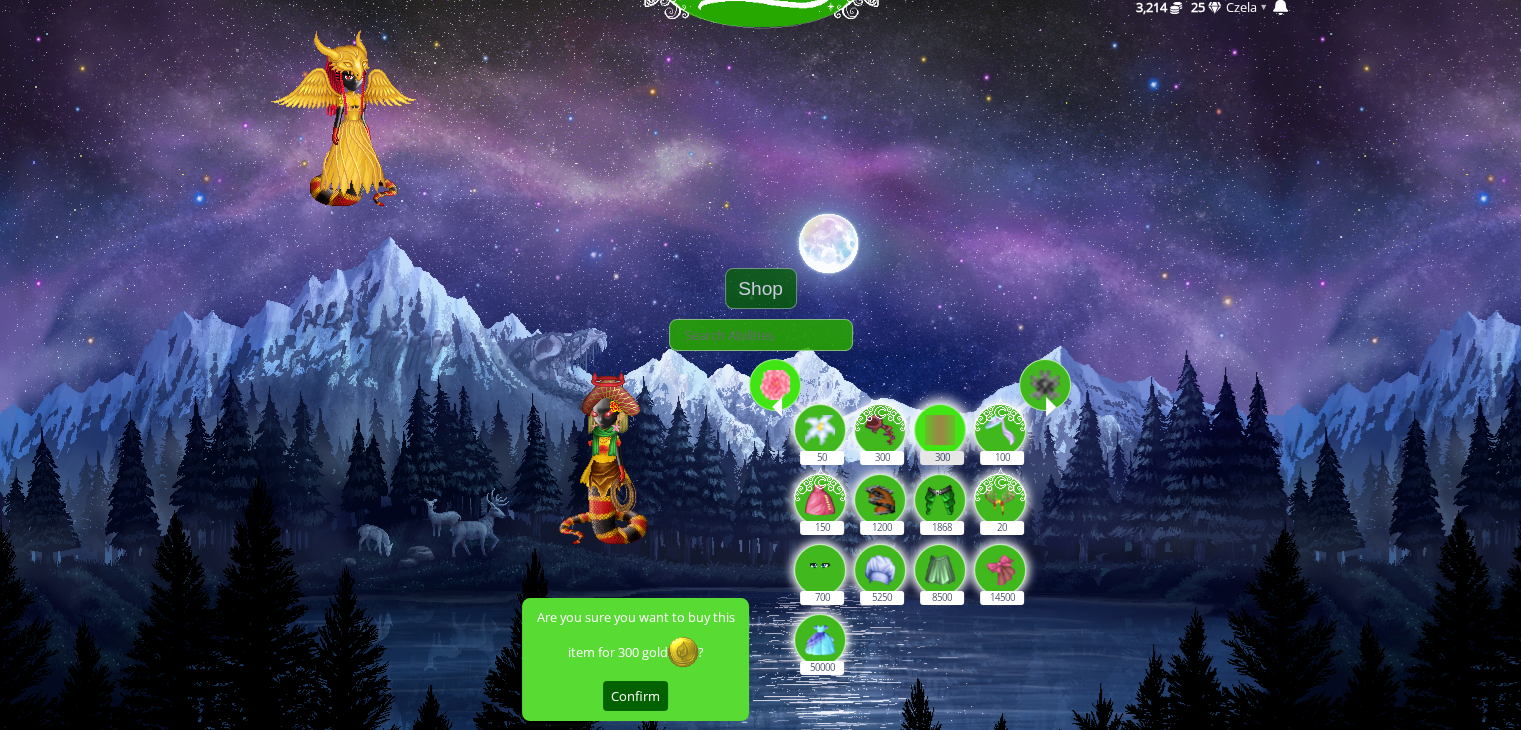 click at bounding box center (940, 430) 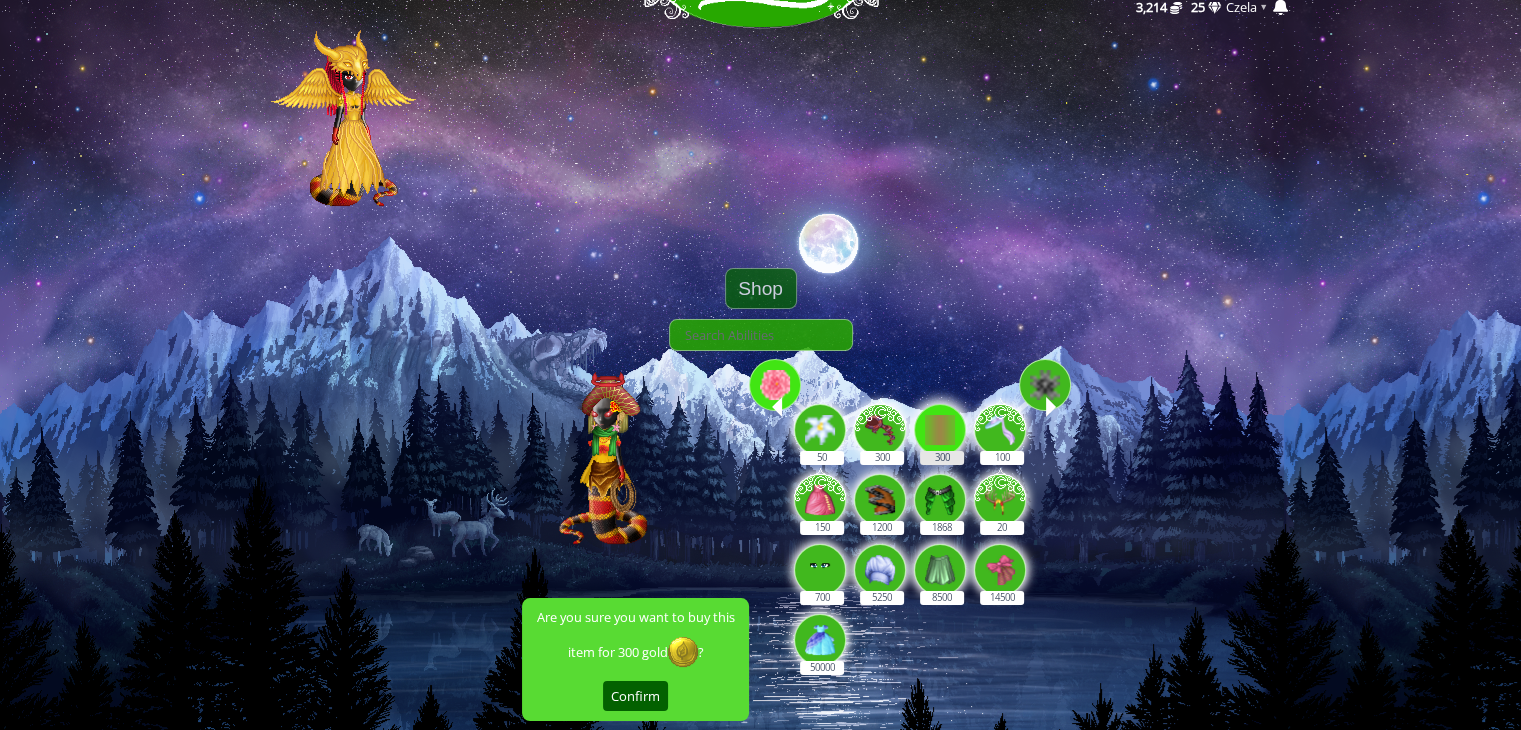click on "300" at bounding box center [941, 419] 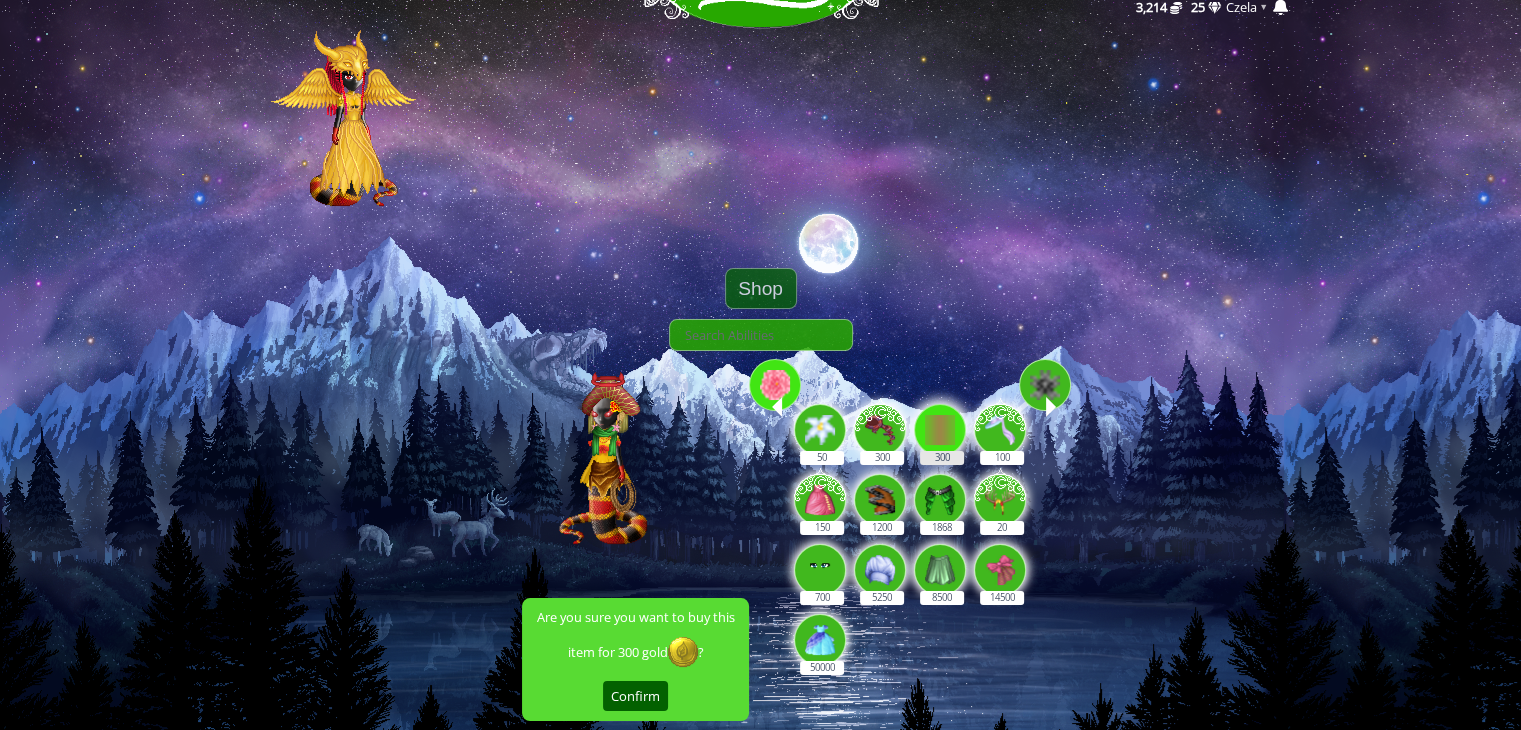 click at bounding box center [940, 430] 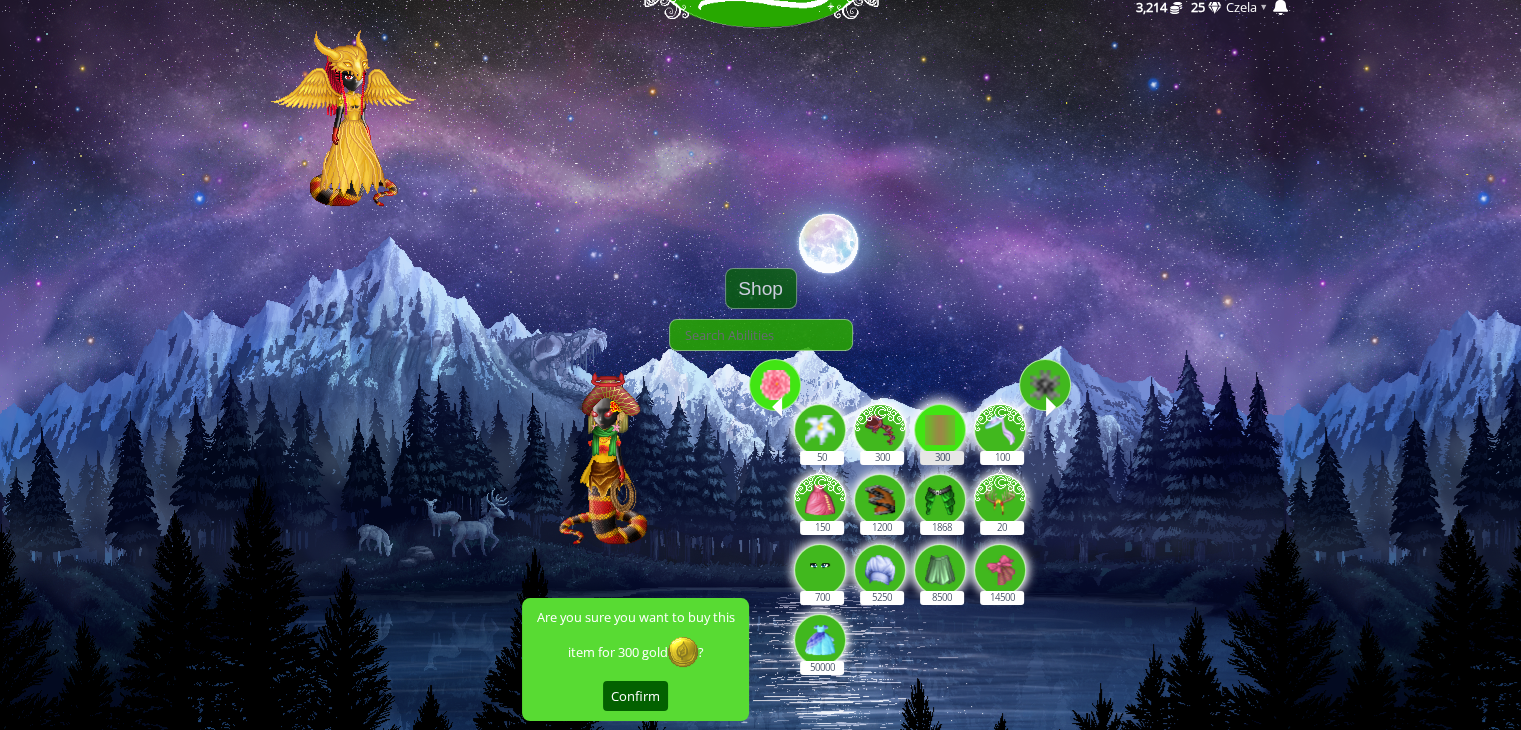 click on "300" at bounding box center (941, 419) 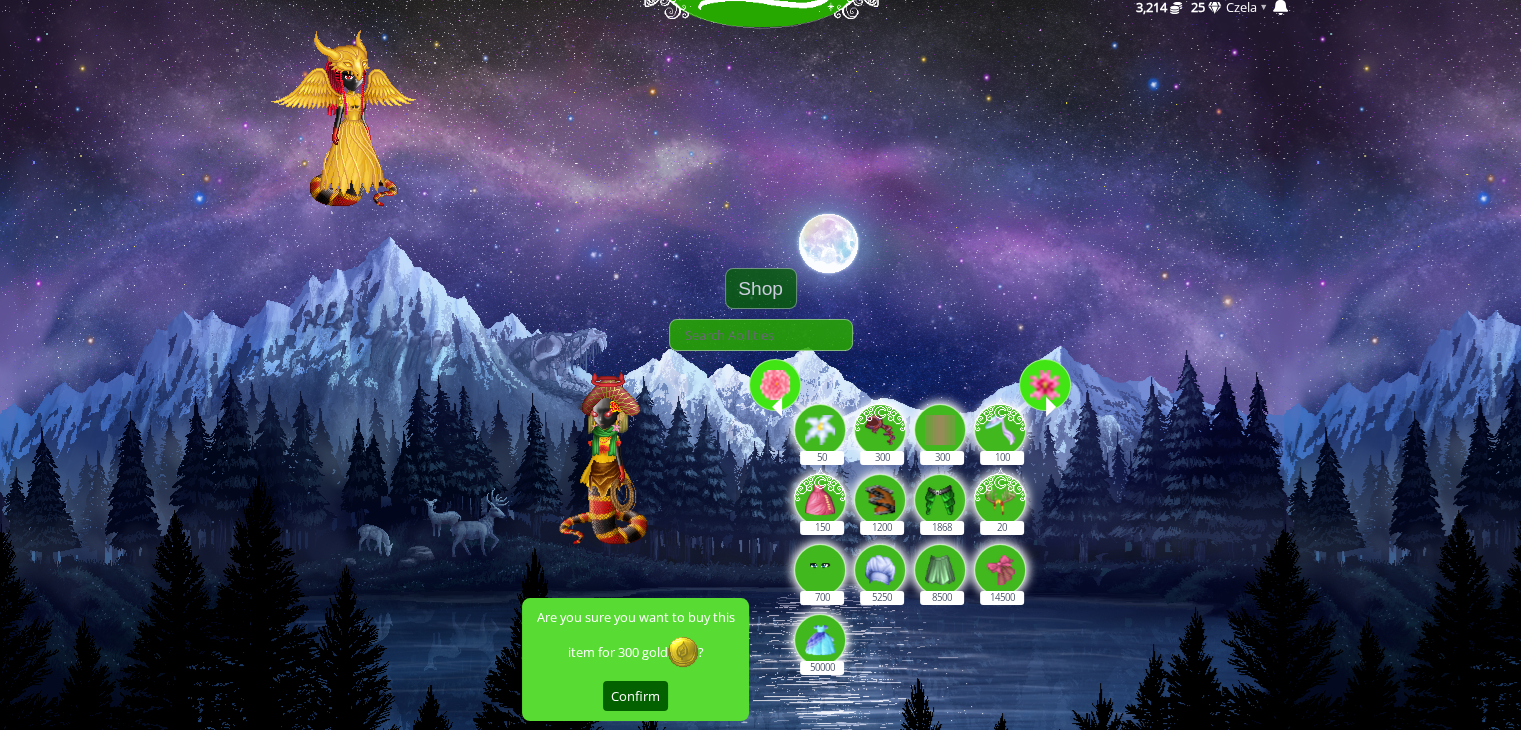 click at bounding box center (1045, 385) 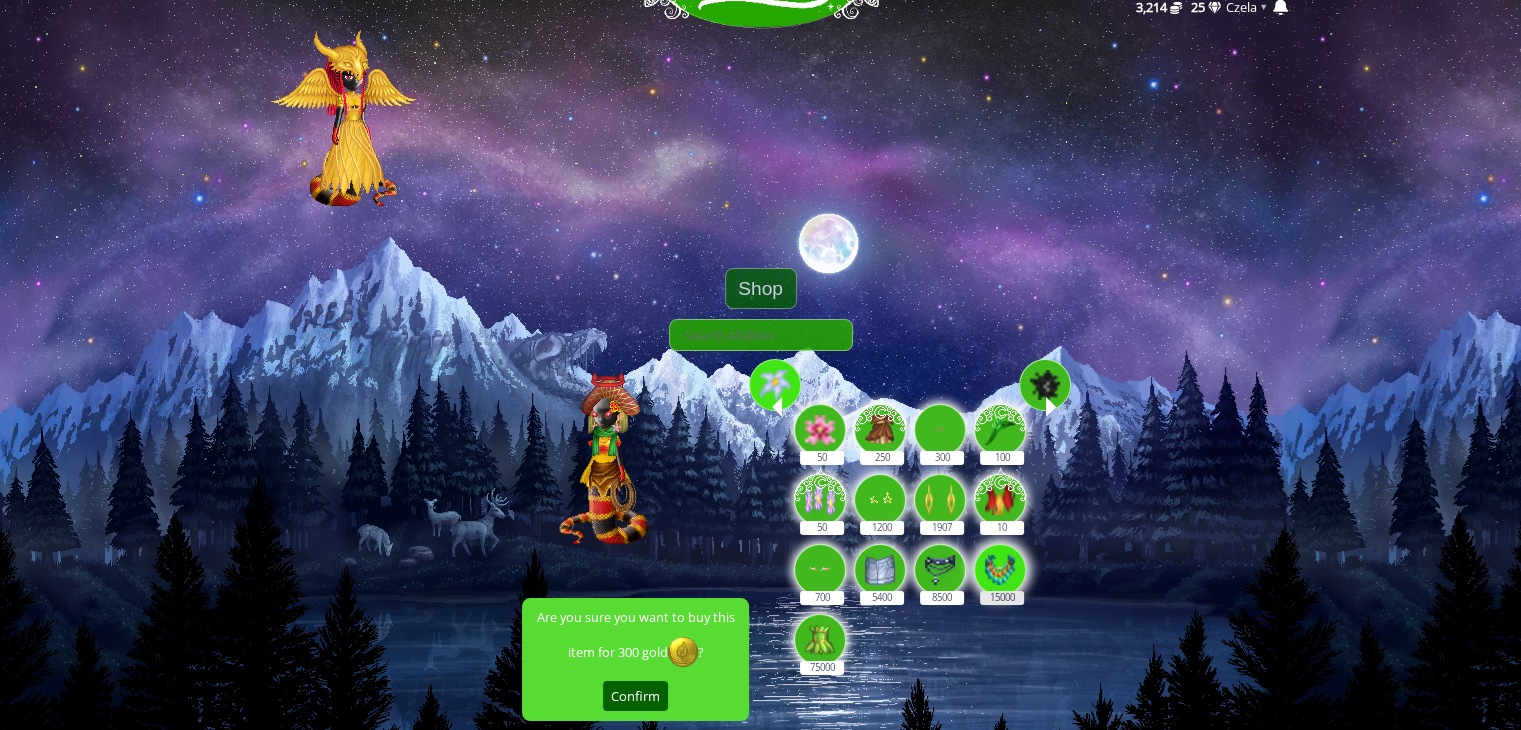 click at bounding box center (1000, 570) 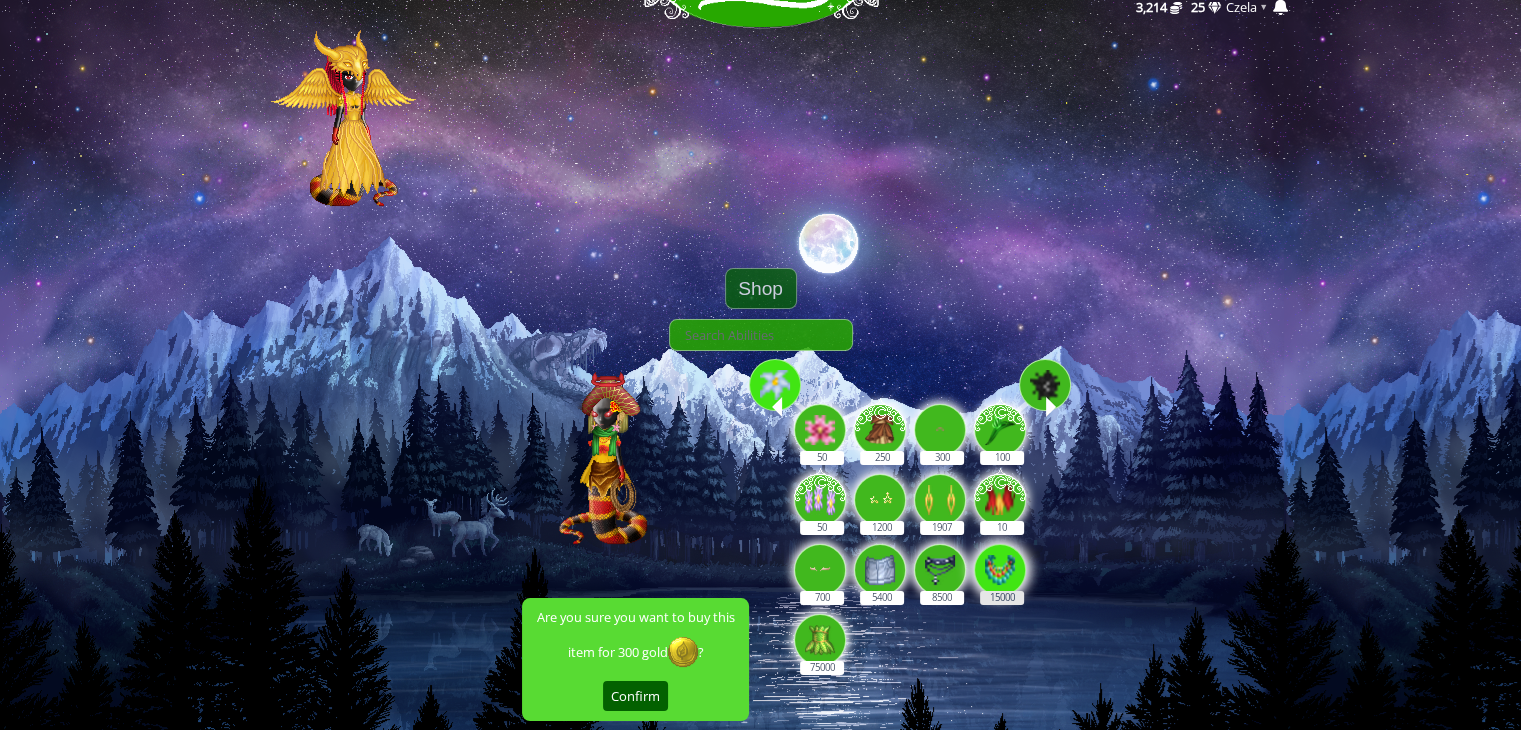 click on "15000" at bounding box center (1001, 559) 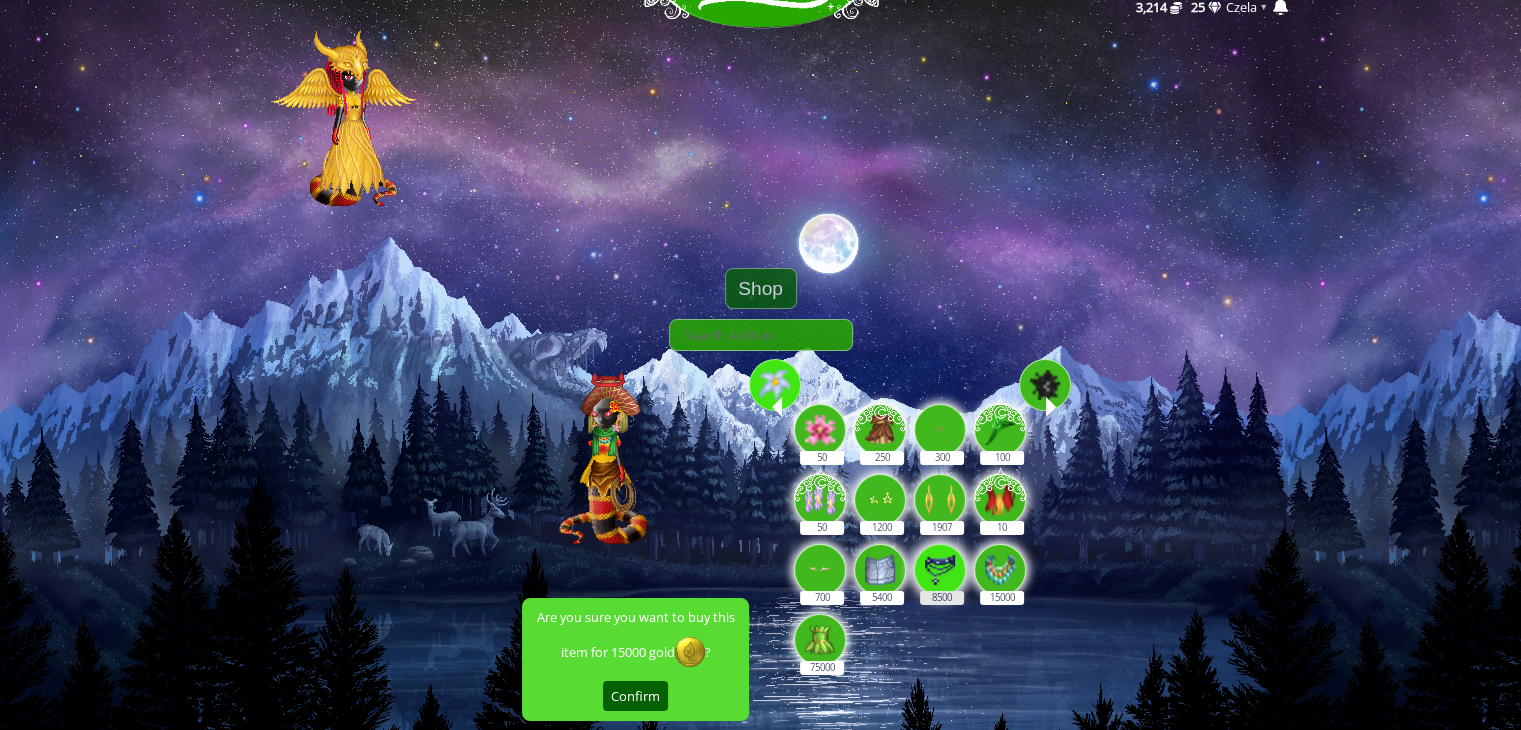 click at bounding box center (940, 570) 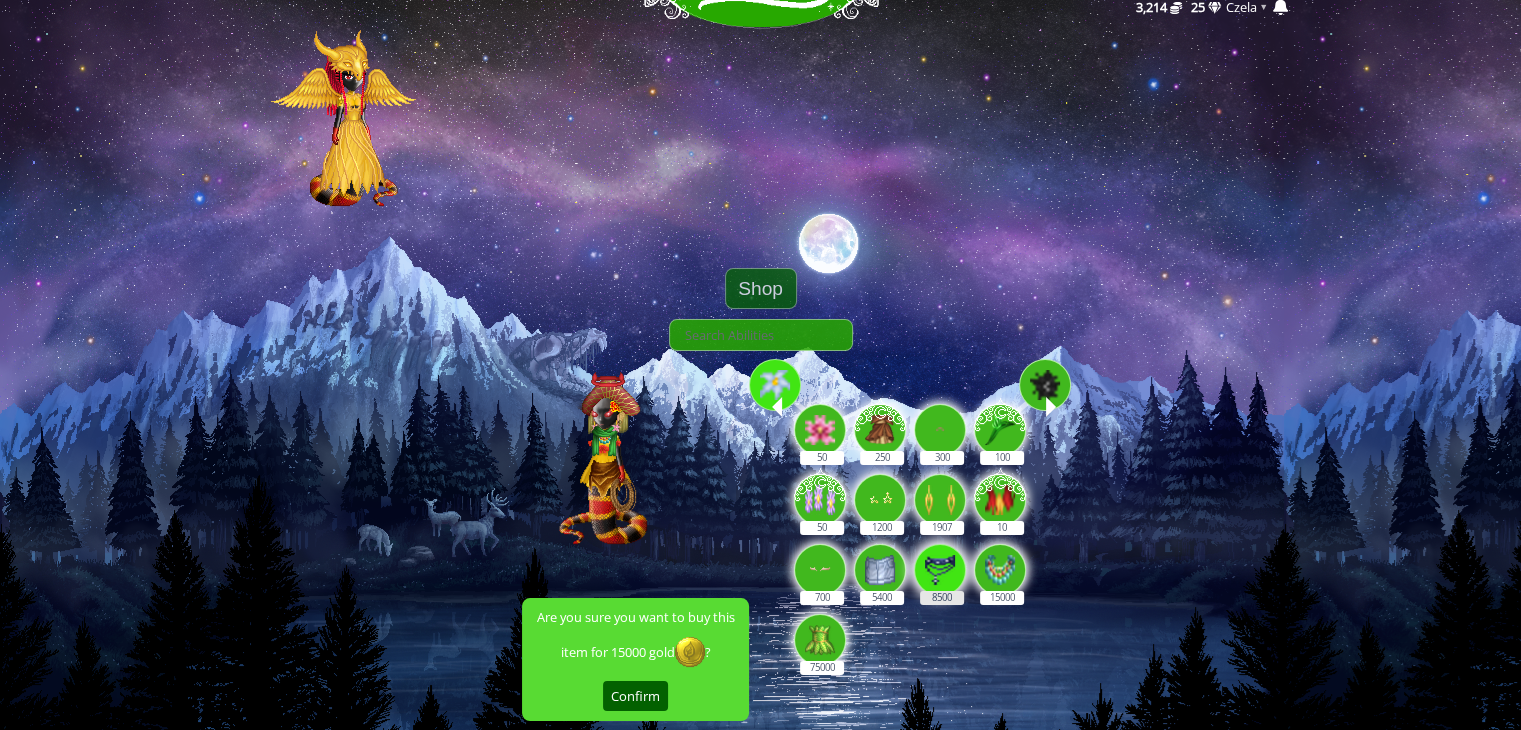 click on "8500" at bounding box center (941, 559) 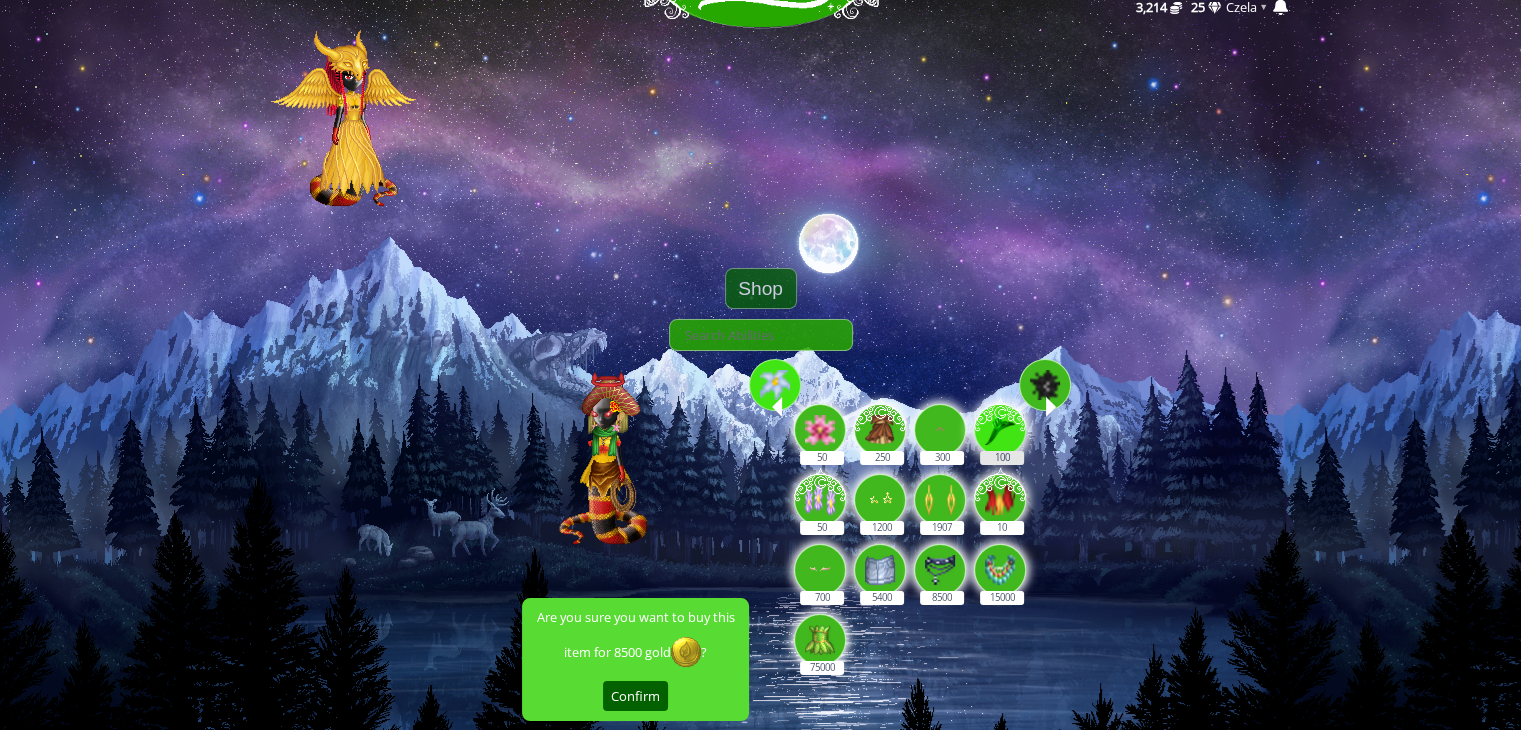 click at bounding box center [1000, 427] 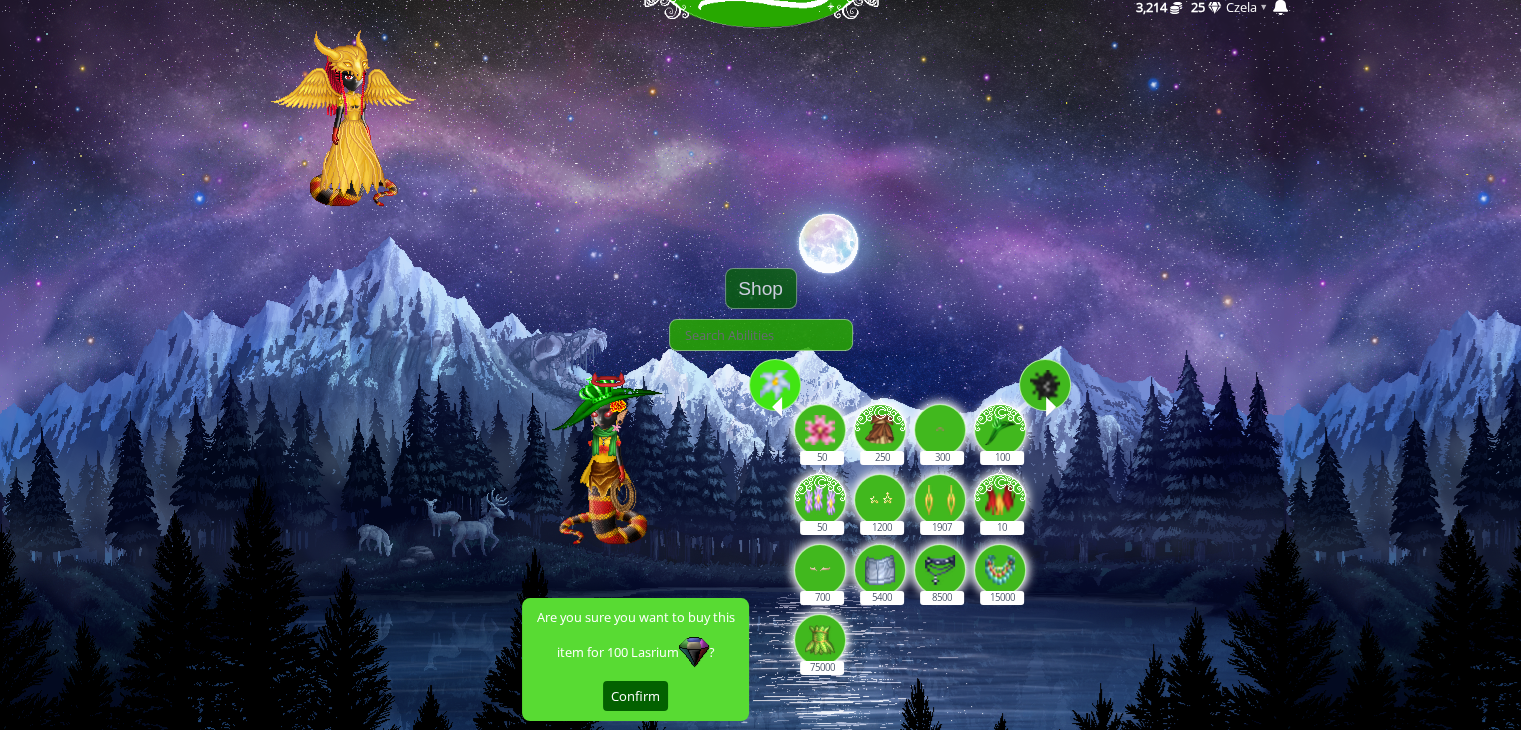 click at bounding box center (1045, 385) 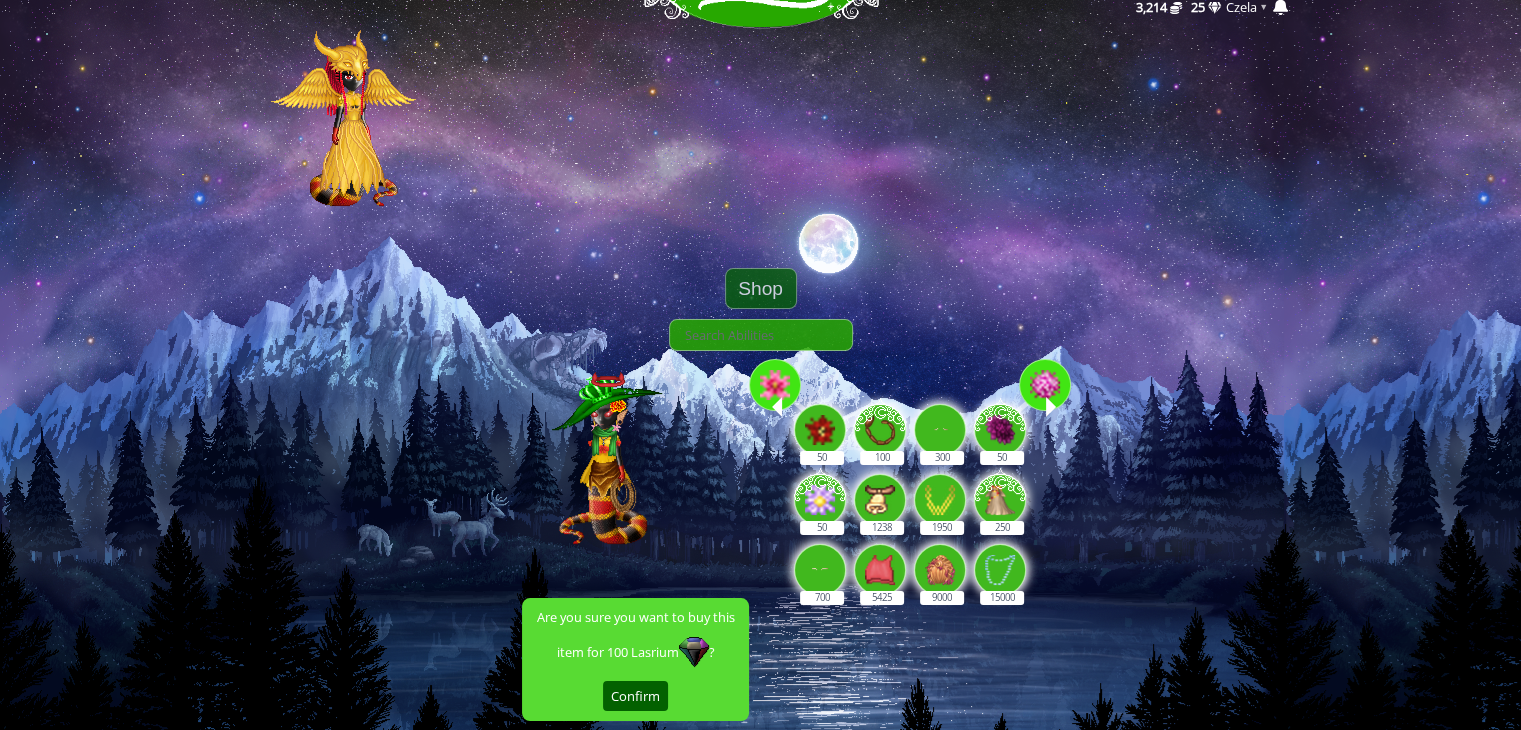 click at bounding box center (1045, 385) 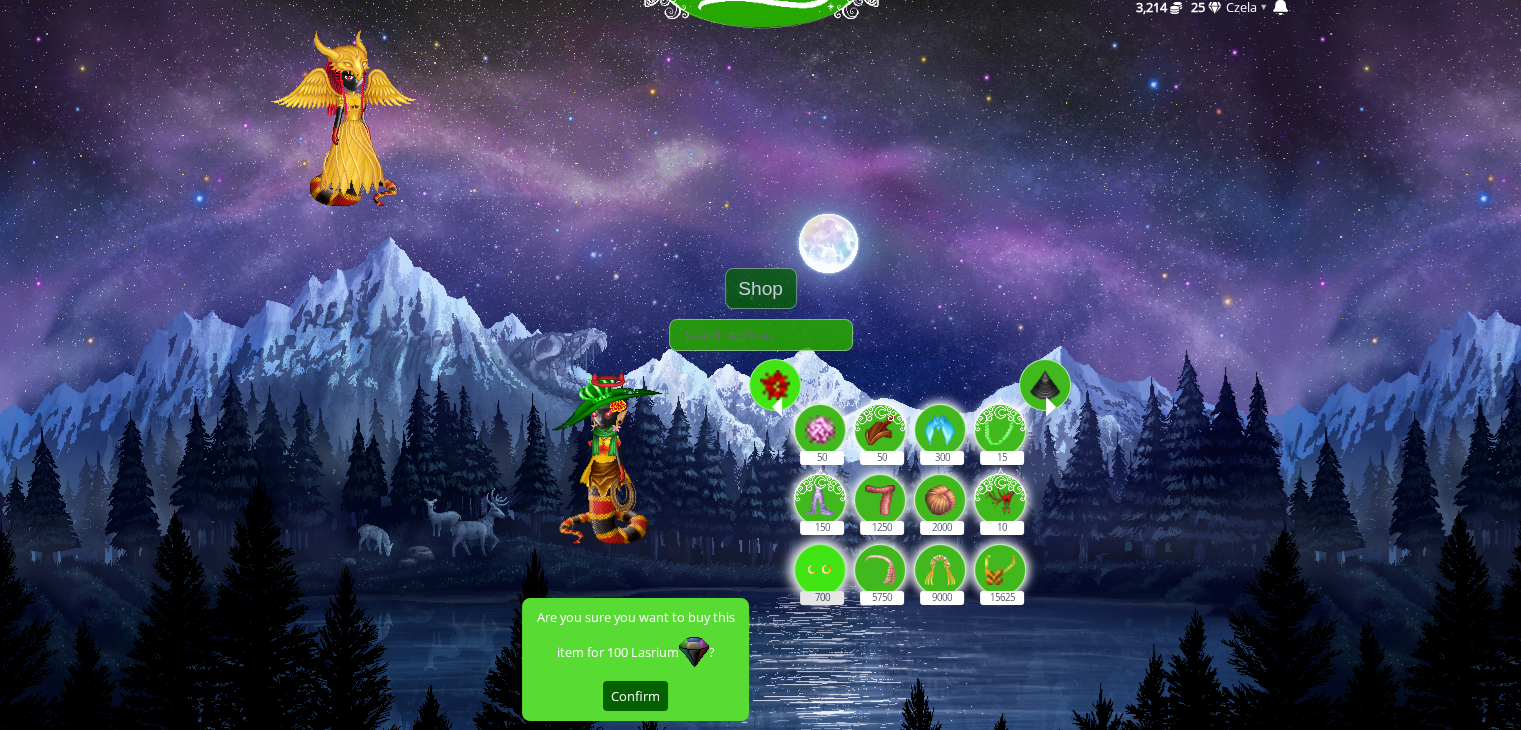 click at bounding box center [820, 570] 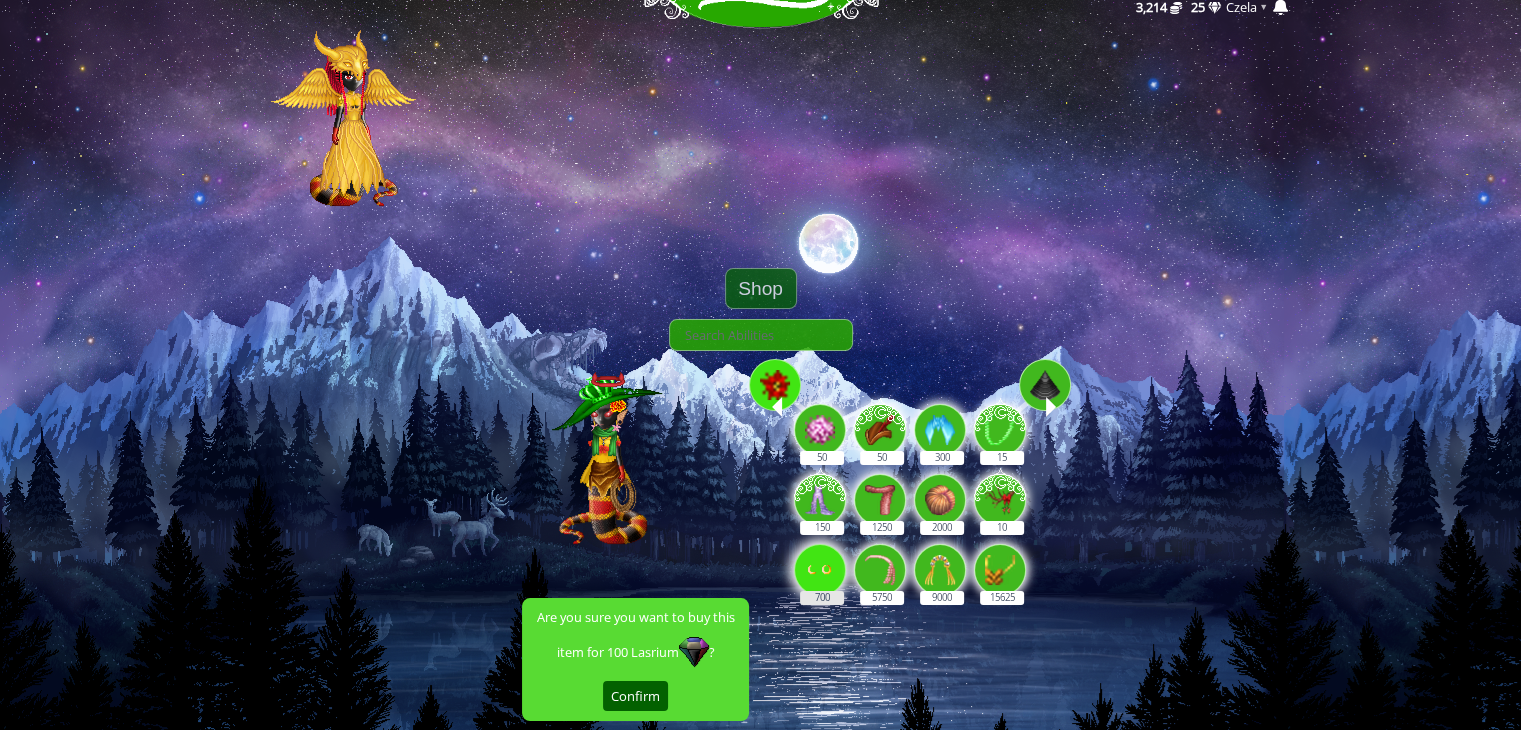 click on "700" at bounding box center (821, 559) 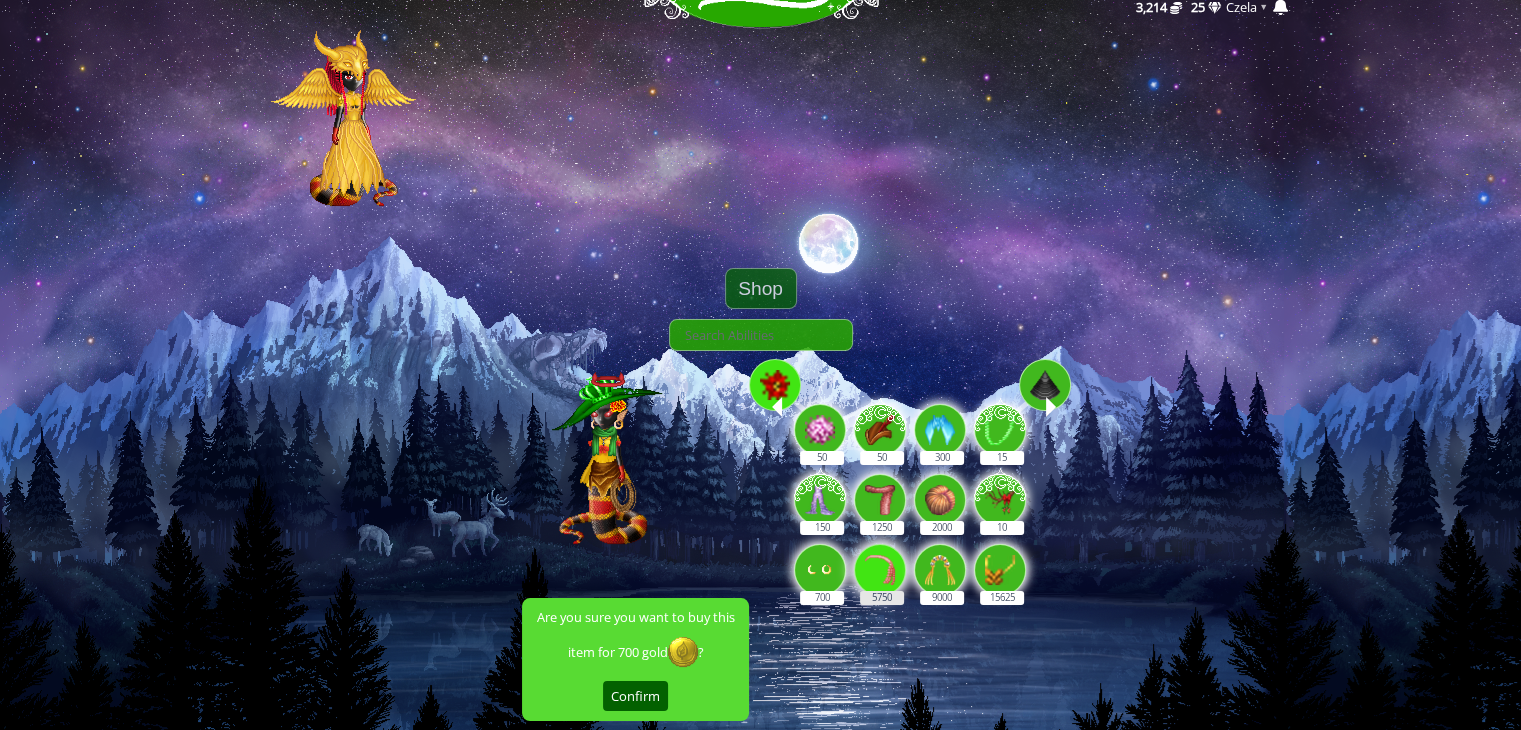 click at bounding box center [880, 570] 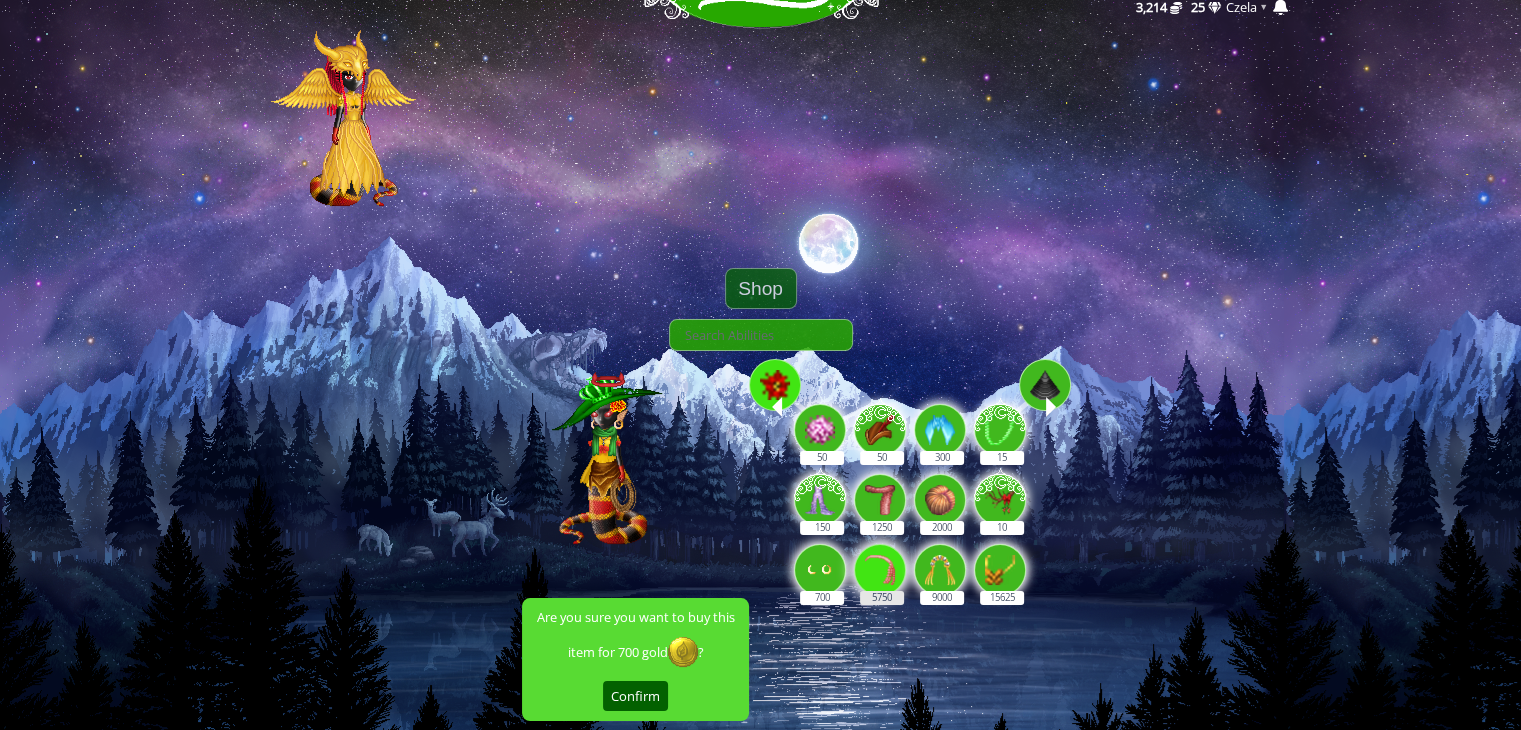 click on "5750" at bounding box center (881, 559) 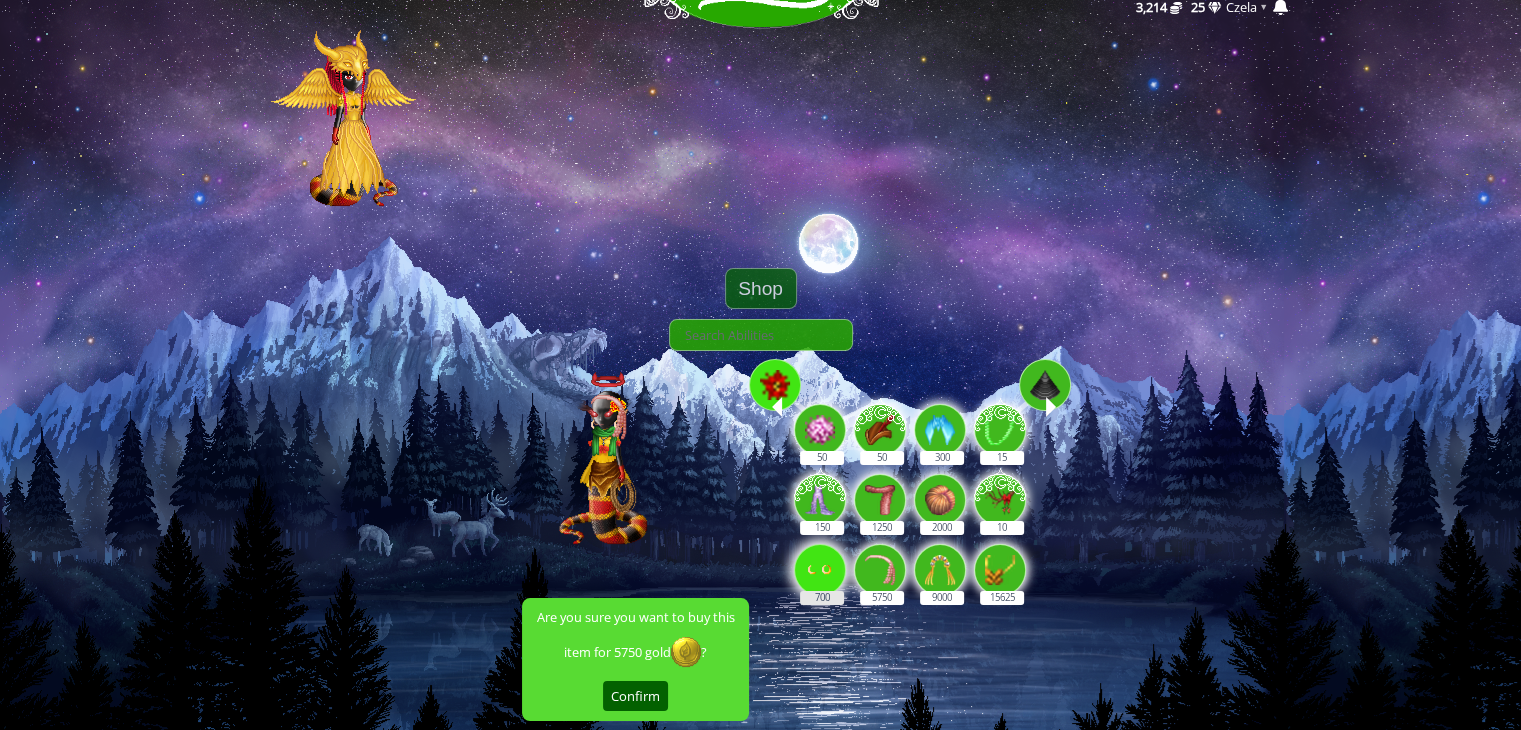 click at bounding box center [820, 570] 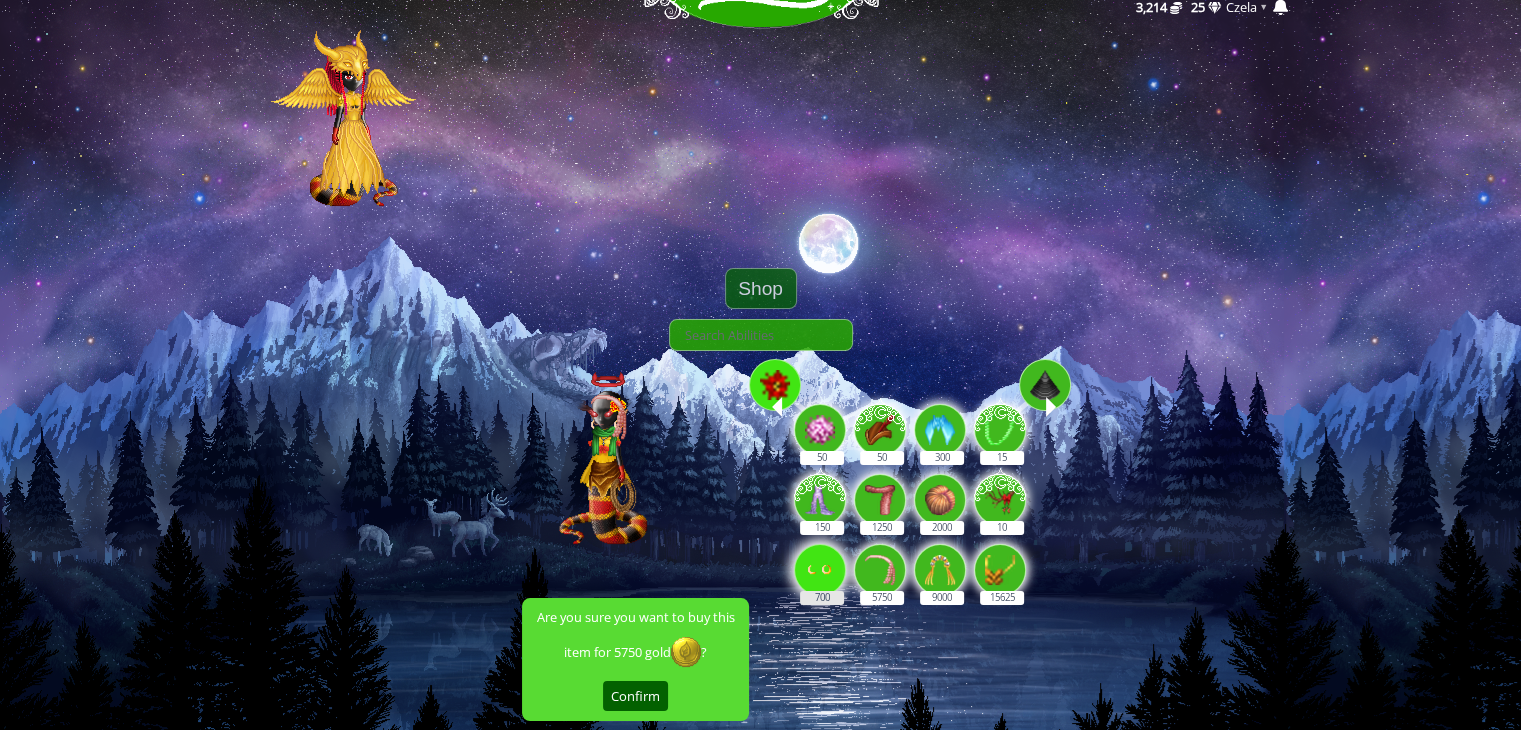 click on "700" at bounding box center [821, 559] 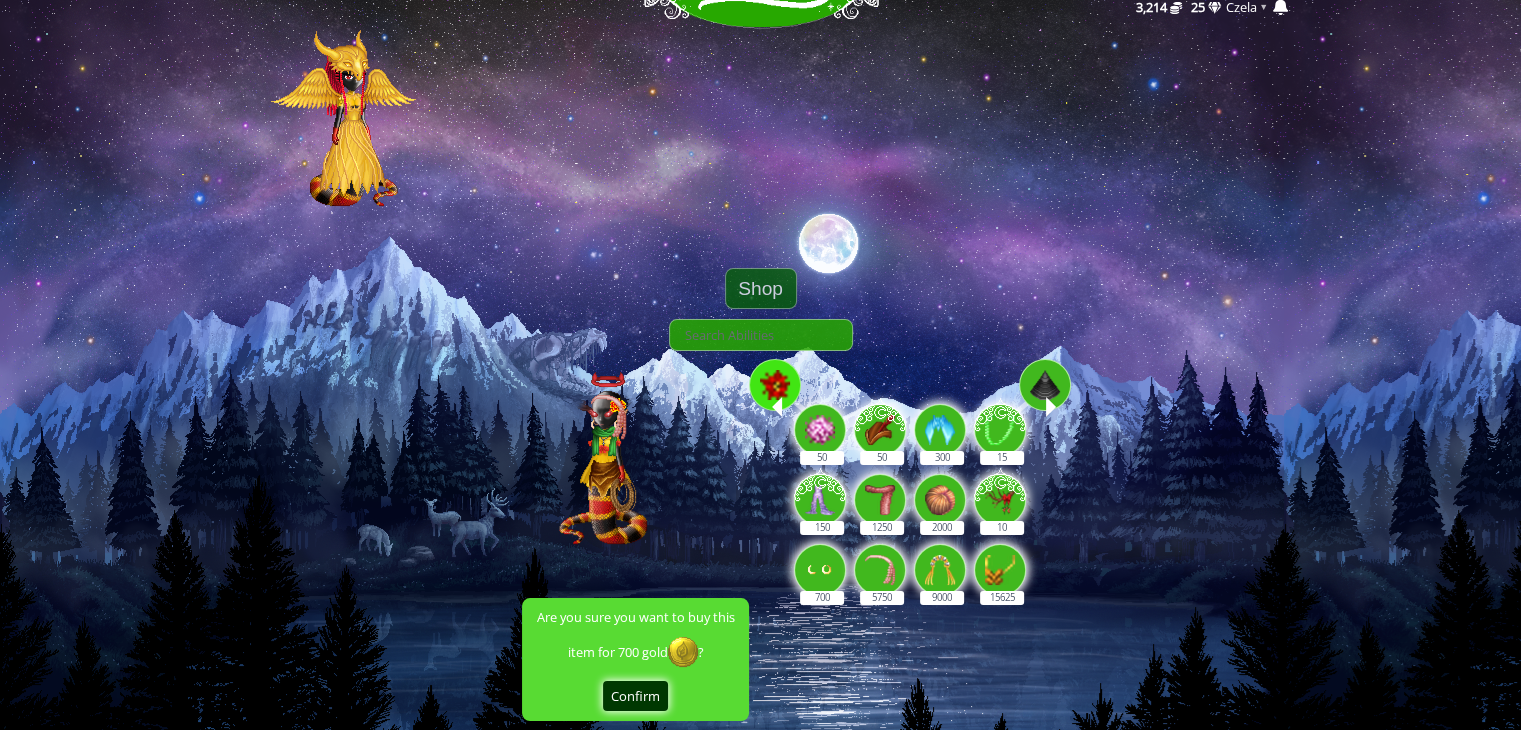 click on "Confirm" at bounding box center (635, 696) 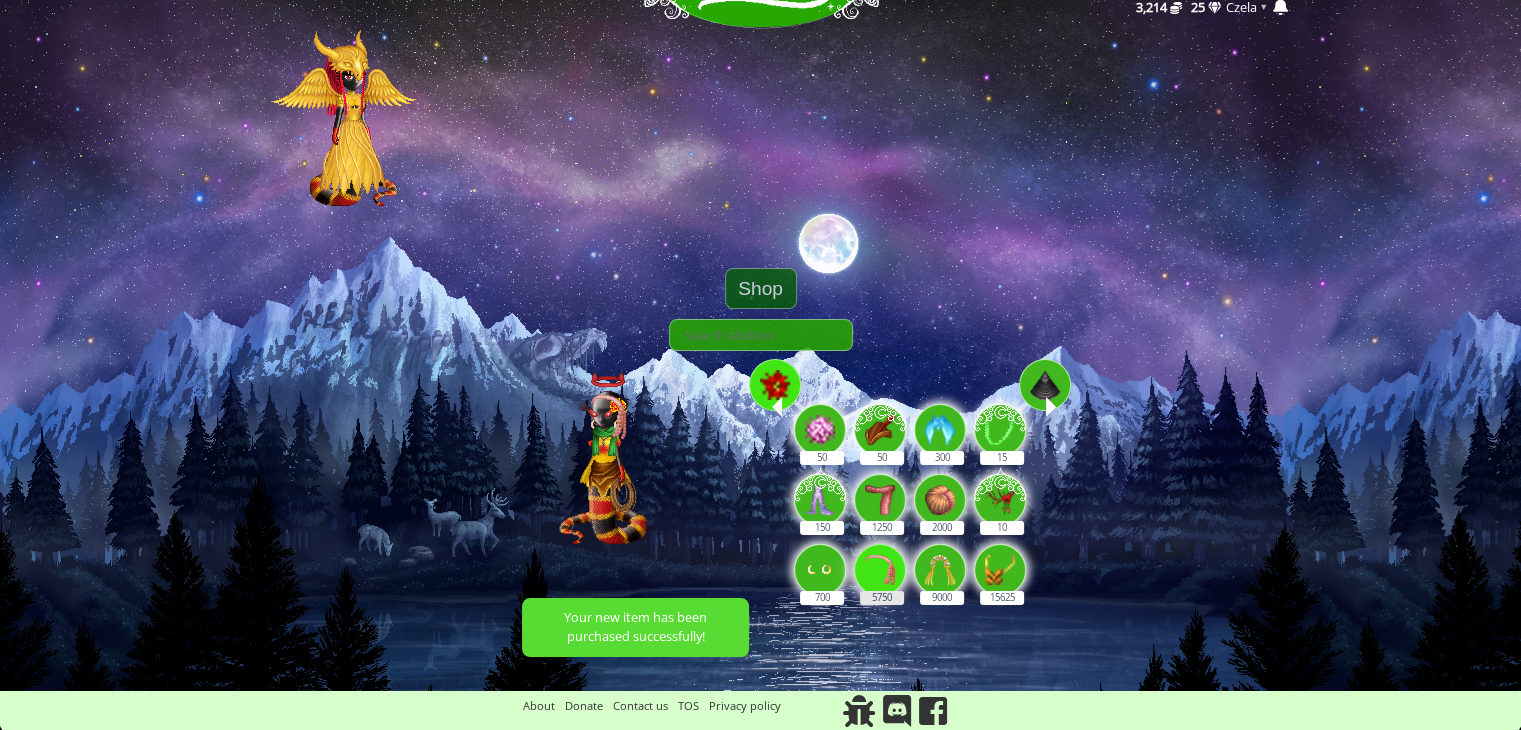 click at bounding box center [880, 570] 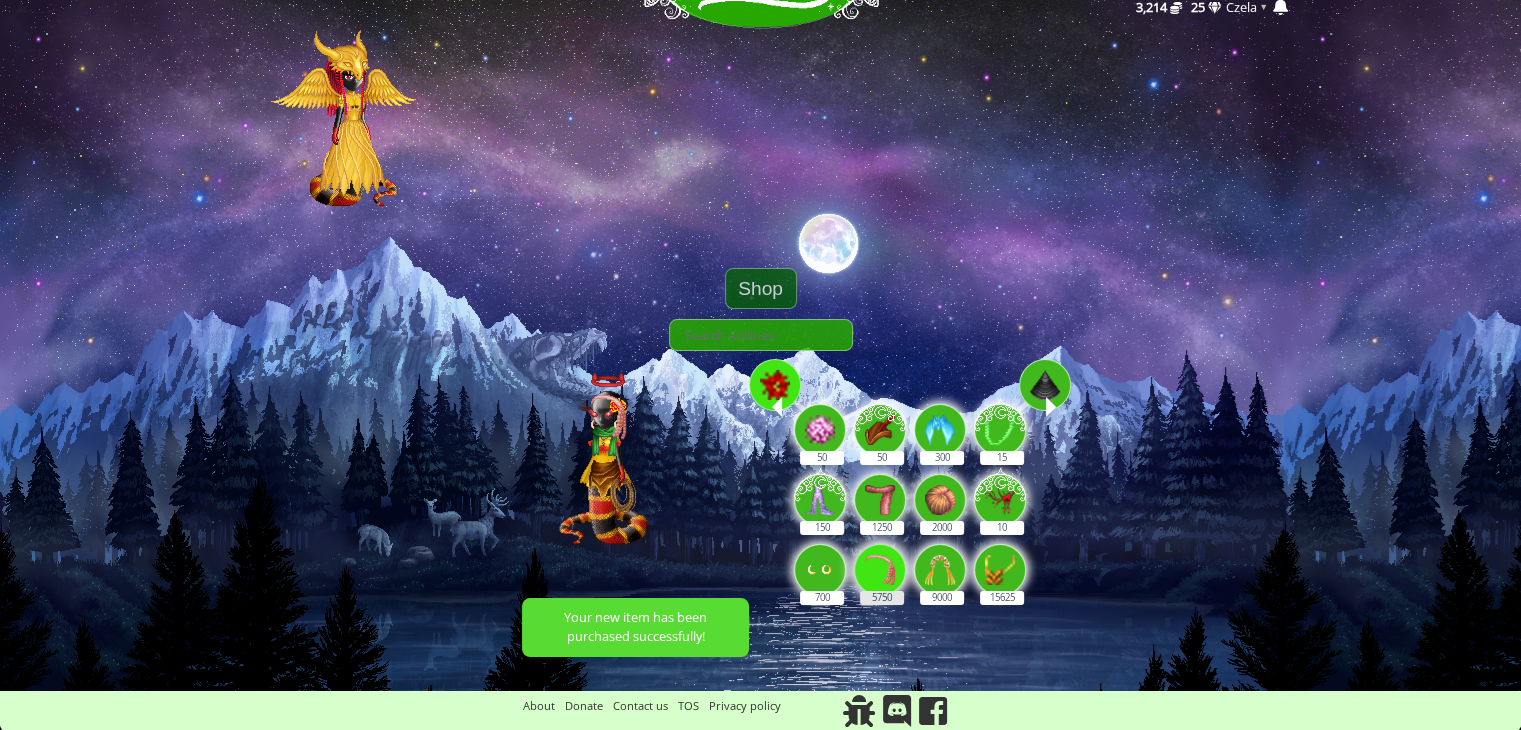 click on "5750" at bounding box center [881, 559] 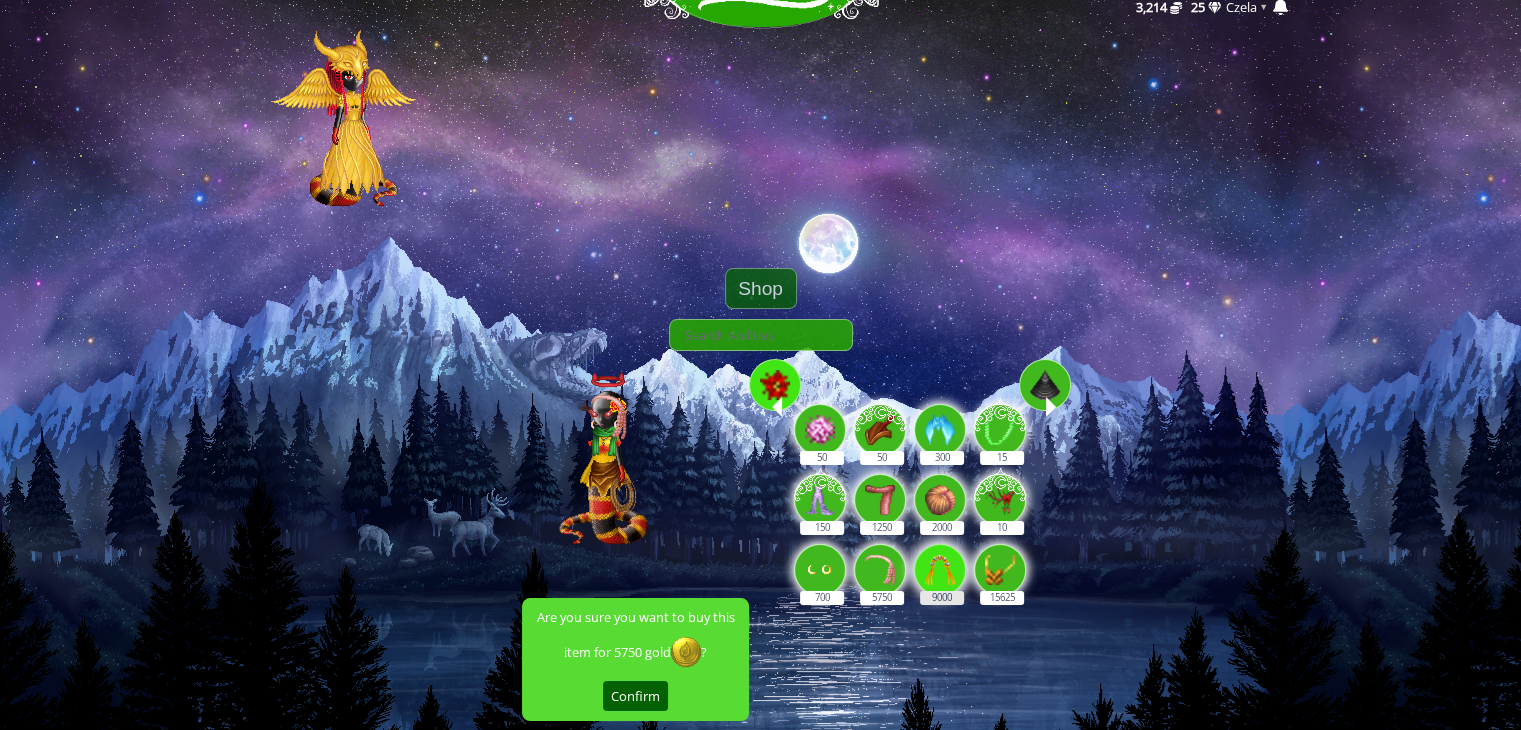click at bounding box center (940, 570) 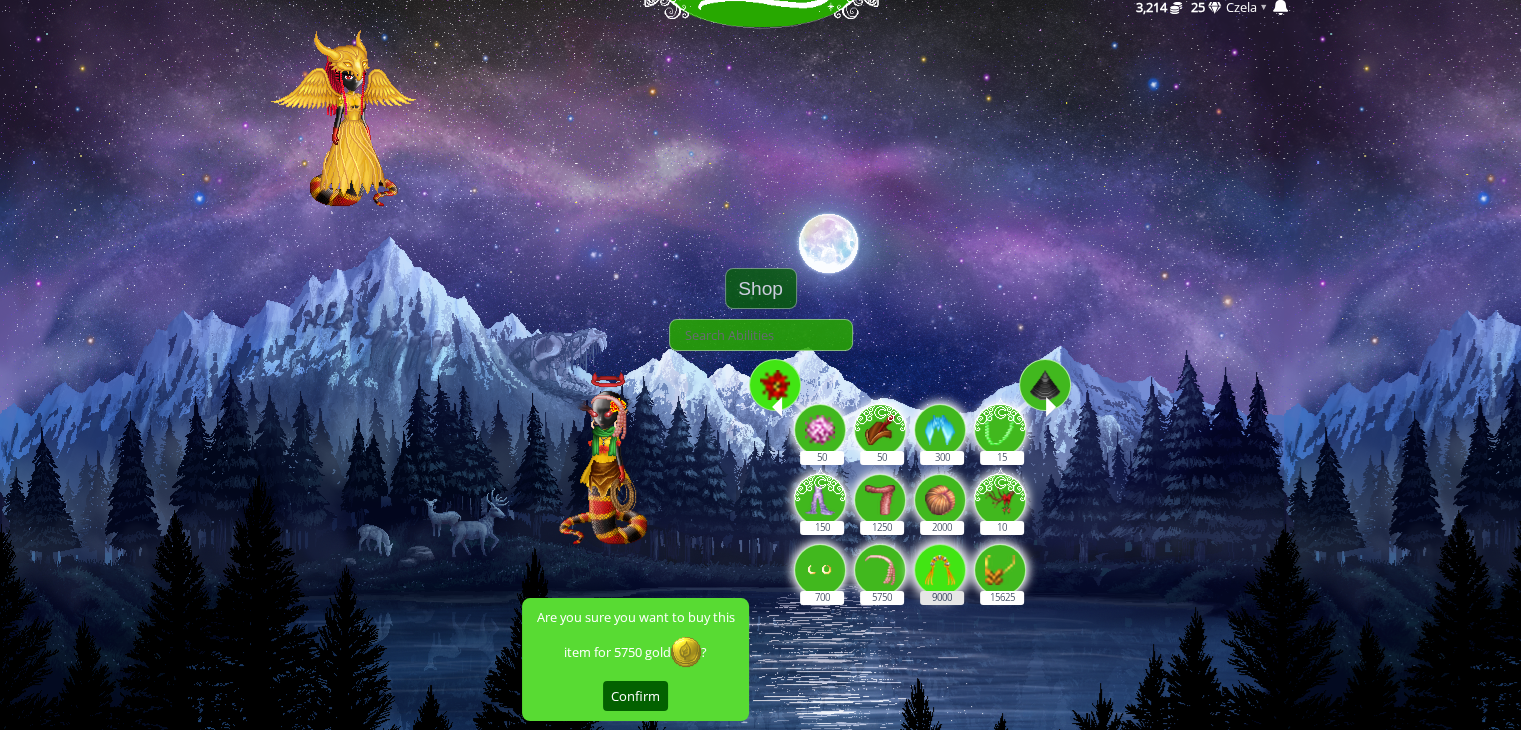 click on "9000" at bounding box center [941, 559] 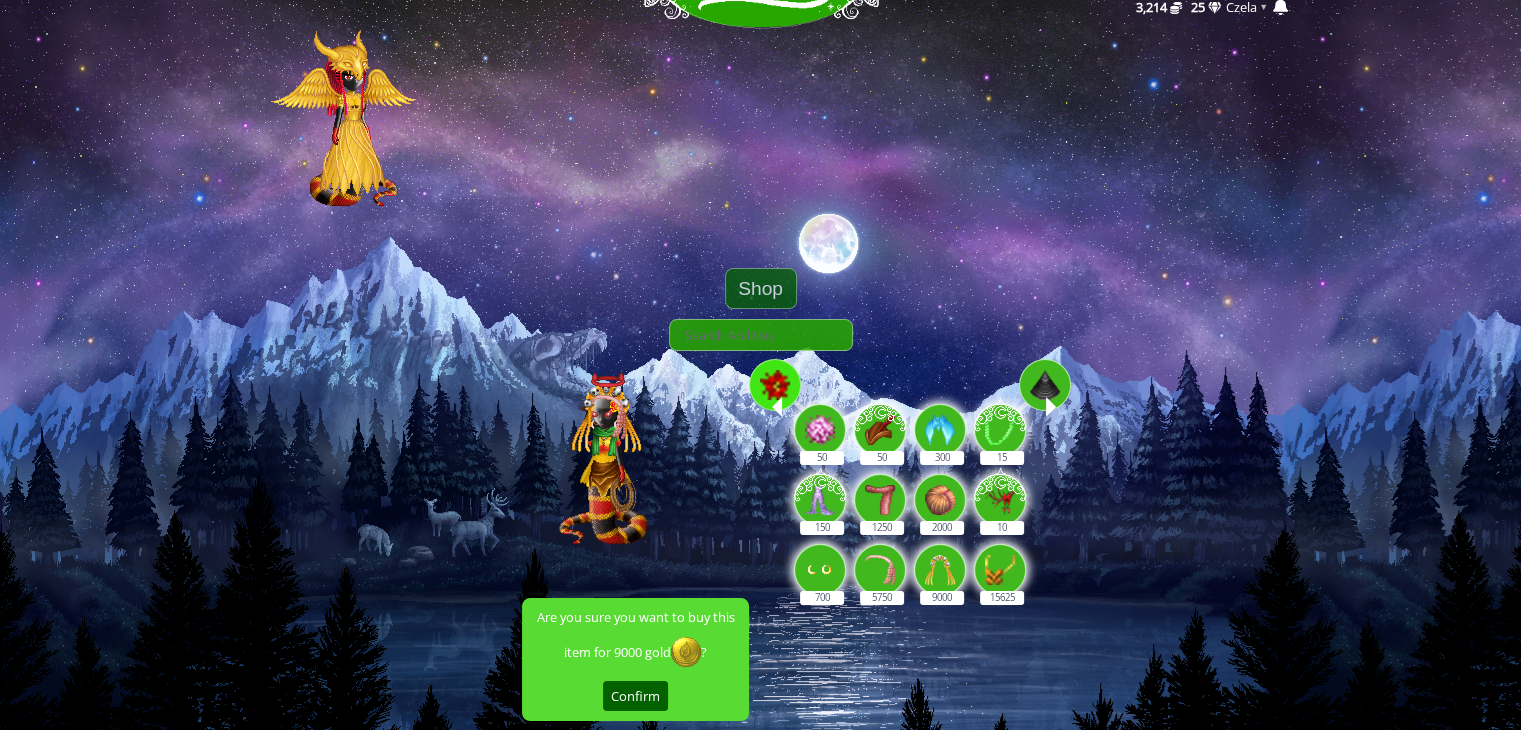 click at bounding box center (1045, 385) 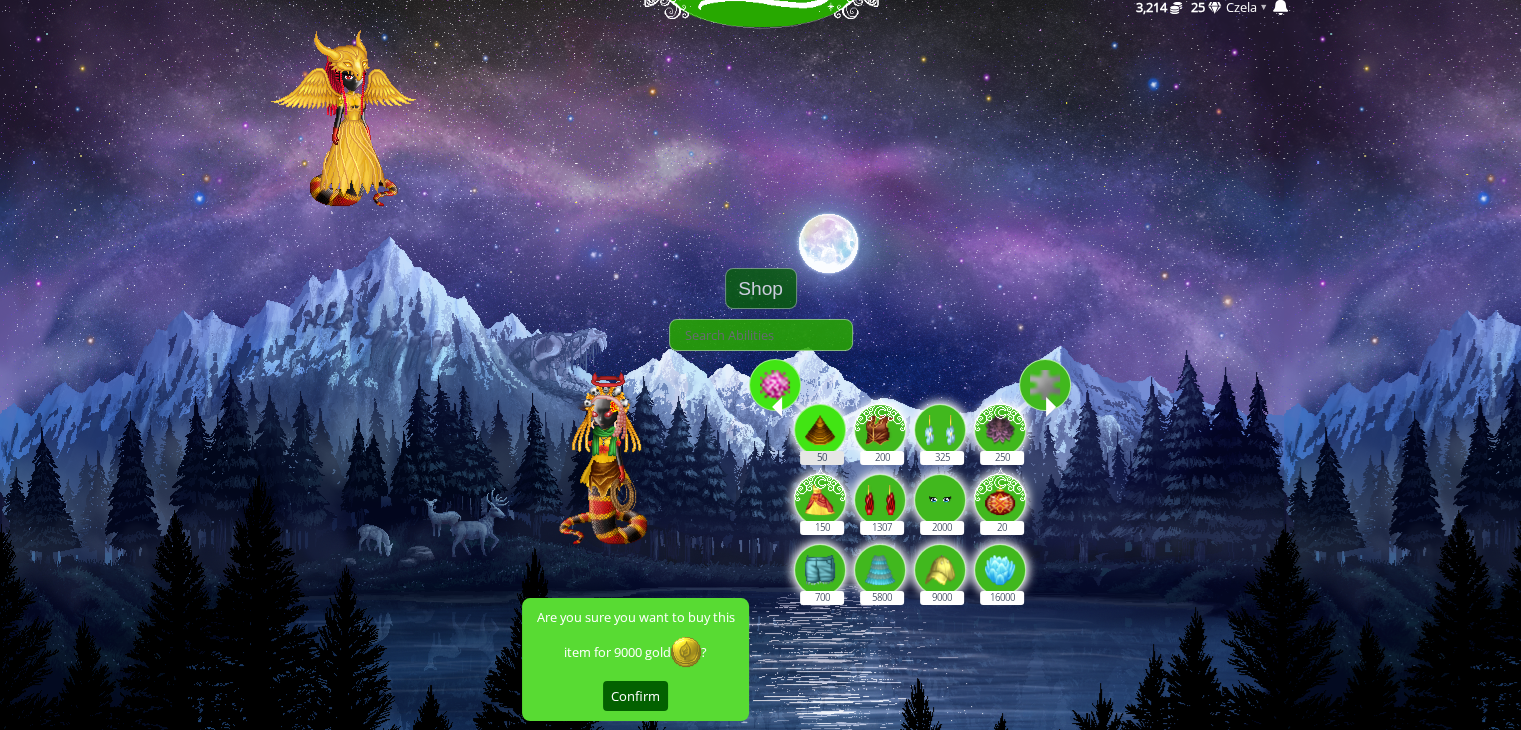click at bounding box center [820, 430] 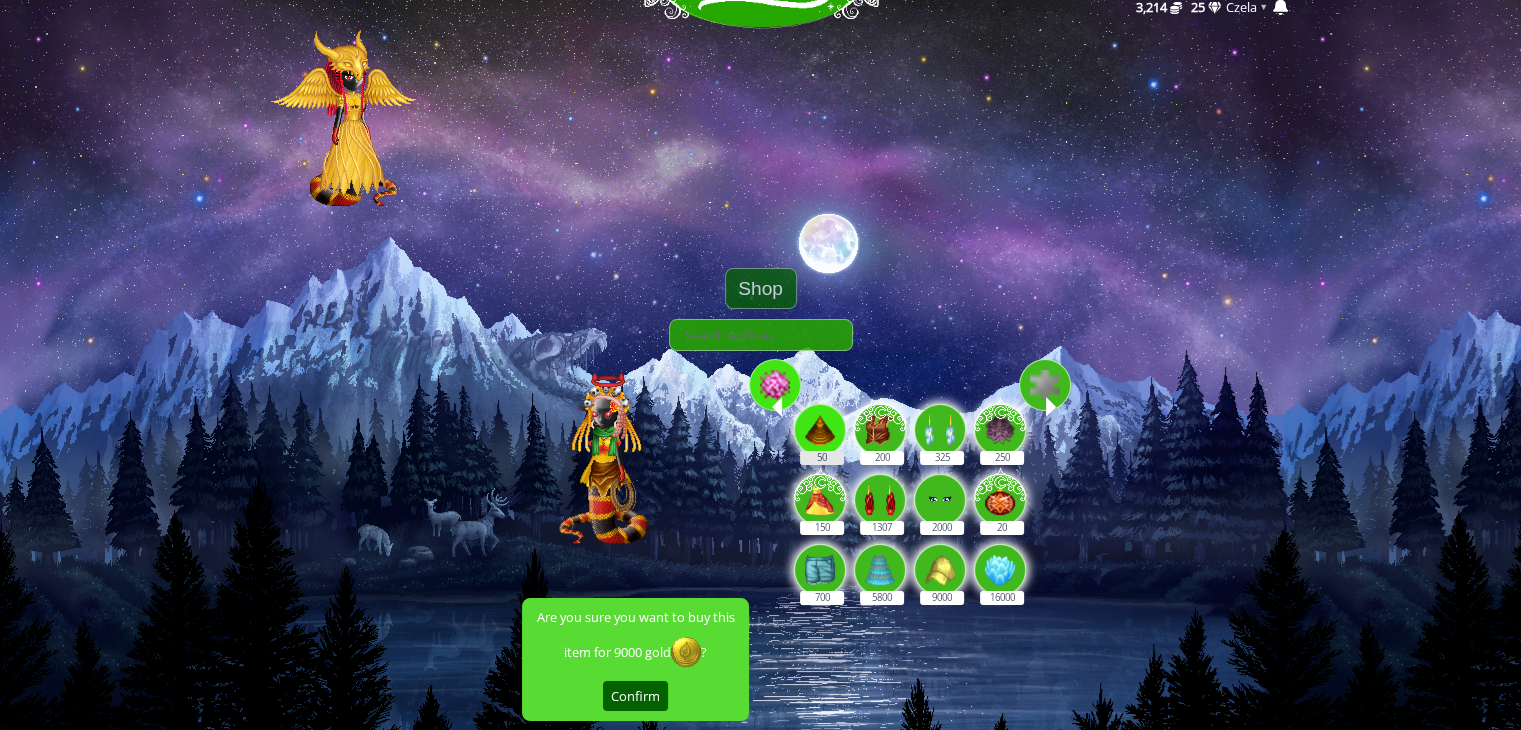 click on "50" at bounding box center [821, 419] 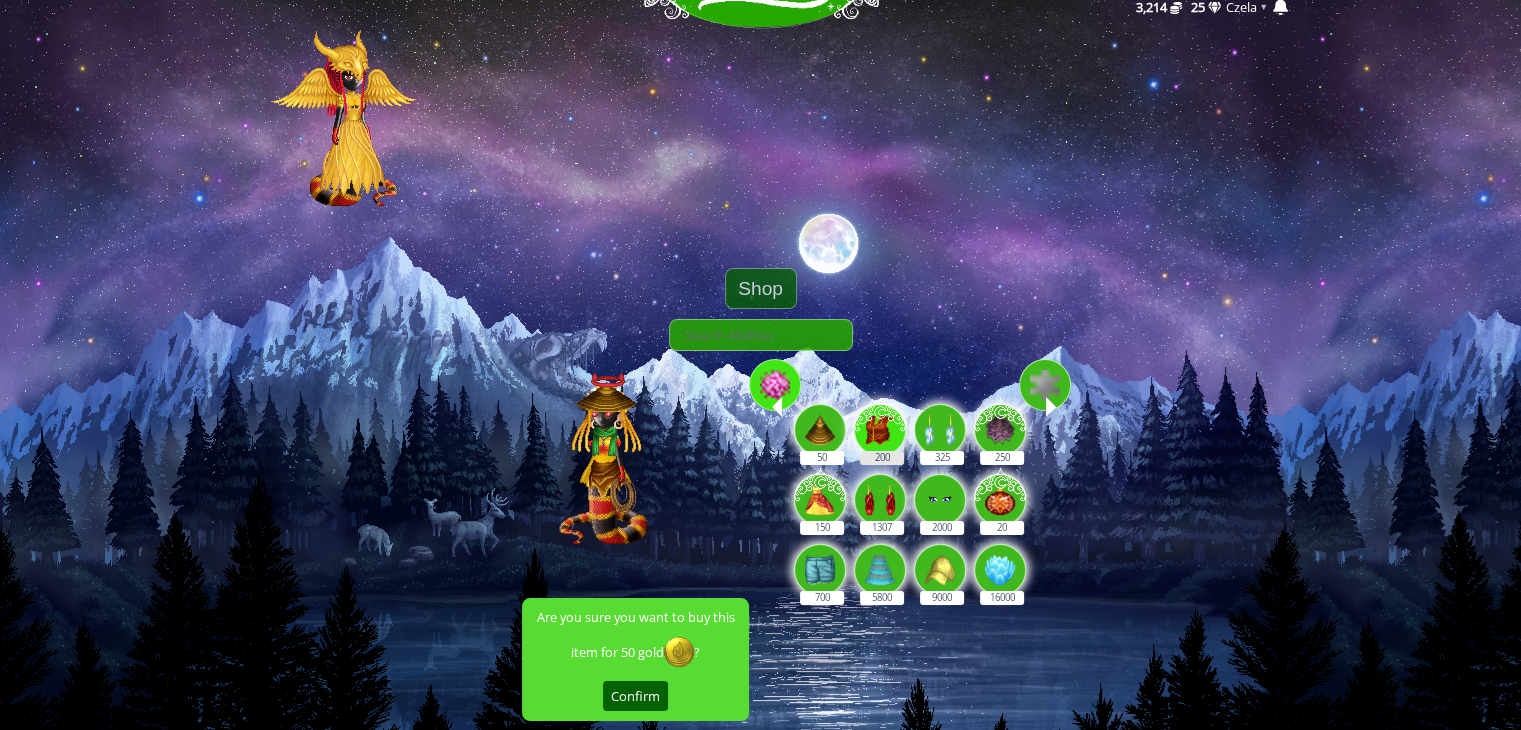 click at bounding box center (880, 427) 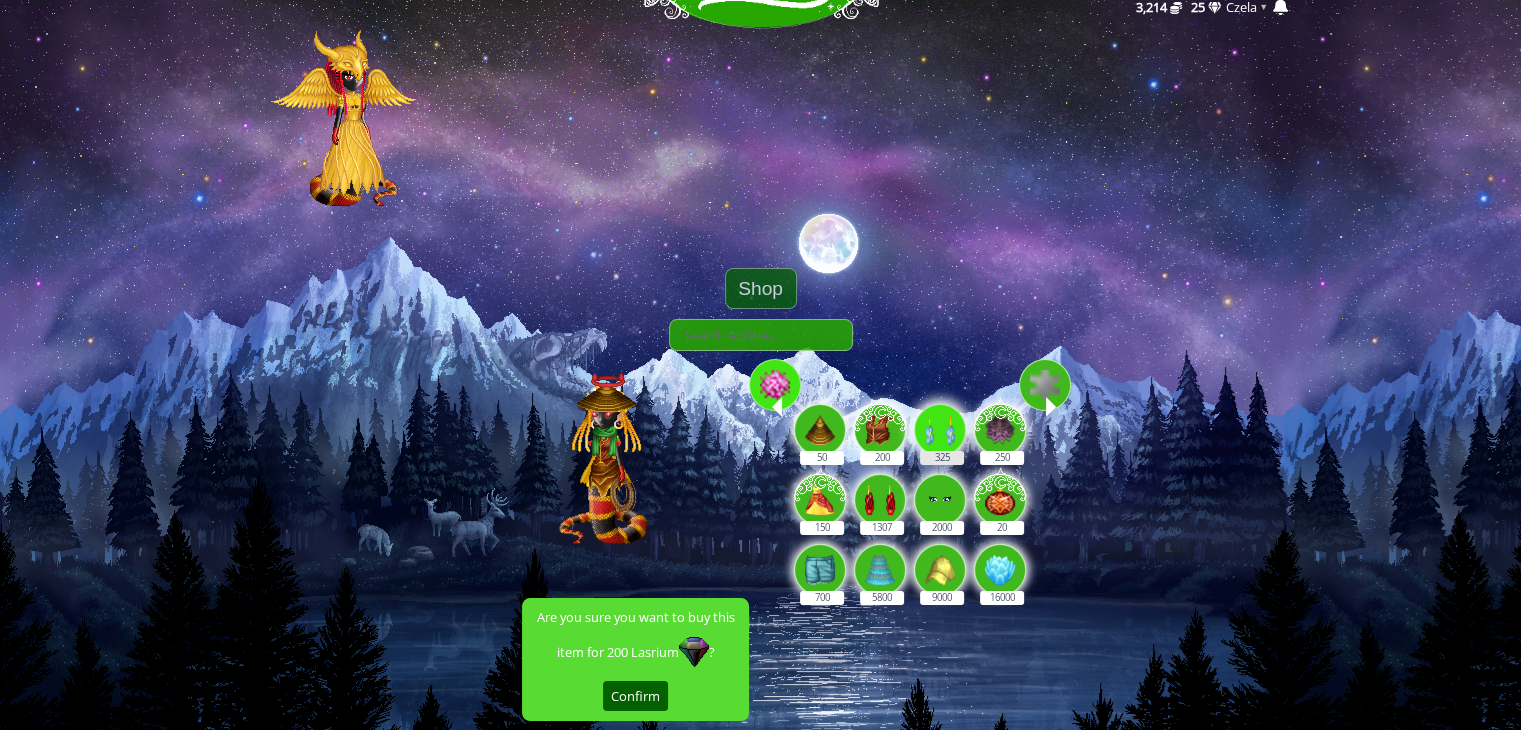 click on "325" at bounding box center (940, 431) 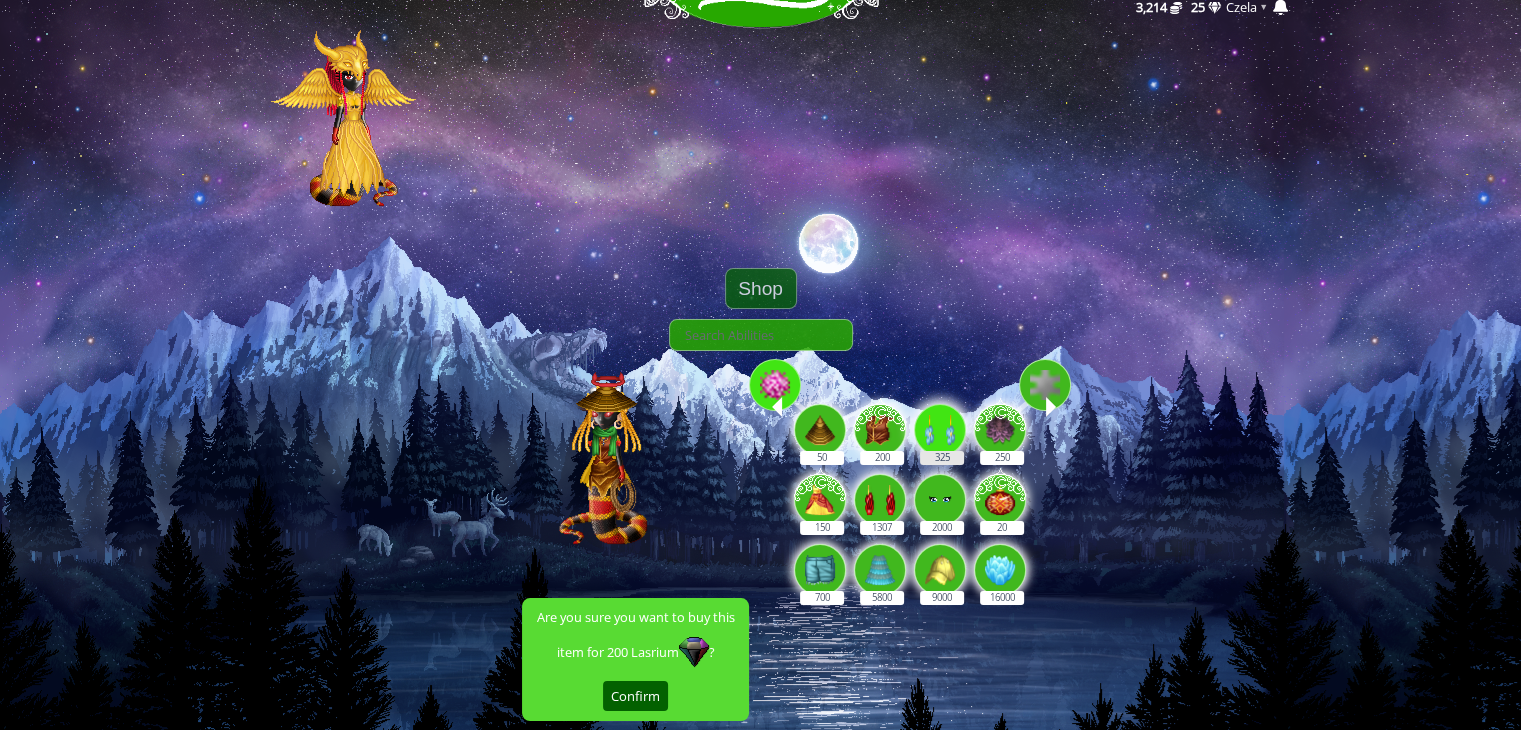 click on "325" at bounding box center (941, 419) 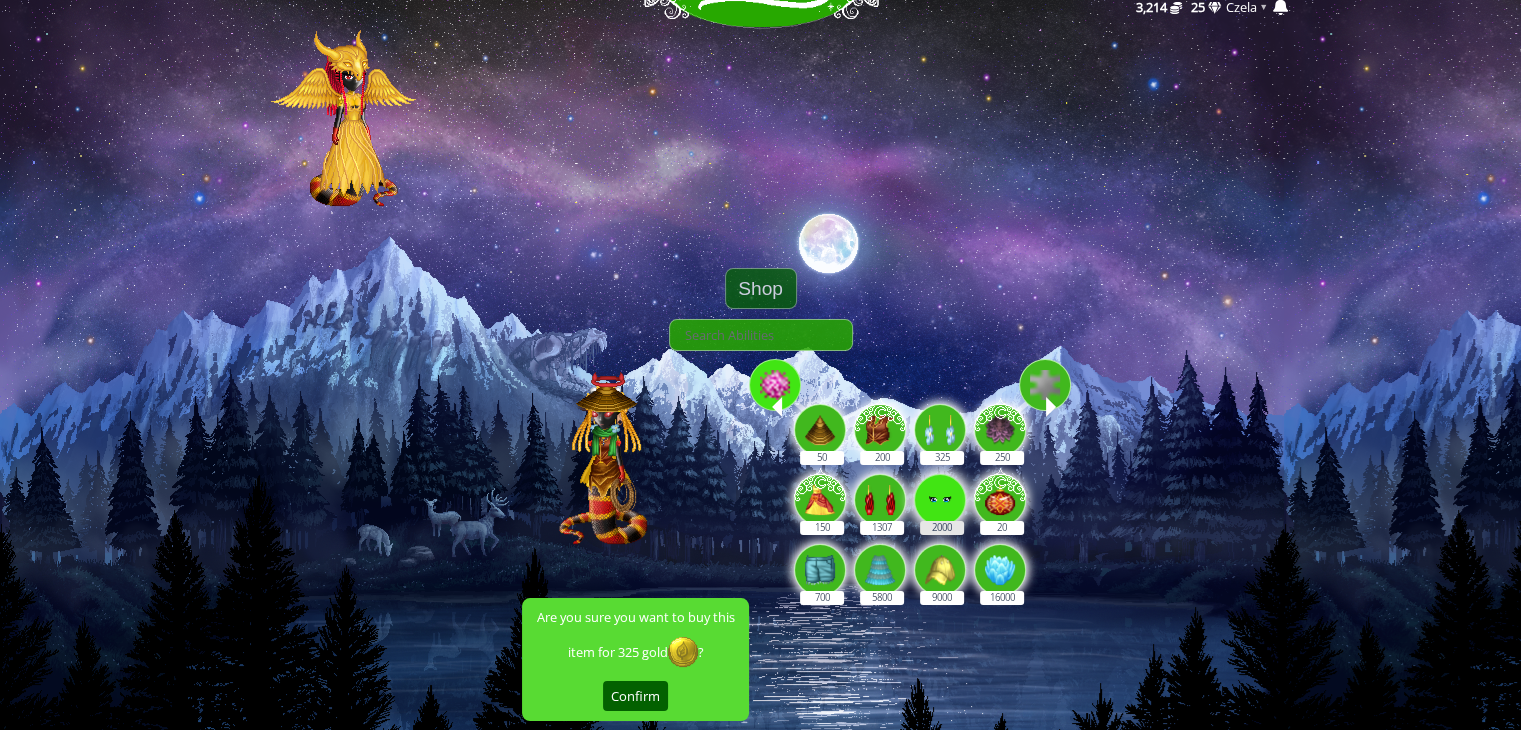 click at bounding box center (940, 500) 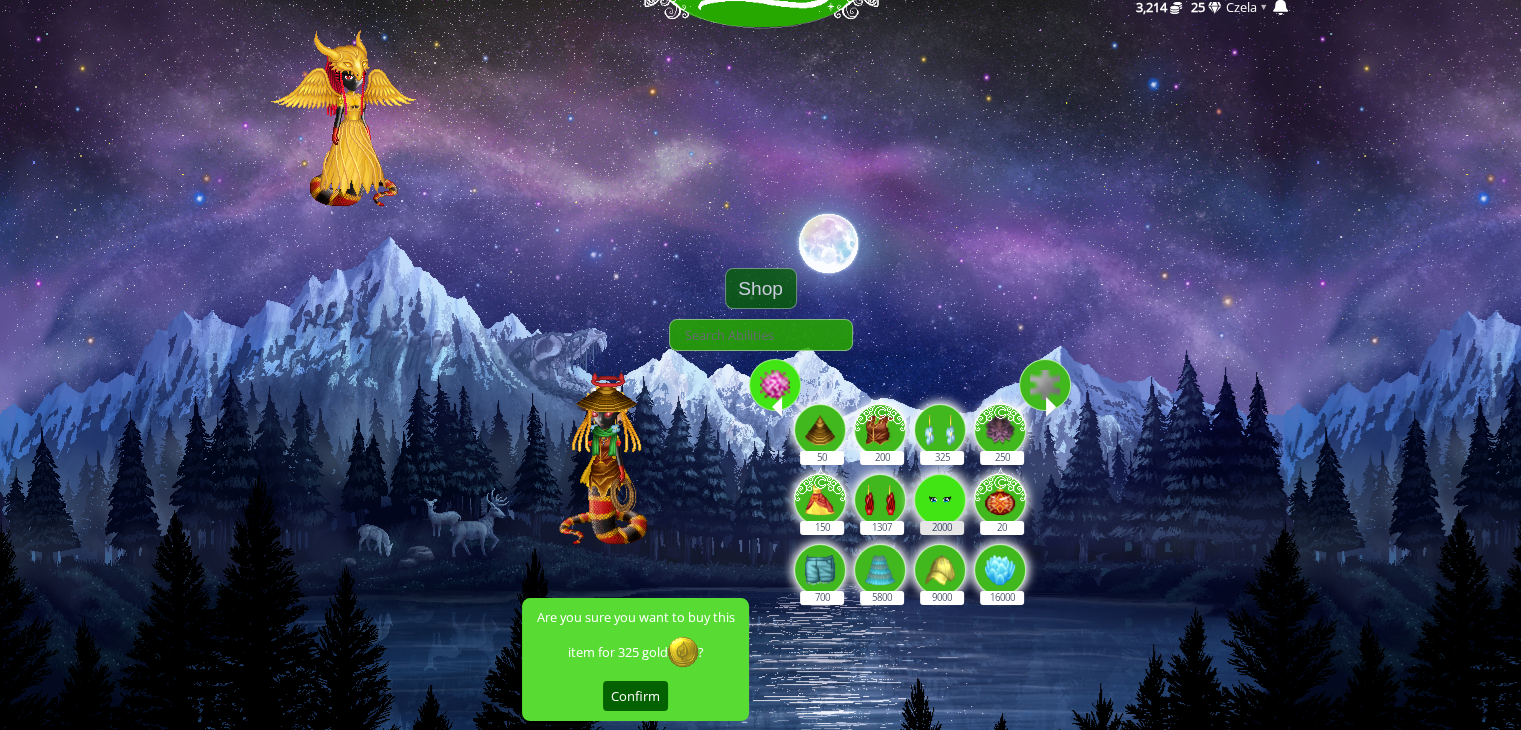 click on "2000" at bounding box center [941, 489] 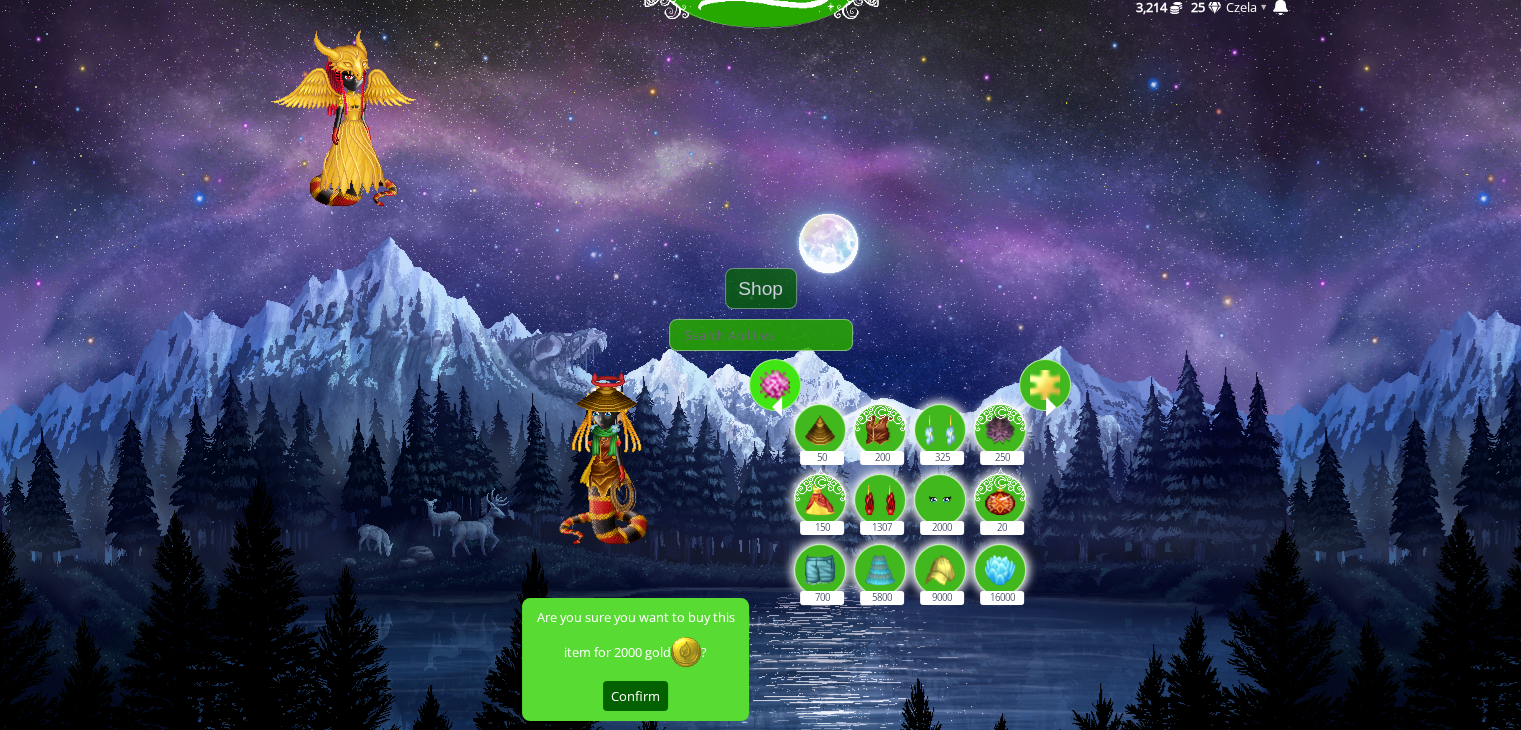 click at bounding box center (1051, 407) 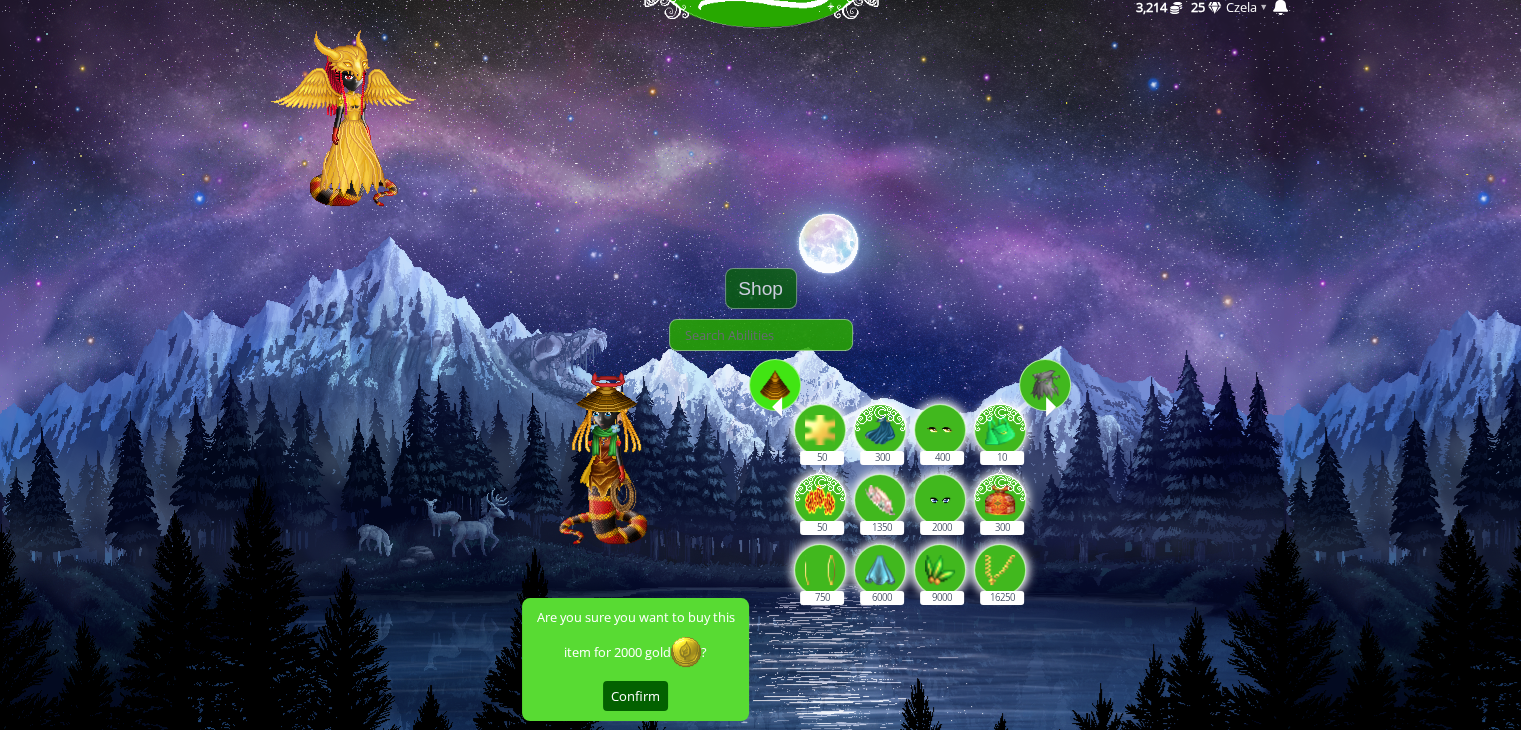 click at bounding box center [775, 385] 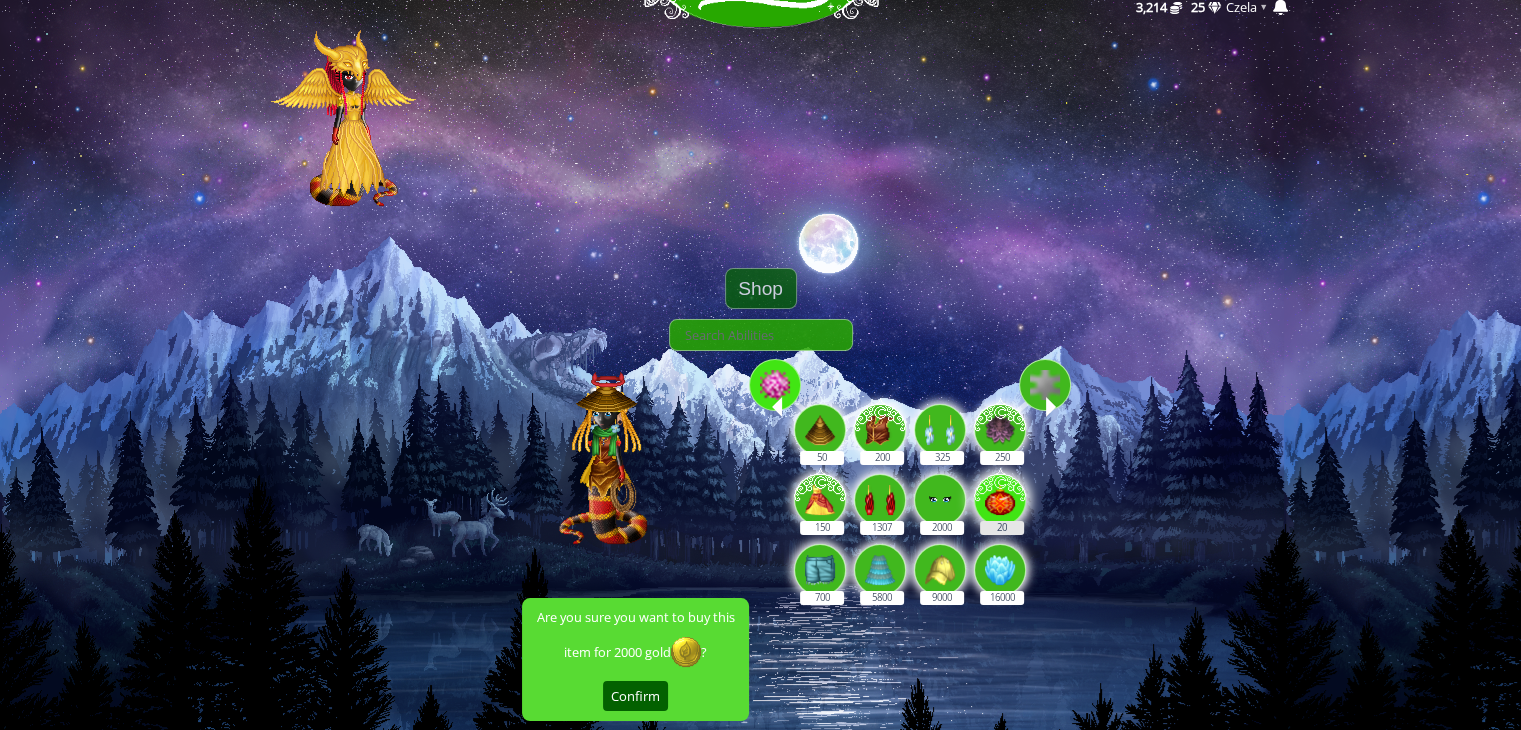 click at bounding box center (1000, 497) 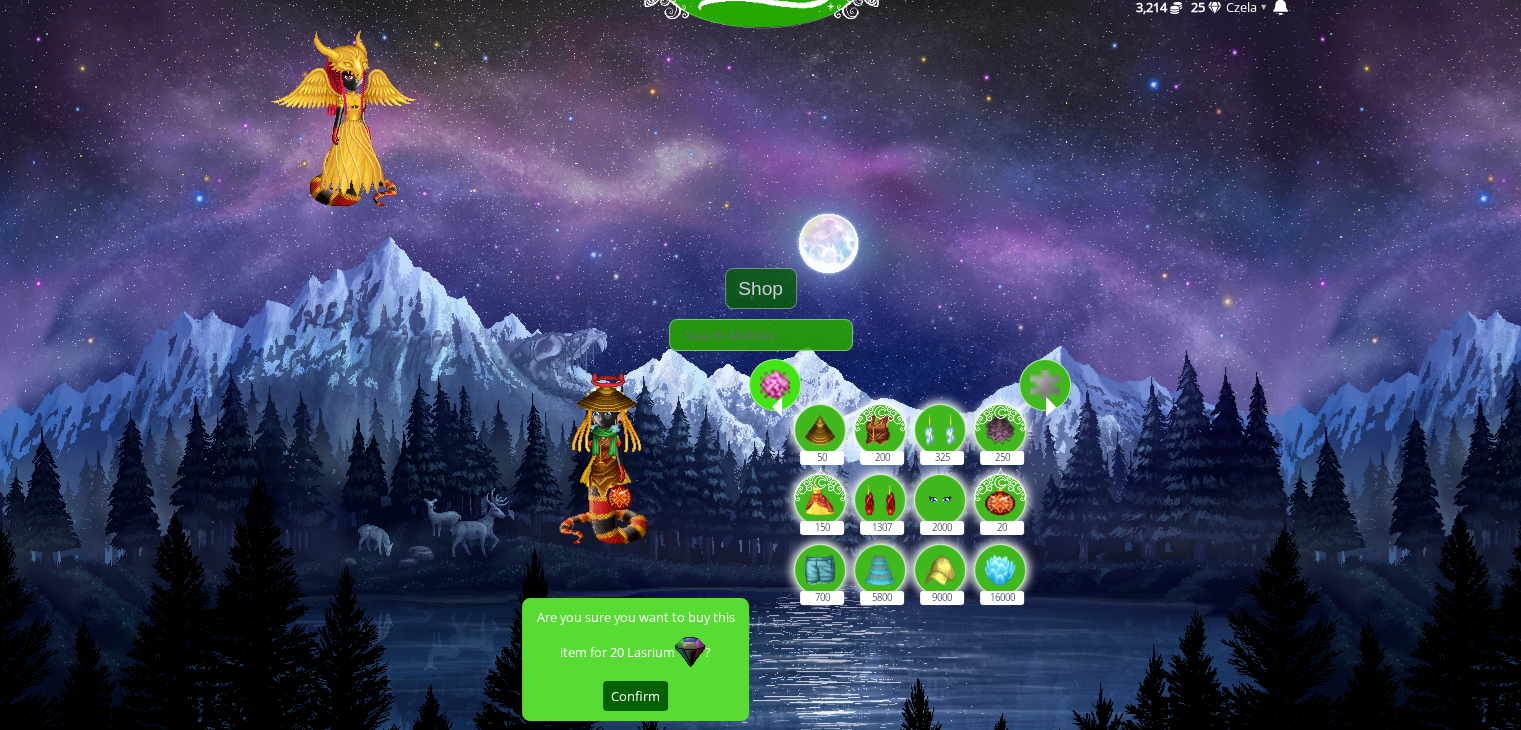click at bounding box center (1045, 385) 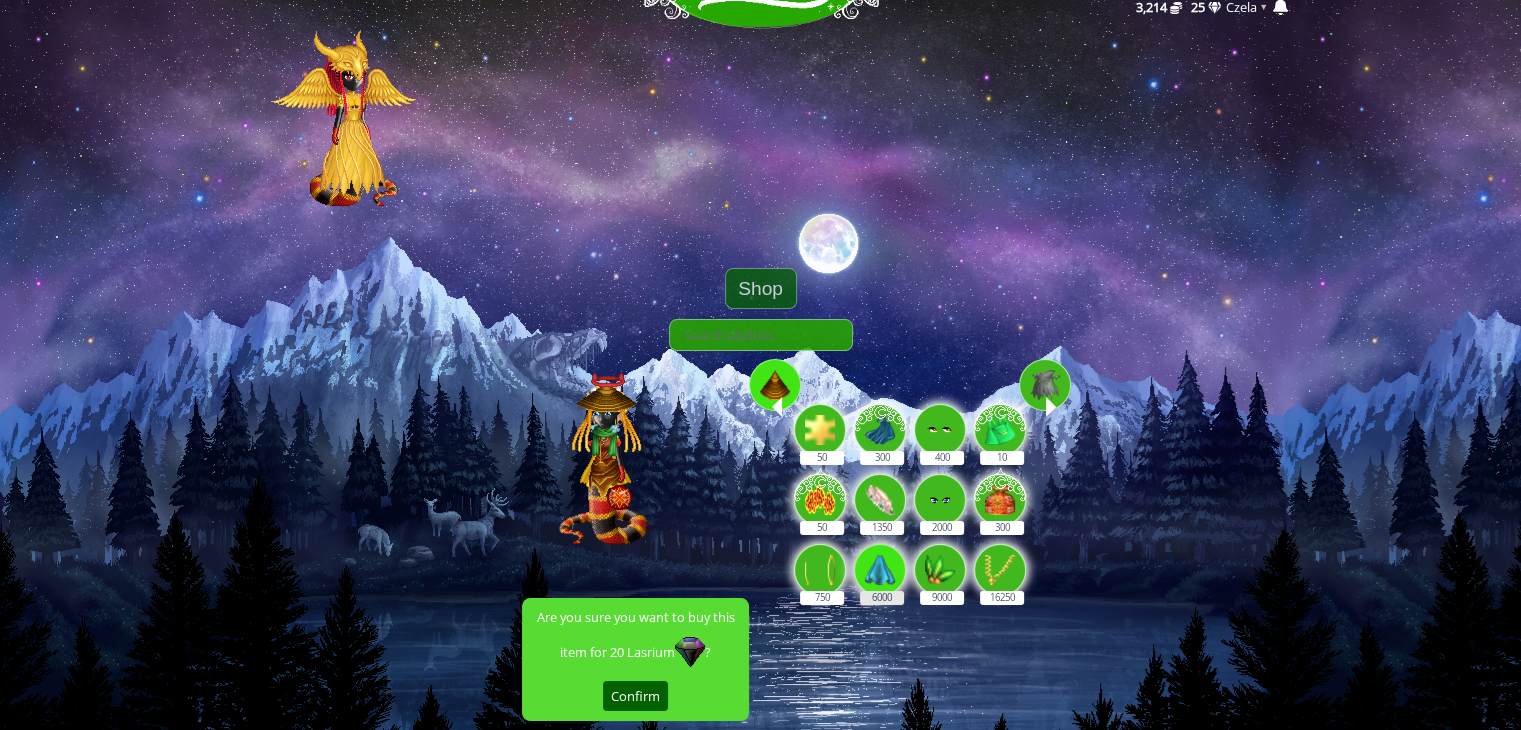 click at bounding box center [880, 570] 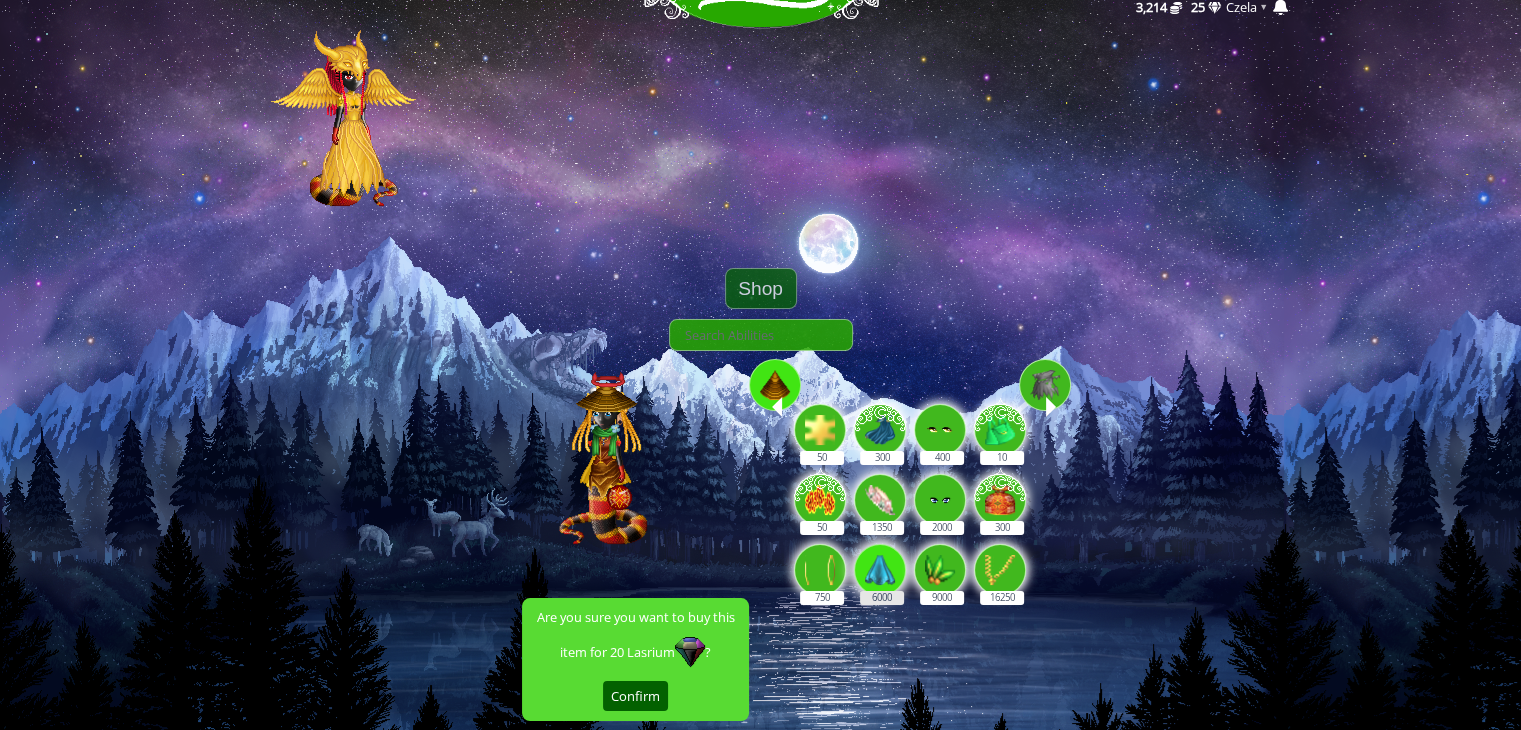 click on "6000" at bounding box center [881, 559] 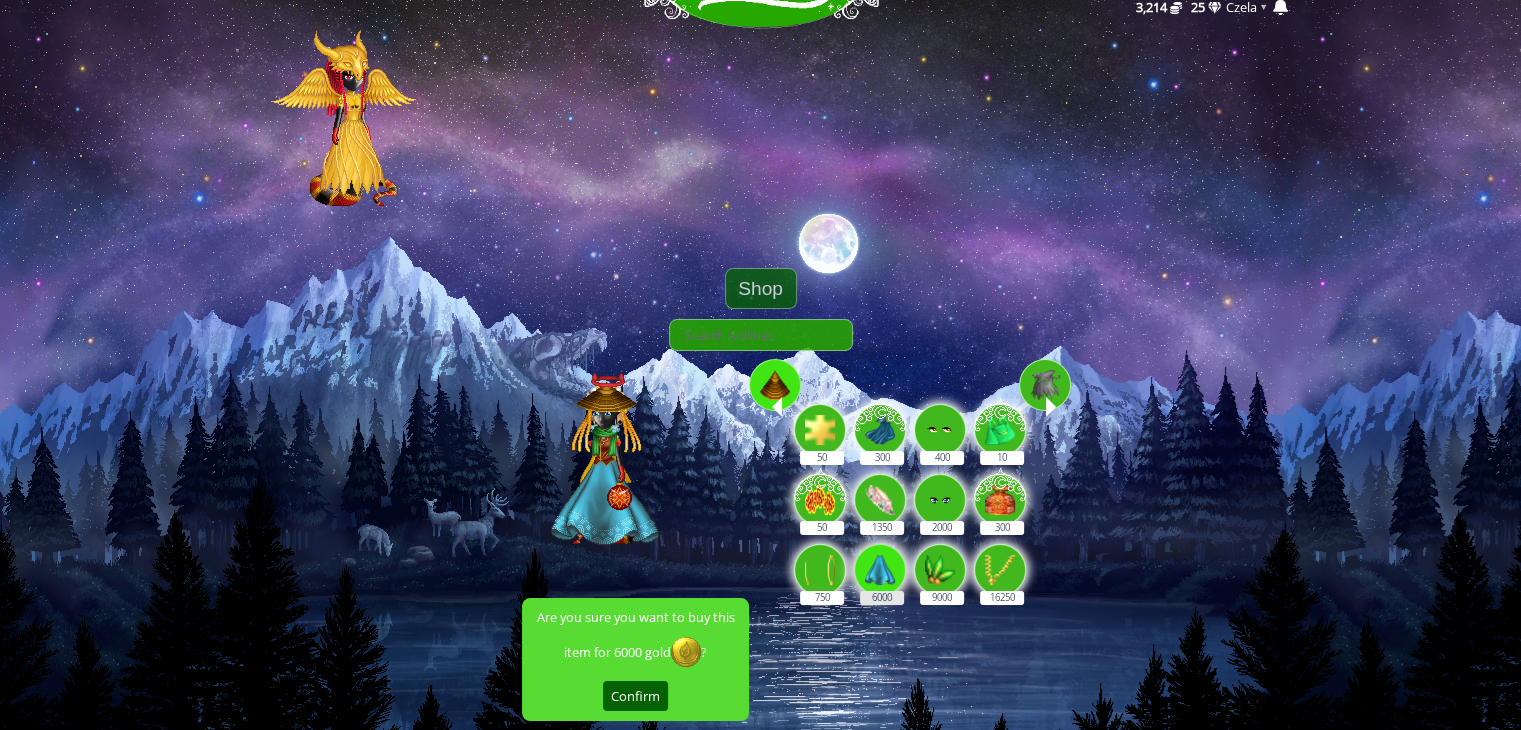 click on "6000" at bounding box center [880, 571] 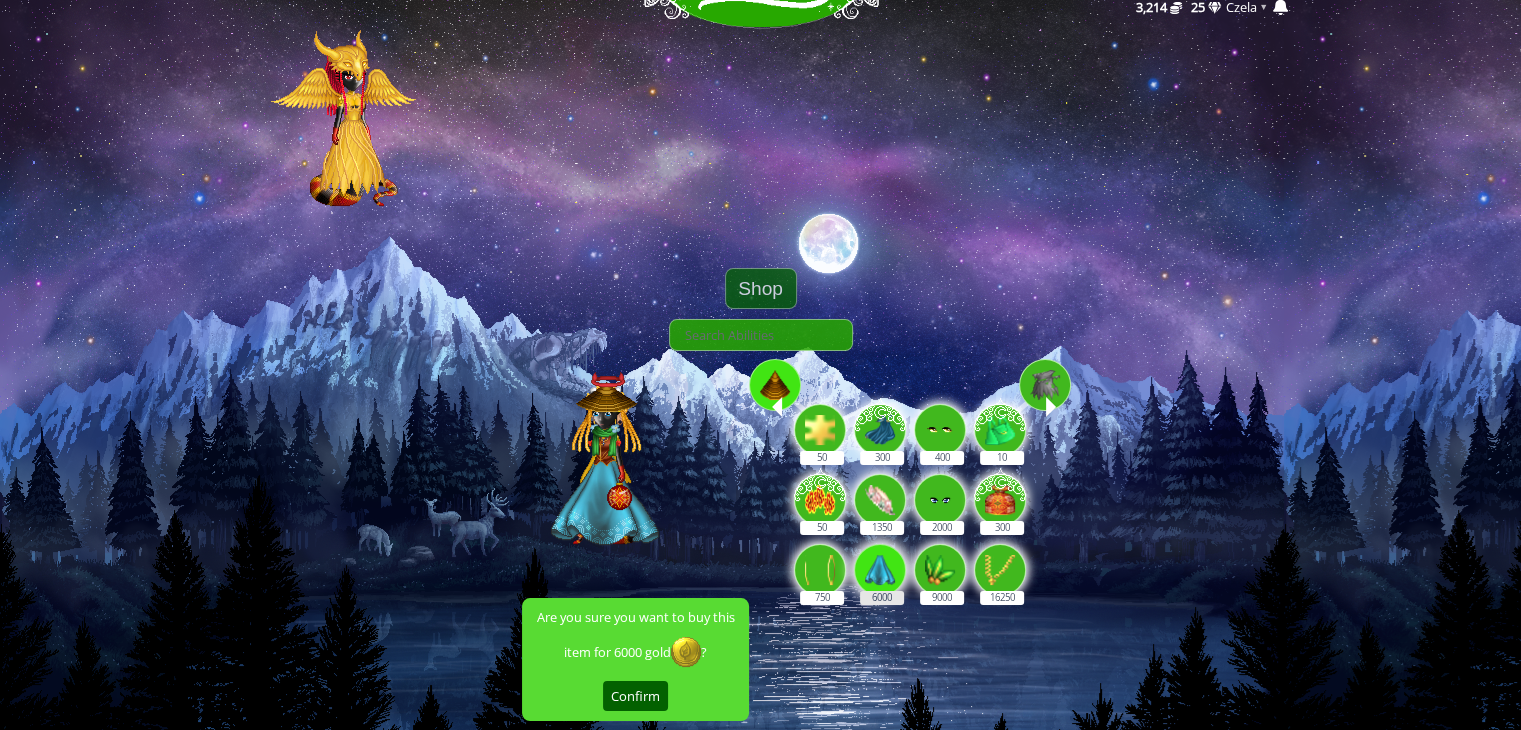 click on "6000" at bounding box center [881, 559] 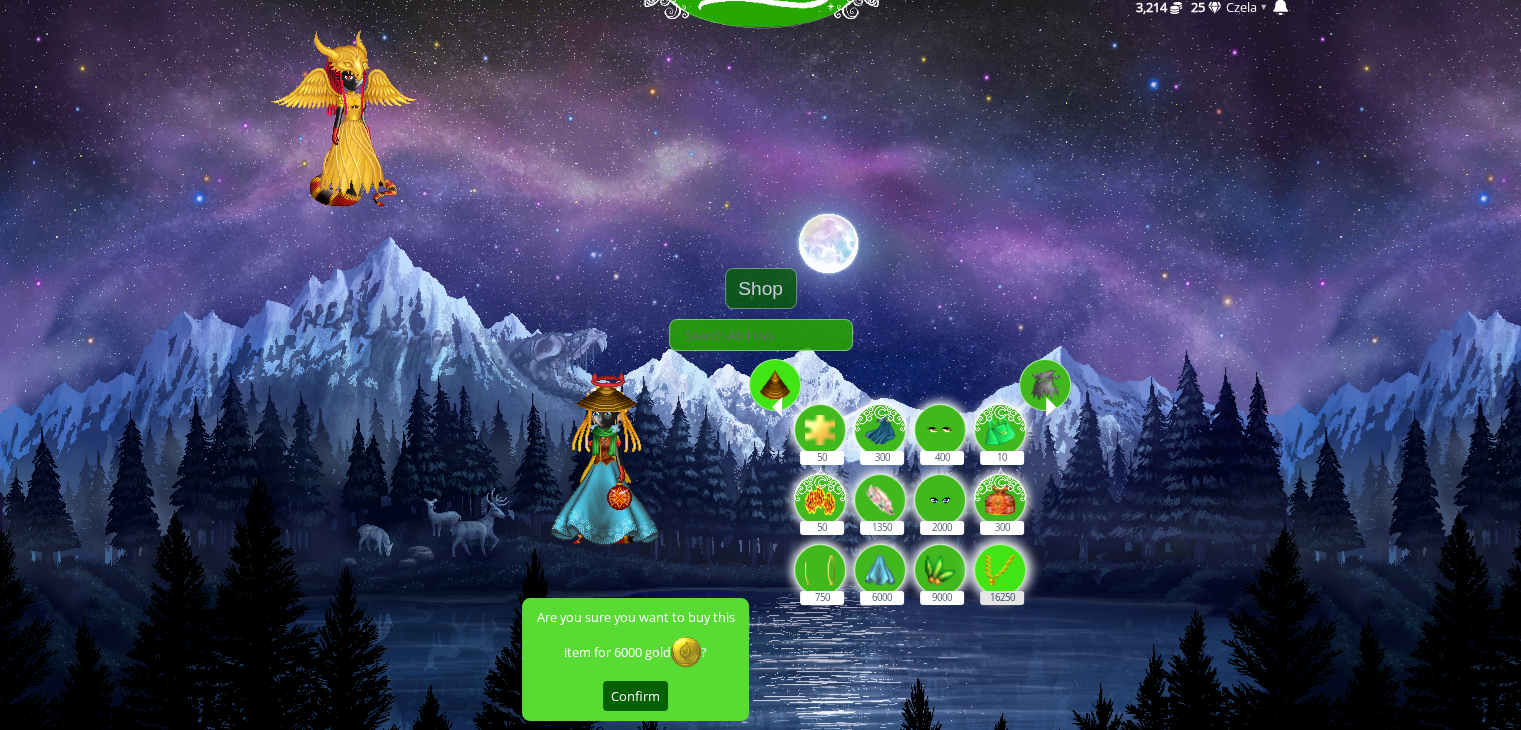 click at bounding box center (1000, 570) 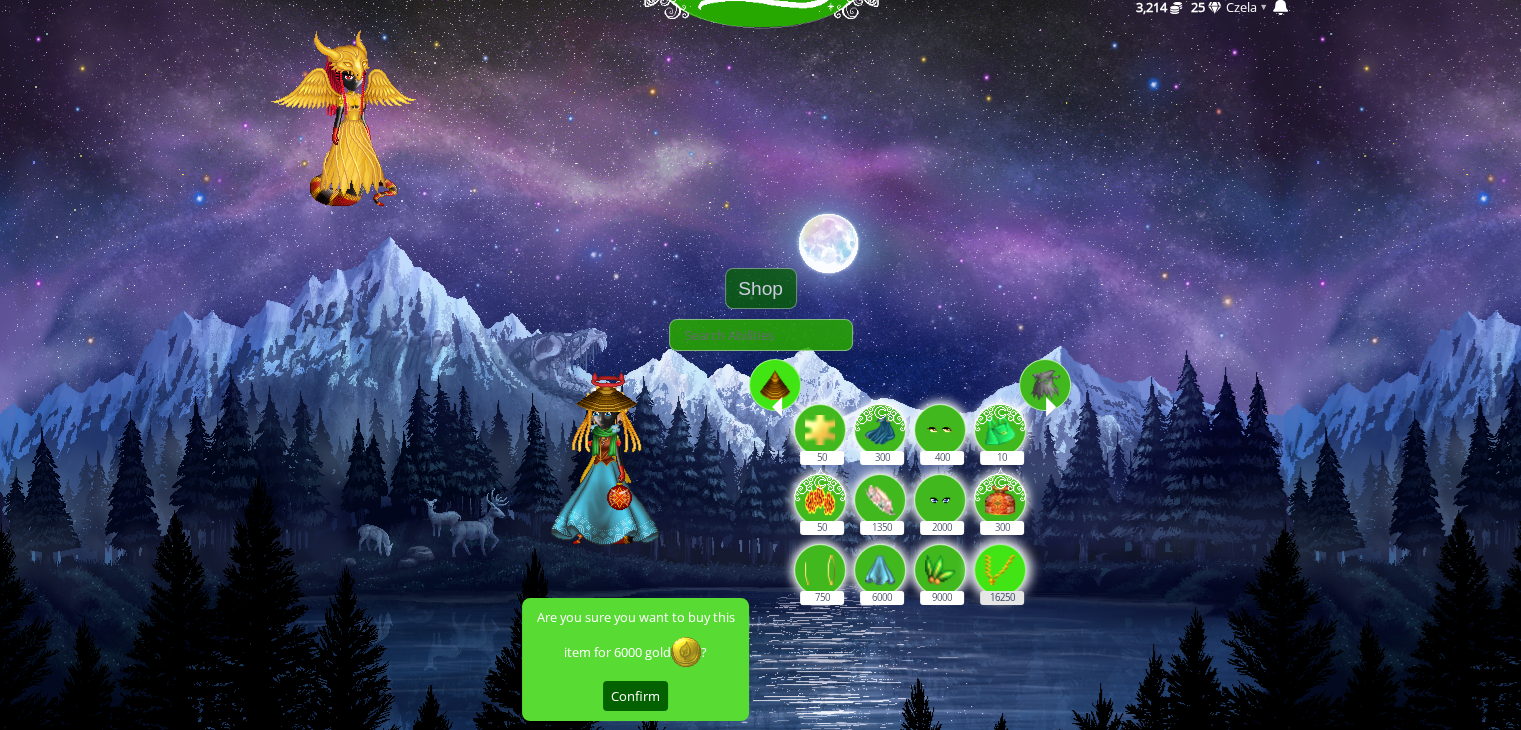 click on "16250" at bounding box center (1001, 559) 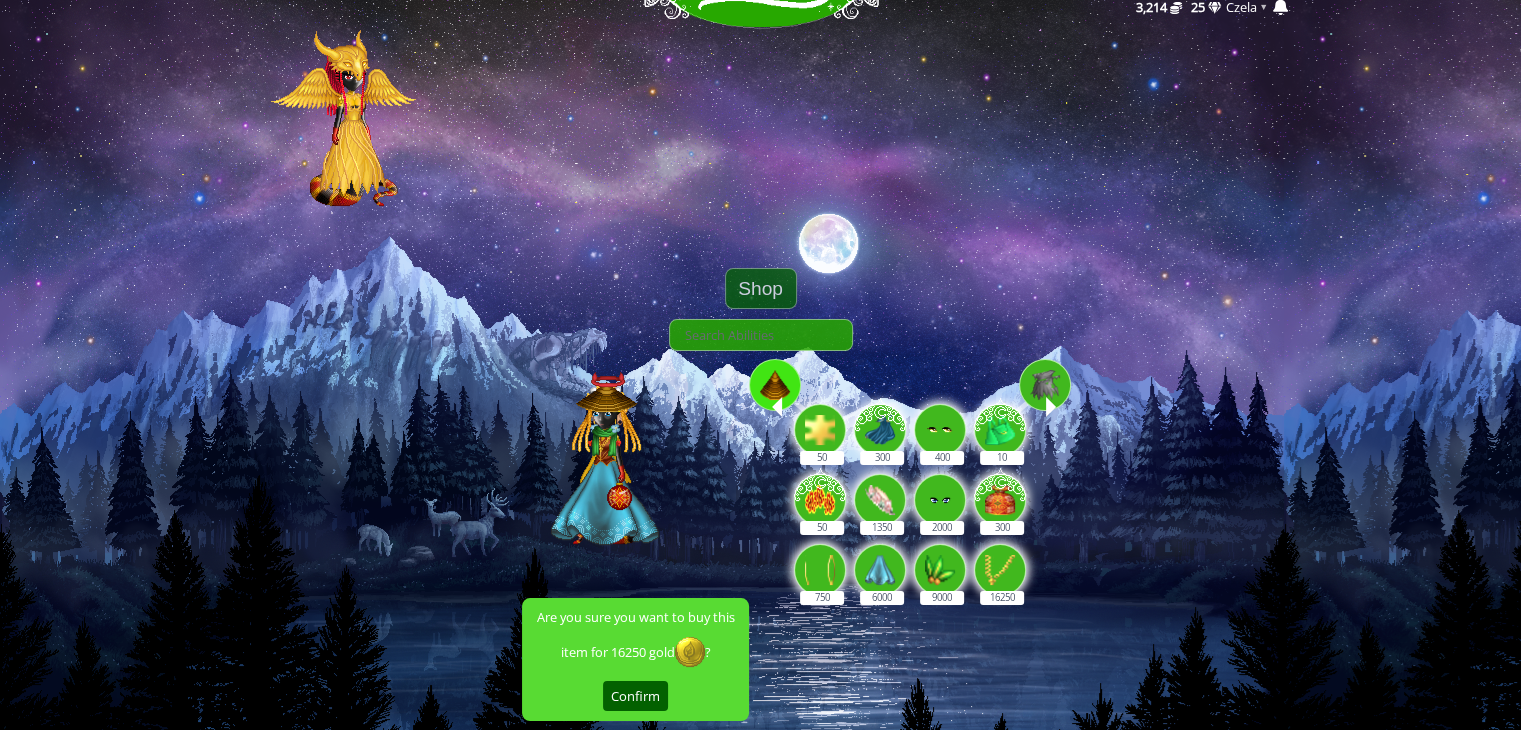 click at bounding box center (1045, 385) 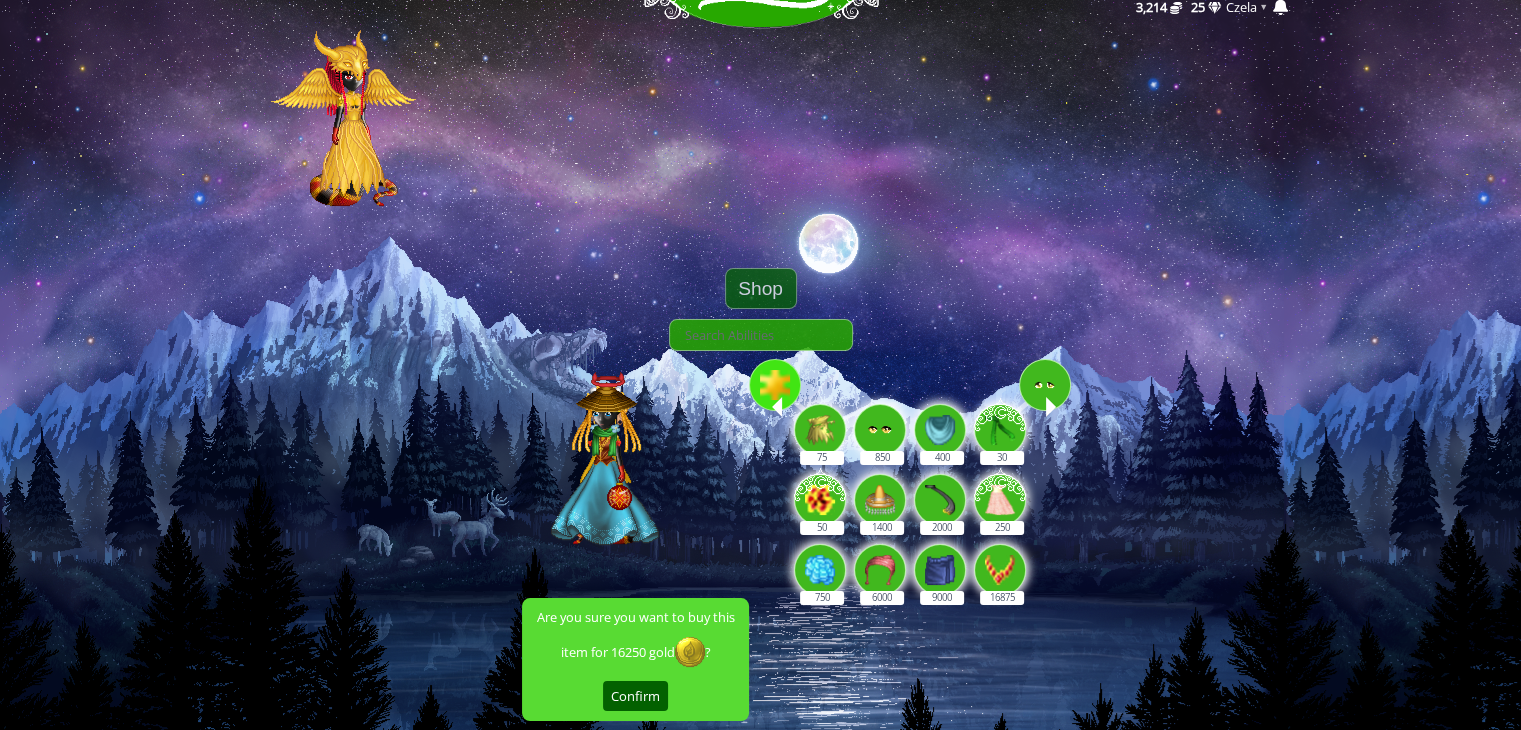 click at bounding box center [1051, 407] 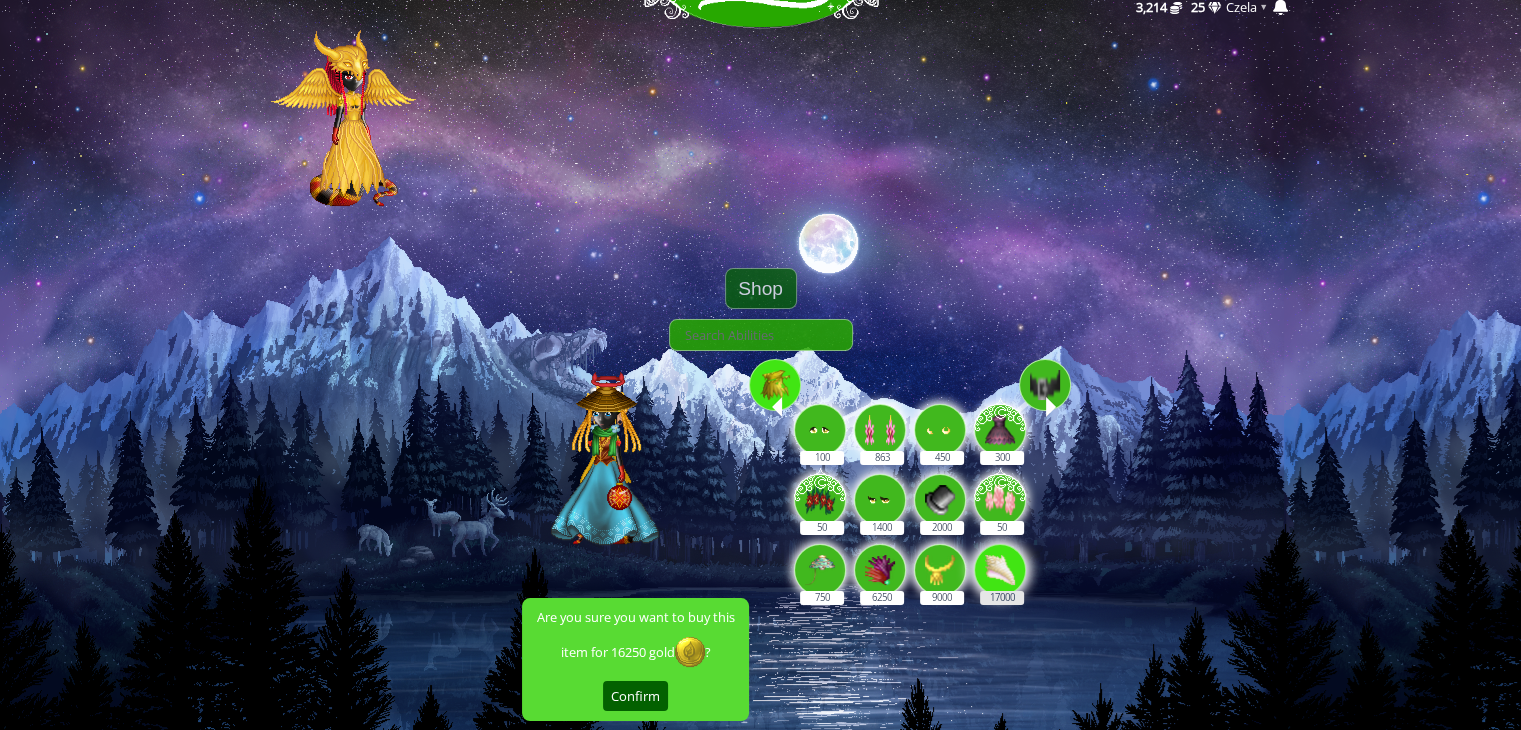 click at bounding box center [1000, 570] 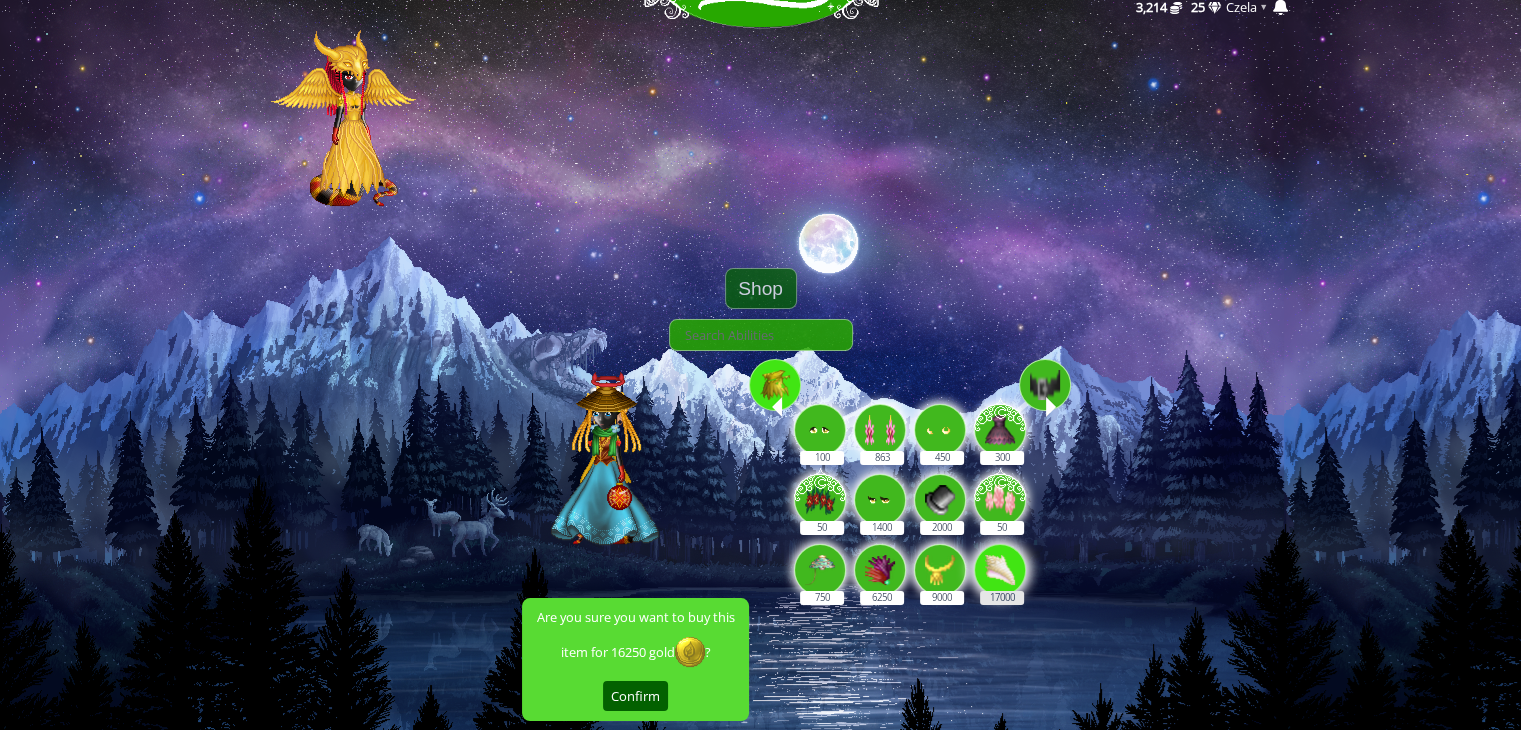 click on "17000" at bounding box center (1001, 559) 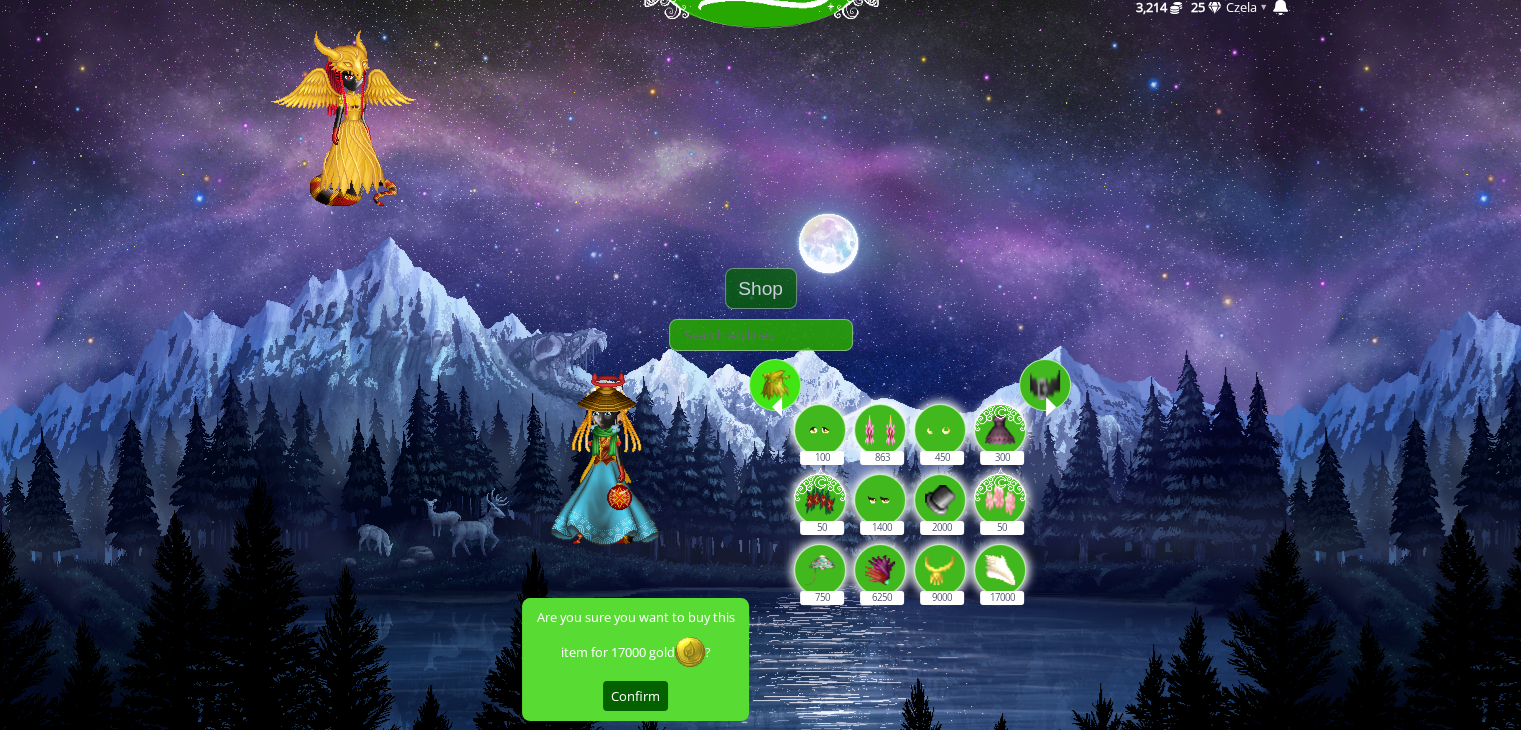 click at bounding box center (1045, 385) 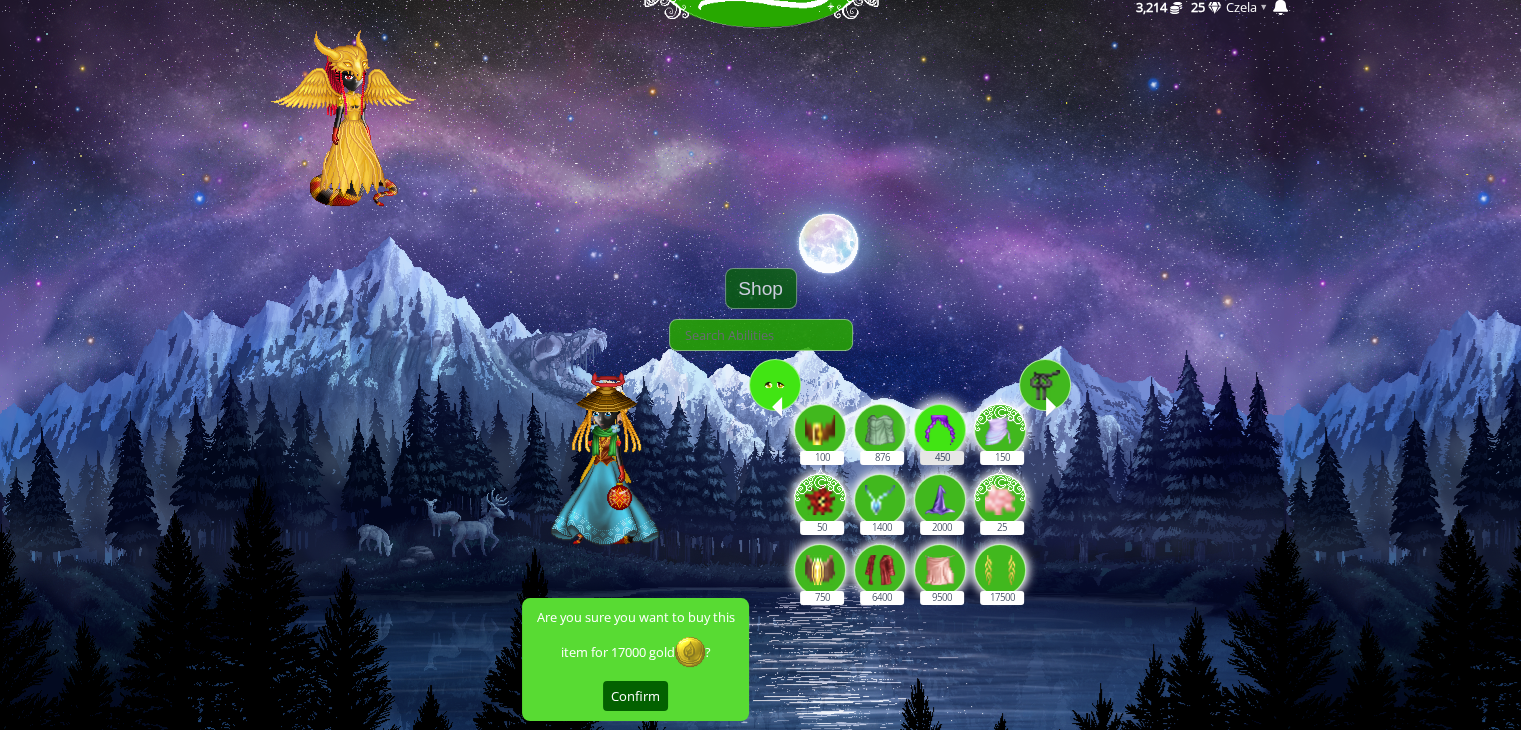 click at bounding box center [940, 430] 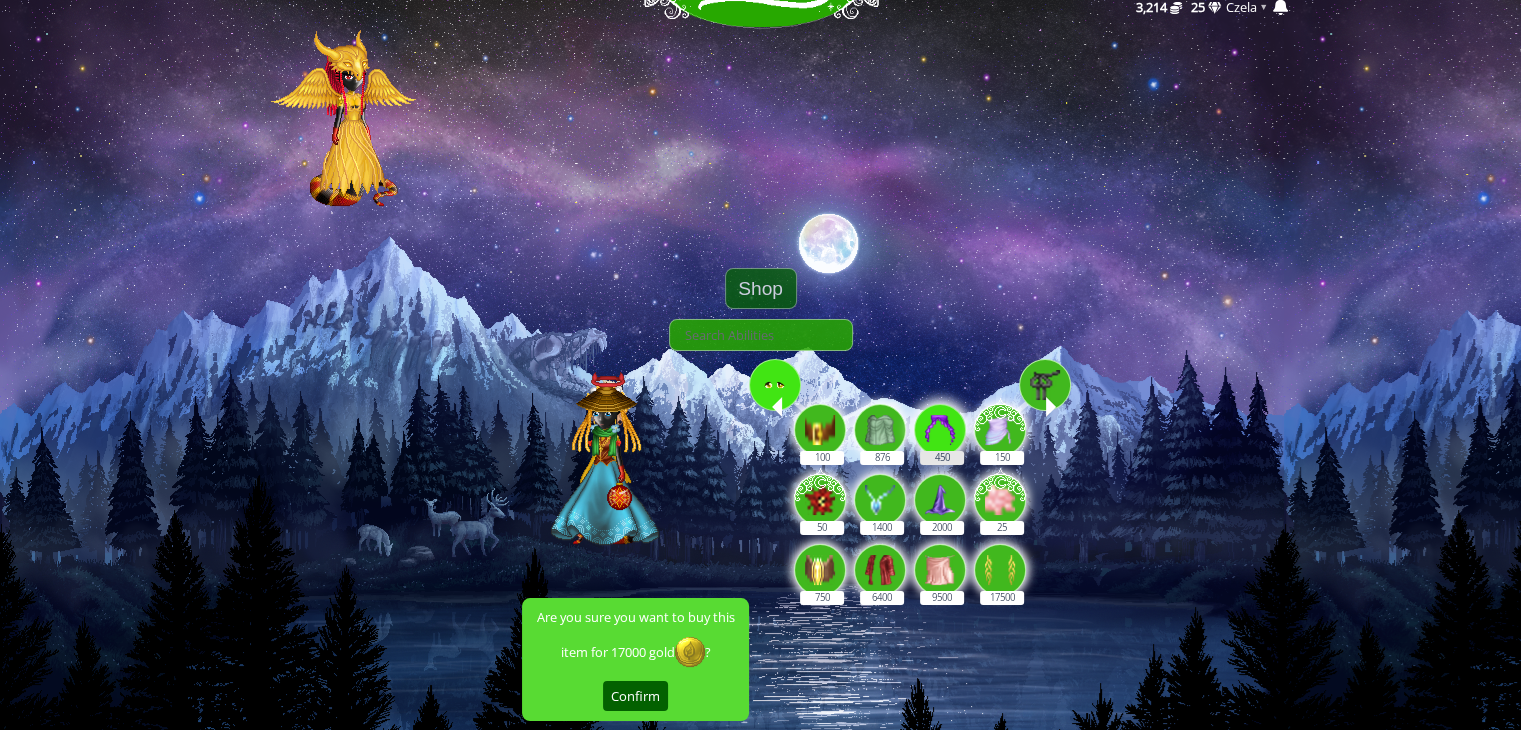 click on "450" at bounding box center (941, 419) 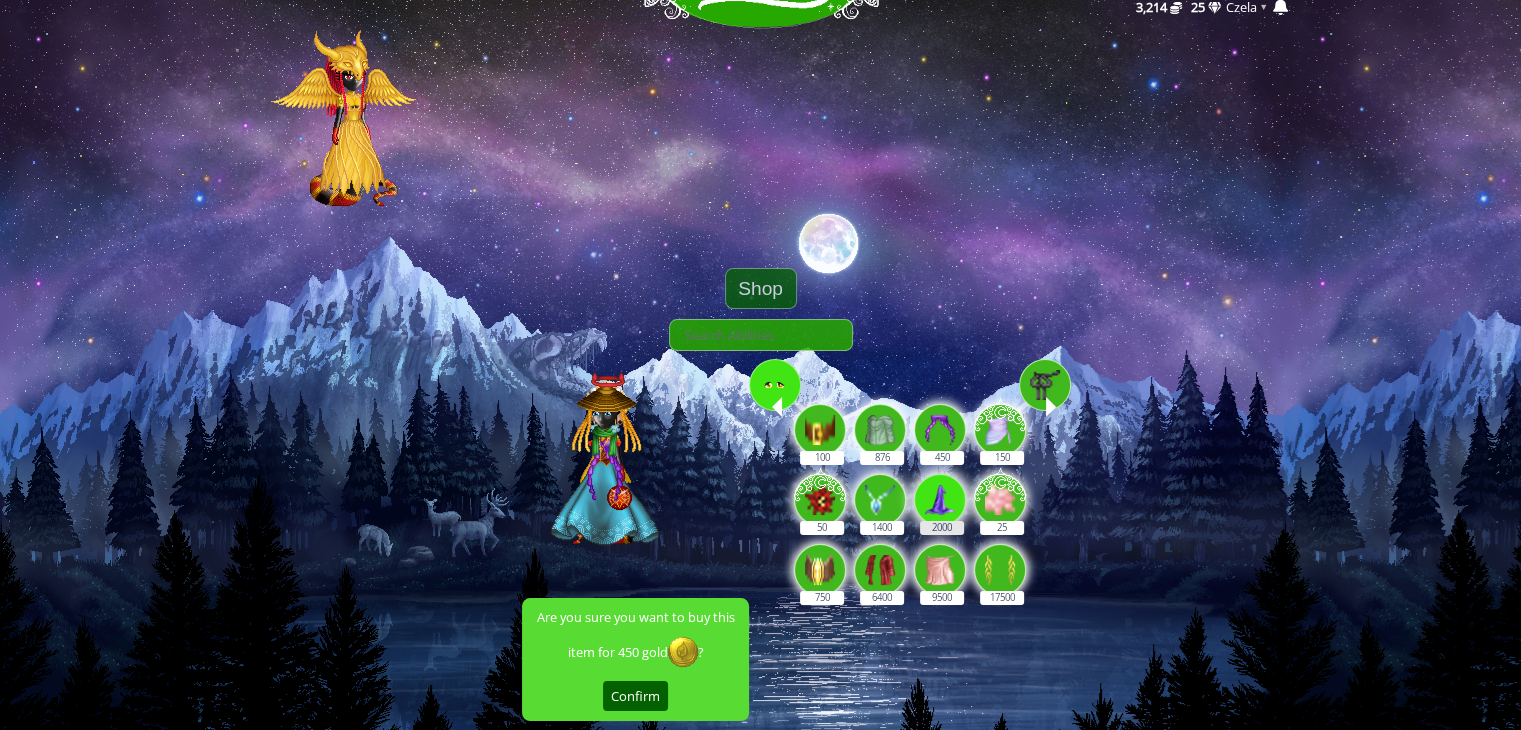 click at bounding box center [940, 500] 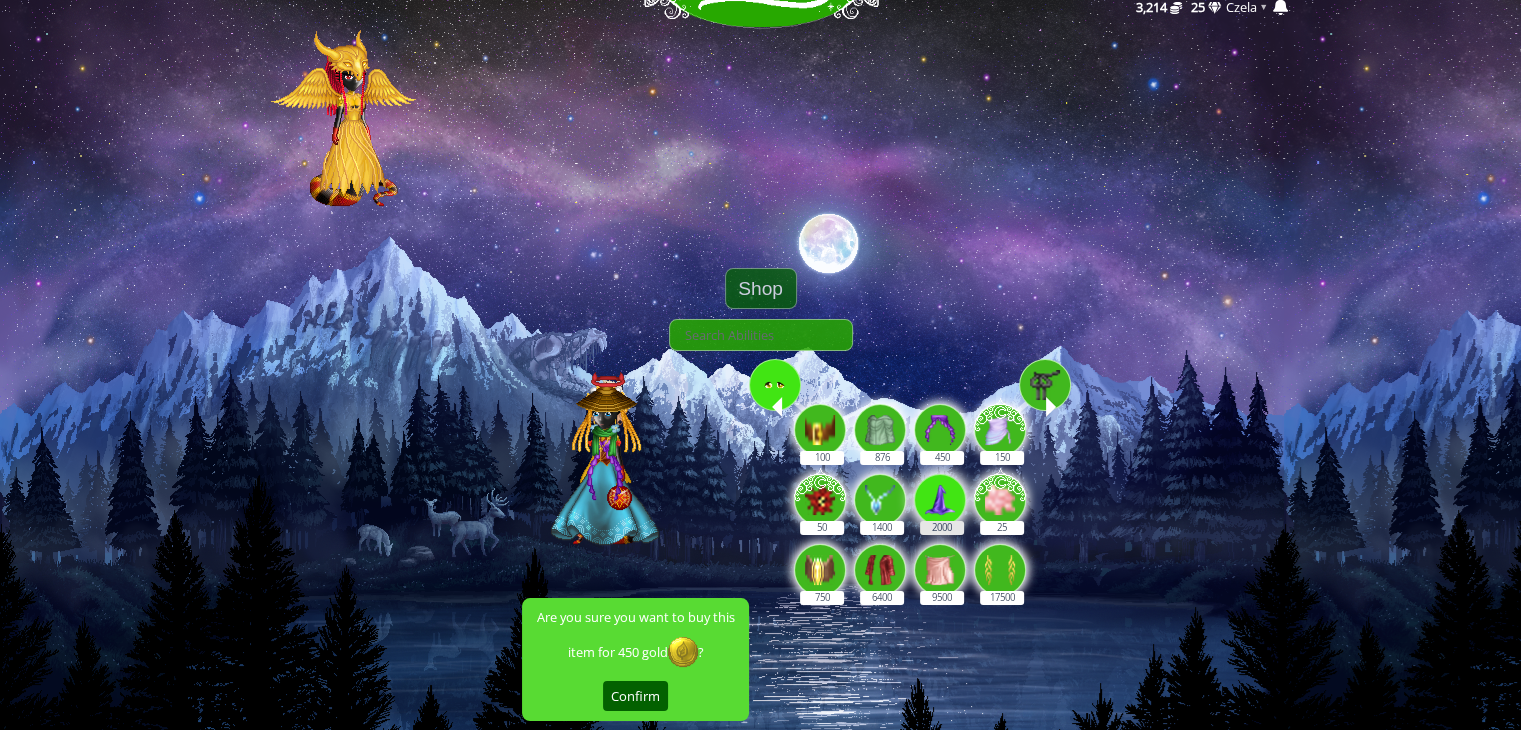 click on "2000" at bounding box center (941, 489) 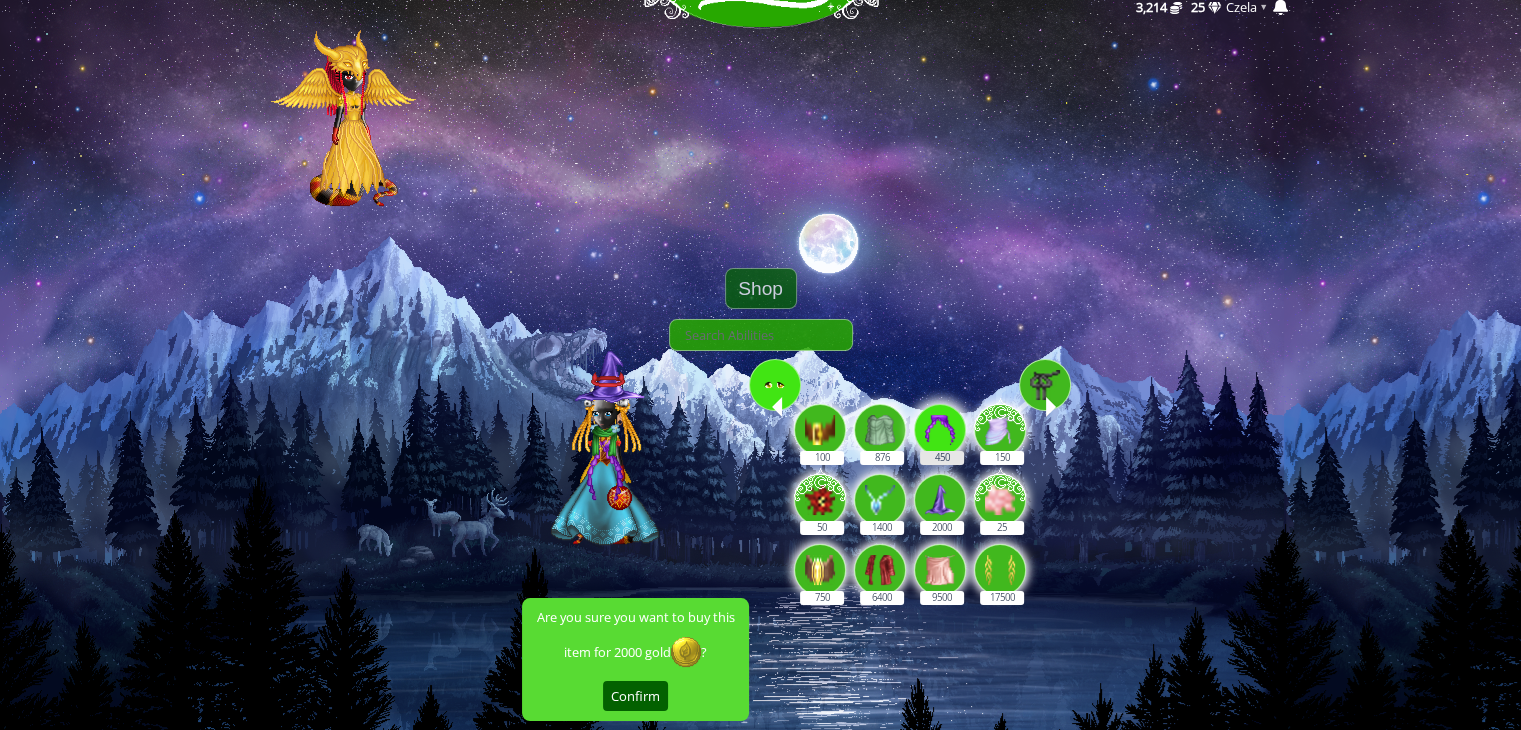 click at bounding box center [940, 430] 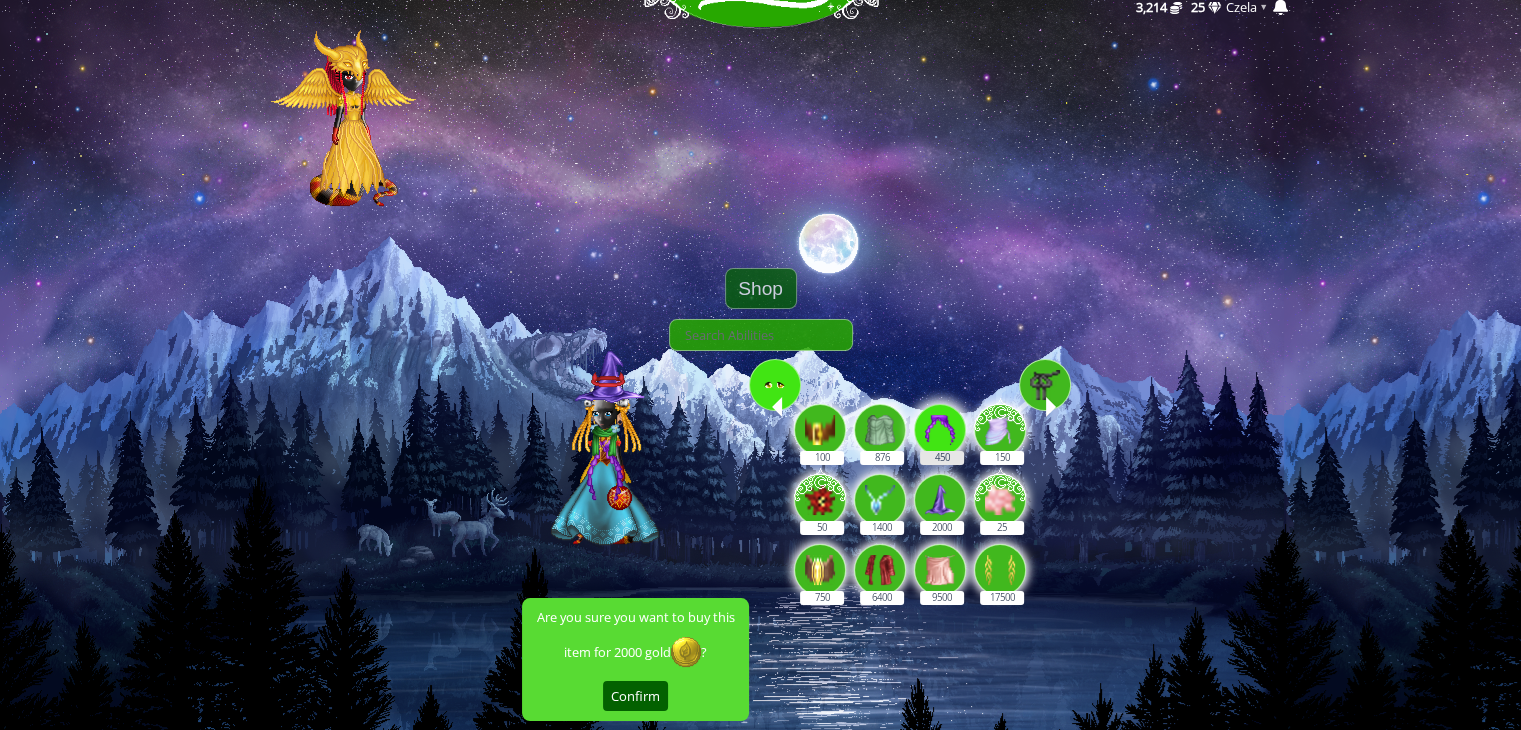 click on "450" at bounding box center [941, 419] 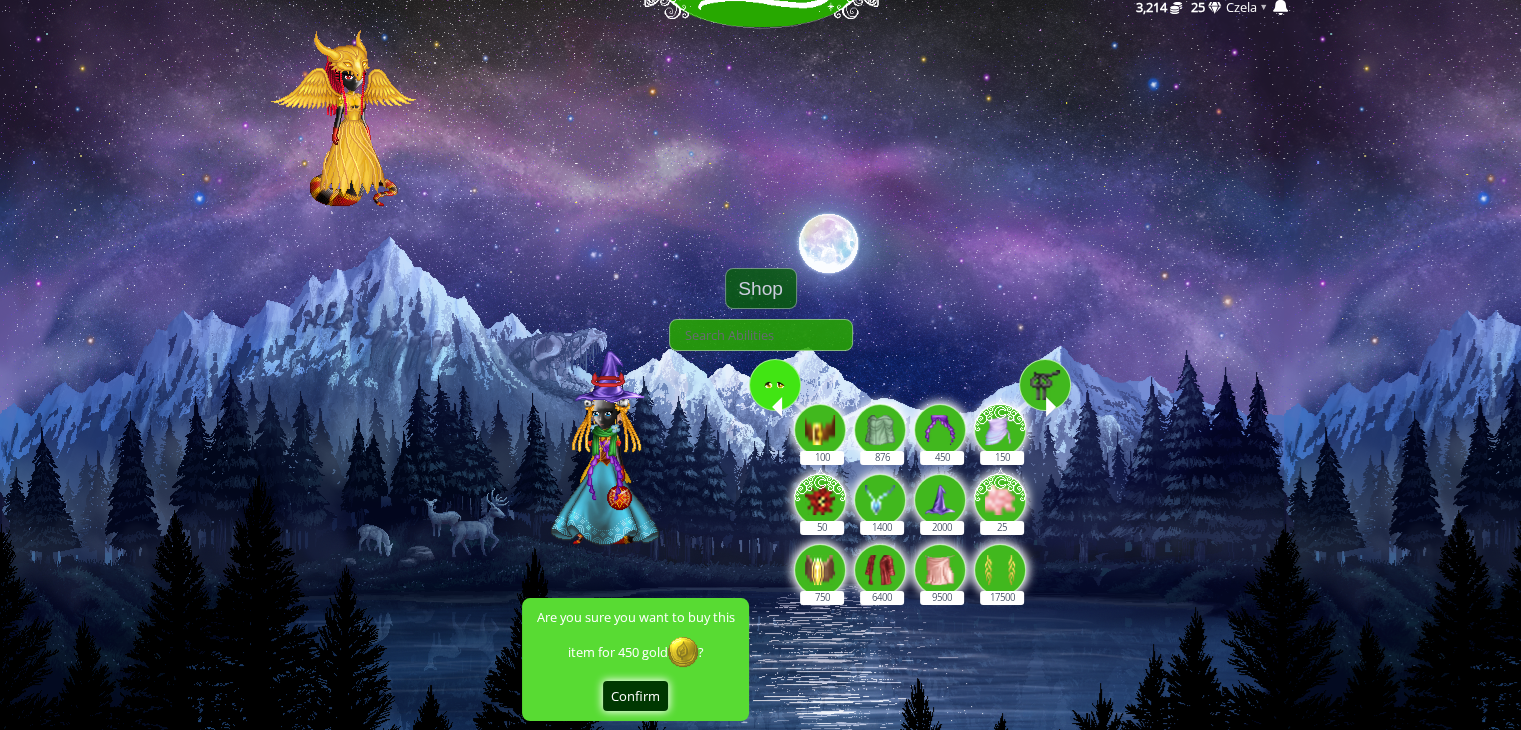 click on "Confirm" at bounding box center (635, 696) 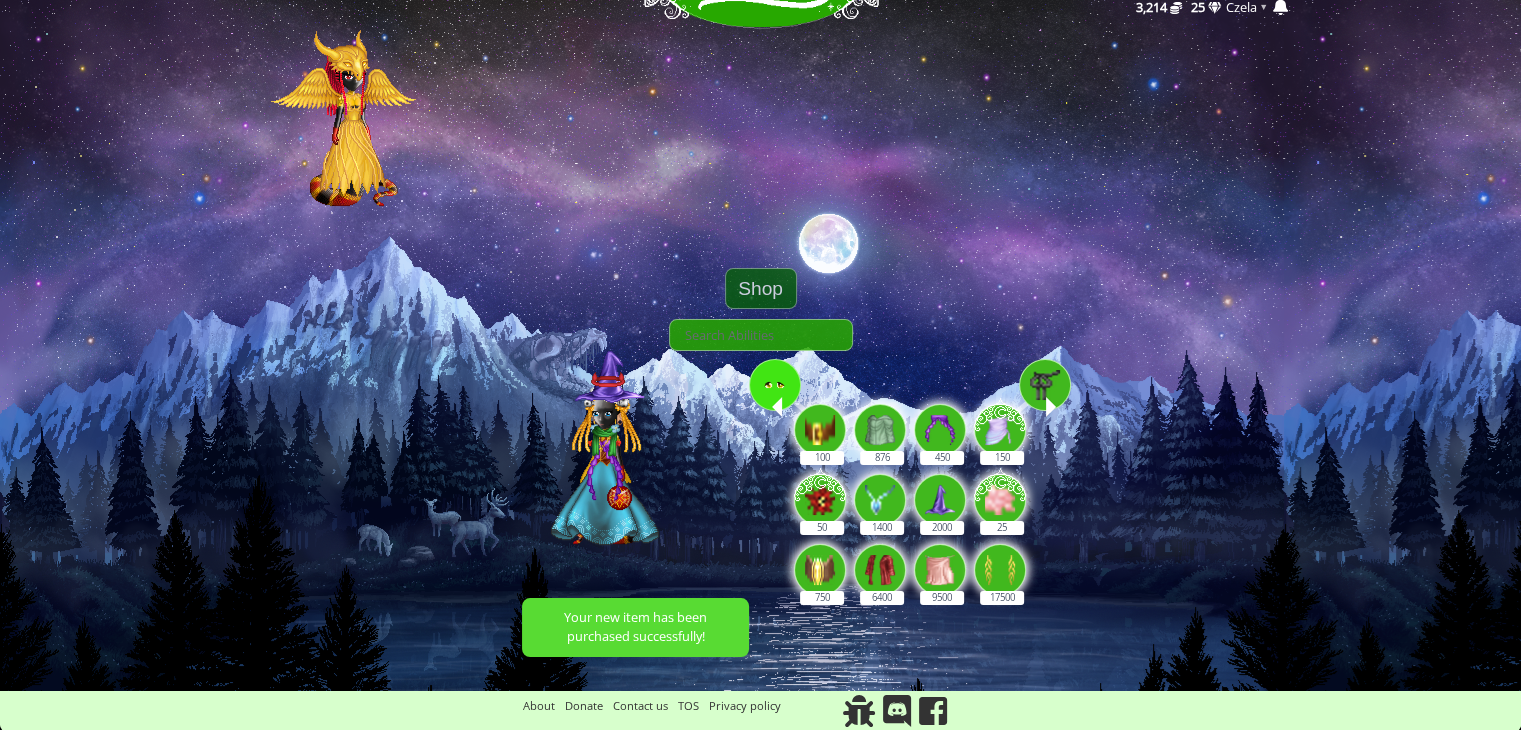 click at bounding box center [1045, 385] 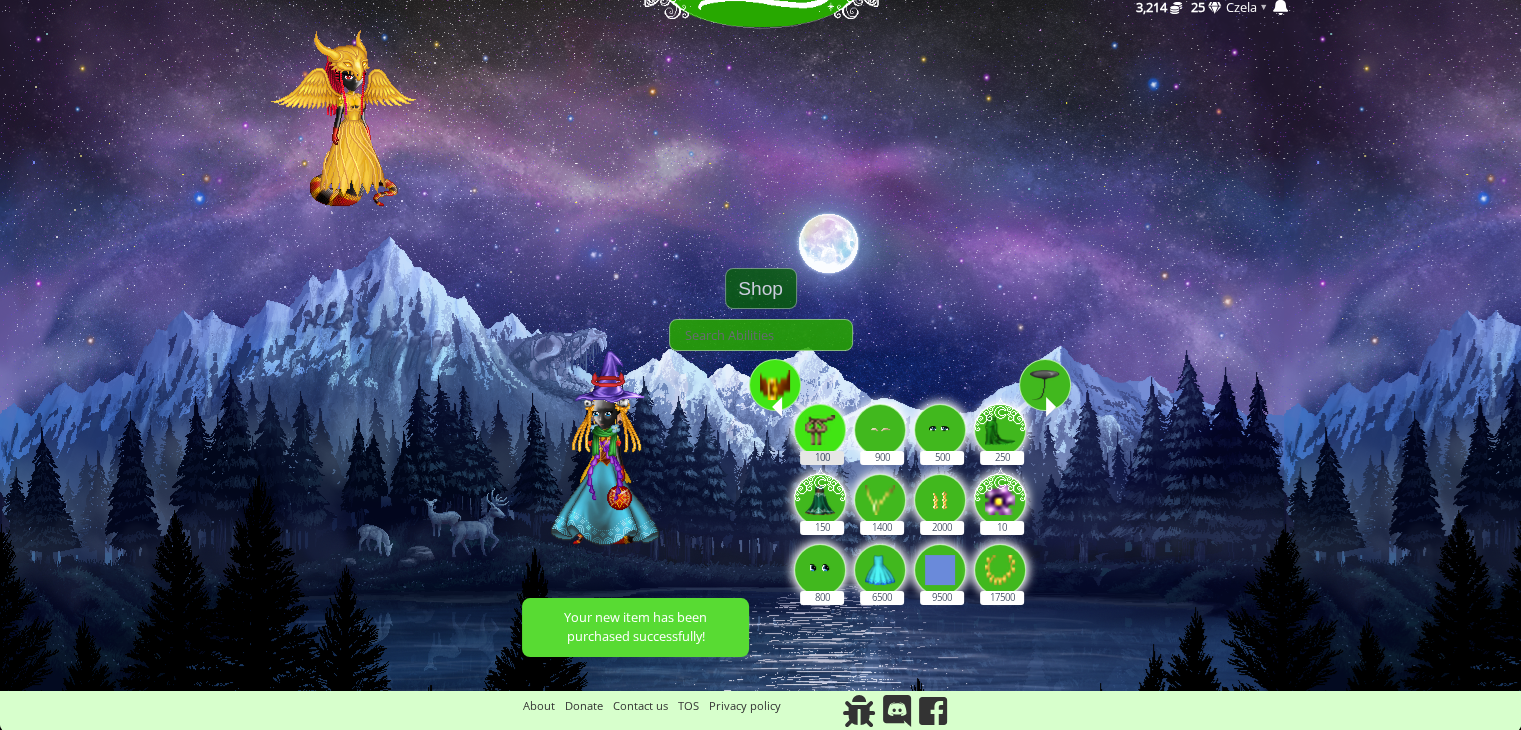 click at bounding box center [820, 430] 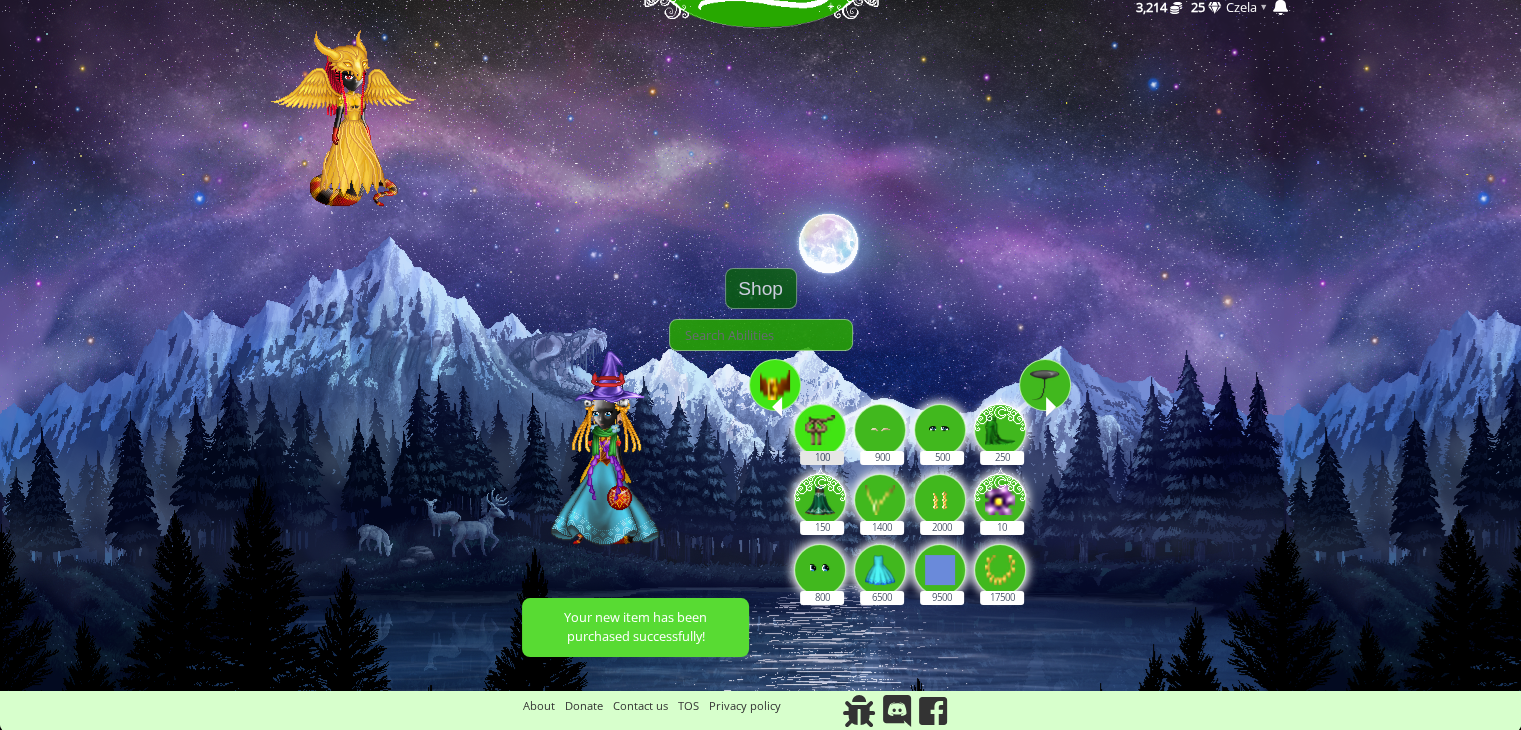 click on "100" at bounding box center (821, 419) 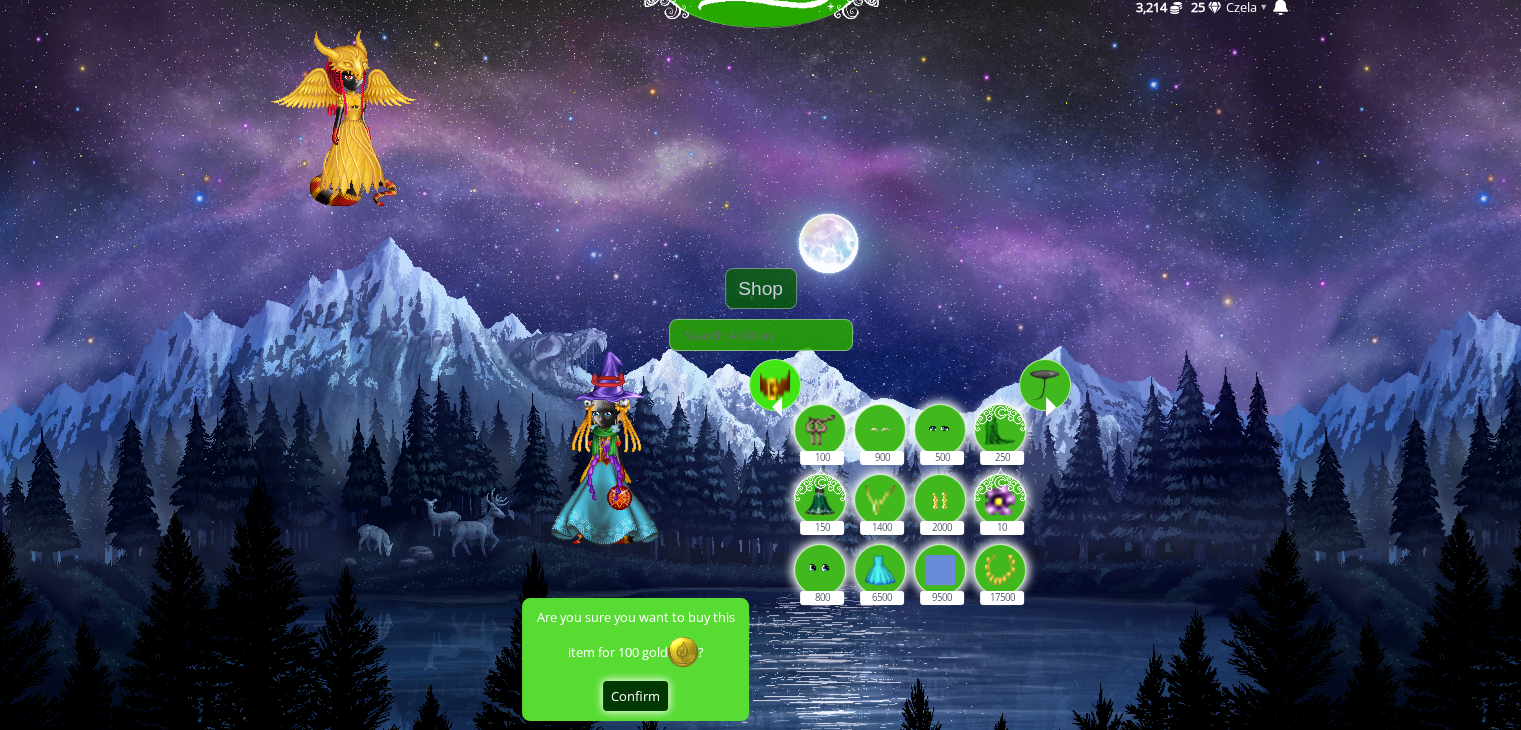 click on "Confirm" at bounding box center [635, 696] 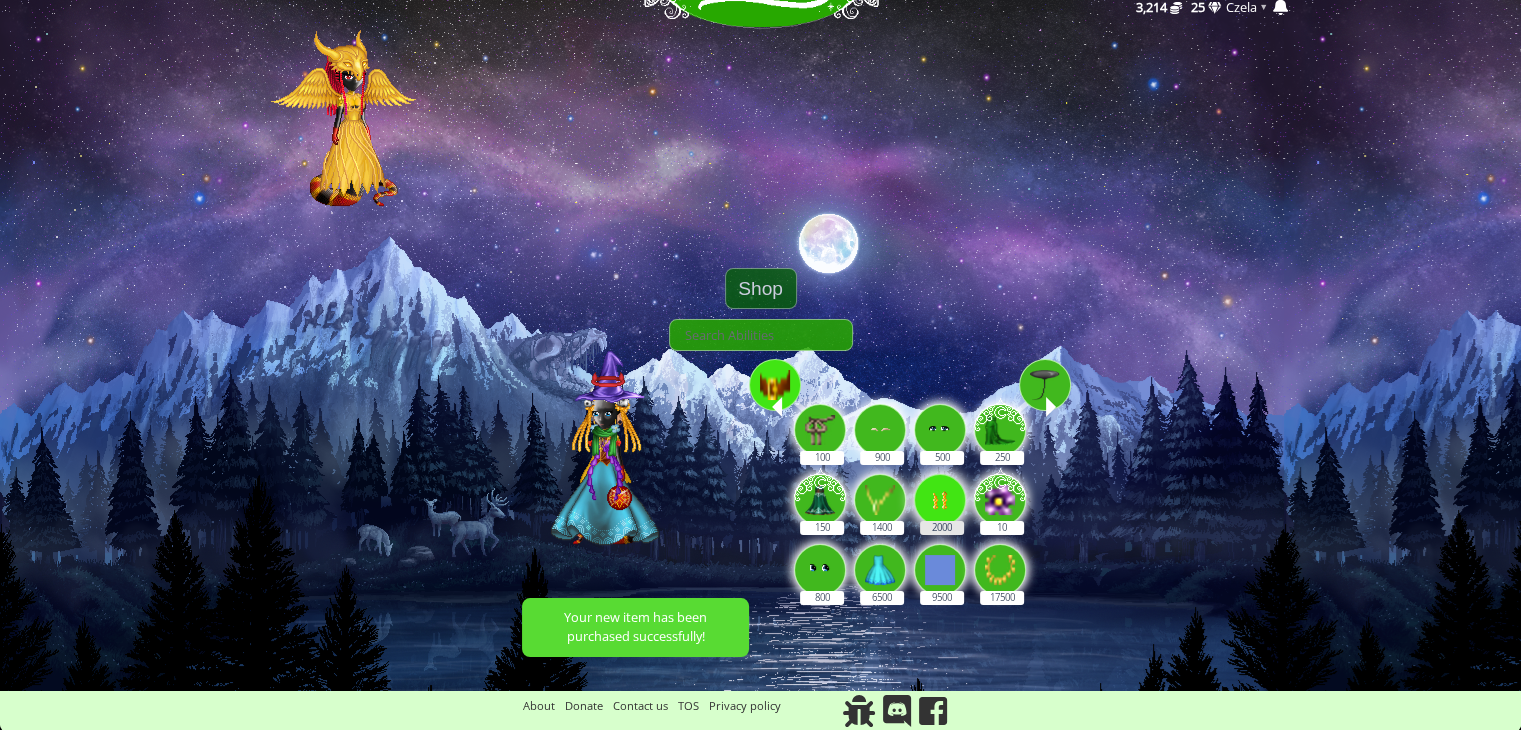 click at bounding box center [940, 500] 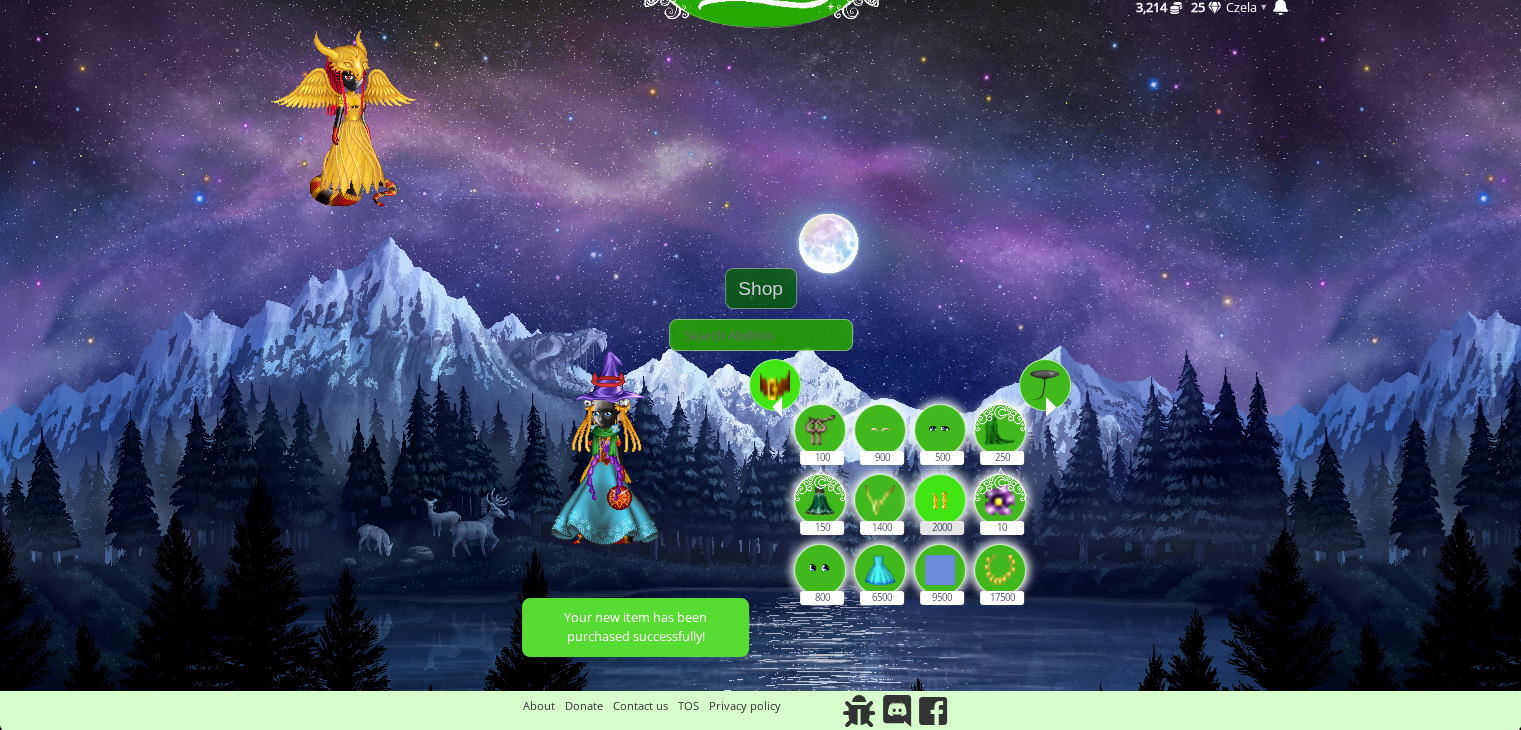 click on "2000" at bounding box center [941, 489] 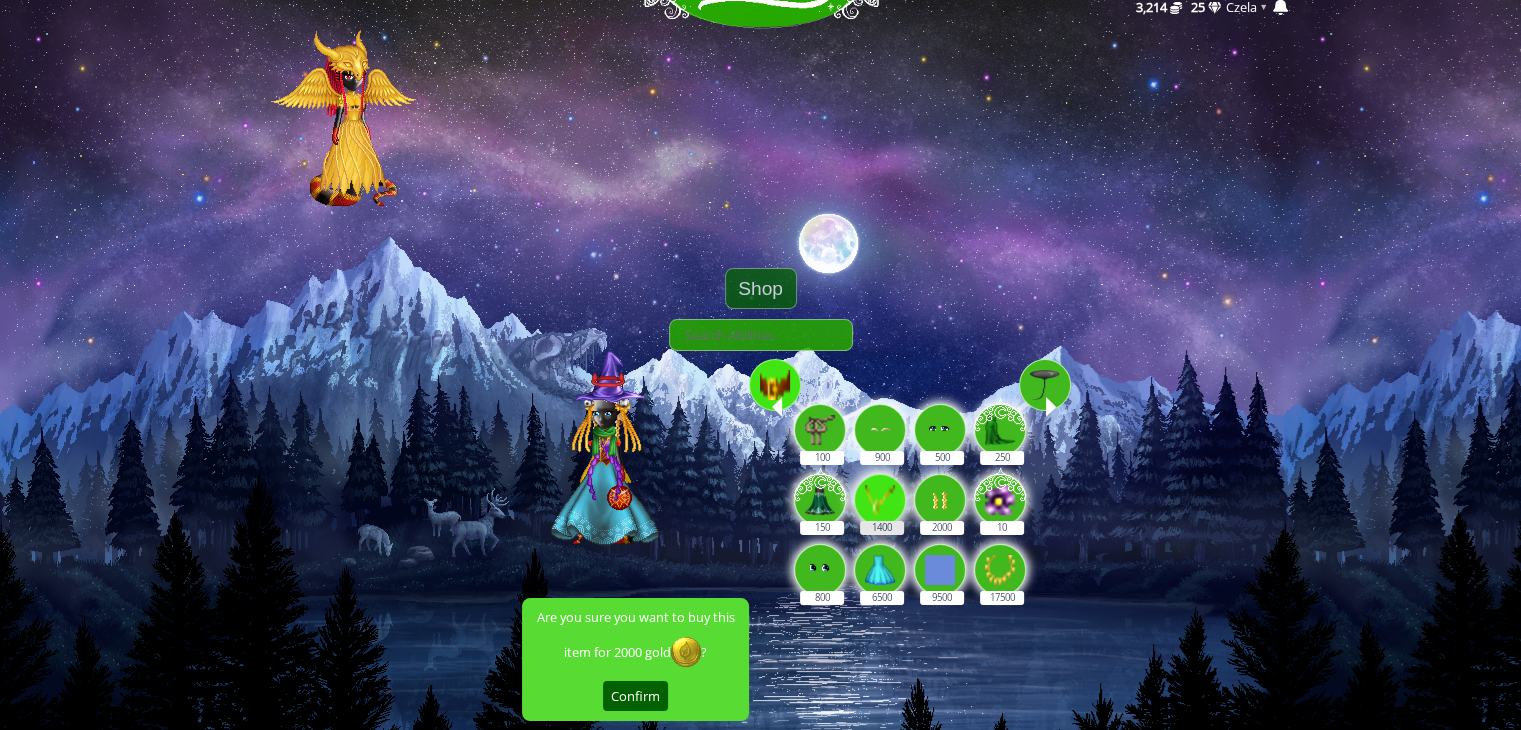 click at bounding box center [880, 500] 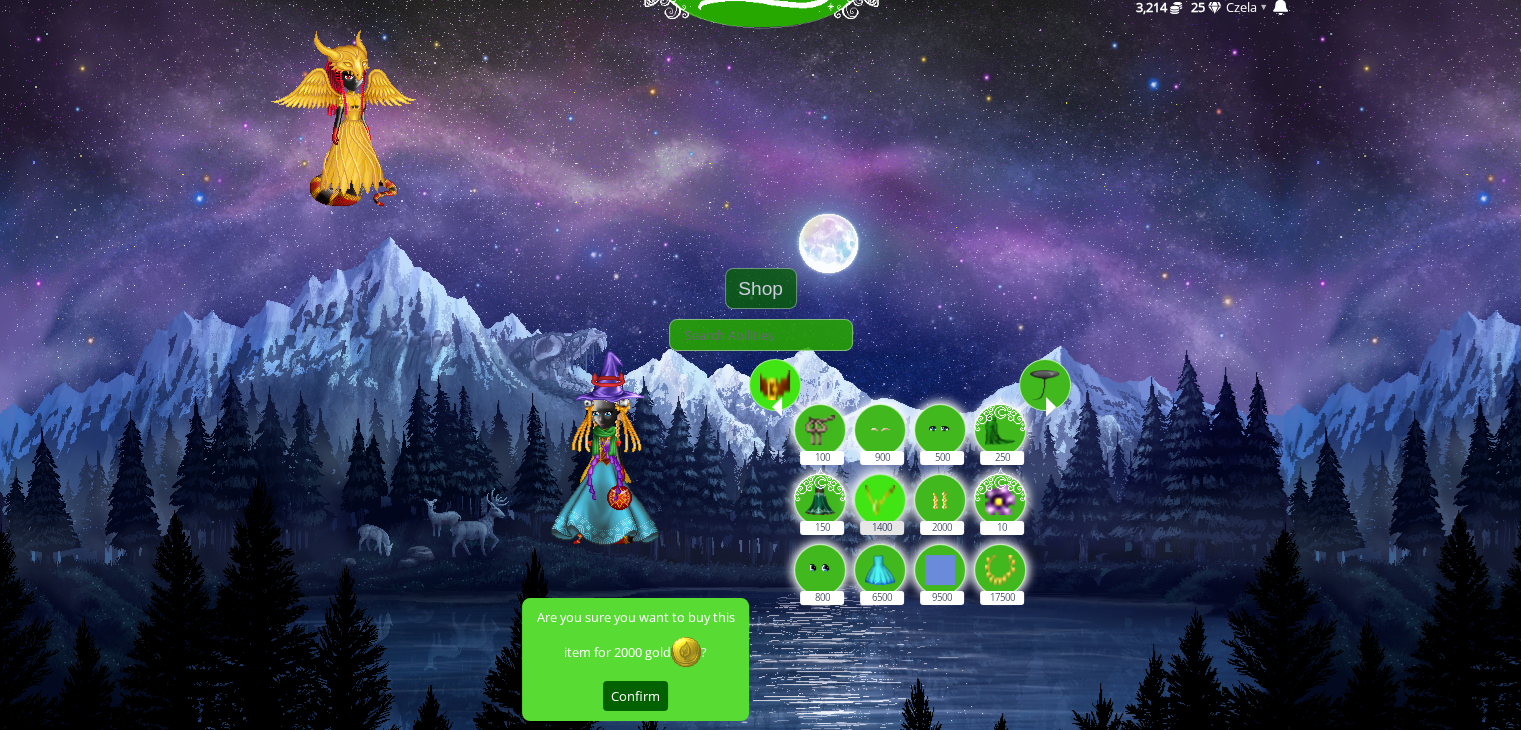 click on "1400" at bounding box center (881, 489) 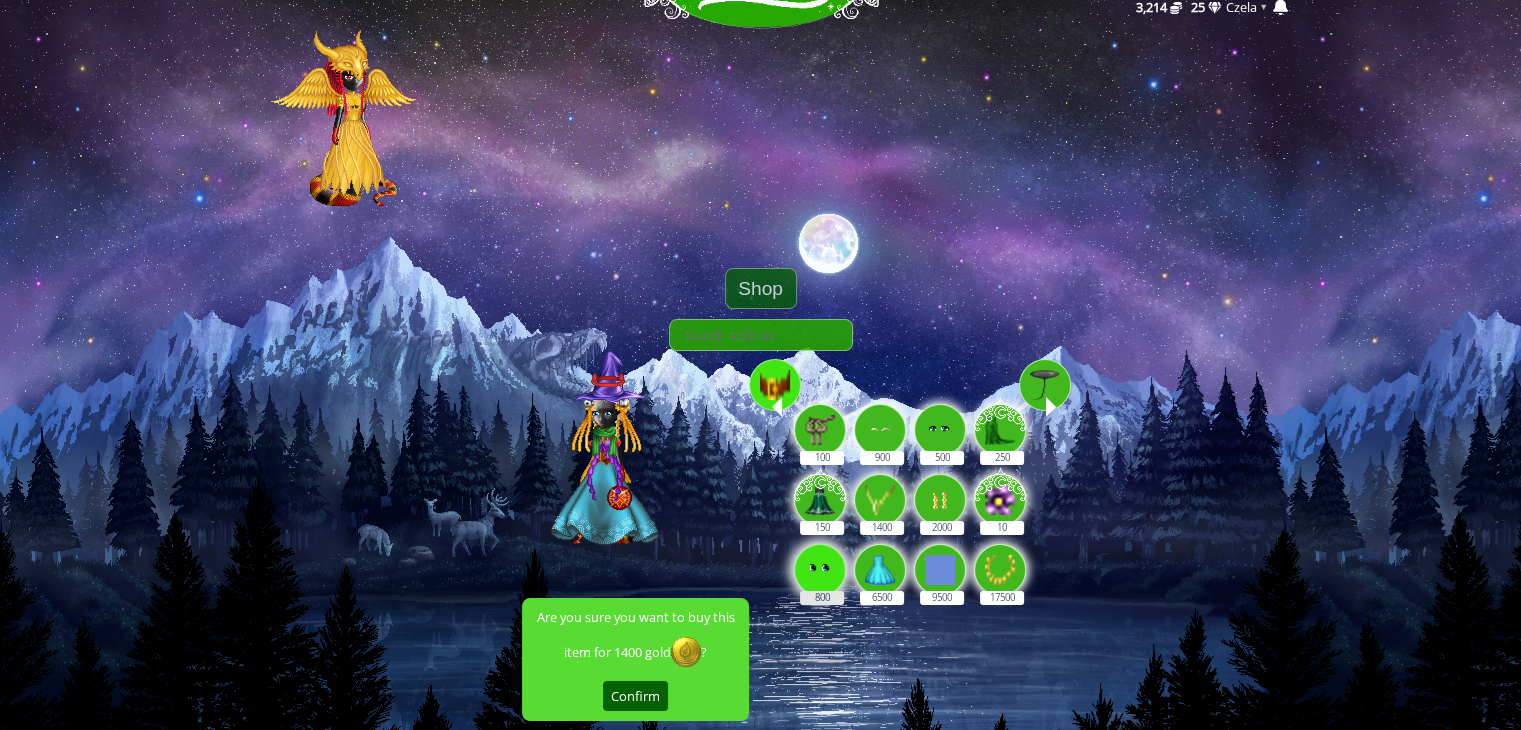 click at bounding box center (820, 570) 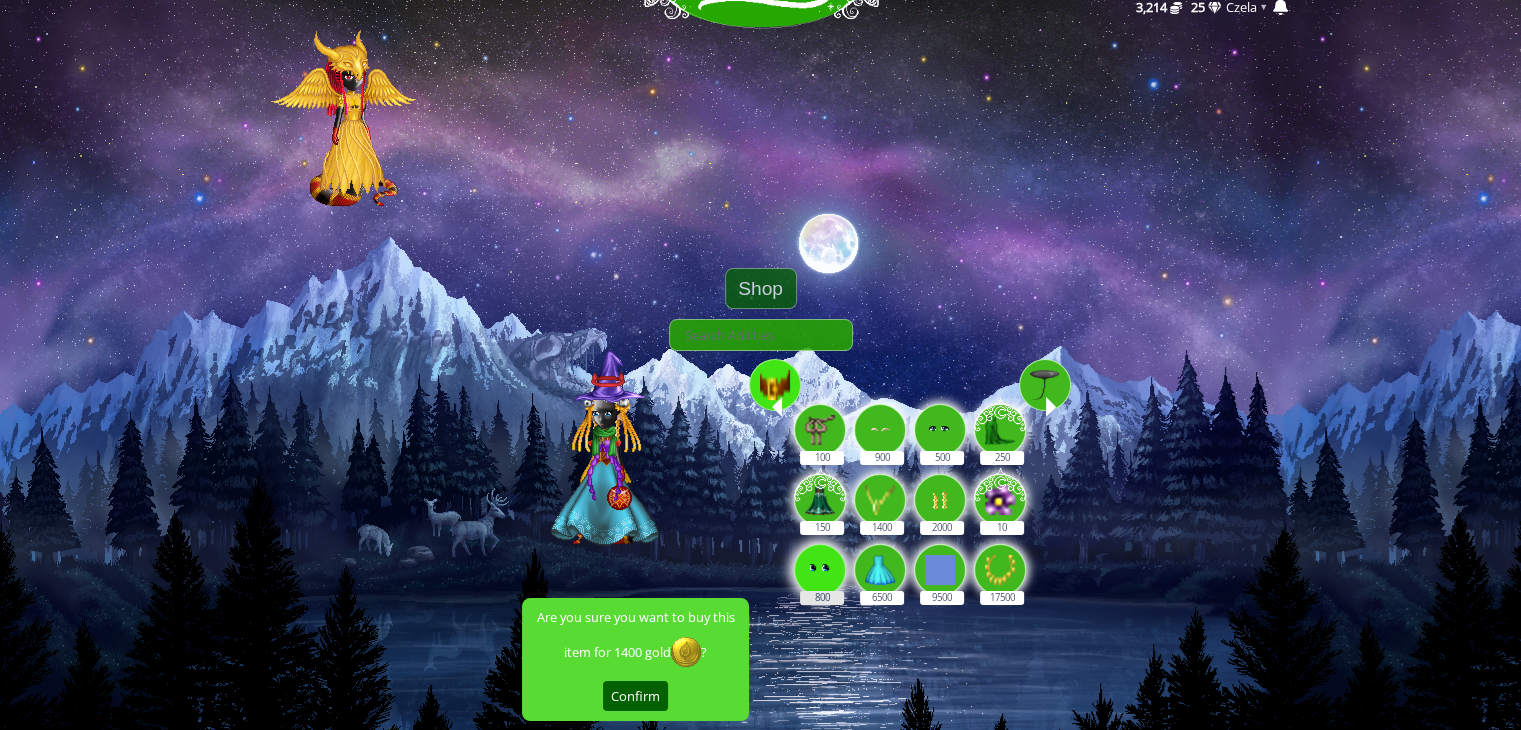 click on "800" at bounding box center (821, 559) 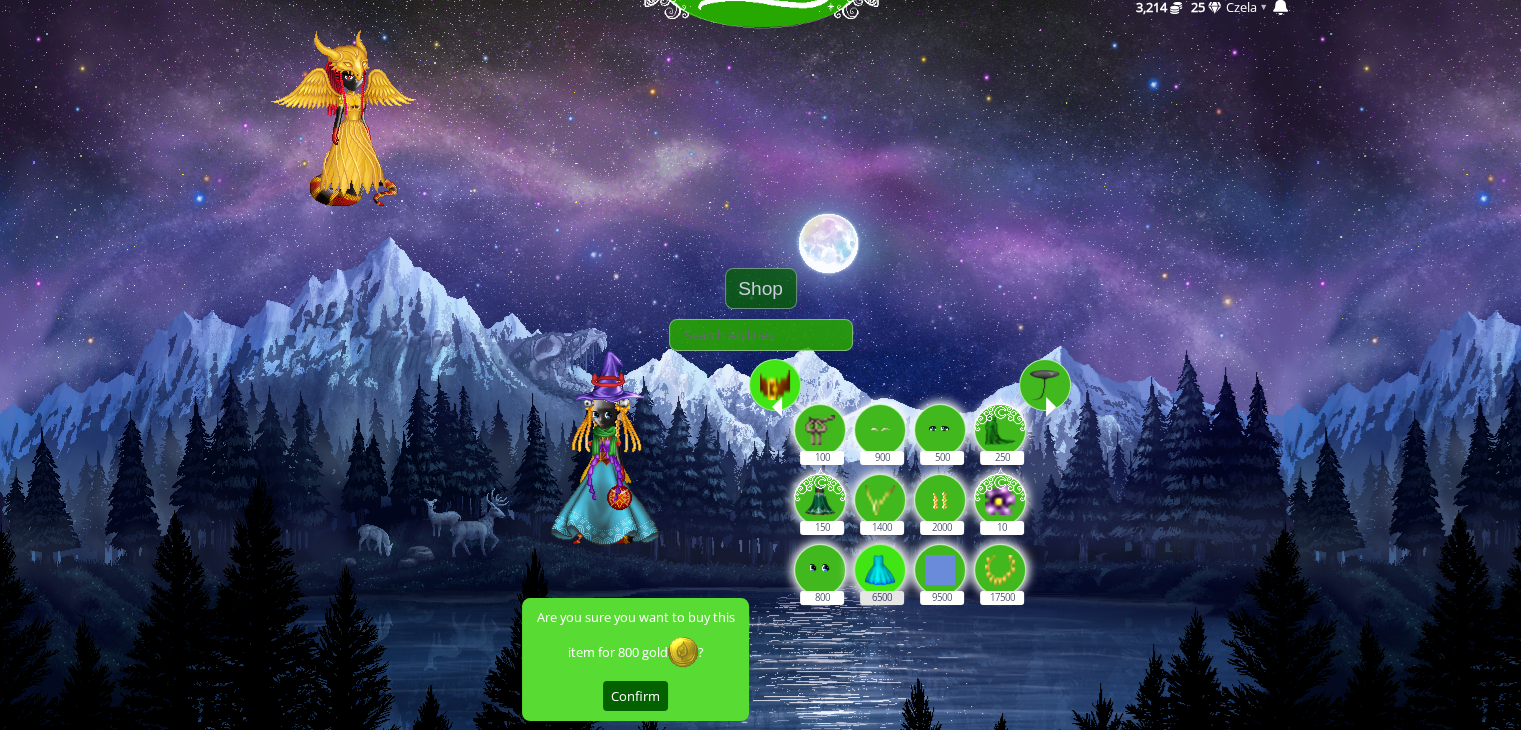 click at bounding box center [880, 570] 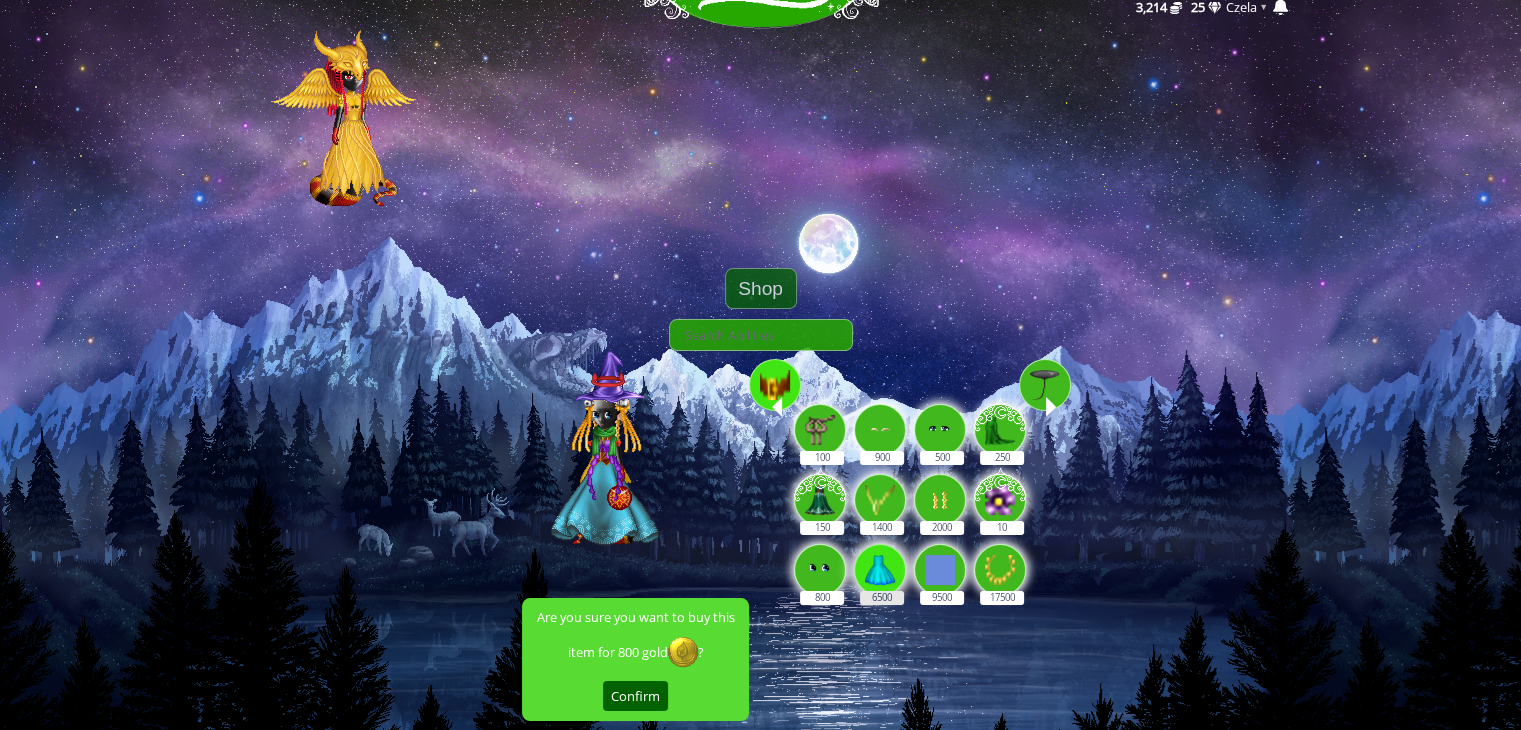 click on "6500" at bounding box center [881, 559] 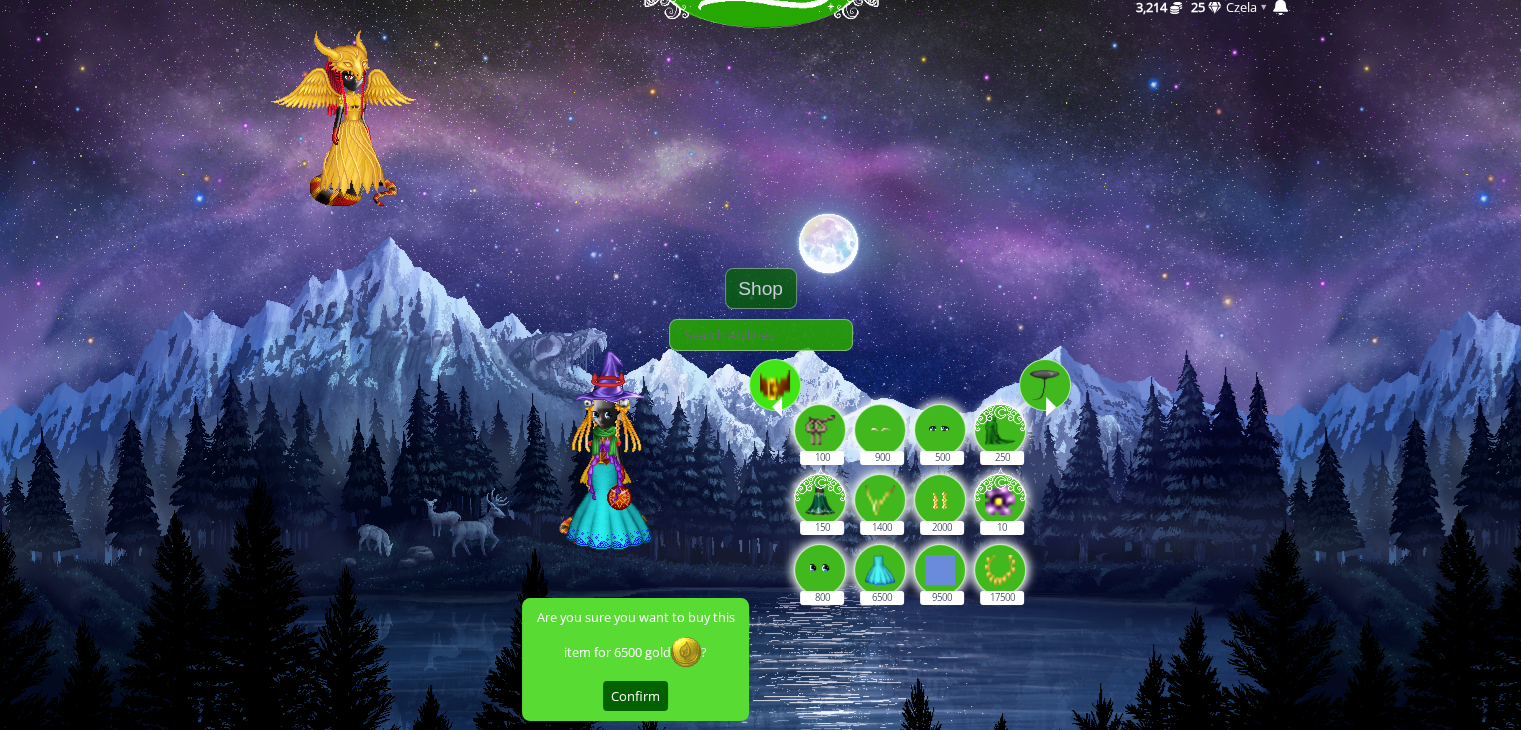 click at bounding box center [1045, 385] 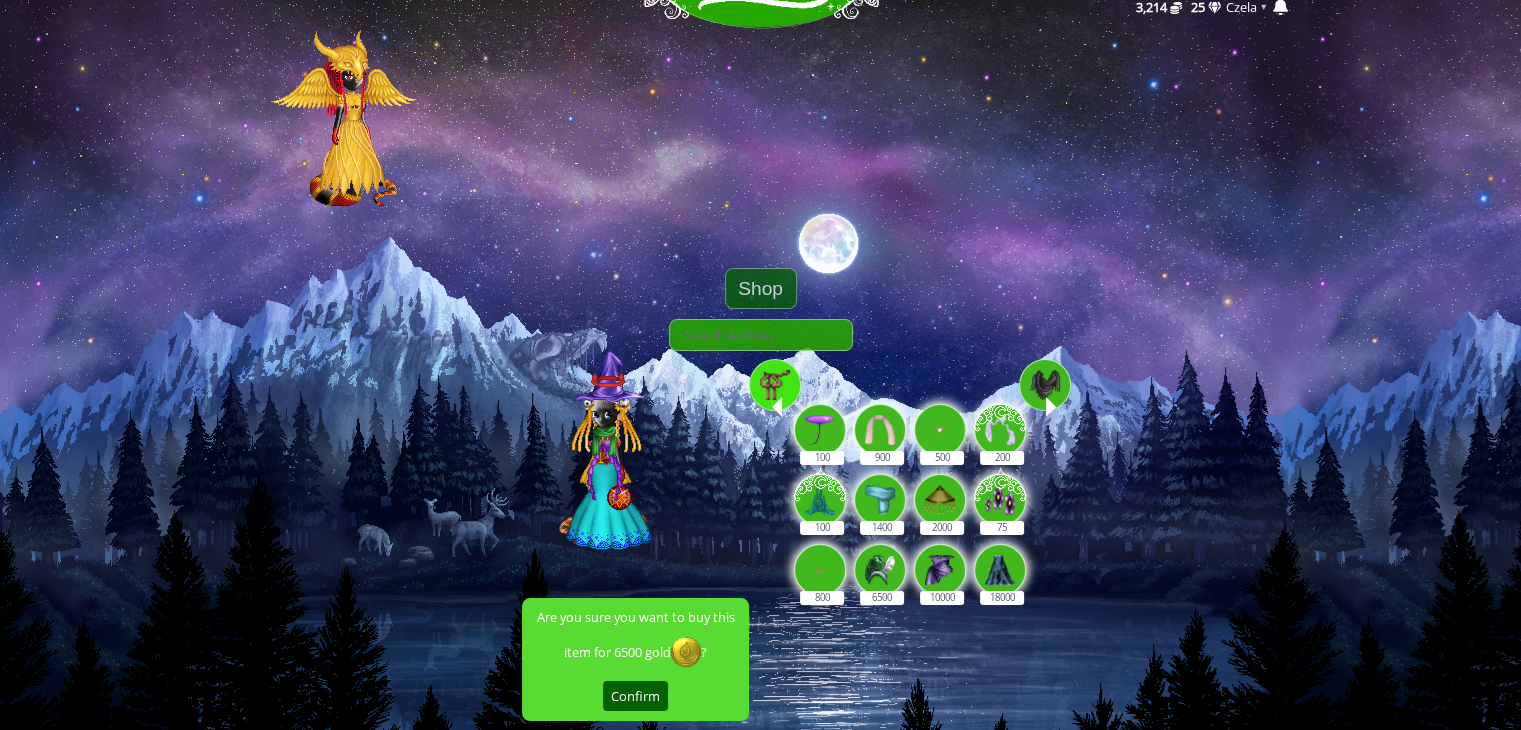click at bounding box center [1045, 385] 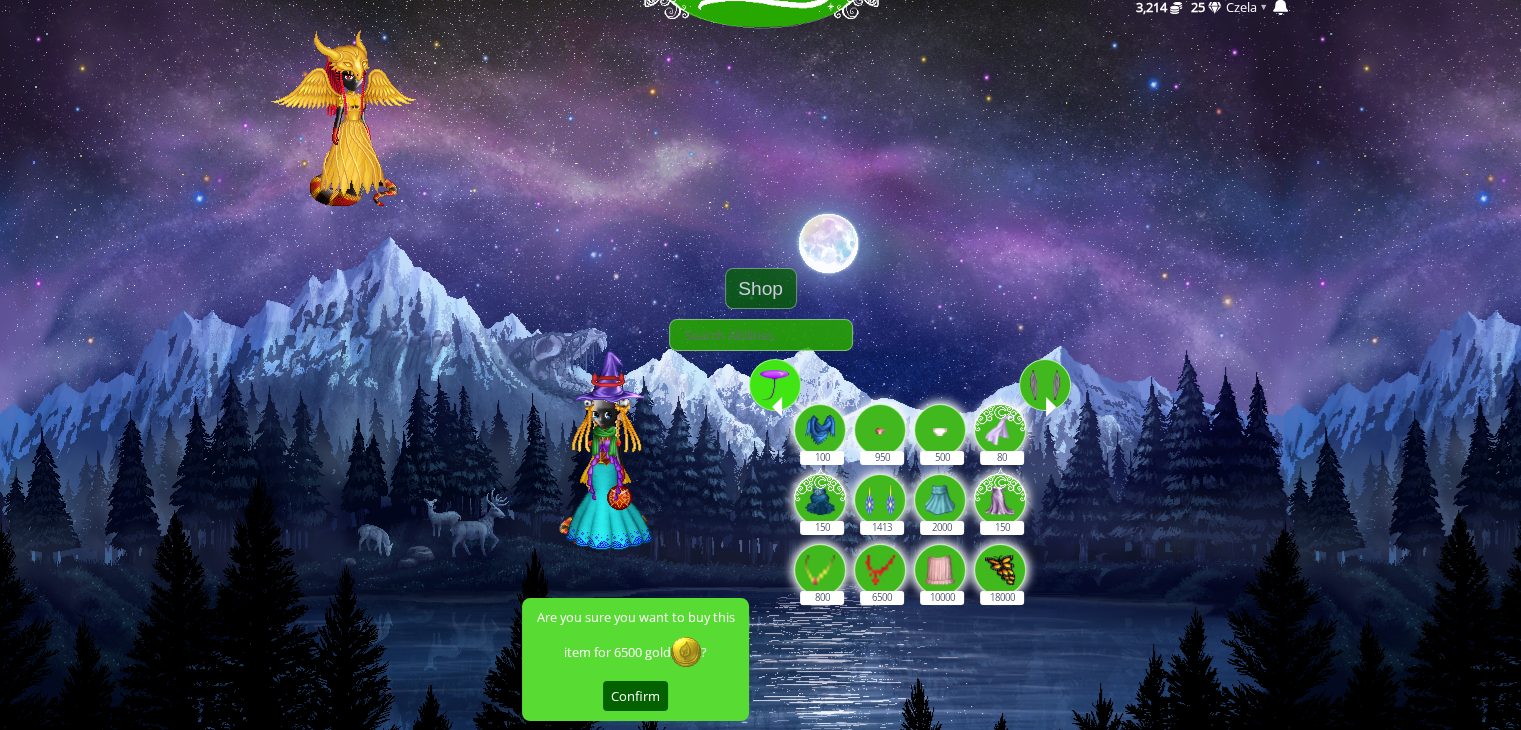 click at bounding box center [1045, 385] 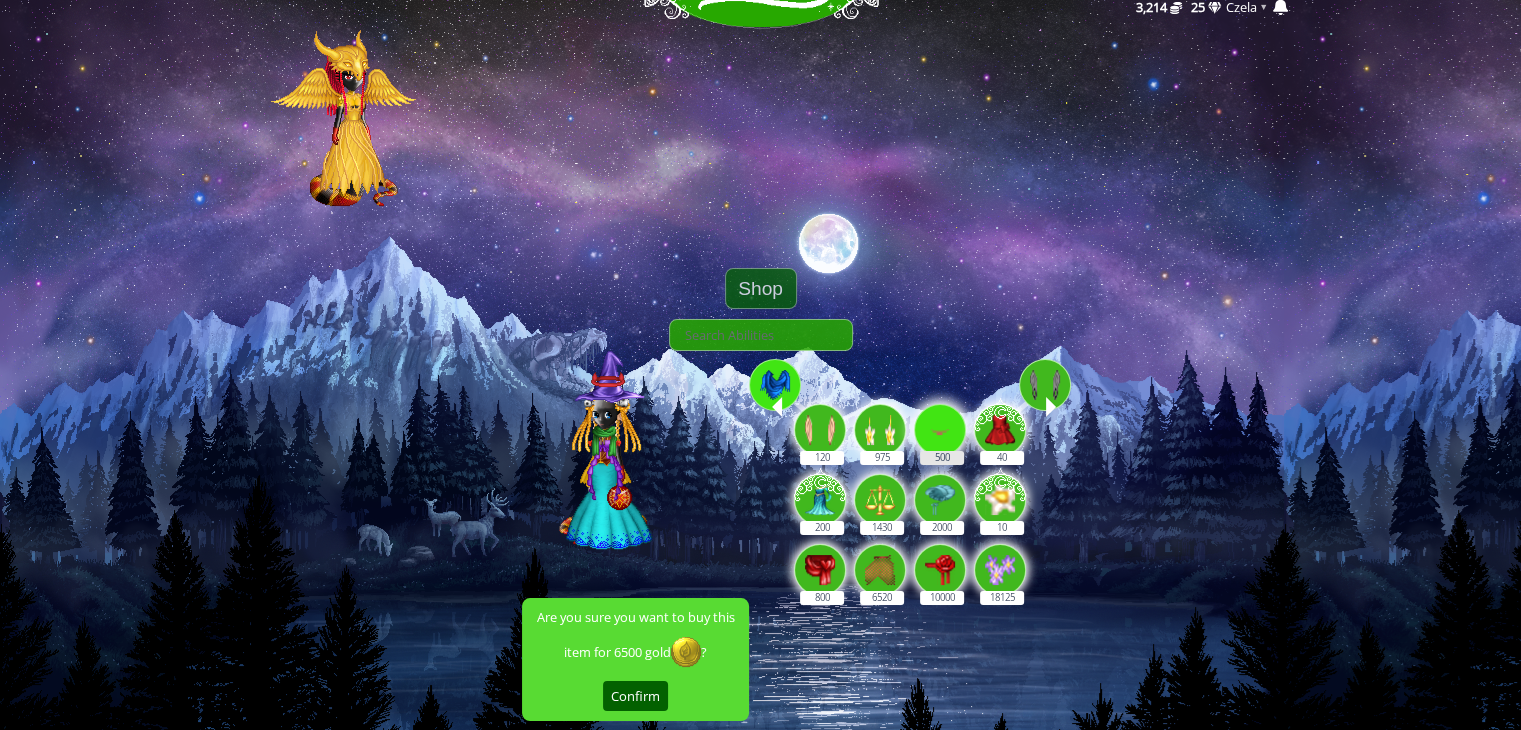 click at bounding box center [940, 430] 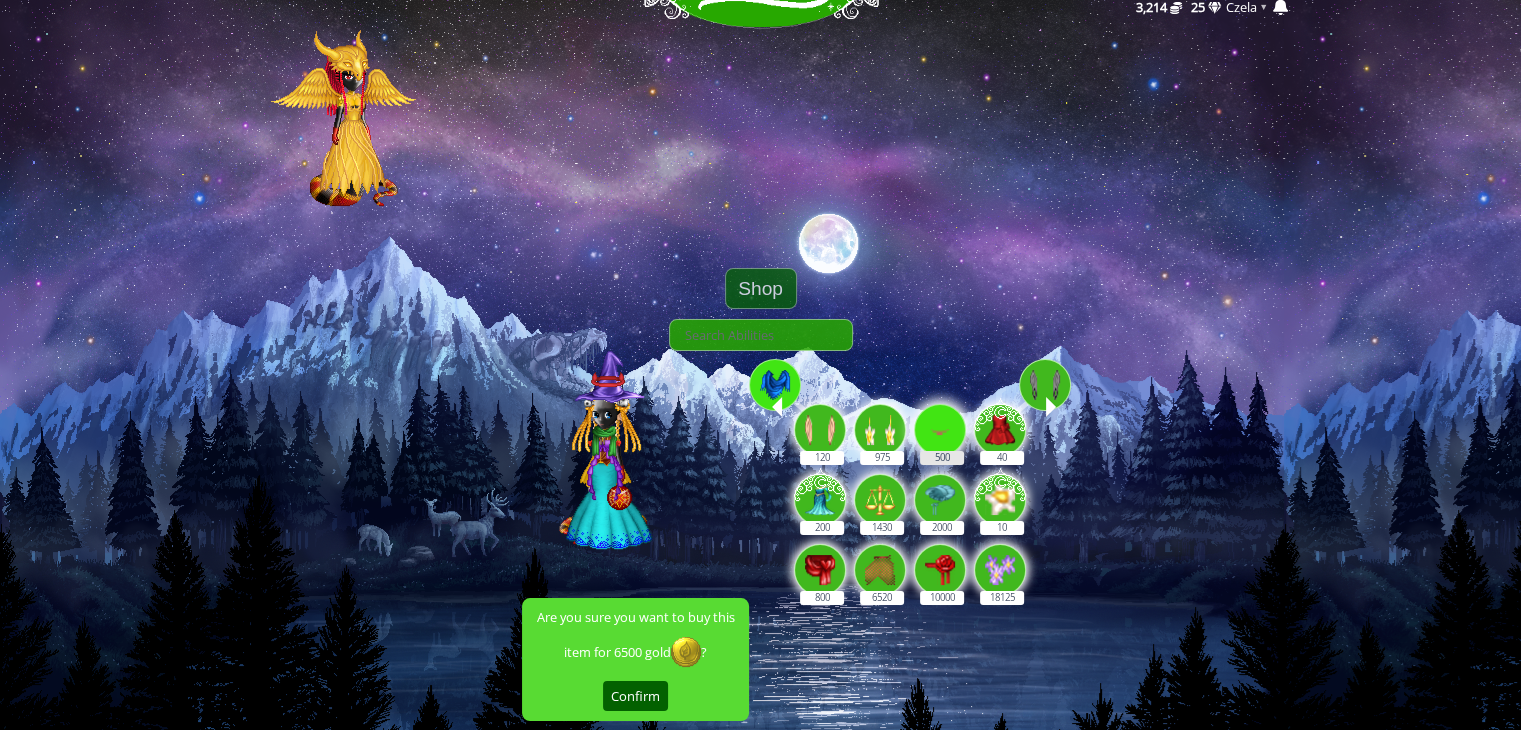 click on "500" at bounding box center (941, 419) 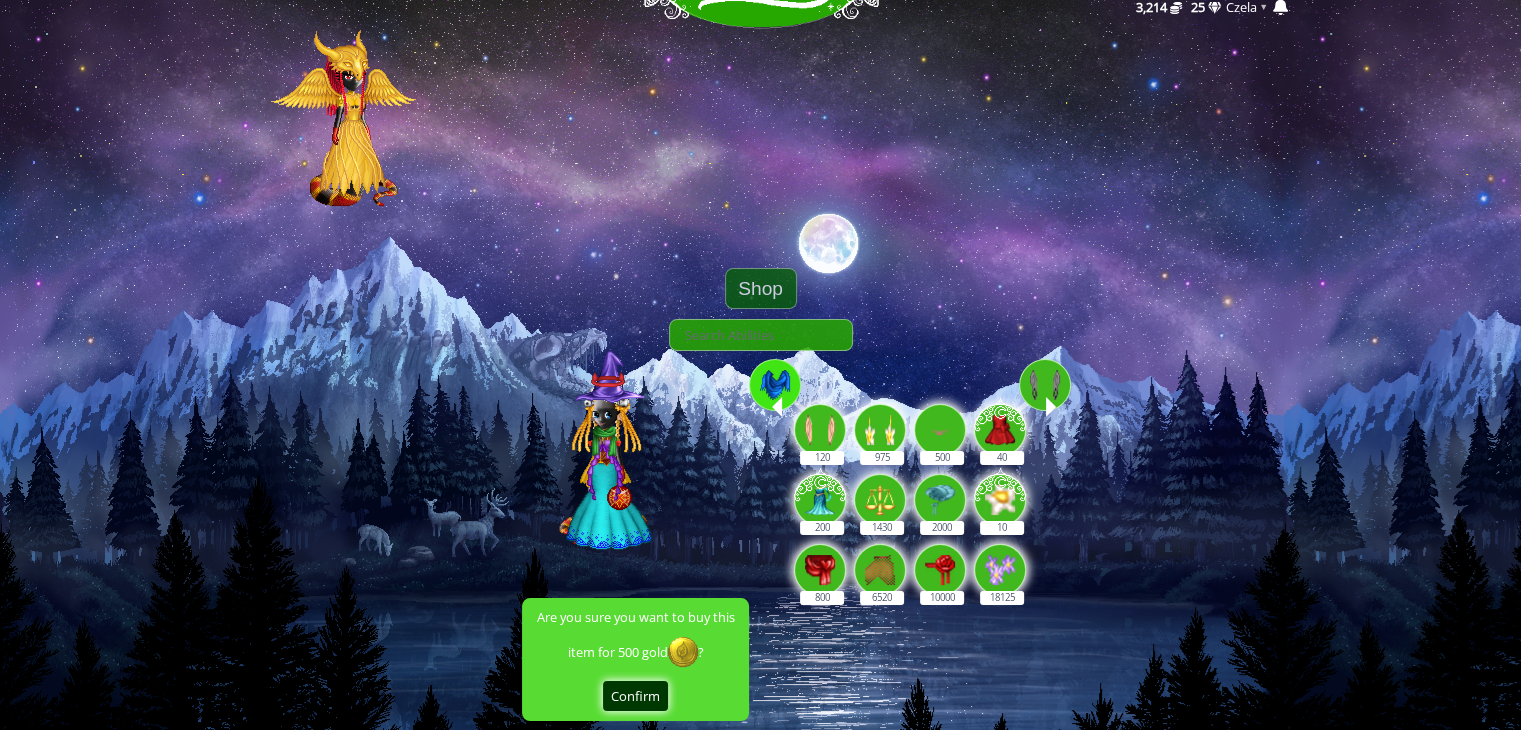 click on "Confirm" at bounding box center [635, 696] 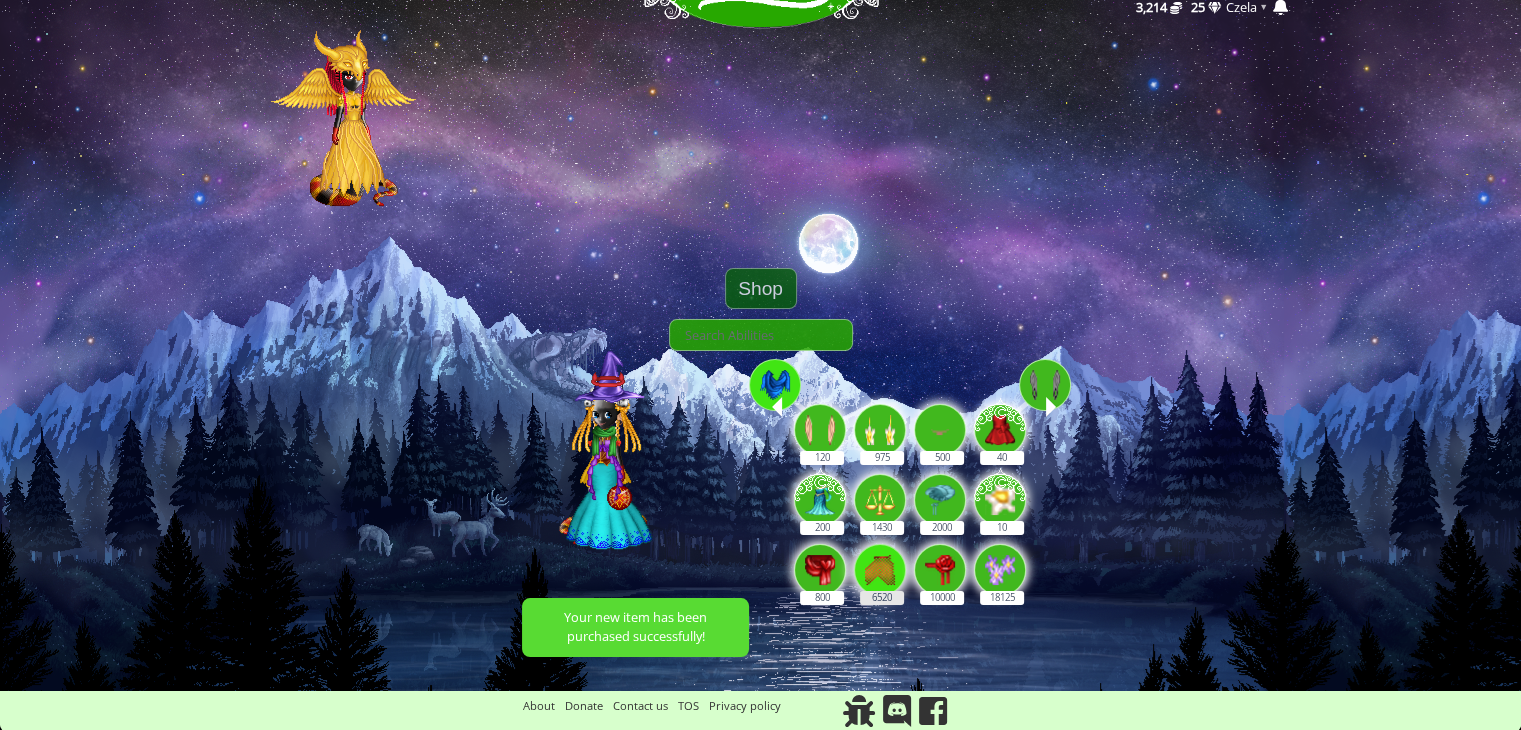 click at bounding box center (880, 570) 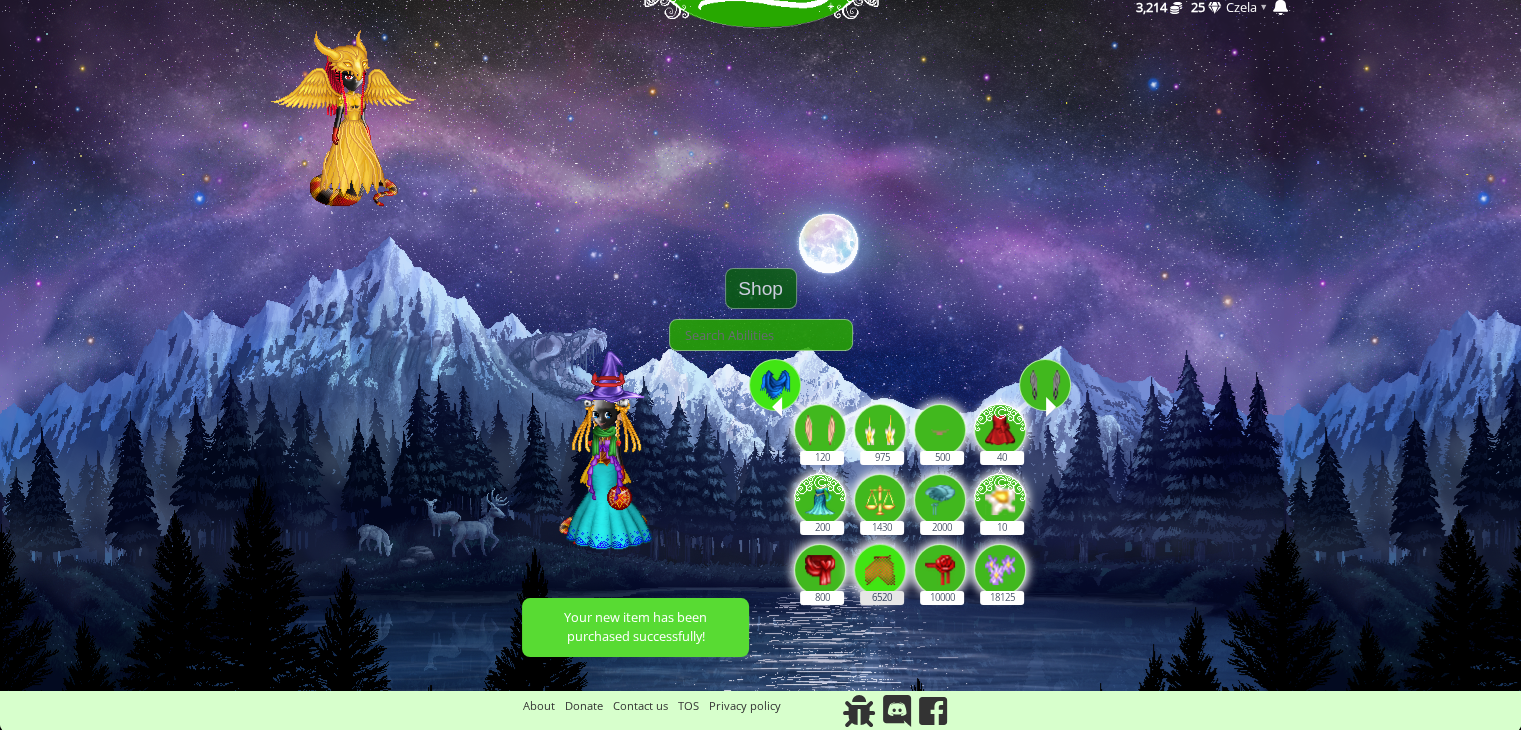 click on "6520" at bounding box center (881, 559) 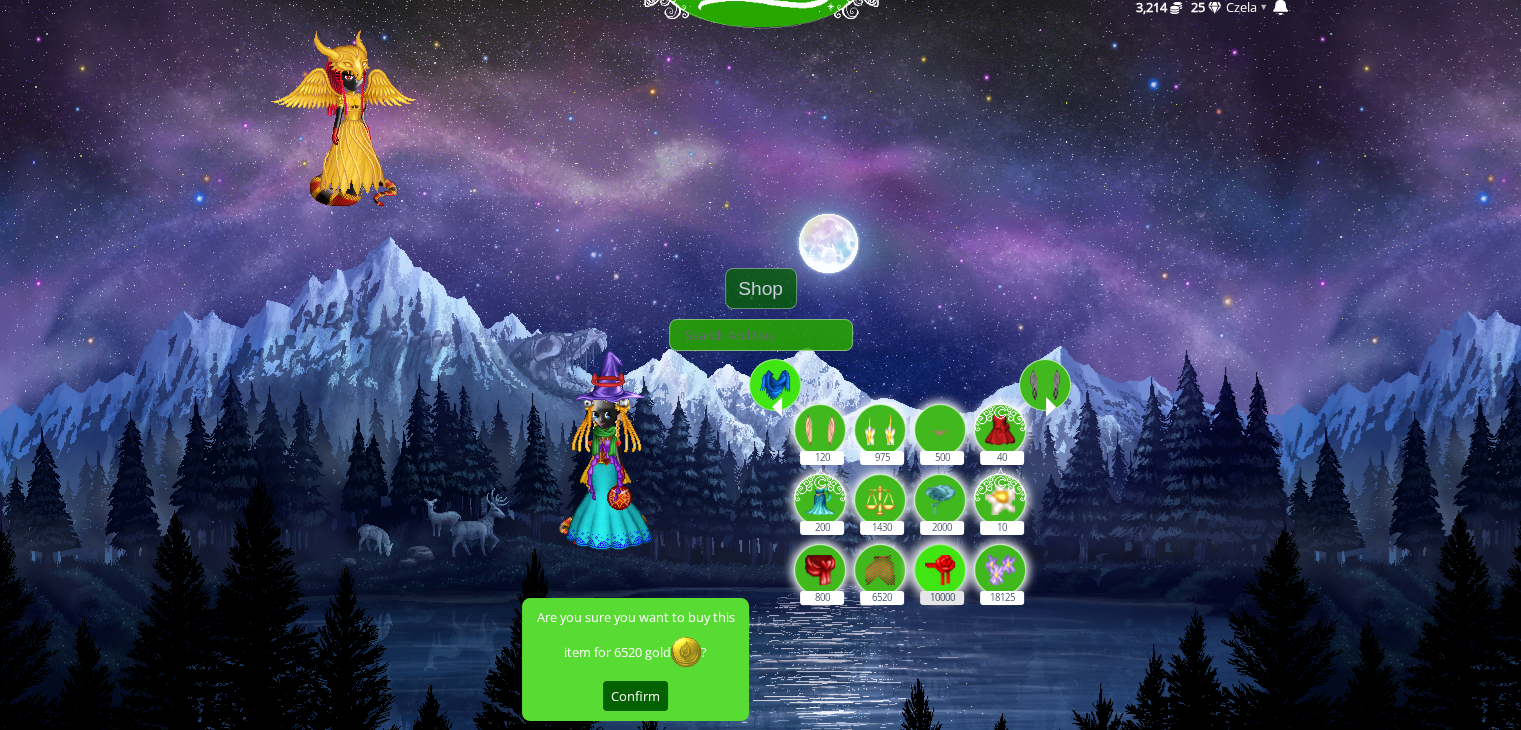click at bounding box center (940, 570) 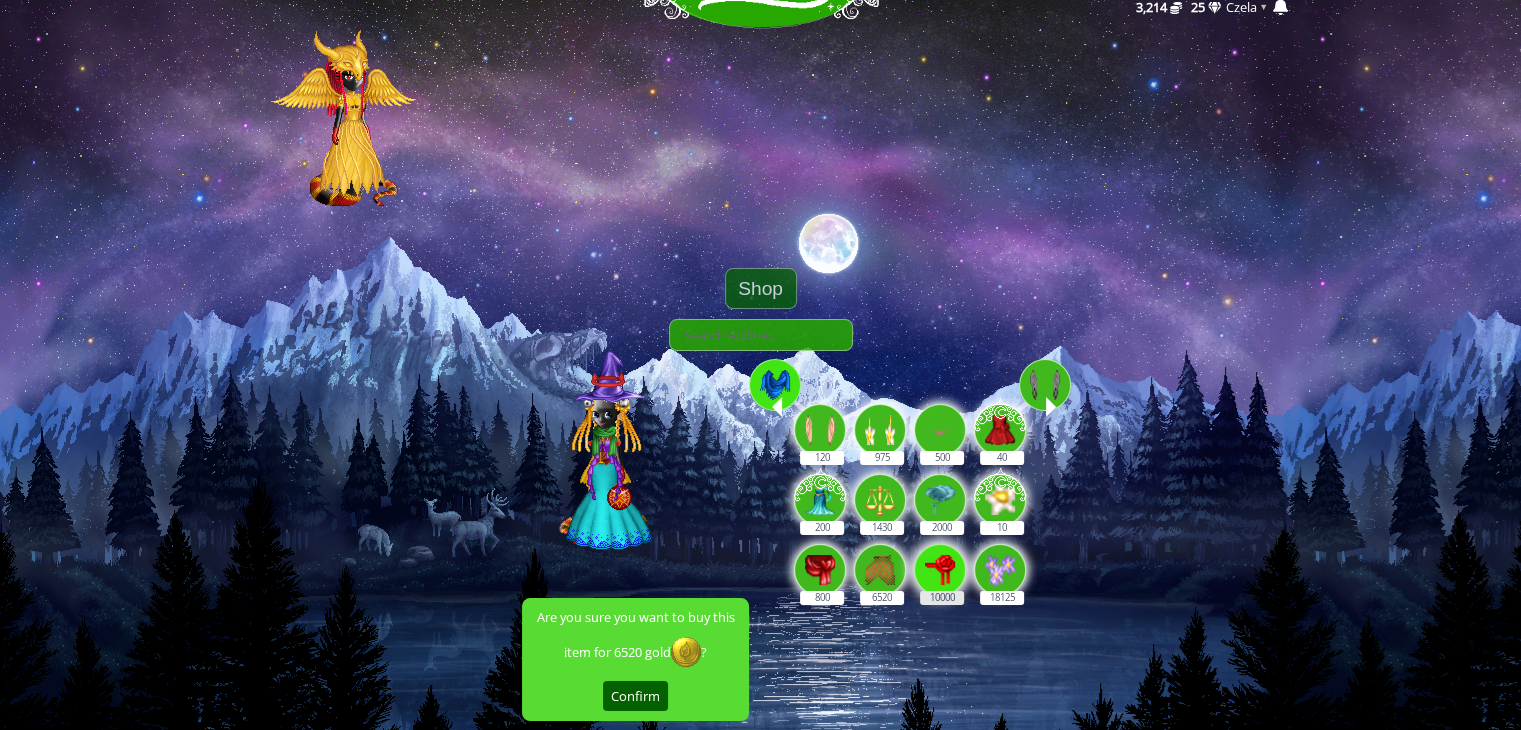 click on "10000" at bounding box center (941, 559) 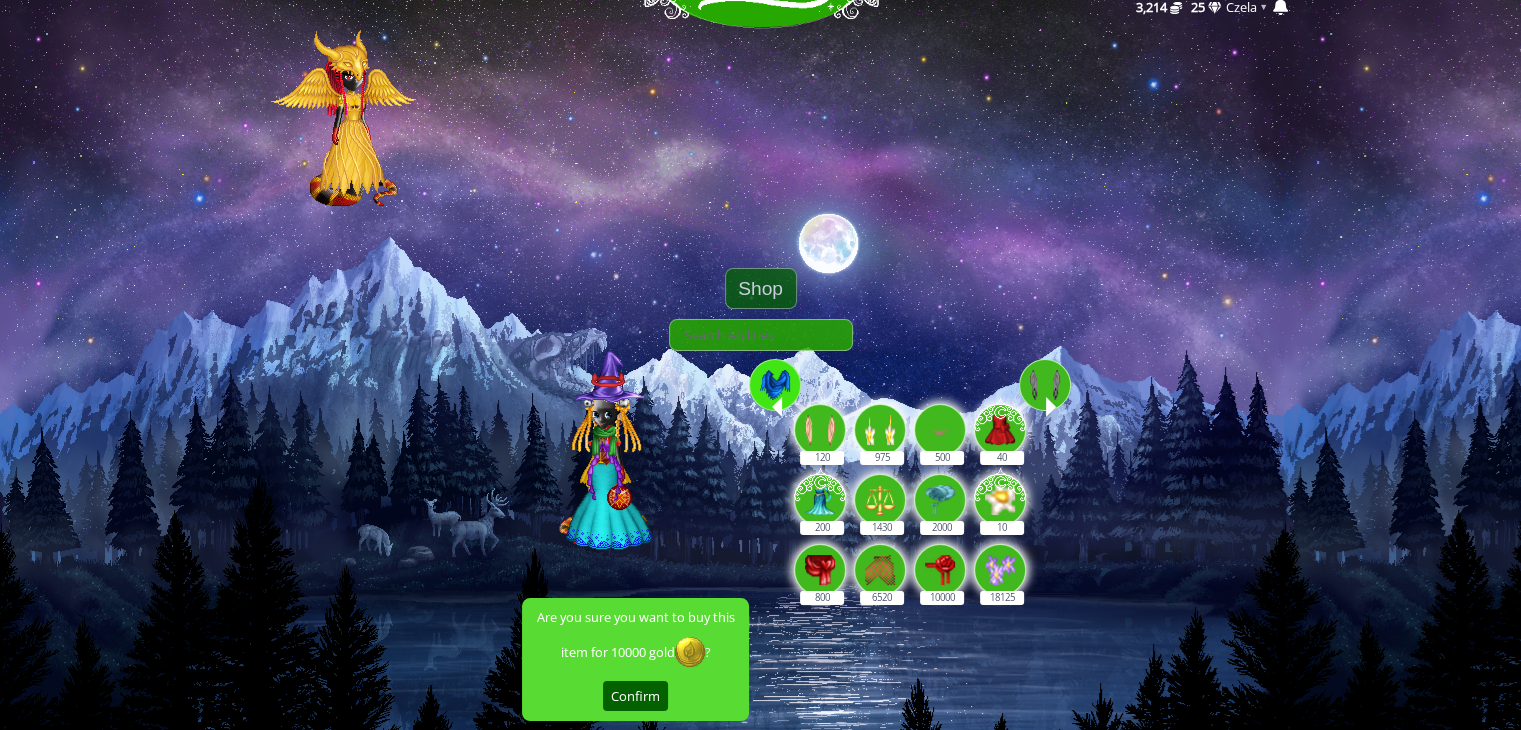 click at bounding box center [1045, 385] 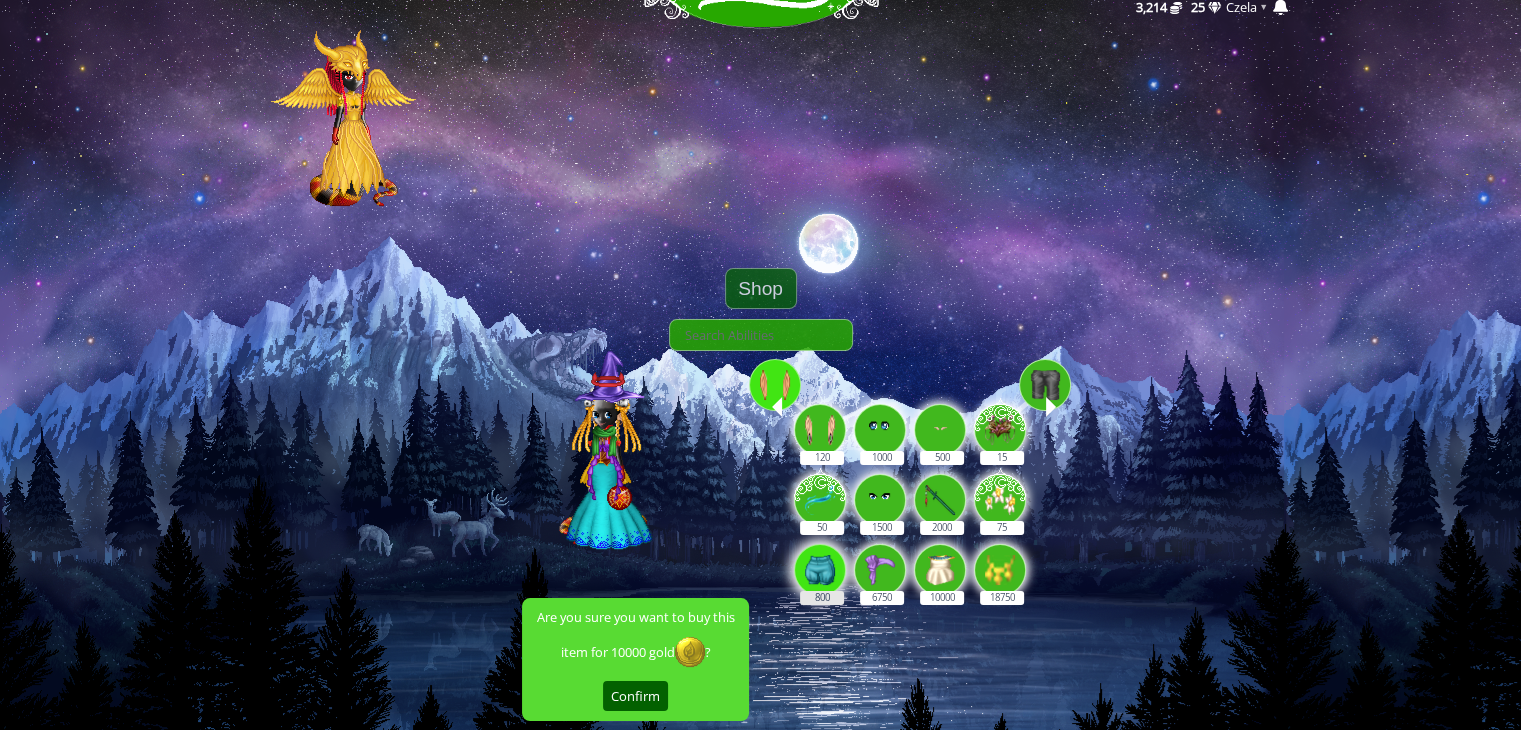 click at bounding box center (820, 570) 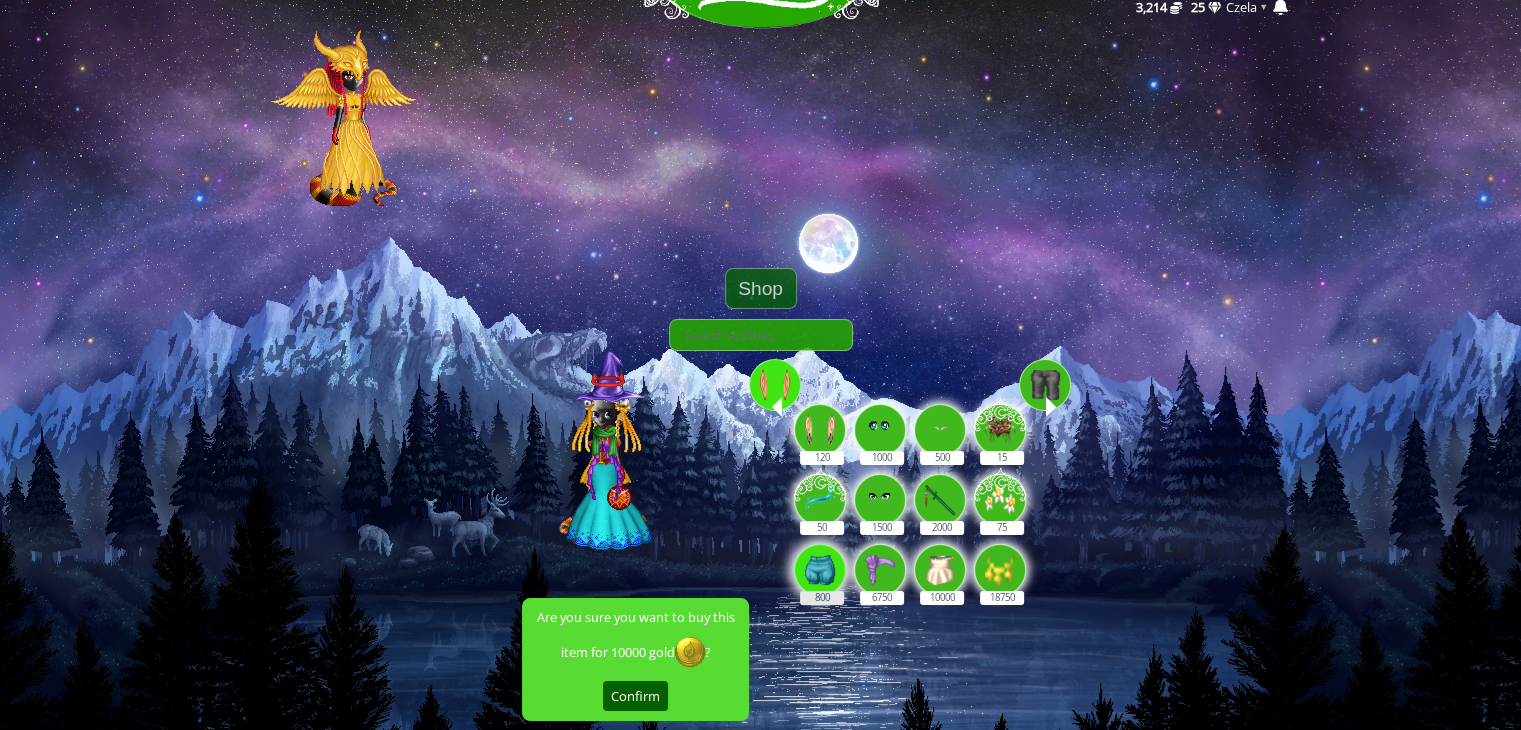 click on "800" at bounding box center (821, 559) 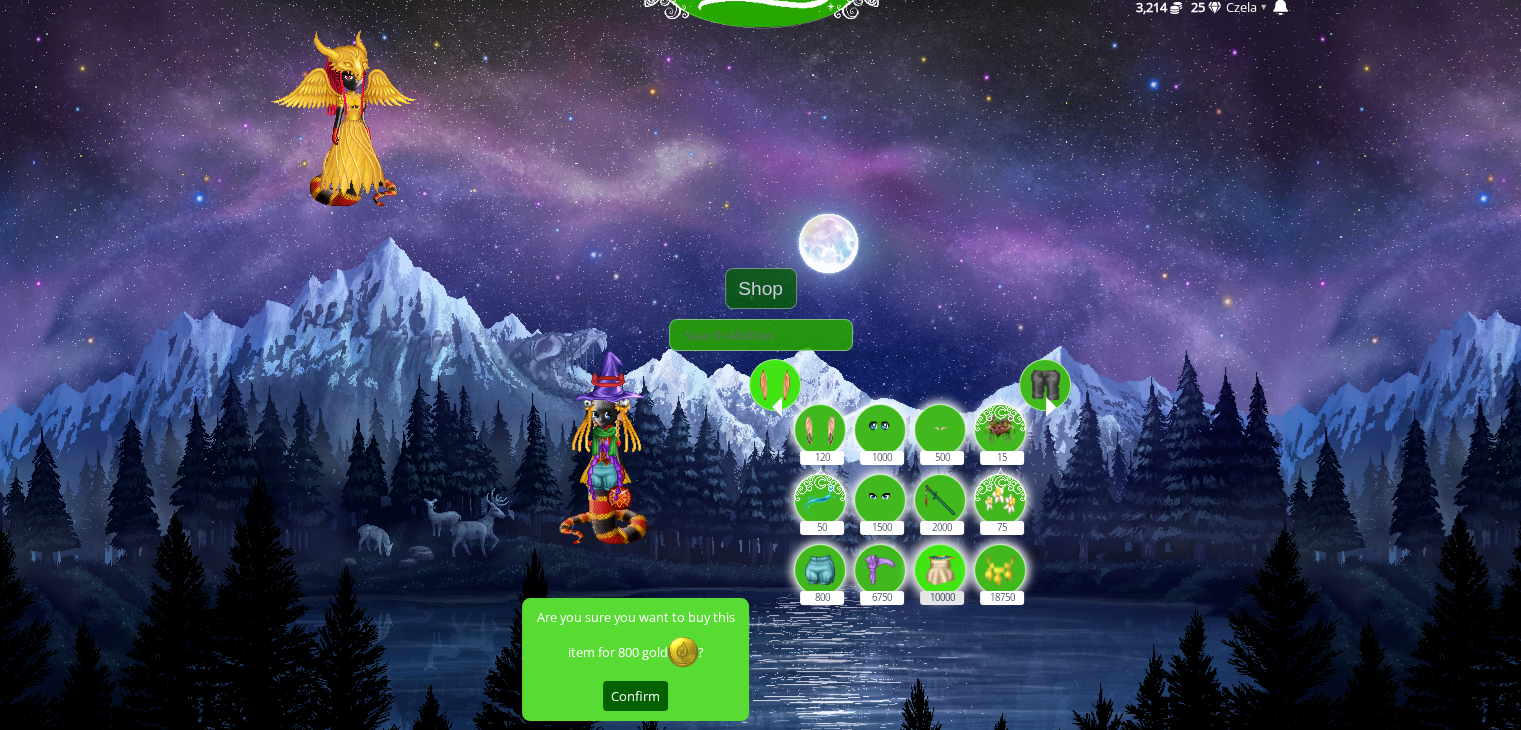 click at bounding box center (940, 570) 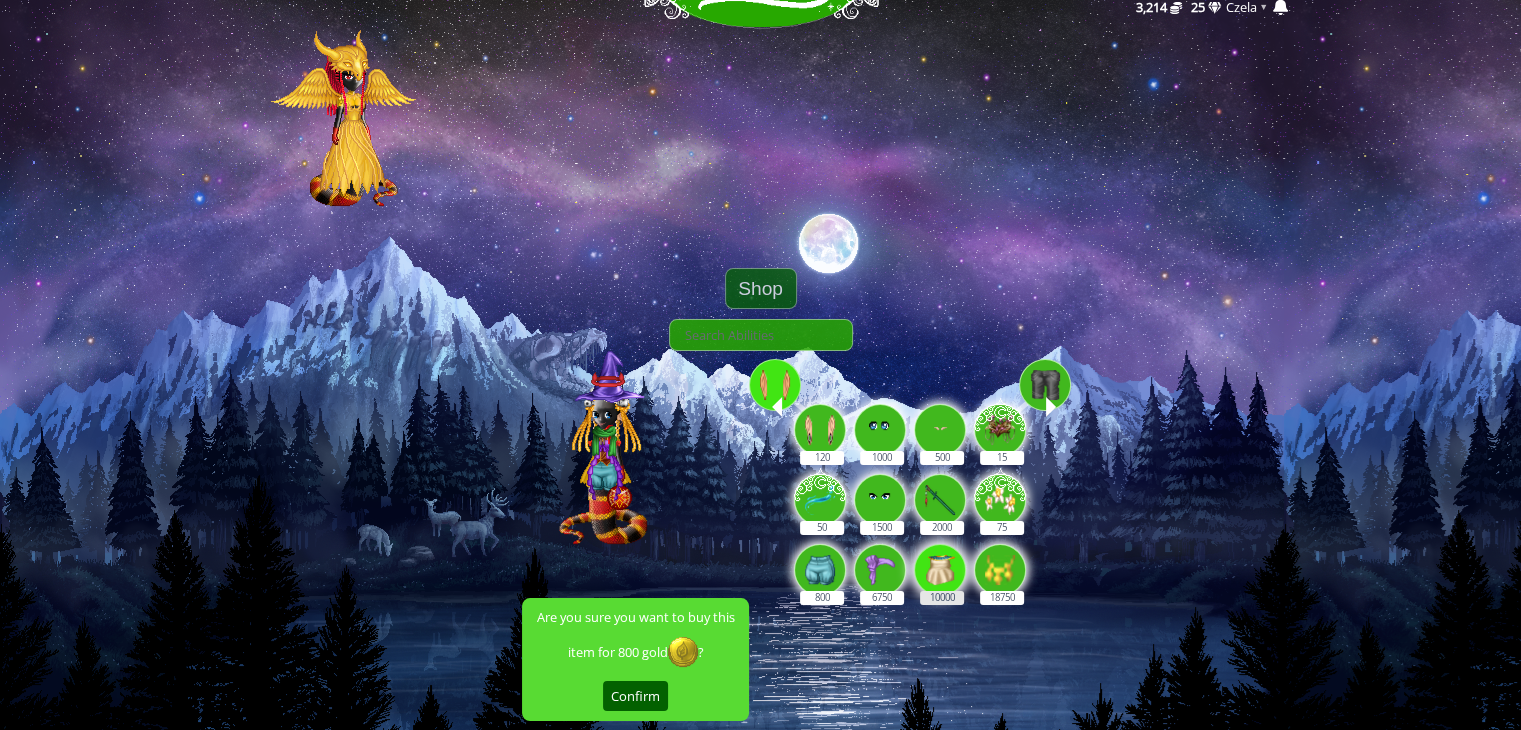 click on "10000" at bounding box center [941, 559] 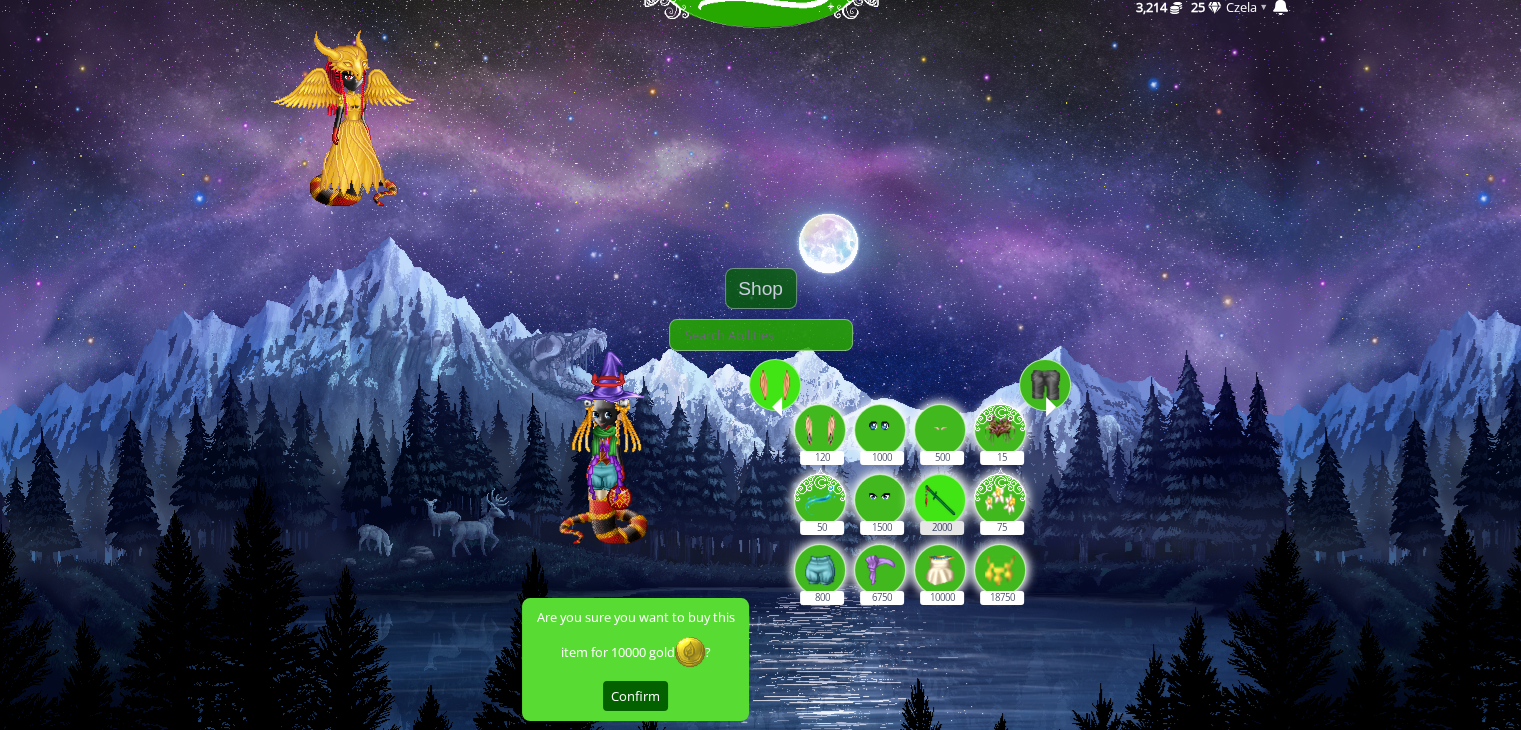 click at bounding box center (940, 500) 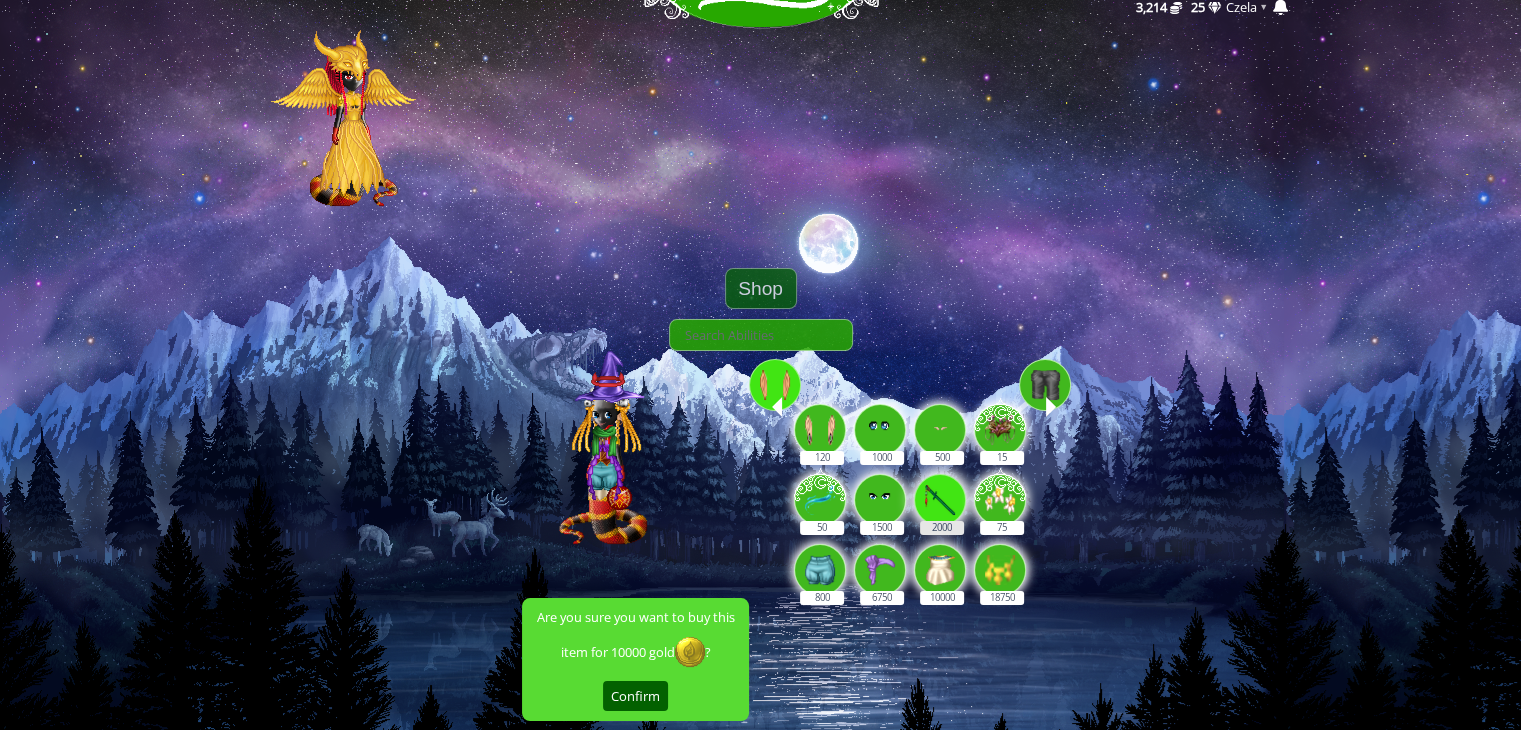 click on "2000" at bounding box center [941, 489] 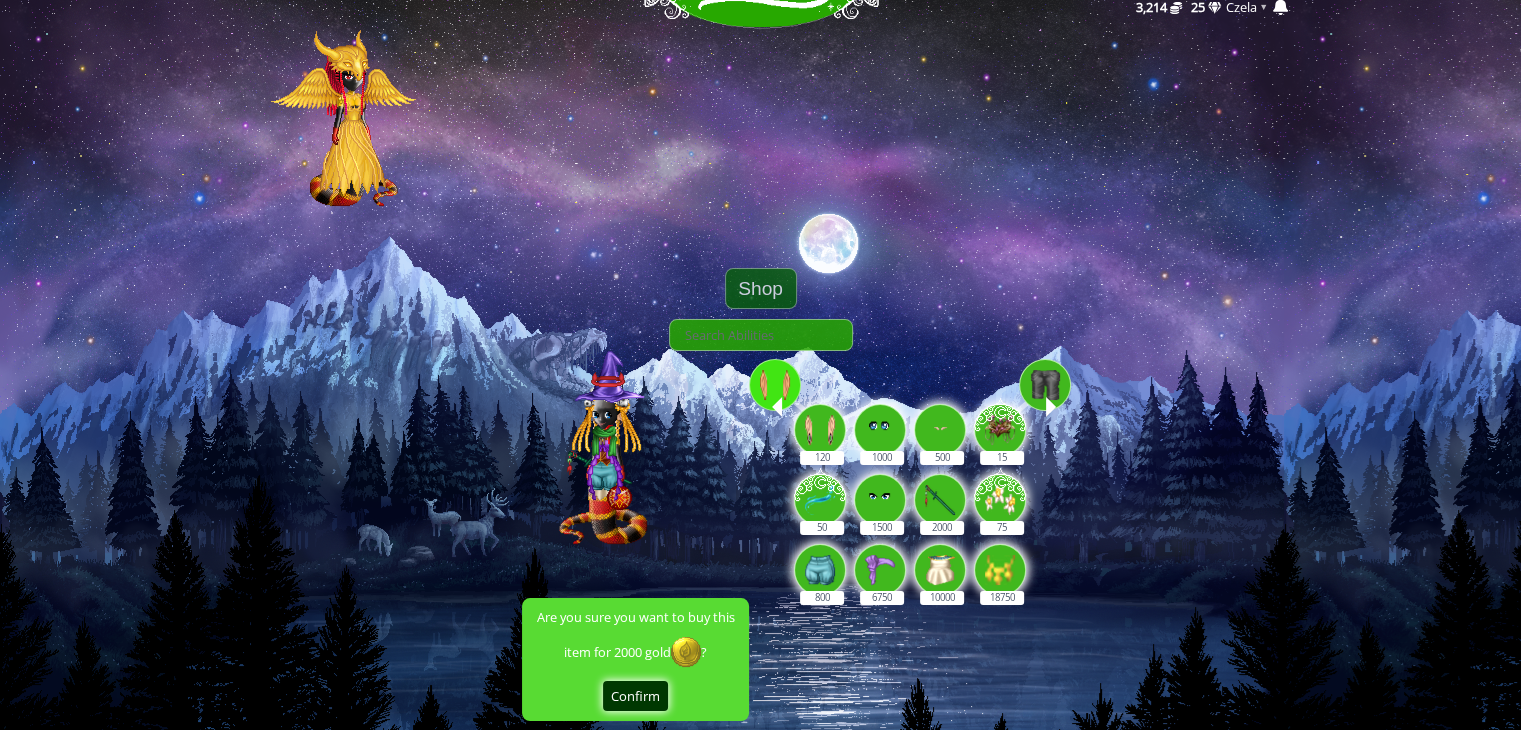 click on "Confirm" at bounding box center (635, 696) 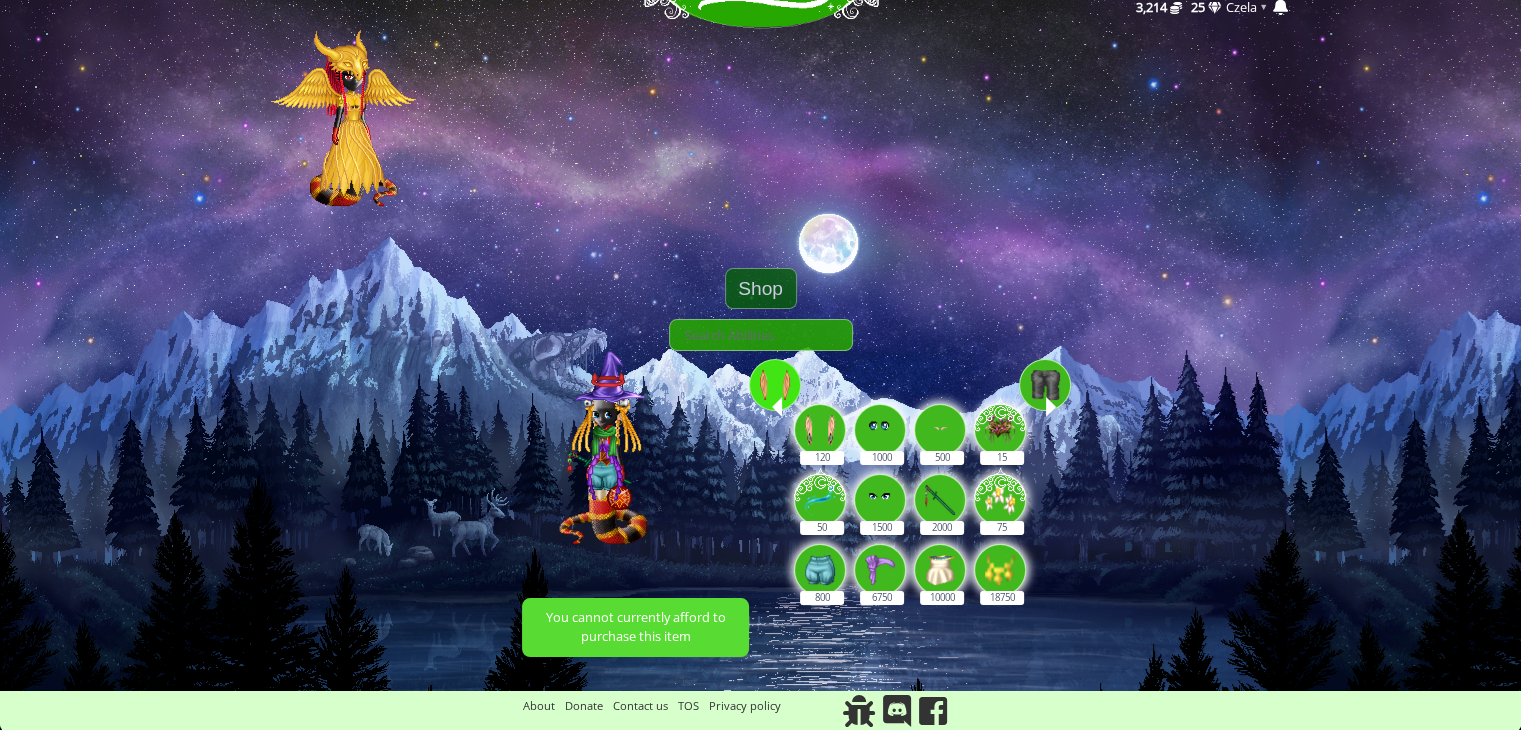 click at bounding box center [1045, 385] 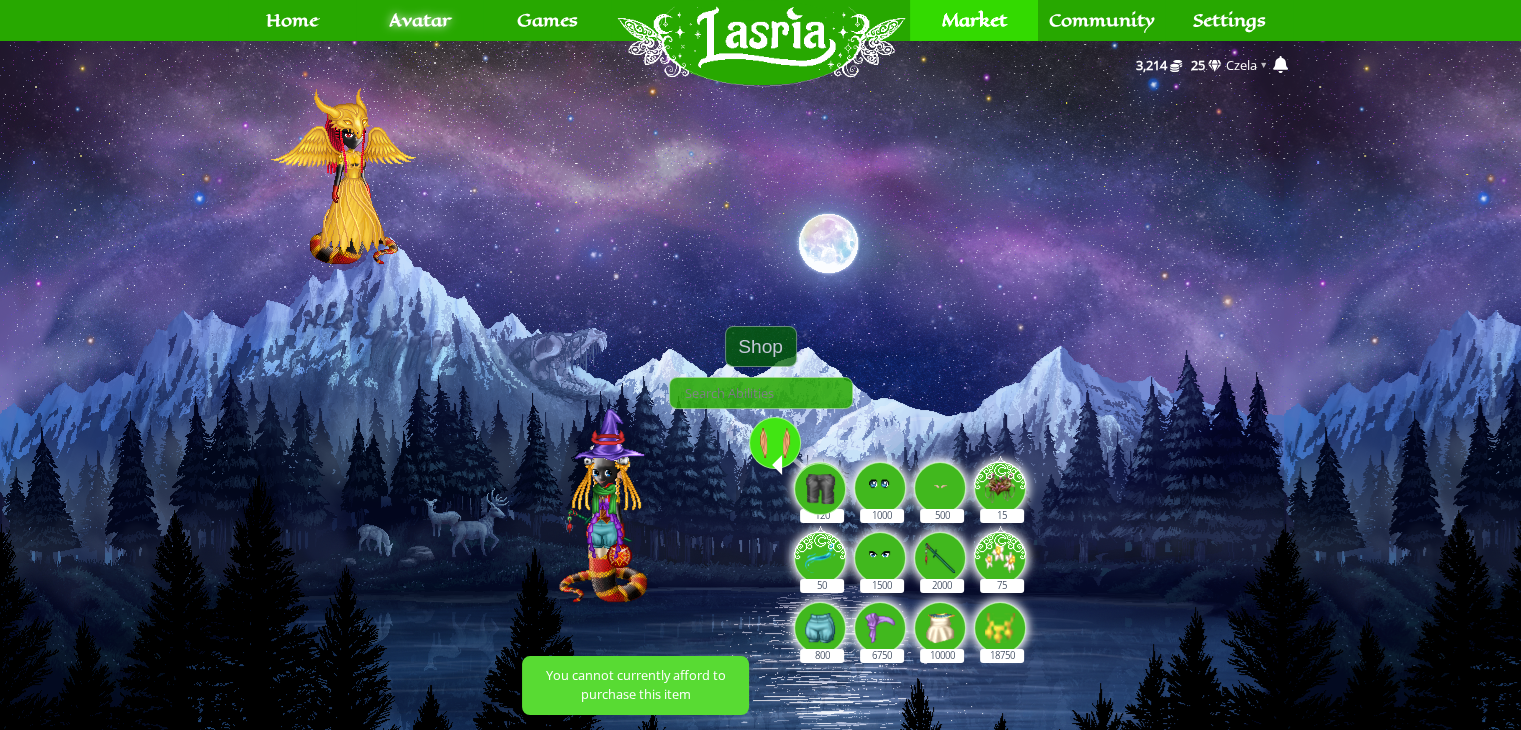 scroll, scrollTop: 58, scrollLeft: 0, axis: vertical 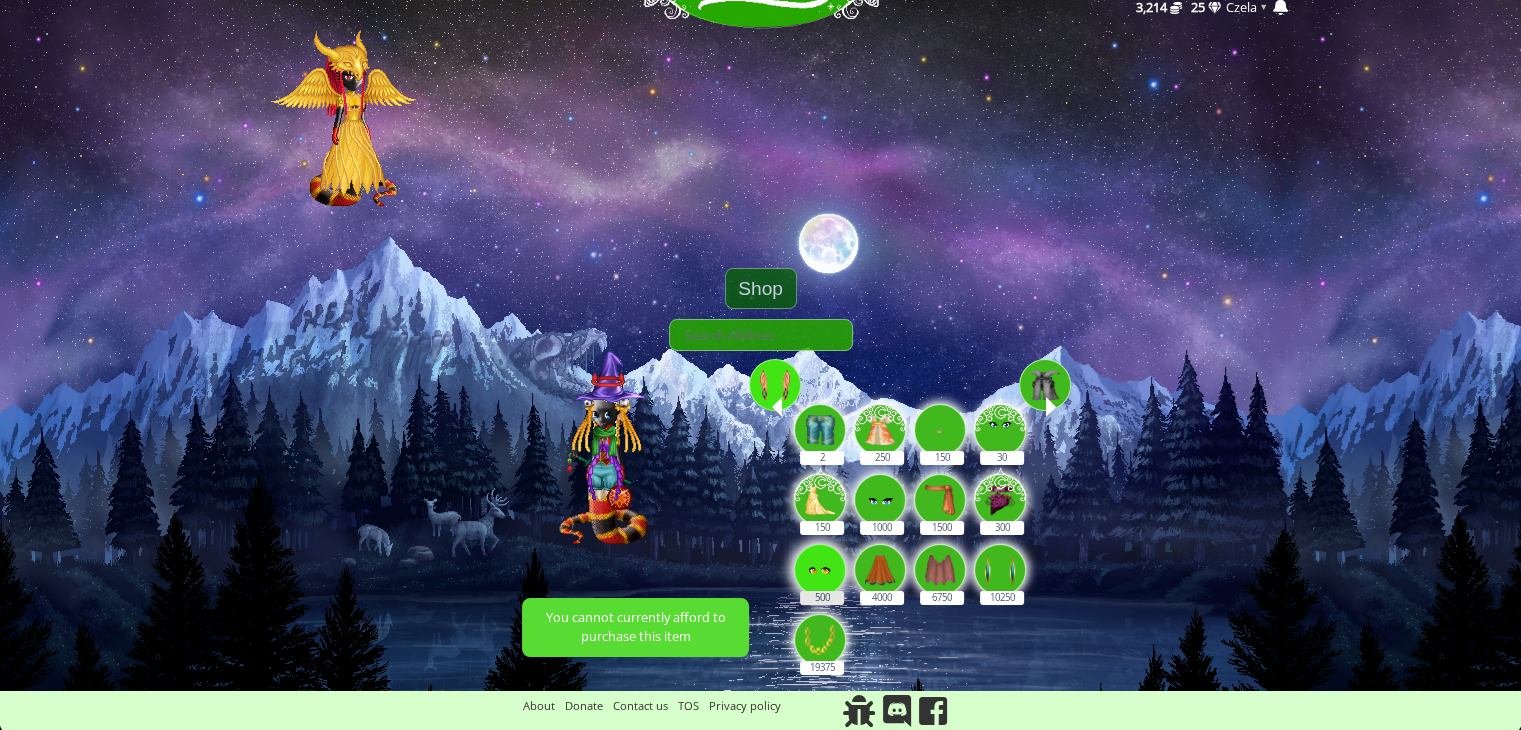 click at bounding box center (820, 570) 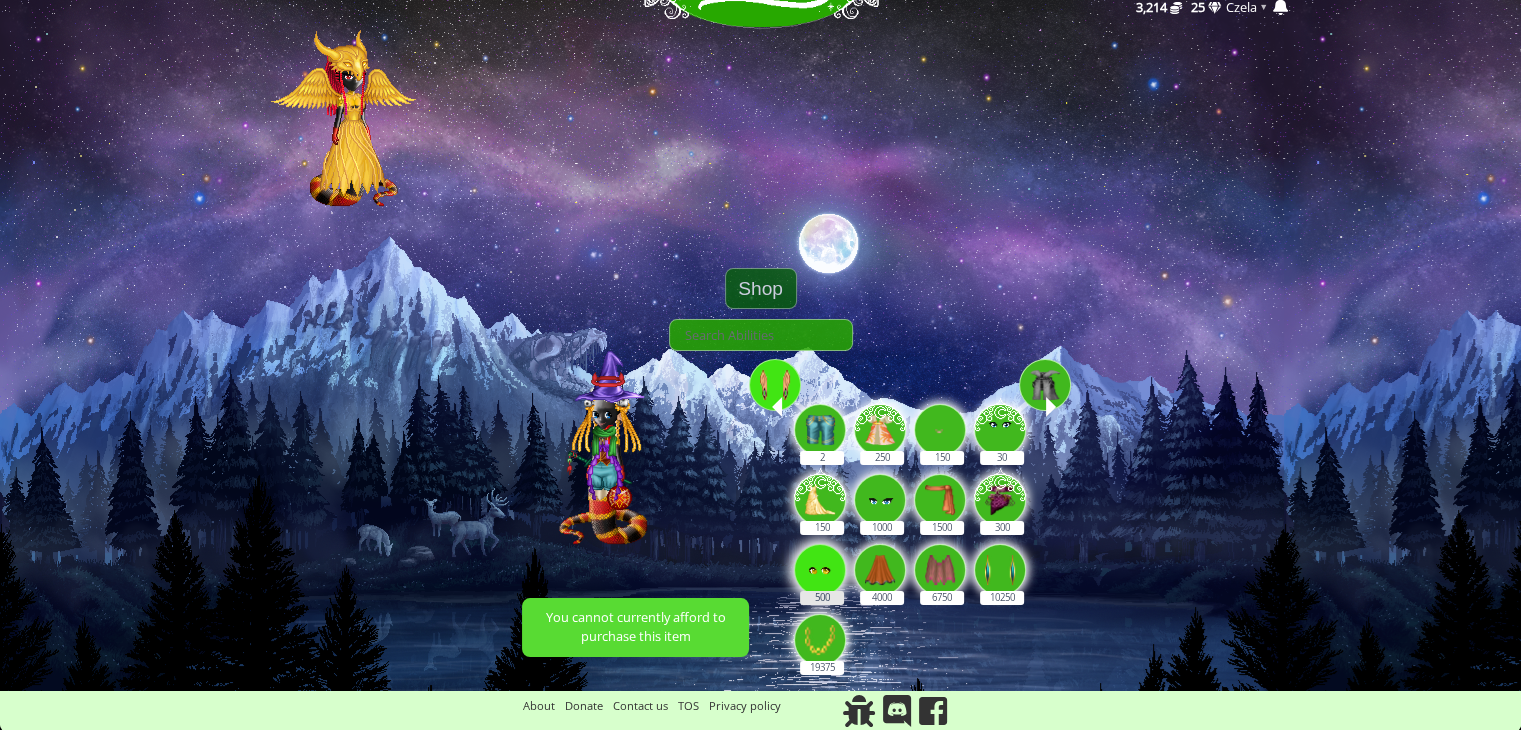 click on "500" at bounding box center [821, 559] 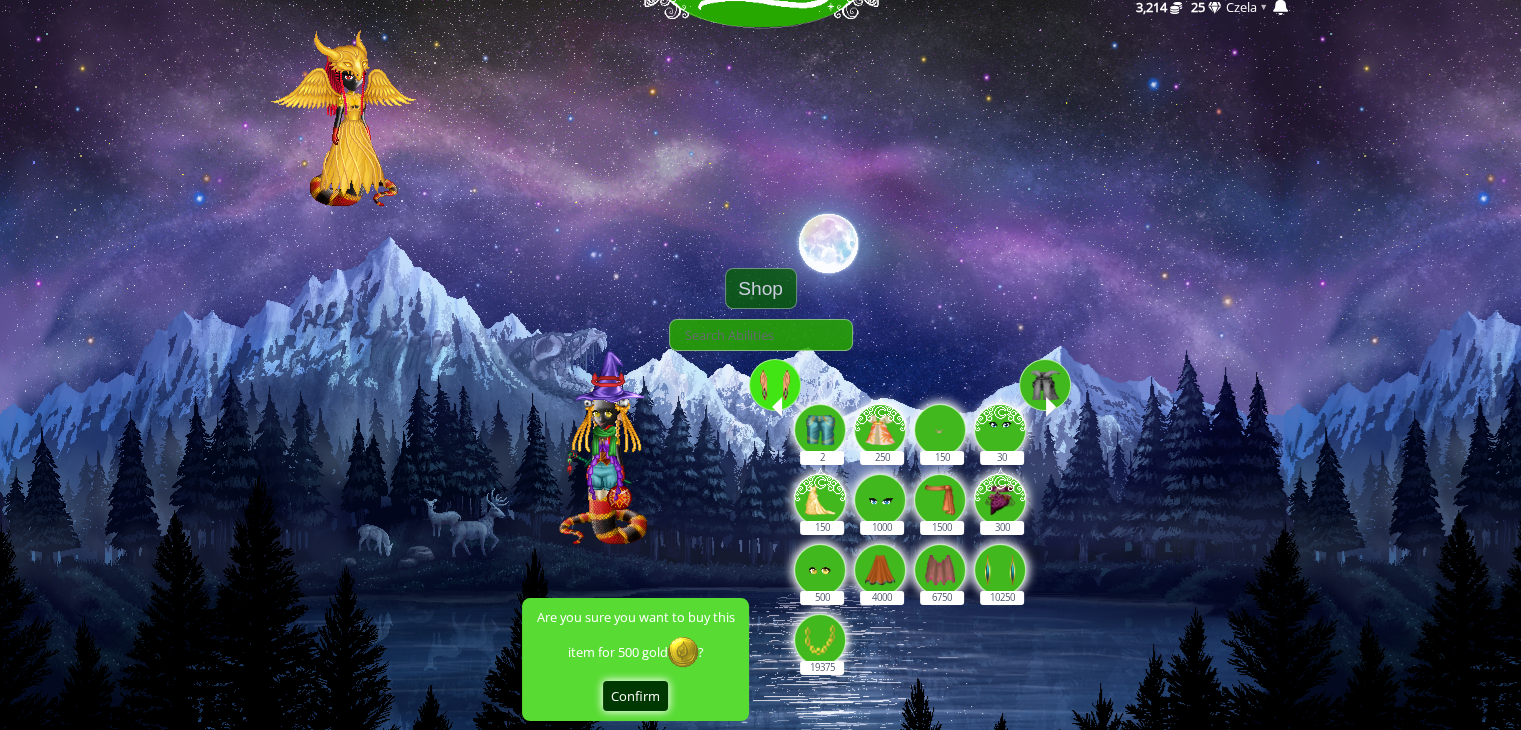 click on "Confirm" at bounding box center [635, 696] 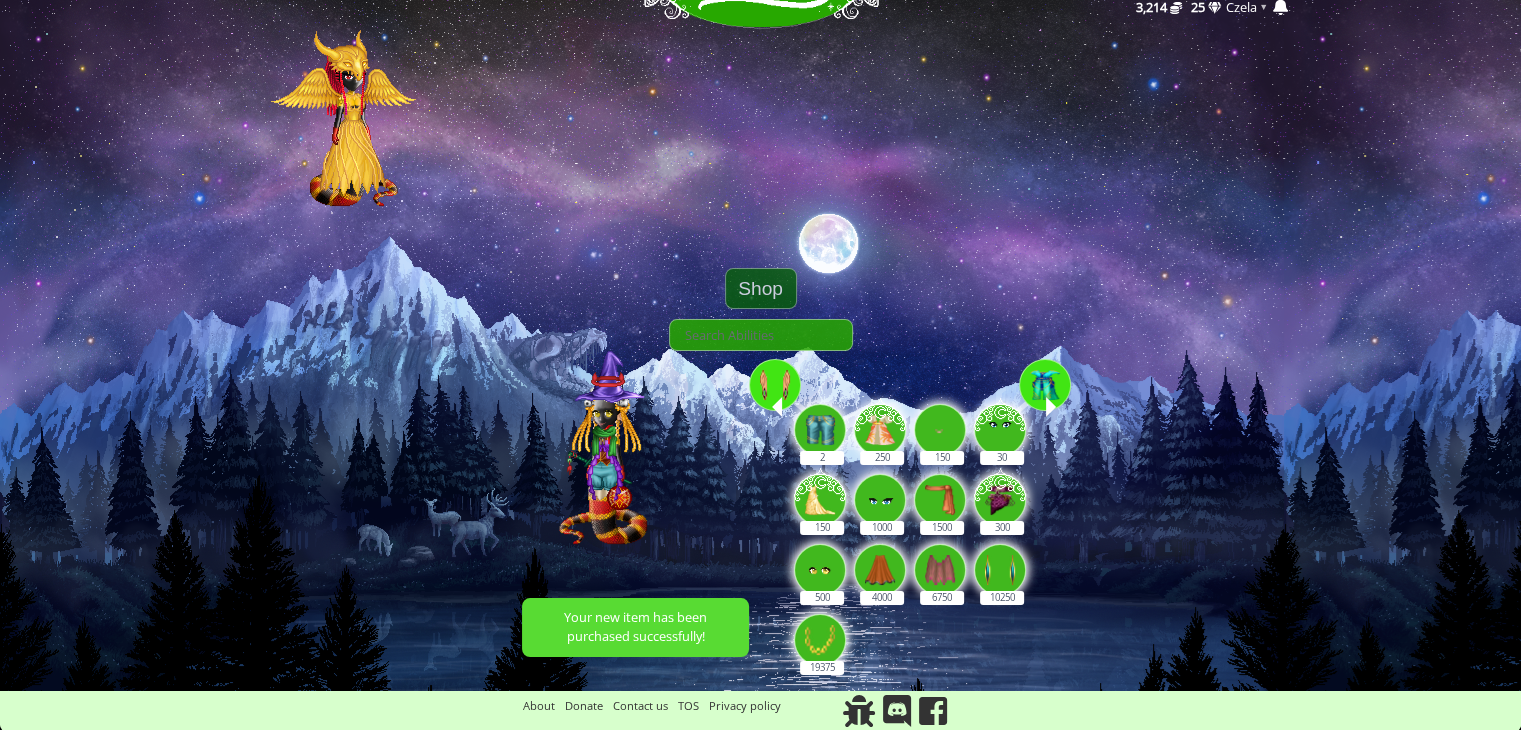 click at bounding box center (1045, 385) 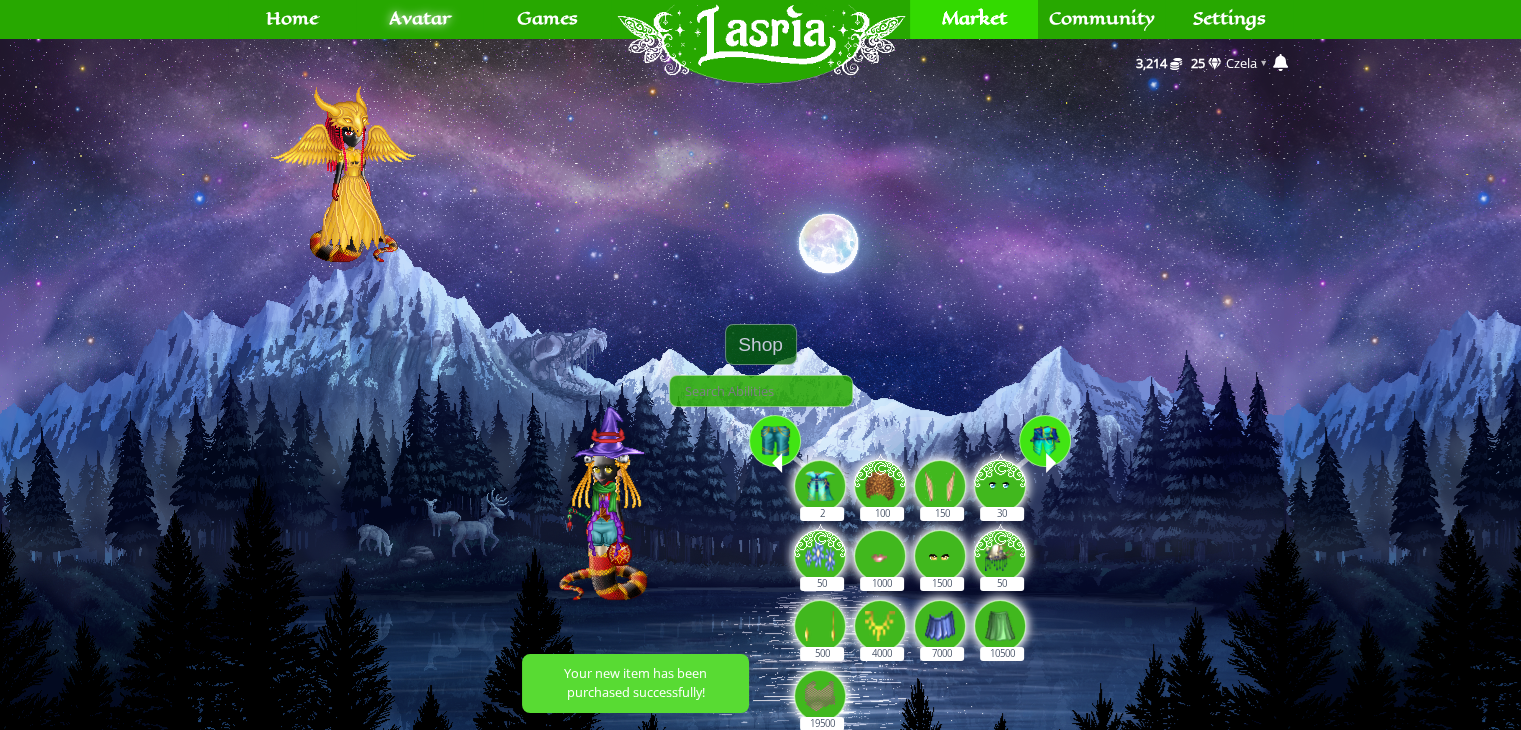 scroll, scrollTop: 0, scrollLeft: 0, axis: both 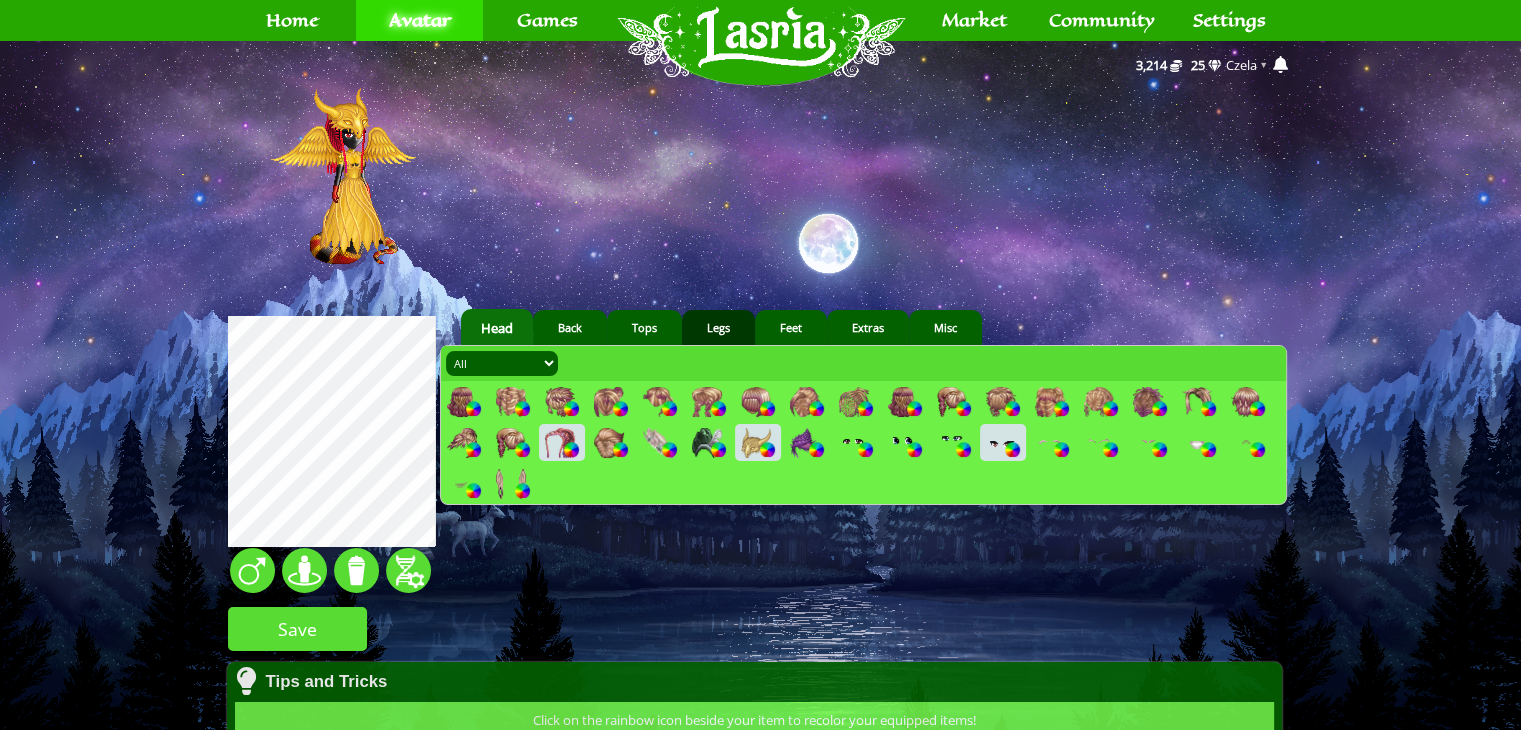 click on "Legs" at bounding box center [718, 327] 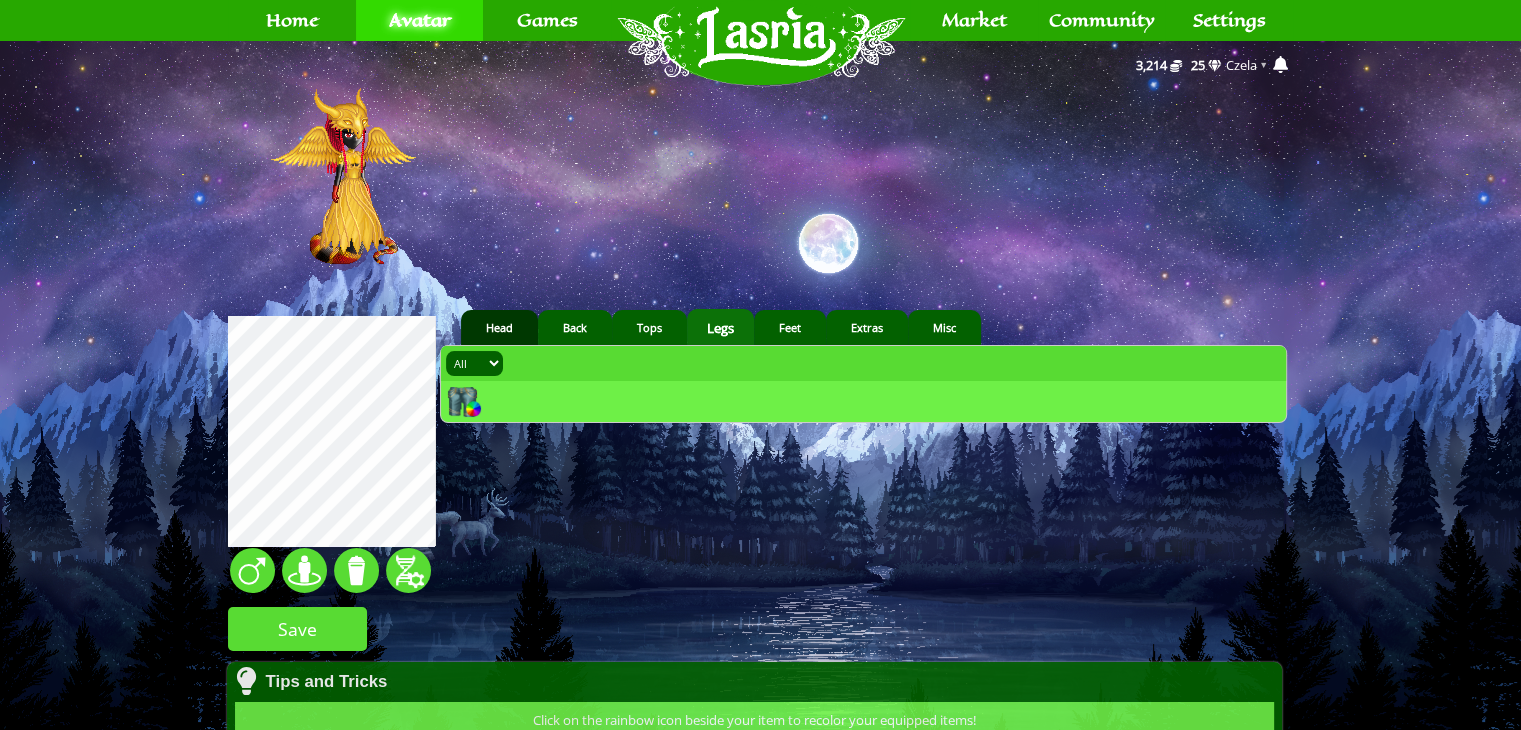 click on "Head" at bounding box center [499, 327] 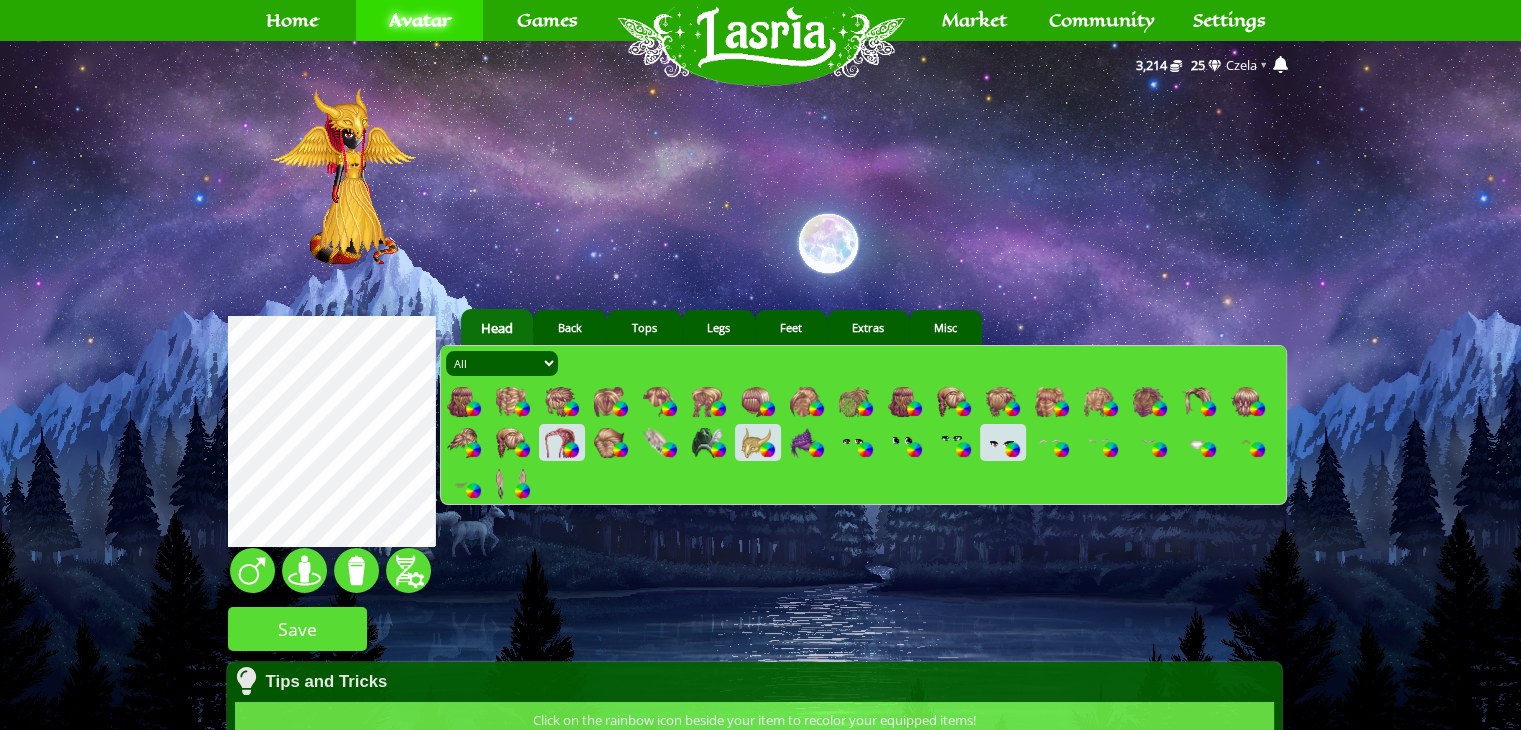 click at bounding box center [511, 484] 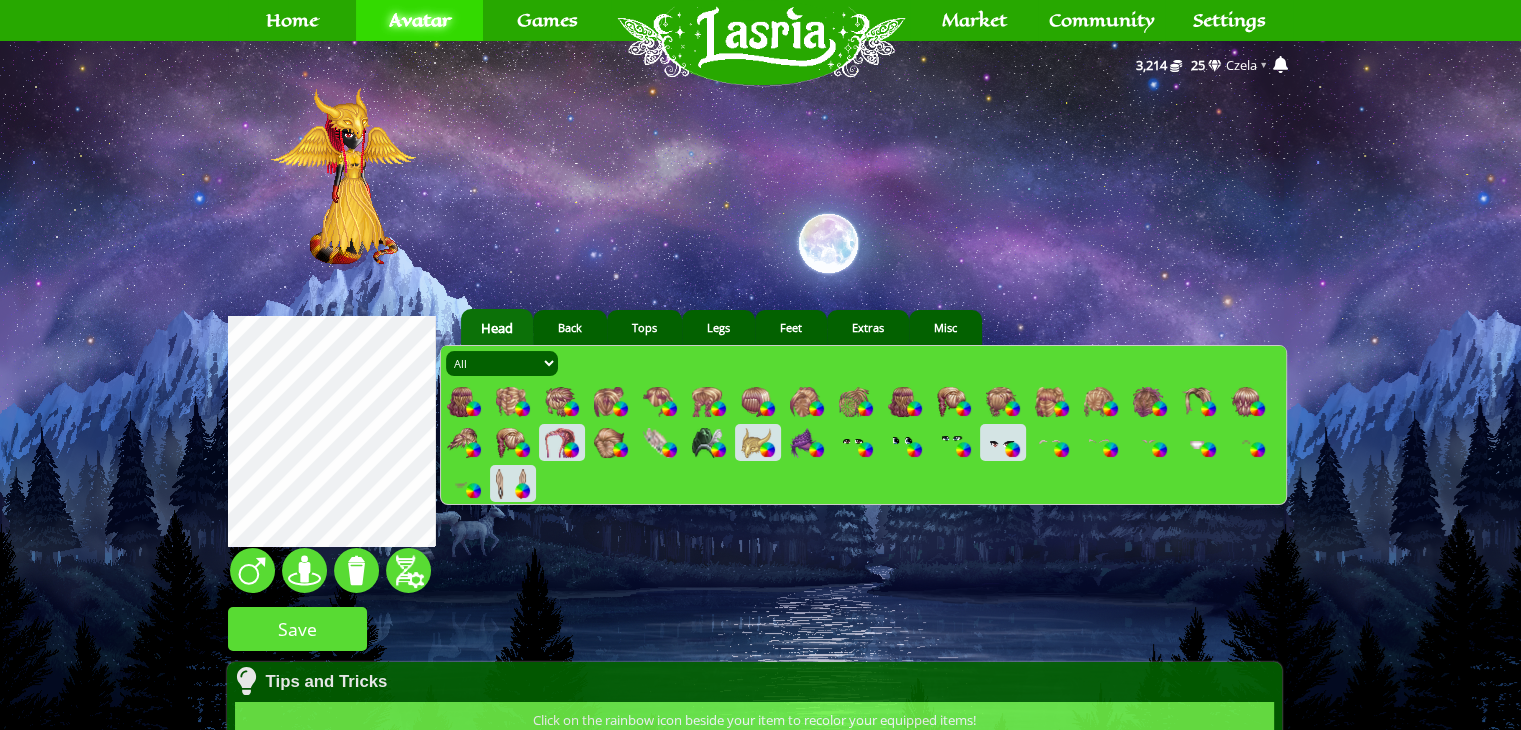 click at bounding box center (511, 484) 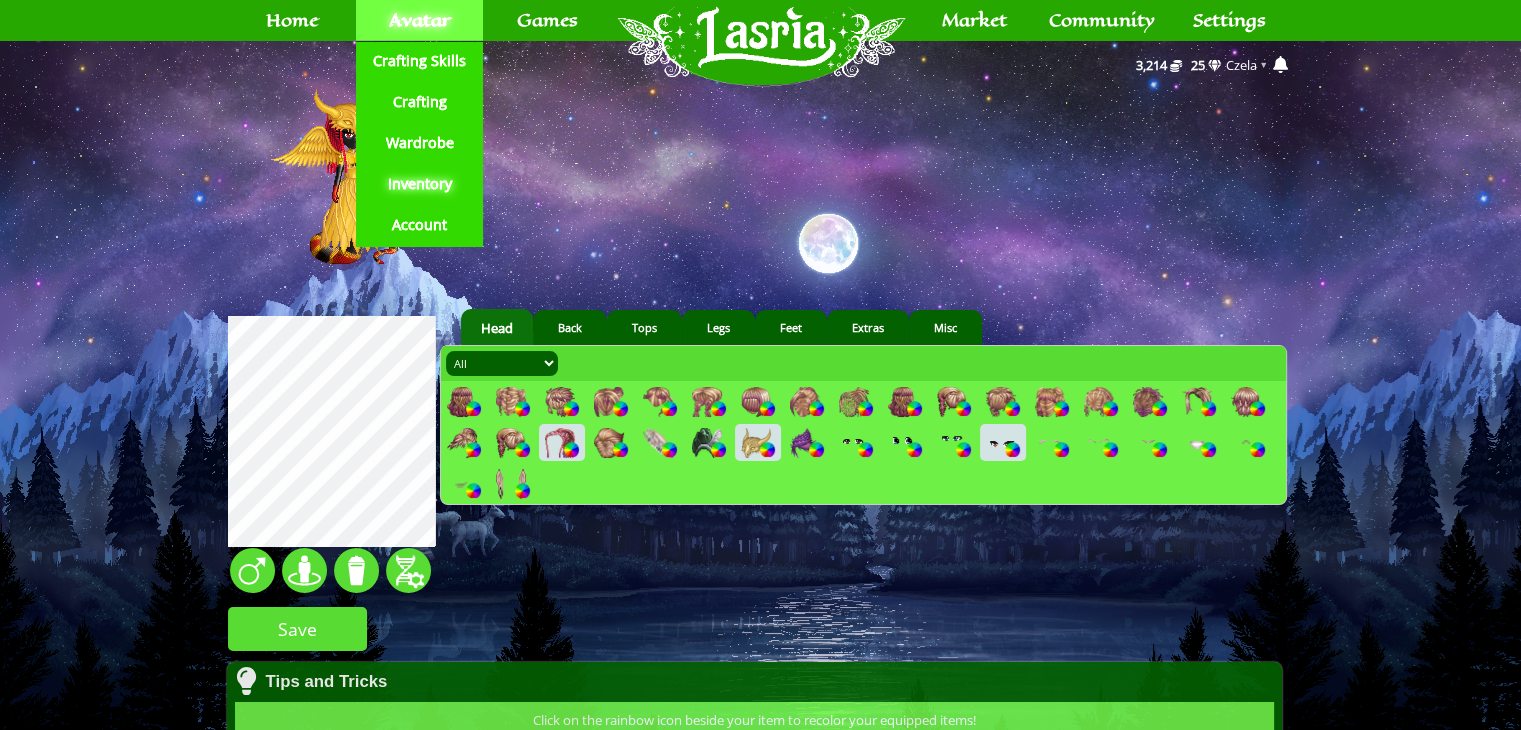 click on "Avatar" at bounding box center (419, 20) 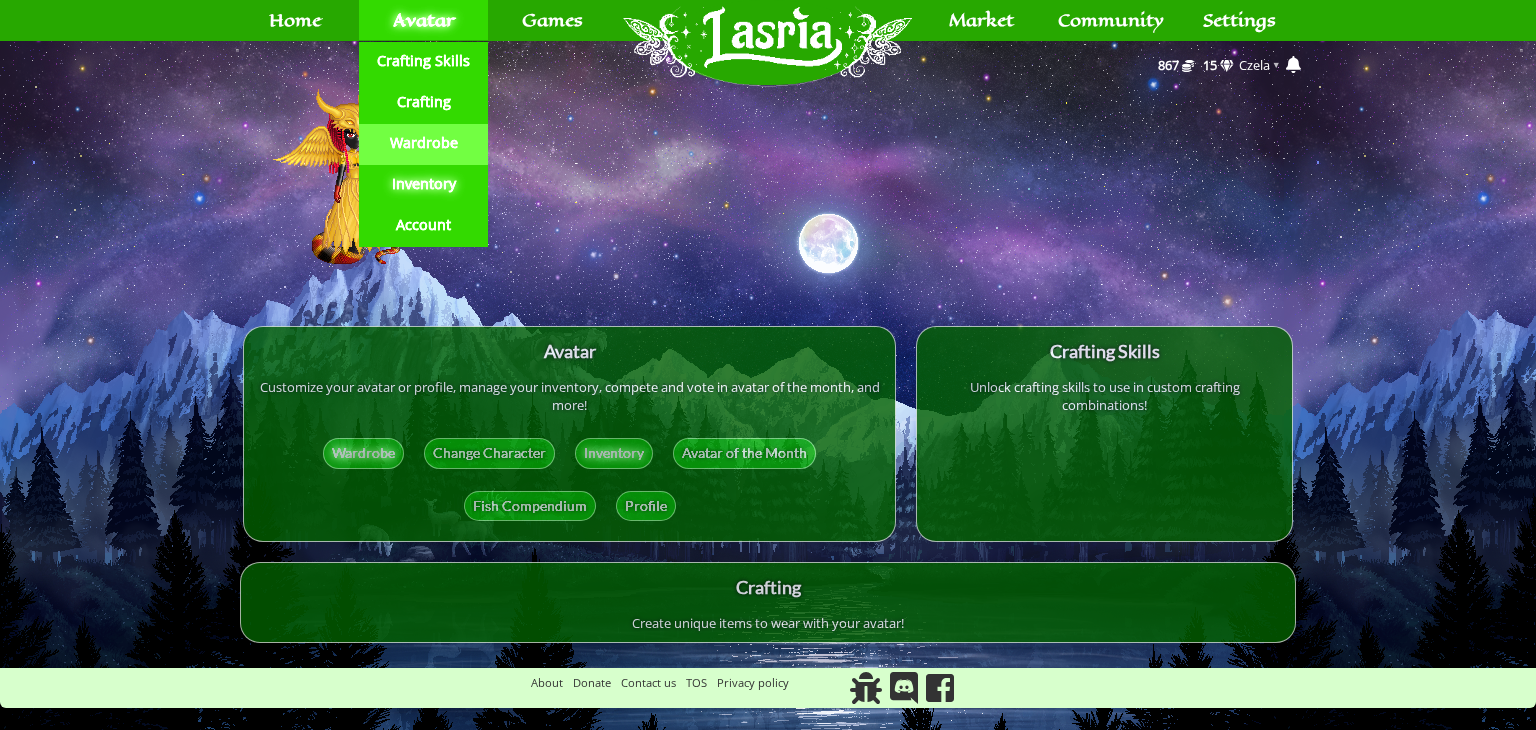 scroll, scrollTop: 0, scrollLeft: 0, axis: both 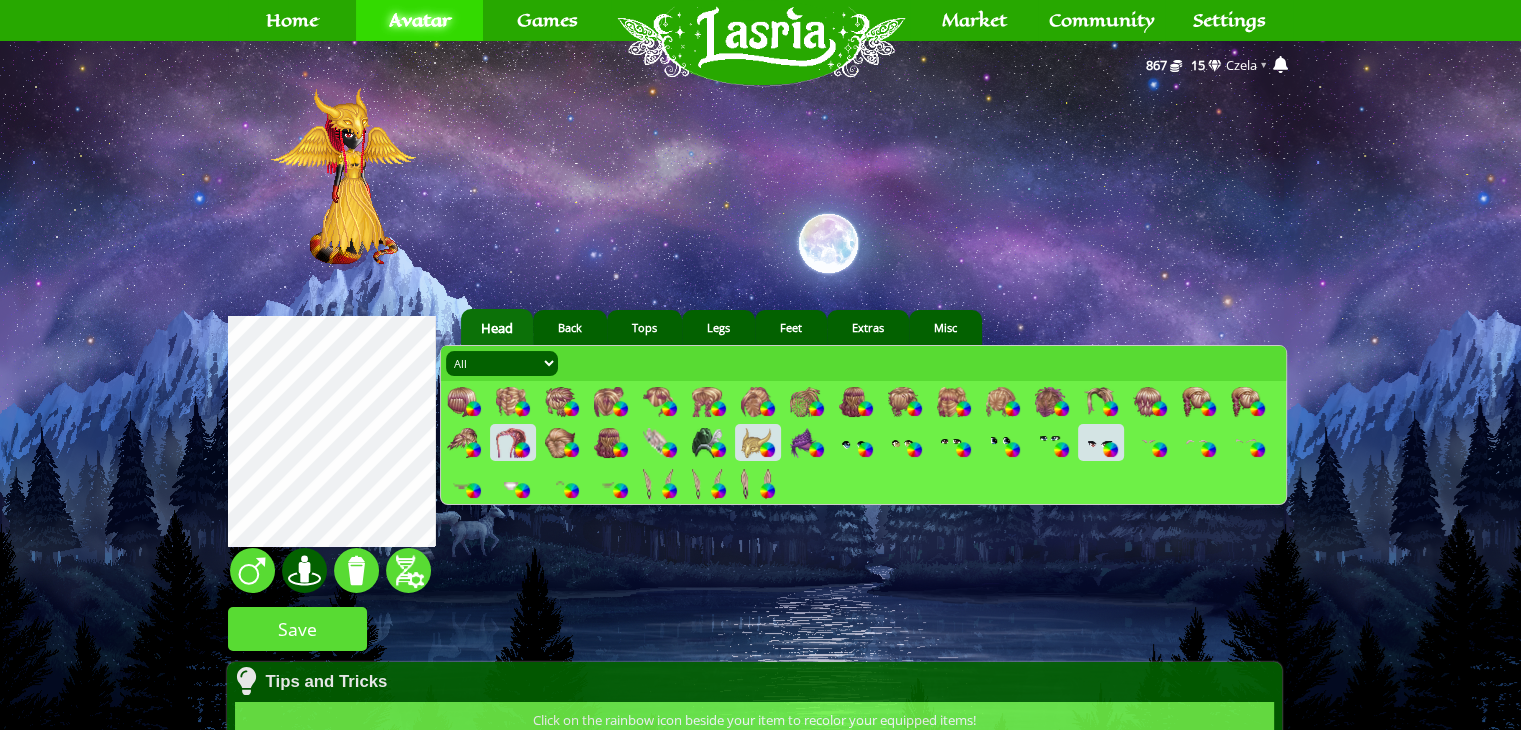 click at bounding box center [304, 570] 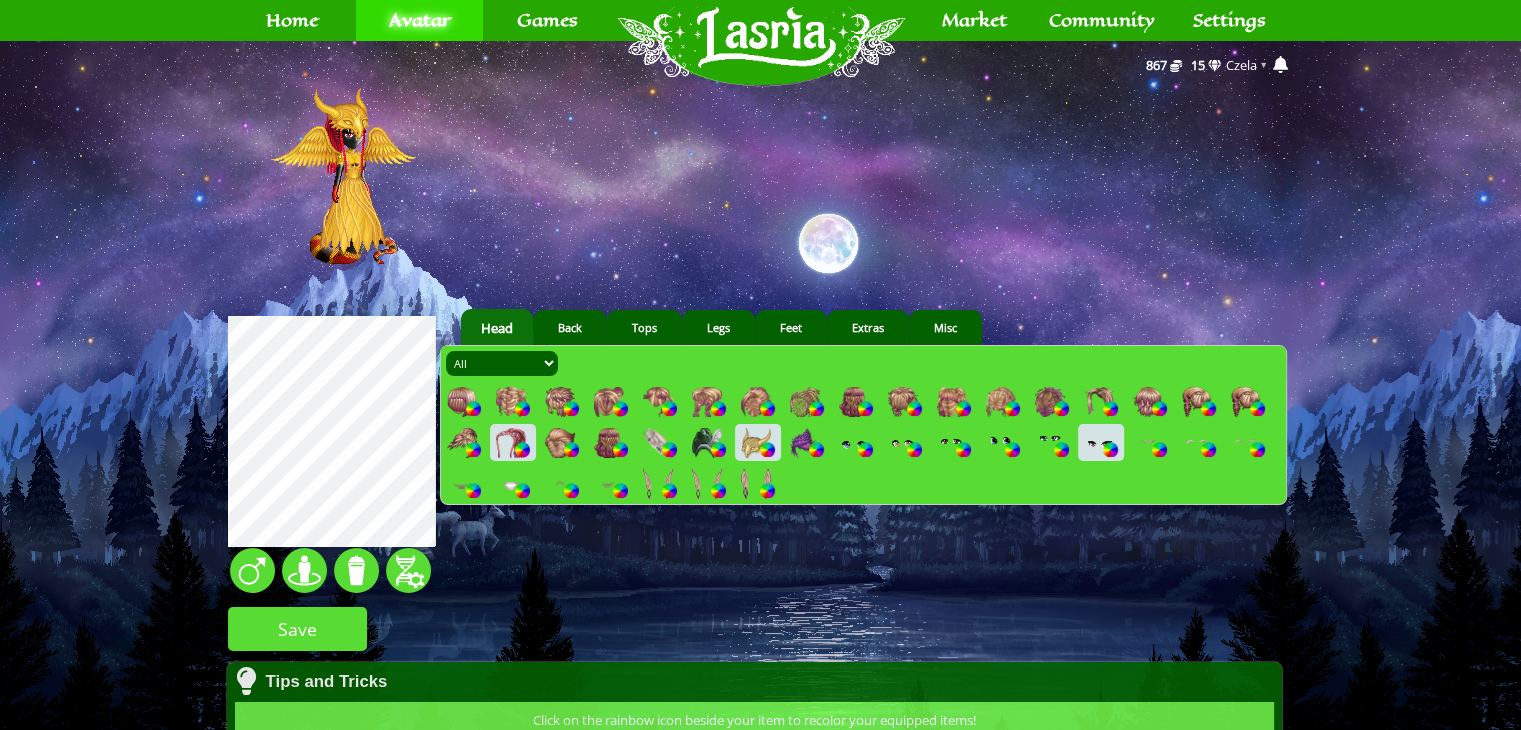 click at bounding box center (511, 443) 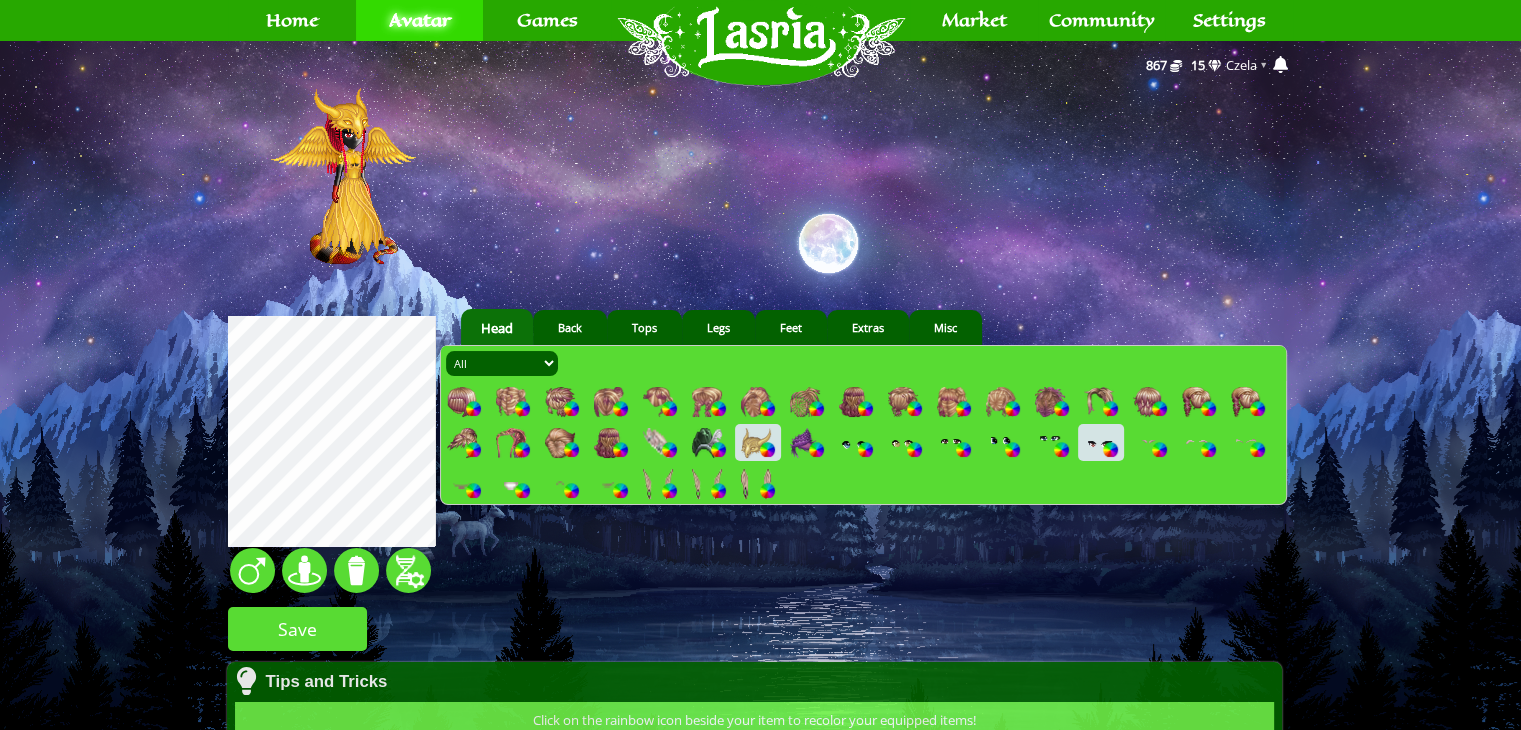 click at bounding box center (658, 484) 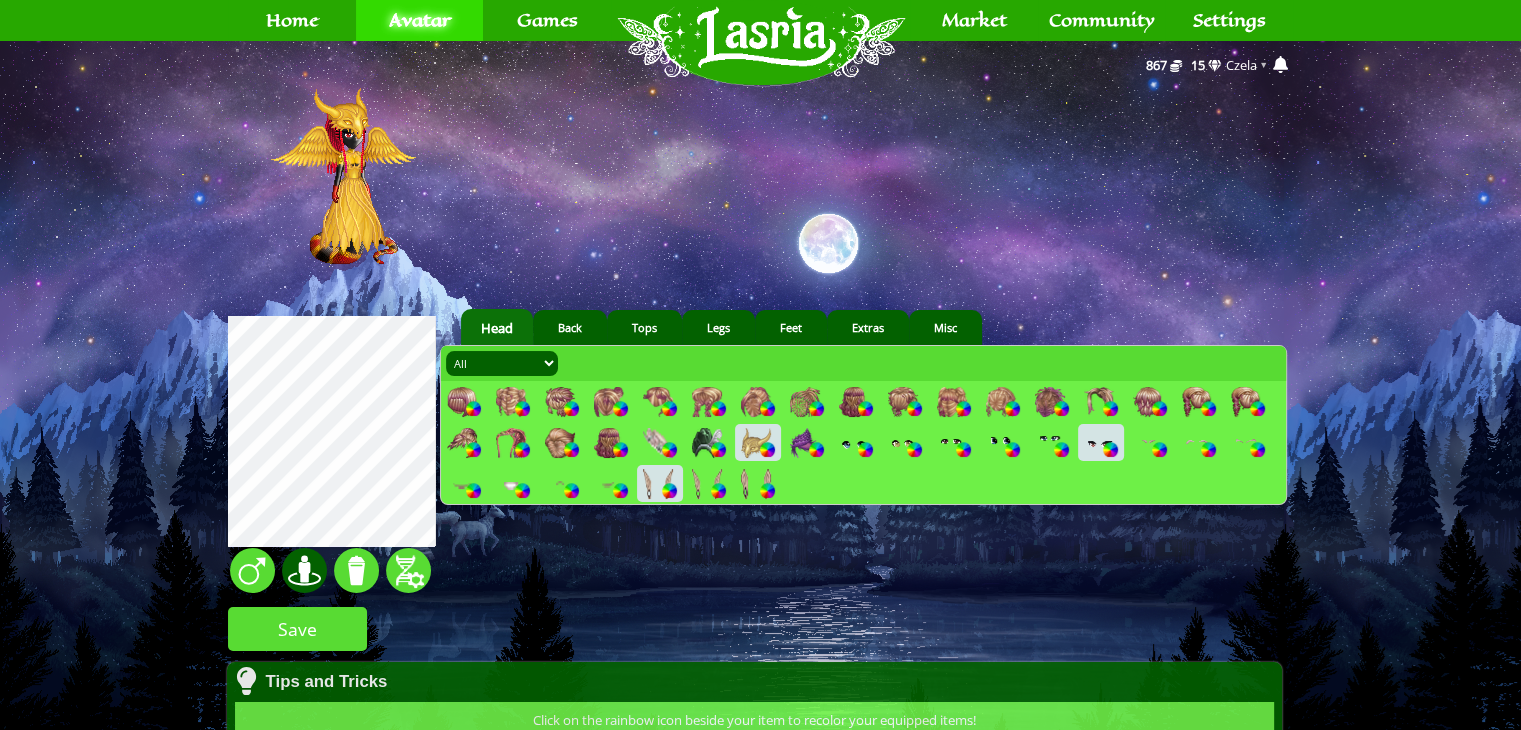 click at bounding box center (304, 570) 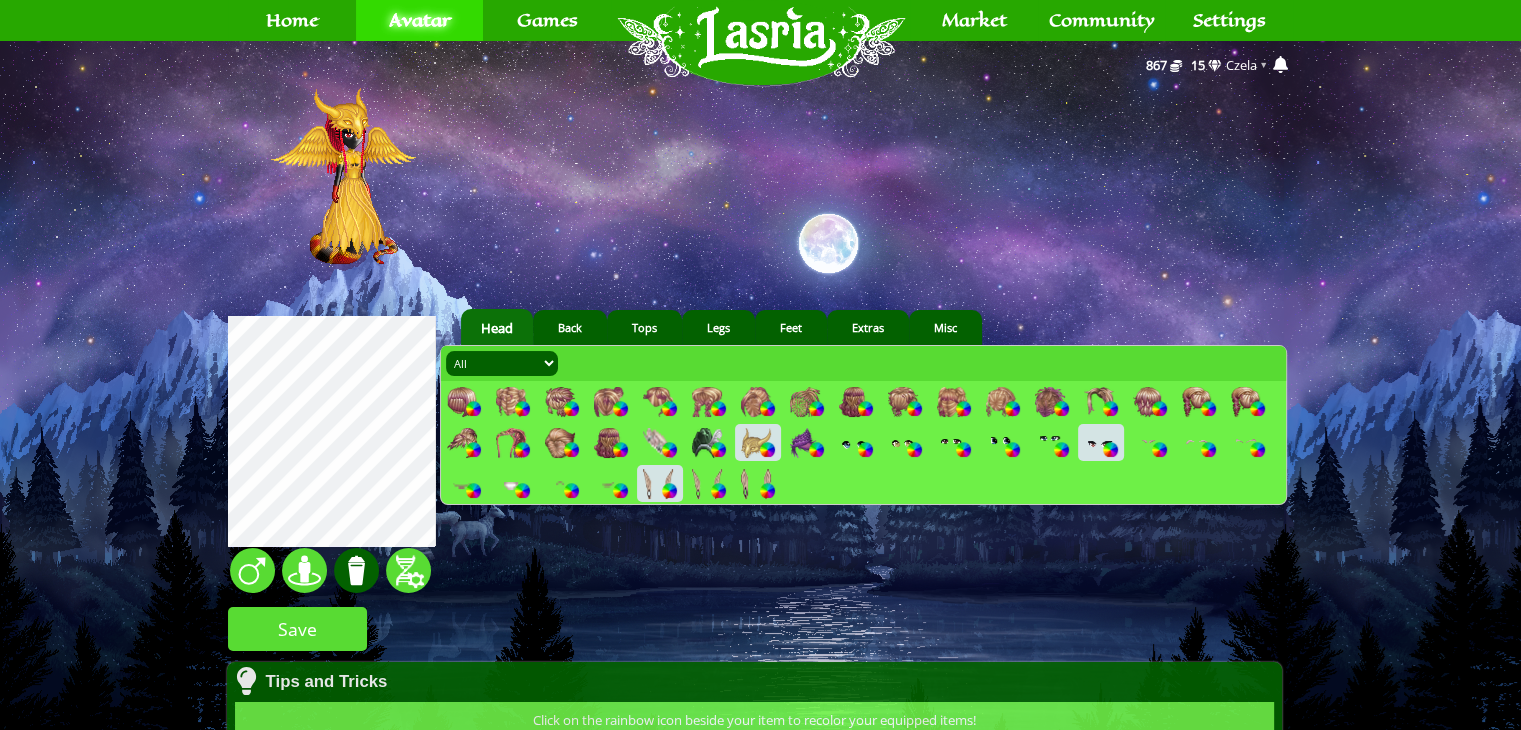 click at bounding box center (356, 570) 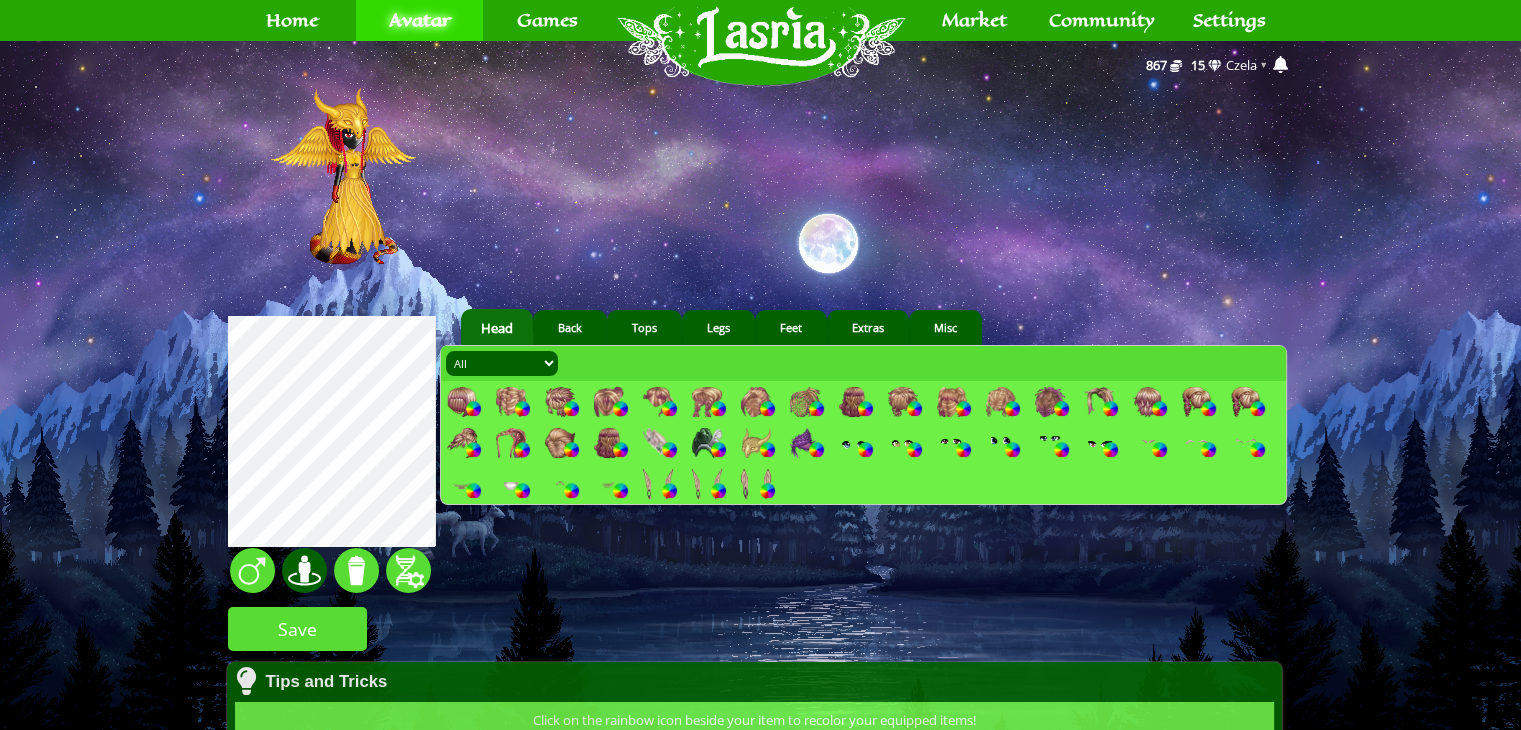 click at bounding box center [304, 570] 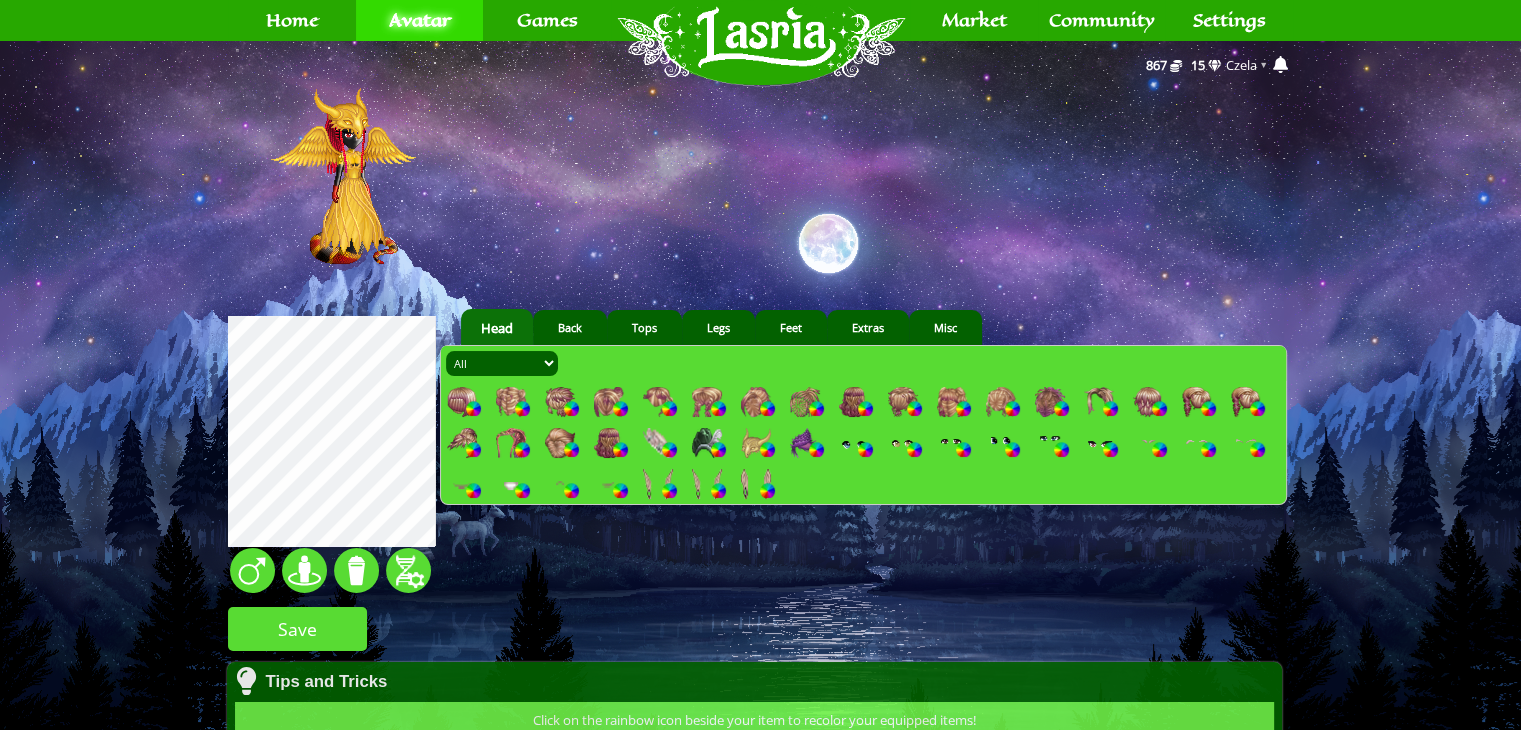 click at bounding box center [658, 484] 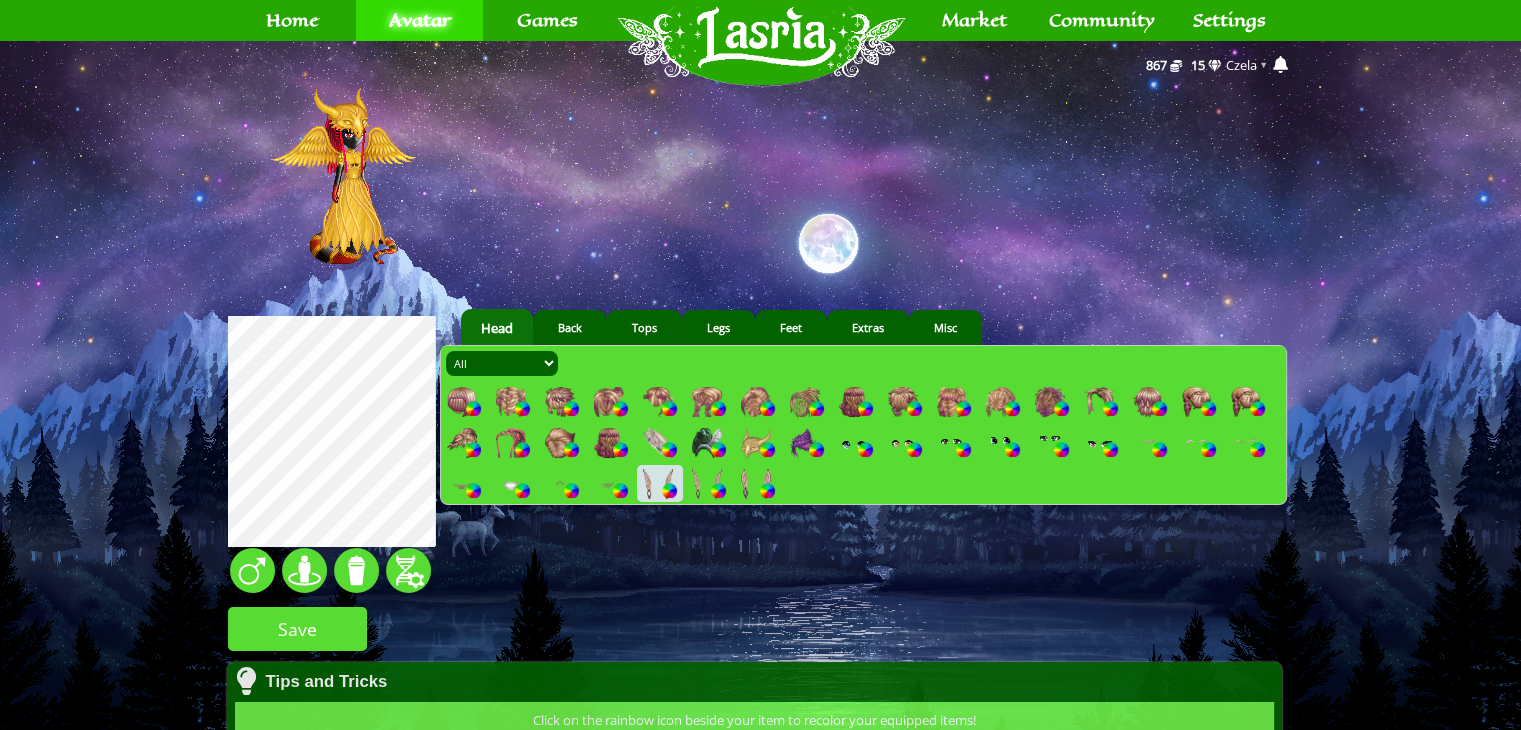 click at bounding box center [669, 490] 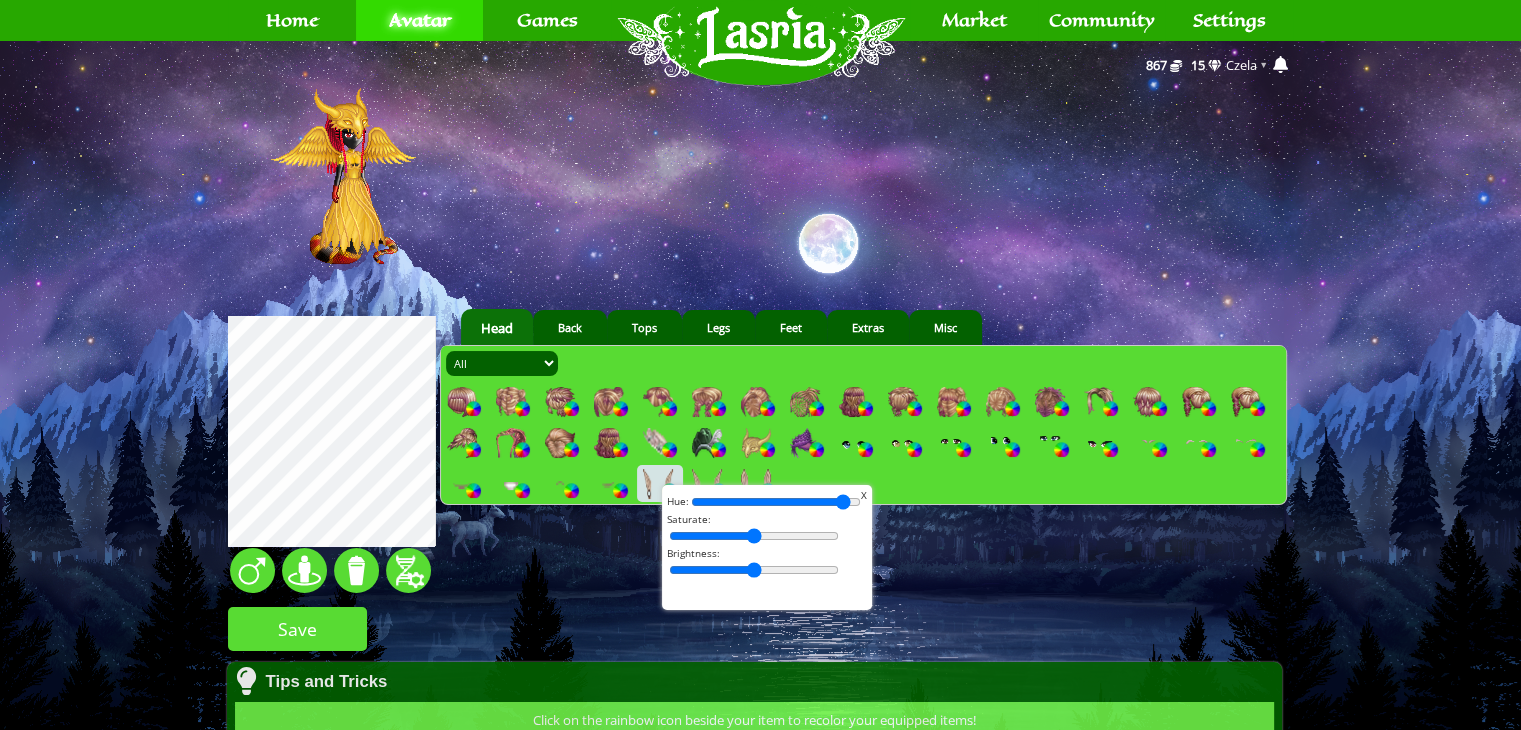 drag, startPoint x: 702, startPoint y: 501, endPoint x: 923, endPoint y: 525, distance: 222.29935 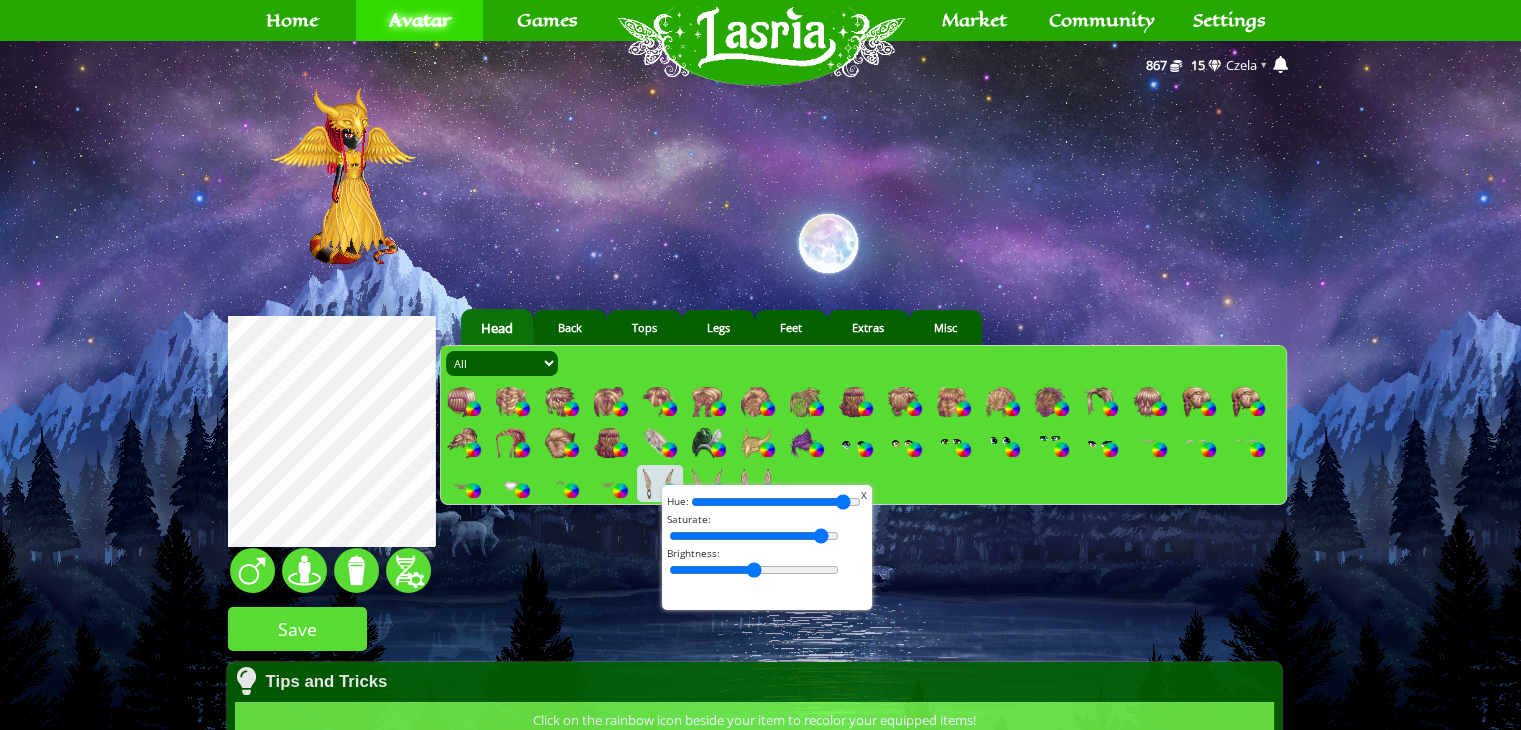 drag, startPoint x: 742, startPoint y: 536, endPoint x: 834, endPoint y: 540, distance: 92.086914 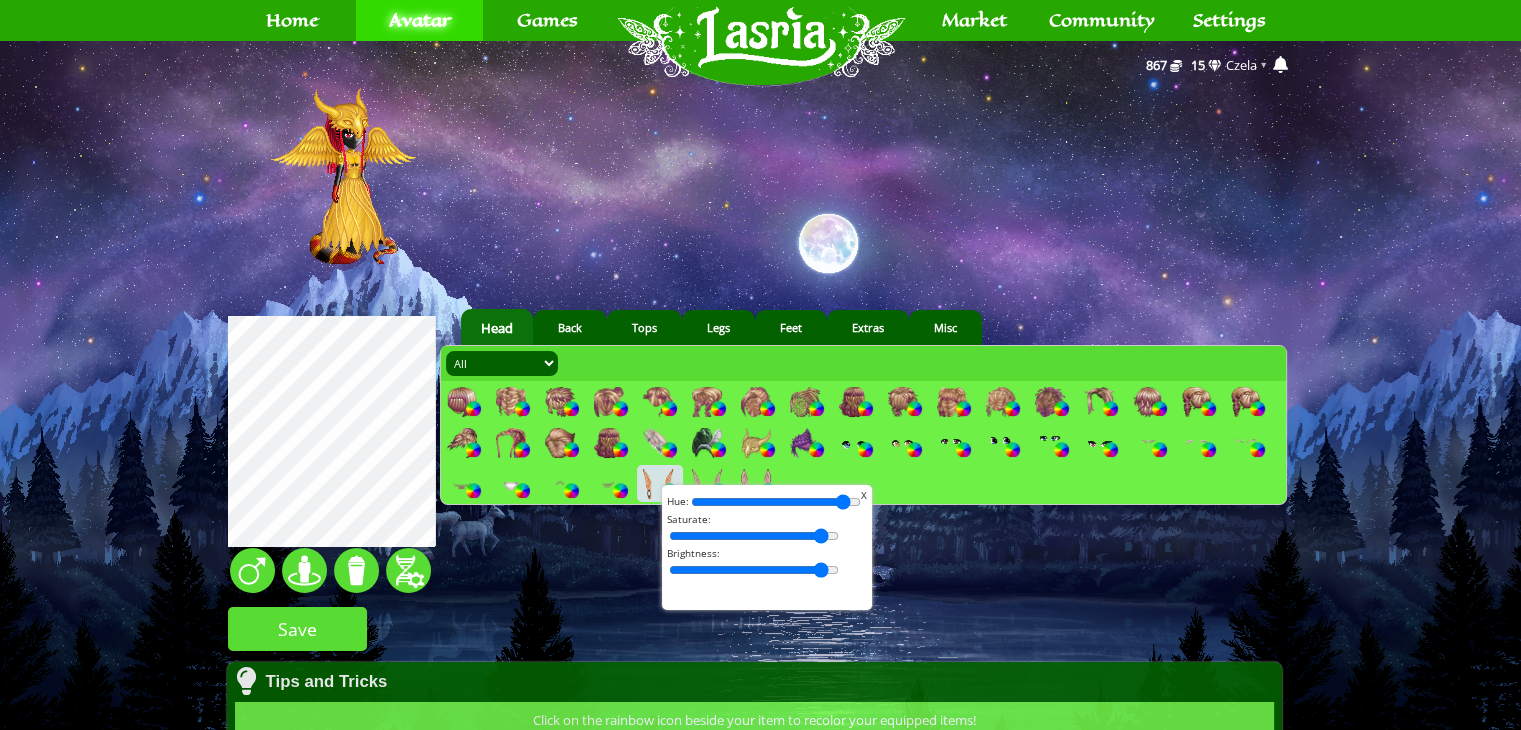 drag, startPoint x: 848, startPoint y: 581, endPoint x: 867, endPoint y: 584, distance: 19.235384 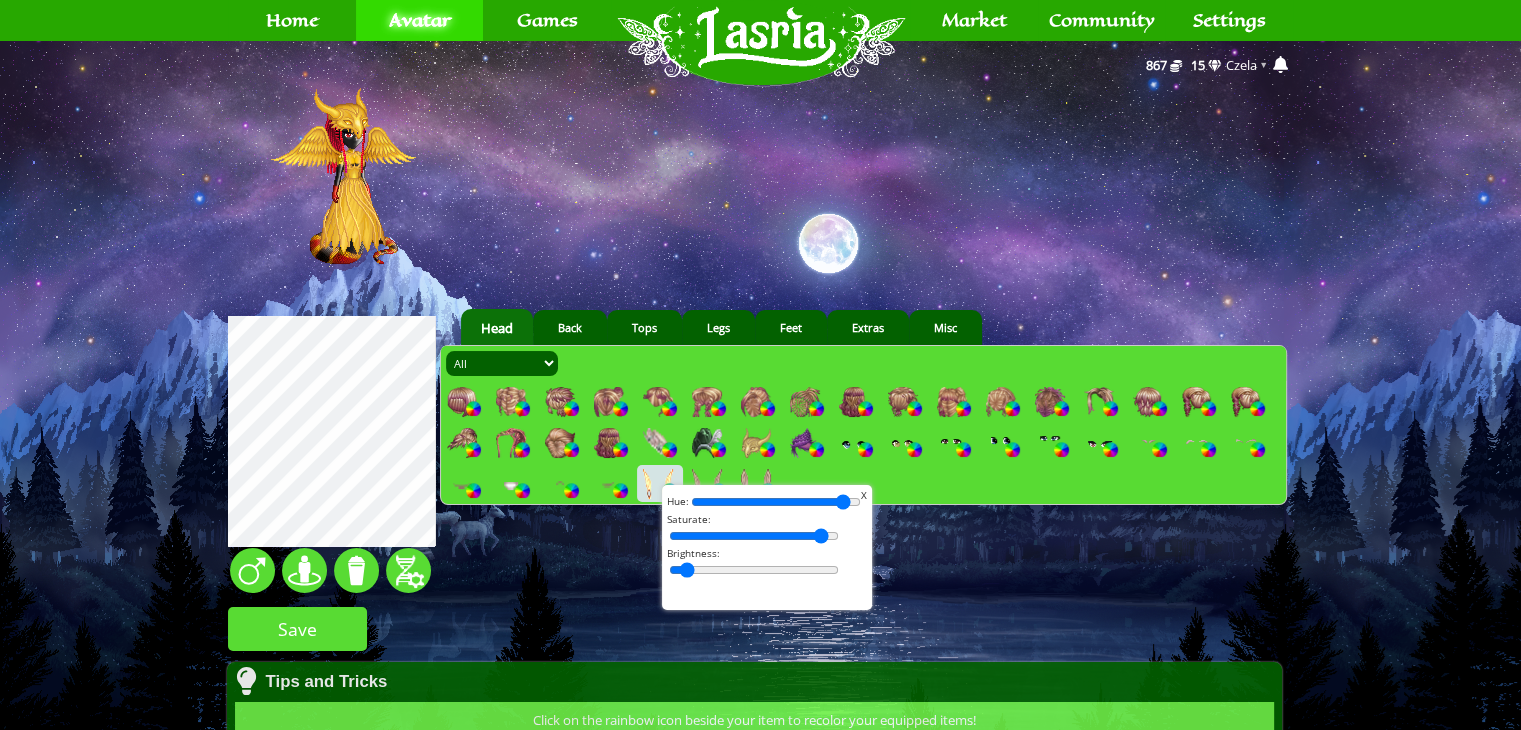 drag, startPoint x: 812, startPoint y: 568, endPoint x: 597, endPoint y: 570, distance: 215.00931 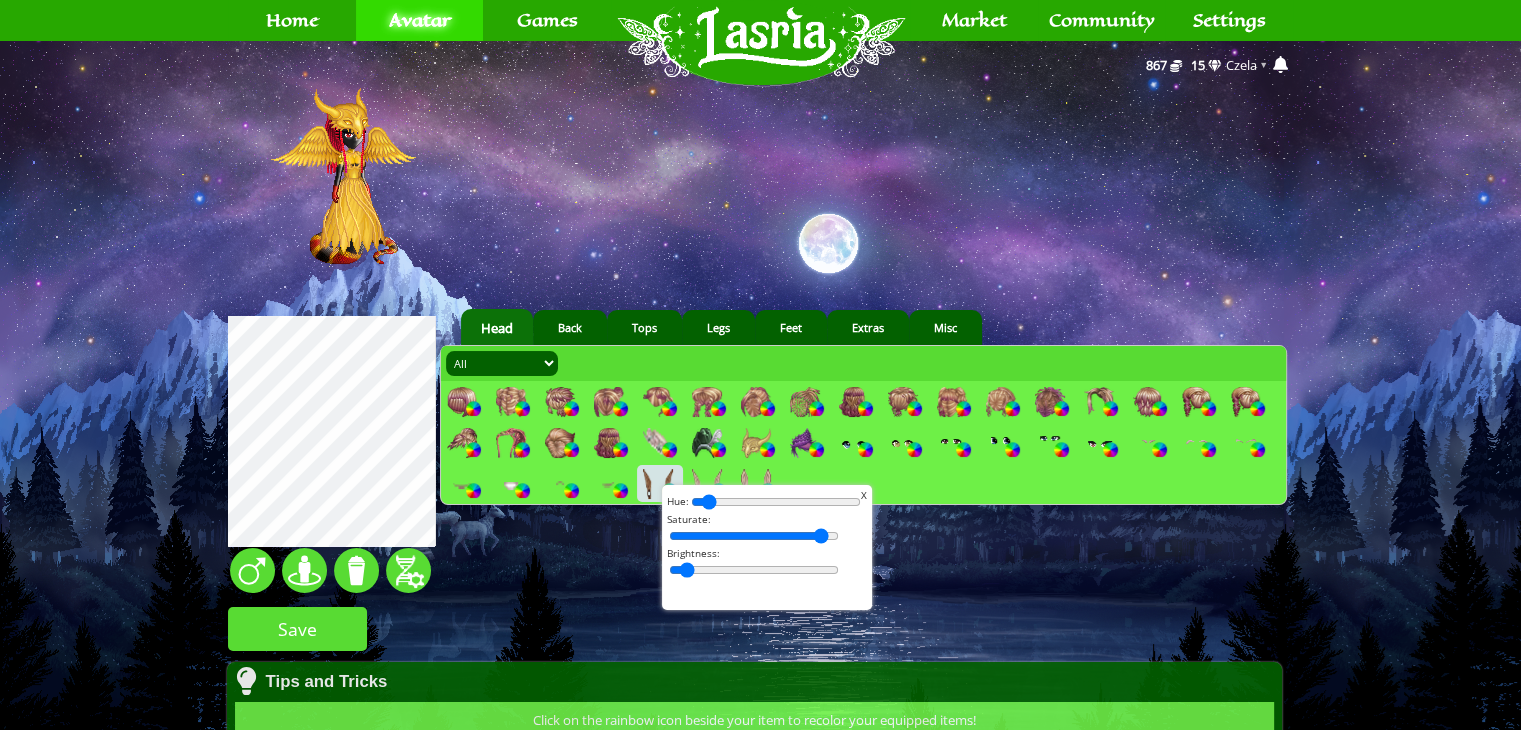 drag, startPoint x: 828, startPoint y: 505, endPoint x: 476, endPoint y: 527, distance: 352.68683 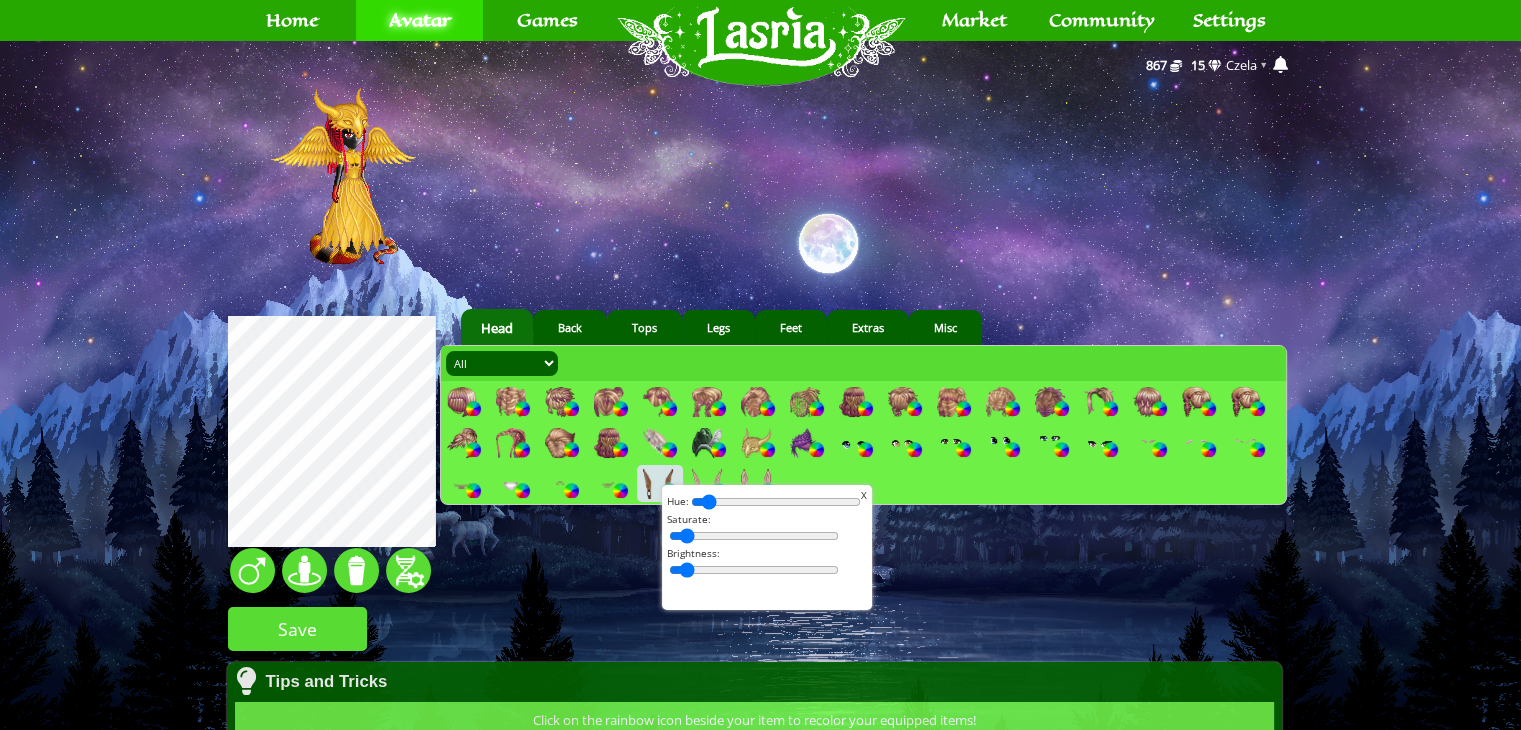 drag, startPoint x: 799, startPoint y: 533, endPoint x: 568, endPoint y: 542, distance: 231.17526 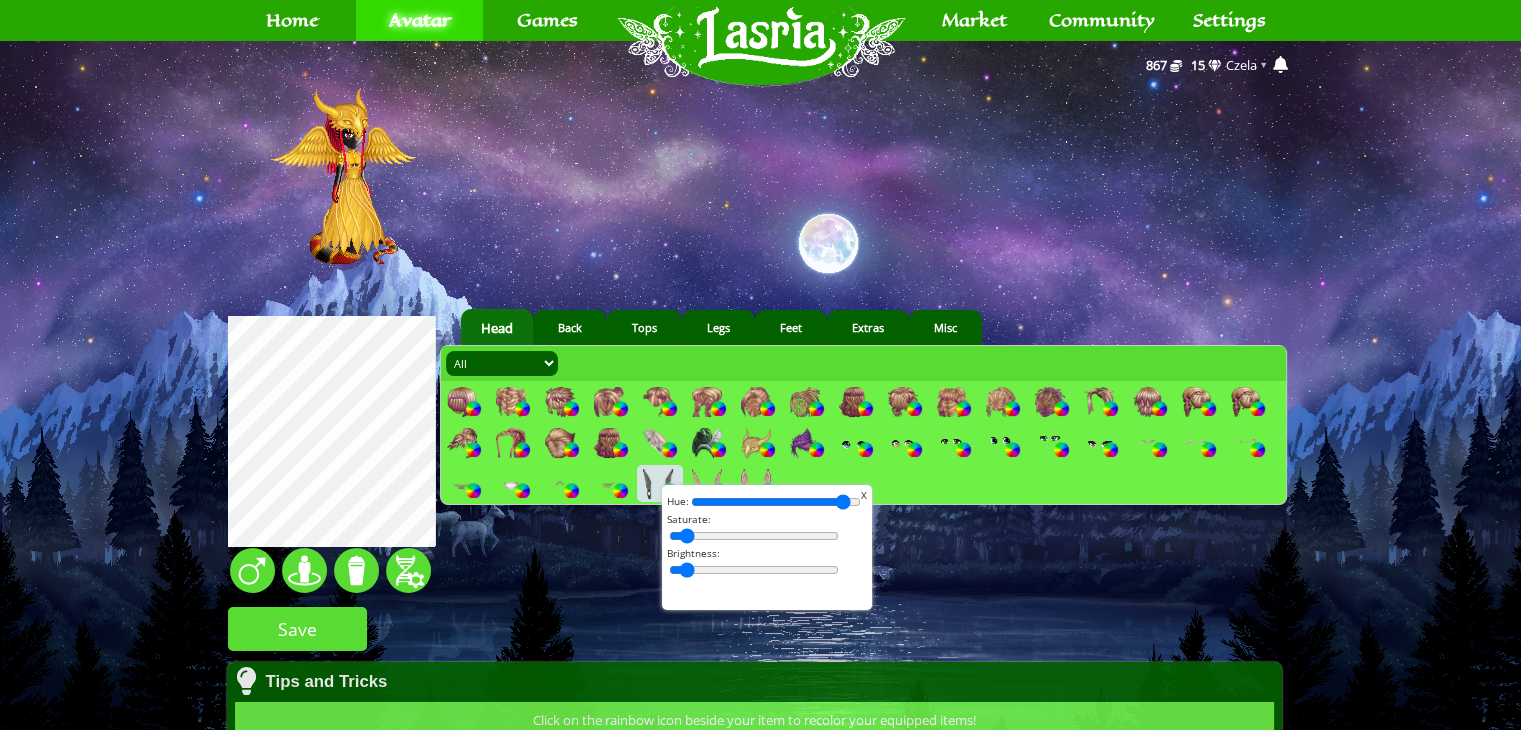 drag, startPoint x: 726, startPoint y: 511, endPoint x: 933, endPoint y: 526, distance: 207.54277 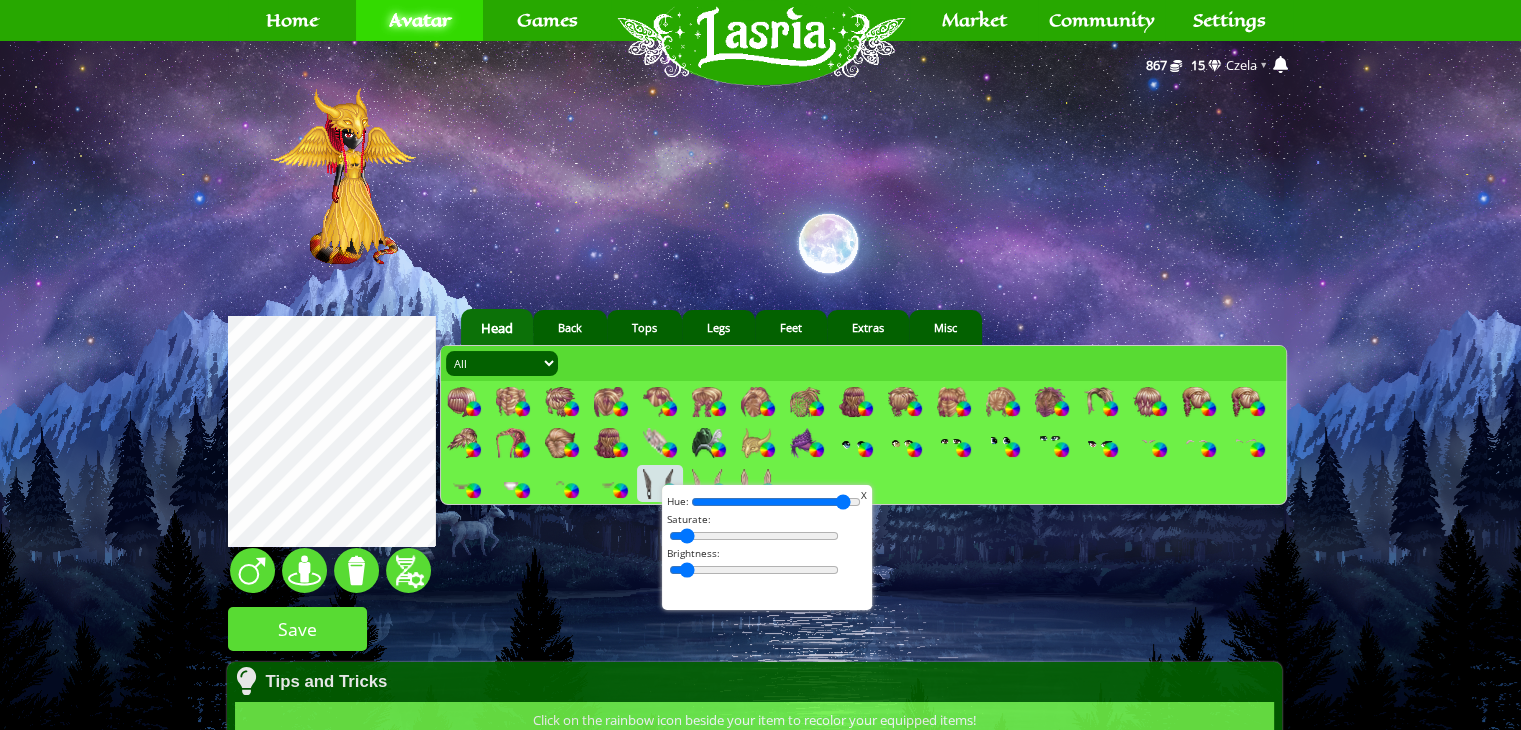 click on "serpent
20
1
1" at bounding box center (760, 597) 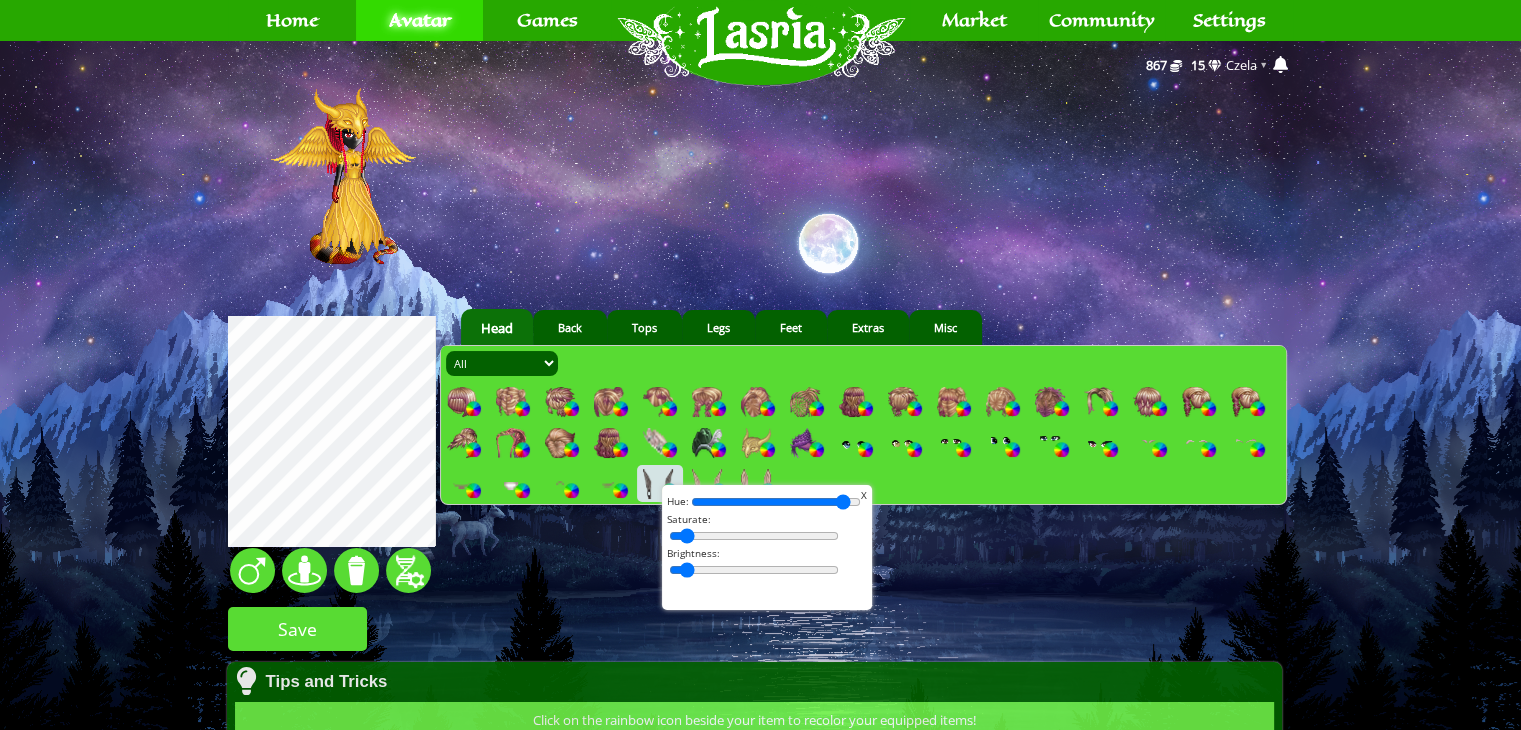 click on "X" at bounding box center (864, 495) 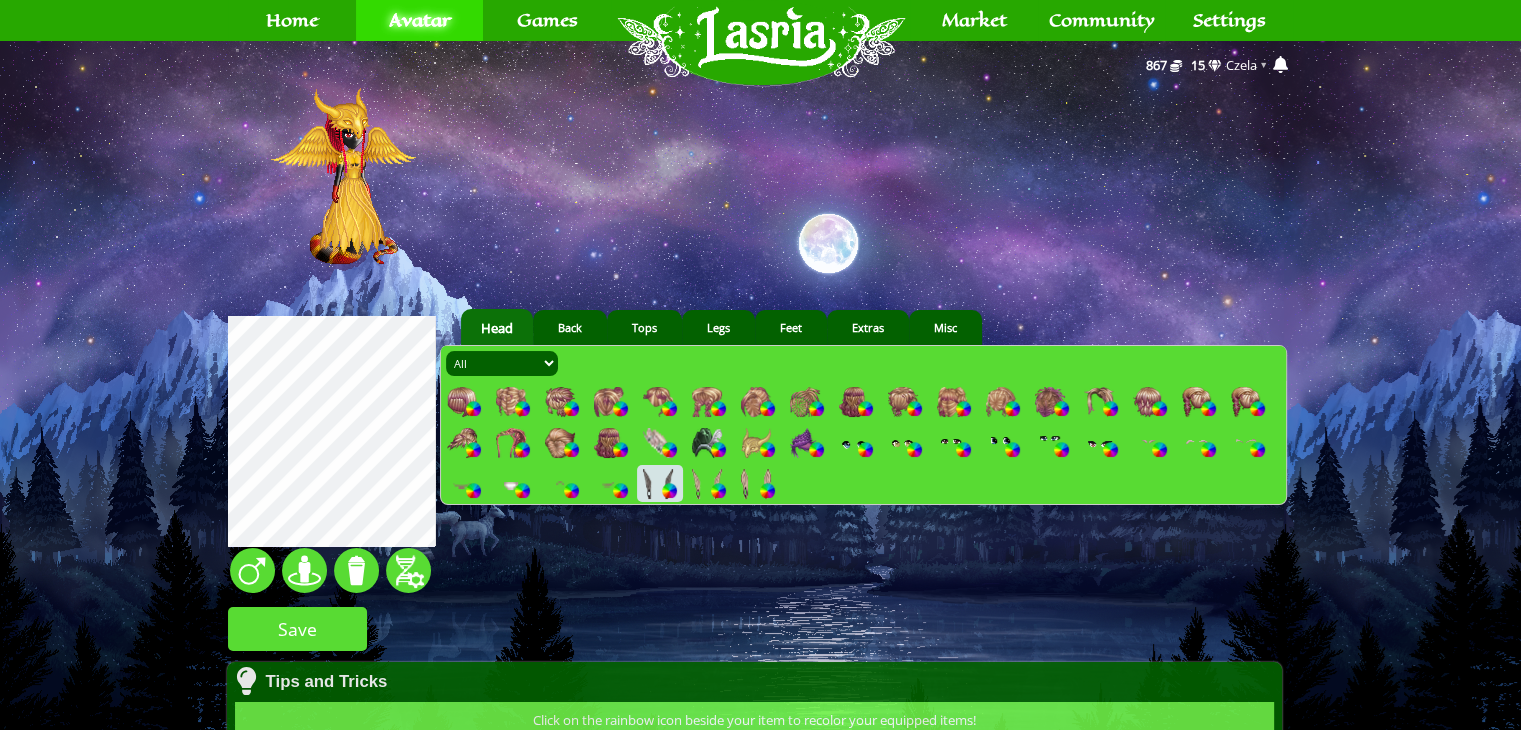 click at bounding box center (609, 484) 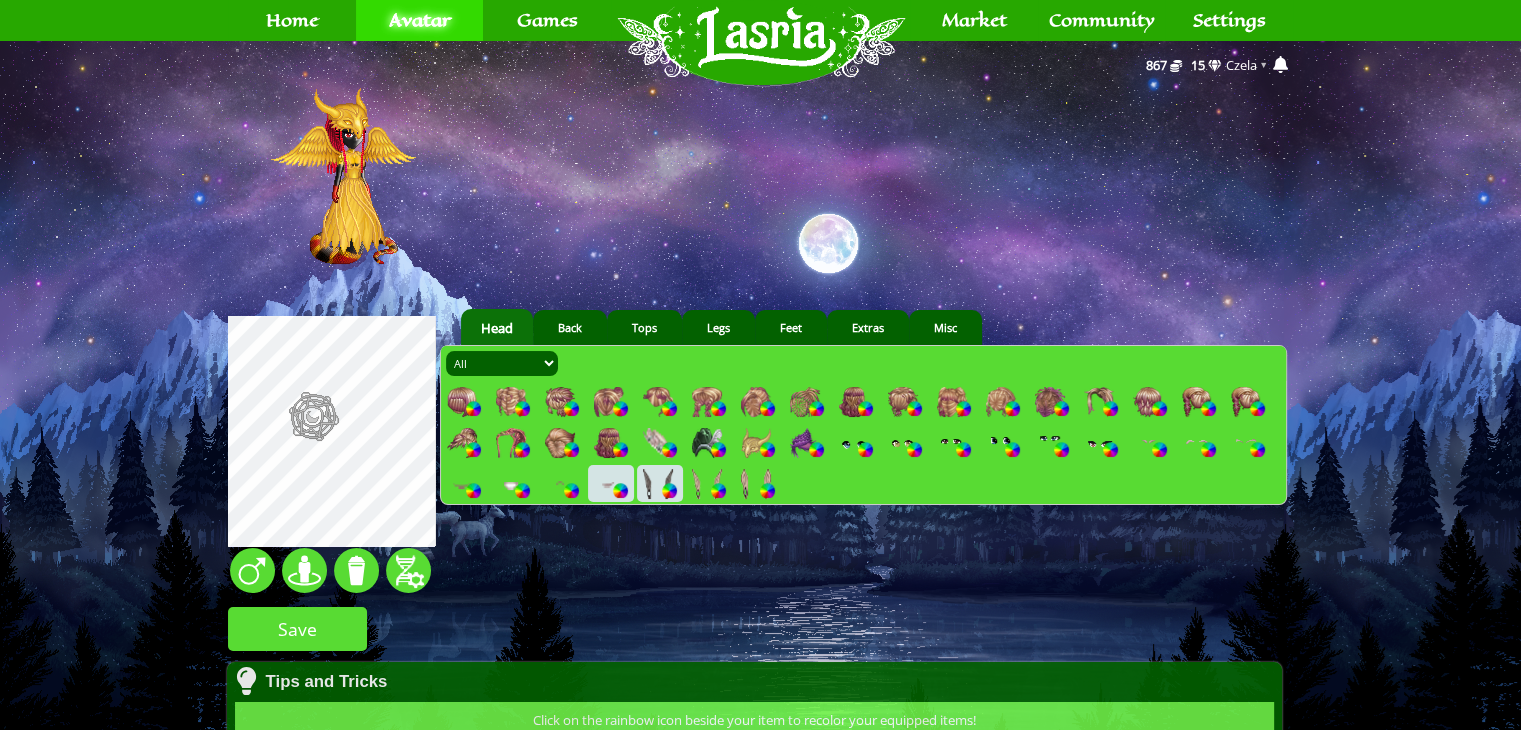 click at bounding box center (620, 490) 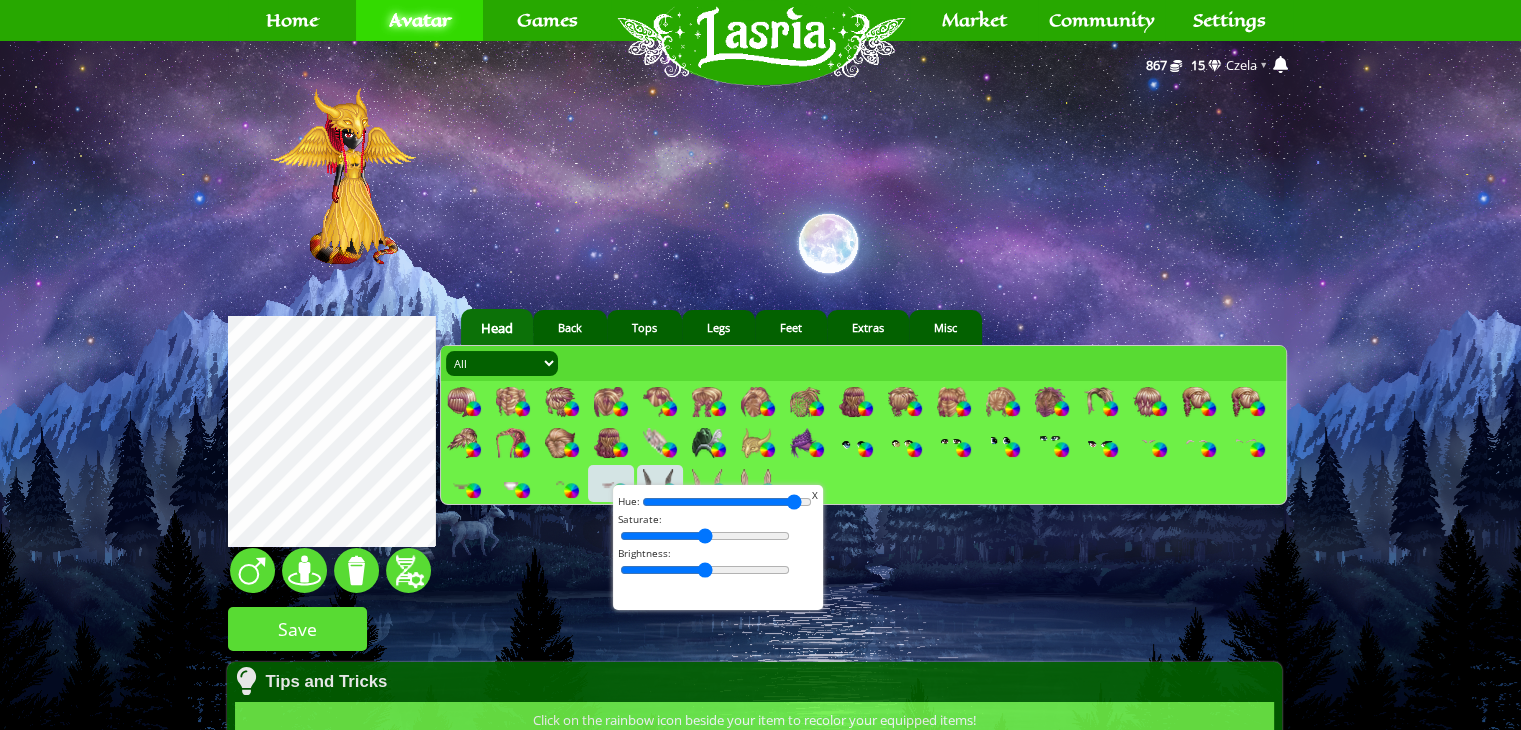 drag, startPoint x: 655, startPoint y: 502, endPoint x: 888, endPoint y: 521, distance: 233.77339 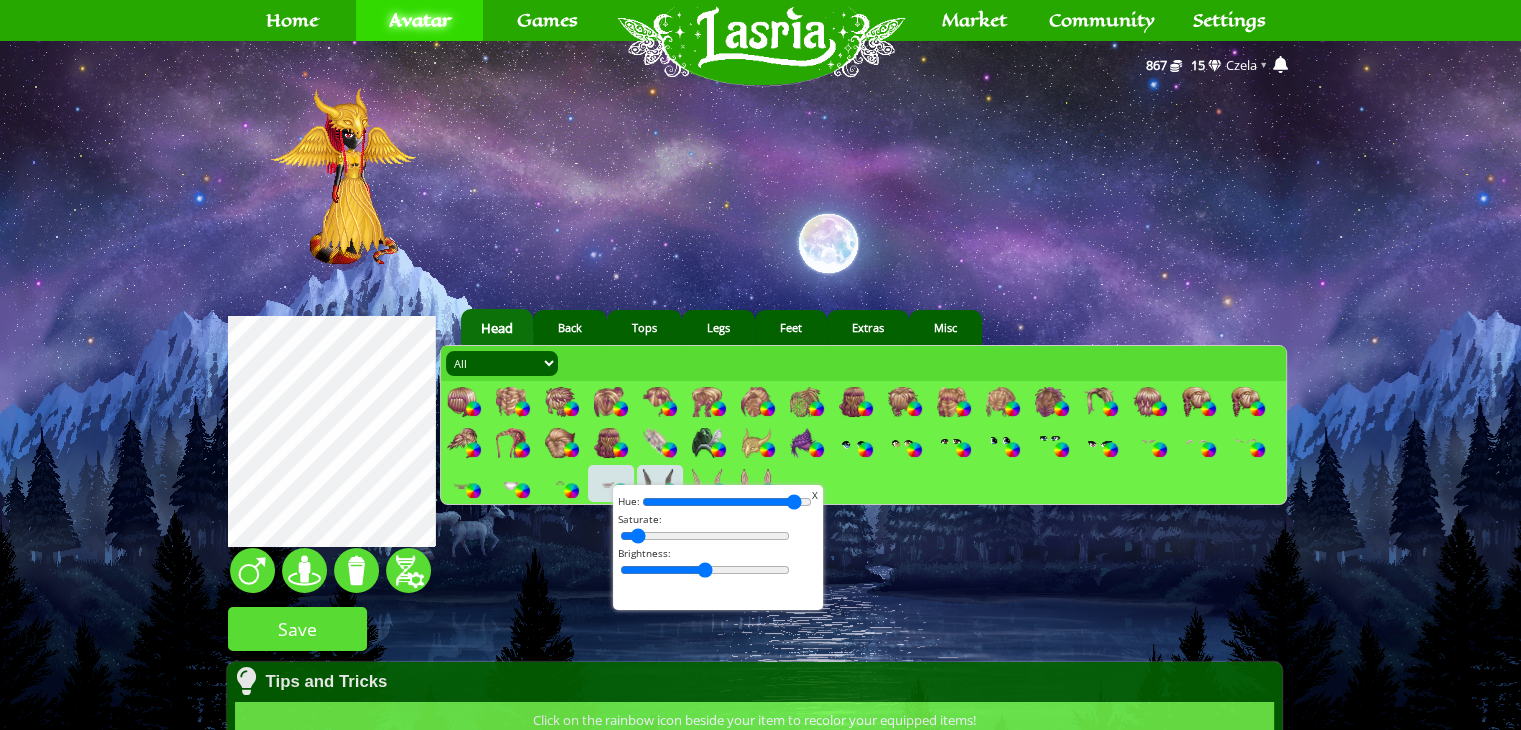 drag, startPoint x: 703, startPoint y: 536, endPoint x: 515, endPoint y: 527, distance: 188.2153 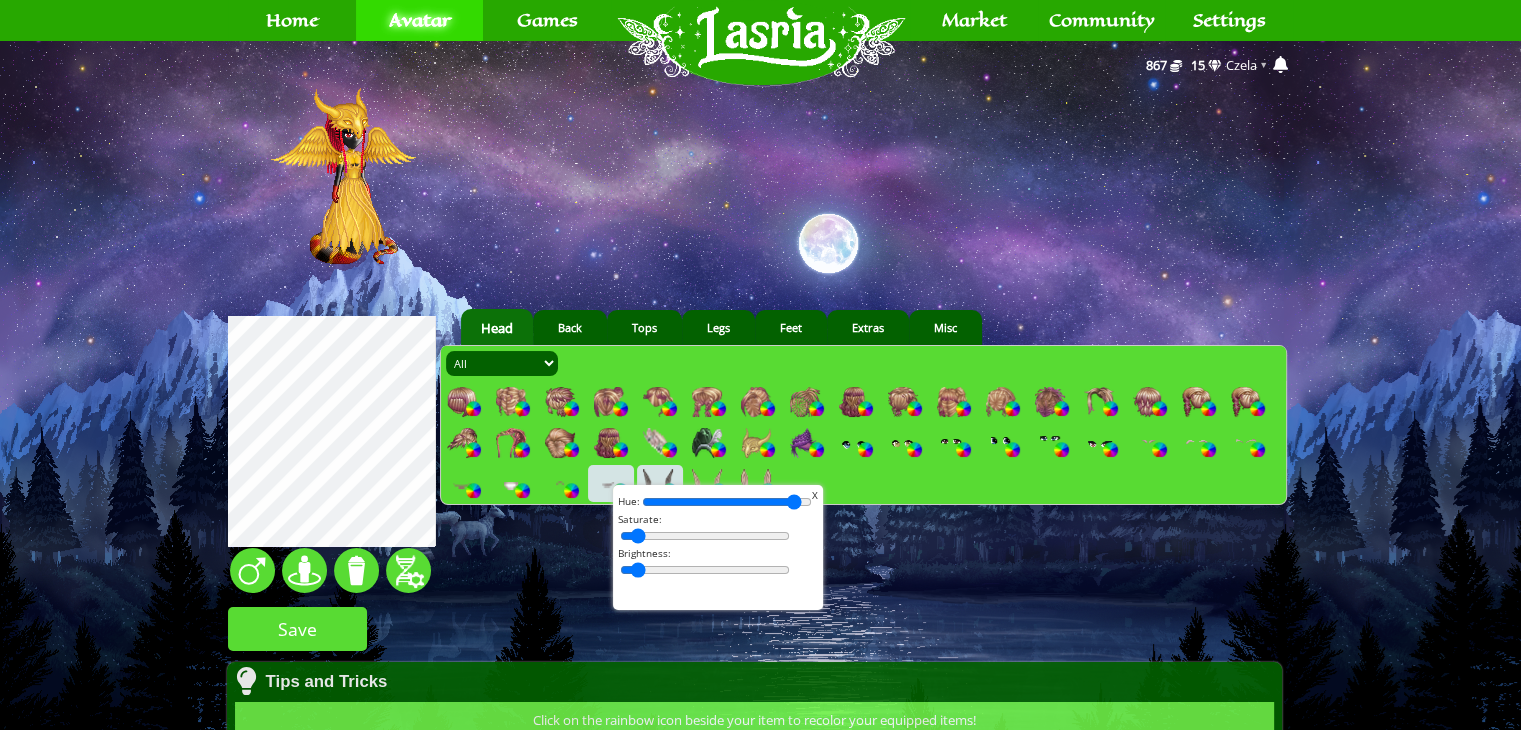 drag, startPoint x: 688, startPoint y: 574, endPoint x: 494, endPoint y: 585, distance: 194.3116 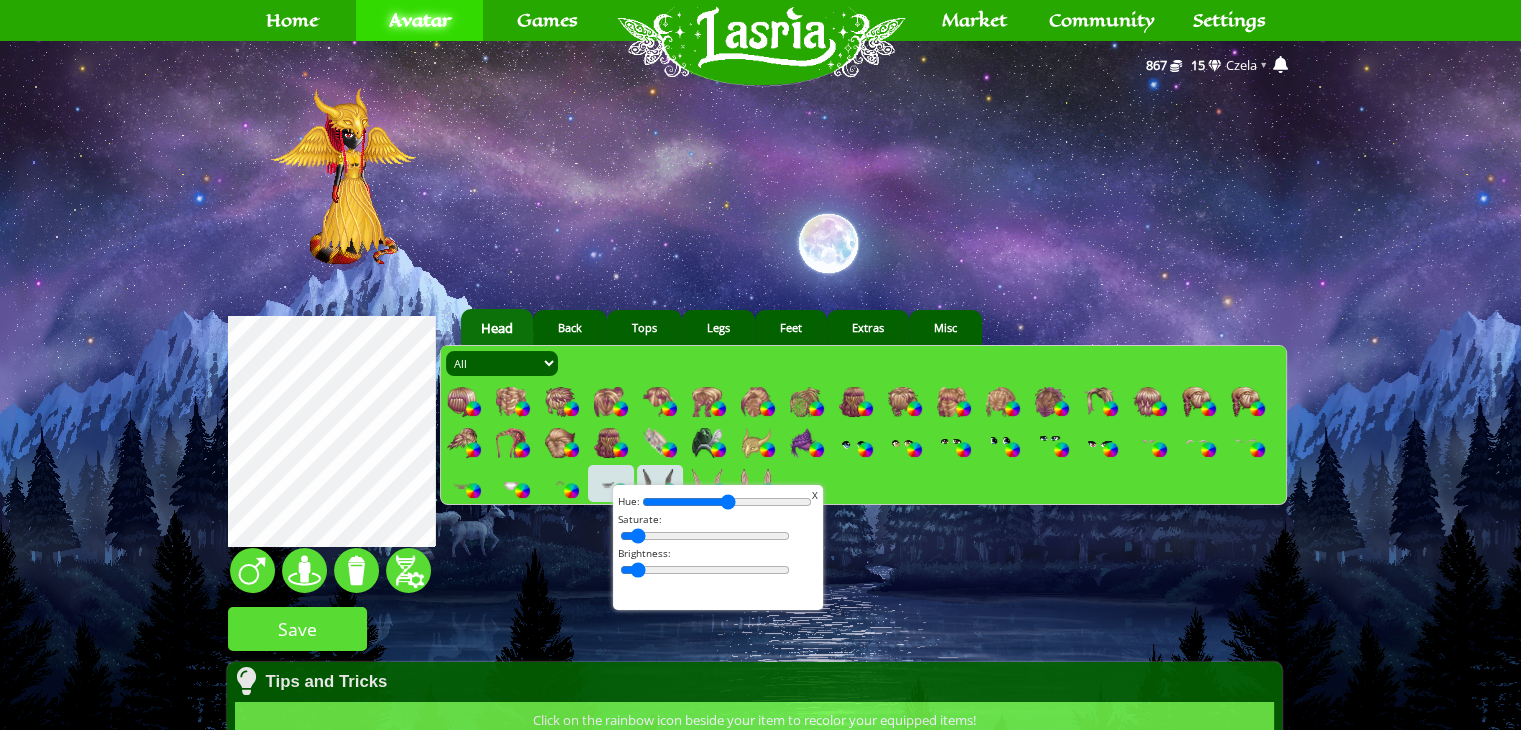 click at bounding box center [727, 502] 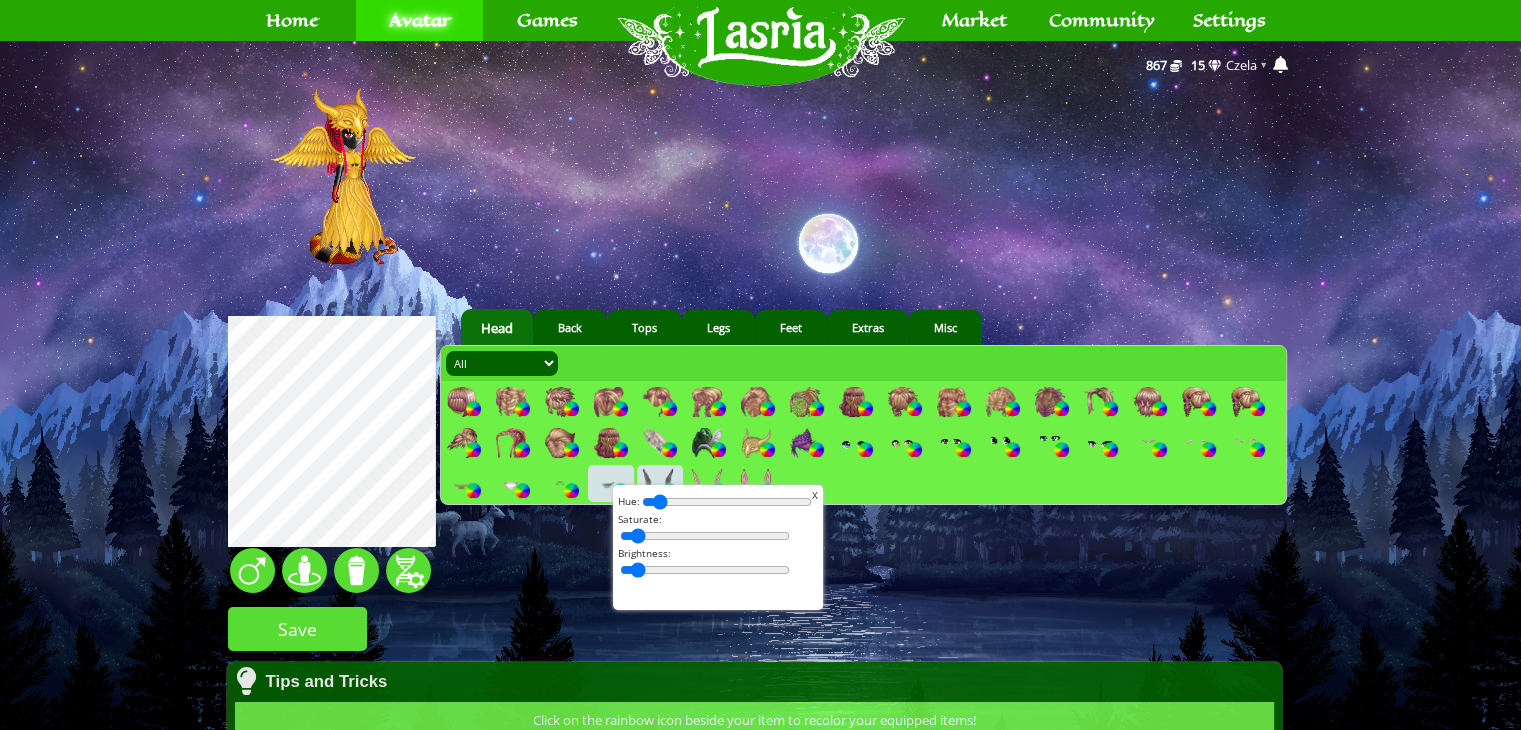 drag, startPoint x: 711, startPoint y: 495, endPoint x: 602, endPoint y: 504, distance: 109.370926 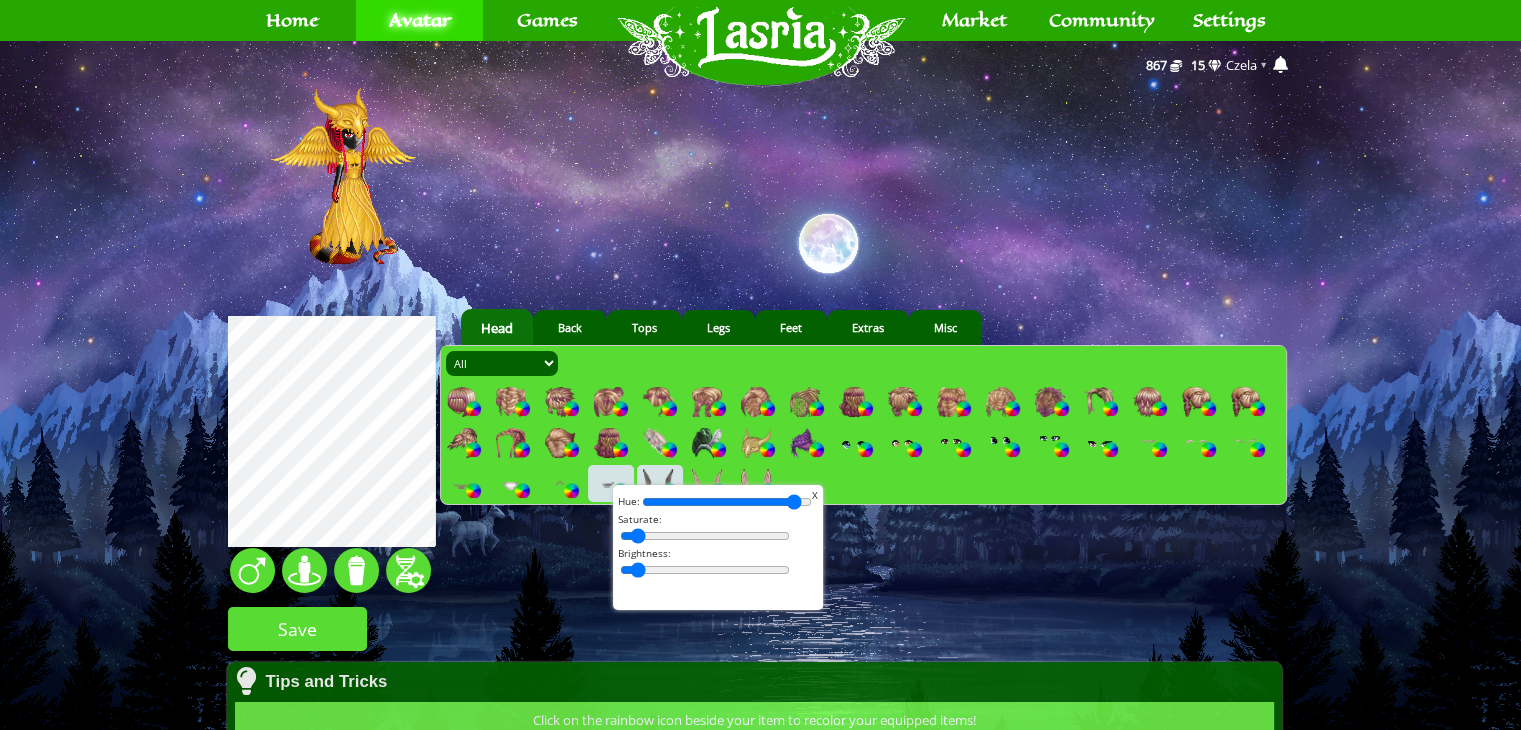 drag, startPoint x: 655, startPoint y: 503, endPoint x: 900, endPoint y: 502, distance: 245.00204 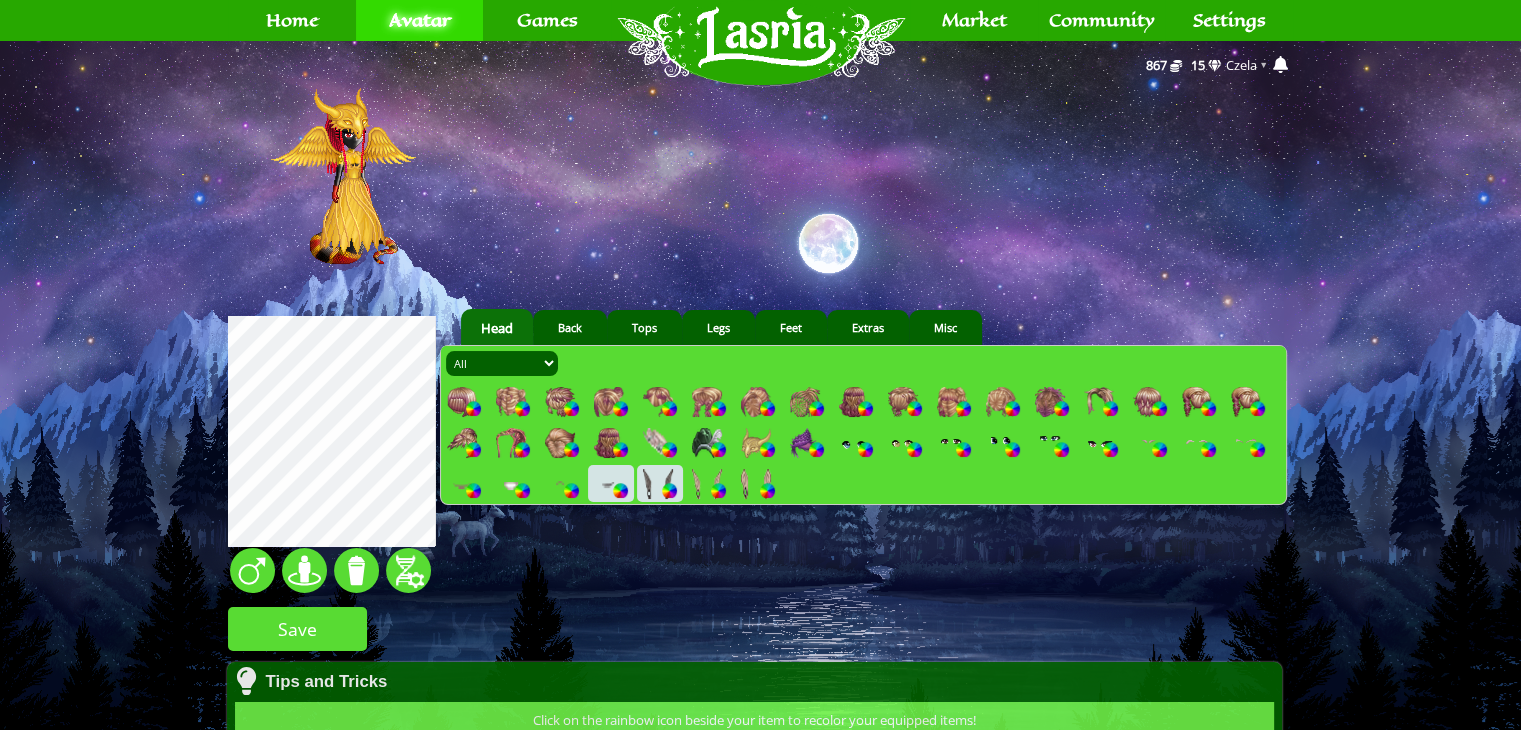 click at bounding box center [609, 484] 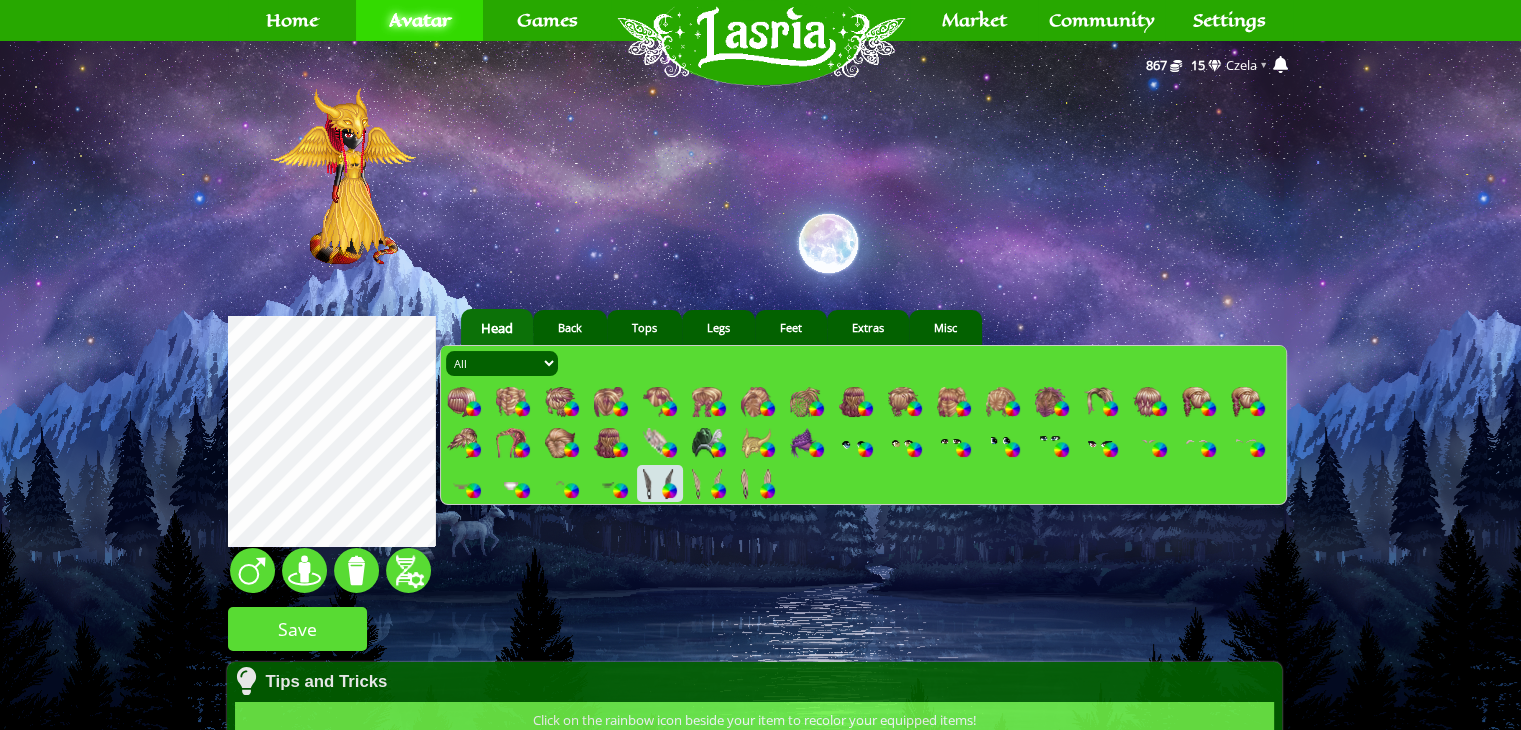 click at bounding box center [462, 484] 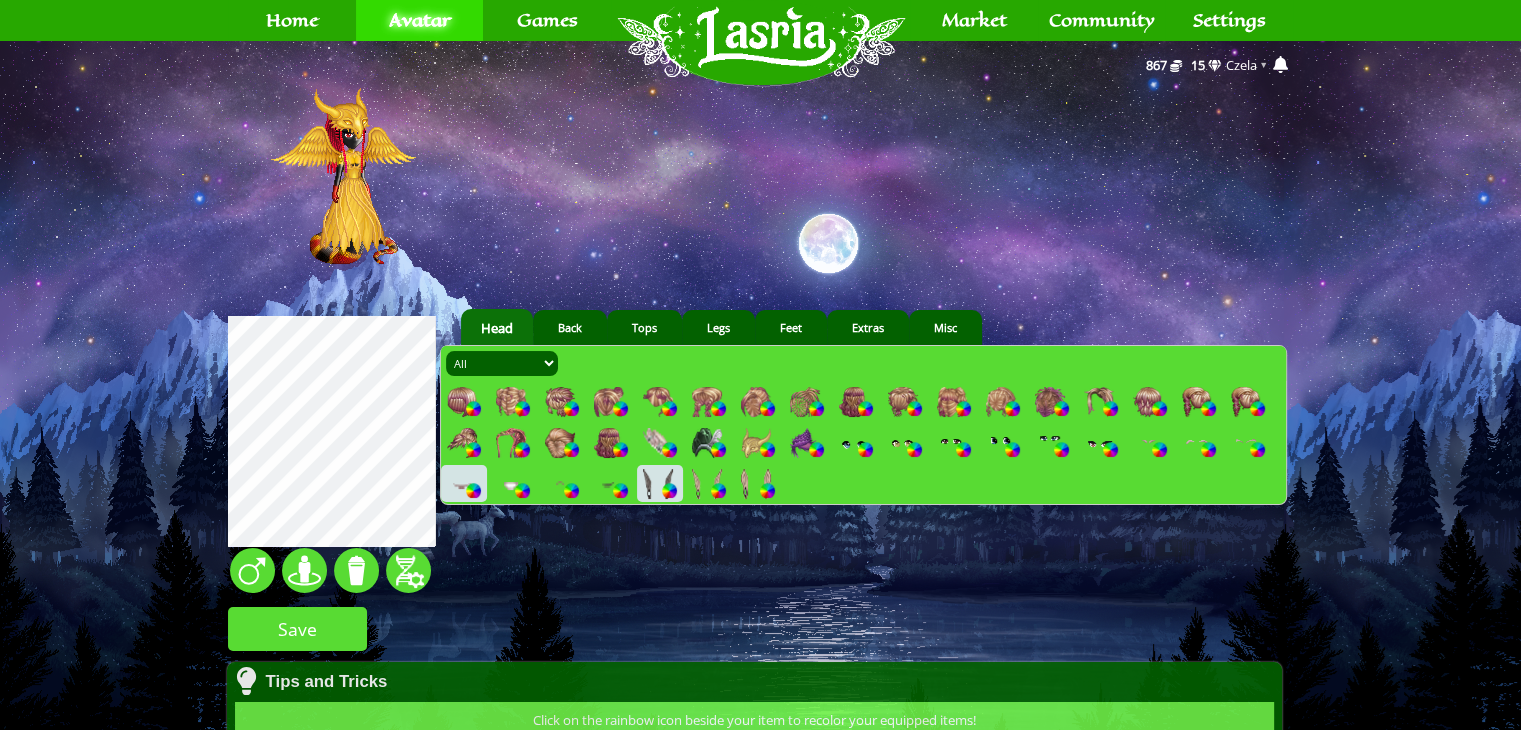 click at bounding box center [473, 490] 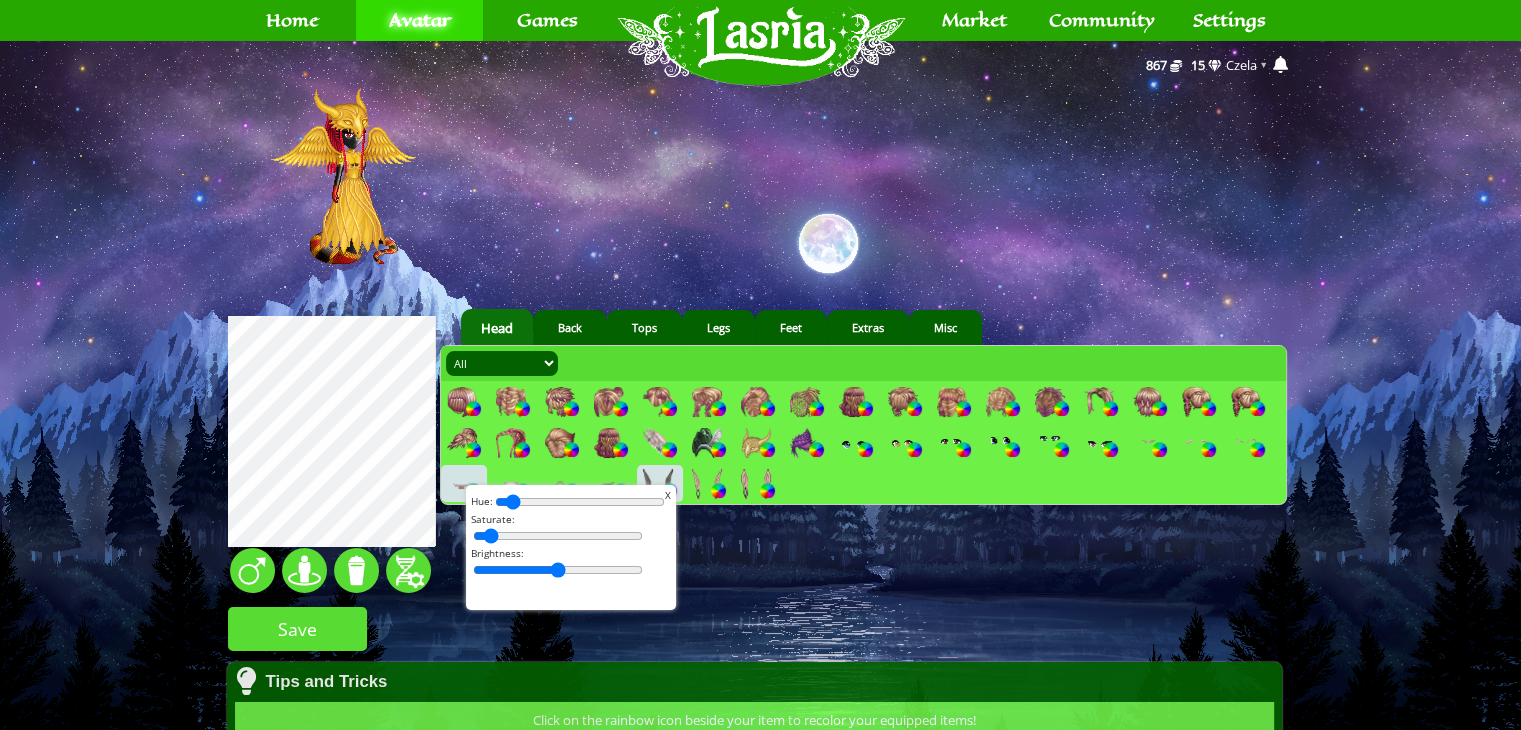 drag, startPoint x: 548, startPoint y: 533, endPoint x: 457, endPoint y: 517, distance: 92.39589 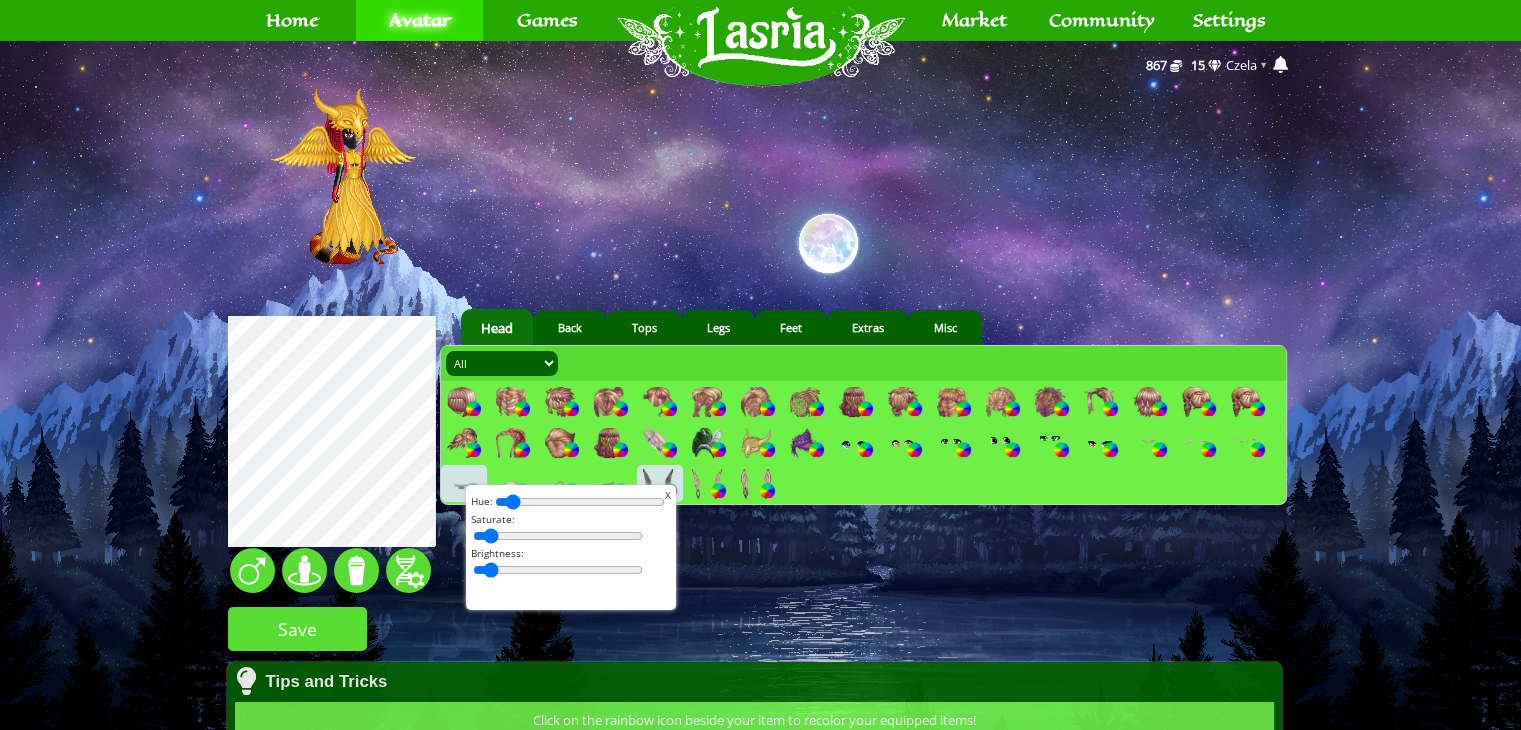 drag, startPoint x: 548, startPoint y: 571, endPoint x: 443, endPoint y: 521, distance: 116.297035 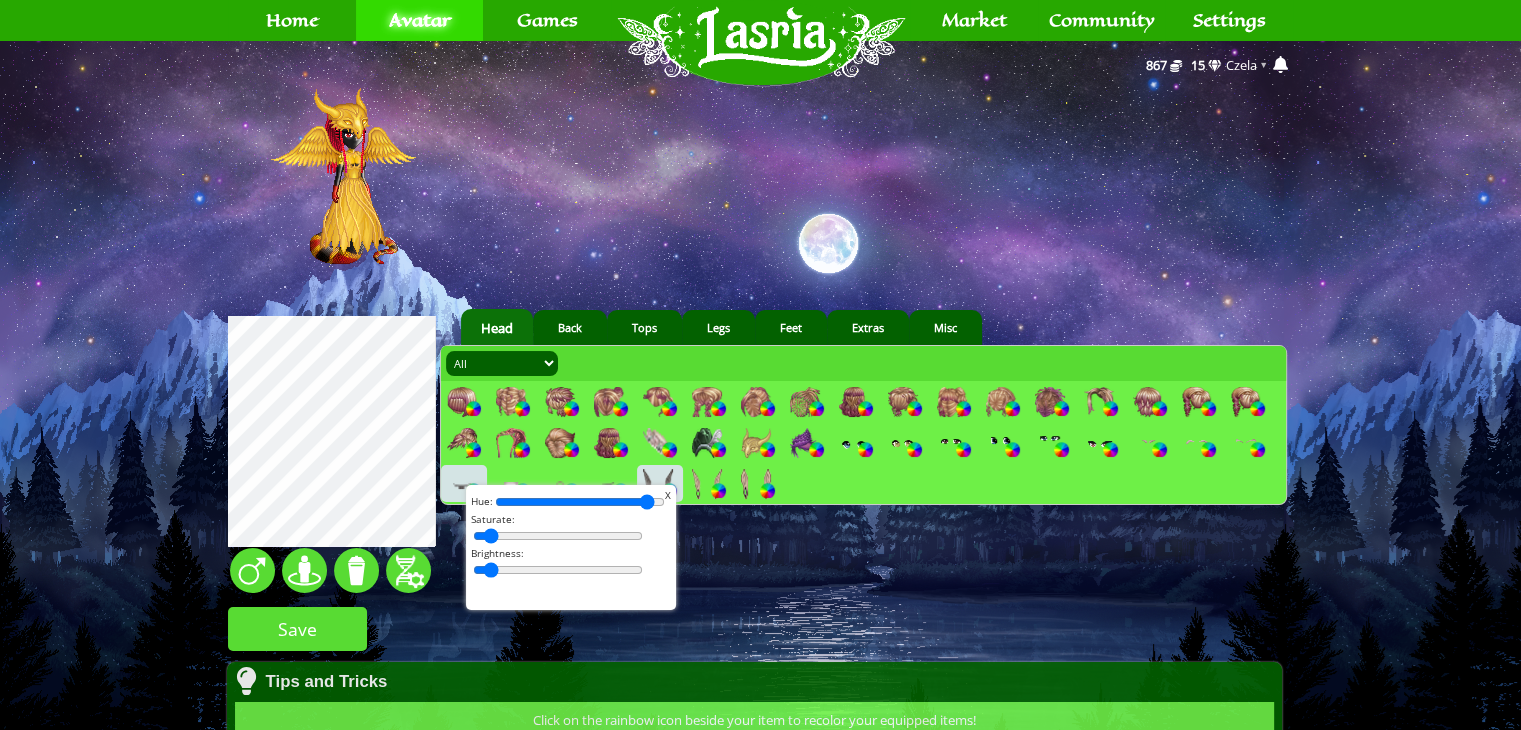 drag, startPoint x: 516, startPoint y: 505, endPoint x: 712, endPoint y: 520, distance: 196.57314 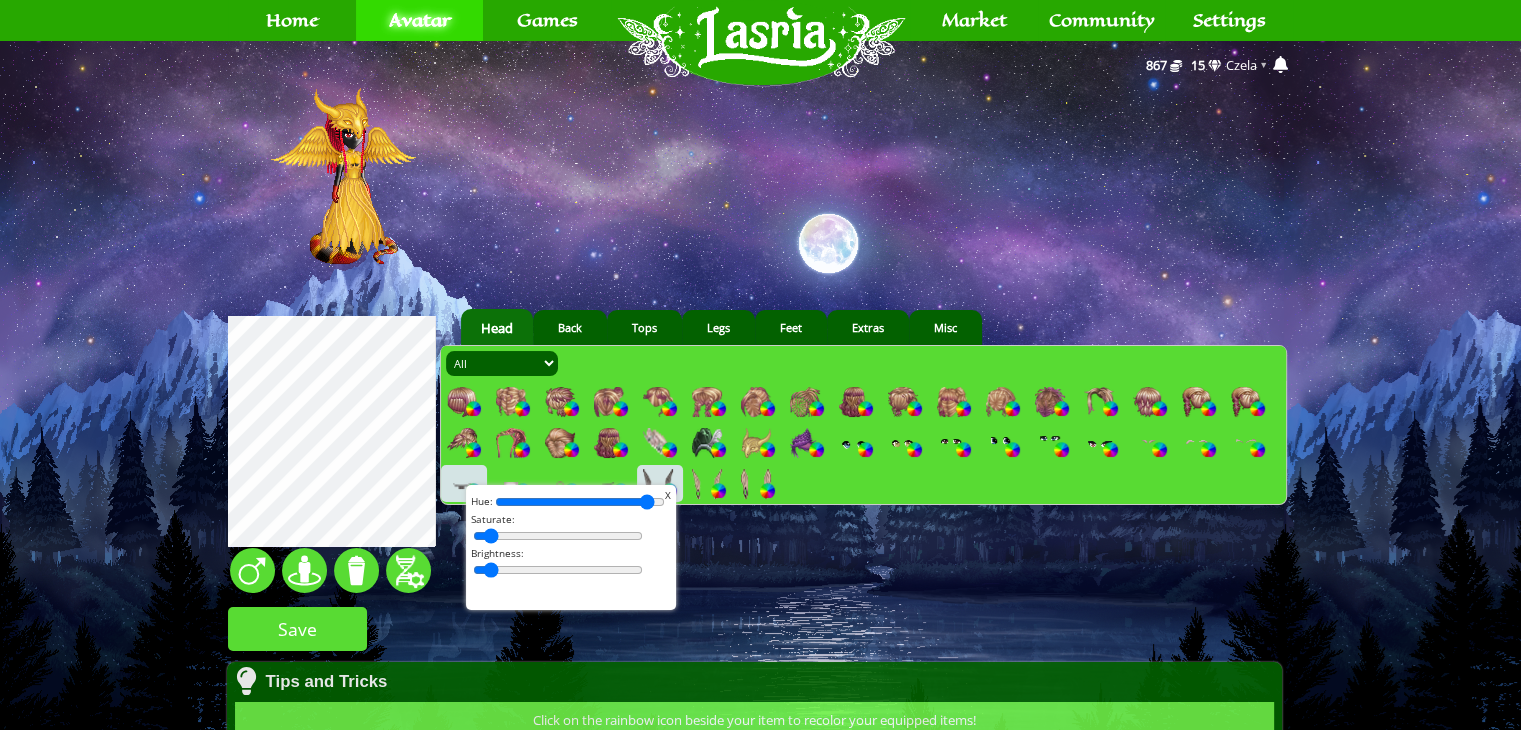 click on "X" at bounding box center (668, 495) 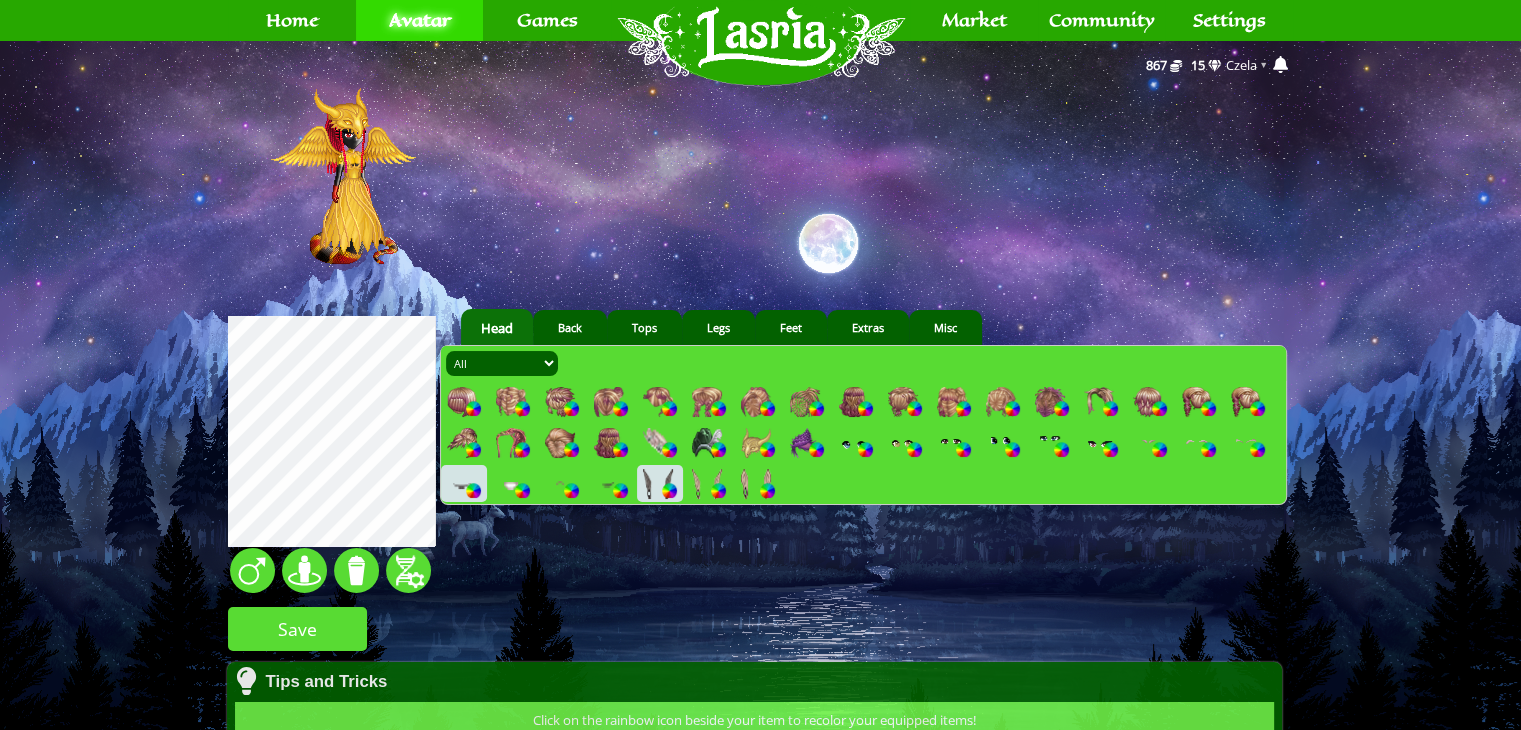 click at bounding box center (462, 484) 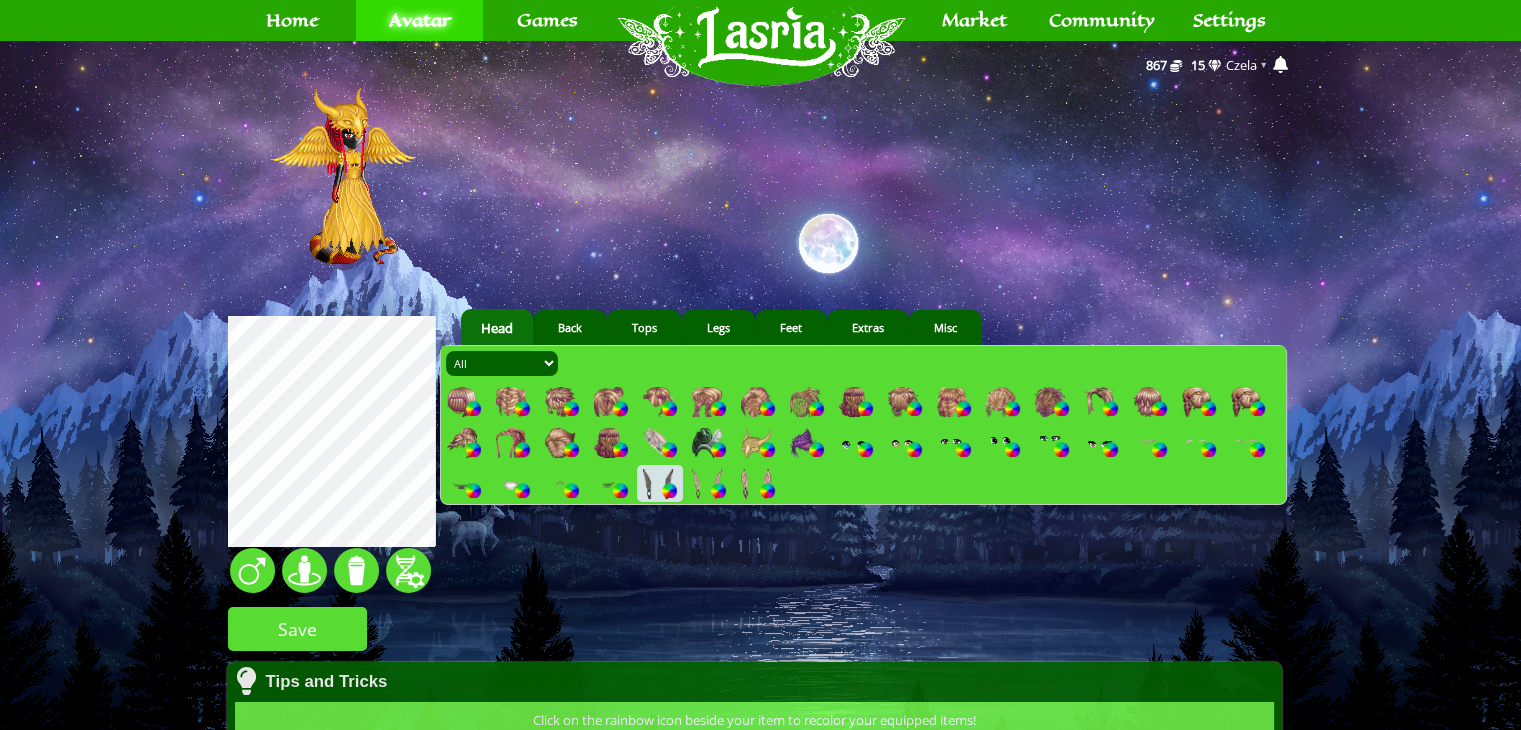click at bounding box center [903, 443] 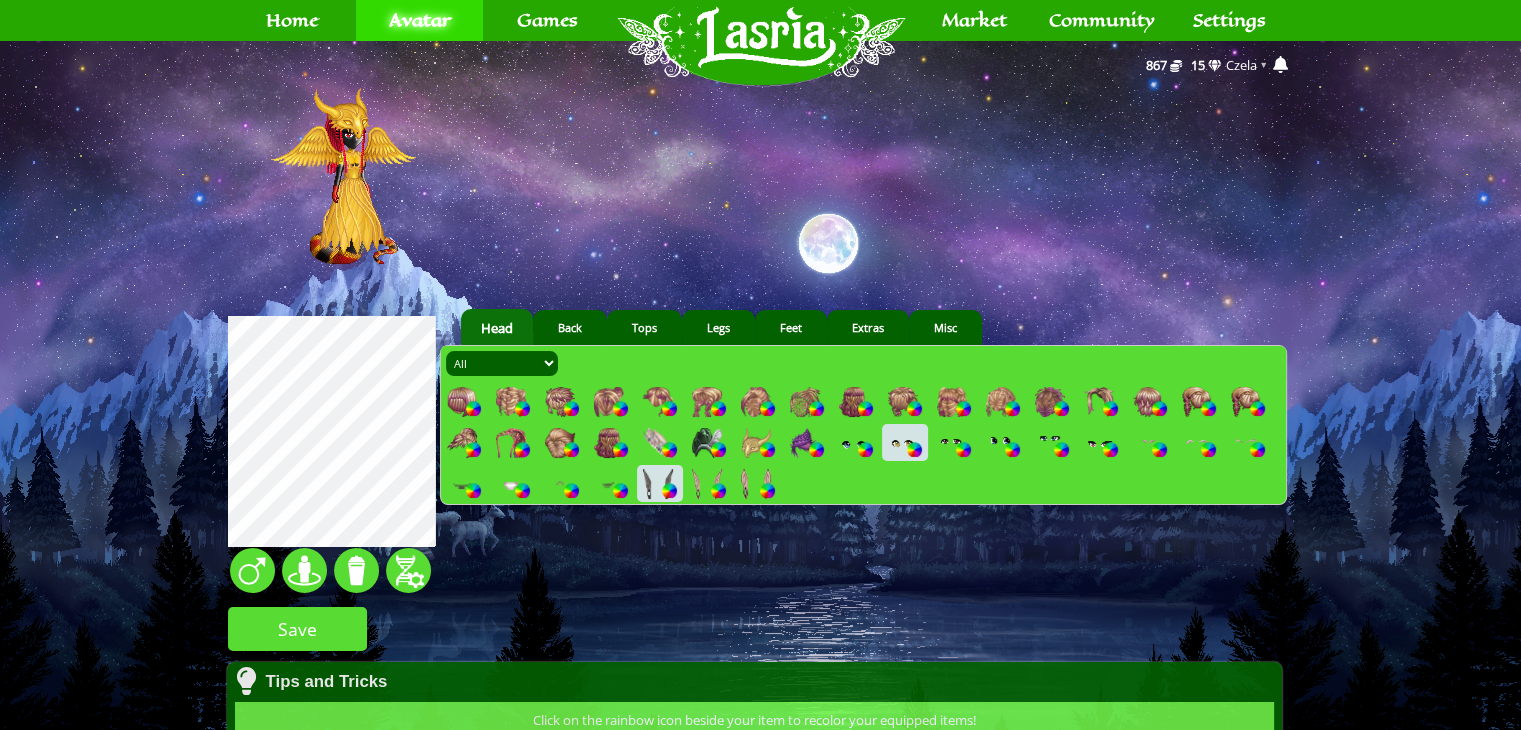 click at bounding box center (511, 443) 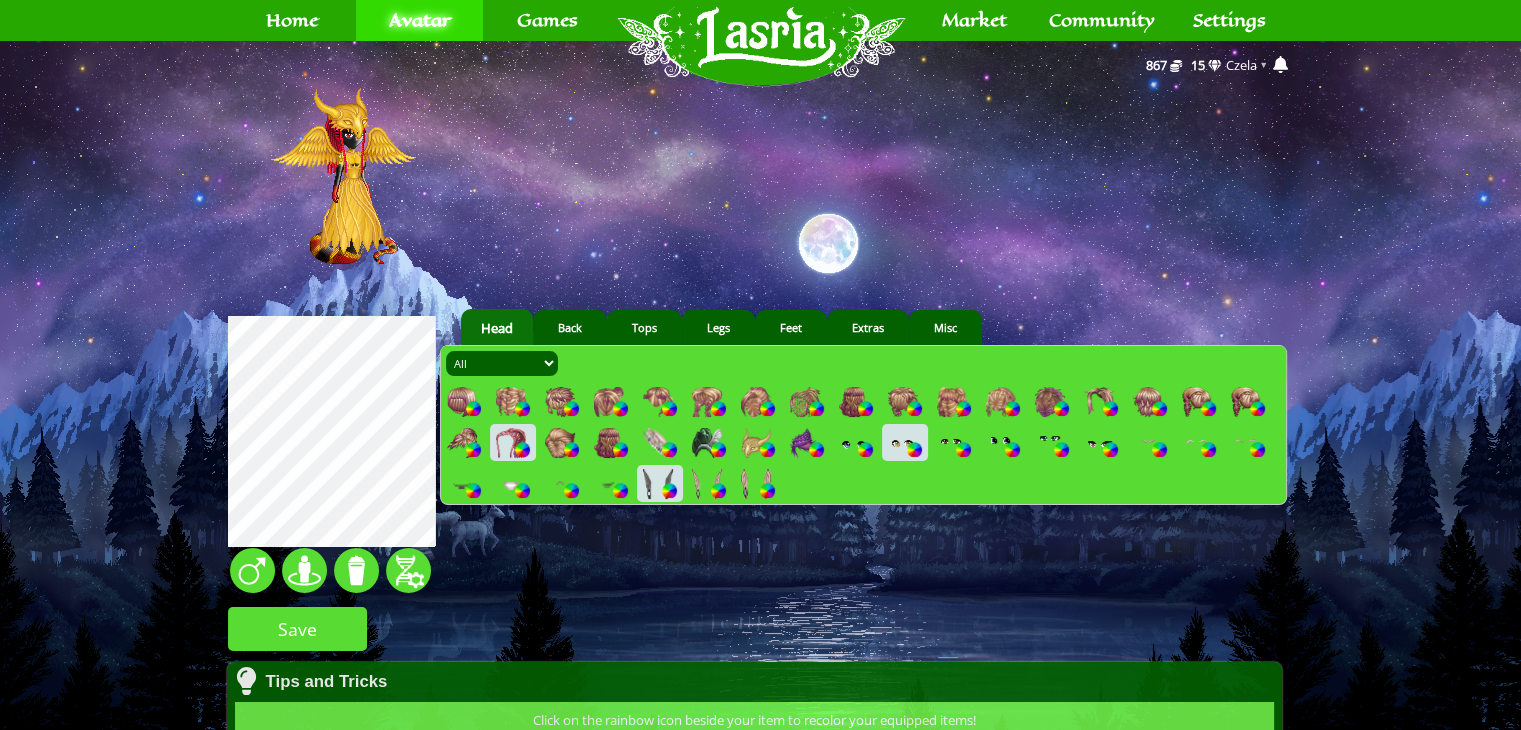 click at bounding box center (511, 443) 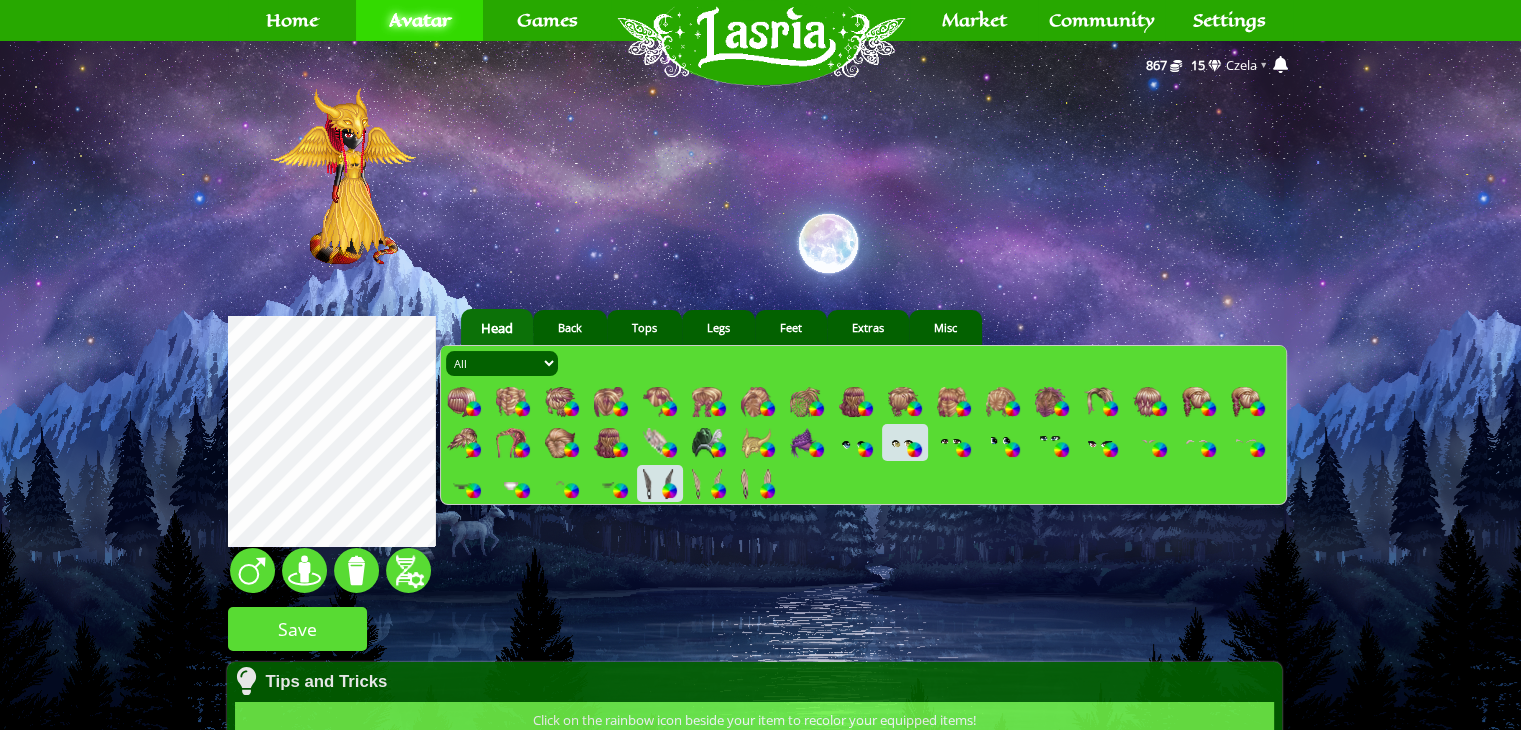 click at bounding box center [511, 443] 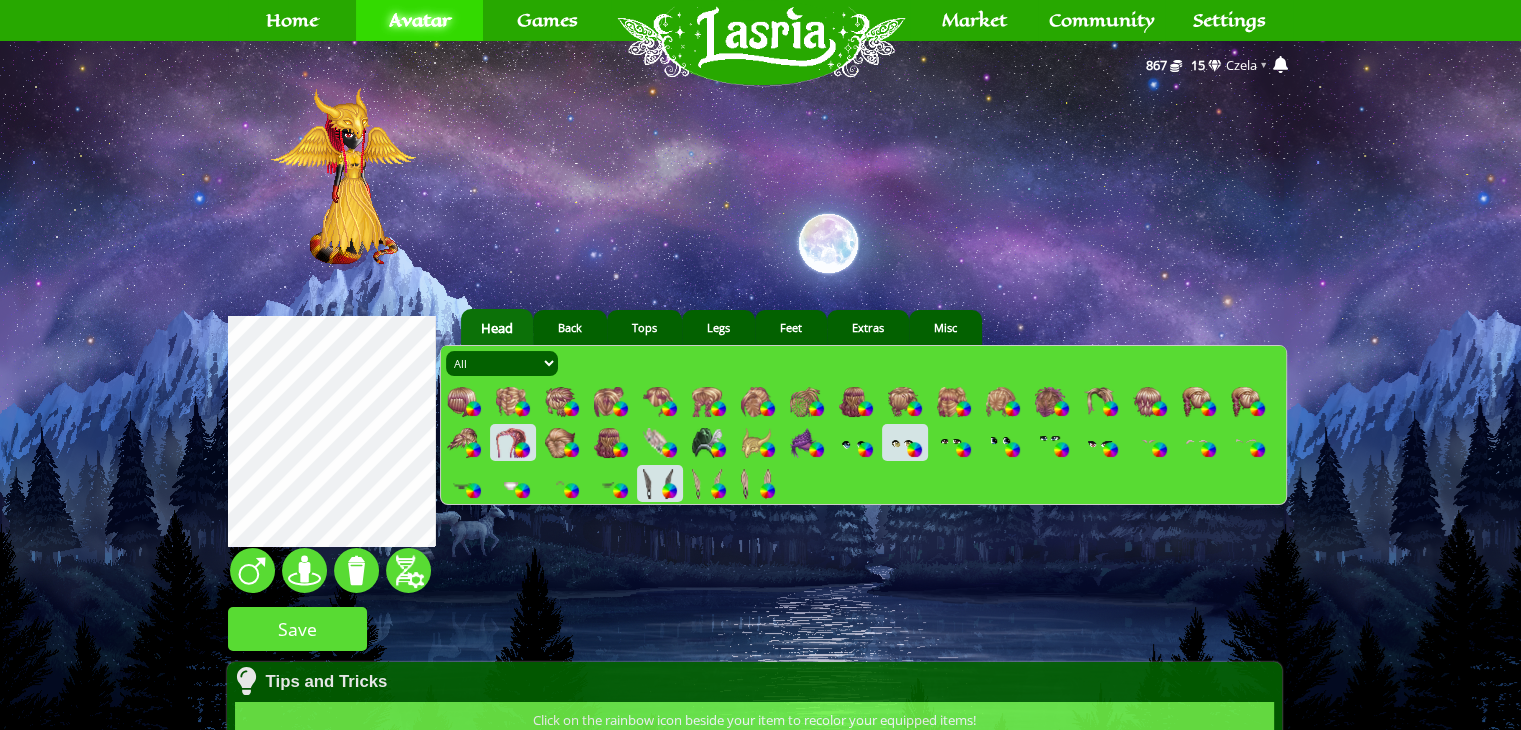 click at bounding box center (658, 484) 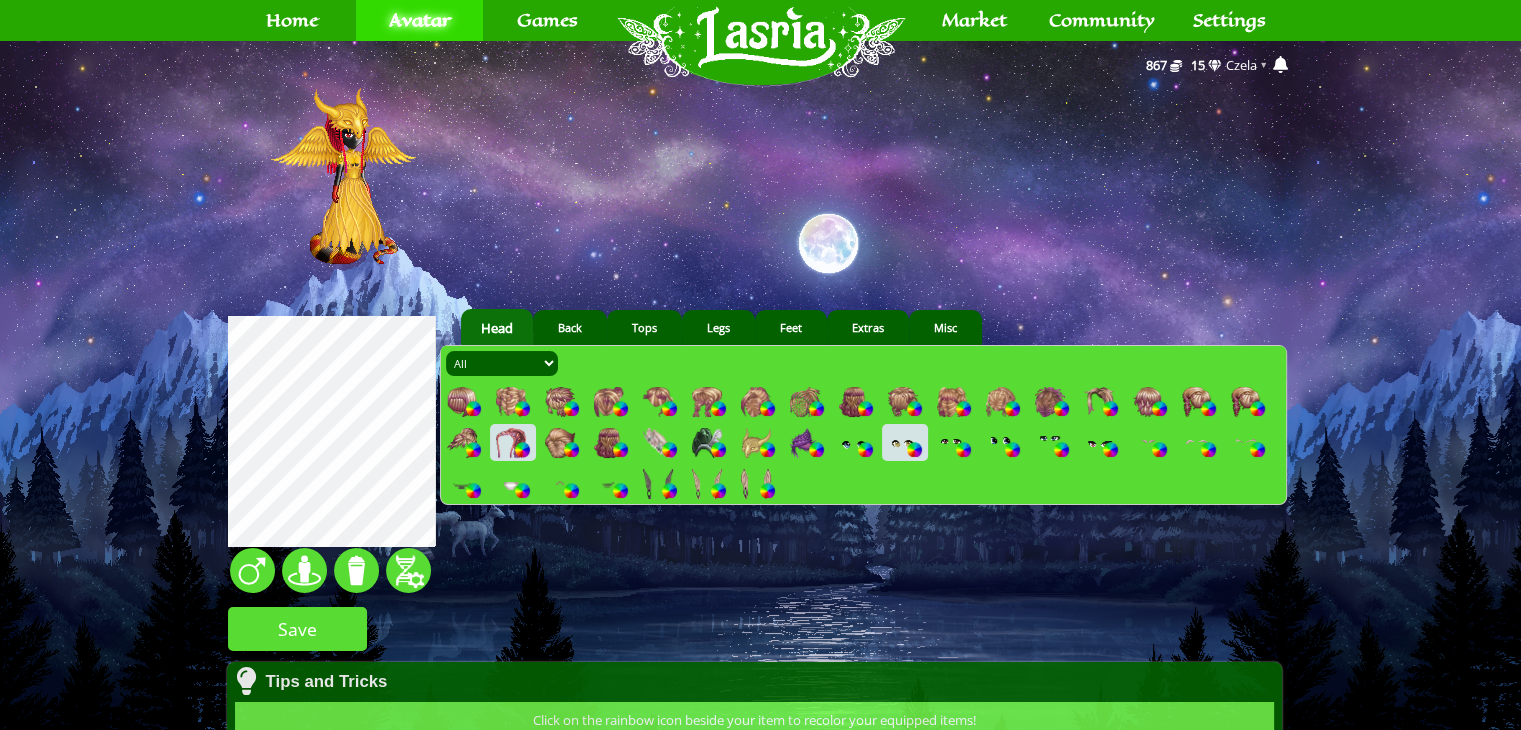 click at bounding box center [511, 443] 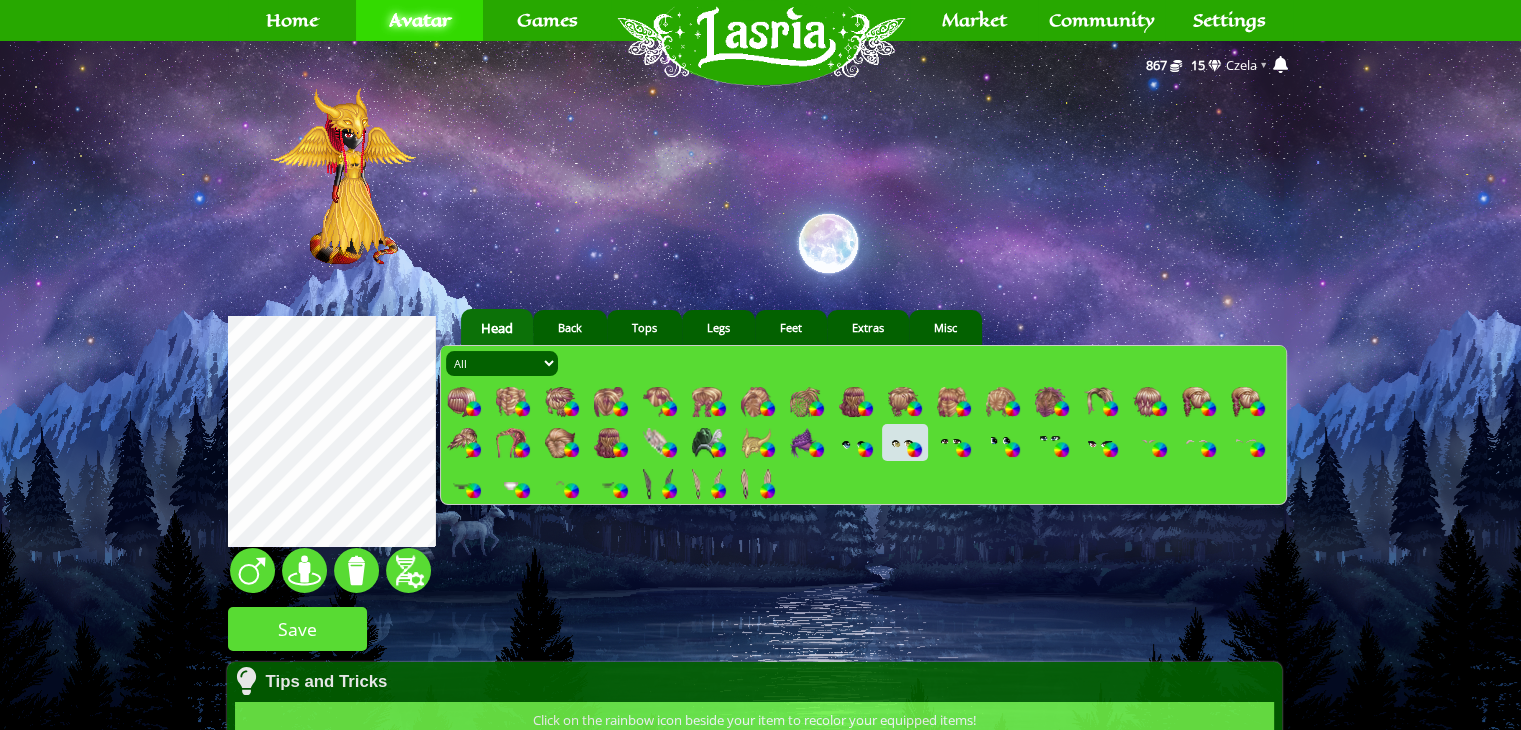 click at bounding box center (511, 443) 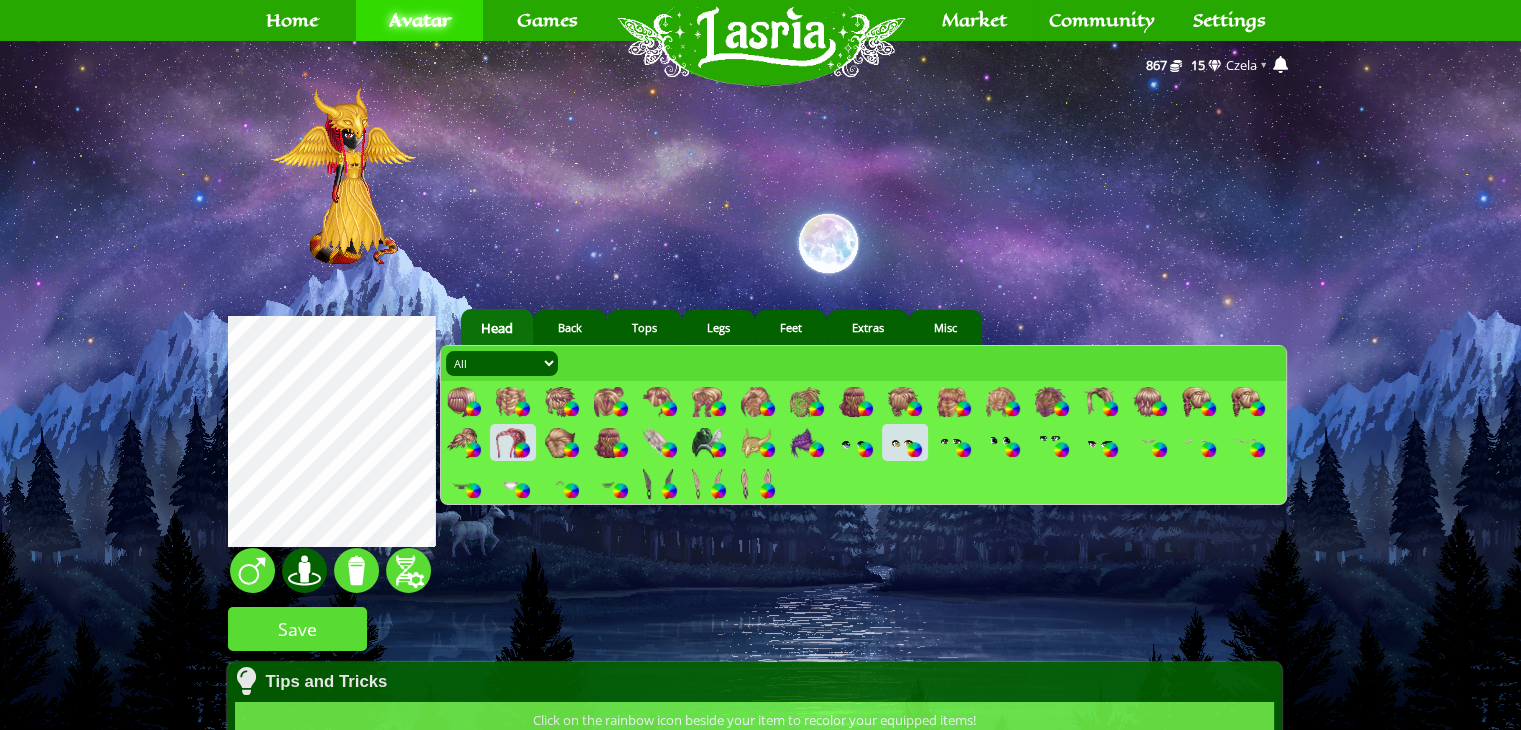 click at bounding box center [304, 570] 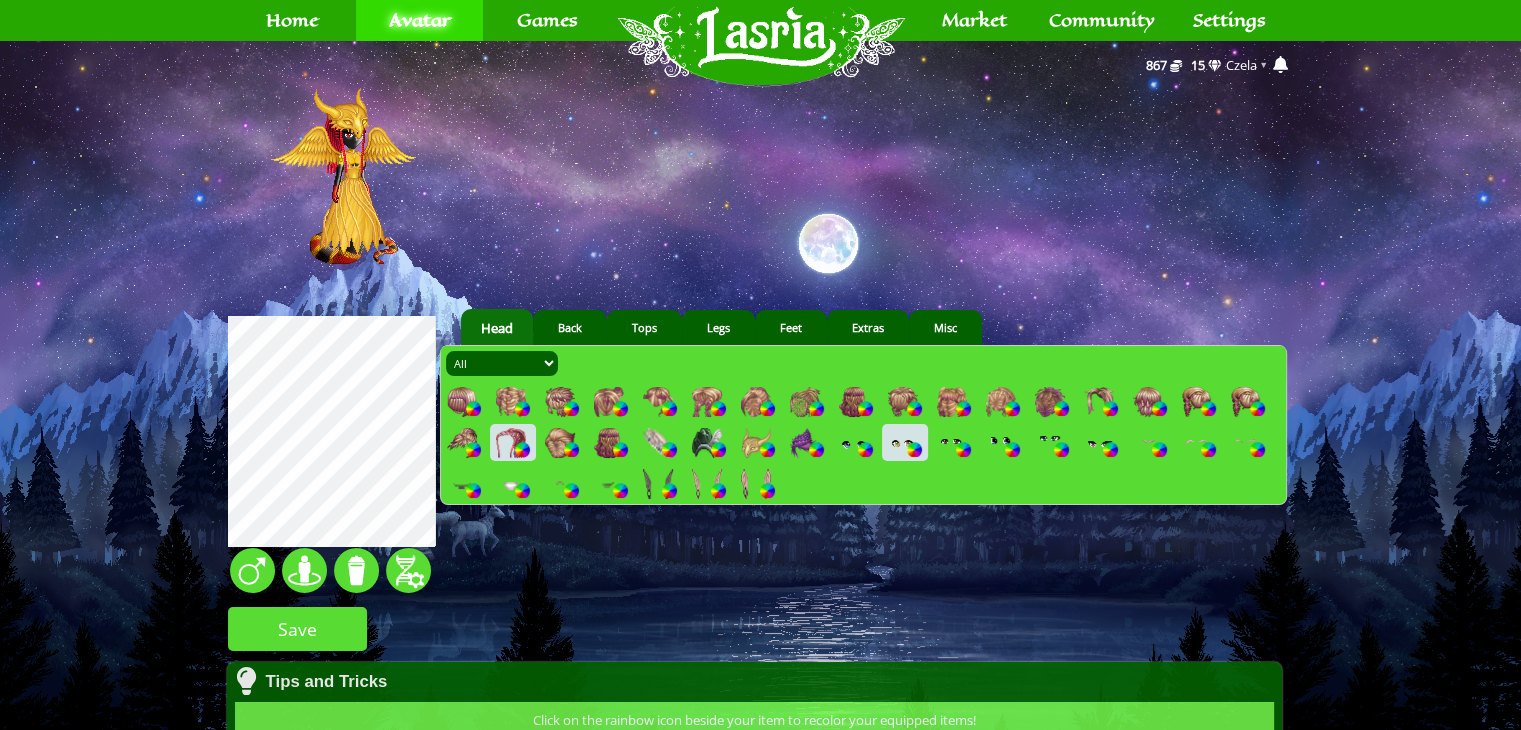 click at bounding box center [658, 484] 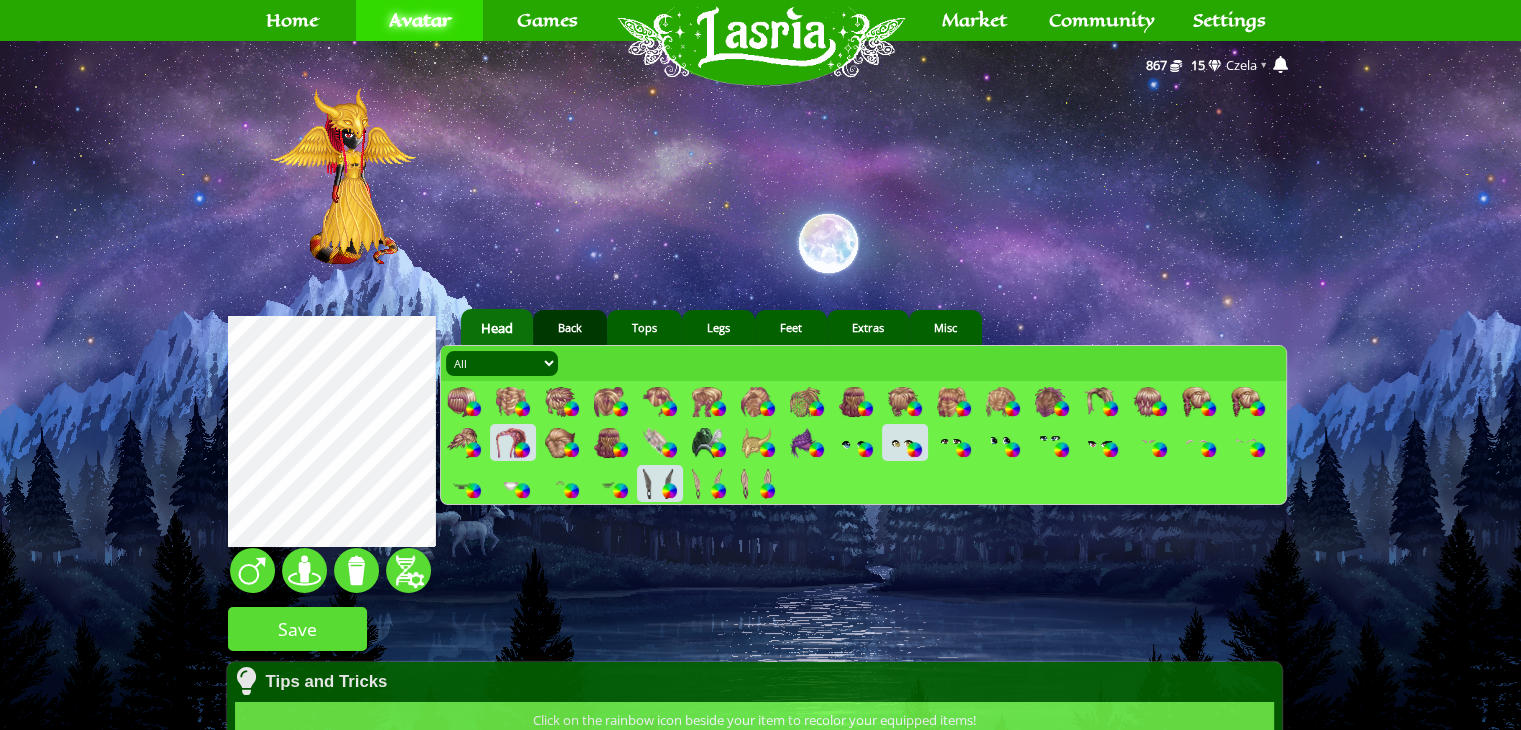 click on "Back" at bounding box center (570, 327) 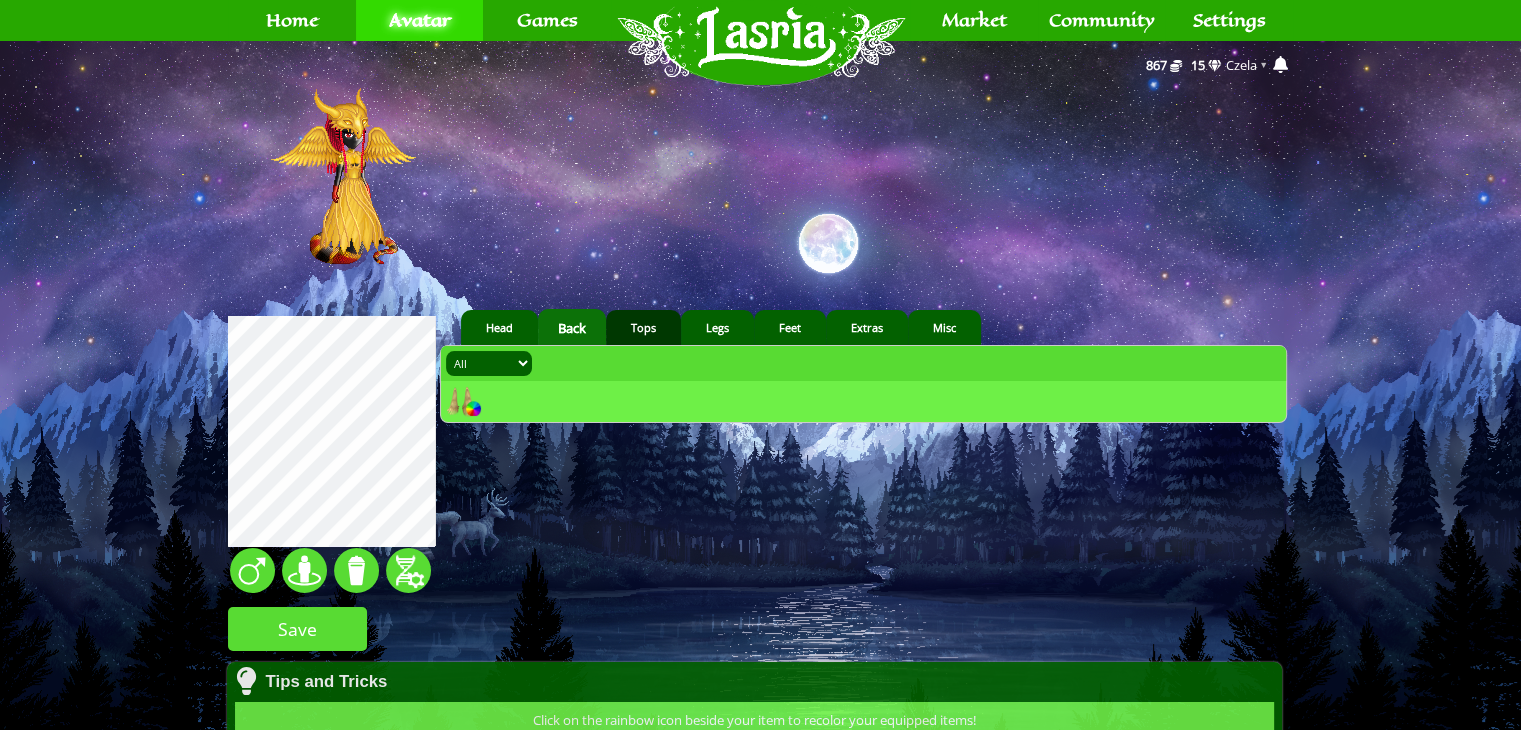 click on "Tops" at bounding box center [643, 327] 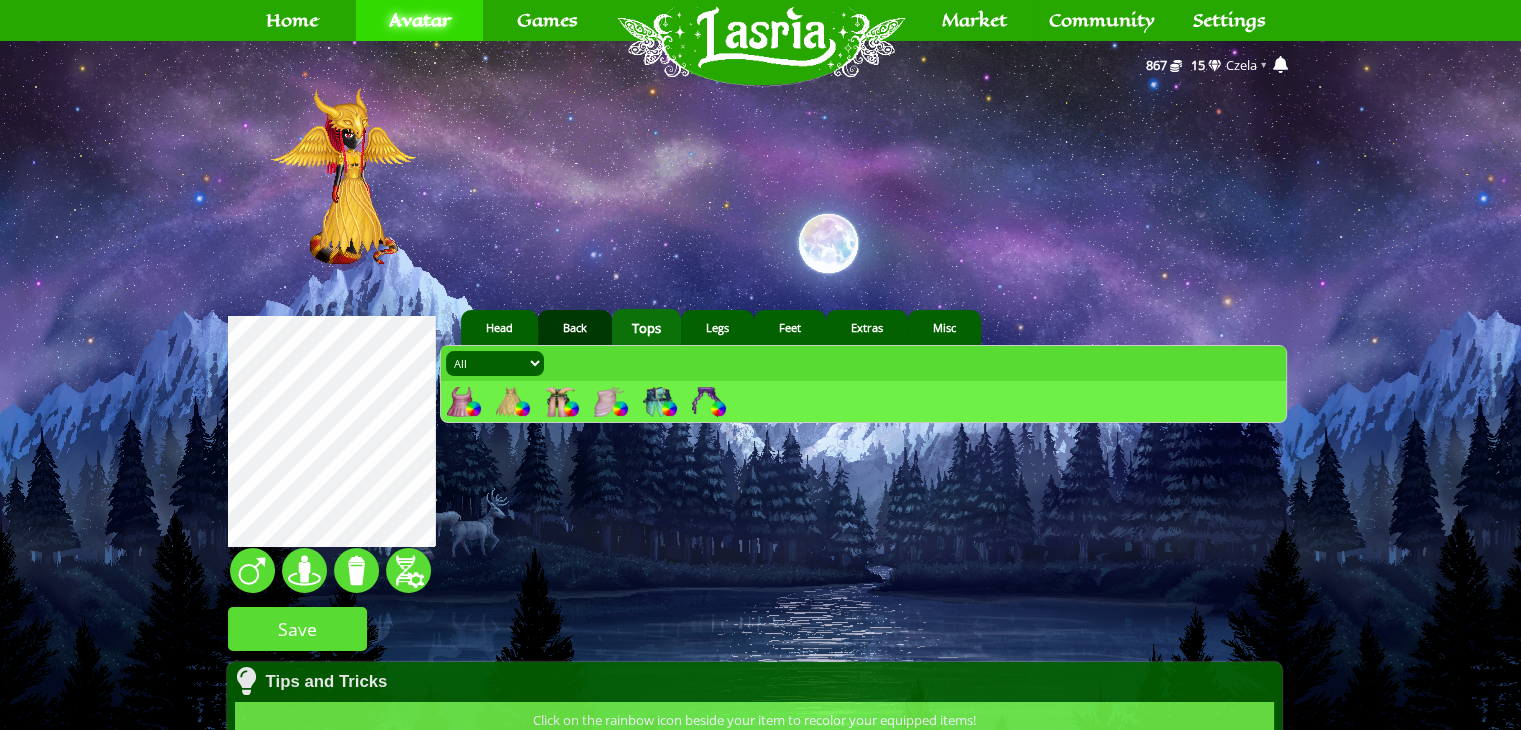 click on "Back" at bounding box center [575, 327] 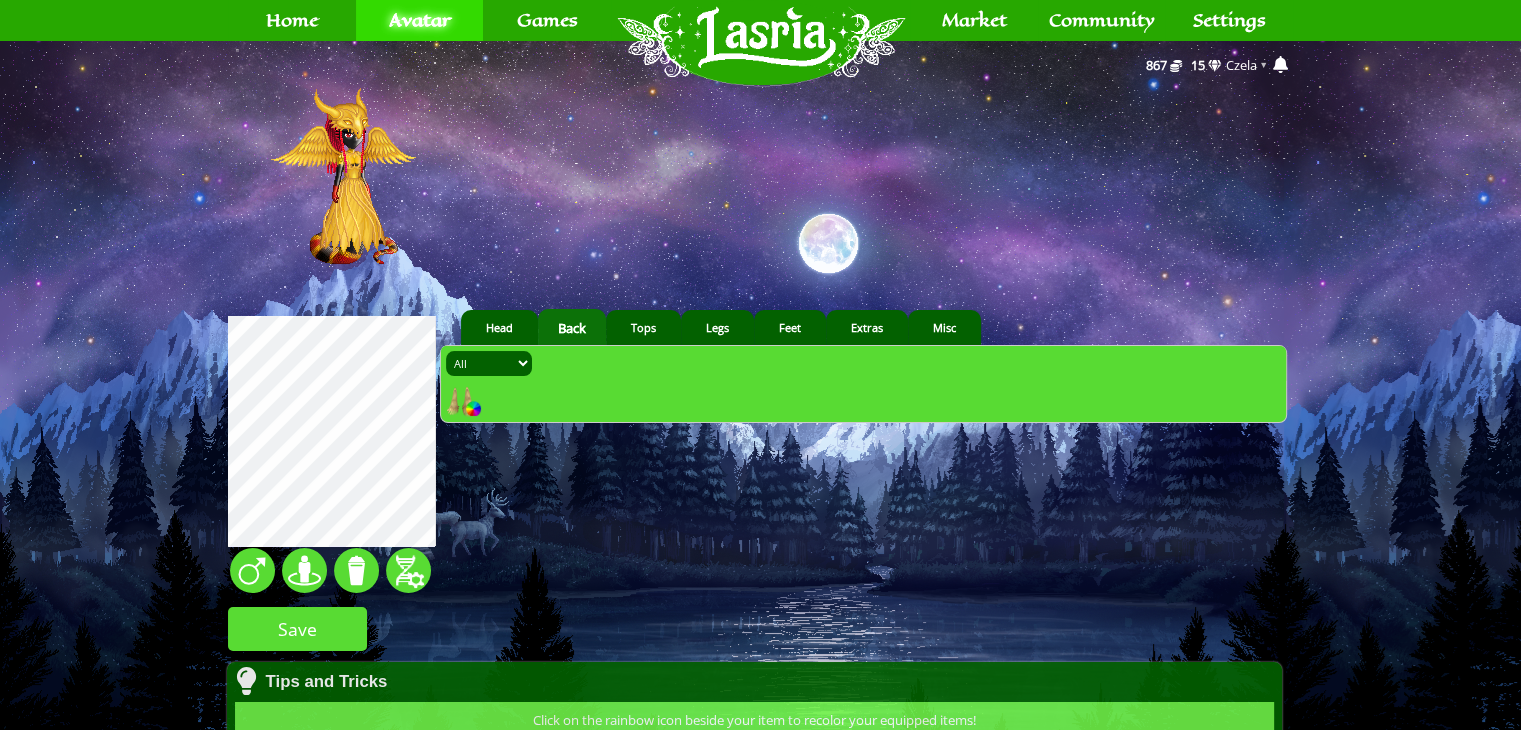 click at bounding box center [462, 402] 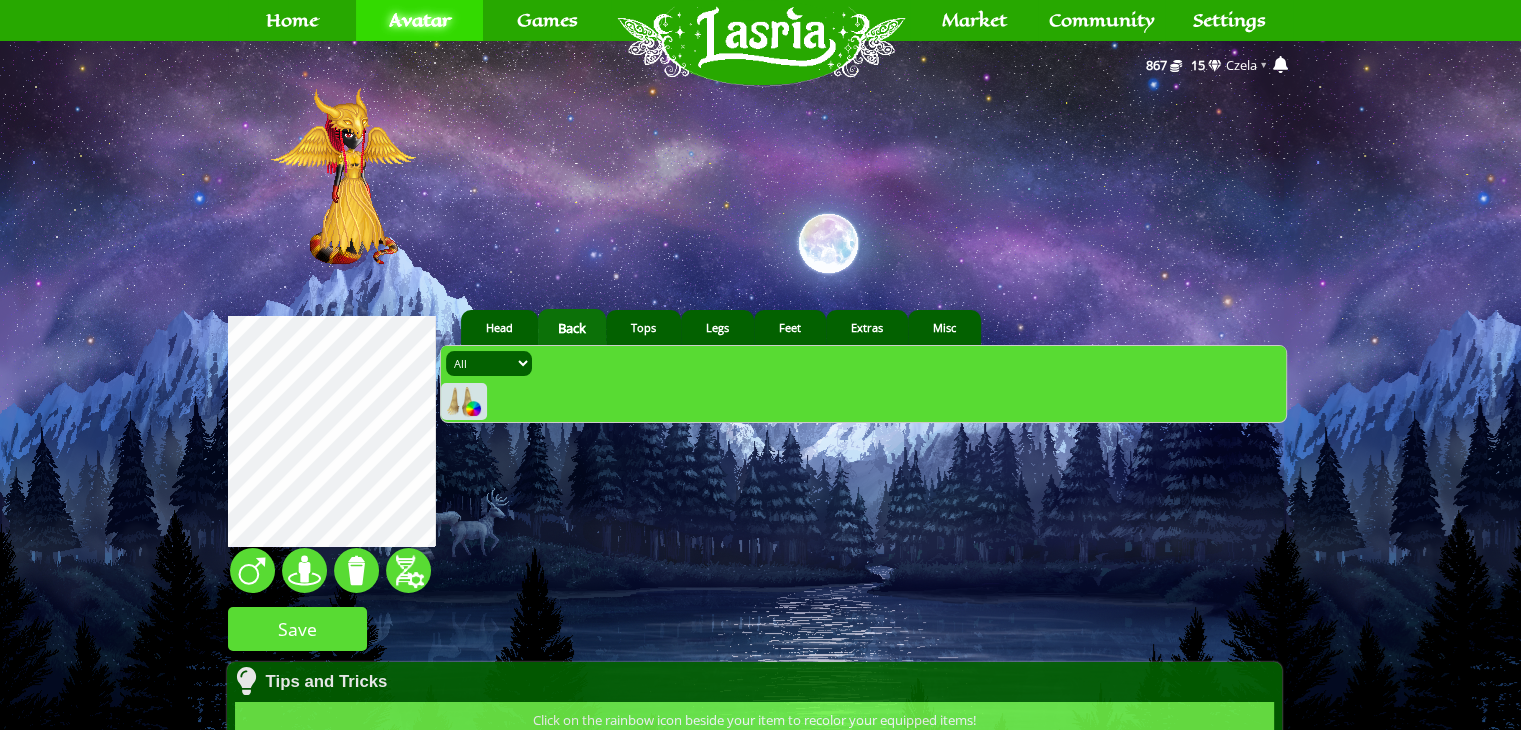 click at bounding box center [473, 408] 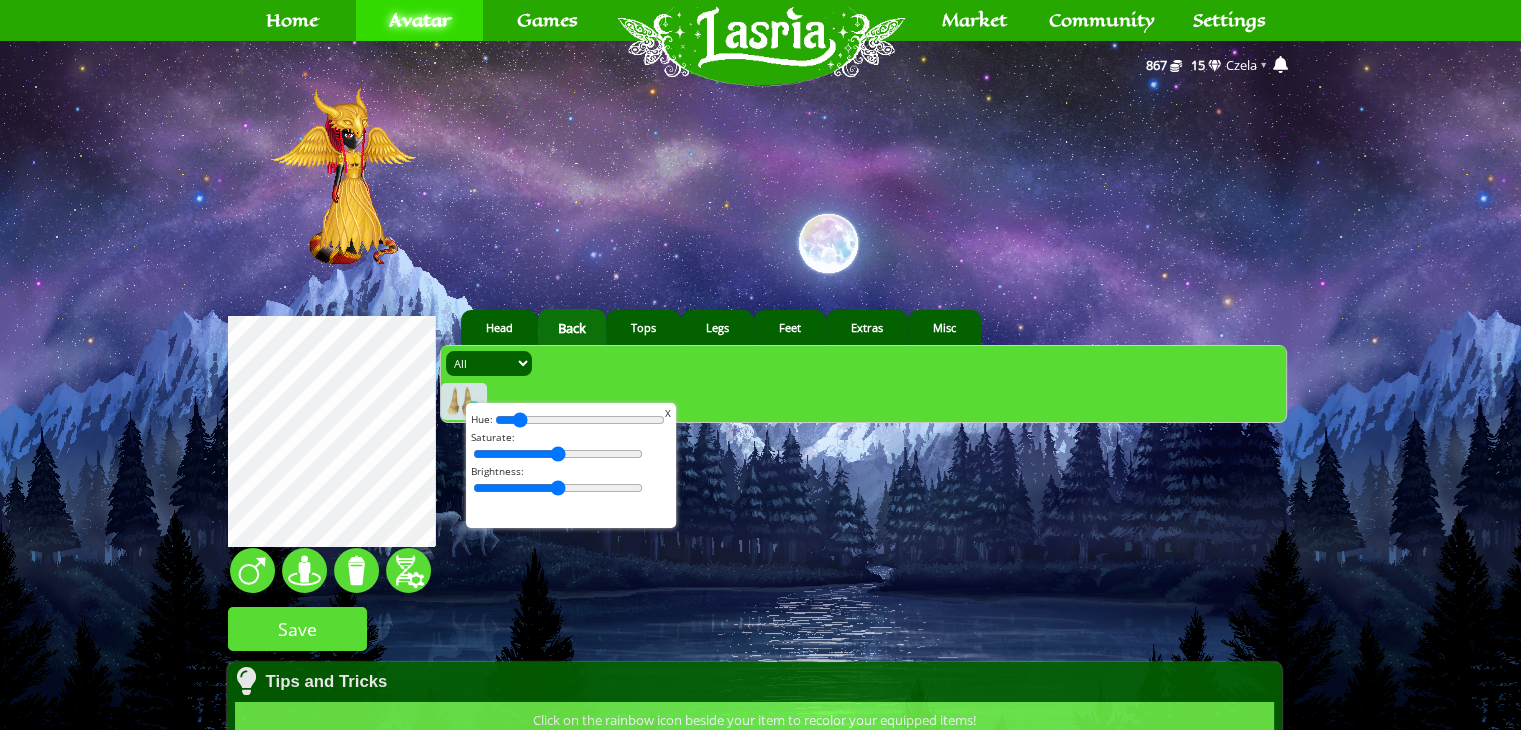 drag, startPoint x: 506, startPoint y: 421, endPoint x: 516, endPoint y: 422, distance: 10.049875 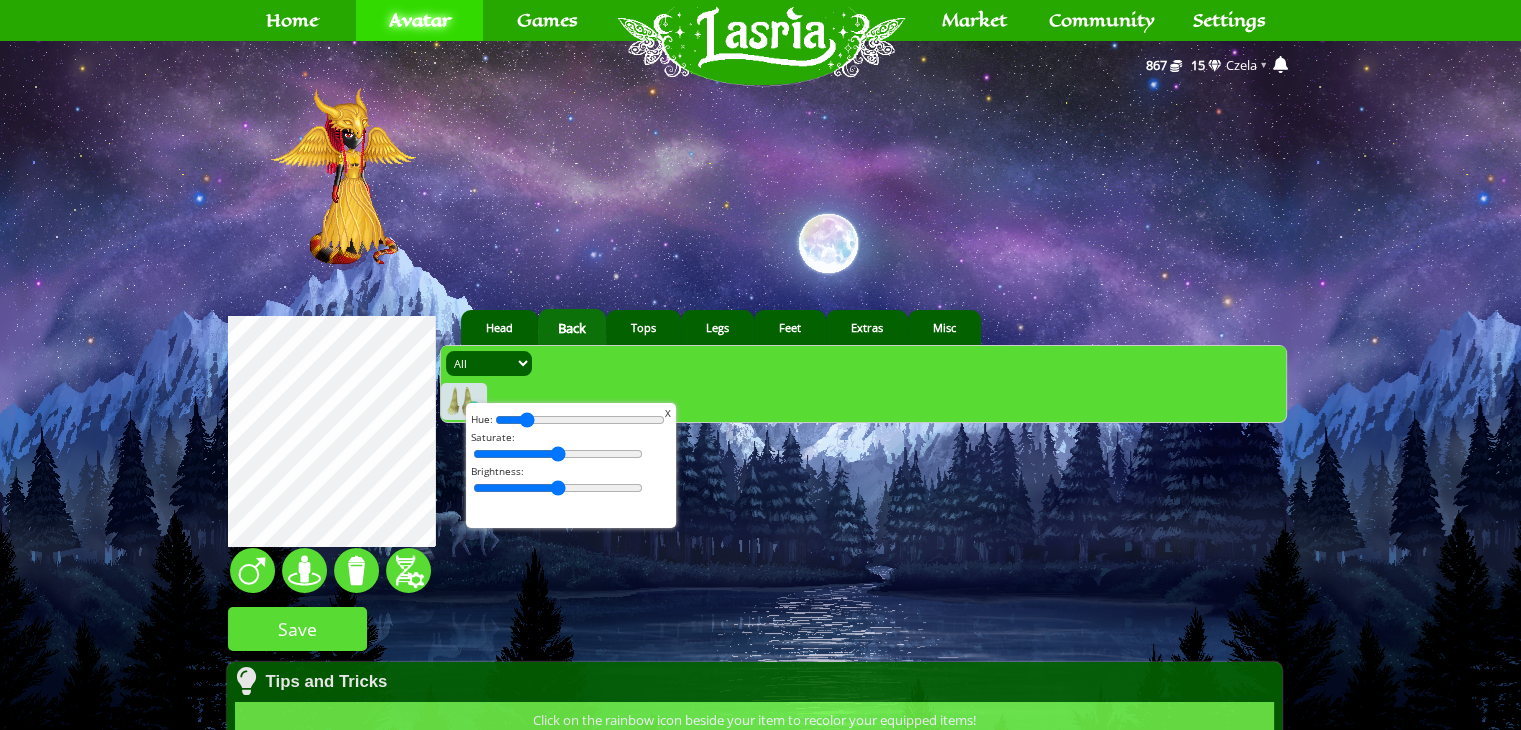 click at bounding box center [580, 420] 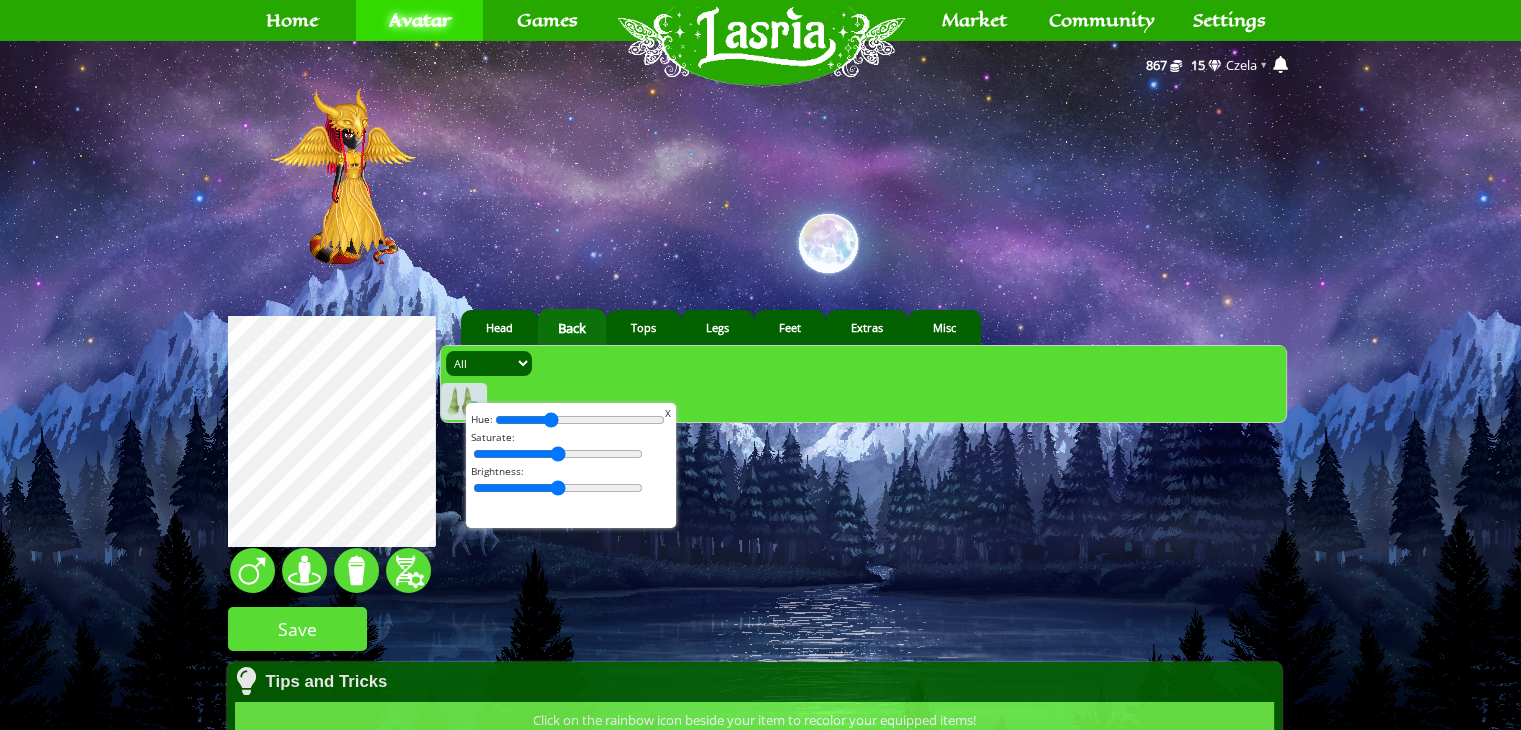 drag, startPoint x: 527, startPoint y: 416, endPoint x: 545, endPoint y: 423, distance: 19.313208 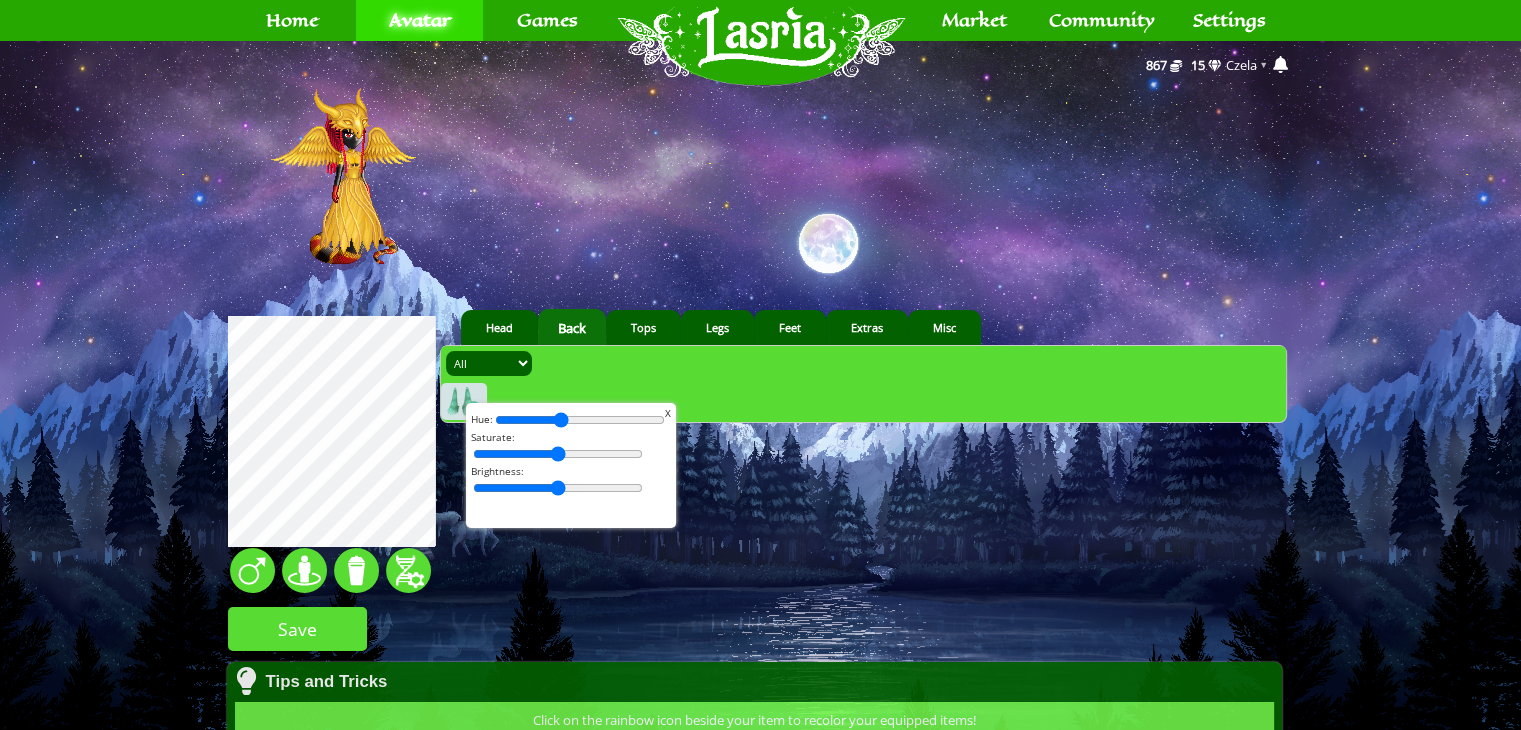 drag, startPoint x: 544, startPoint y: 420, endPoint x: 557, endPoint y: 425, distance: 13.928389 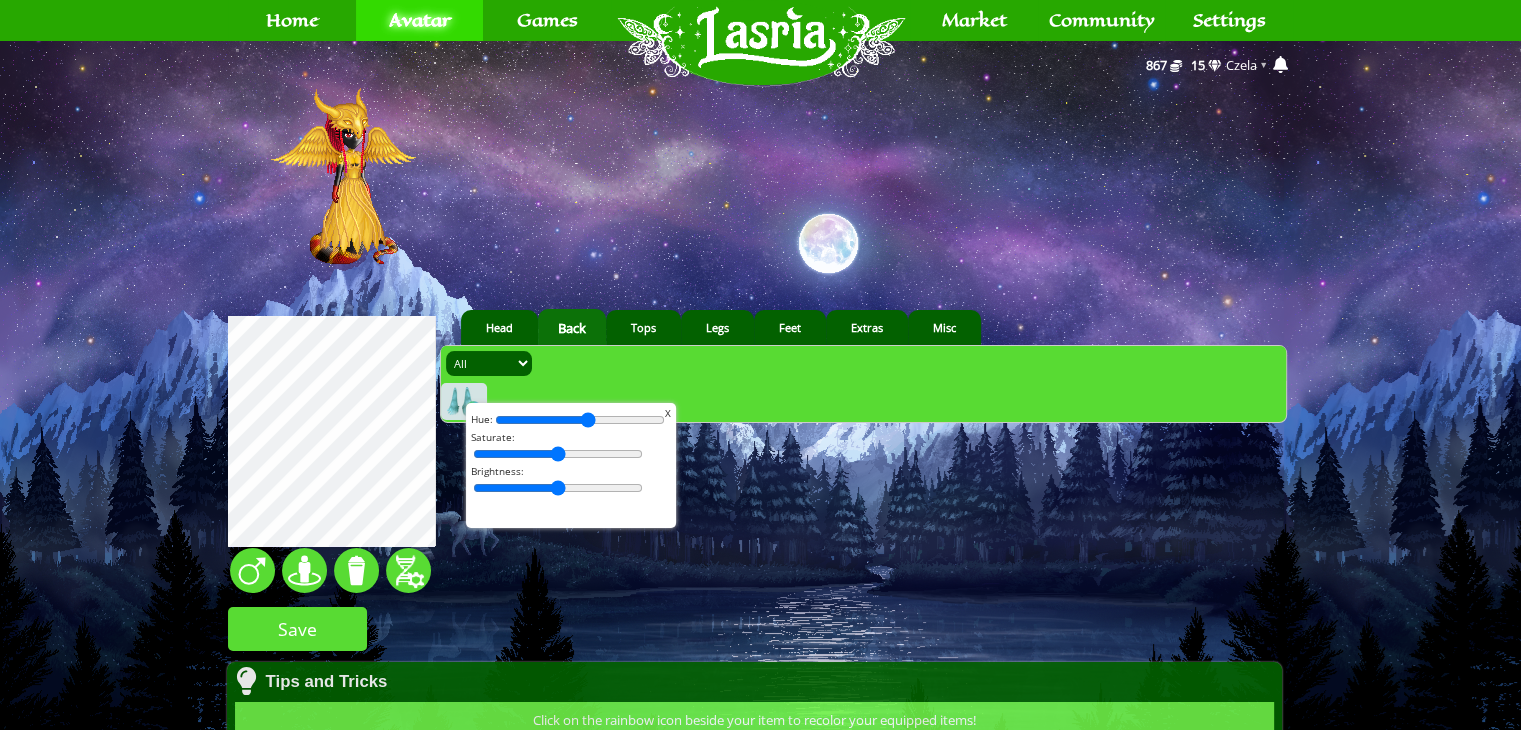 drag, startPoint x: 567, startPoint y: 420, endPoint x: 584, endPoint y: 425, distance: 17.720045 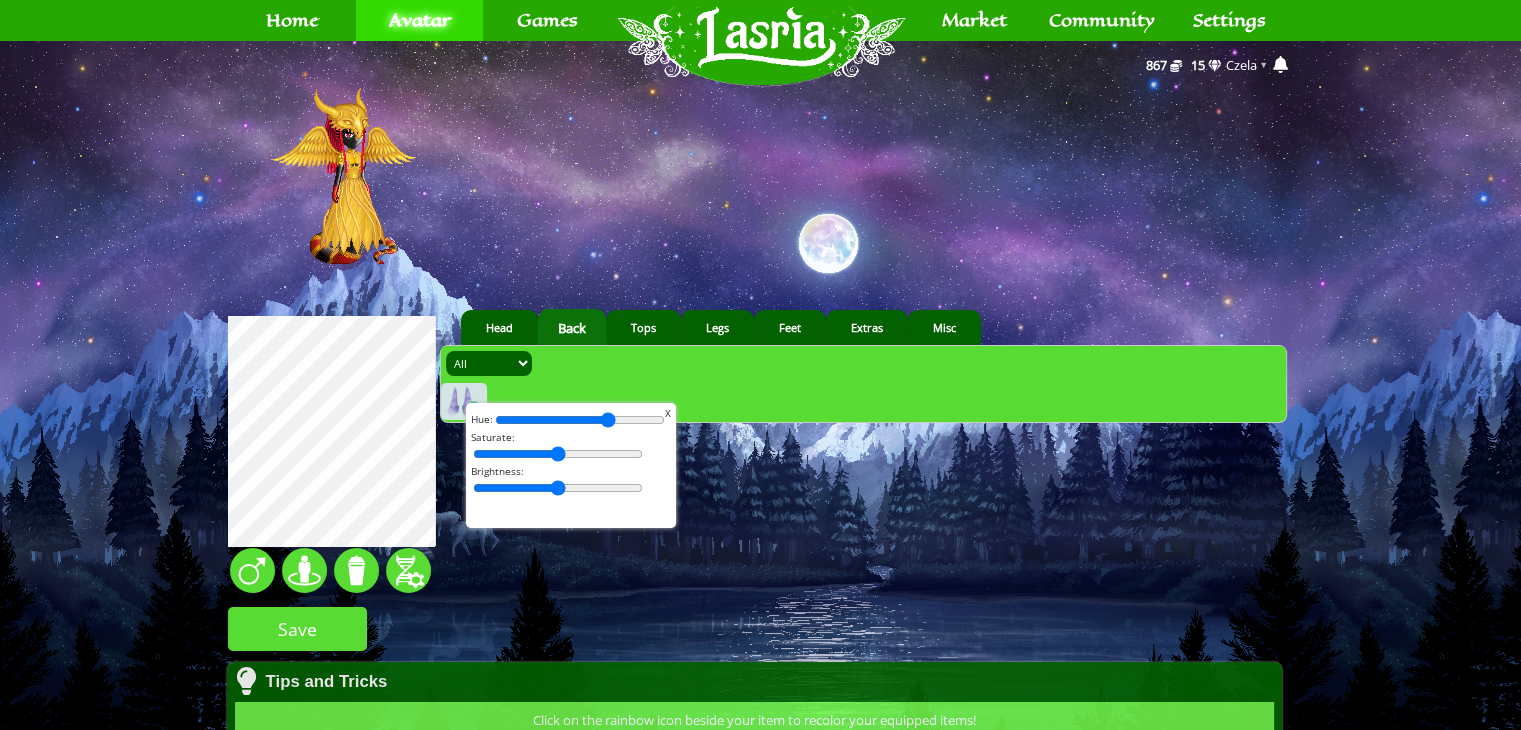 drag, startPoint x: 576, startPoint y: 421, endPoint x: 605, endPoint y: 428, distance: 29.832869 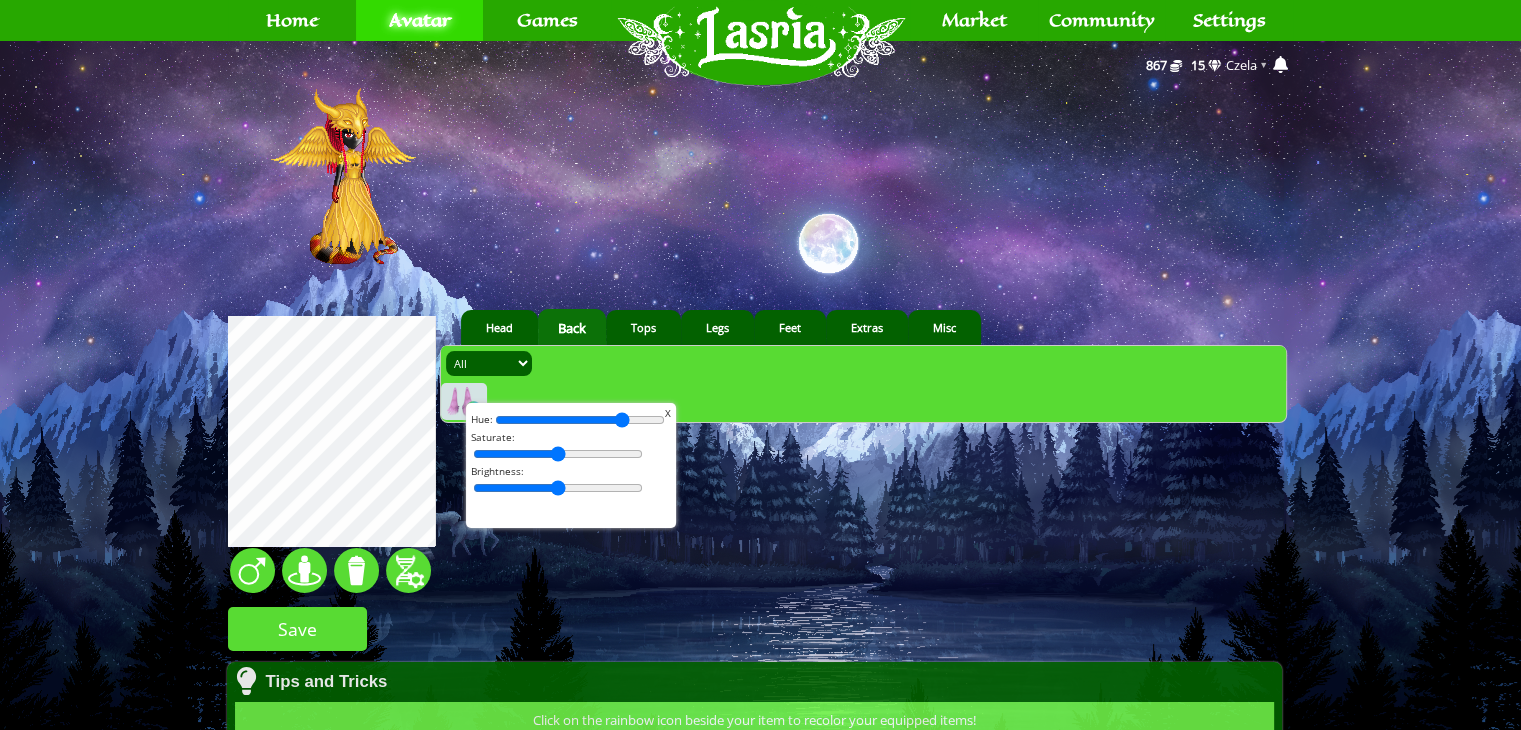 drag, startPoint x: 602, startPoint y: 425, endPoint x: 617, endPoint y: 431, distance: 16.155495 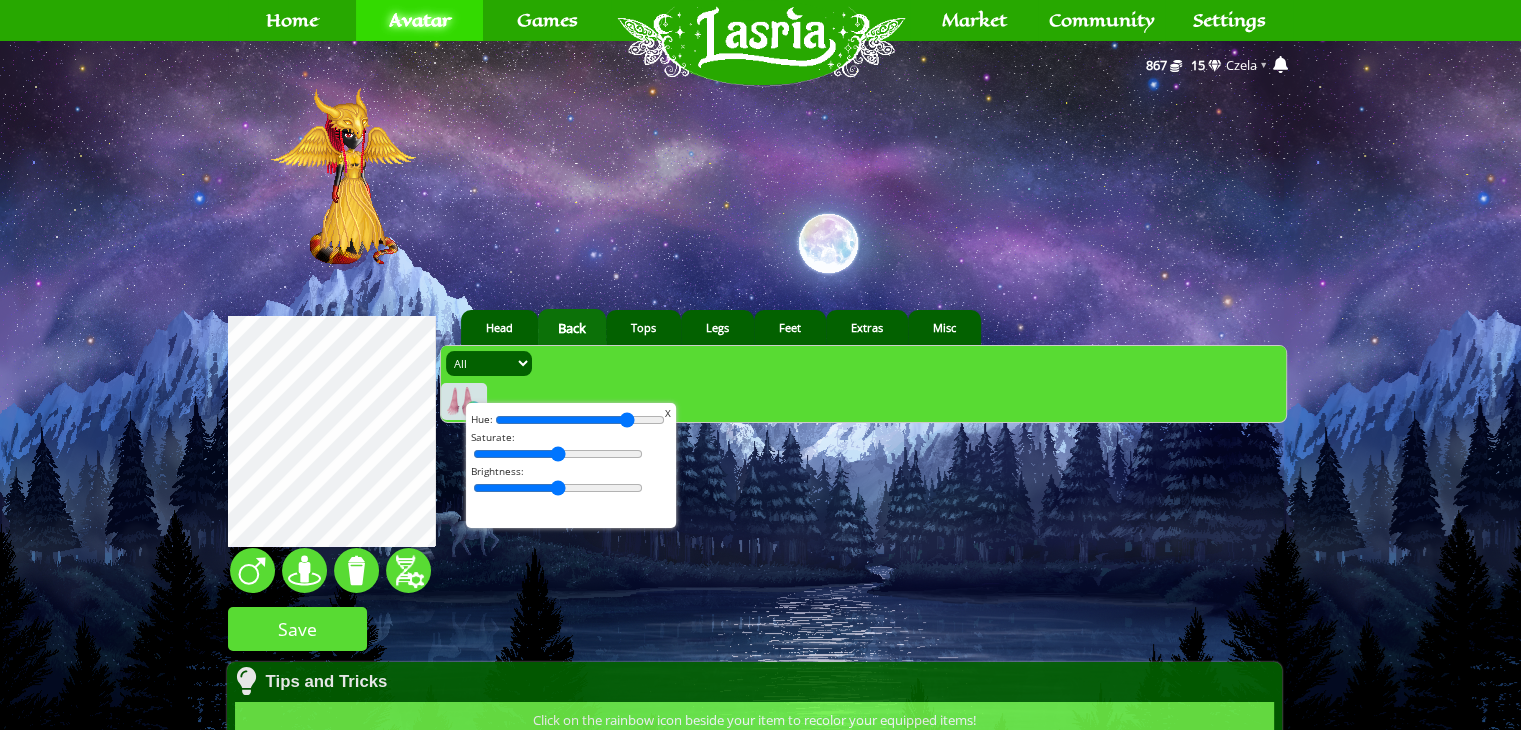 click at bounding box center [580, 420] 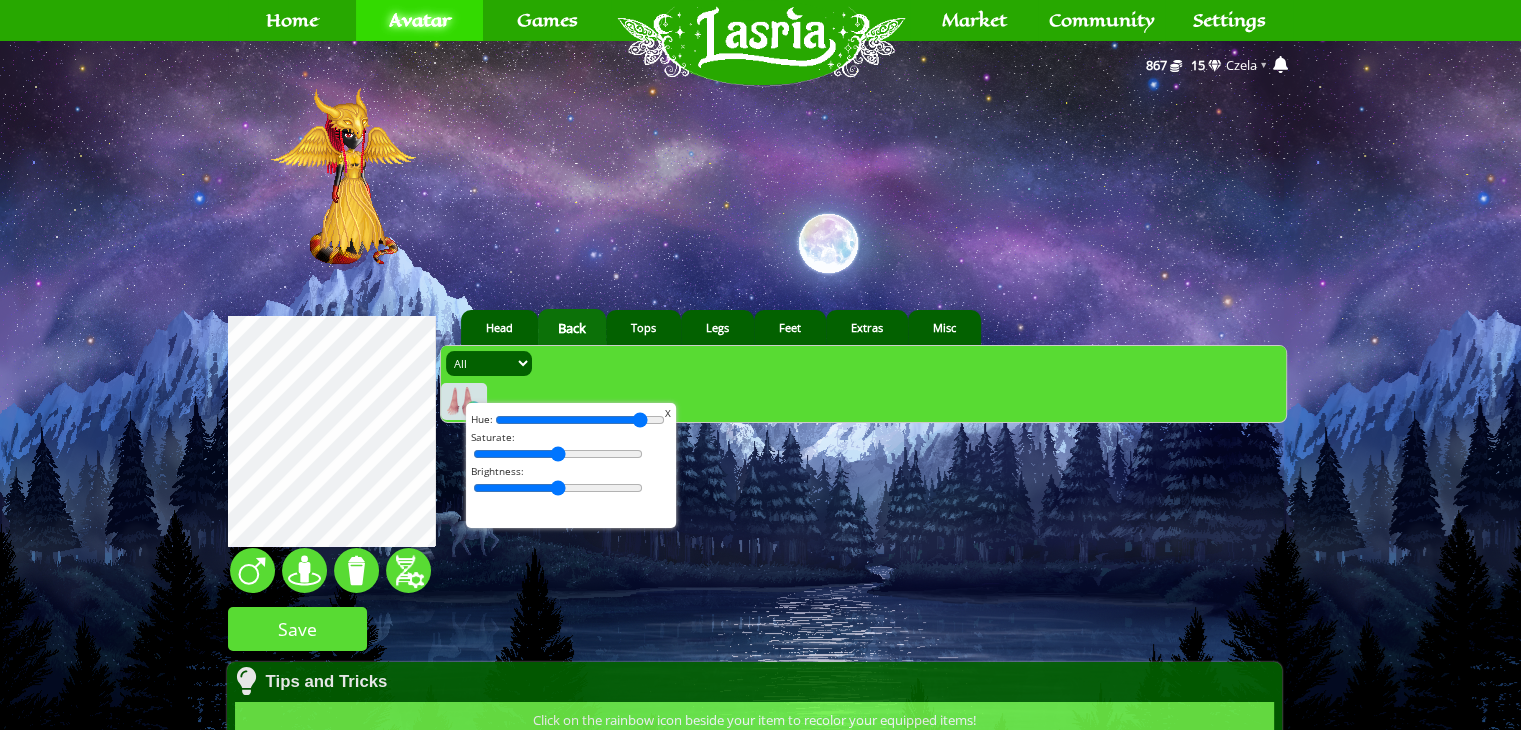 click at bounding box center [580, 420] 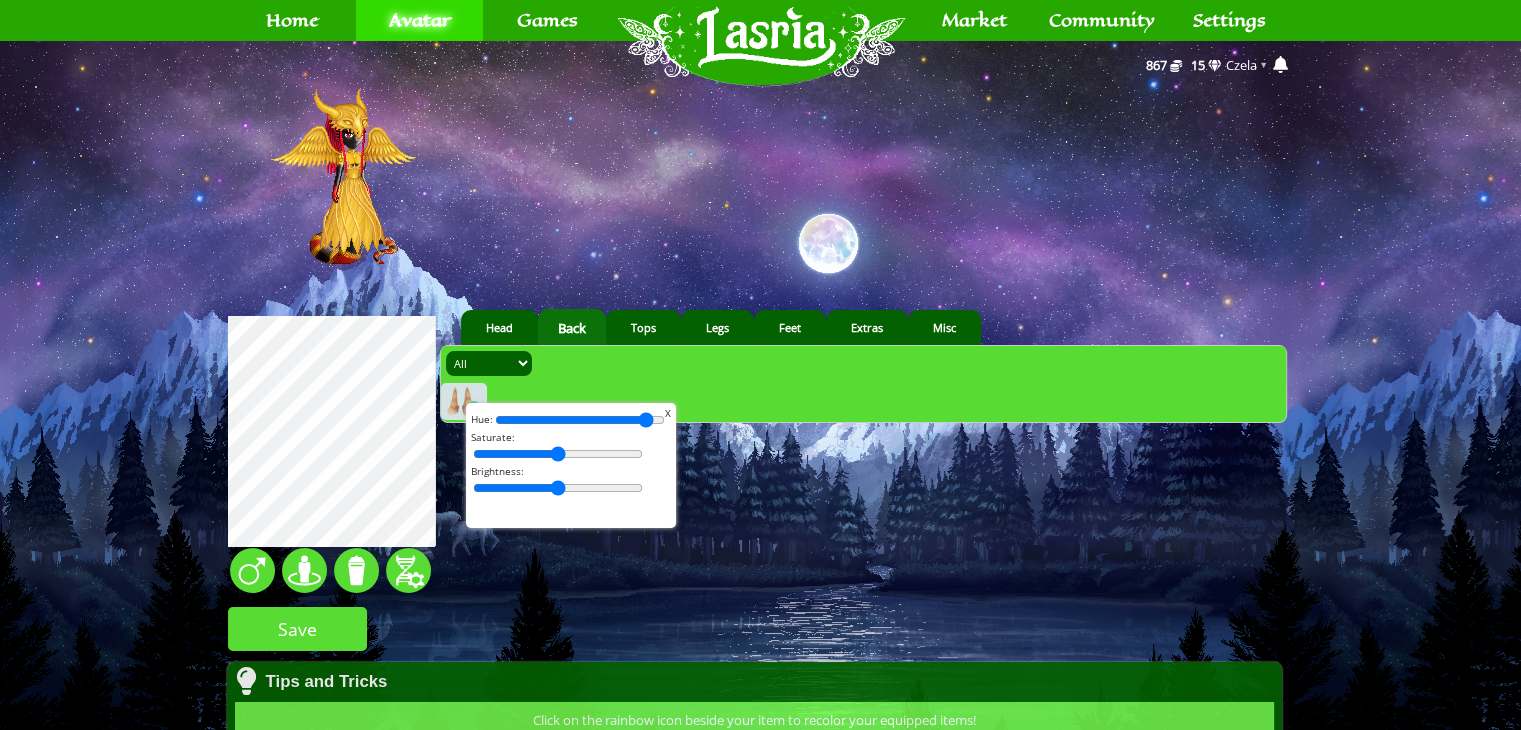 type on "99" 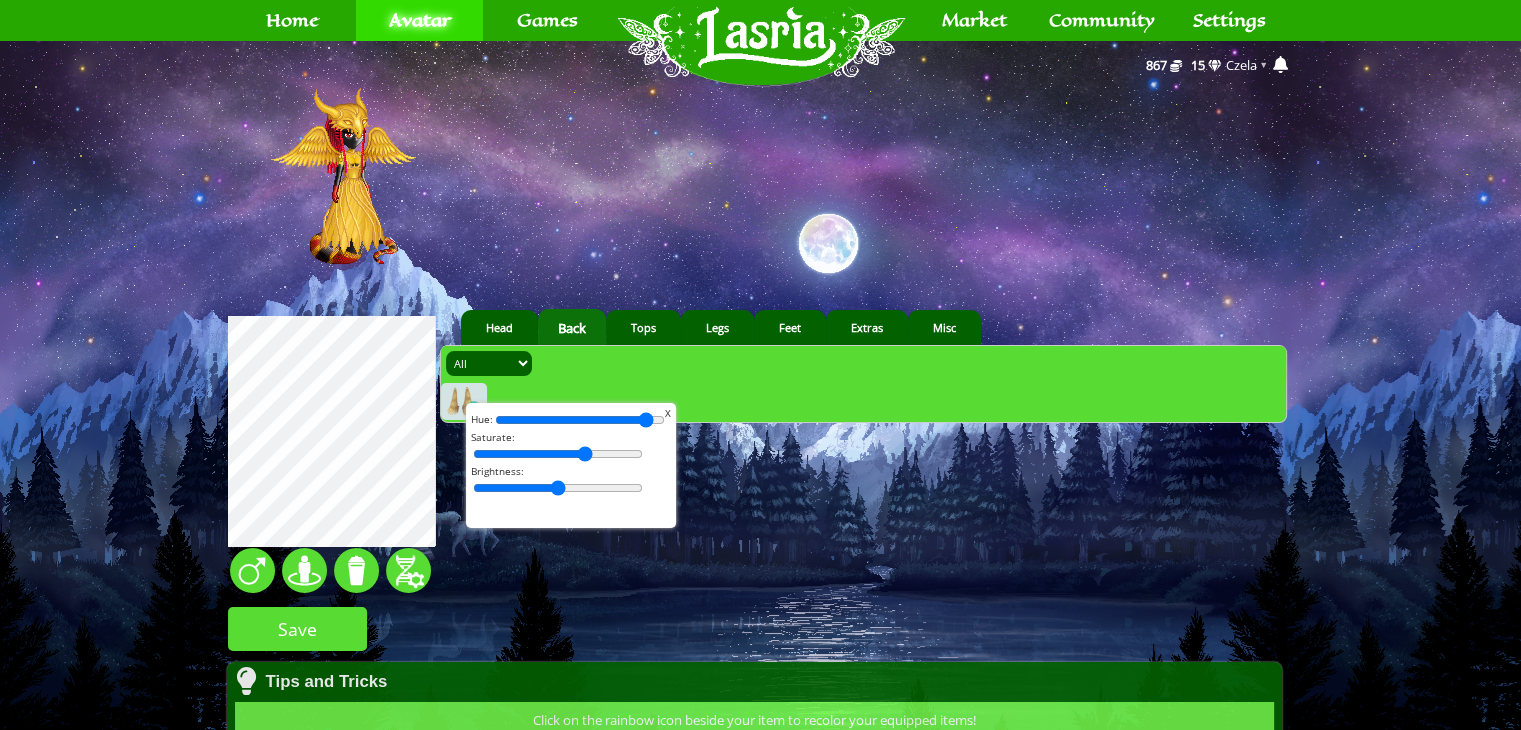 drag, startPoint x: 554, startPoint y: 451, endPoint x: 579, endPoint y: 456, distance: 25.495098 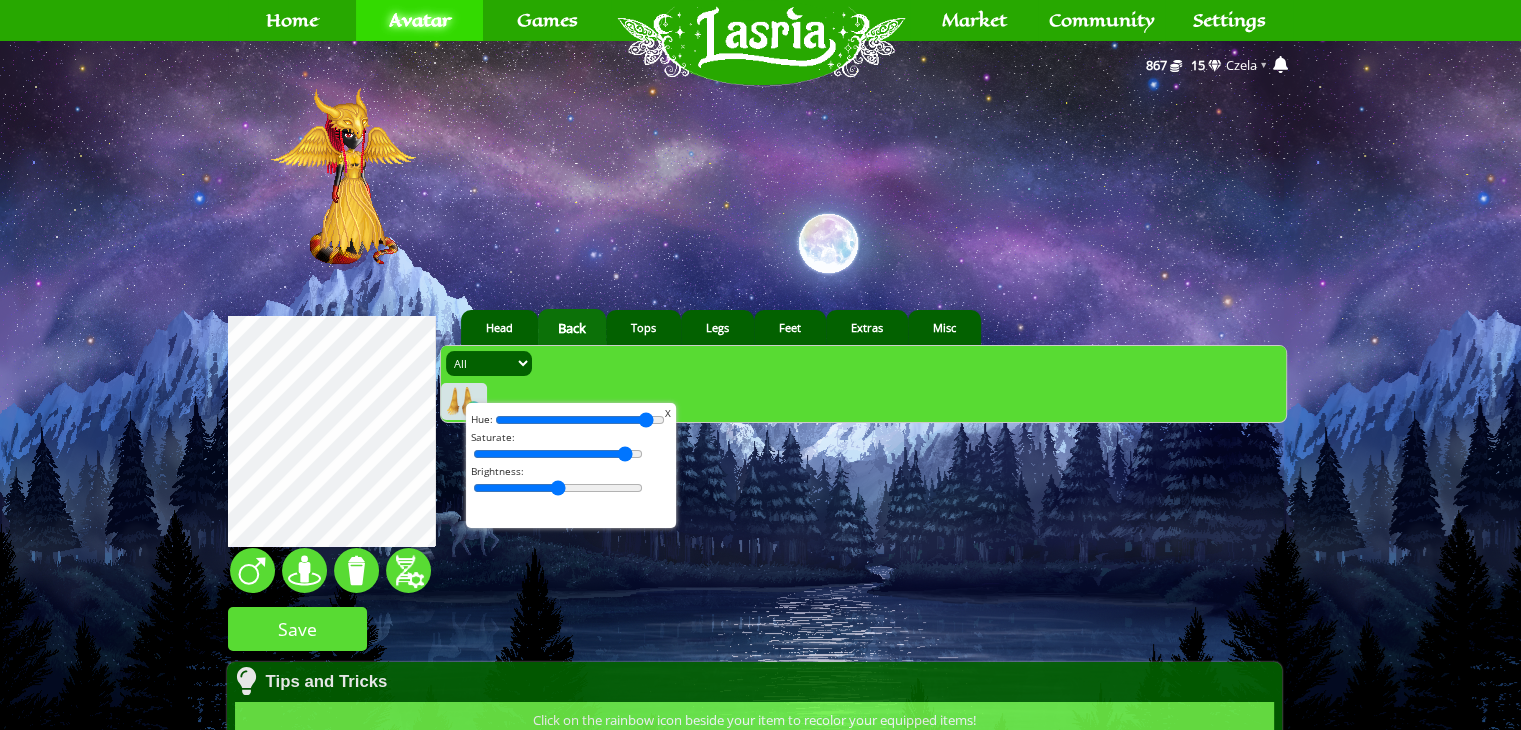 drag, startPoint x: 578, startPoint y: 456, endPoint x: 644, endPoint y: 473, distance: 68.154236 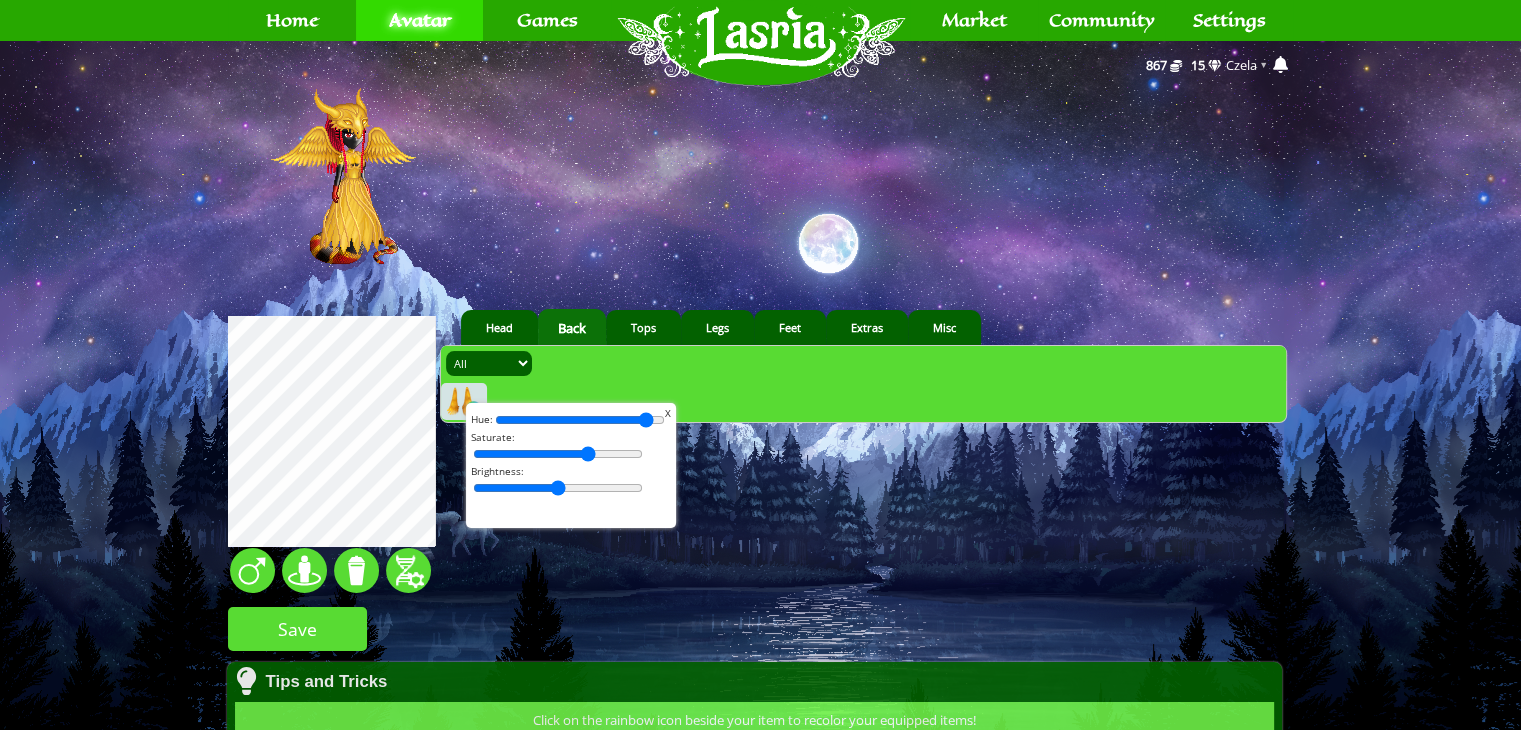drag, startPoint x: 625, startPoint y: 459, endPoint x: 581, endPoint y: 461, distance: 44.04543 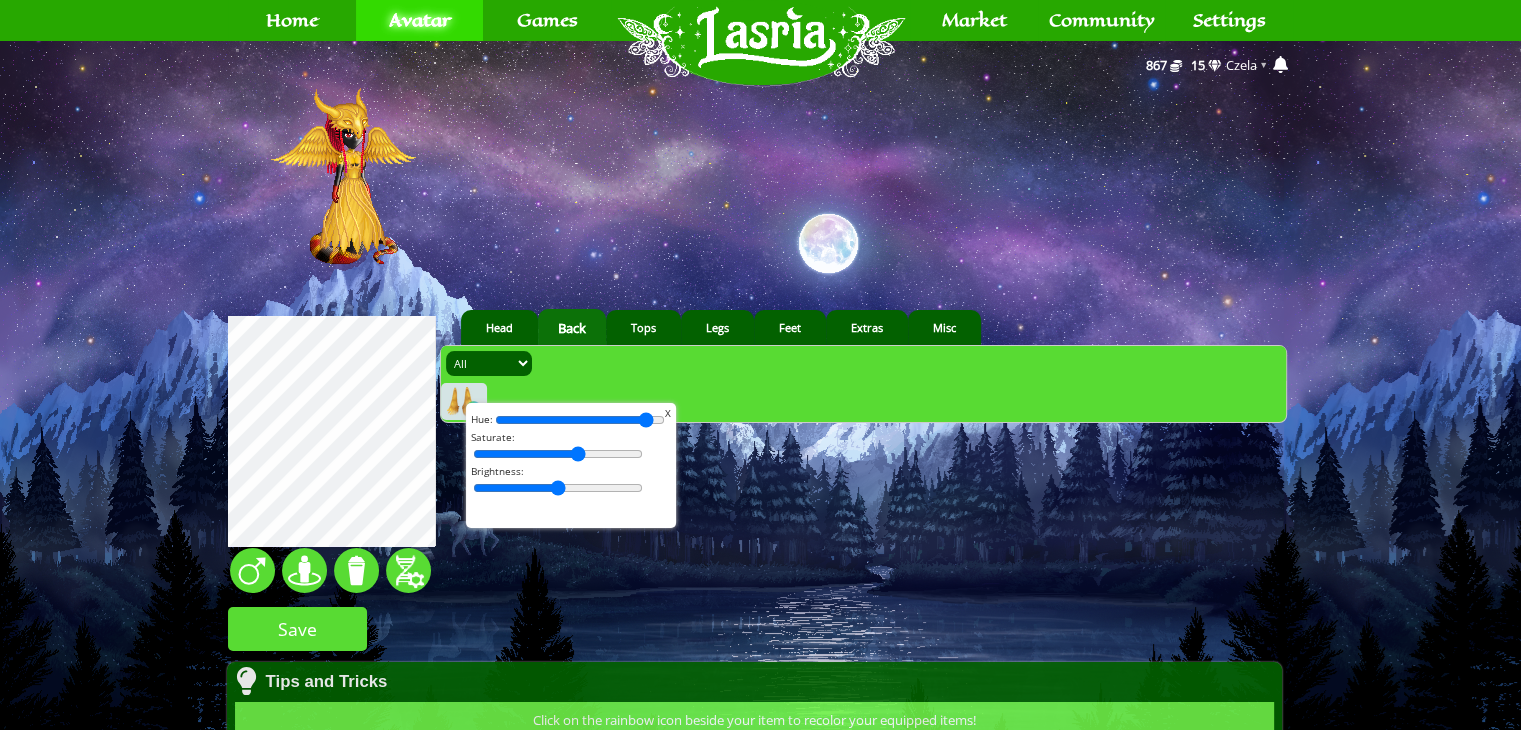 click at bounding box center [558, 454] 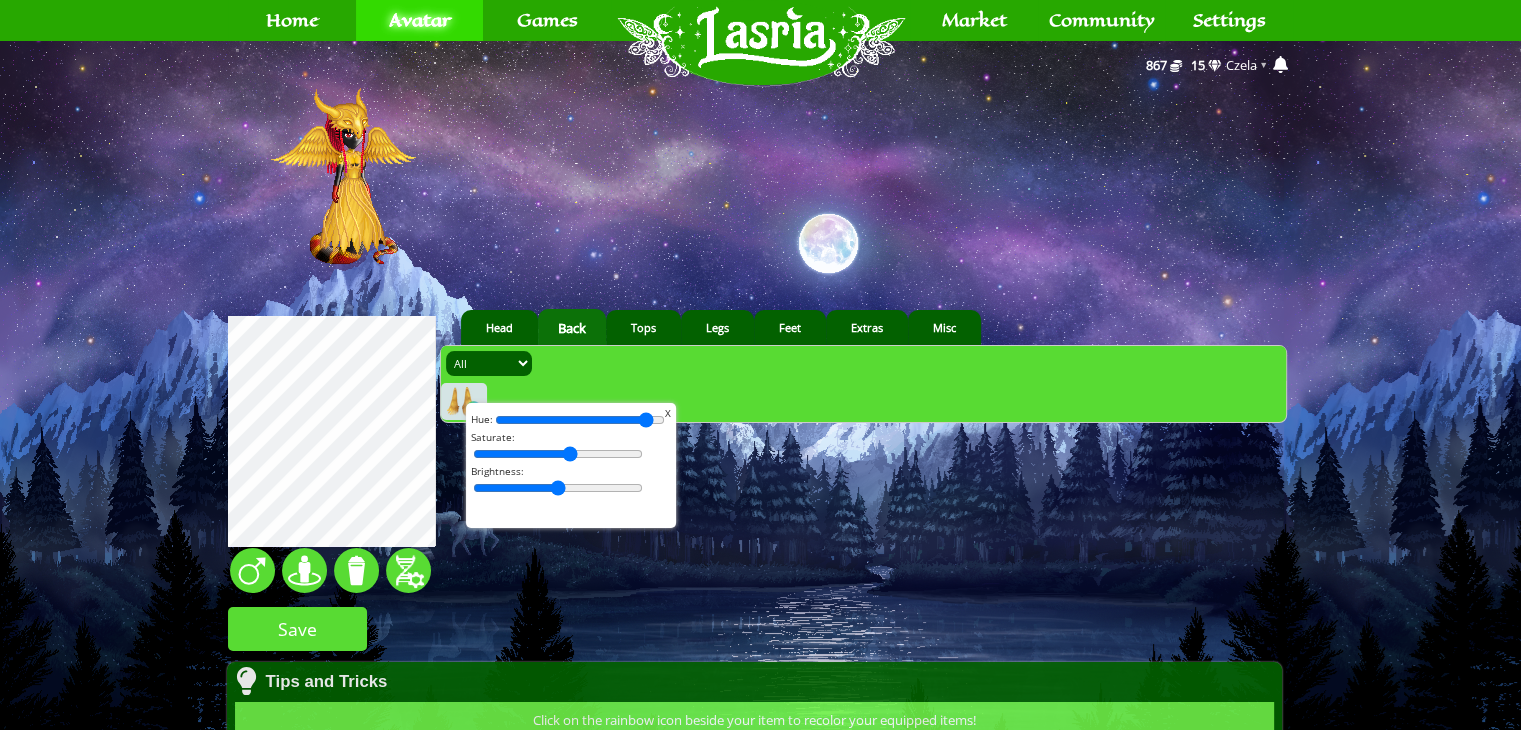 click at bounding box center [558, 454] 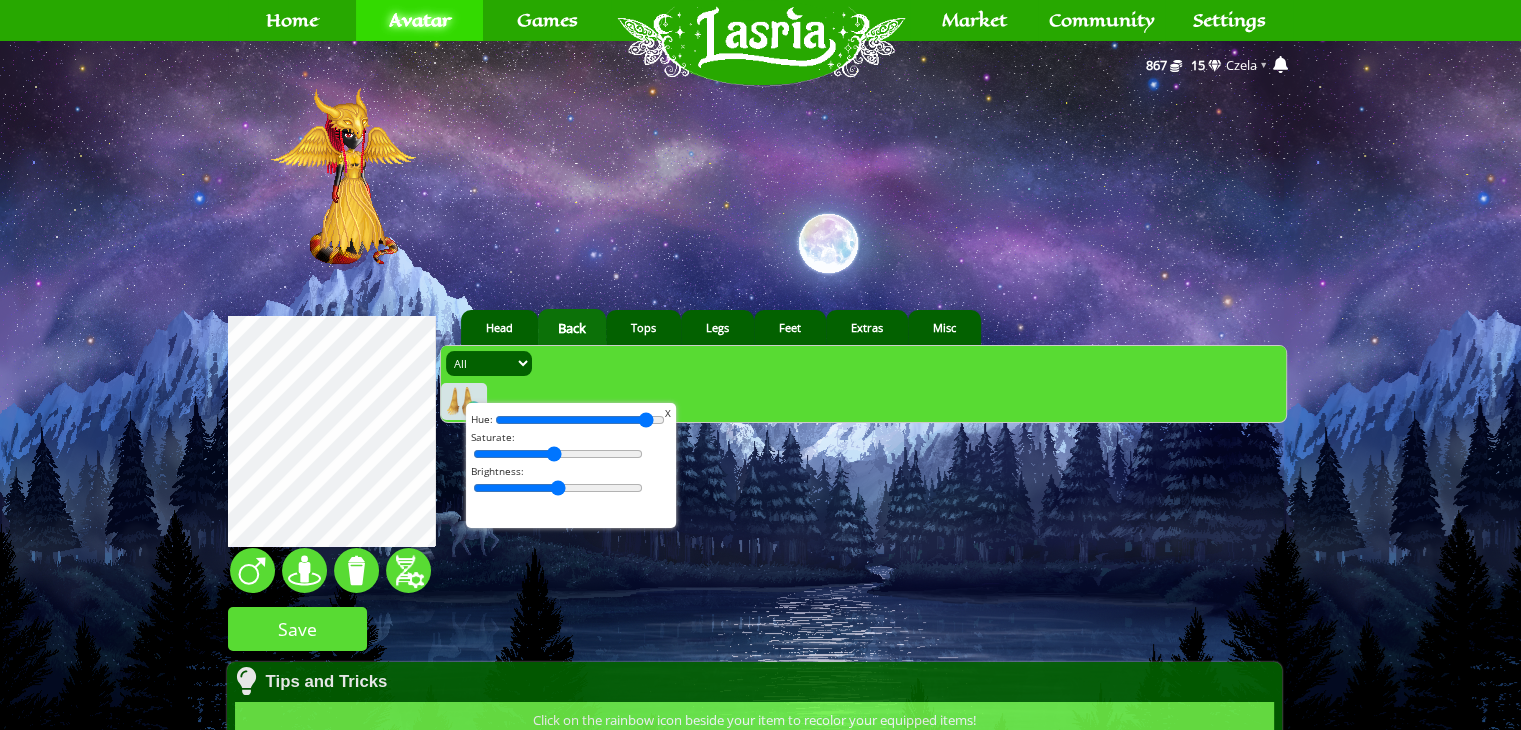 drag, startPoint x: 562, startPoint y: 455, endPoint x: 547, endPoint y: 453, distance: 15.132746 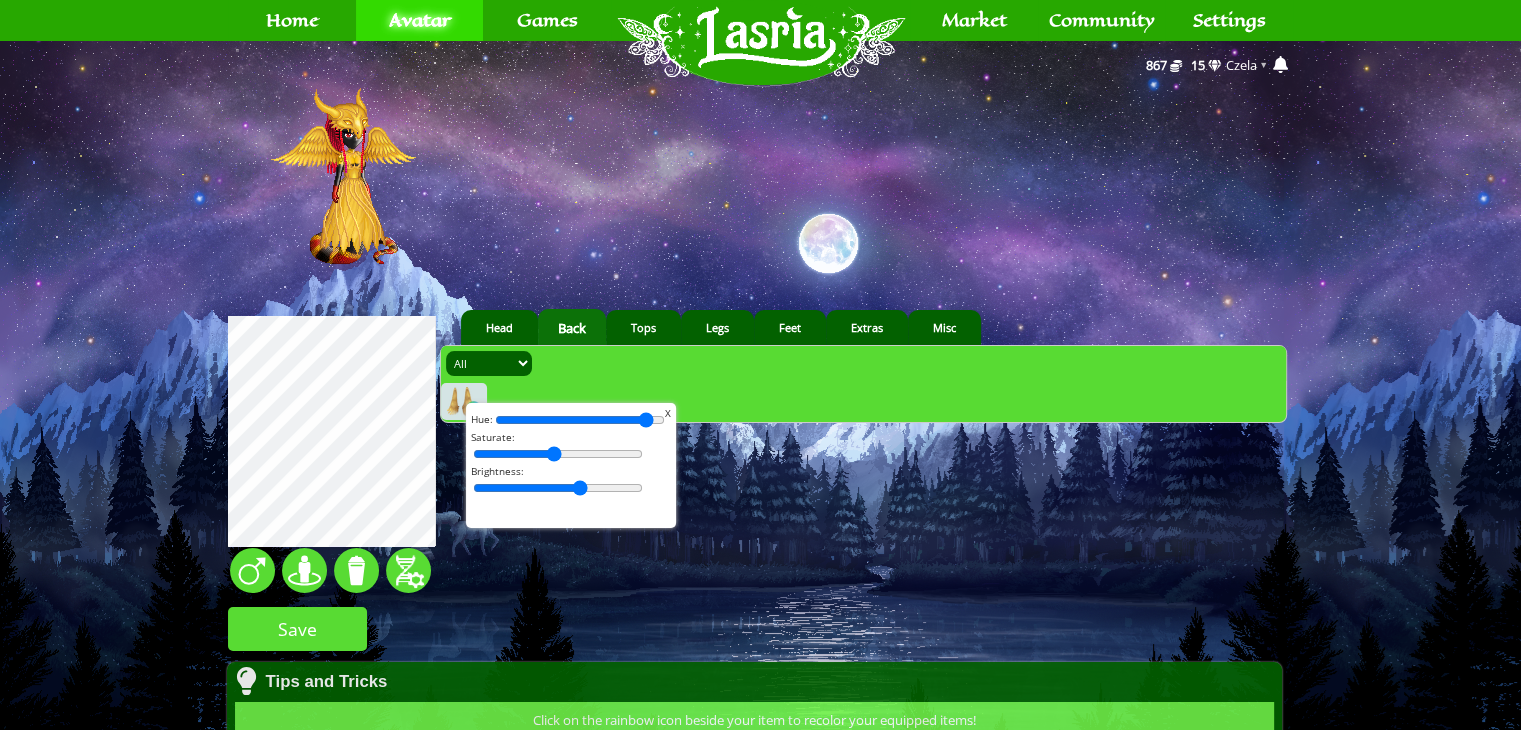 drag, startPoint x: 552, startPoint y: 485, endPoint x: 573, endPoint y: 496, distance: 23.70654 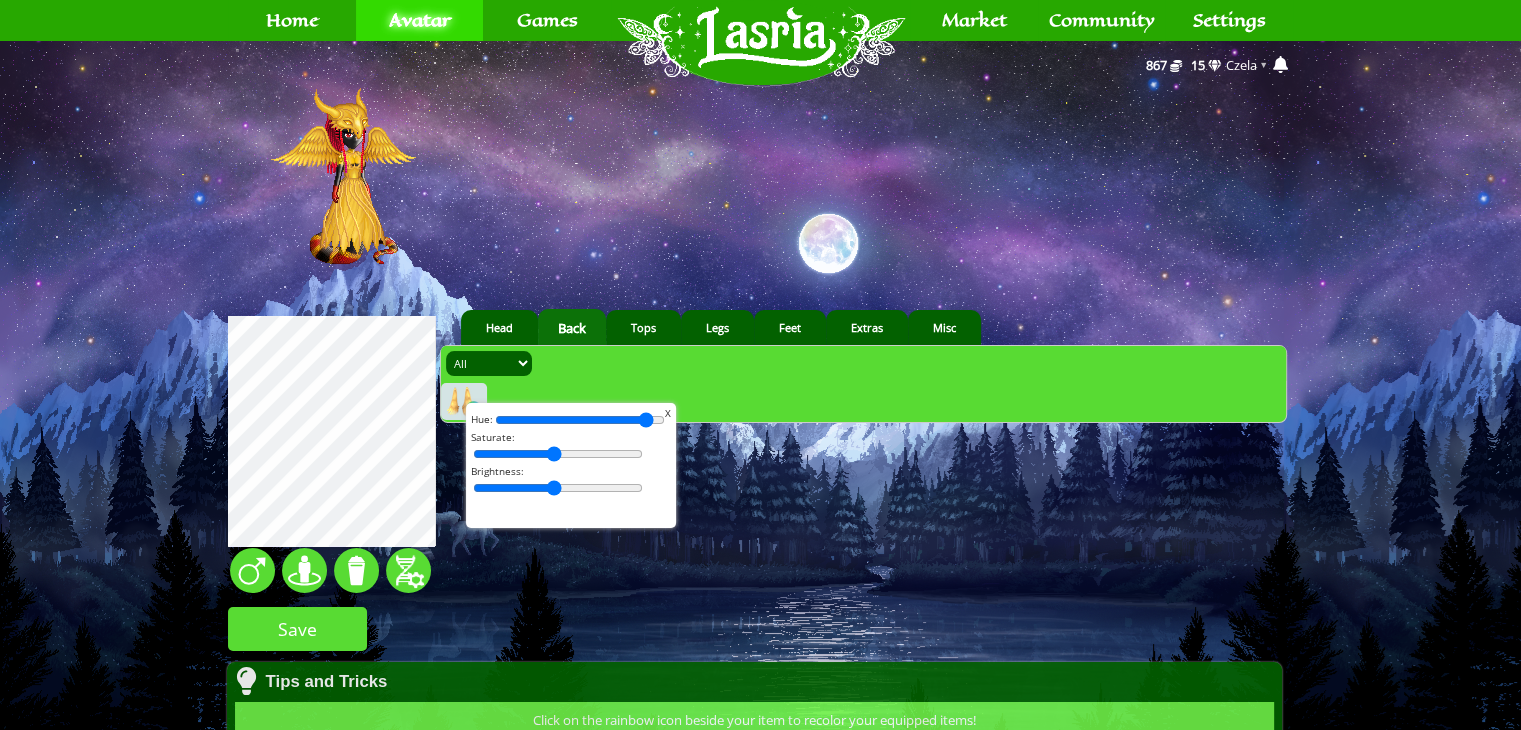 drag, startPoint x: 568, startPoint y: 493, endPoint x: 545, endPoint y: 486, distance: 24.04163 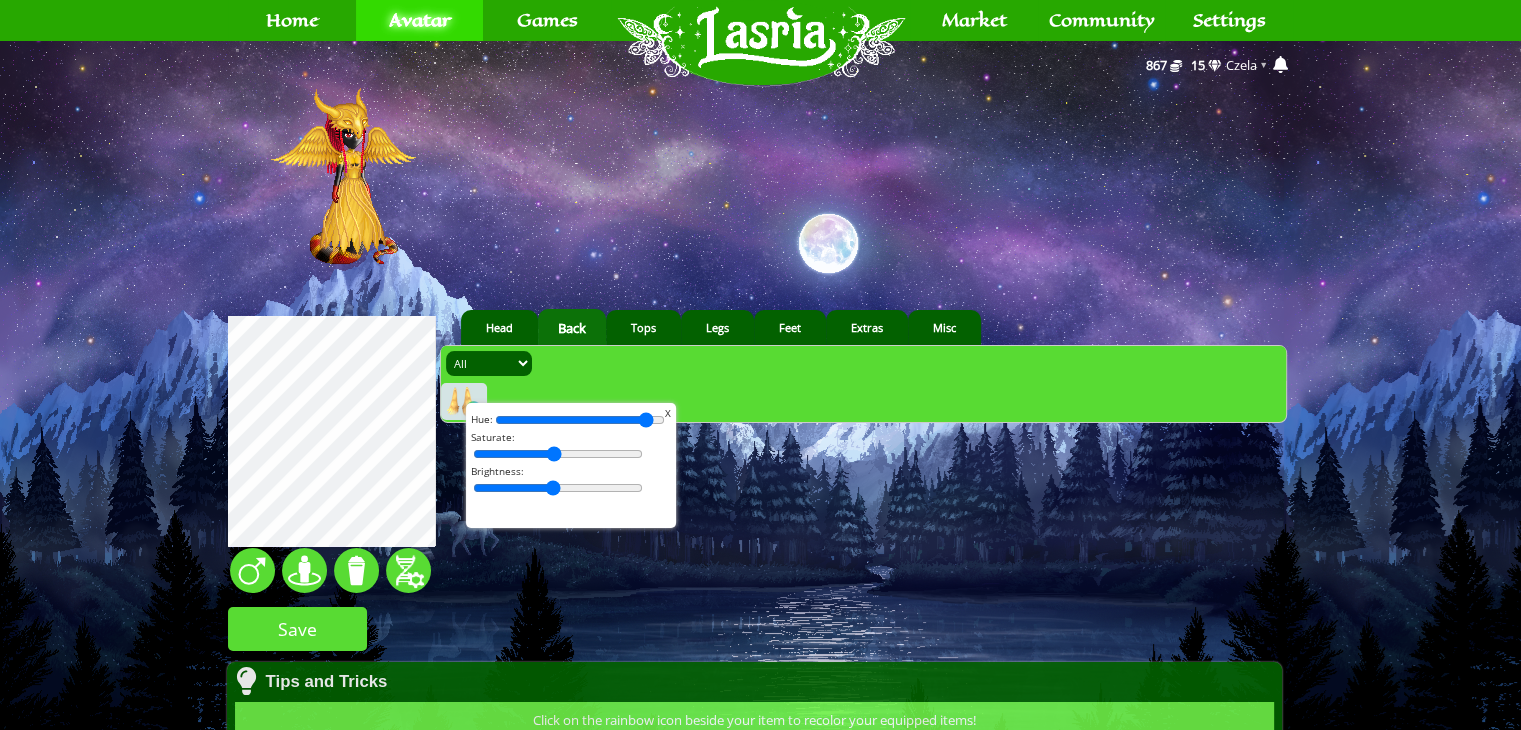 click at bounding box center [558, 488] 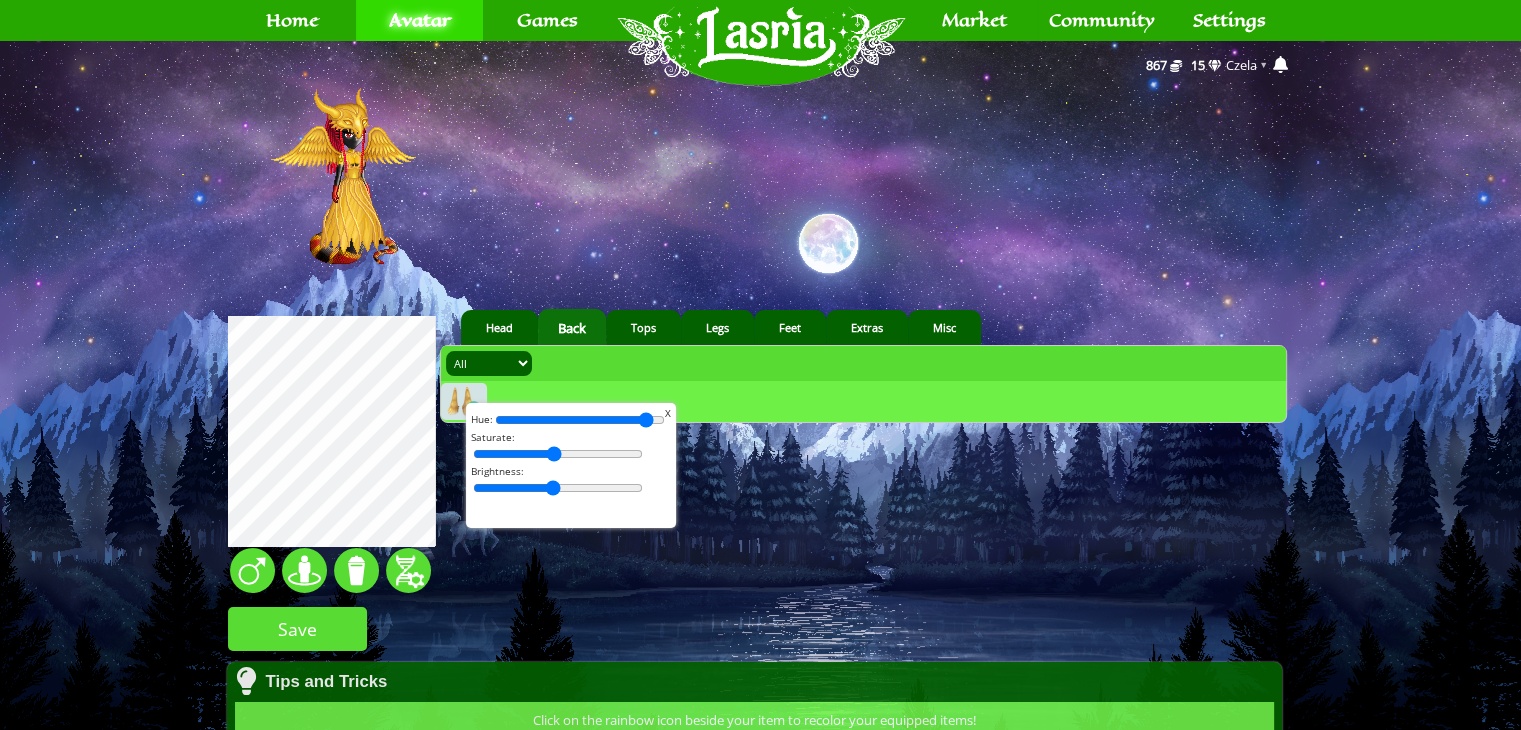 click on "serpent
20
1
1" at bounding box center (760, 597) 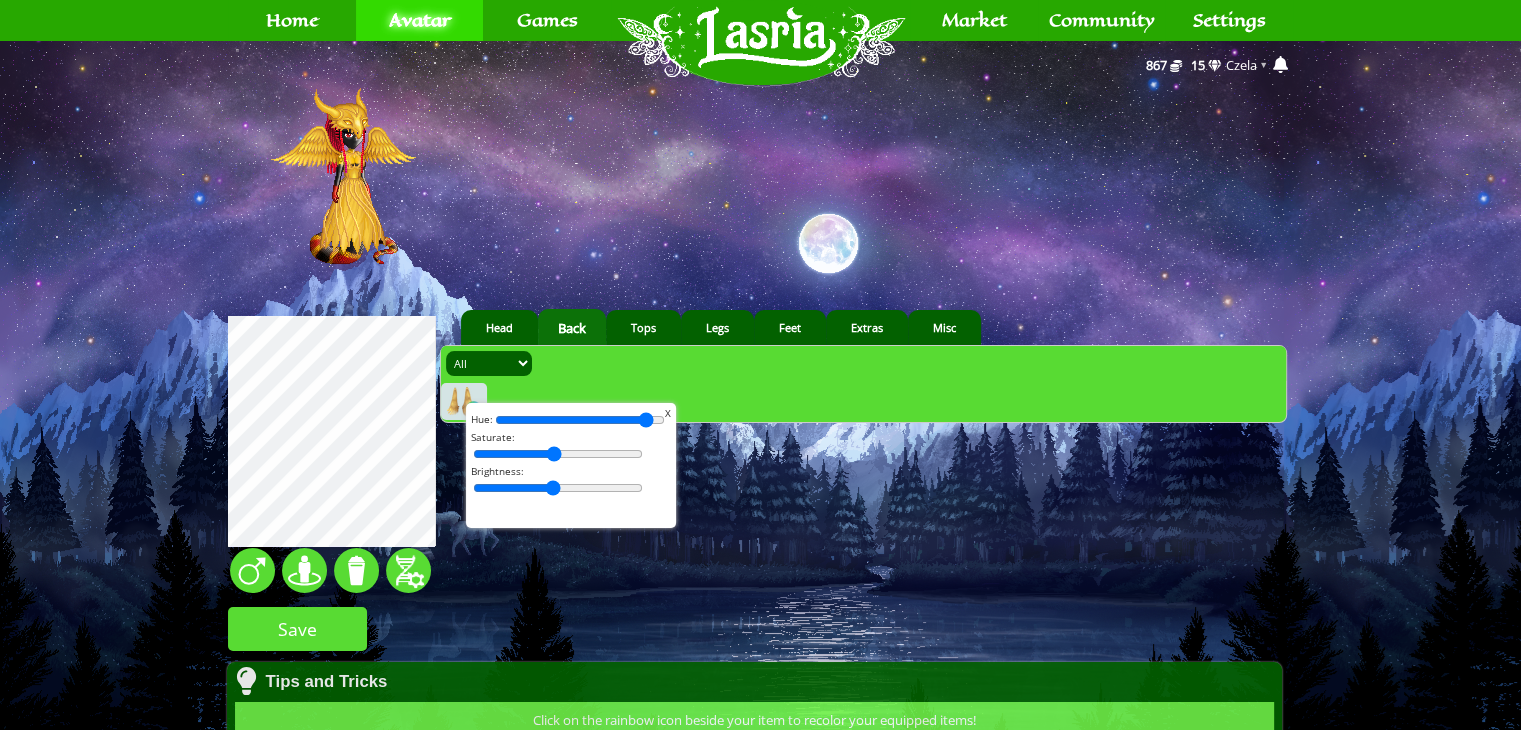 click on "X" at bounding box center (668, 413) 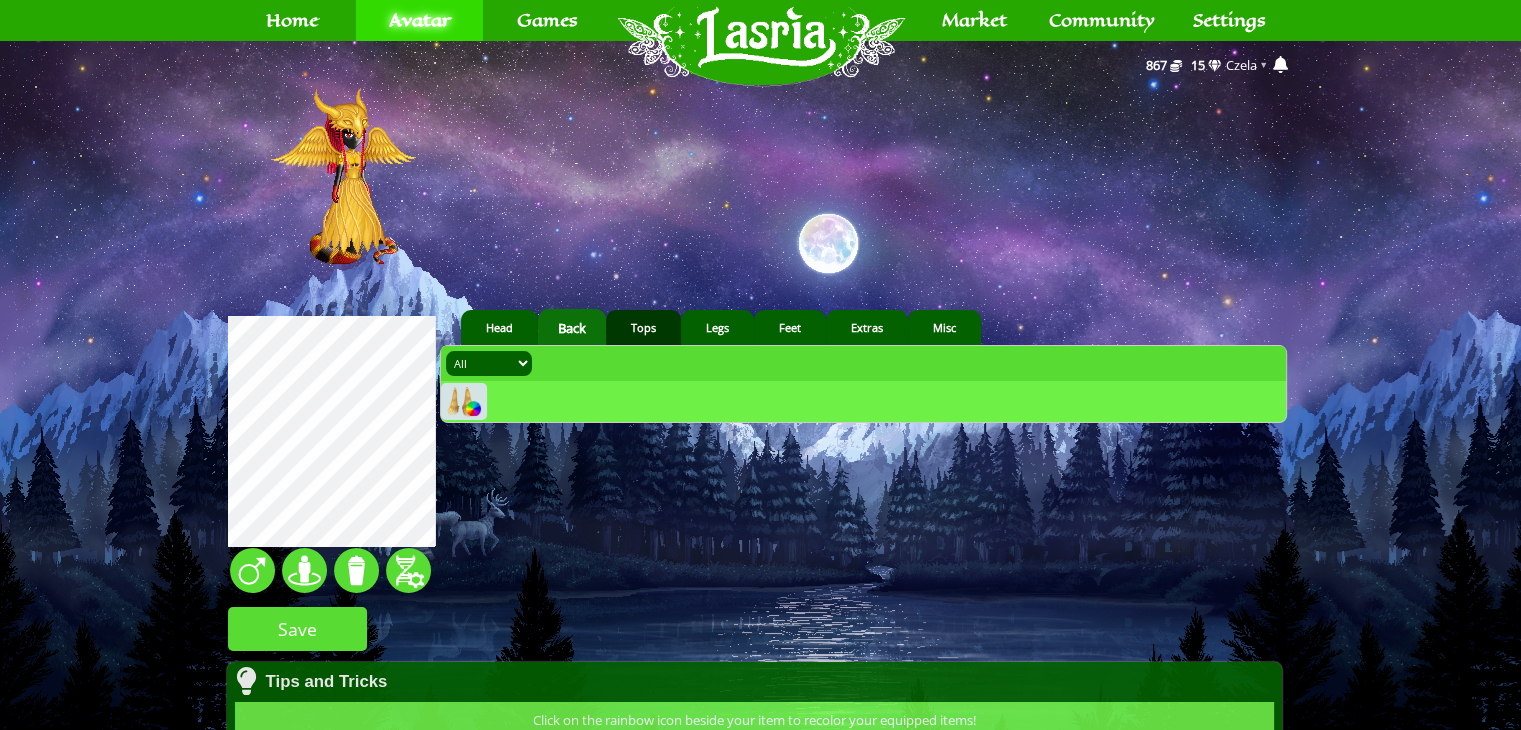 click on "Tops" at bounding box center [643, 327] 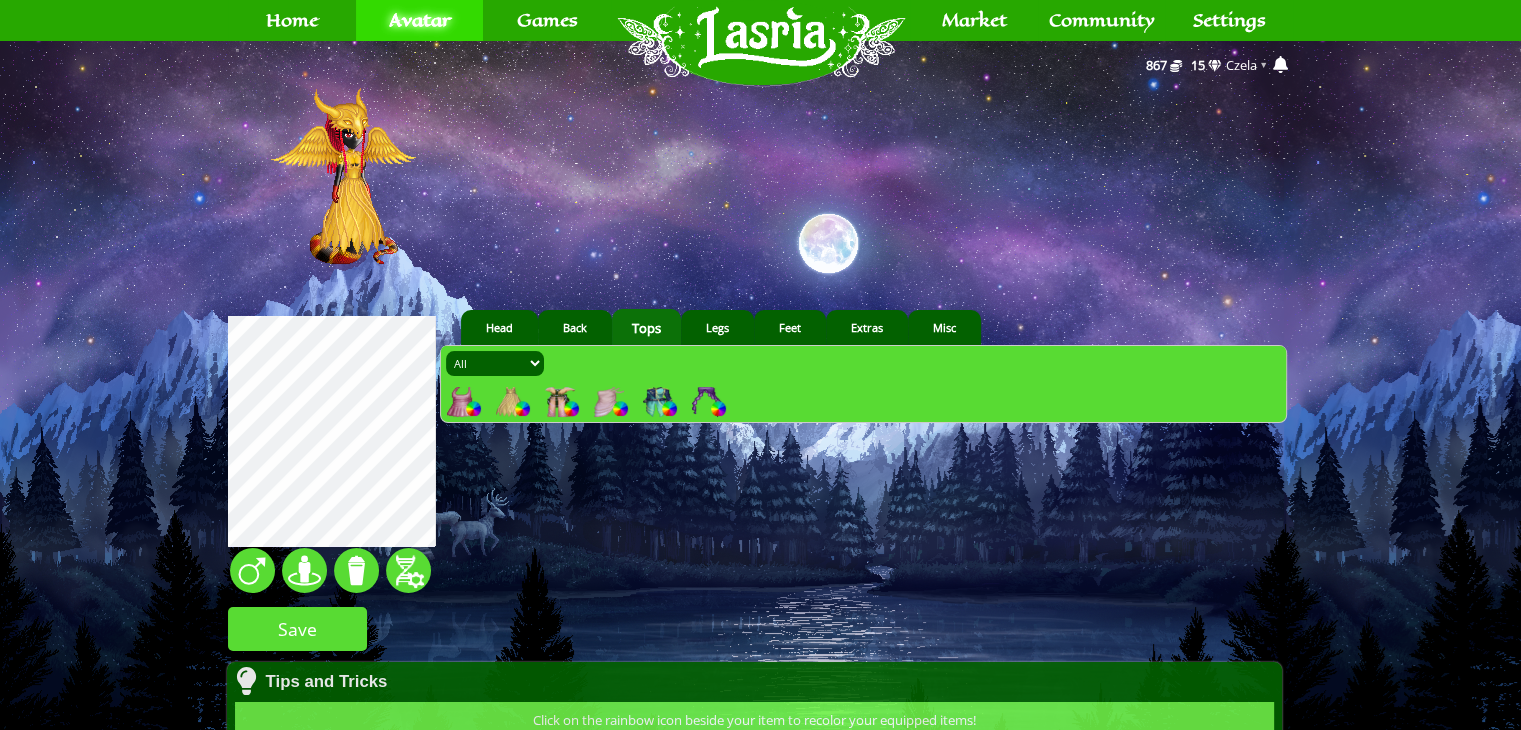 click at bounding box center (707, 402) 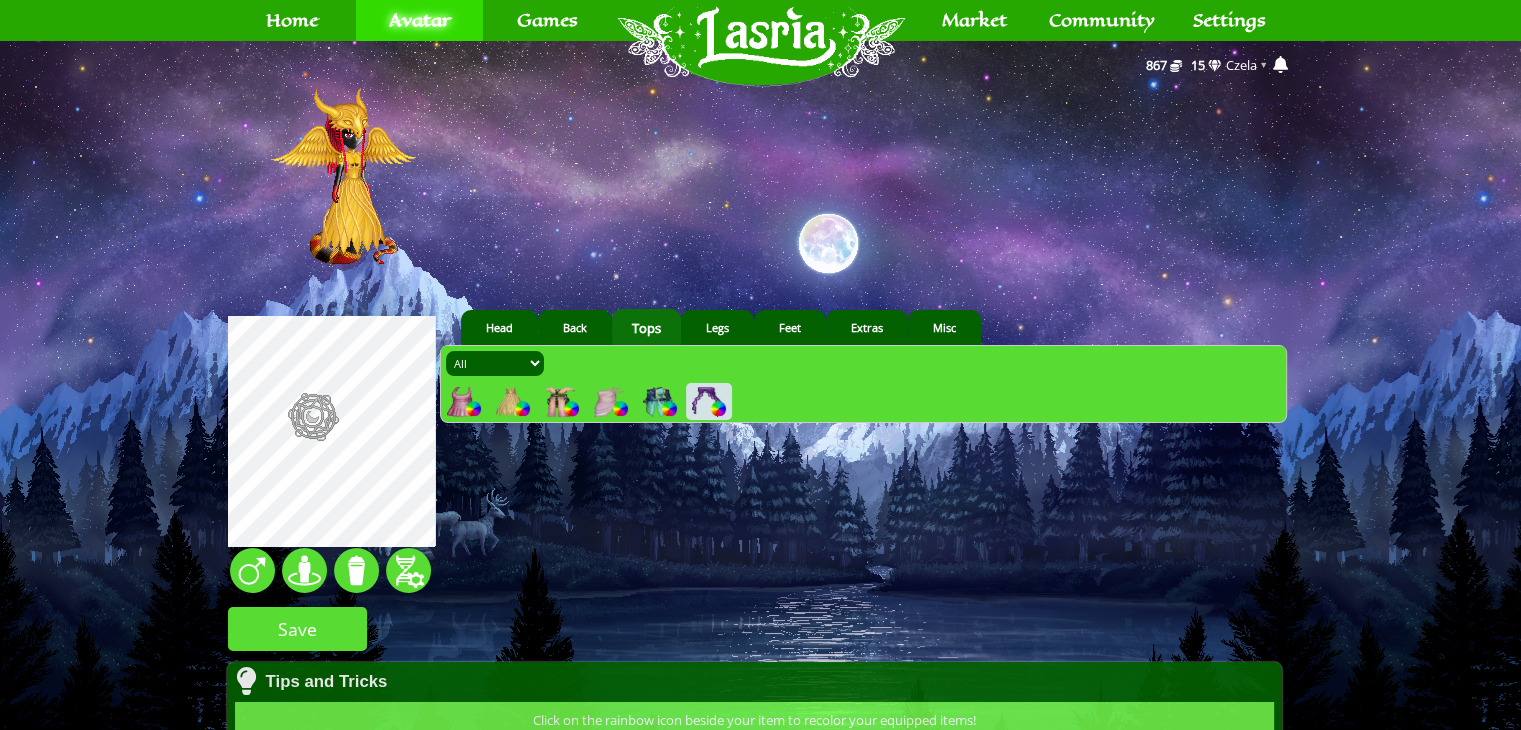 click at bounding box center [718, 408] 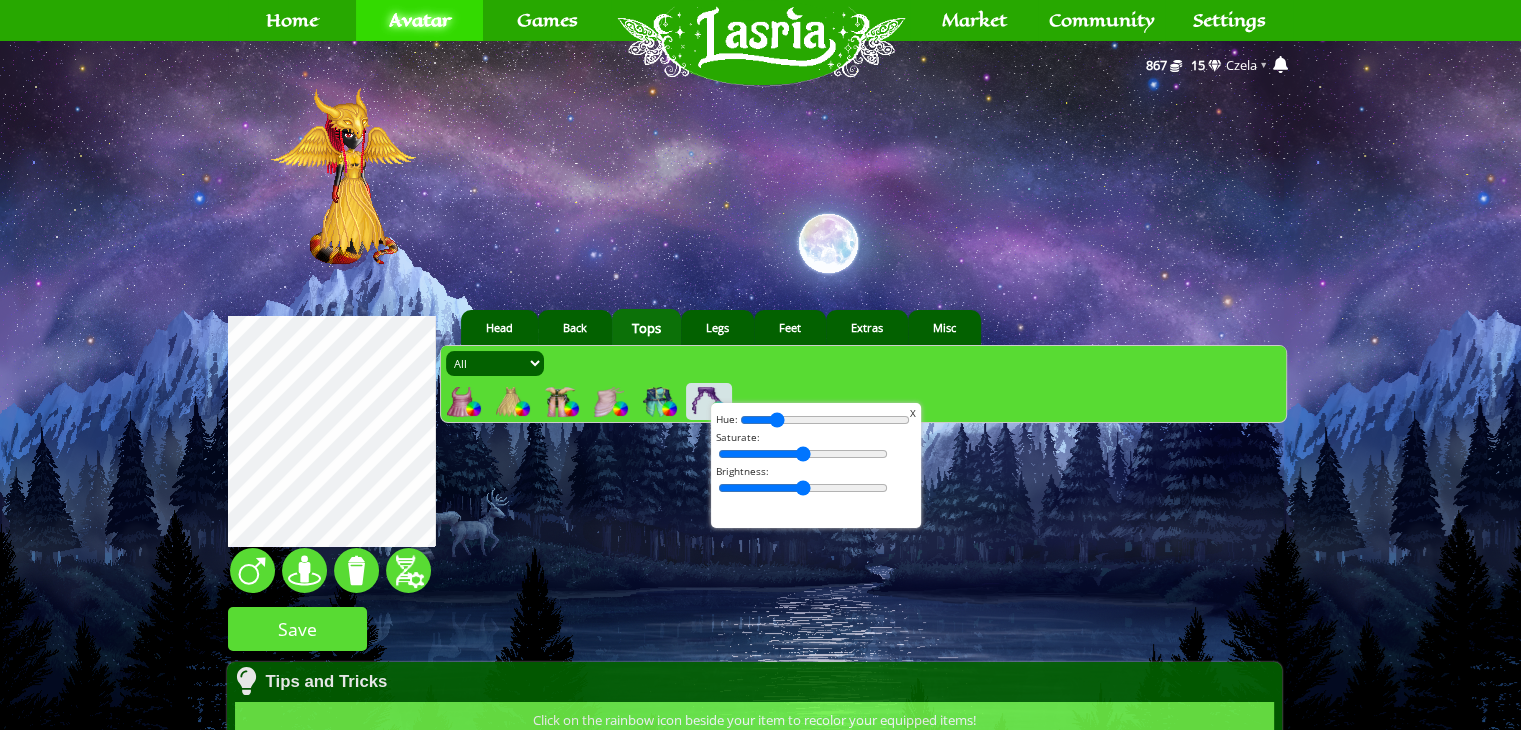 drag, startPoint x: 748, startPoint y: 421, endPoint x: 772, endPoint y: 433, distance: 26.832815 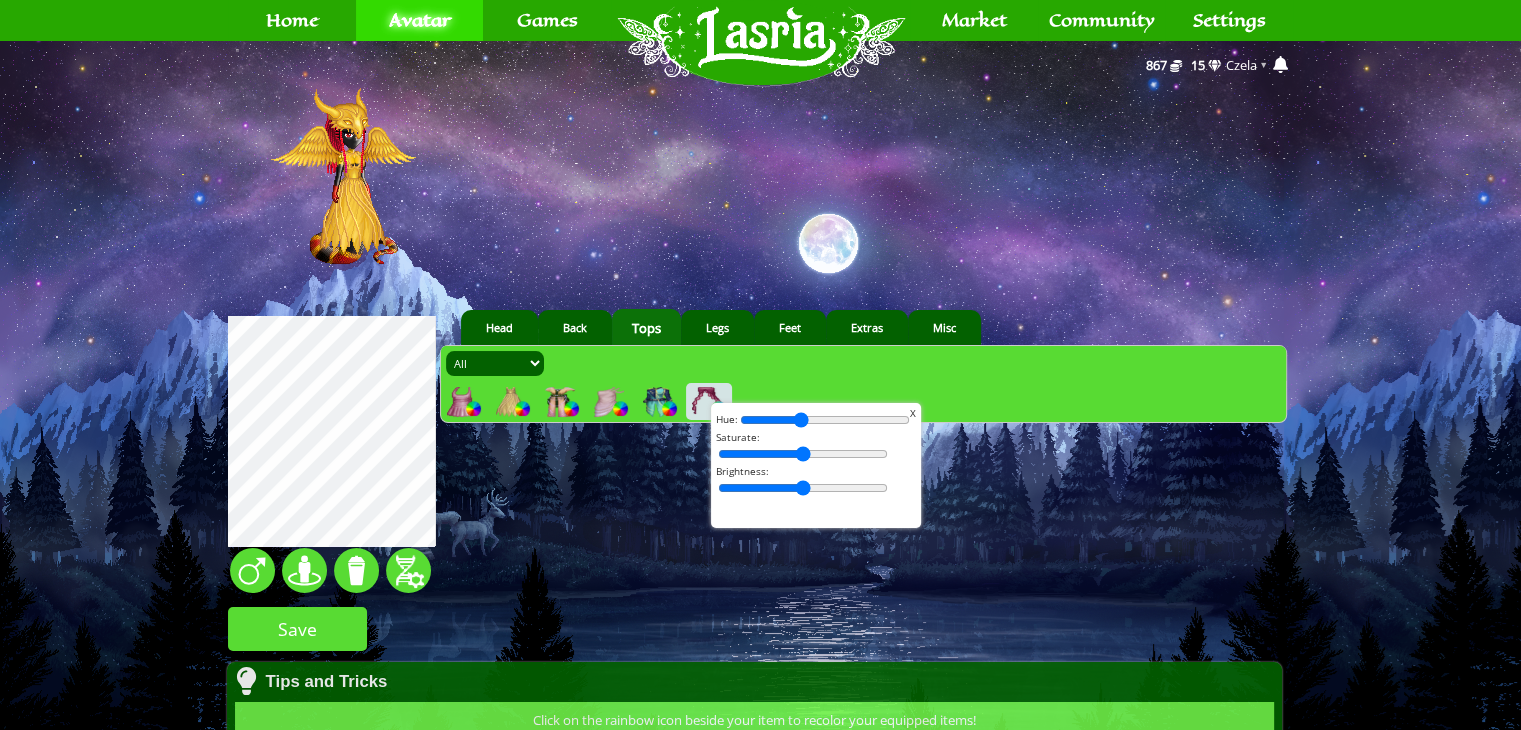 drag, startPoint x: 772, startPoint y: 425, endPoint x: 796, endPoint y: 435, distance: 26 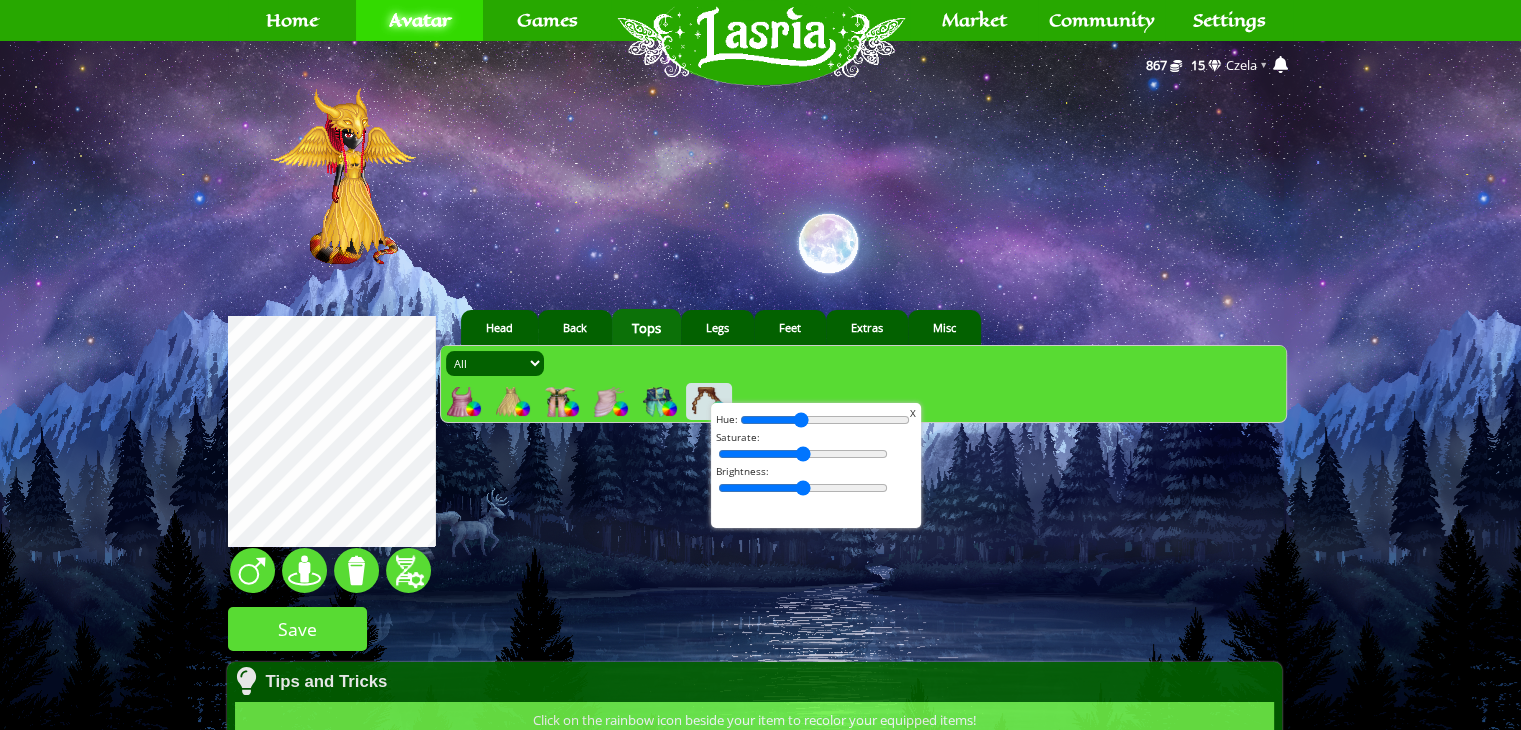 drag, startPoint x: 794, startPoint y: 435, endPoint x: 814, endPoint y: 438, distance: 20.22375 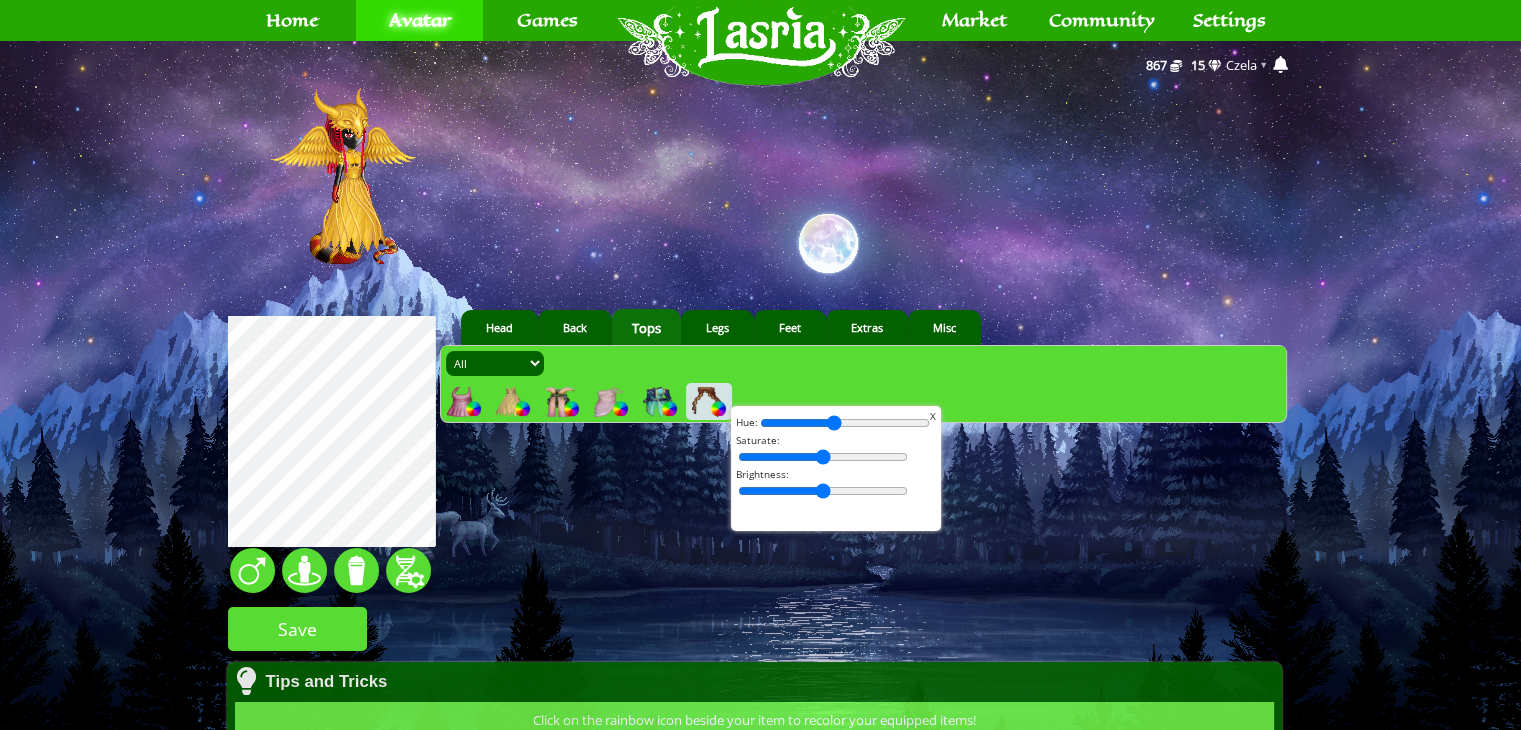 click at bounding box center (845, 423) 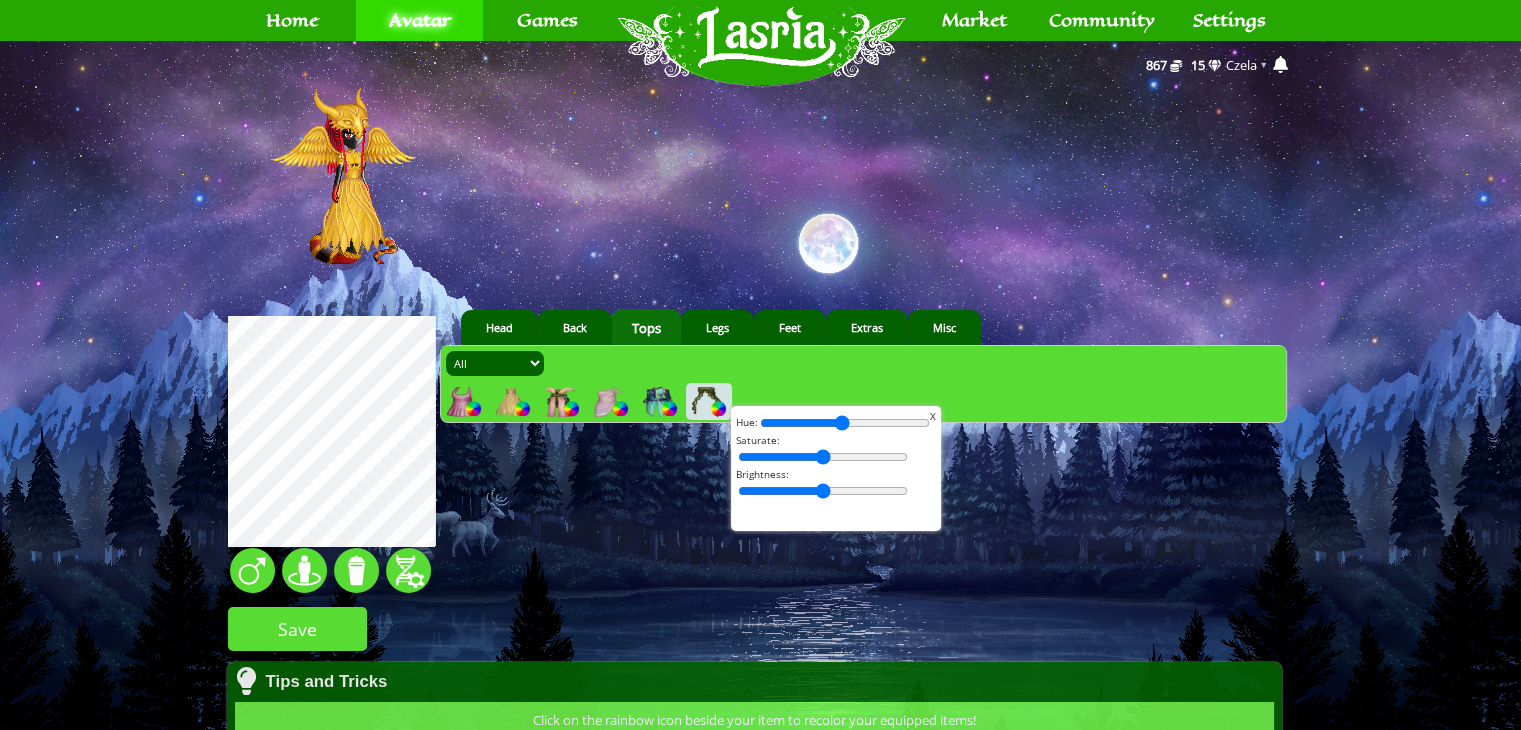 click at bounding box center (845, 423) 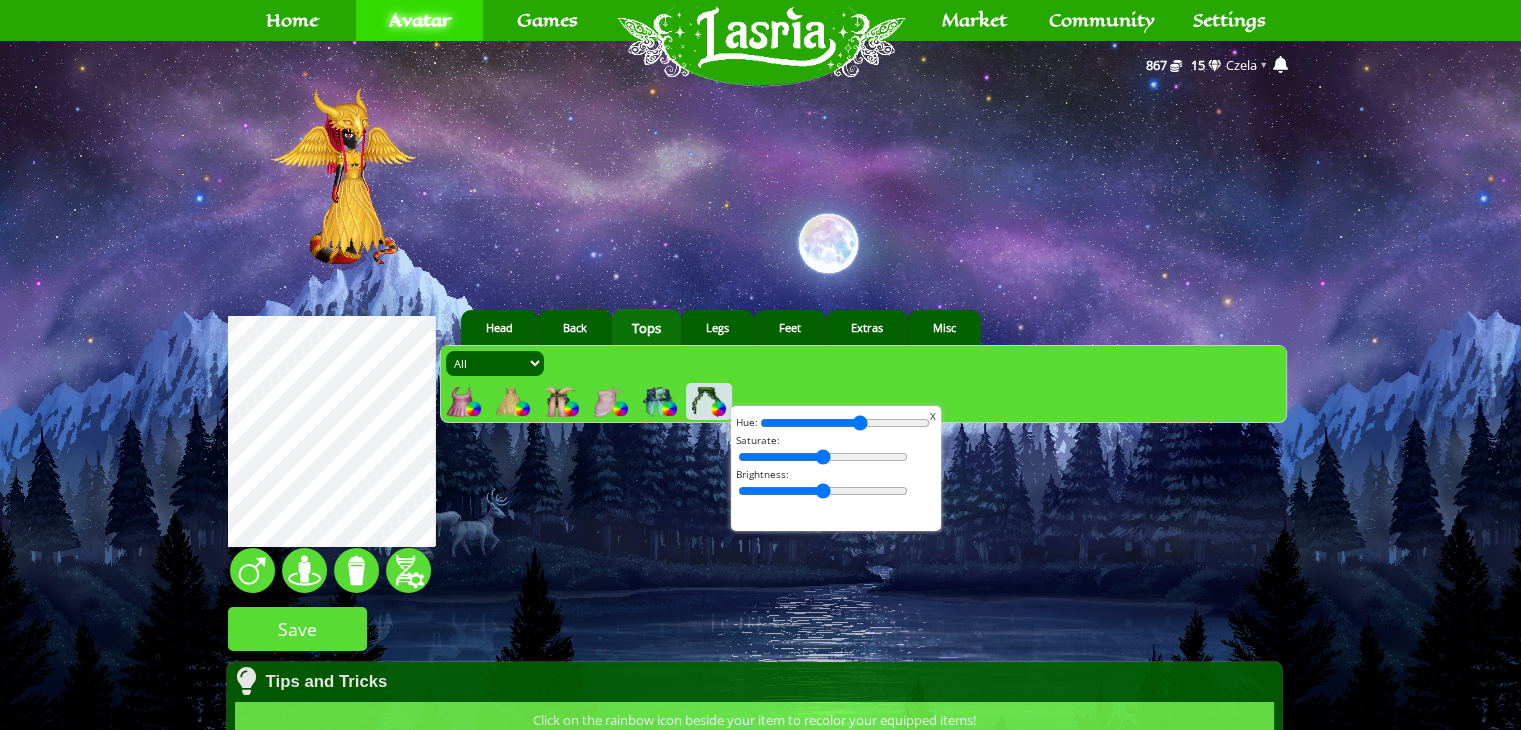 click at bounding box center (845, 423) 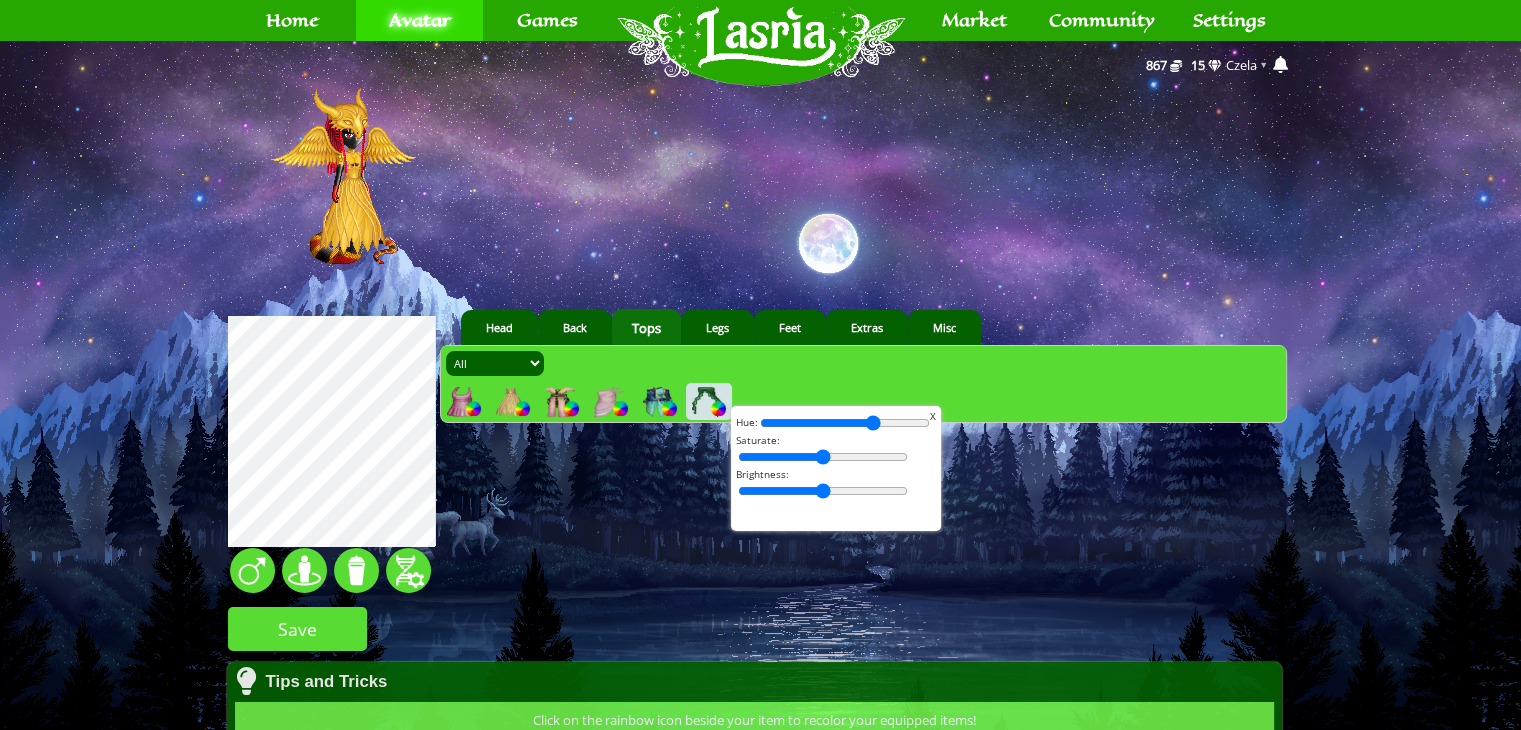 click at bounding box center (845, 423) 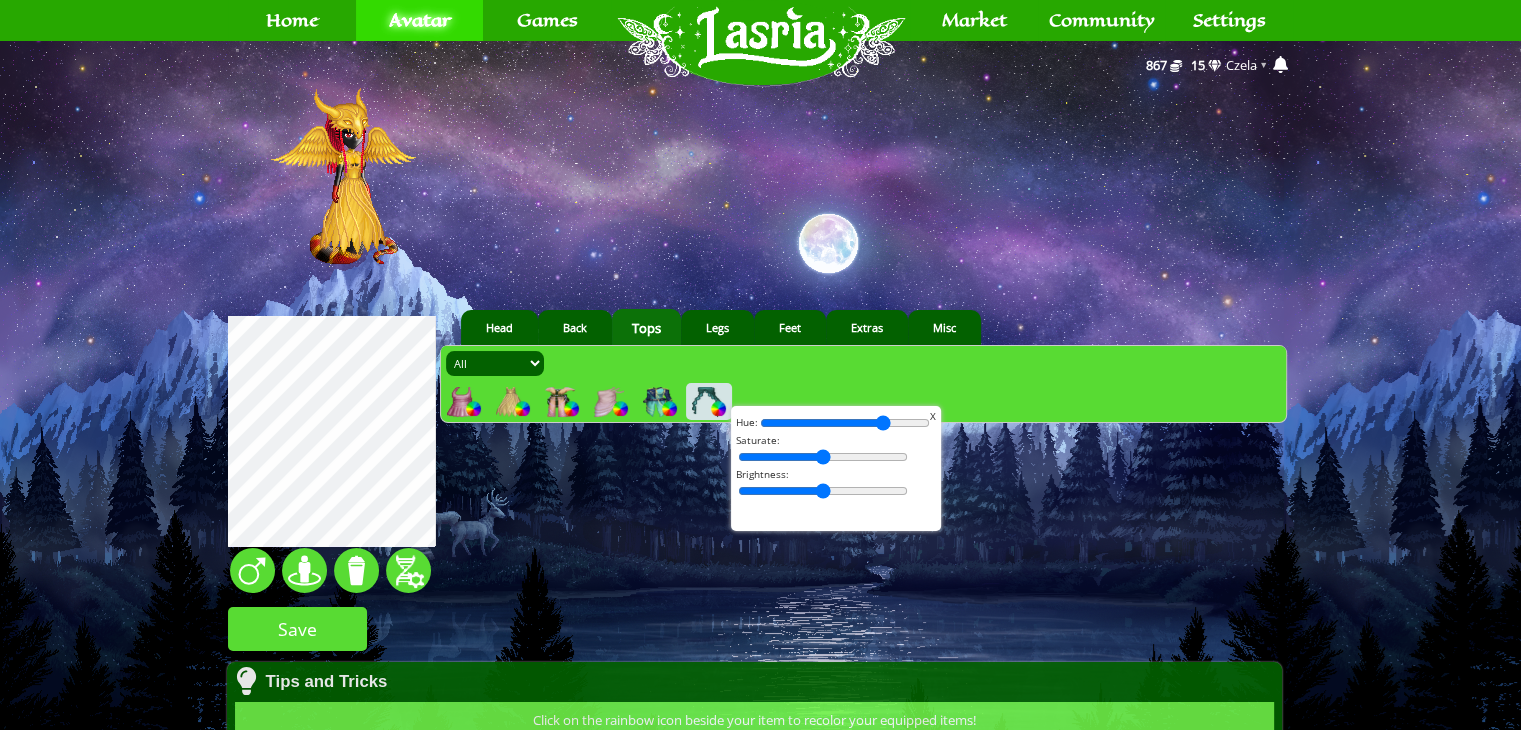 click at bounding box center (845, 423) 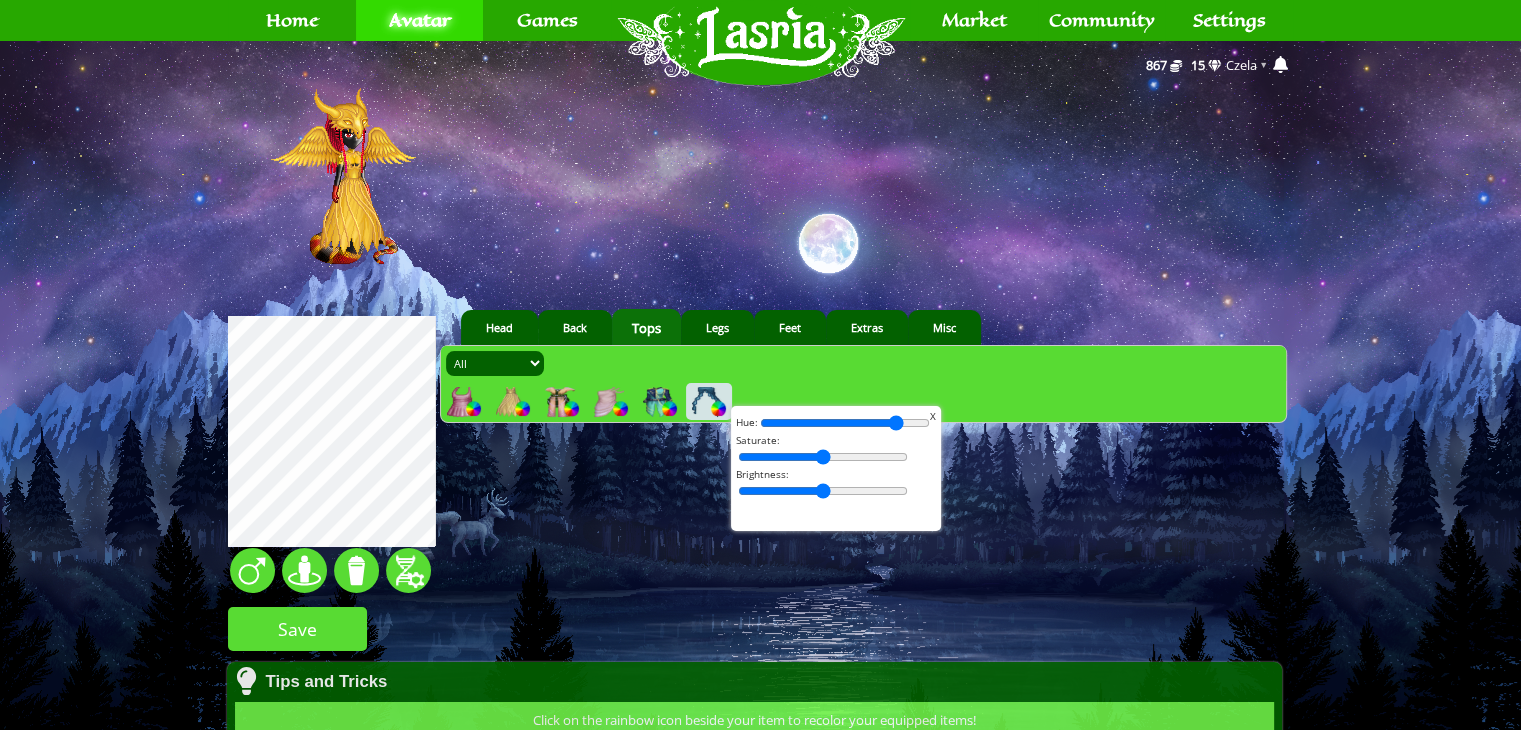 click at bounding box center [845, 423] 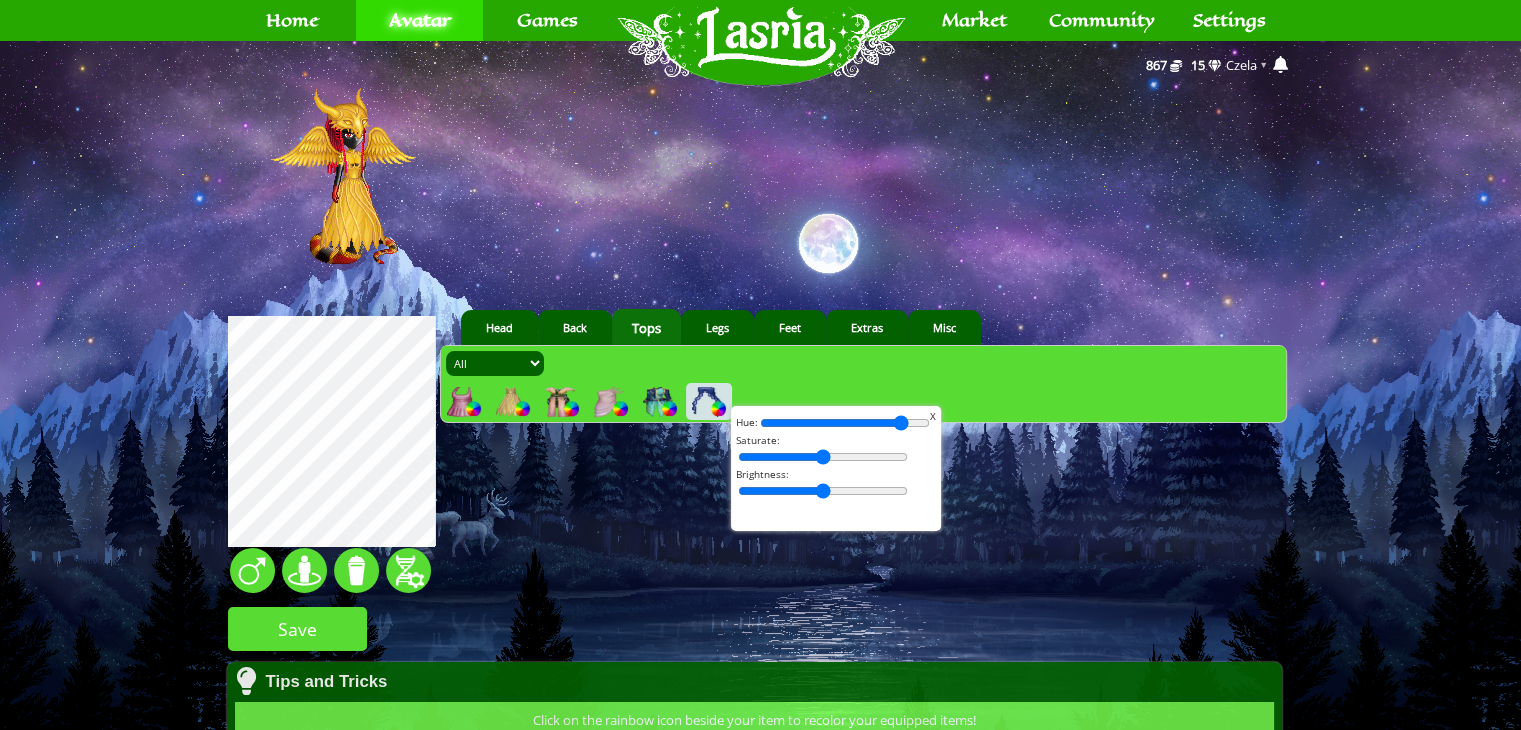 click at bounding box center [845, 423] 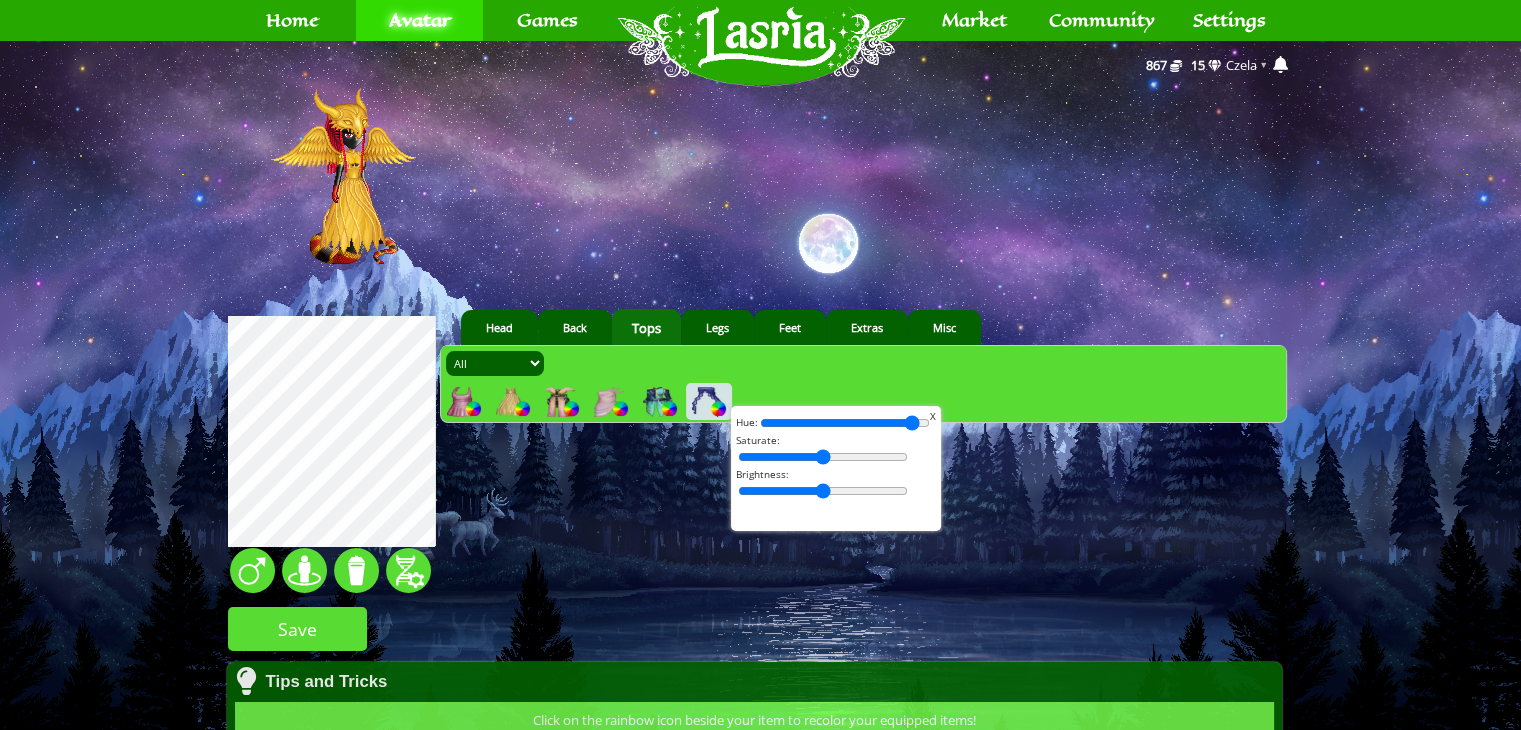 drag, startPoint x: 902, startPoint y: 419, endPoint x: 915, endPoint y: 426, distance: 14.764823 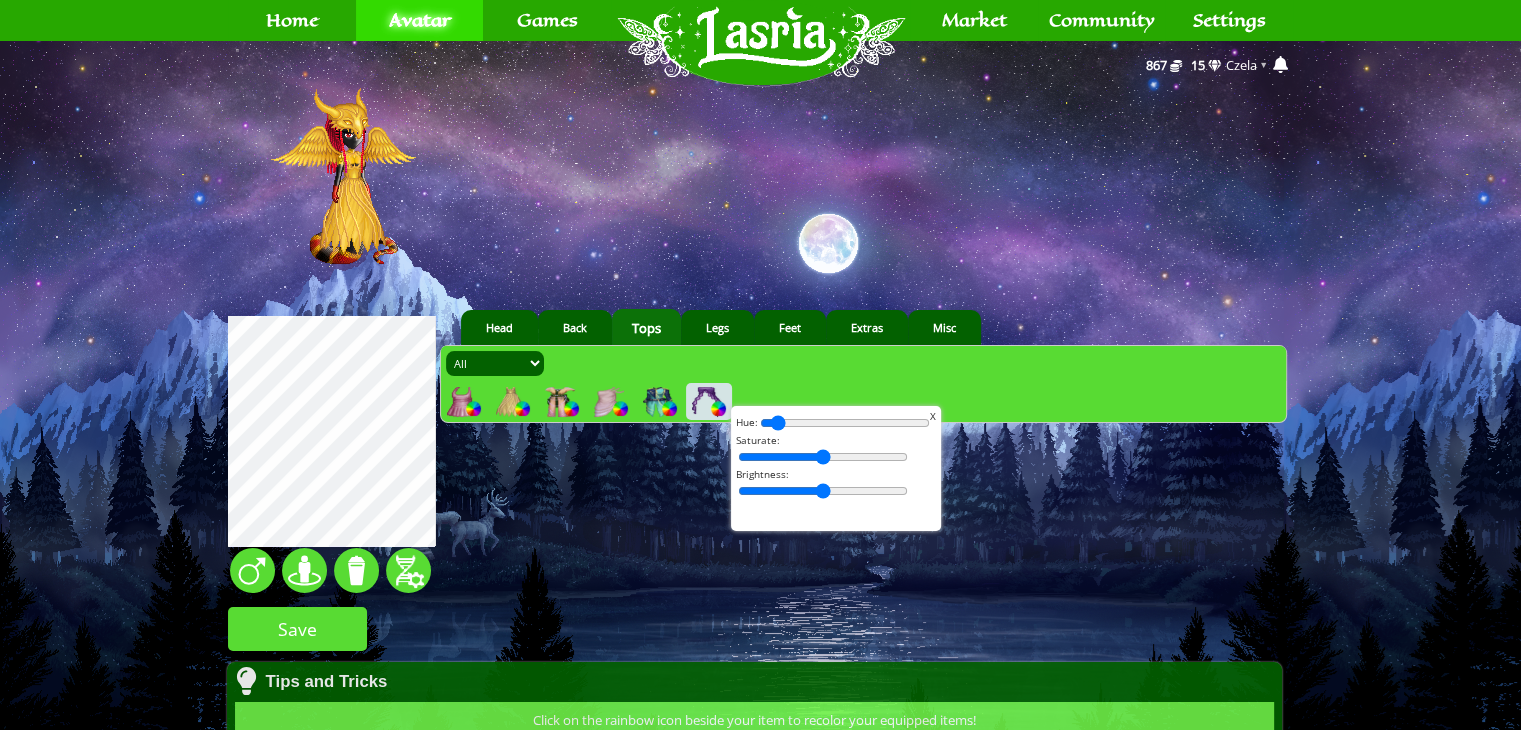 drag, startPoint x: 902, startPoint y: 423, endPoint x: 705, endPoint y: 407, distance: 197.64868 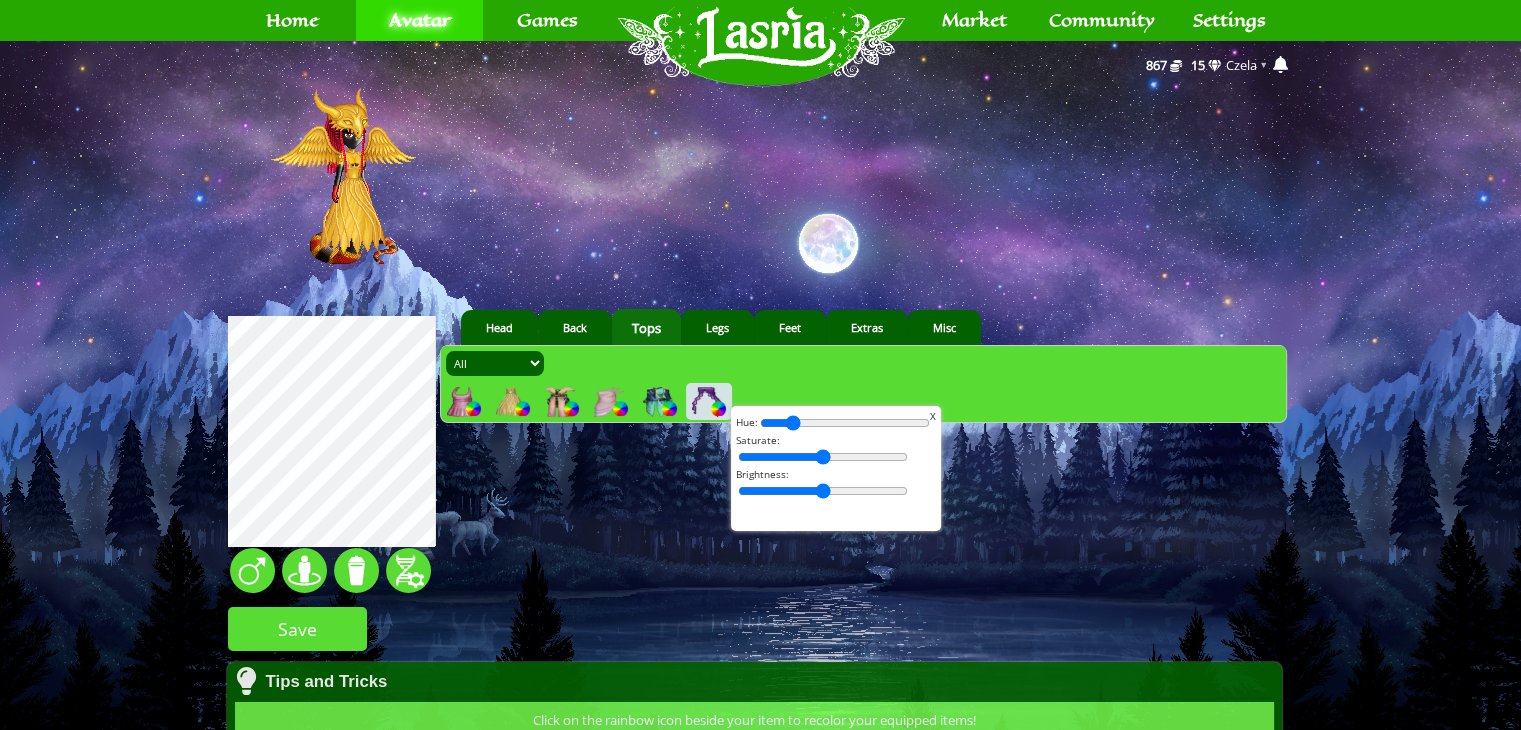 click at bounding box center [845, 423] 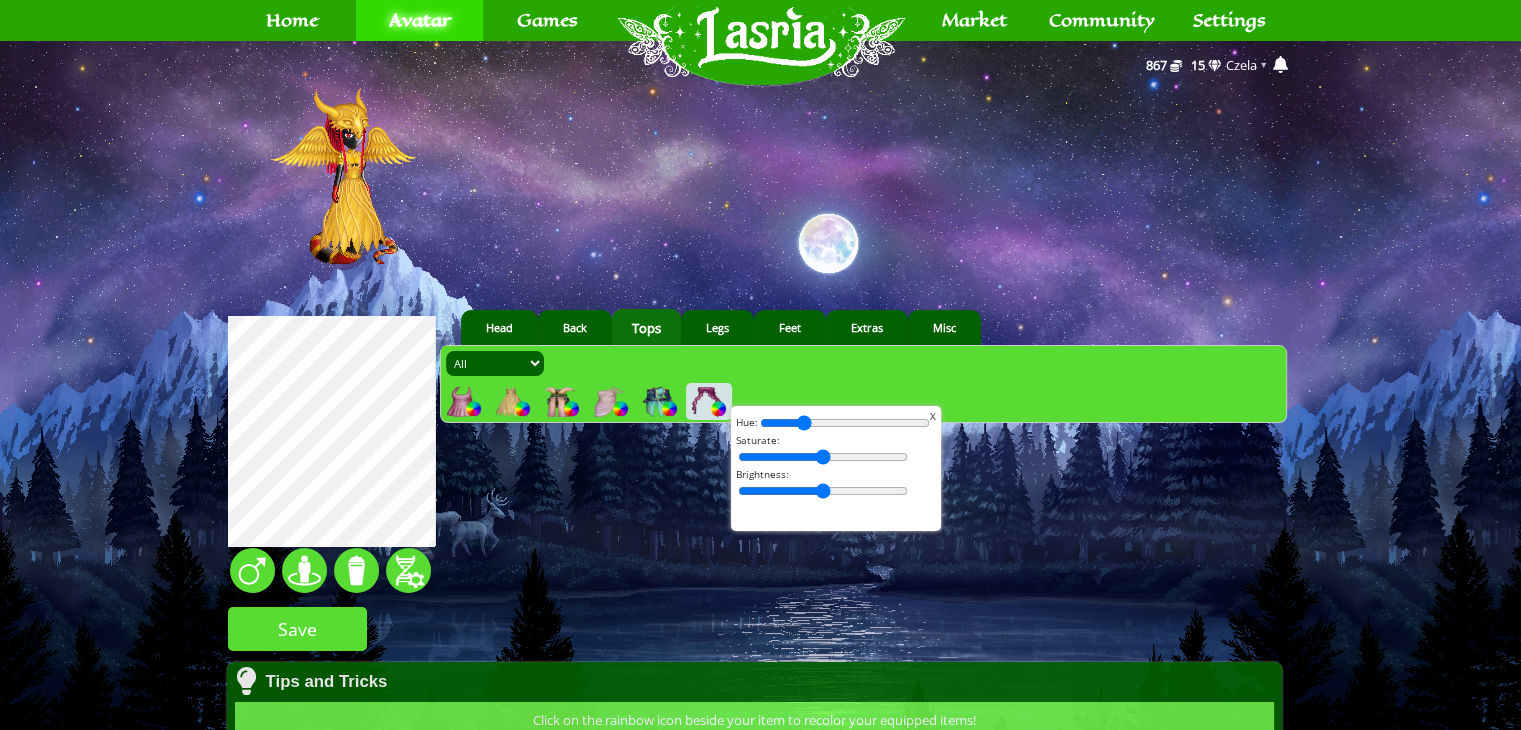 click at bounding box center (845, 423) 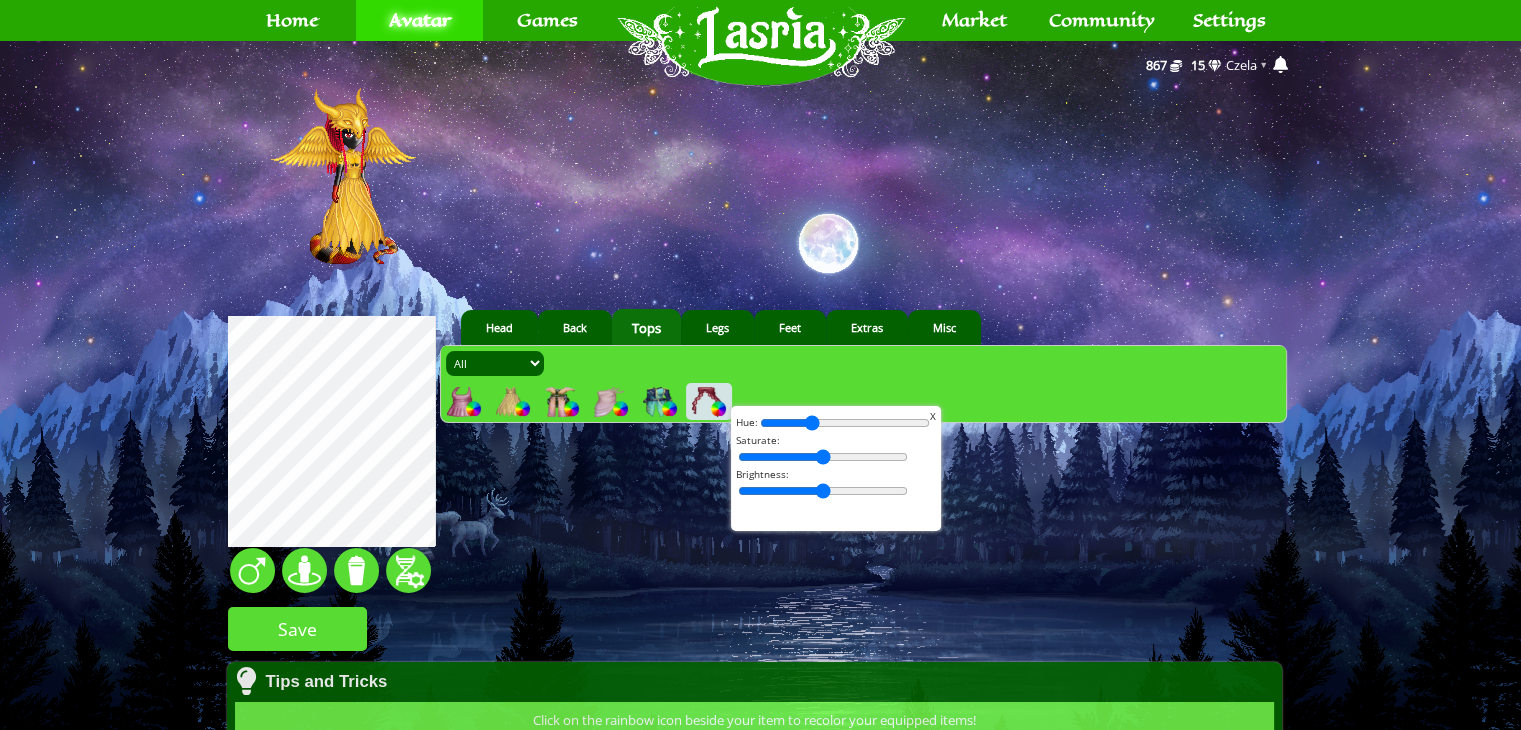 click at bounding box center [845, 423] 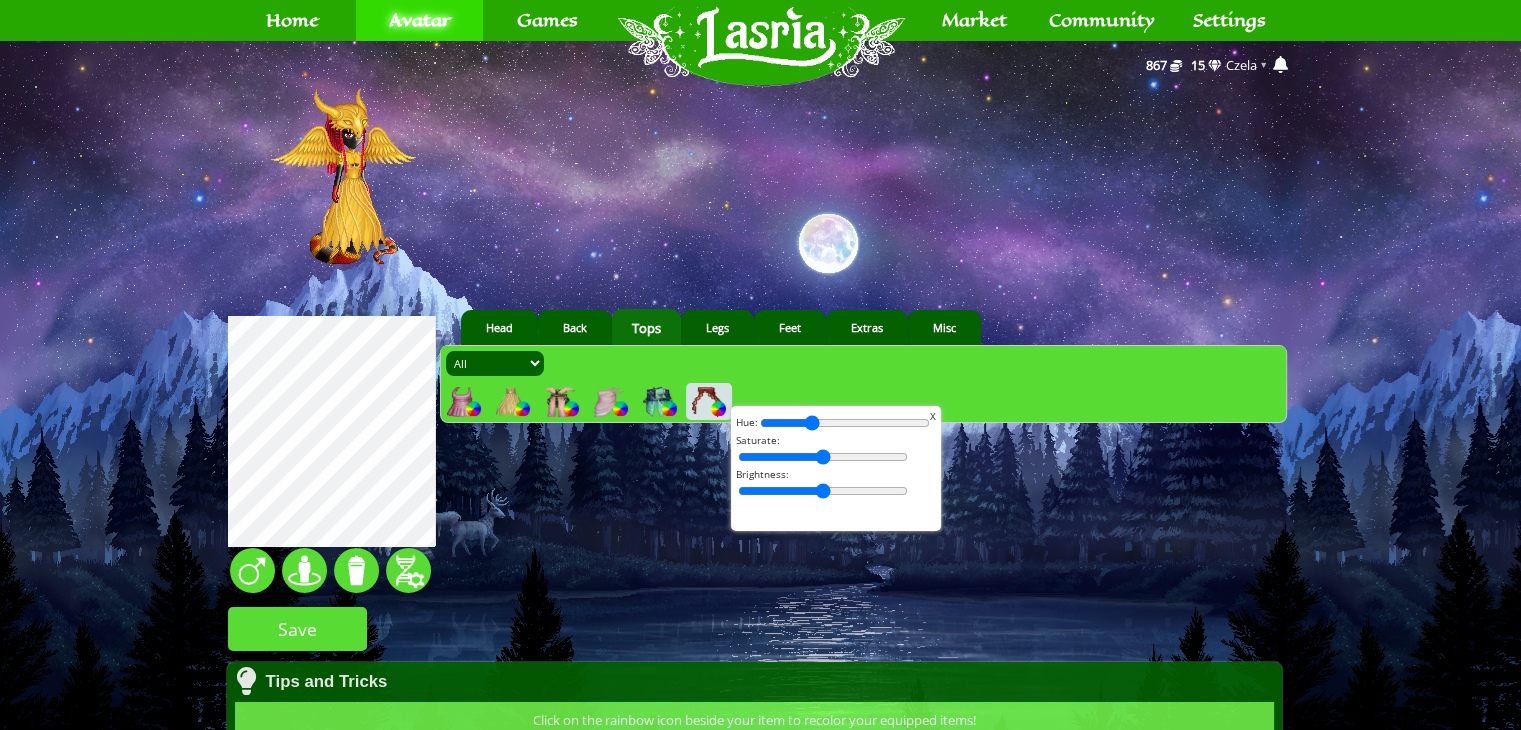 click at bounding box center (845, 423) 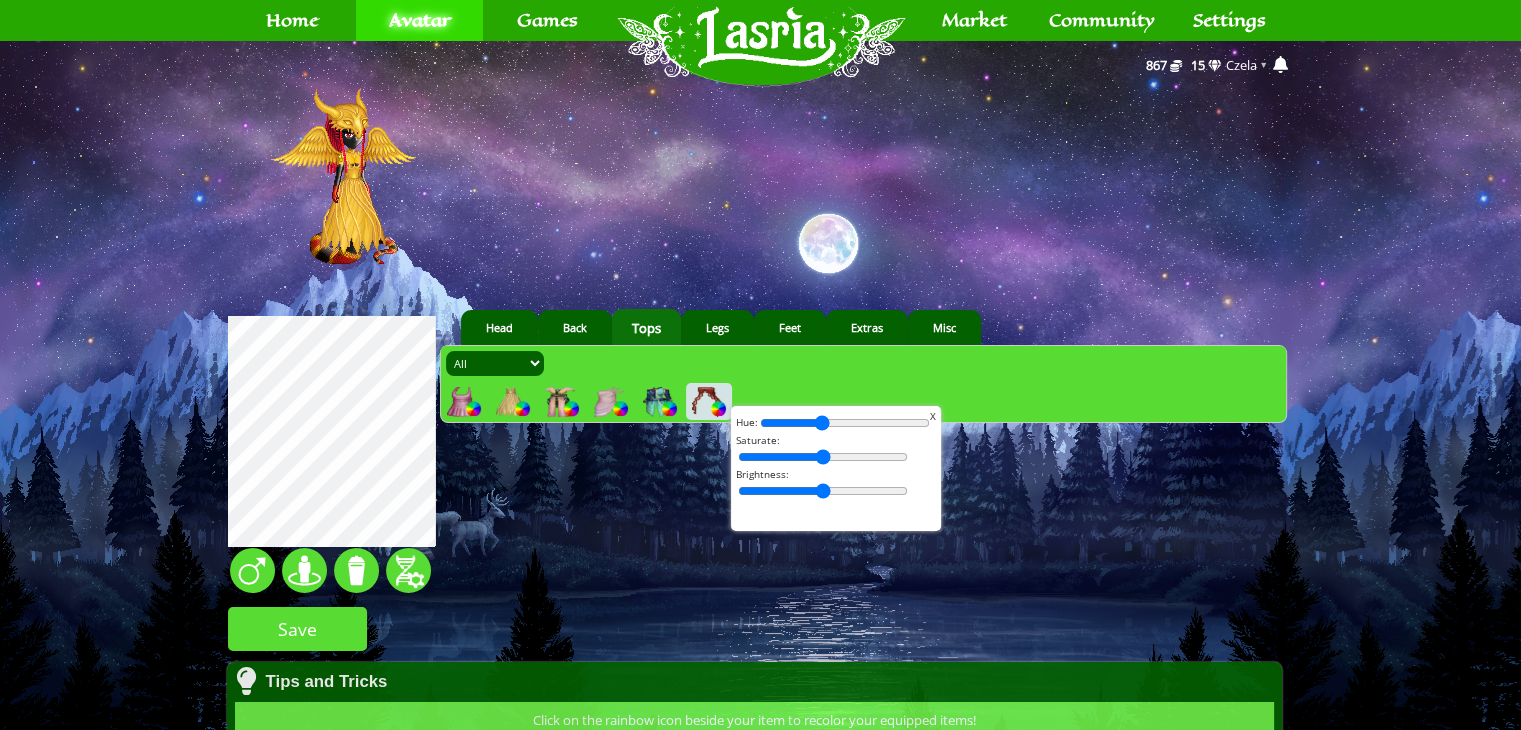 click at bounding box center (845, 423) 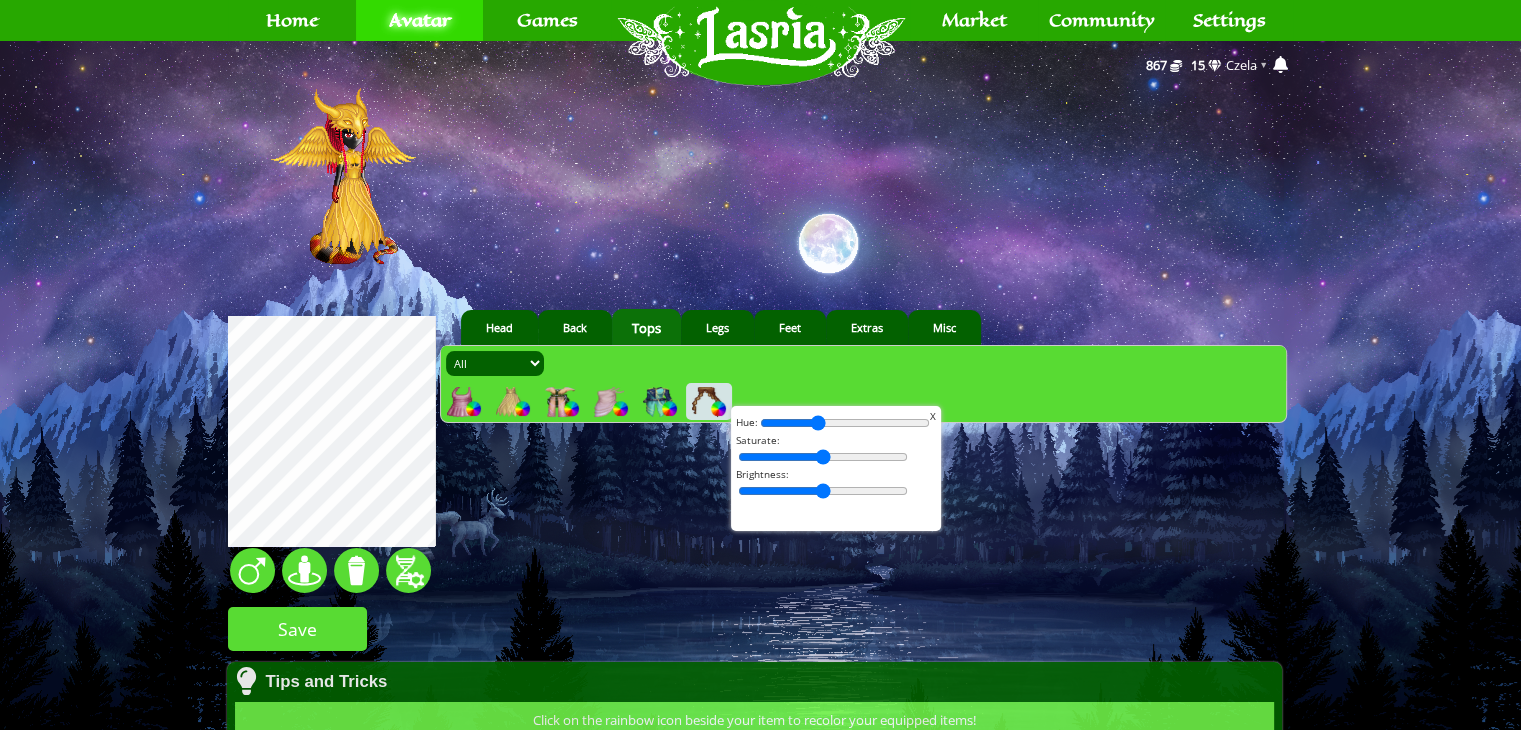 click at bounding box center (845, 423) 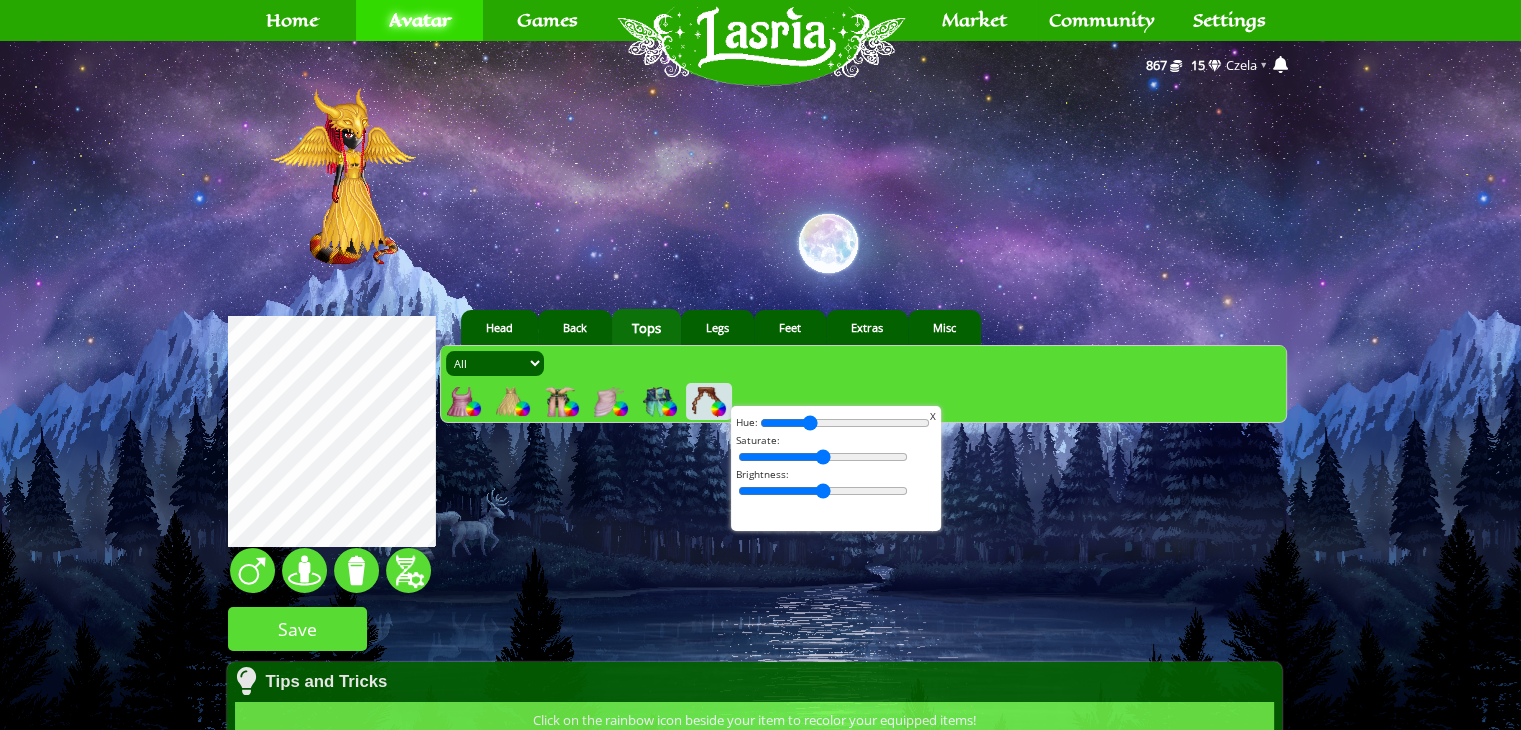type on "24" 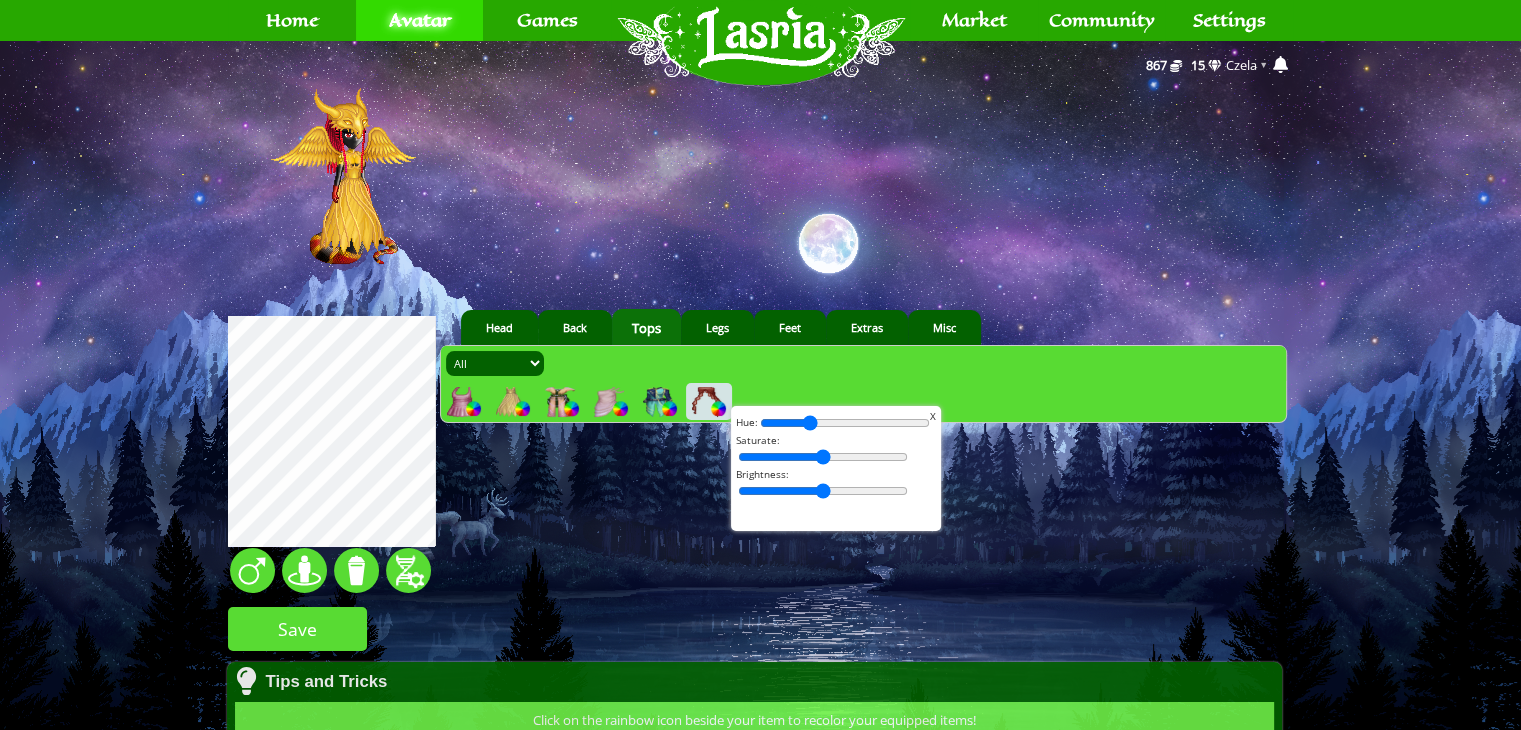 click on "X" at bounding box center (933, 416) 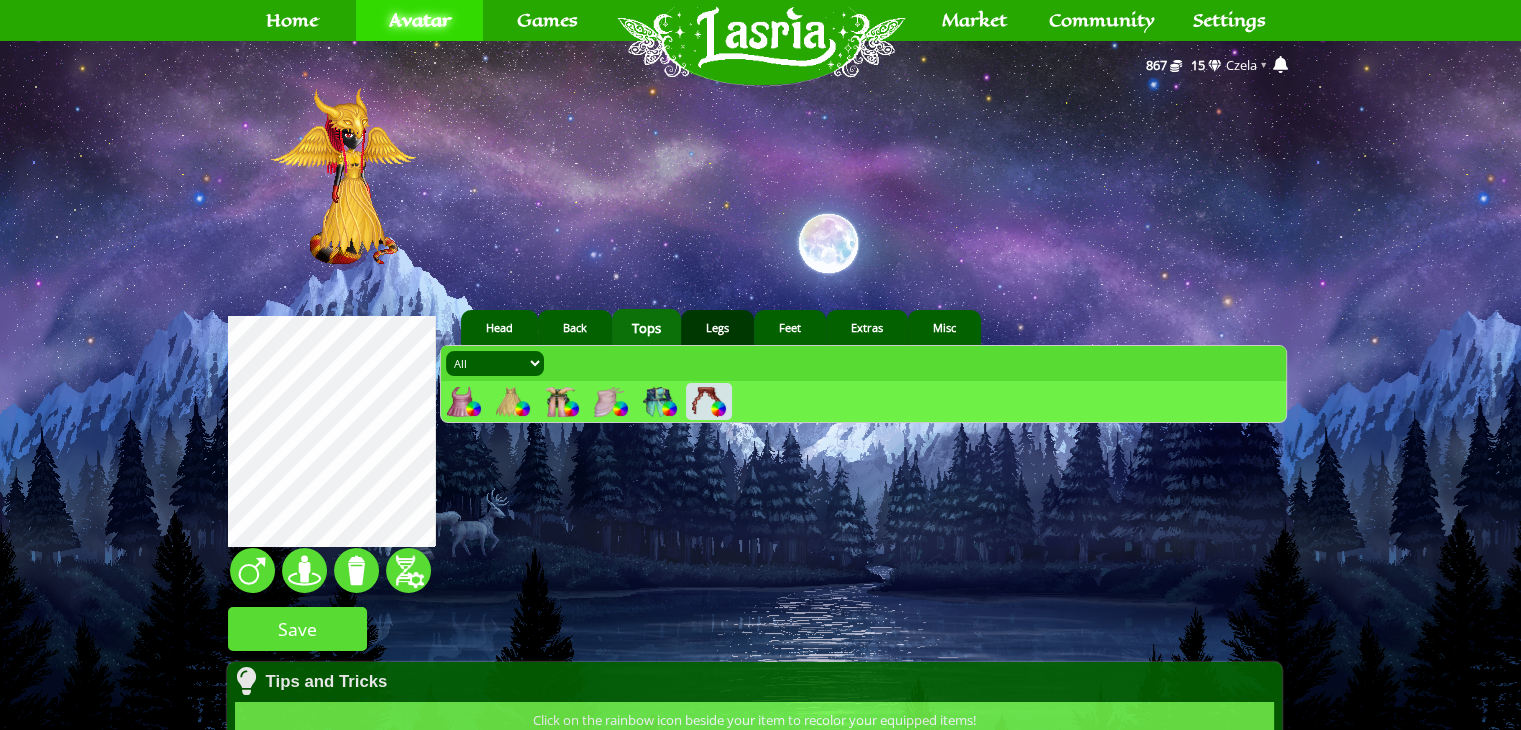click on "Legs" at bounding box center (717, 327) 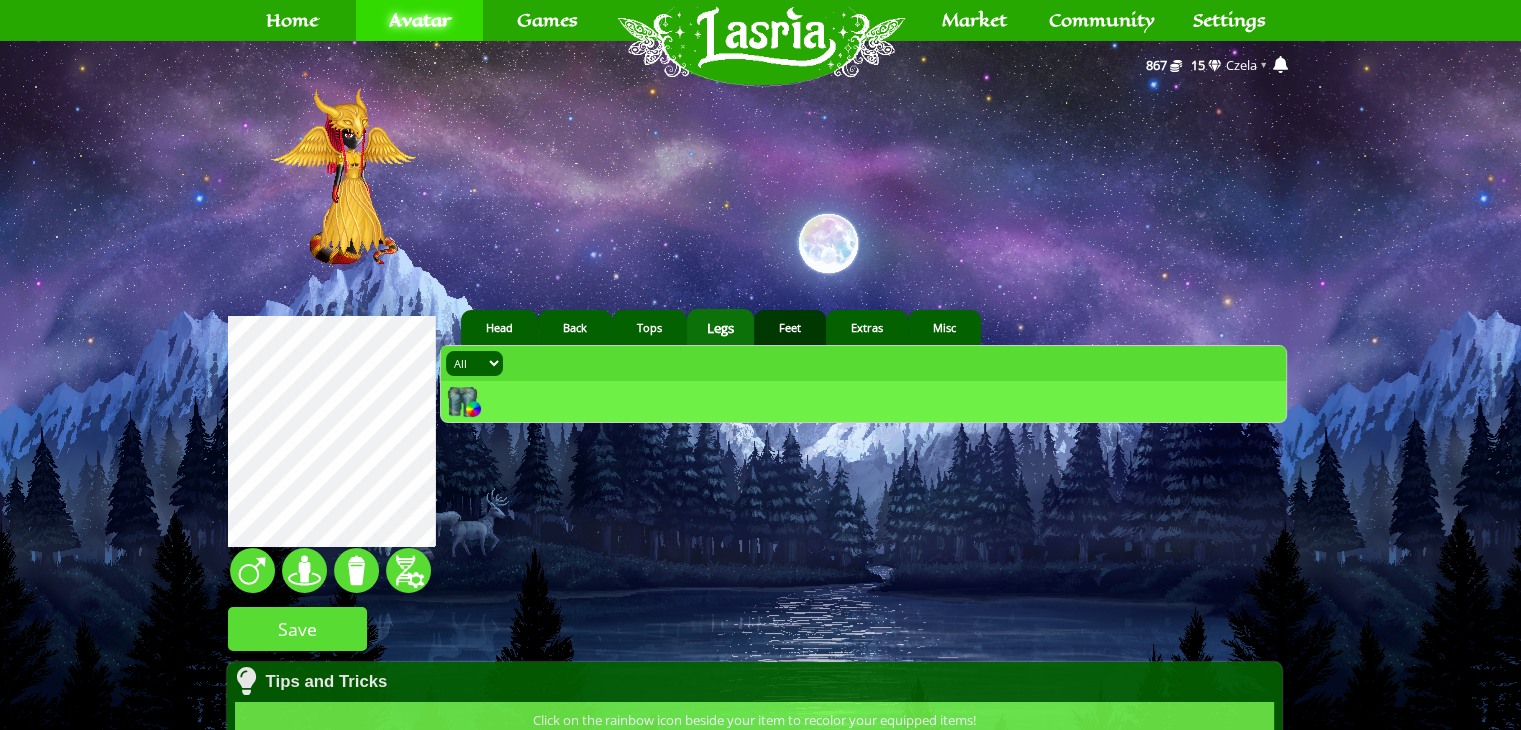 click on "Feet" at bounding box center [790, 327] 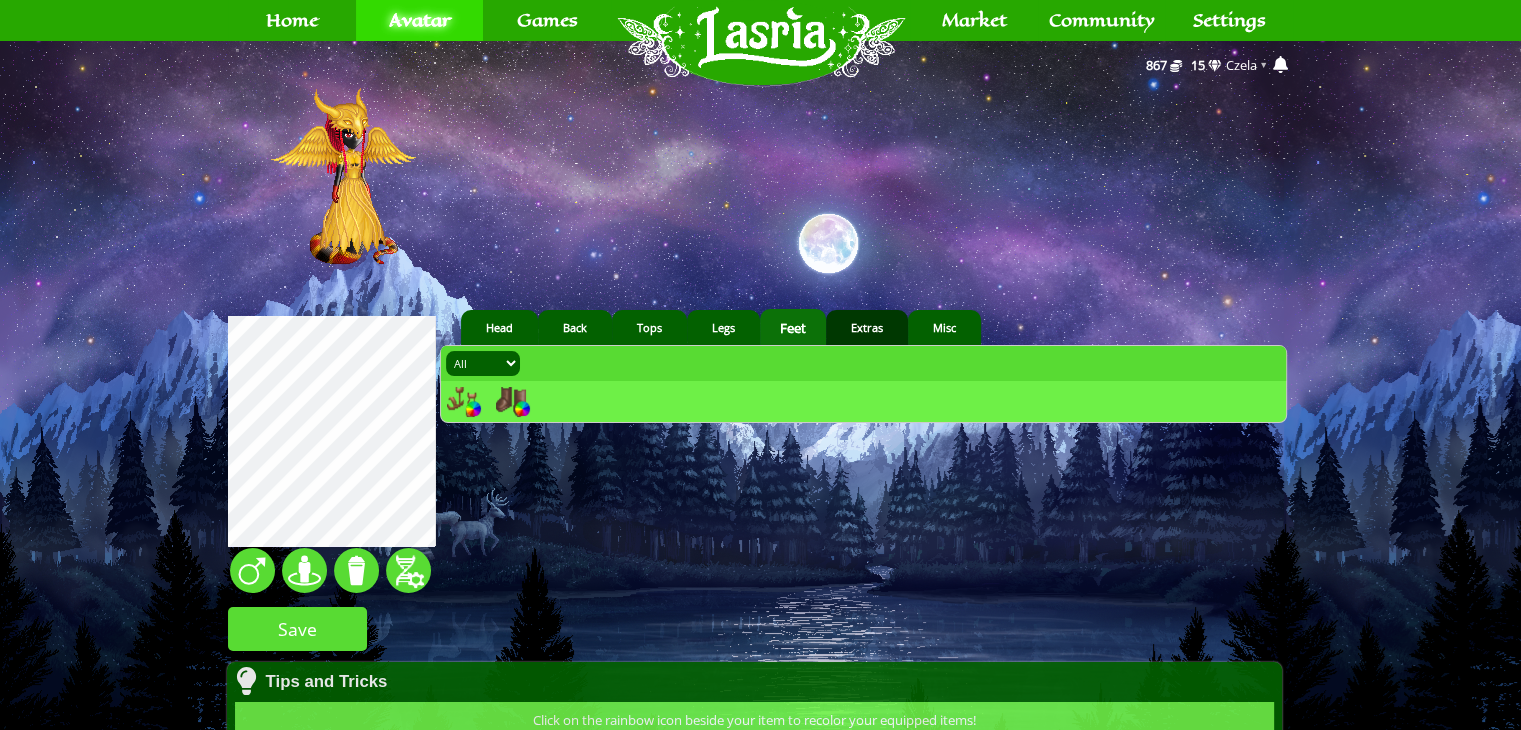 click on "Extras" at bounding box center [867, 327] 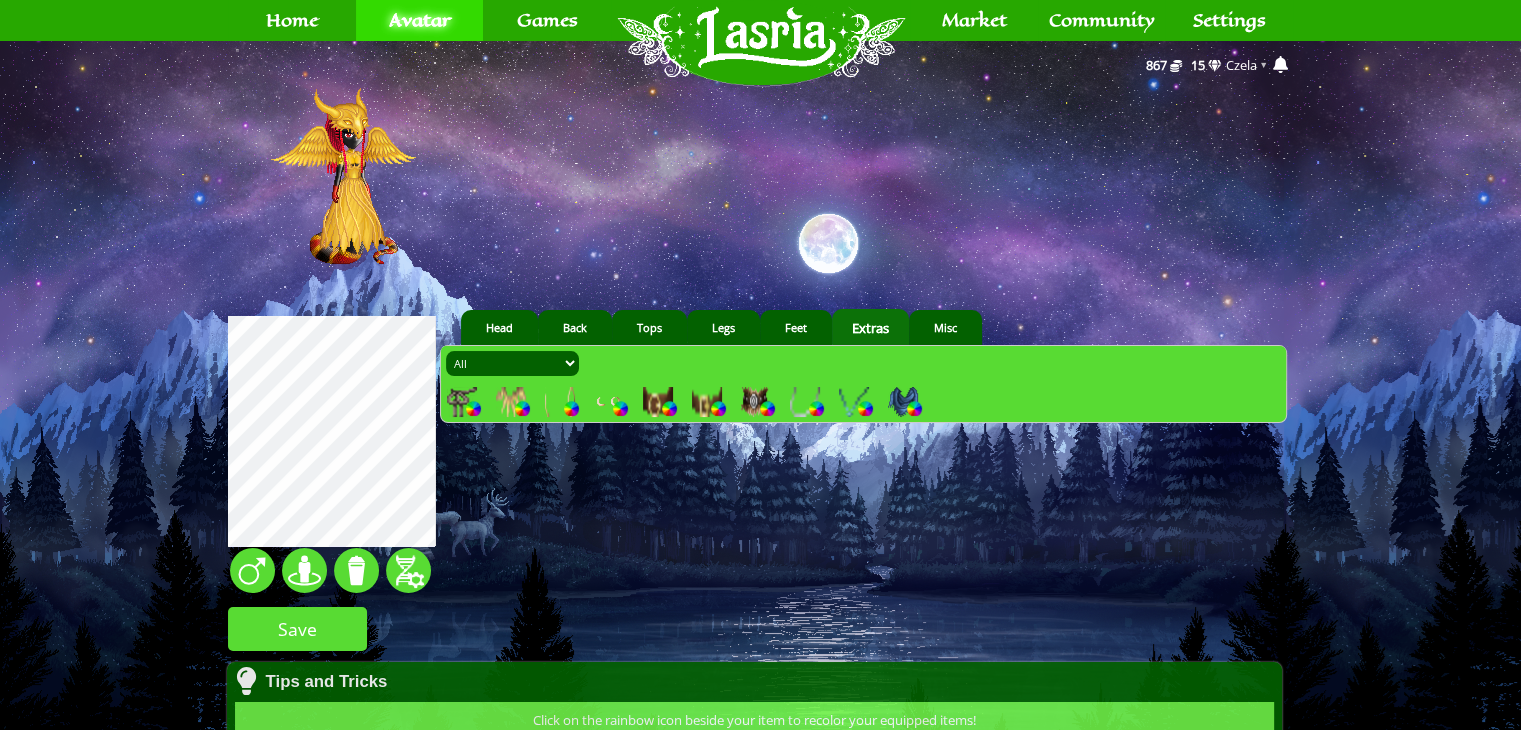 click at bounding box center (511, 402) 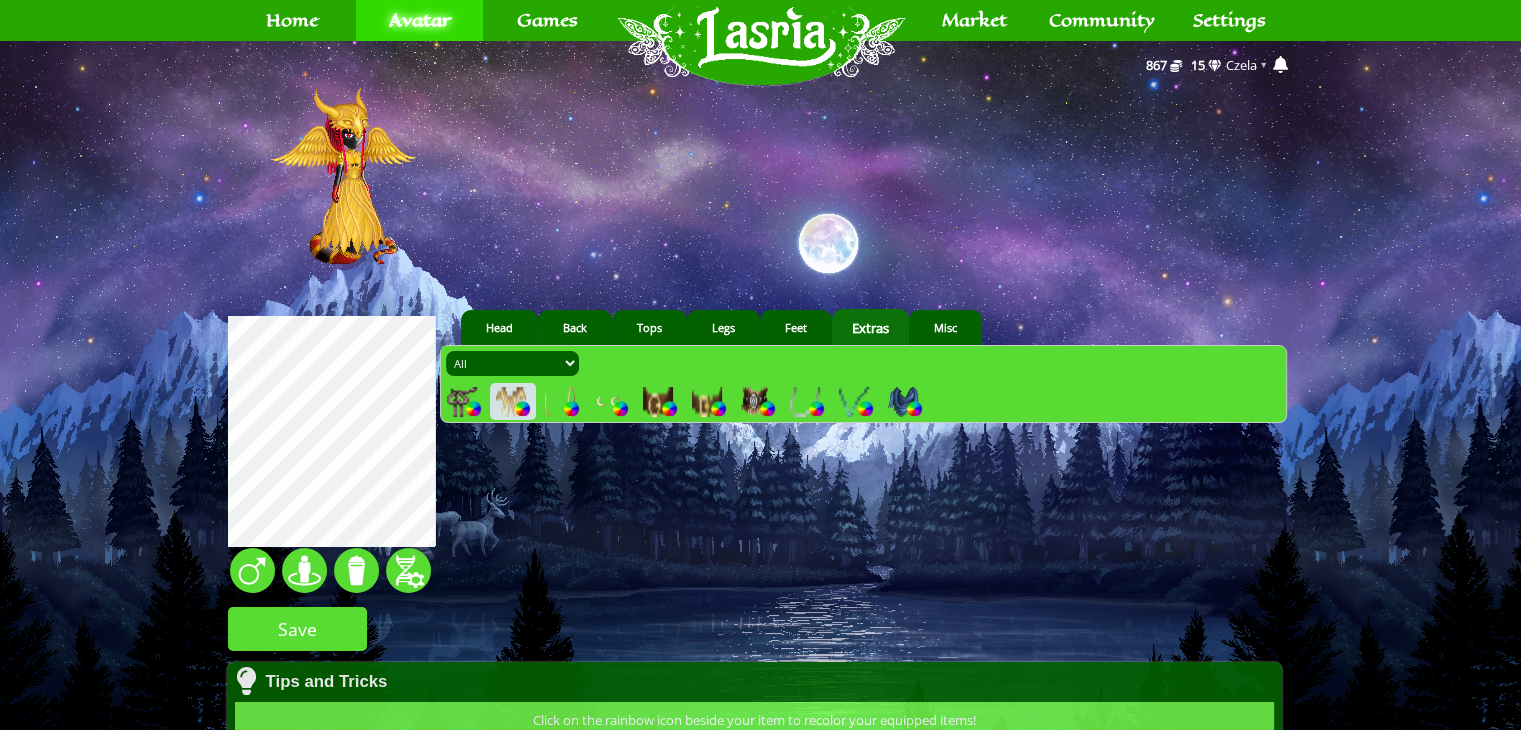 click at bounding box center (522, 408) 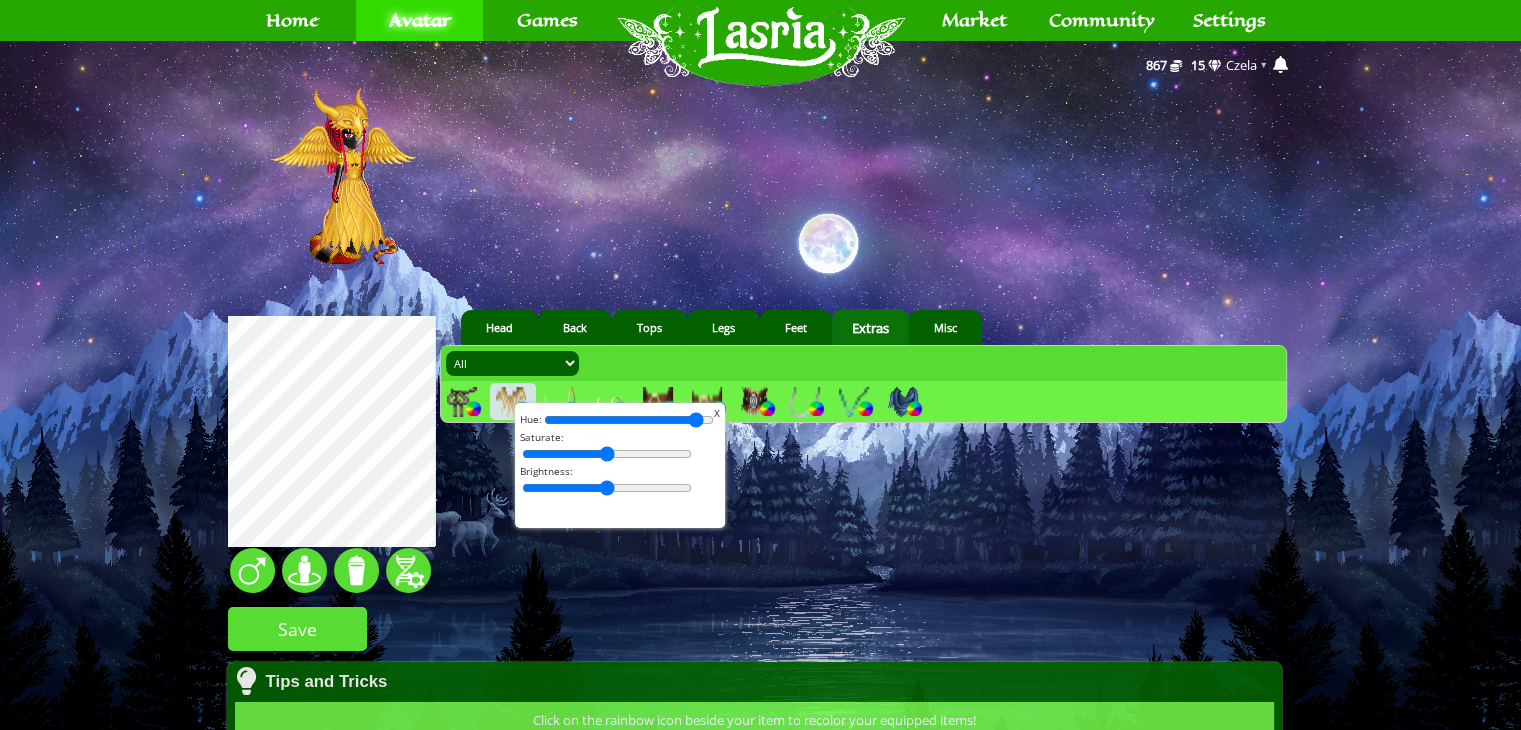 drag, startPoint x: 569, startPoint y: 424, endPoint x: 733, endPoint y: 440, distance: 164.77864 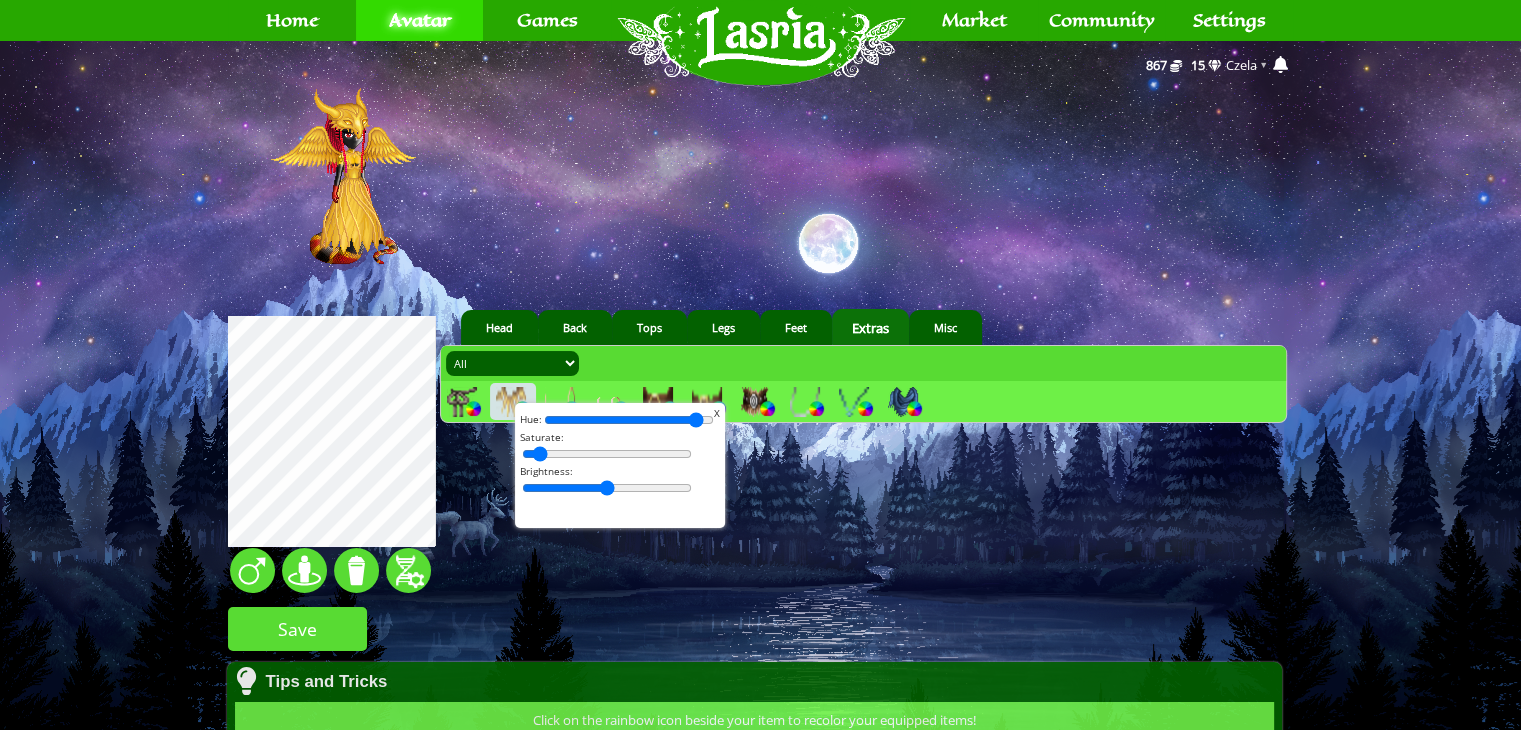 drag, startPoint x: 599, startPoint y: 457, endPoint x: 491, endPoint y: 464, distance: 108.226616 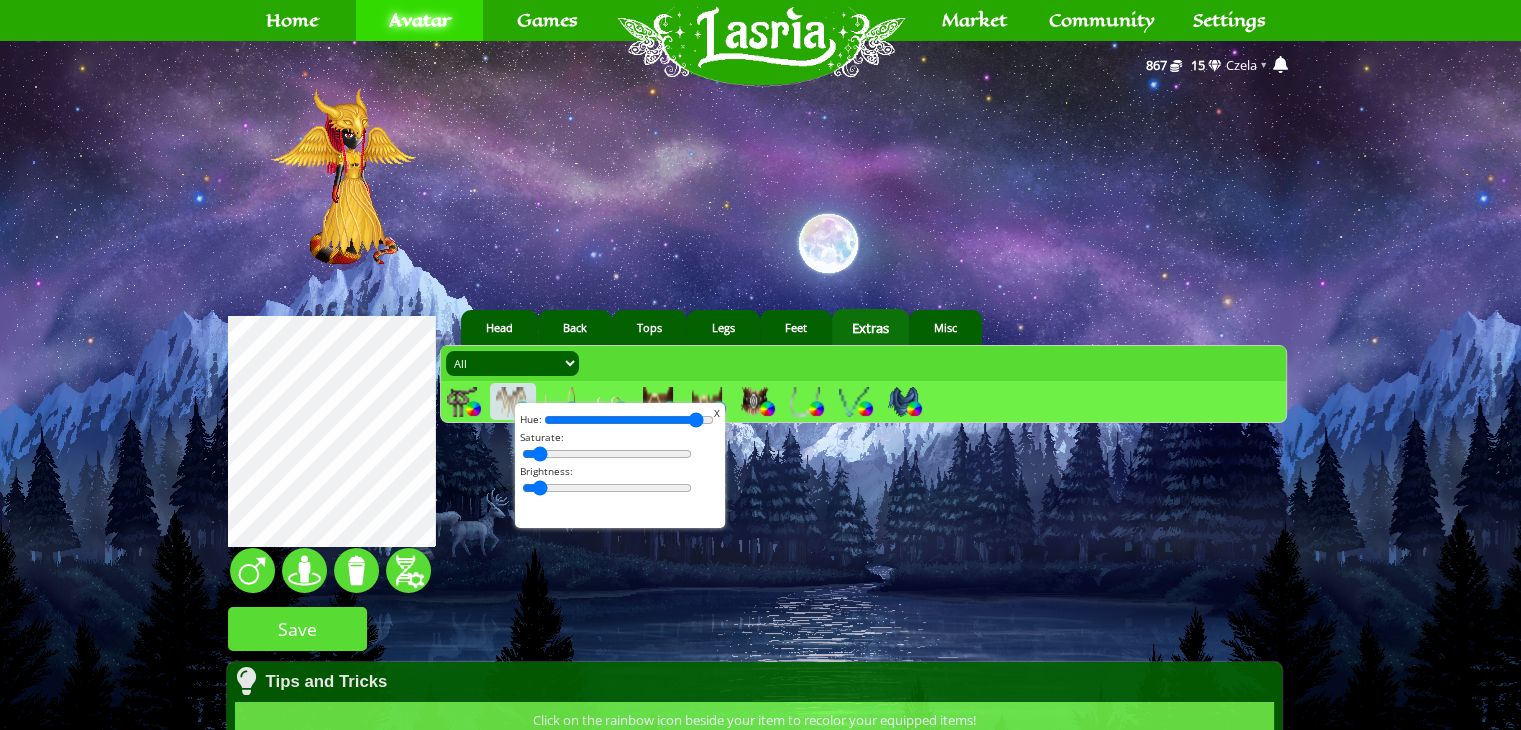 drag, startPoint x: 599, startPoint y: 489, endPoint x: 453, endPoint y: 485, distance: 146.05478 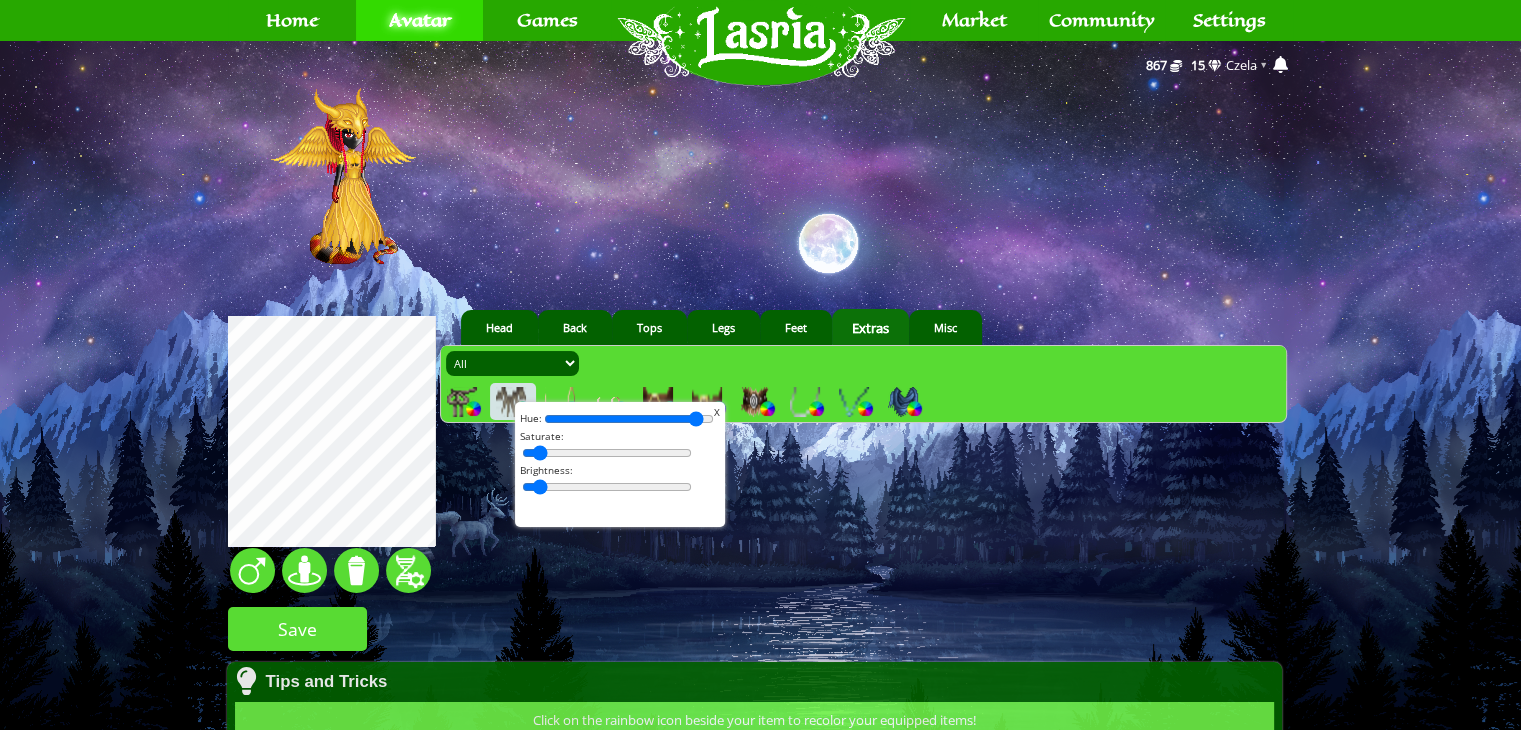 click on "X" at bounding box center [717, 412] 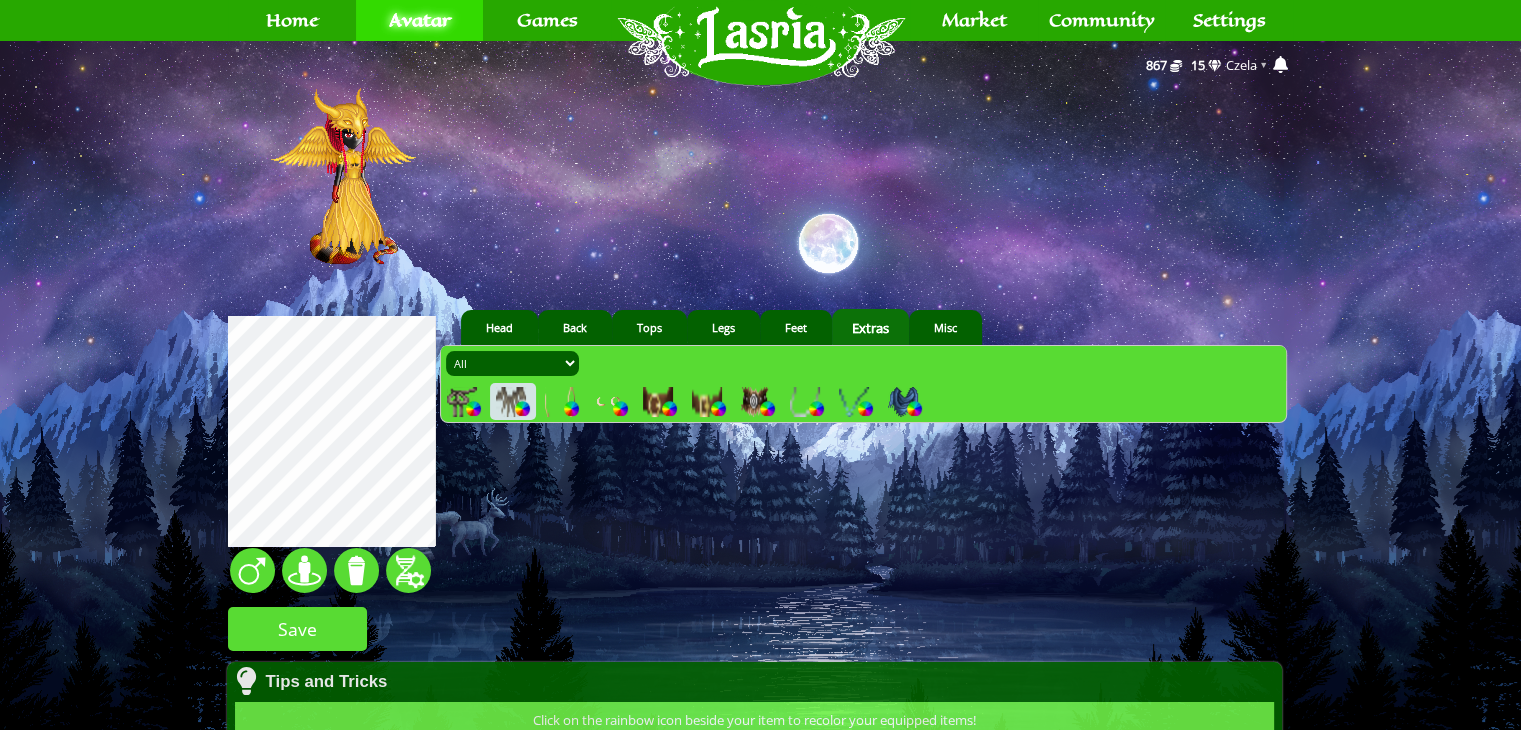 click at bounding box center [560, 402] 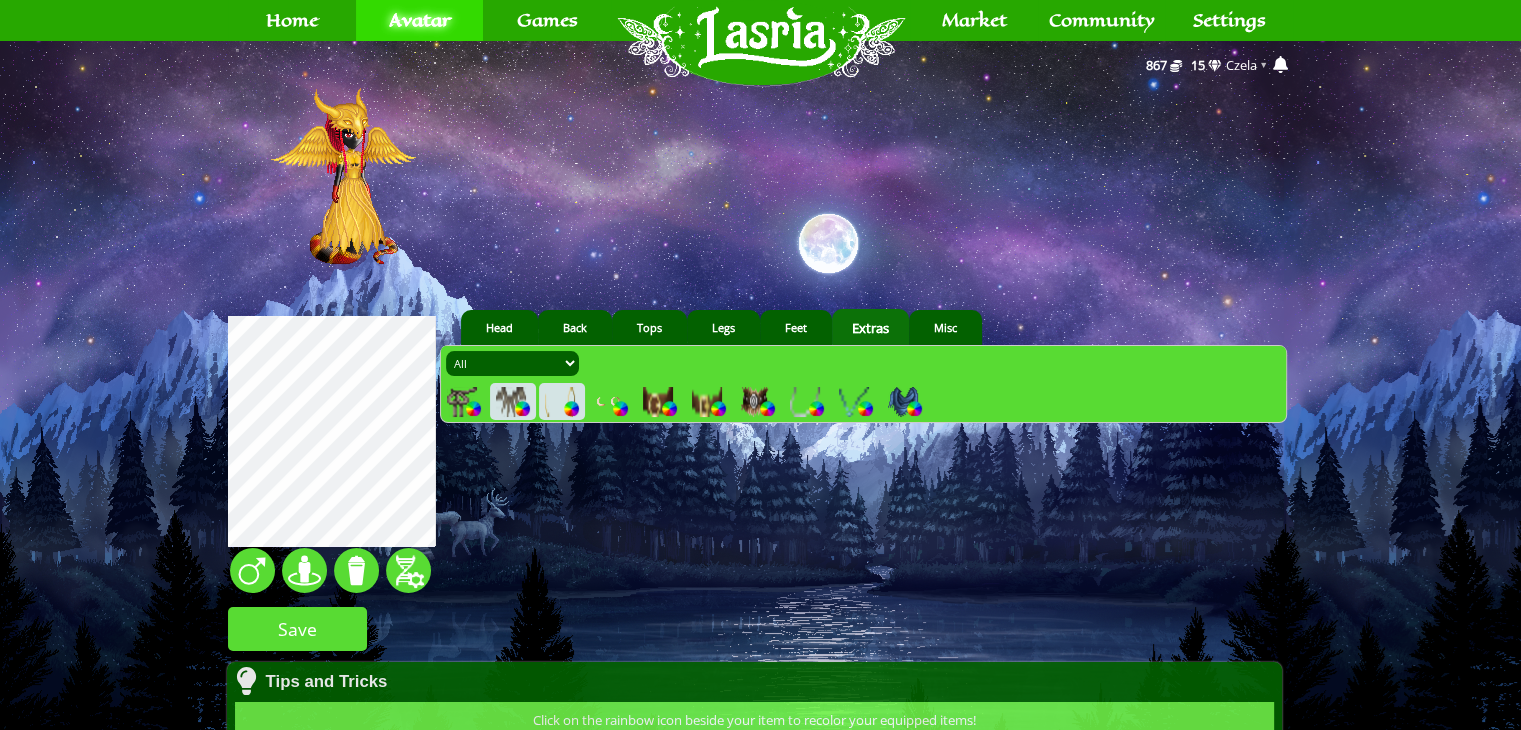 click at bounding box center (609, 402) 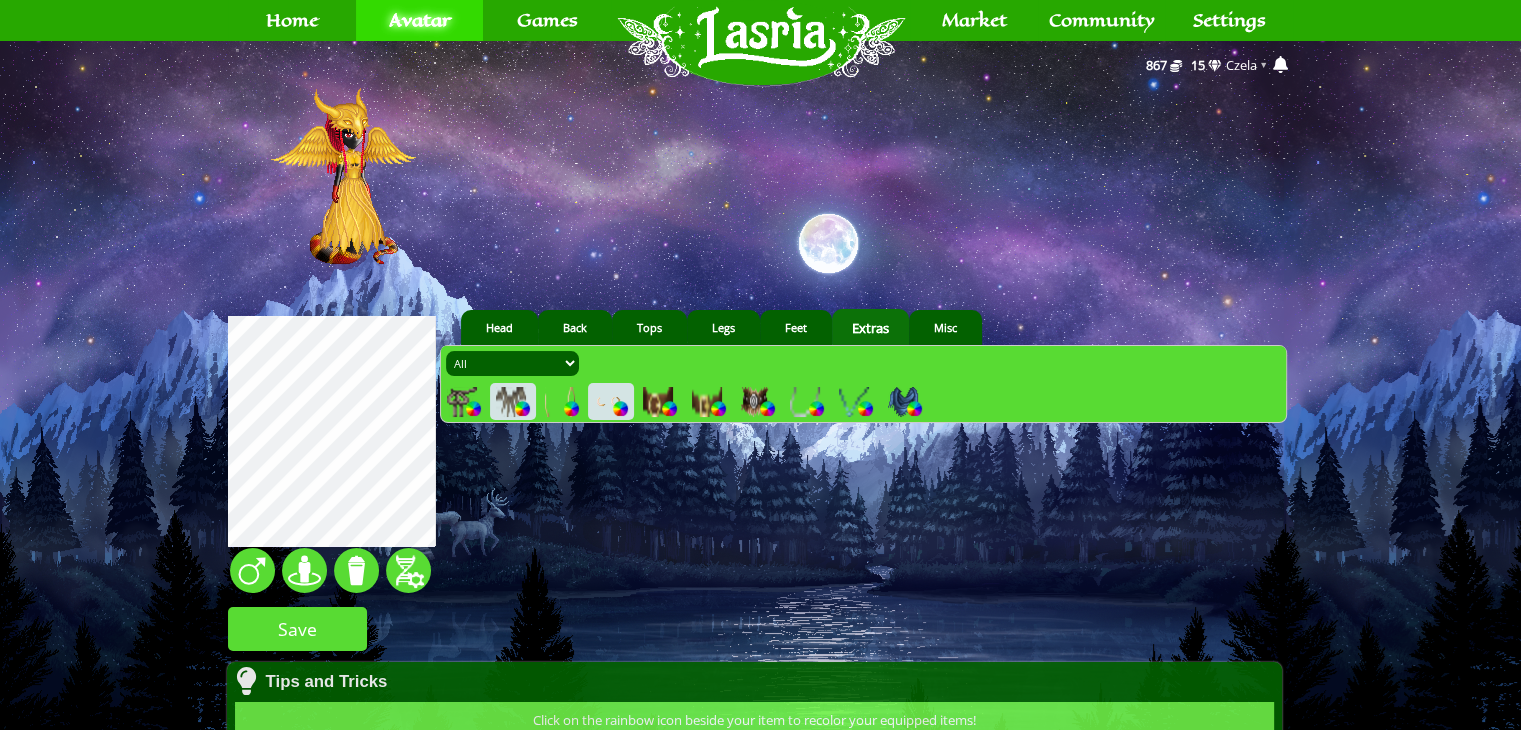 click at bounding box center (658, 402) 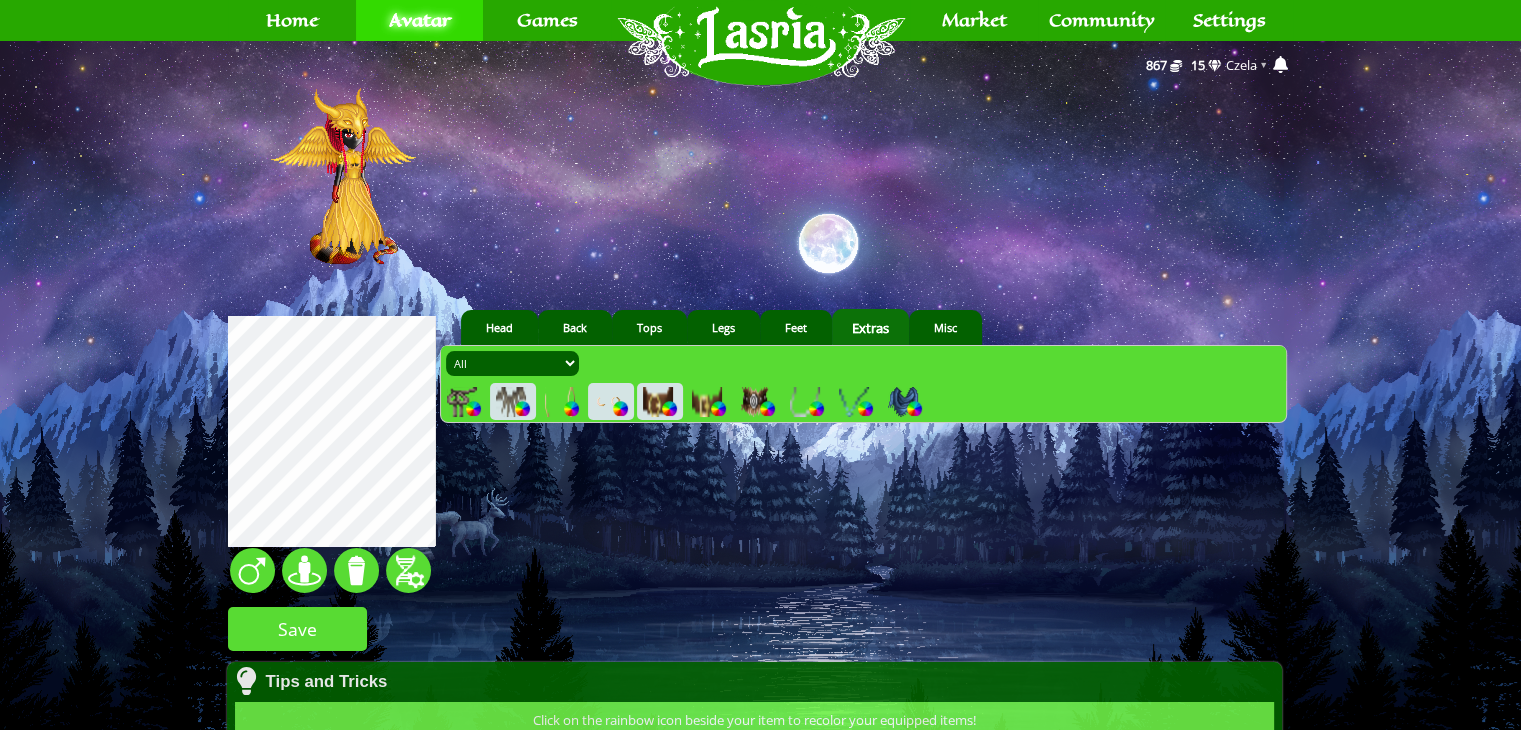 click at bounding box center [658, 402] 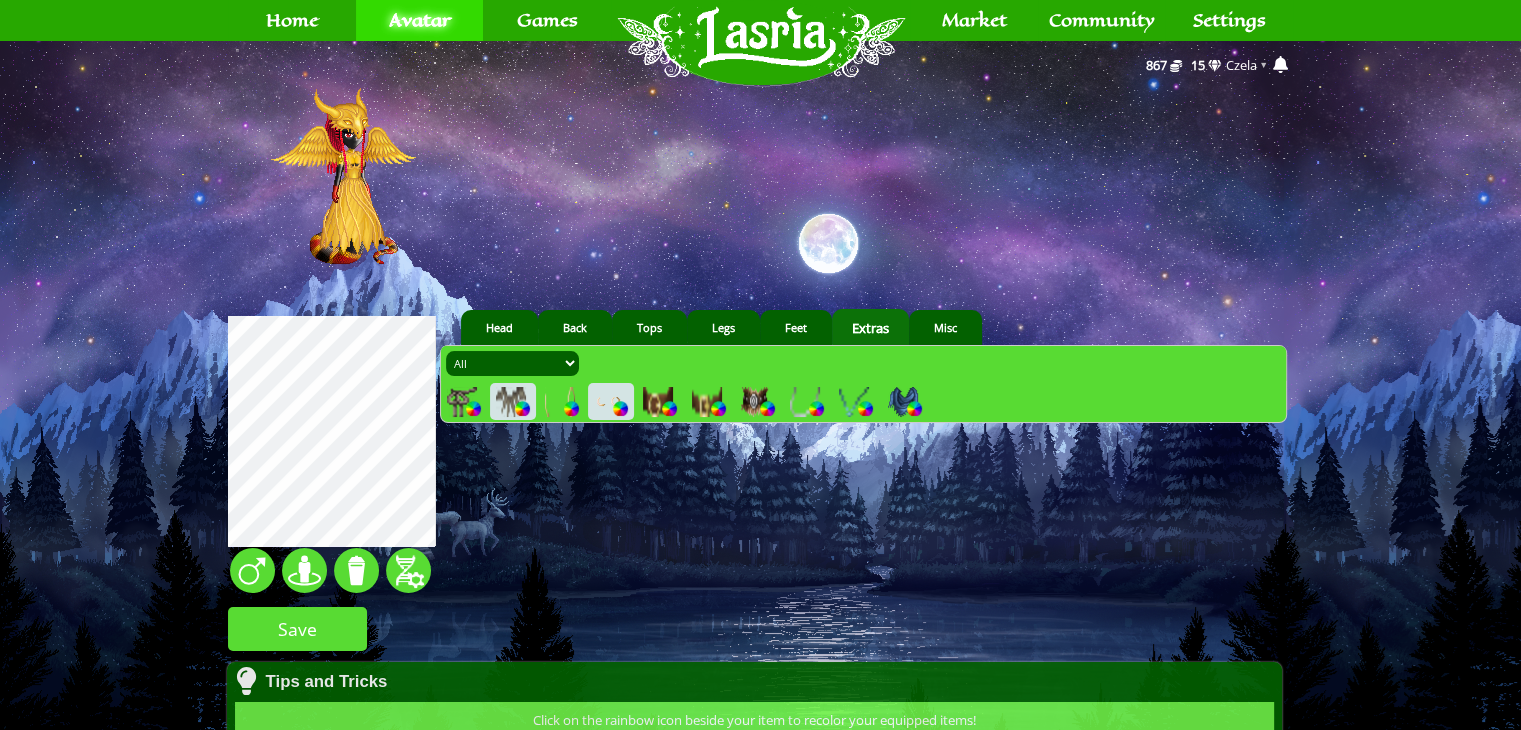 click at bounding box center (756, 402) 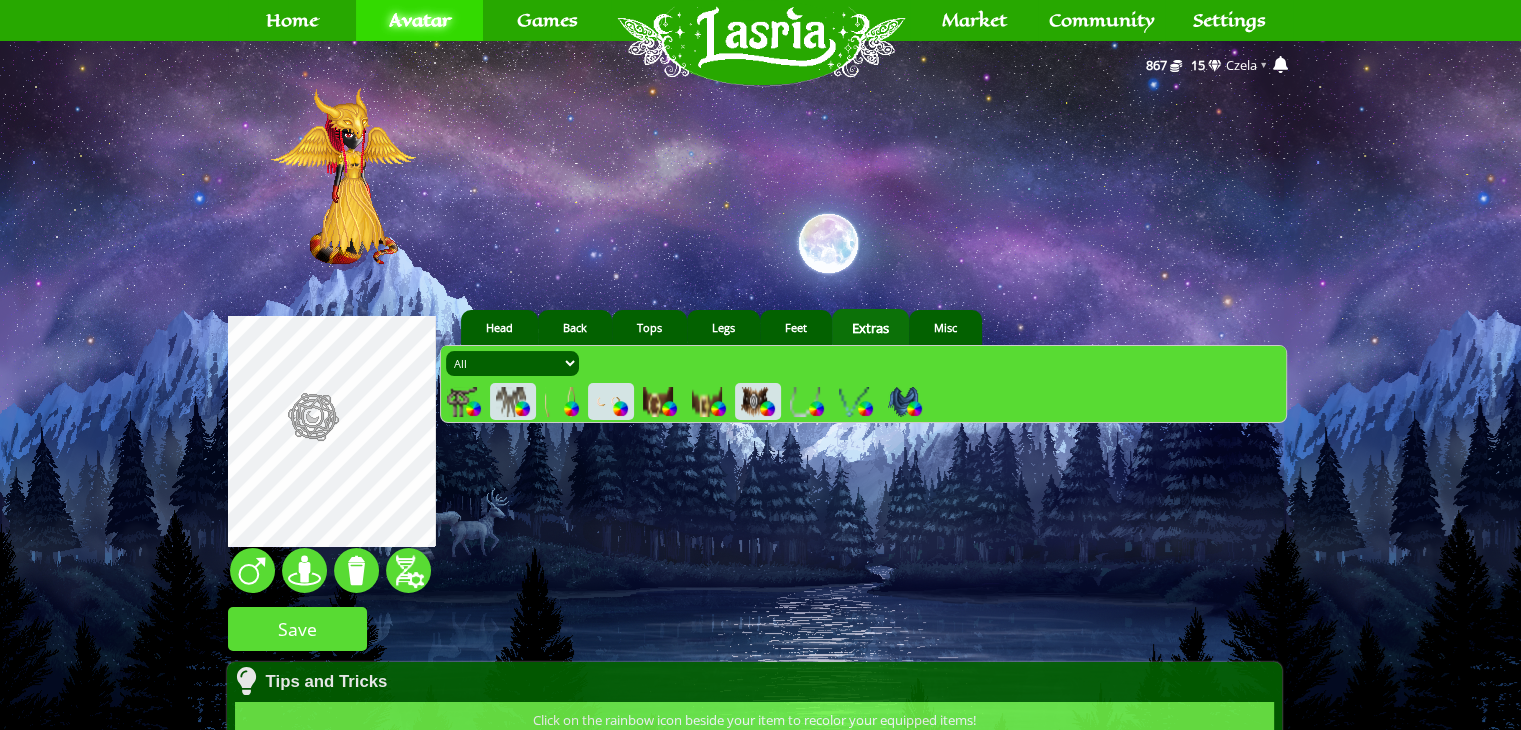 click at bounding box center (767, 408) 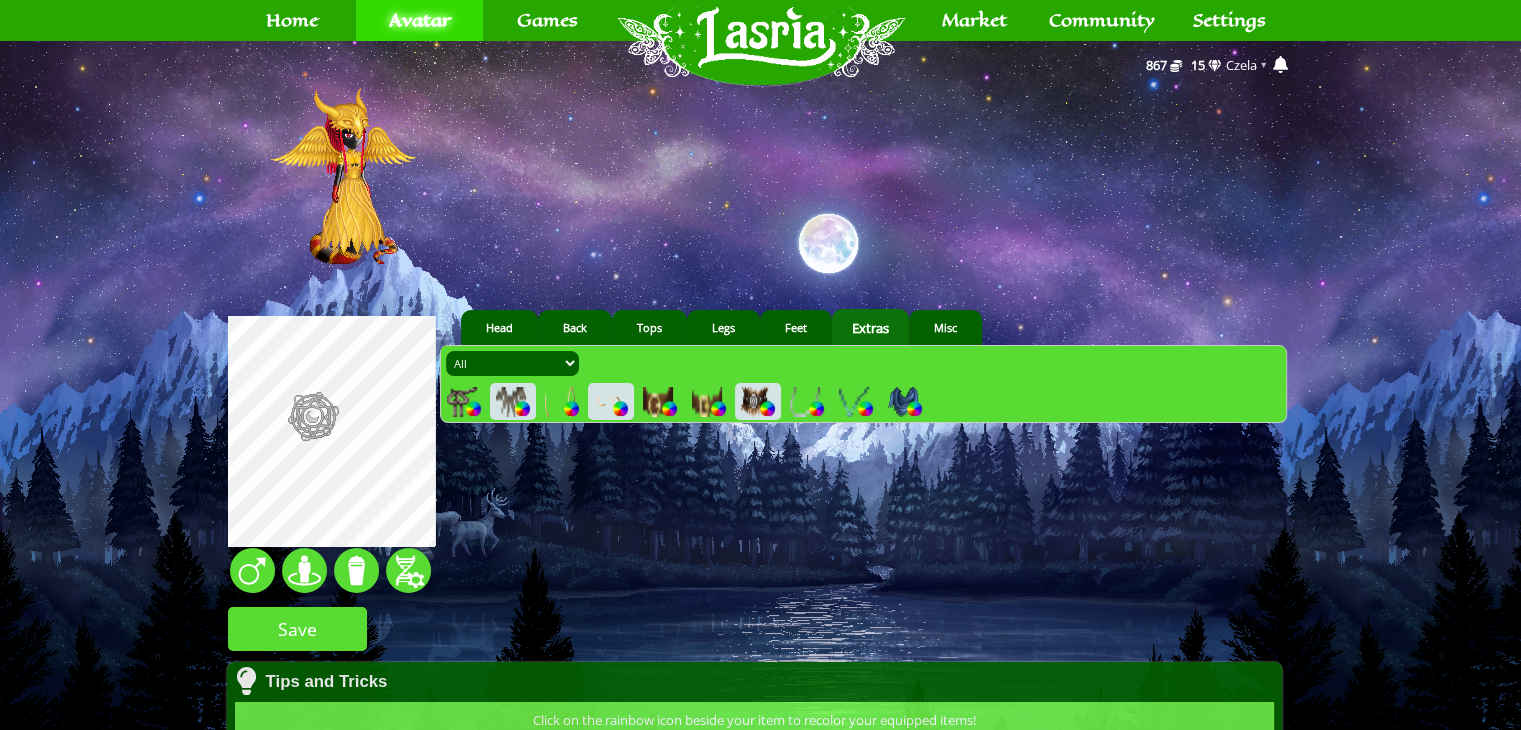 type on "0" 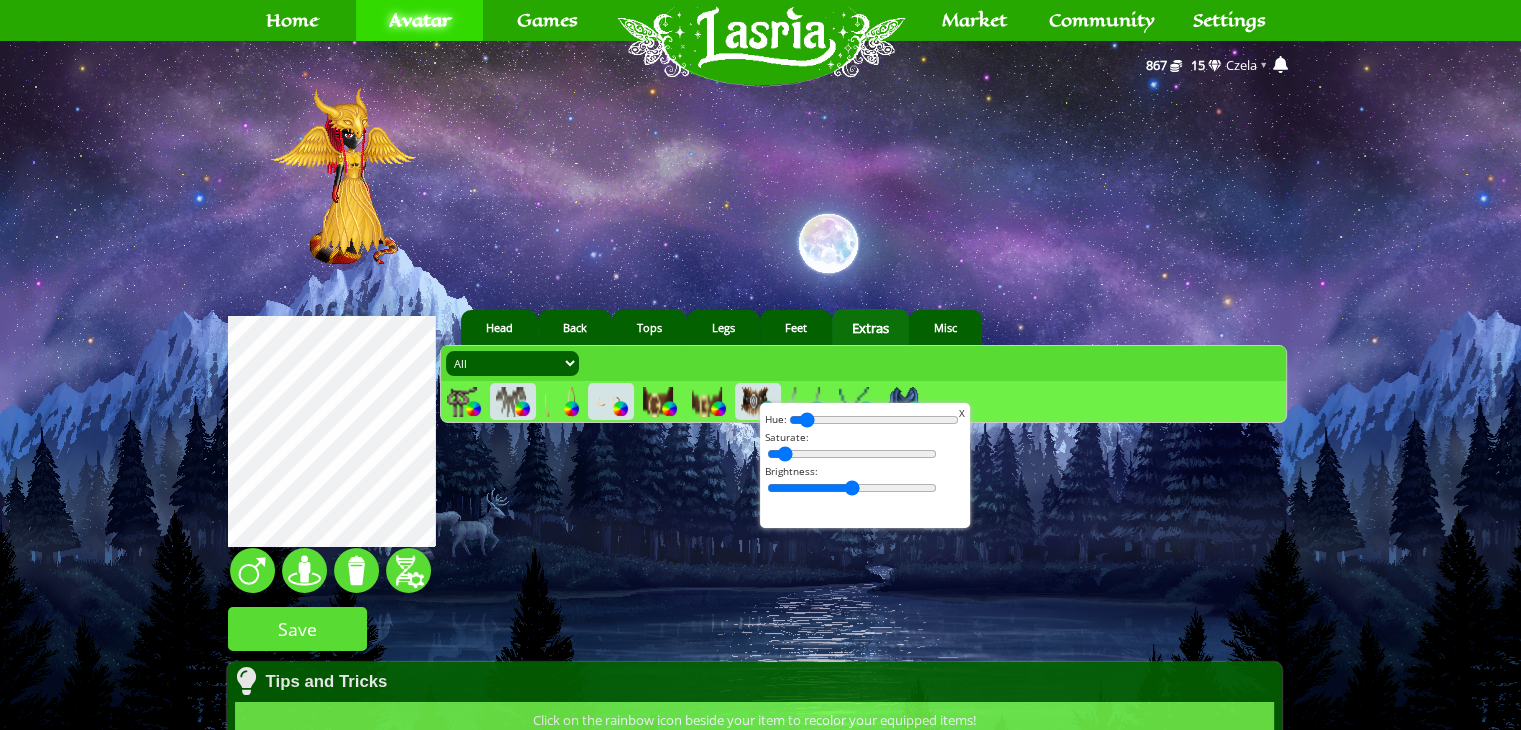 drag, startPoint x: 833, startPoint y: 451, endPoint x: 679, endPoint y: 439, distance: 154.46683 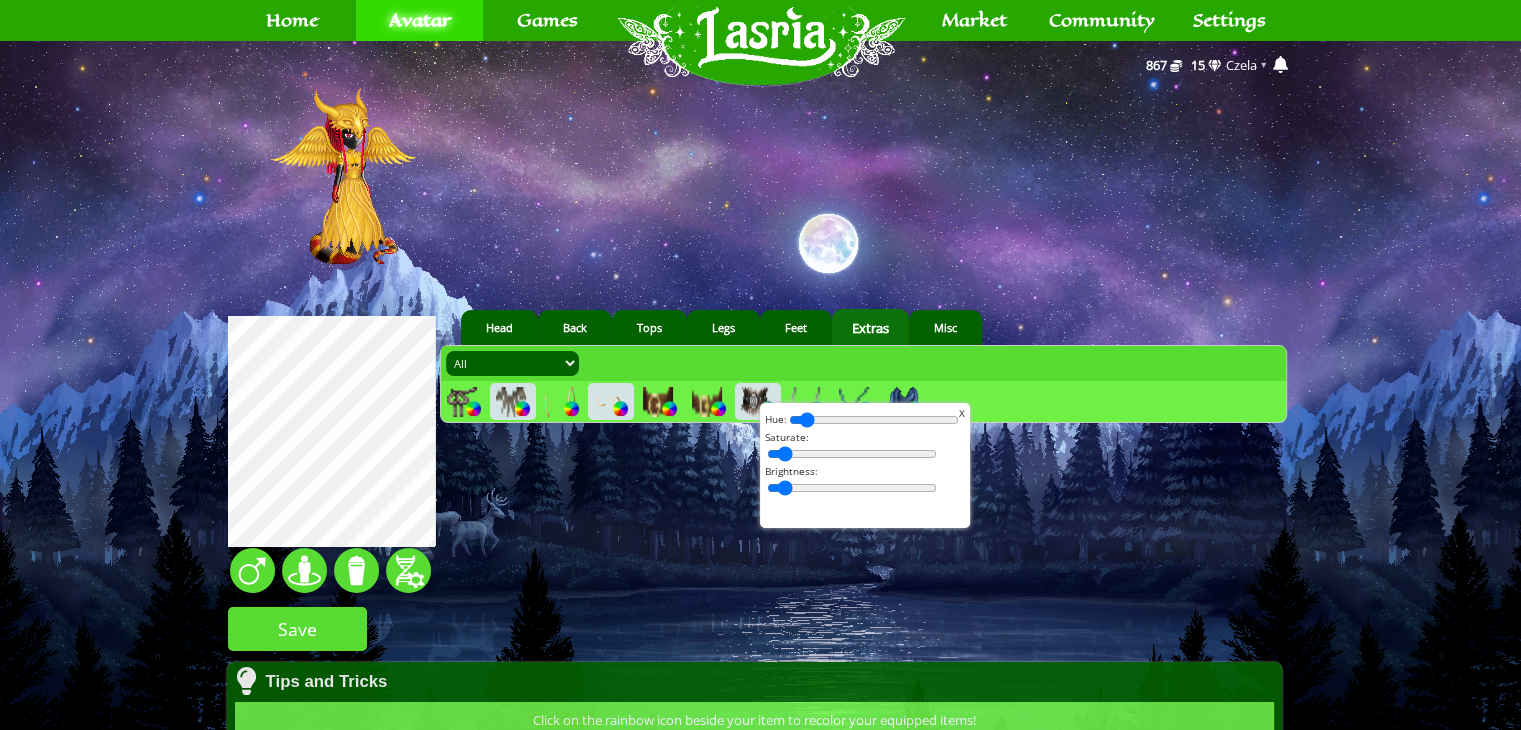 drag, startPoint x: 826, startPoint y: 493, endPoint x: 746, endPoint y: 438, distance: 97.082436 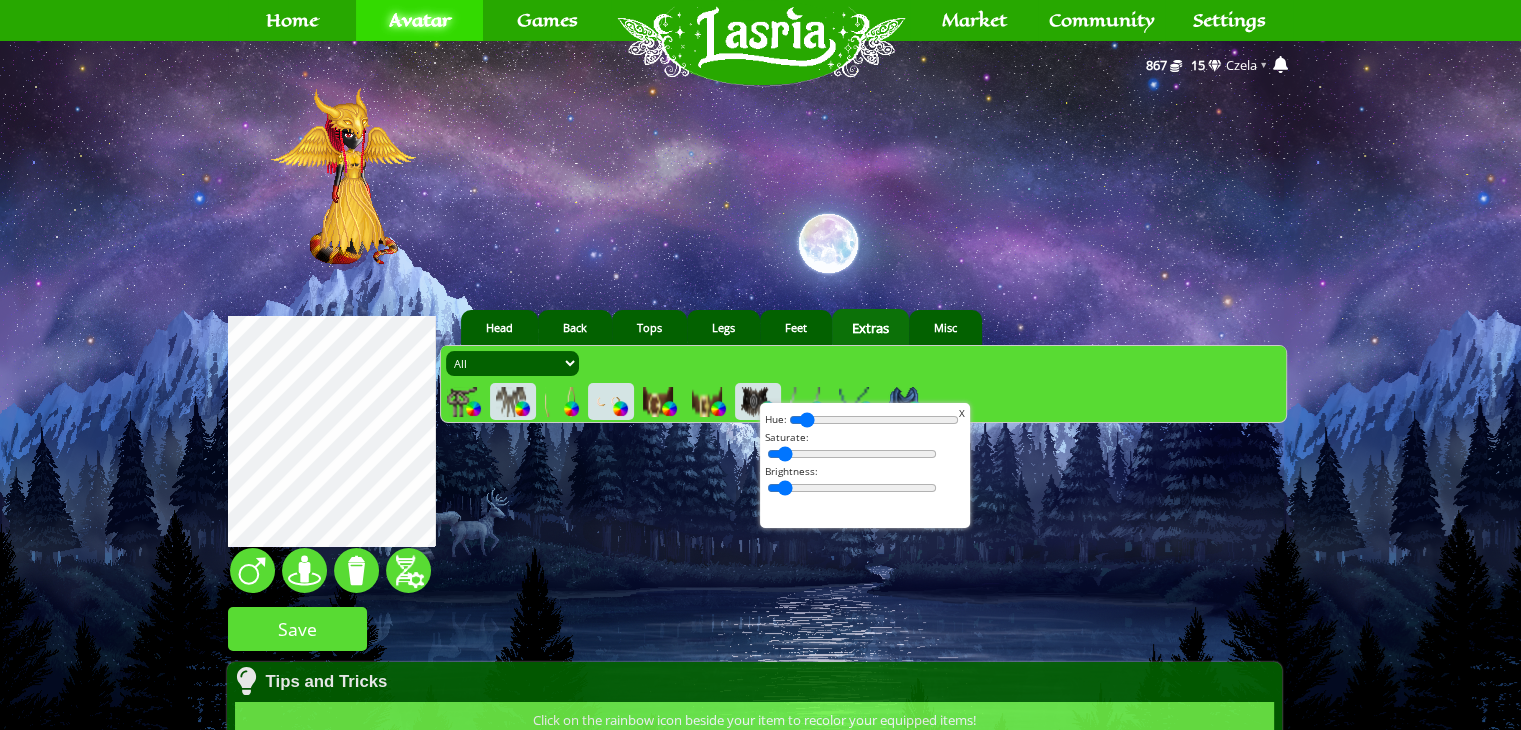 click at bounding box center (756, 402) 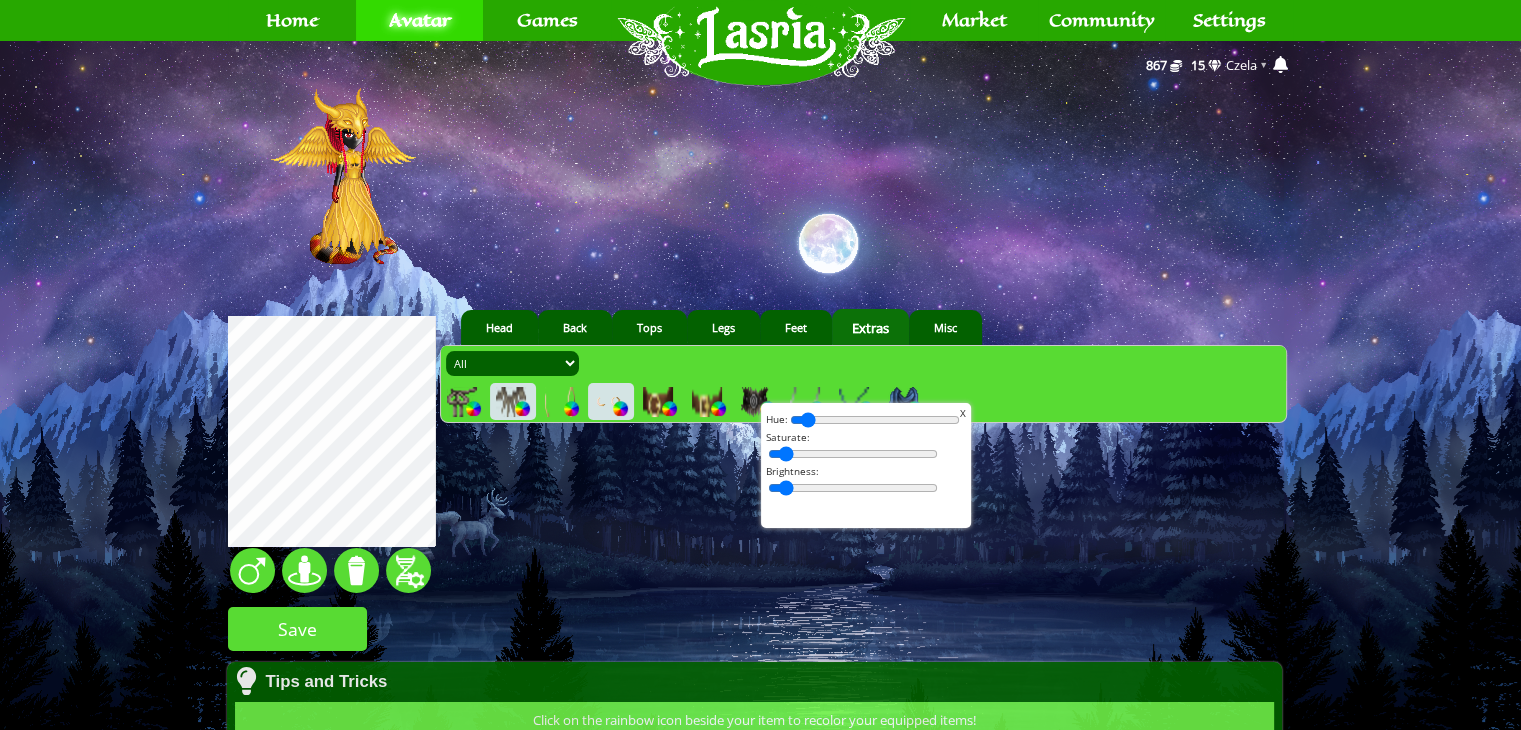 click on "X" at bounding box center (963, 413) 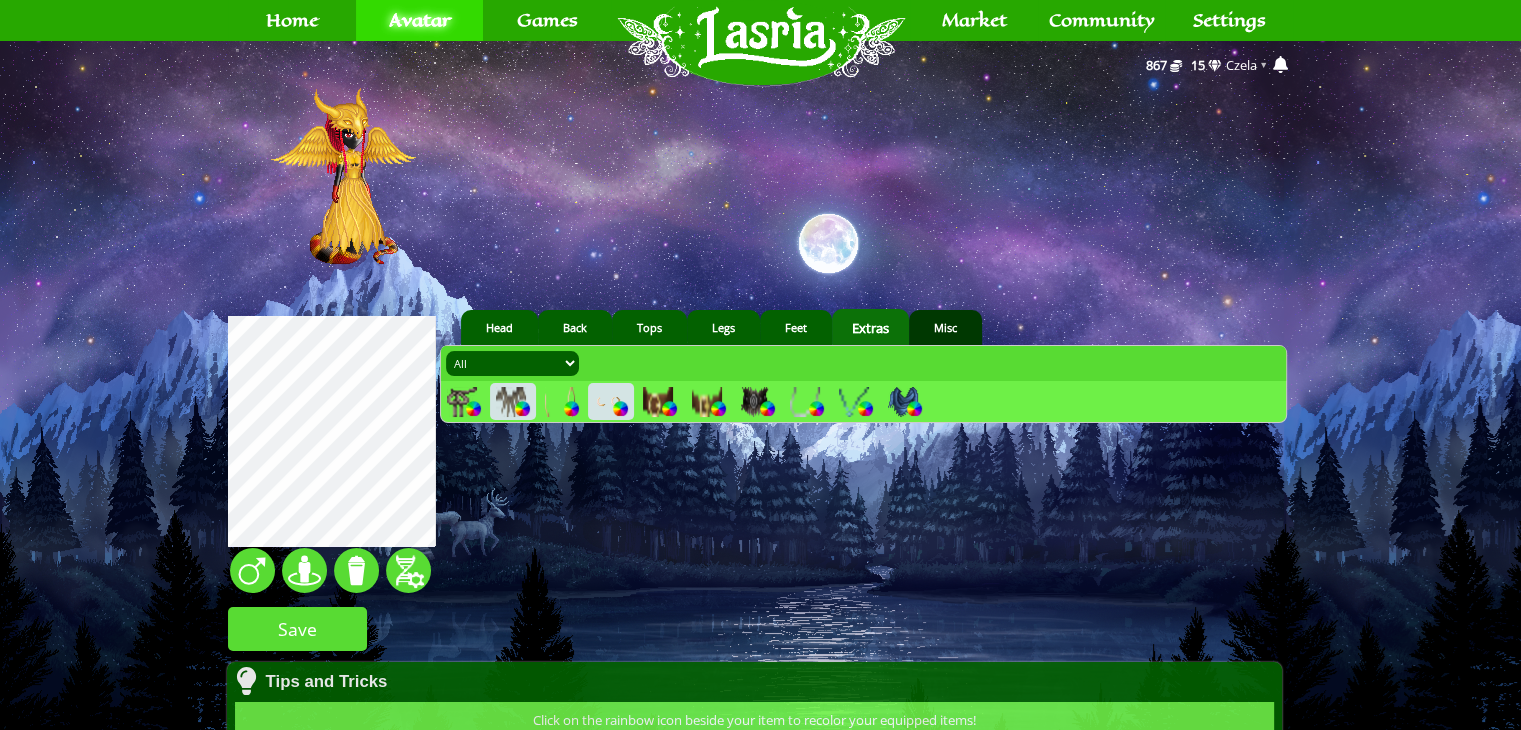 click on "Misc" at bounding box center (945, 327) 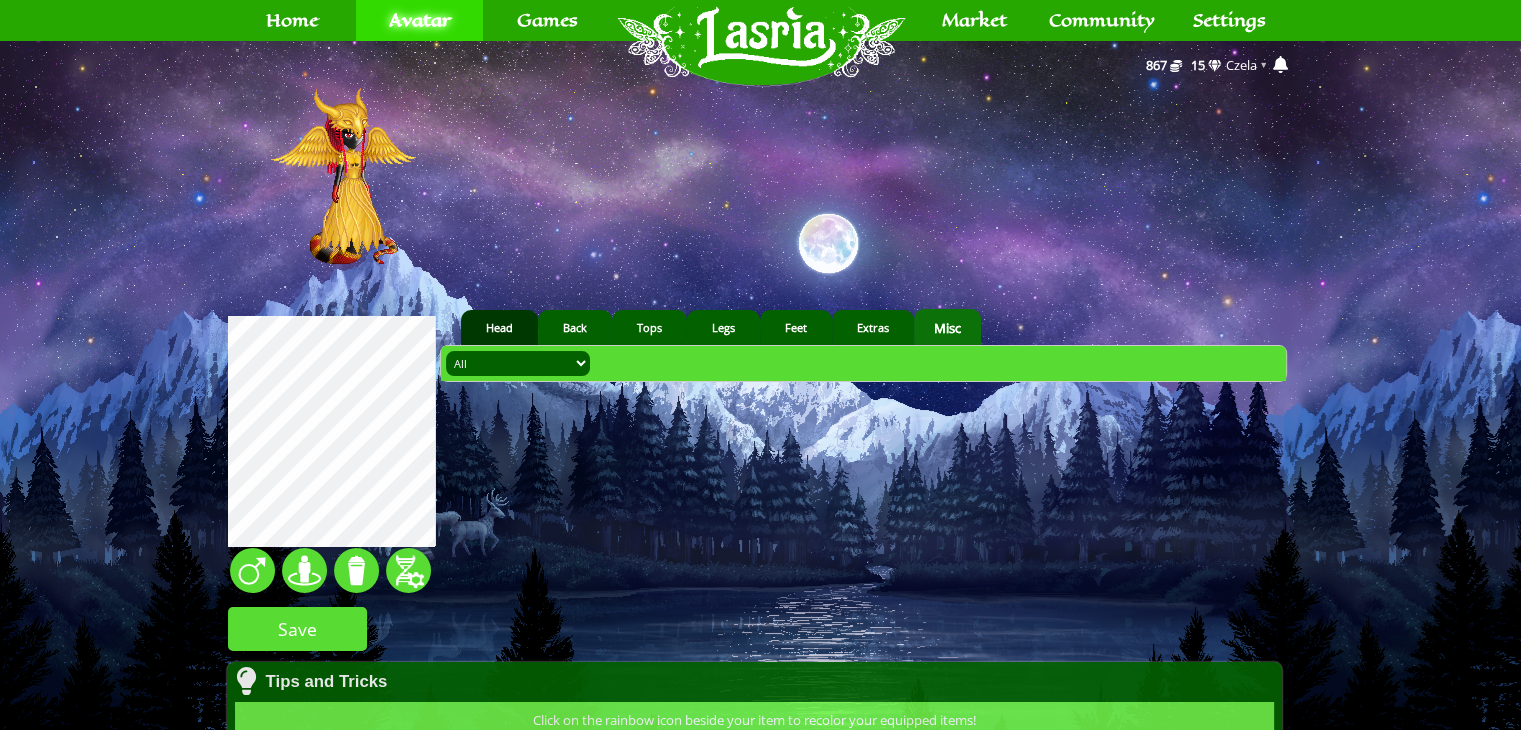 click on "Head" at bounding box center (499, 327) 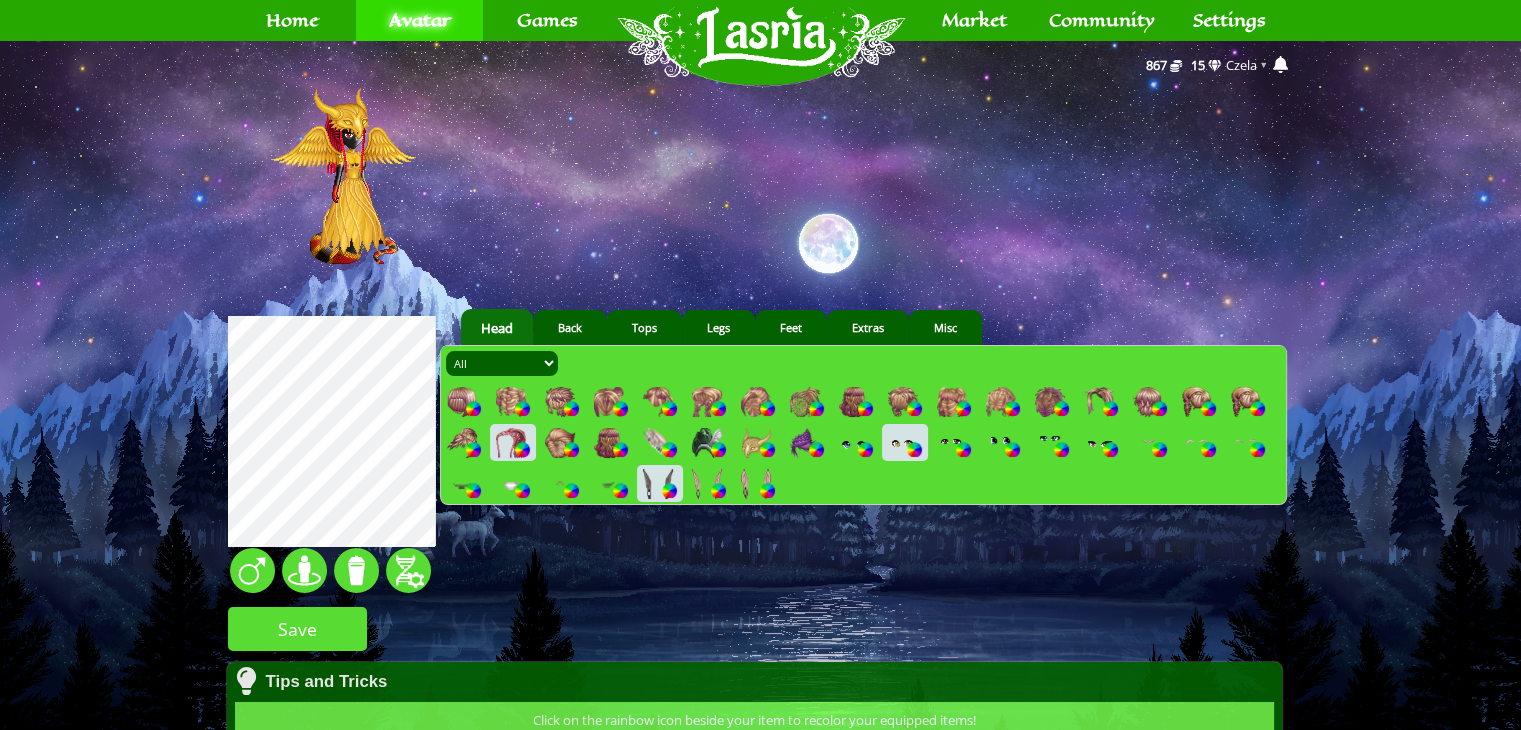 click at bounding box center (658, 443) 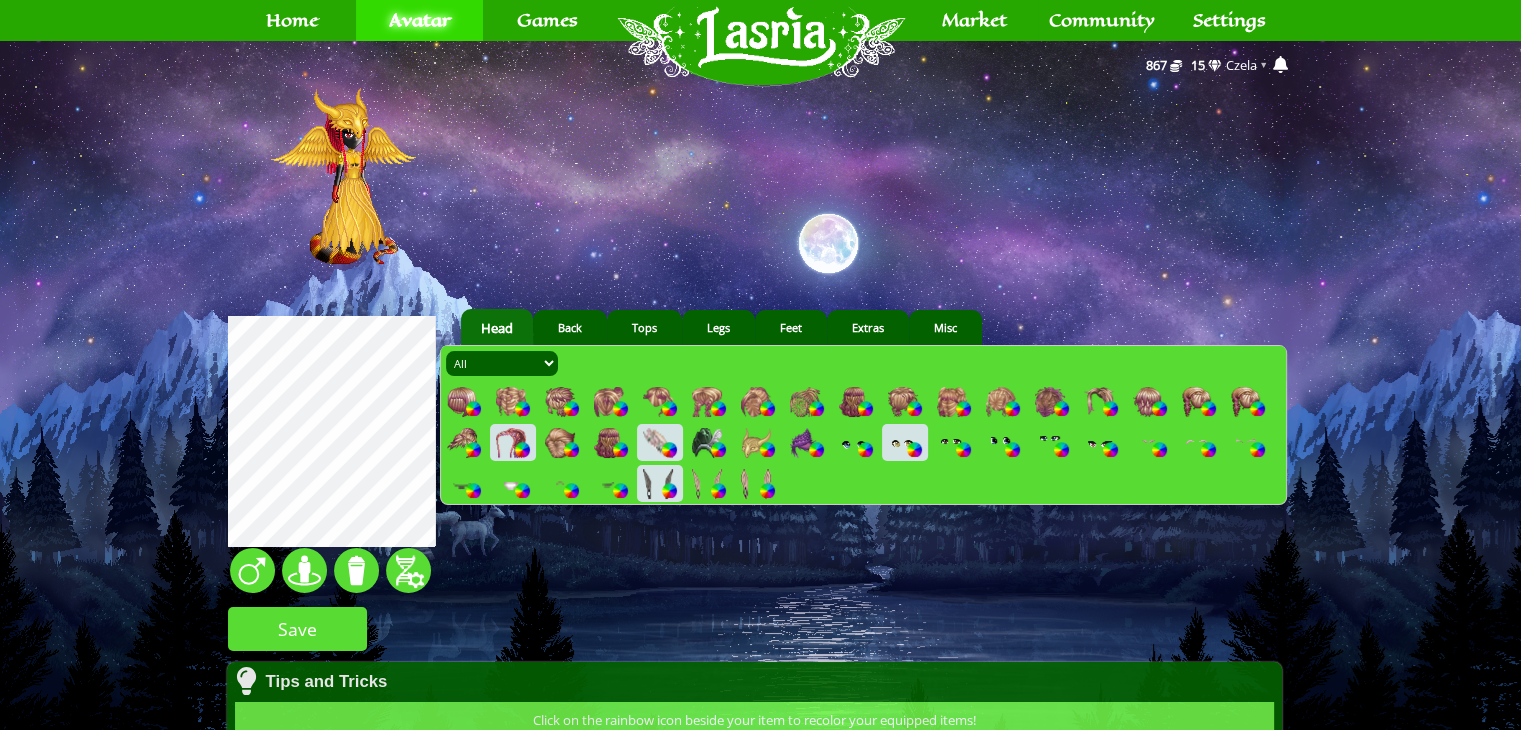 click at bounding box center [658, 443] 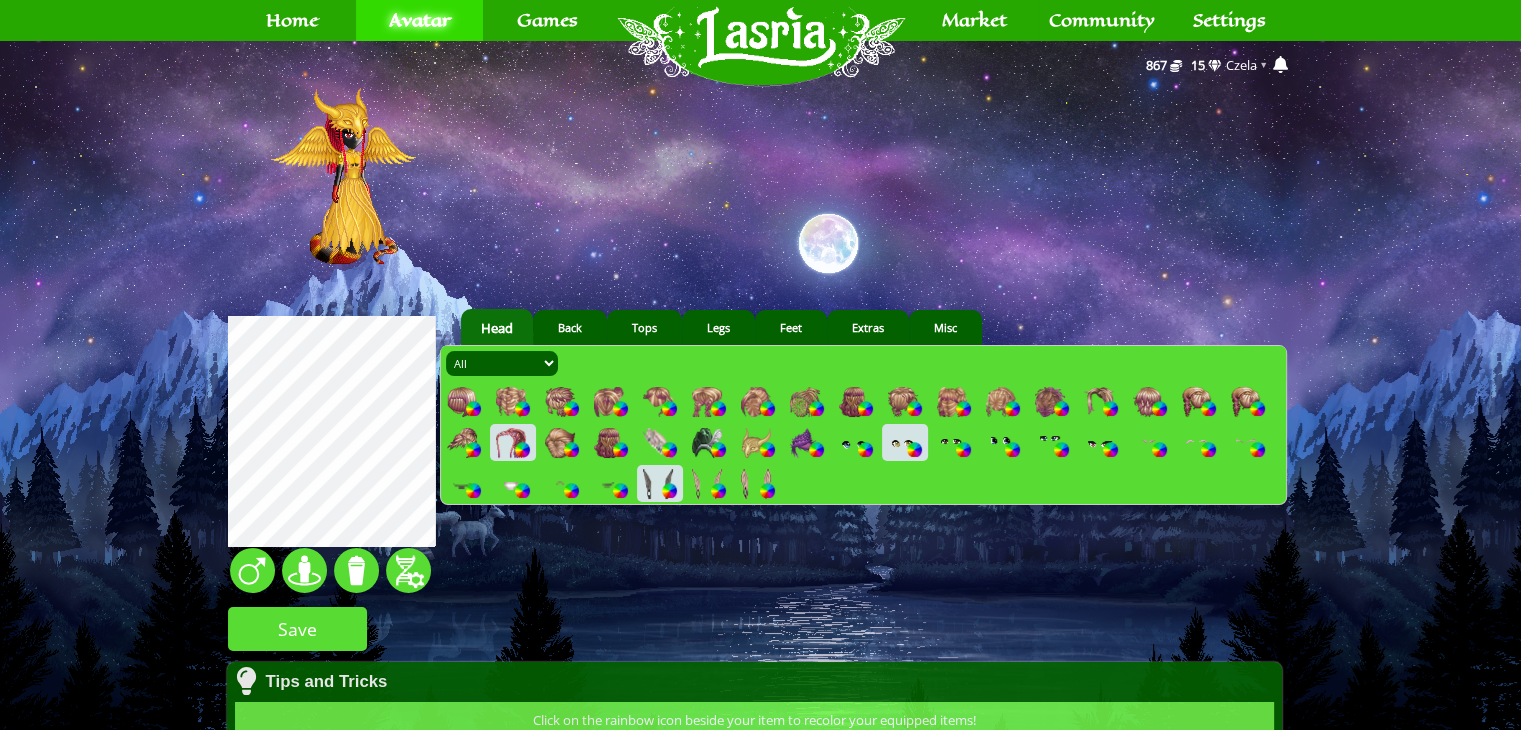 click at bounding box center (756, 443) 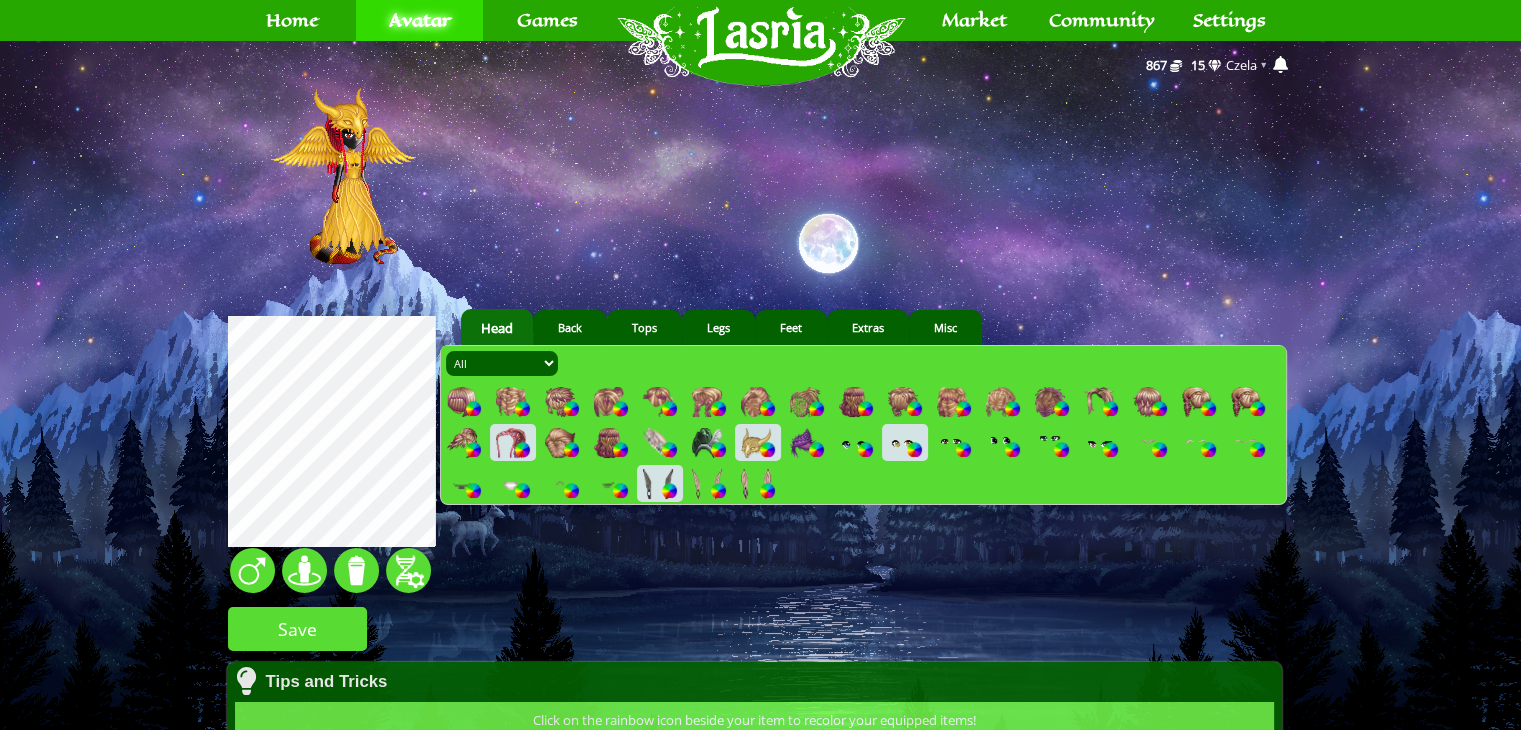 click at bounding box center [767, 449] 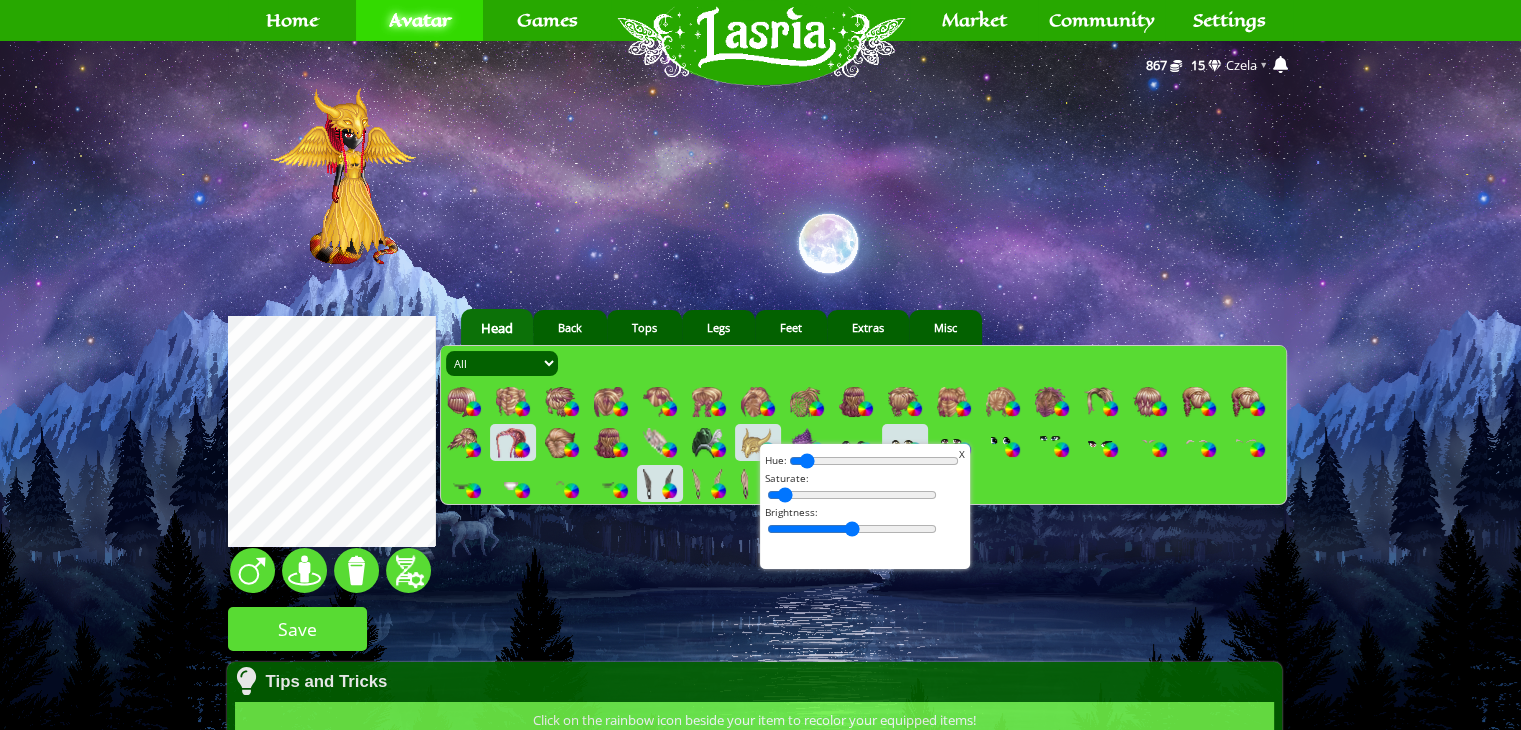 drag, startPoint x: 768, startPoint y: 492, endPoint x: 729, endPoint y: 491, distance: 39.012817 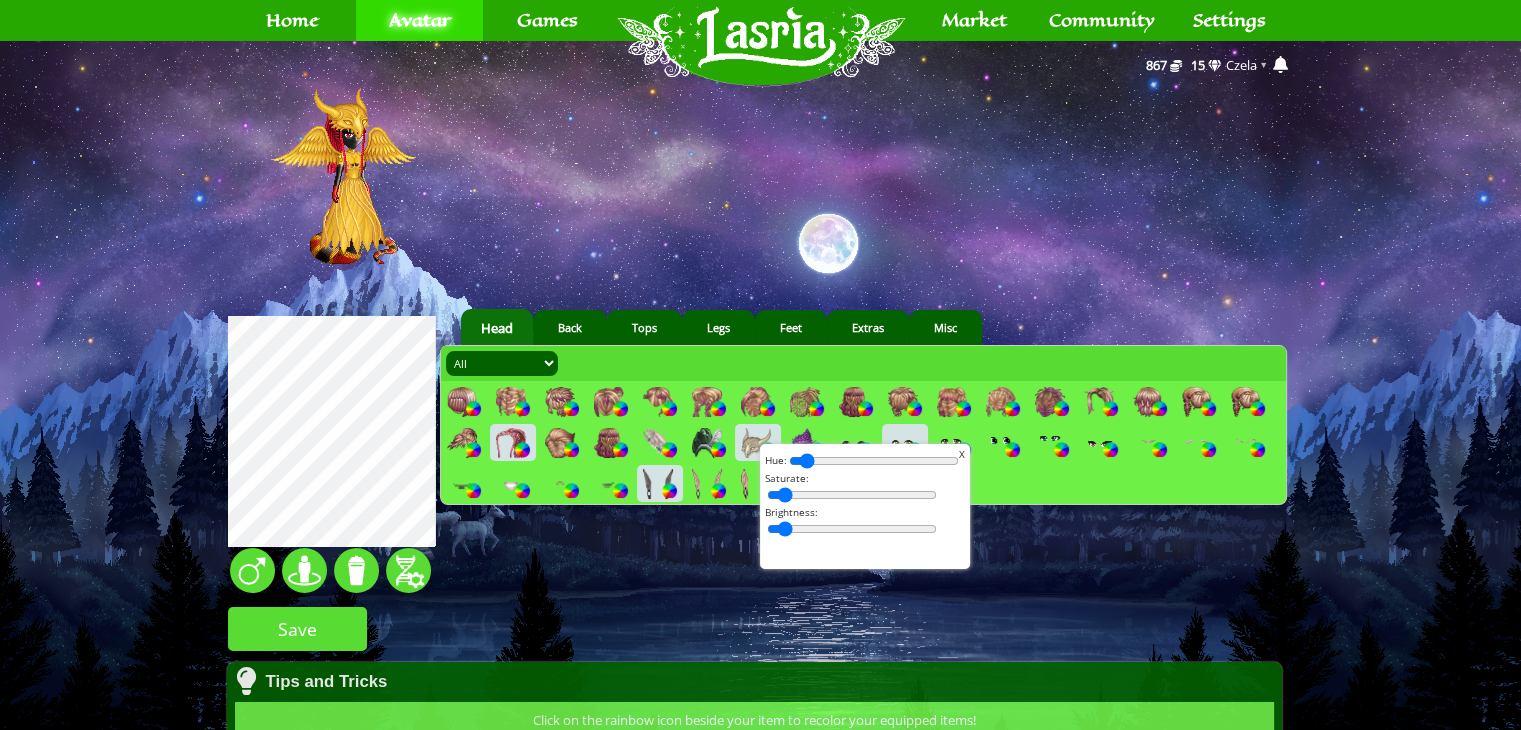 drag, startPoint x: 804, startPoint y: 529, endPoint x: 668, endPoint y: 517, distance: 136.52838 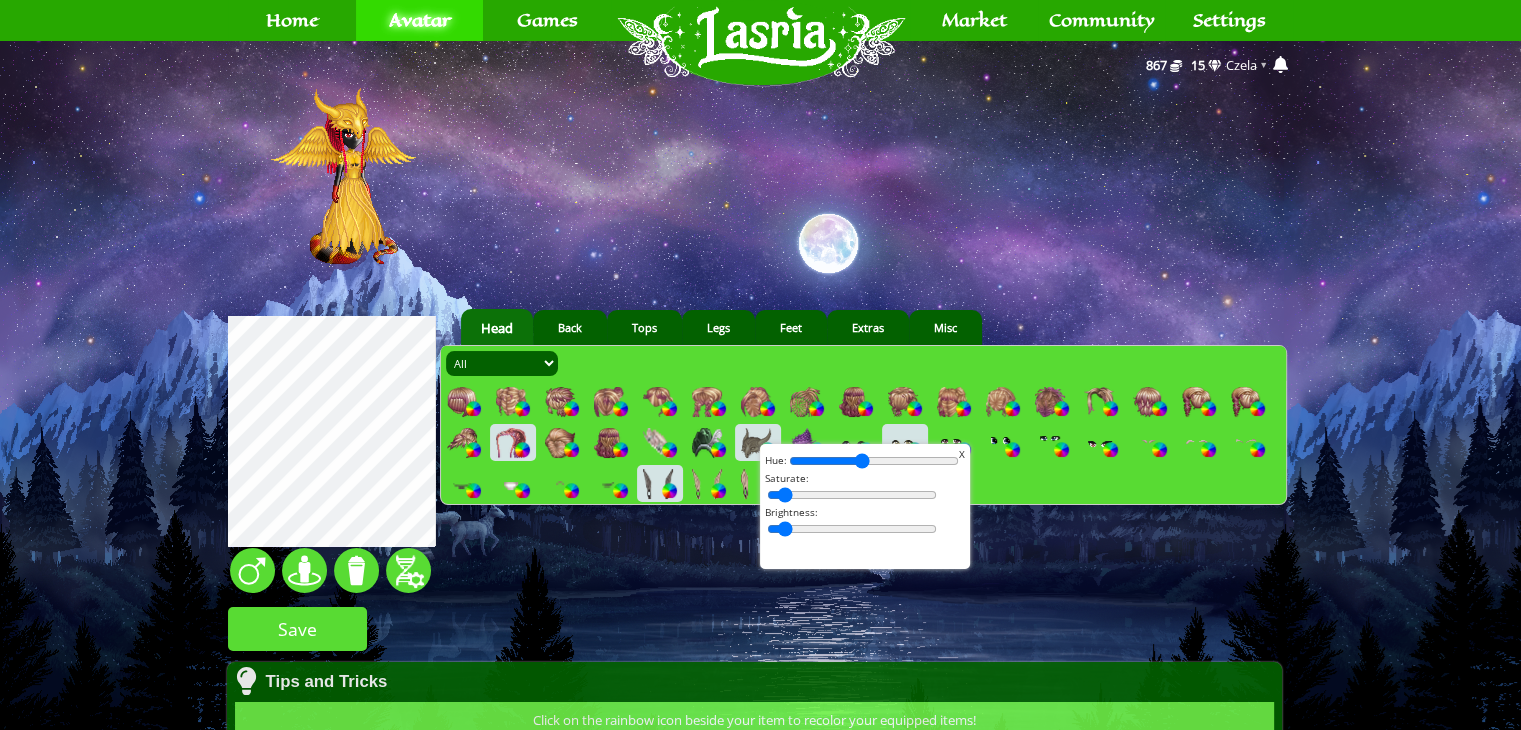 drag, startPoint x: 804, startPoint y: 461, endPoint x: 856, endPoint y: 477, distance: 54.405884 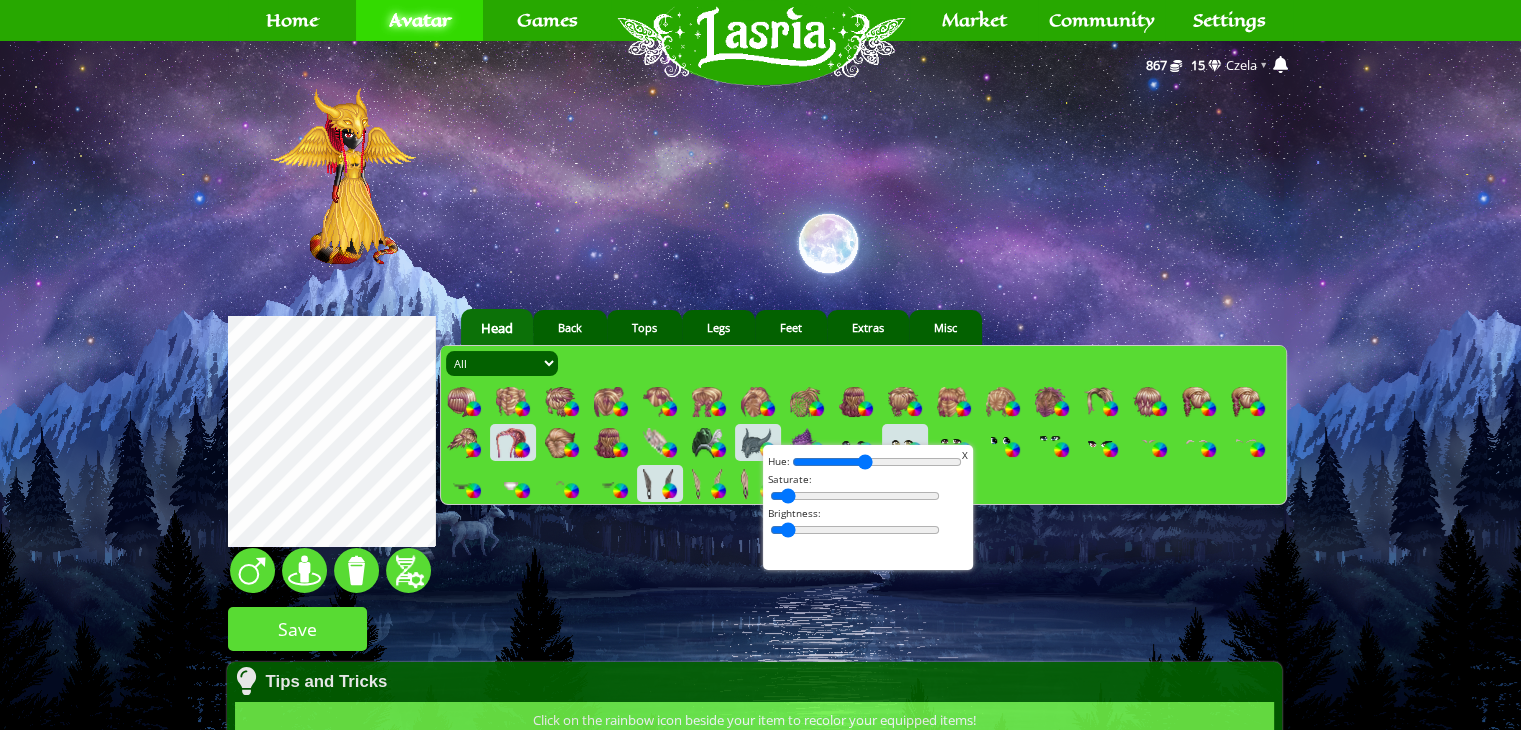 drag, startPoint x: 856, startPoint y: 472, endPoint x: 1040, endPoint y: 496, distance: 185.55861 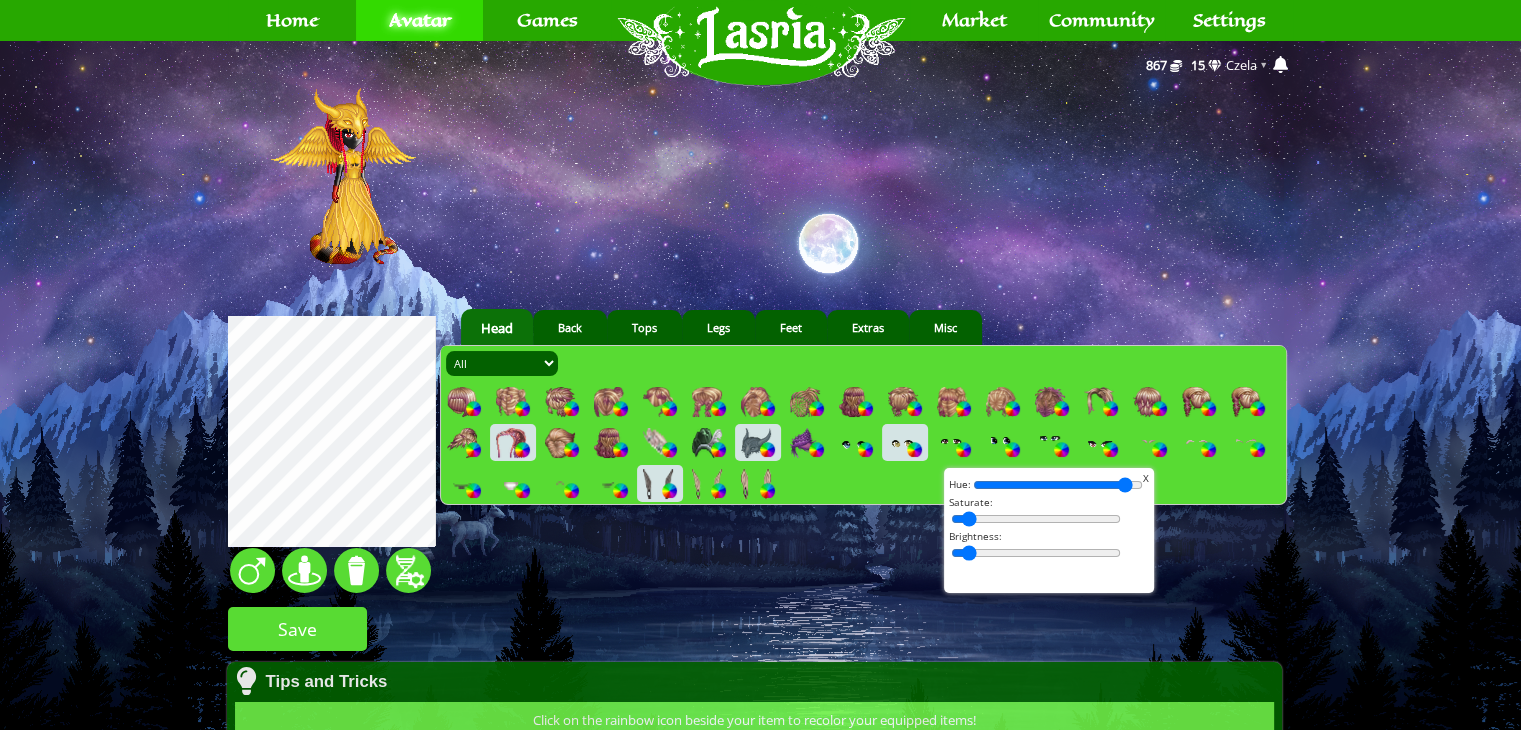 drag, startPoint x: 1036, startPoint y: 484, endPoint x: 1263, endPoint y: 497, distance: 227.37195 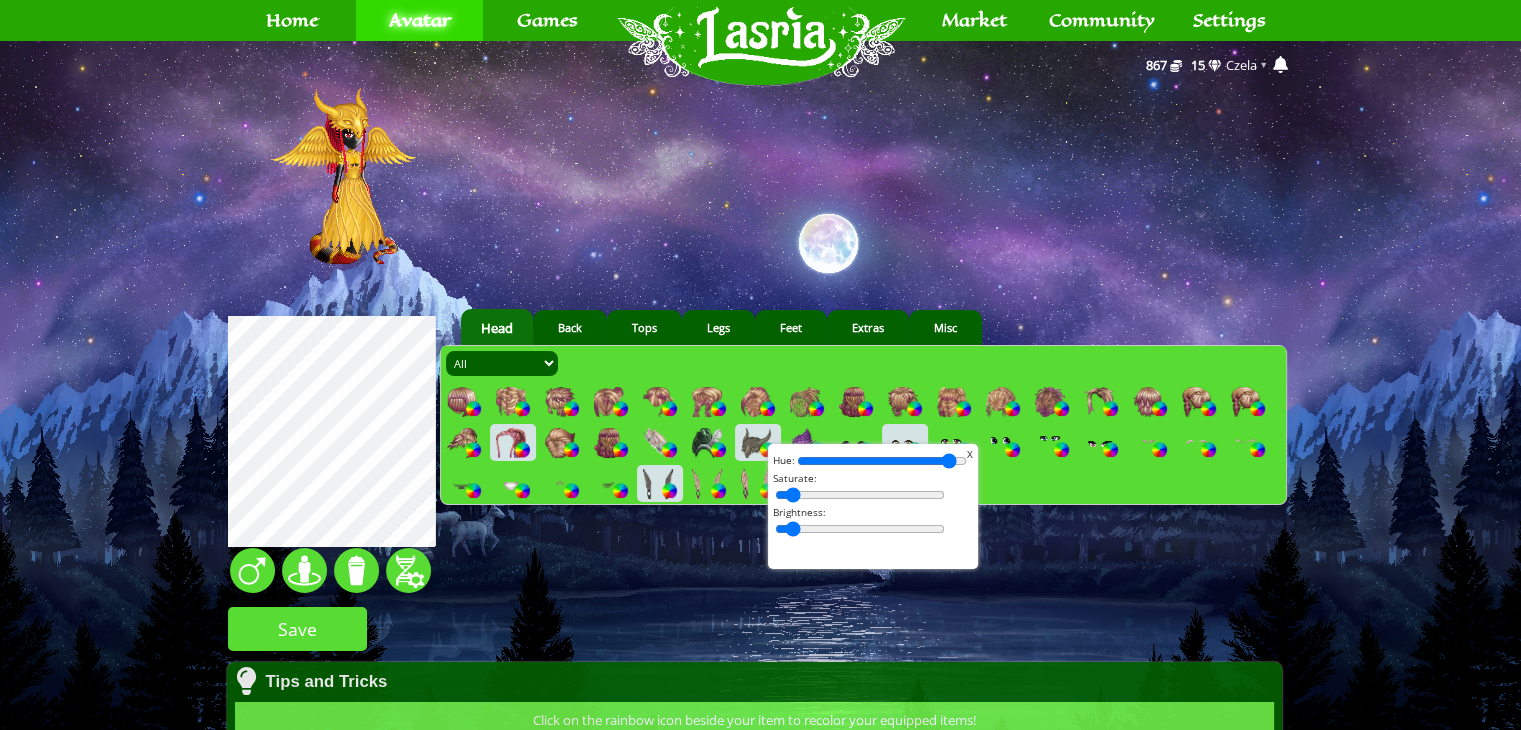 drag, startPoint x: 1043, startPoint y: 467, endPoint x: 867, endPoint y: 443, distance: 177.62883 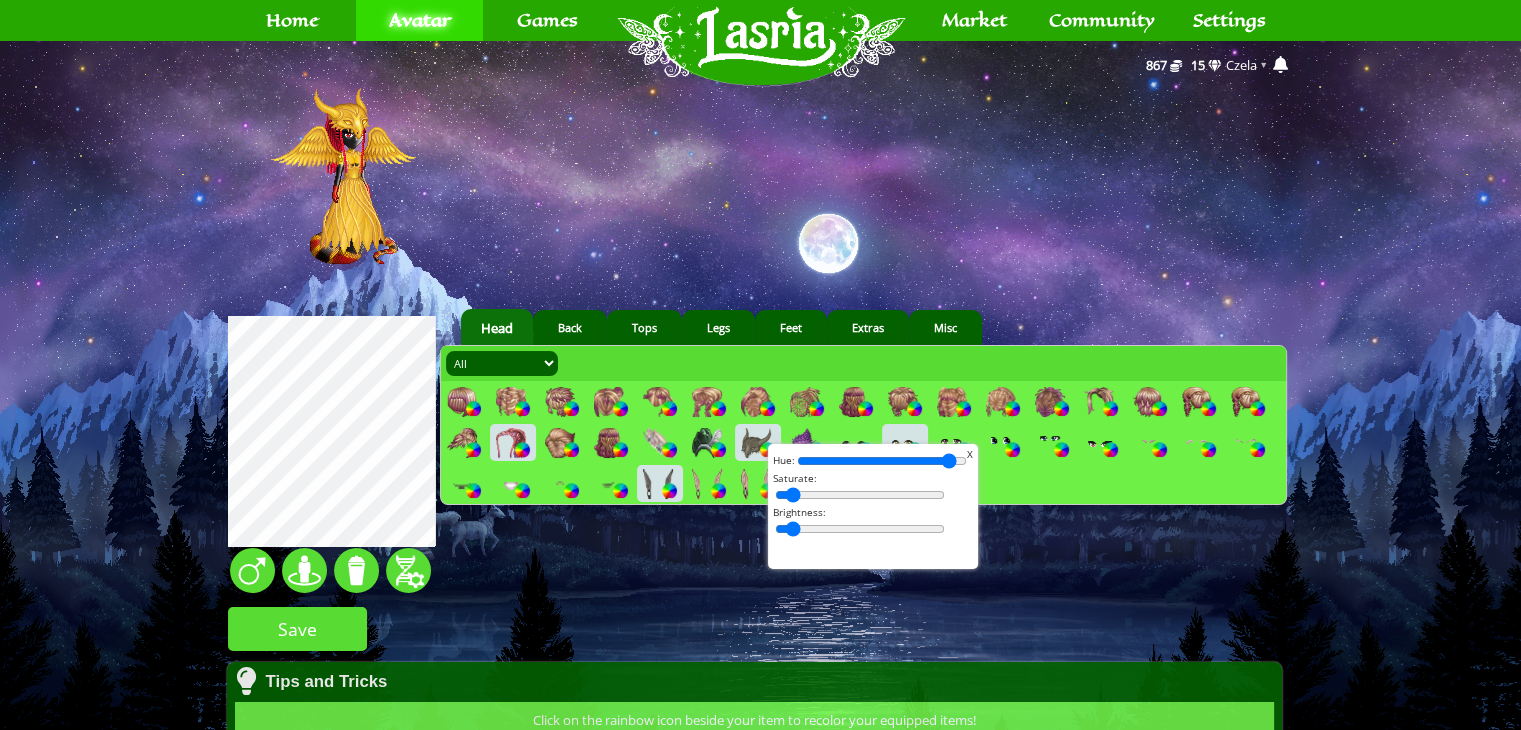 drag, startPoint x: 788, startPoint y: 492, endPoint x: 752, endPoint y: 507, distance: 39 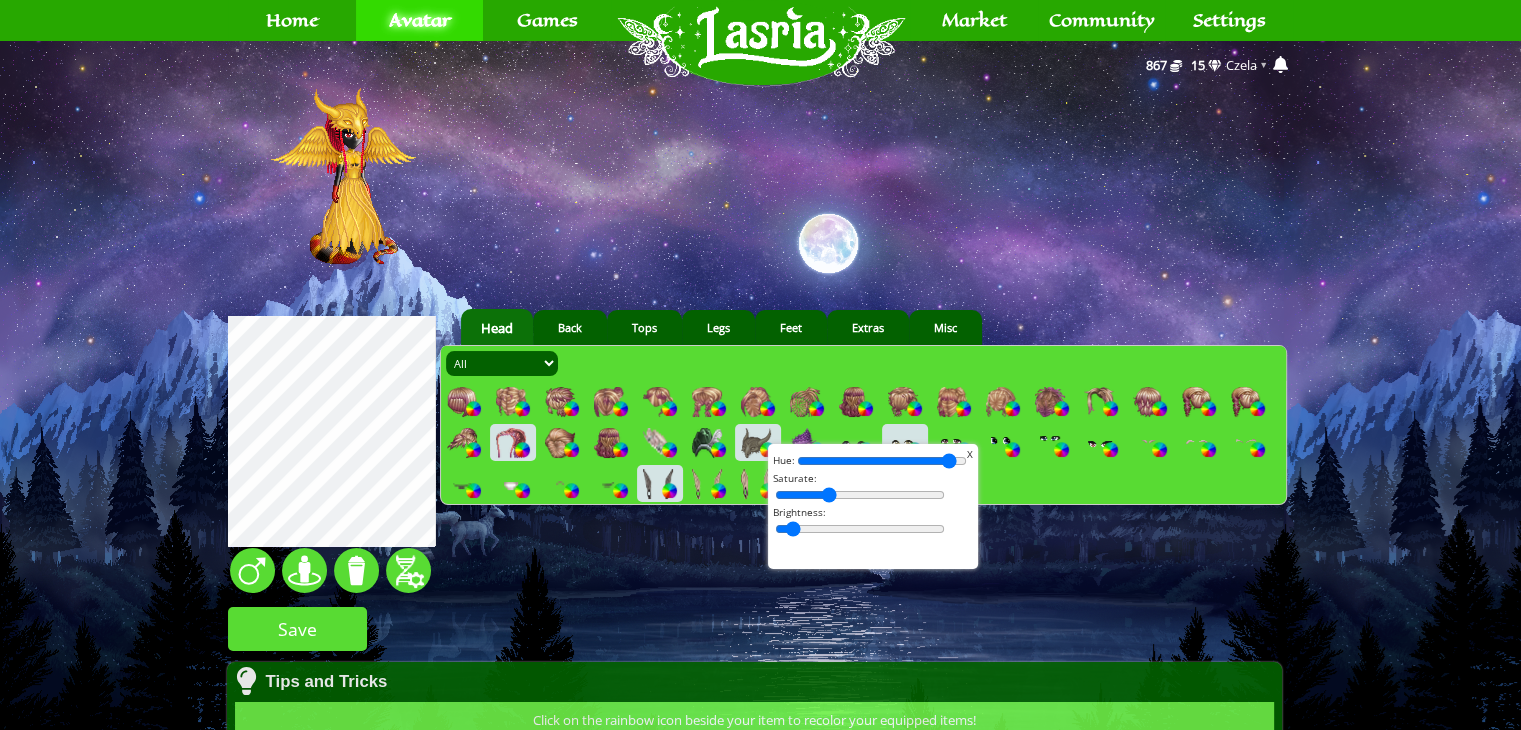 drag, startPoint x: 810, startPoint y: 490, endPoint x: 820, endPoint y: 495, distance: 11.18034 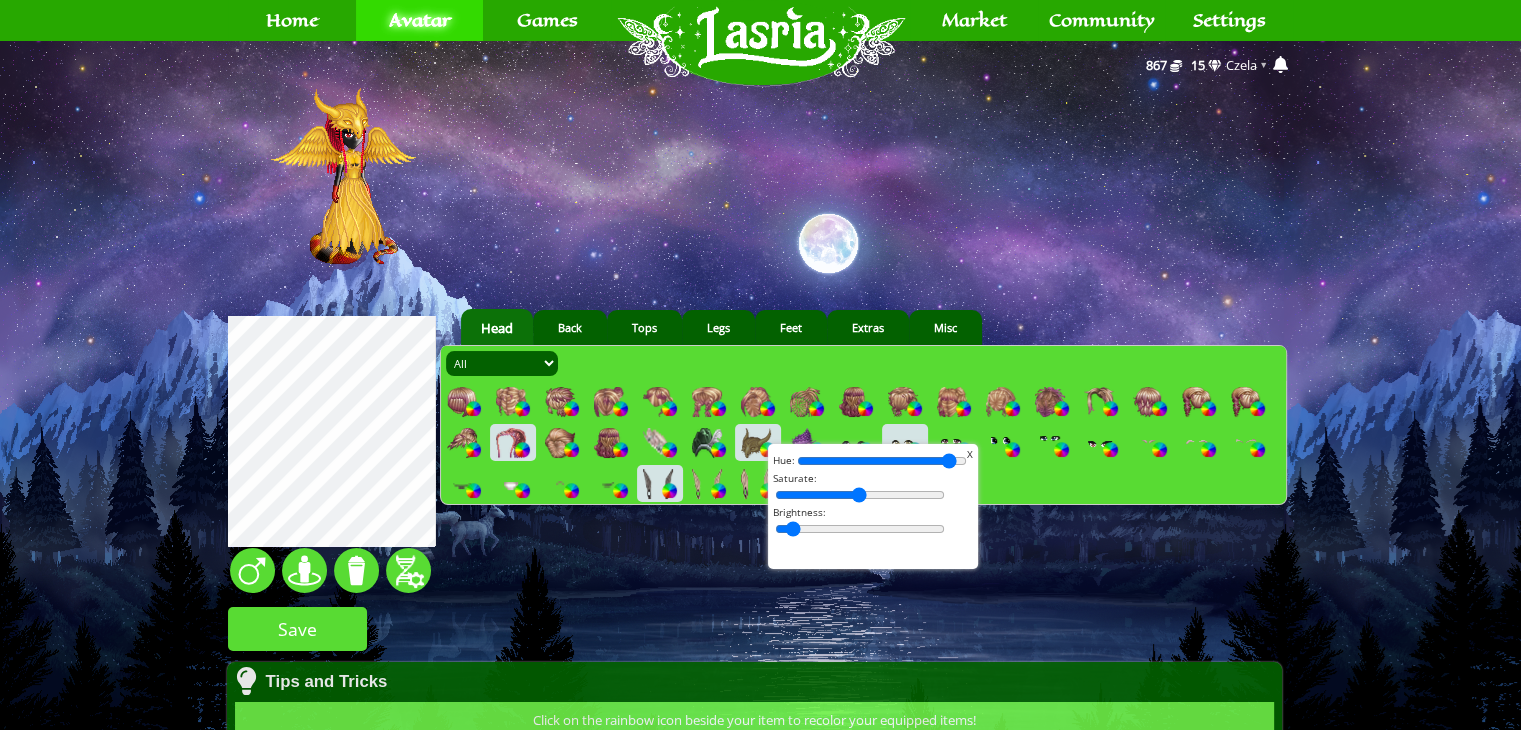 drag, startPoint x: 832, startPoint y: 497, endPoint x: 851, endPoint y: 501, distance: 19.416489 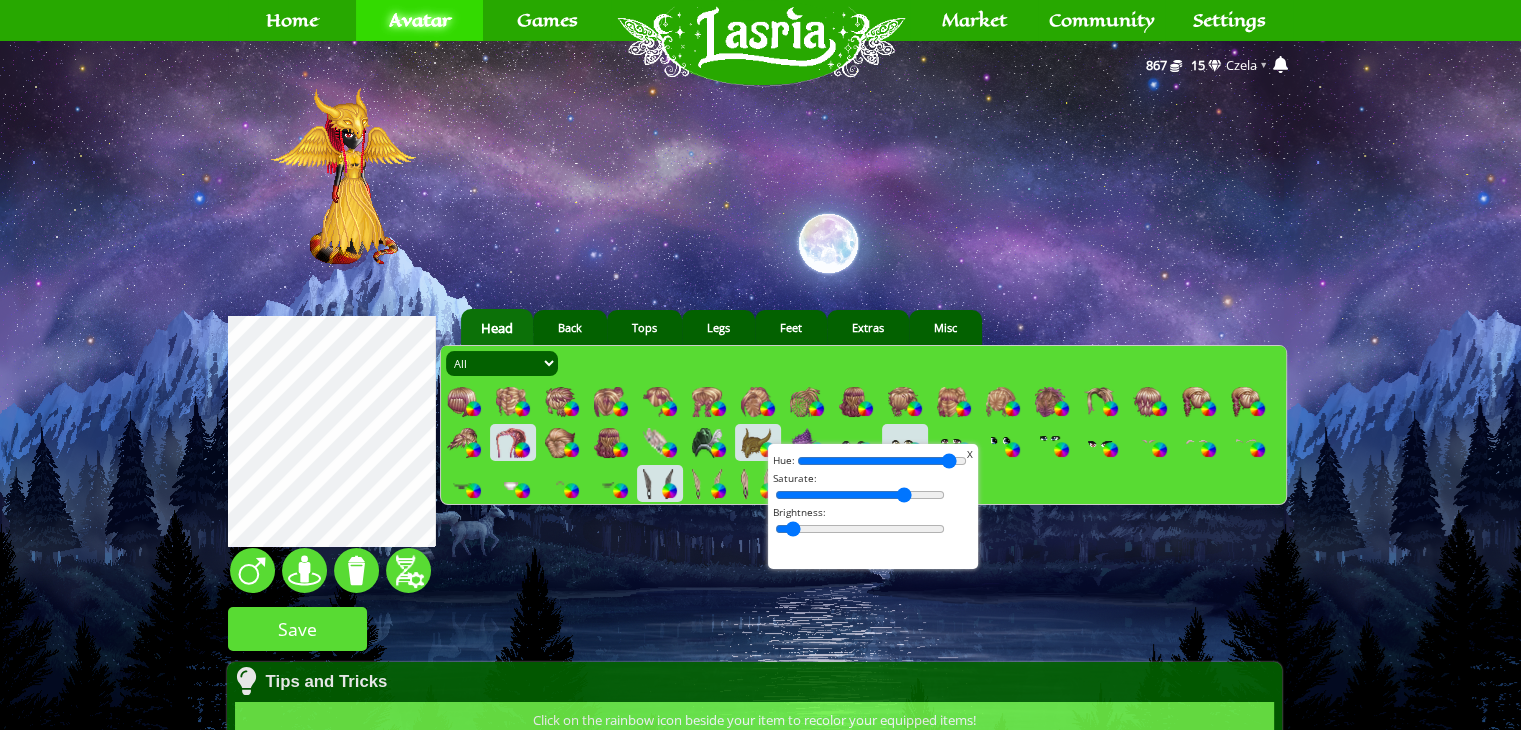 drag, startPoint x: 850, startPoint y: 498, endPoint x: 897, endPoint y: 490, distance: 47.67599 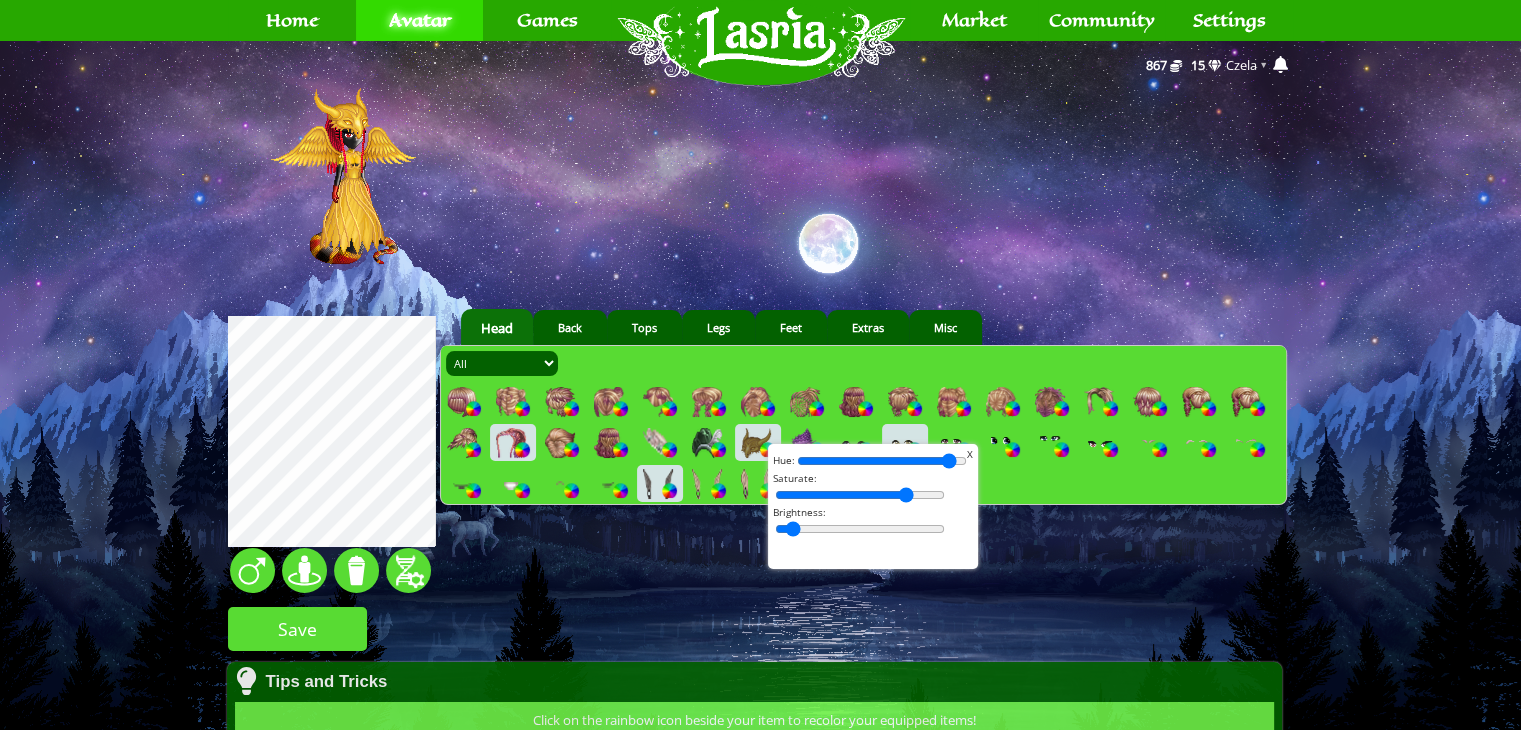 click at bounding box center (860, 495) 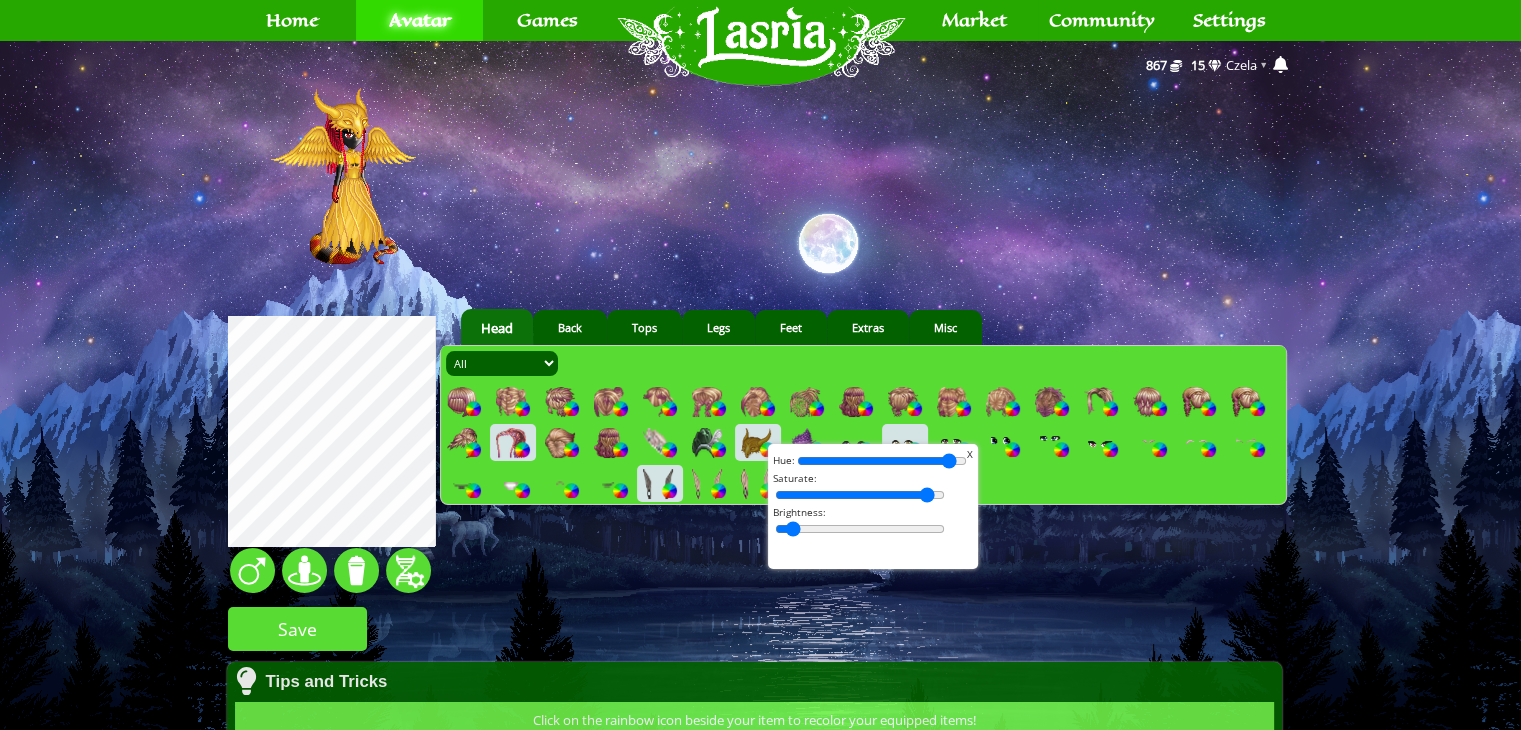 drag, startPoint x: 896, startPoint y: 486, endPoint x: 1008, endPoint y: 500, distance: 112.871605 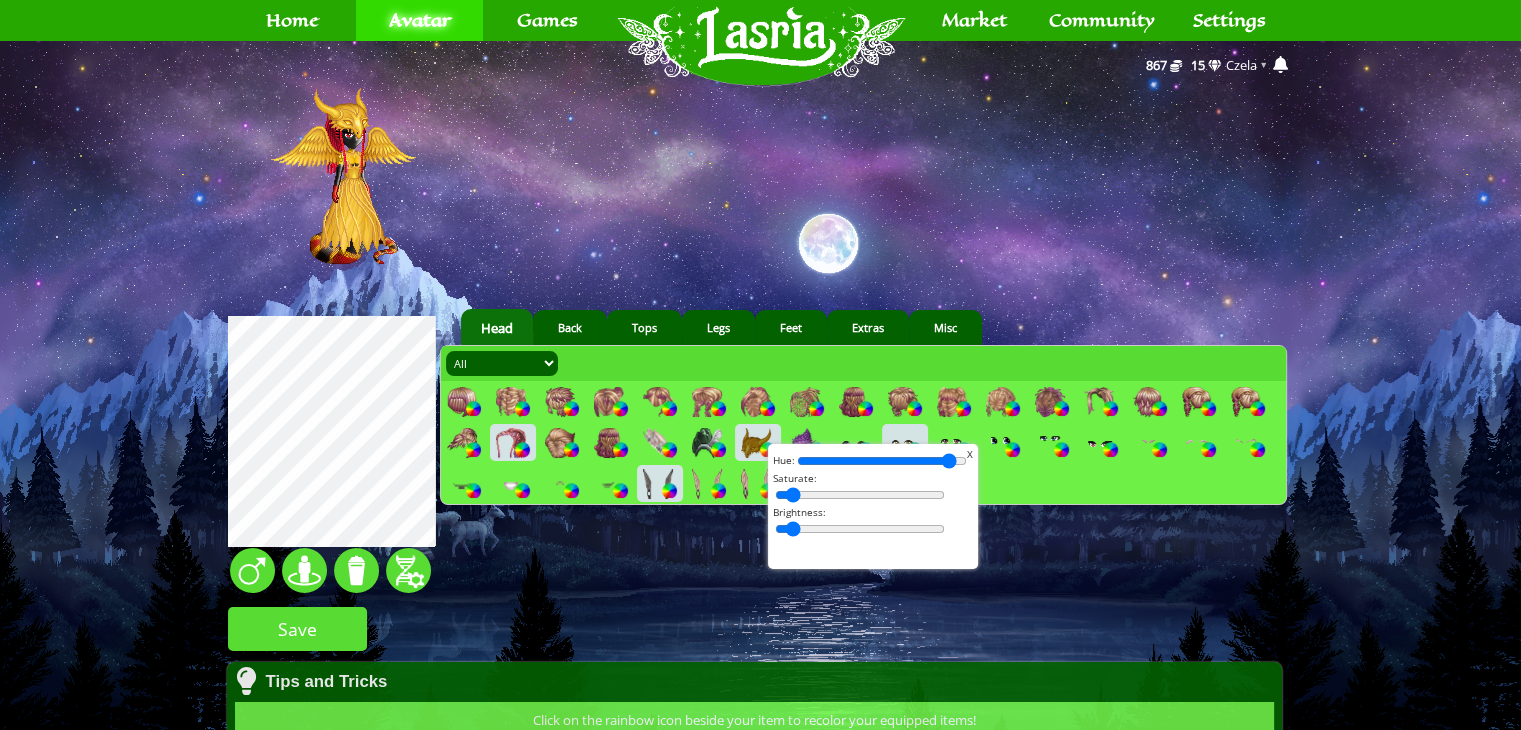 drag, startPoint x: 922, startPoint y: 498, endPoint x: 716, endPoint y: 517, distance: 206.87436 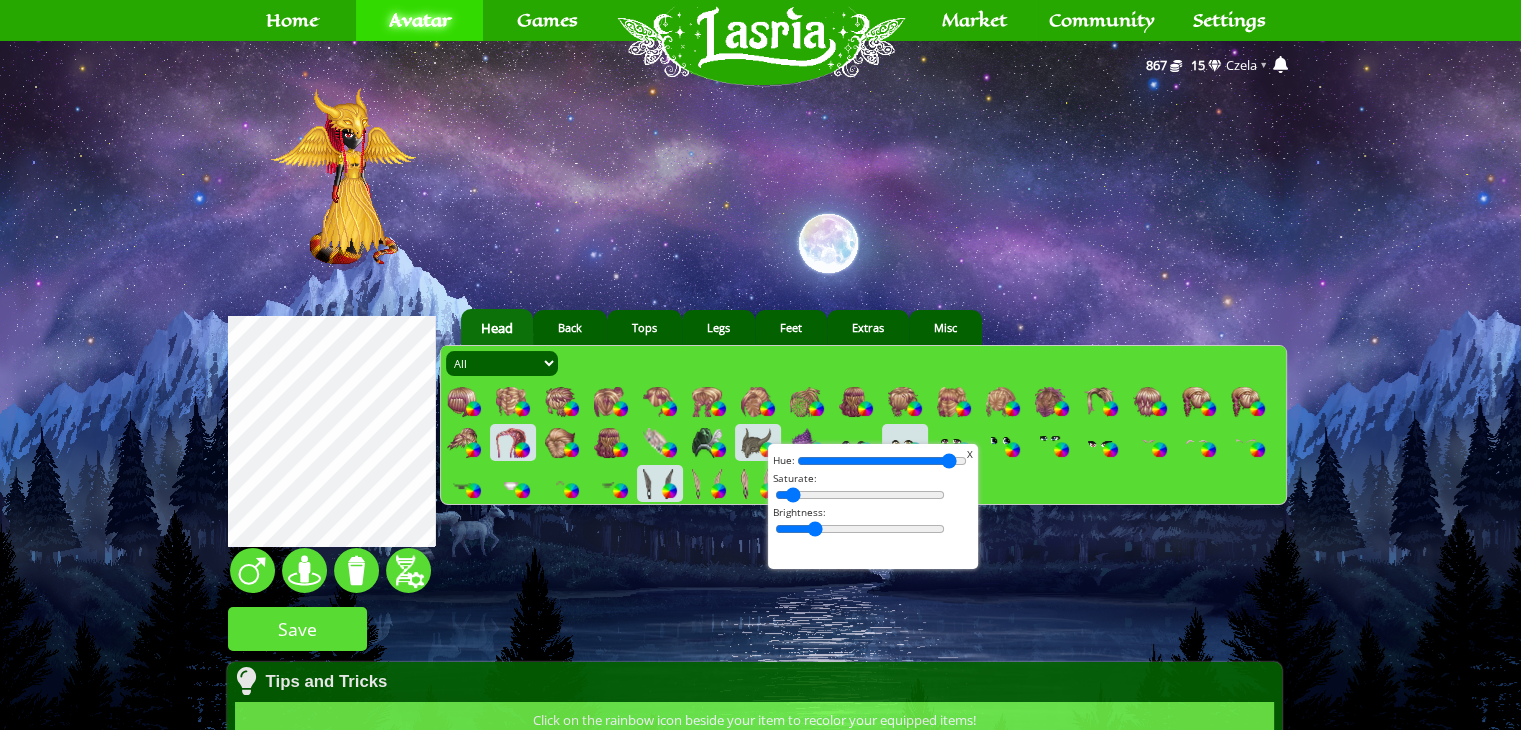 drag, startPoint x: 787, startPoint y: 529, endPoint x: 806, endPoint y: 533, distance: 19.416489 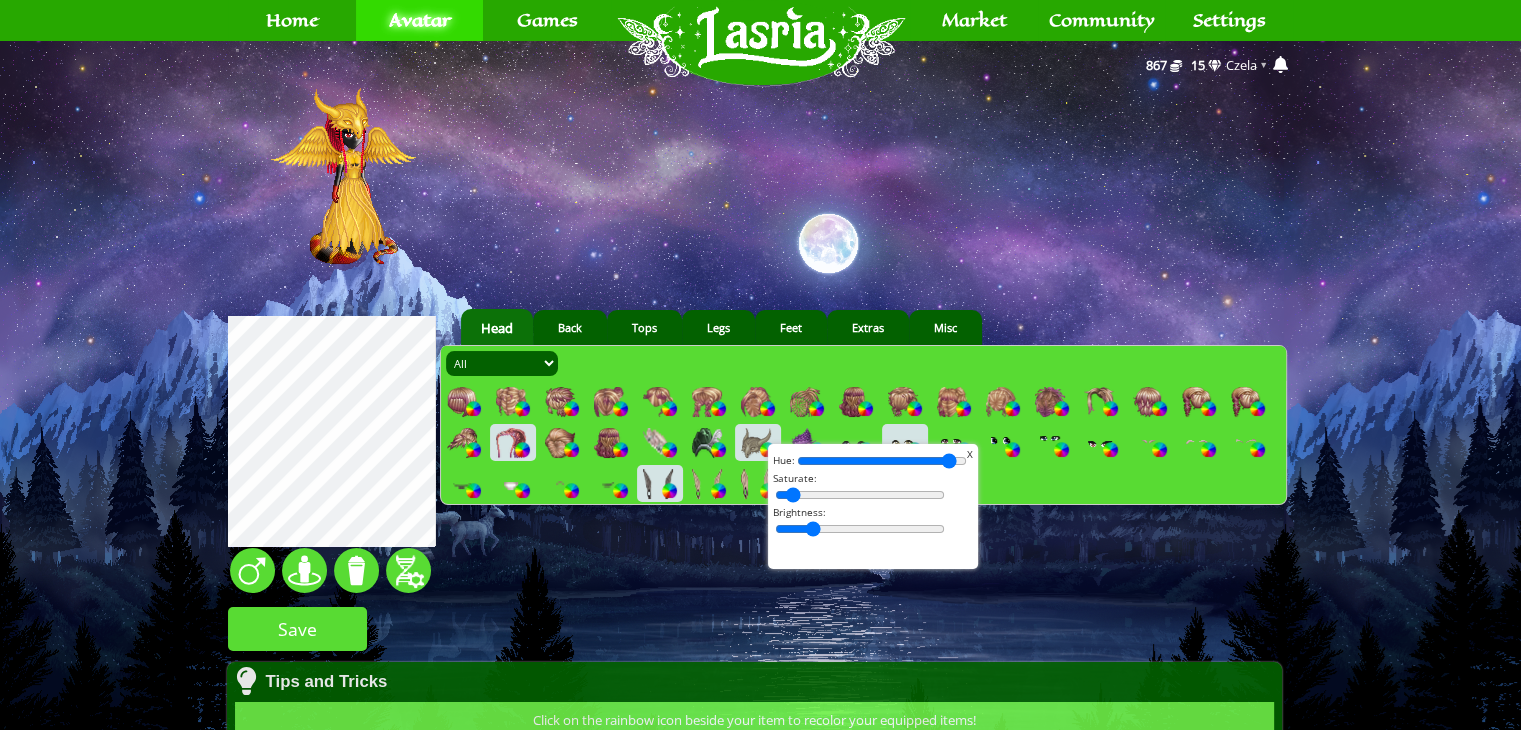 click at bounding box center [860, 529] 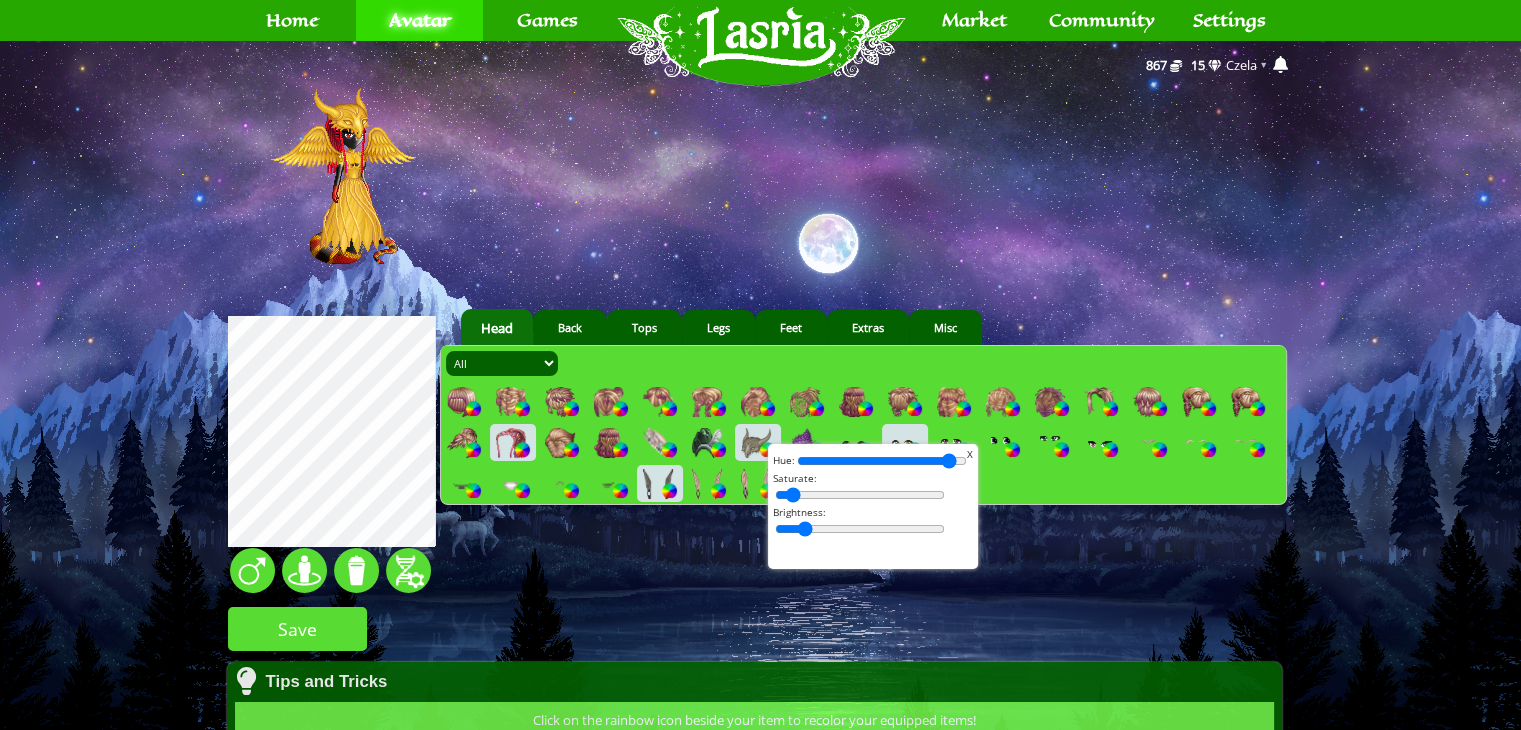 click at bounding box center [860, 529] 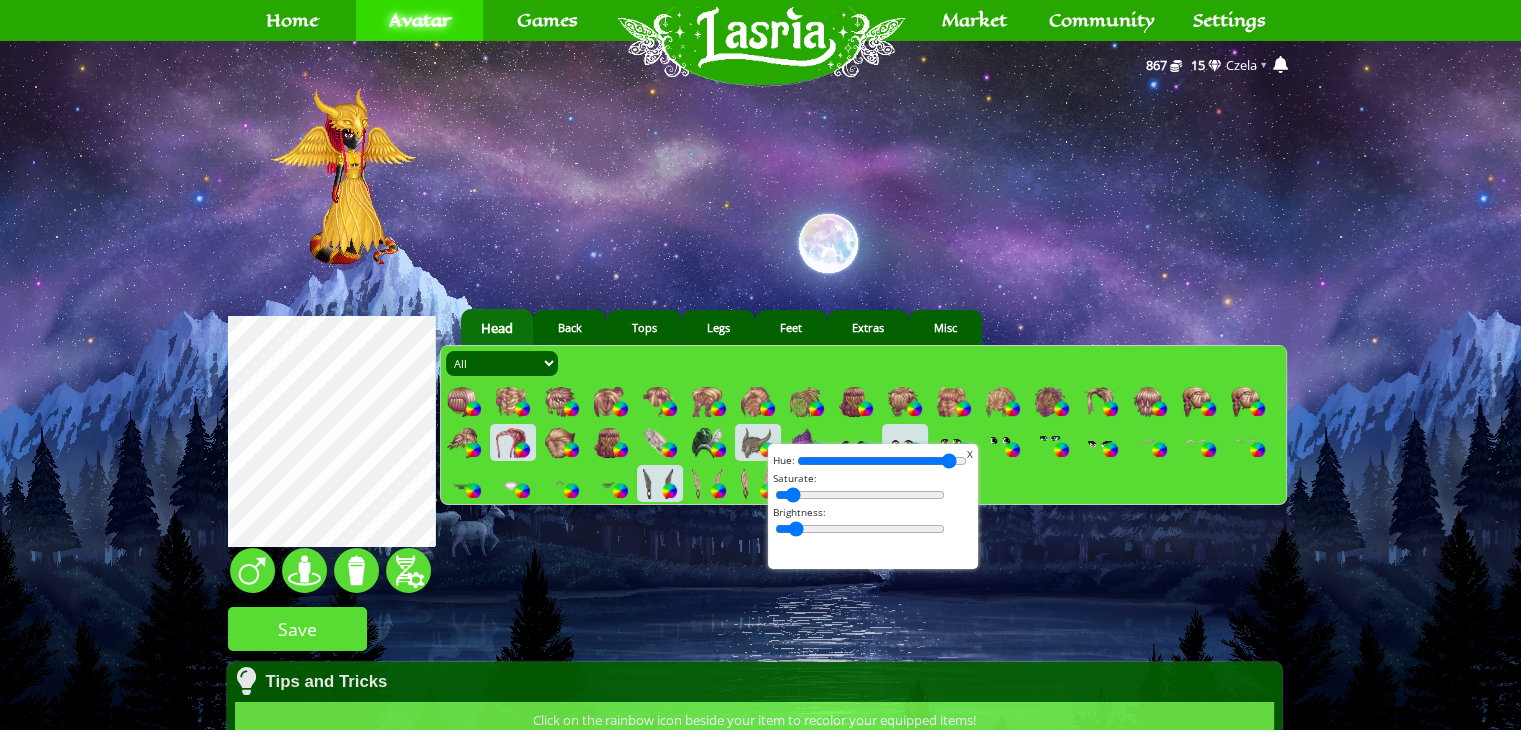 click at bounding box center (860, 529) 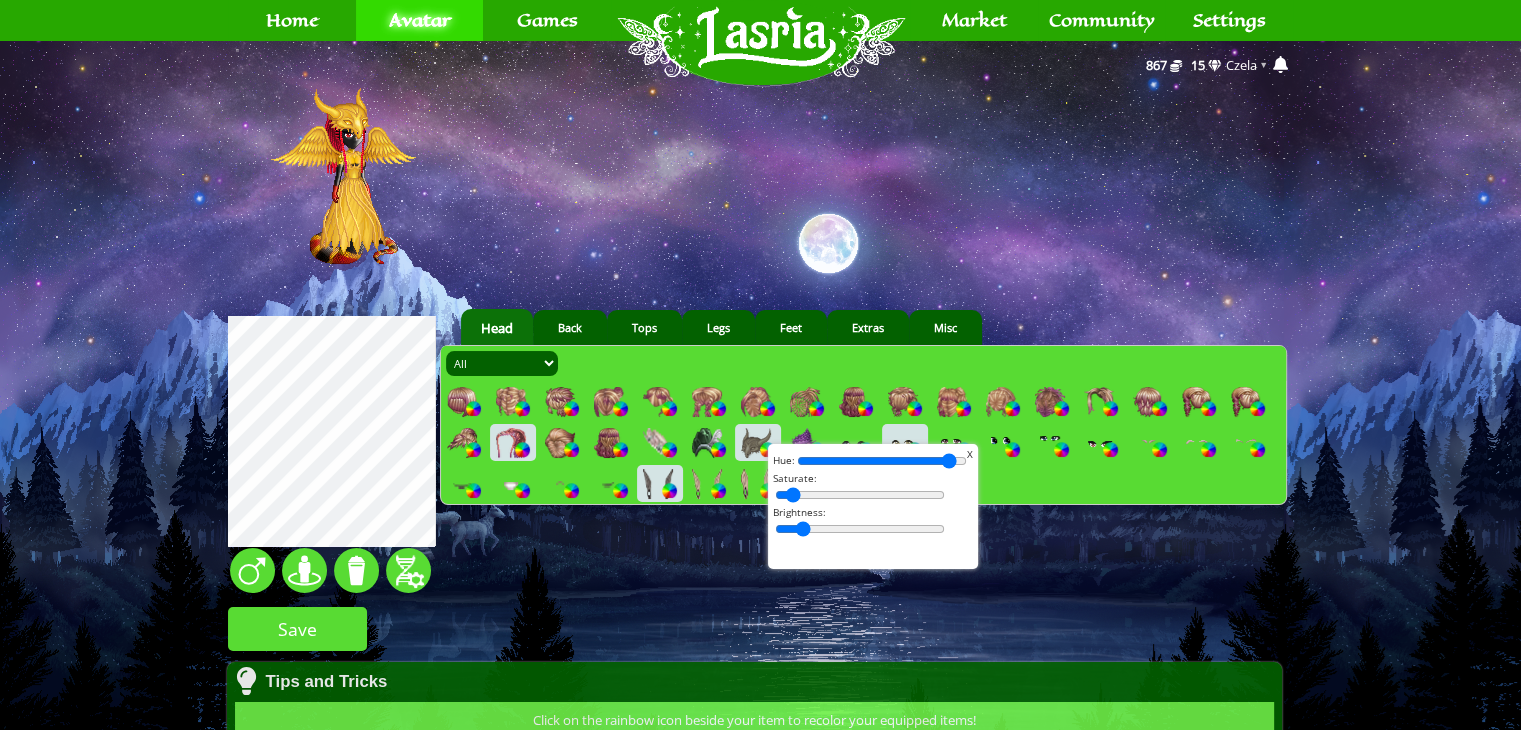 type on "7" 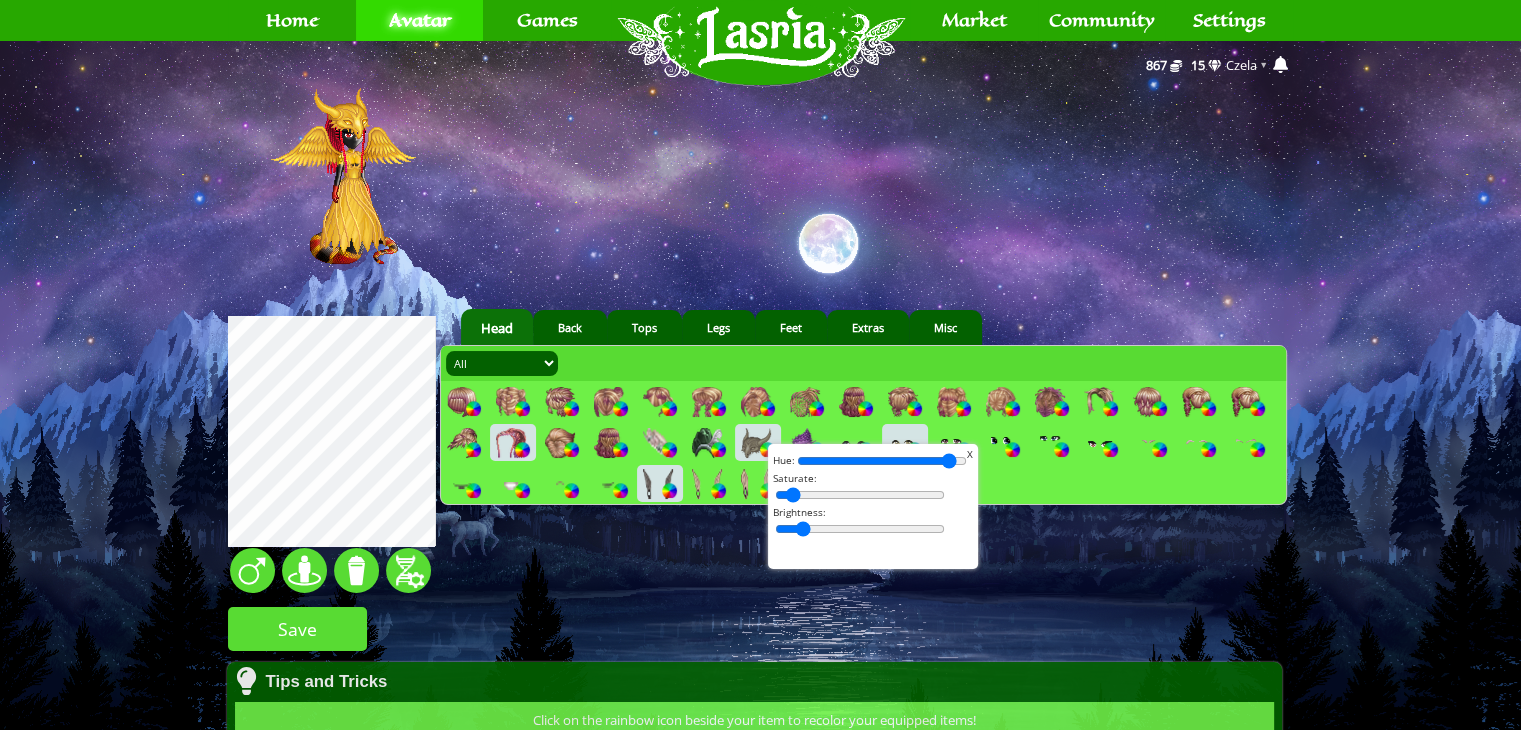 click on "serpent
20
1
1" at bounding box center (760, 597) 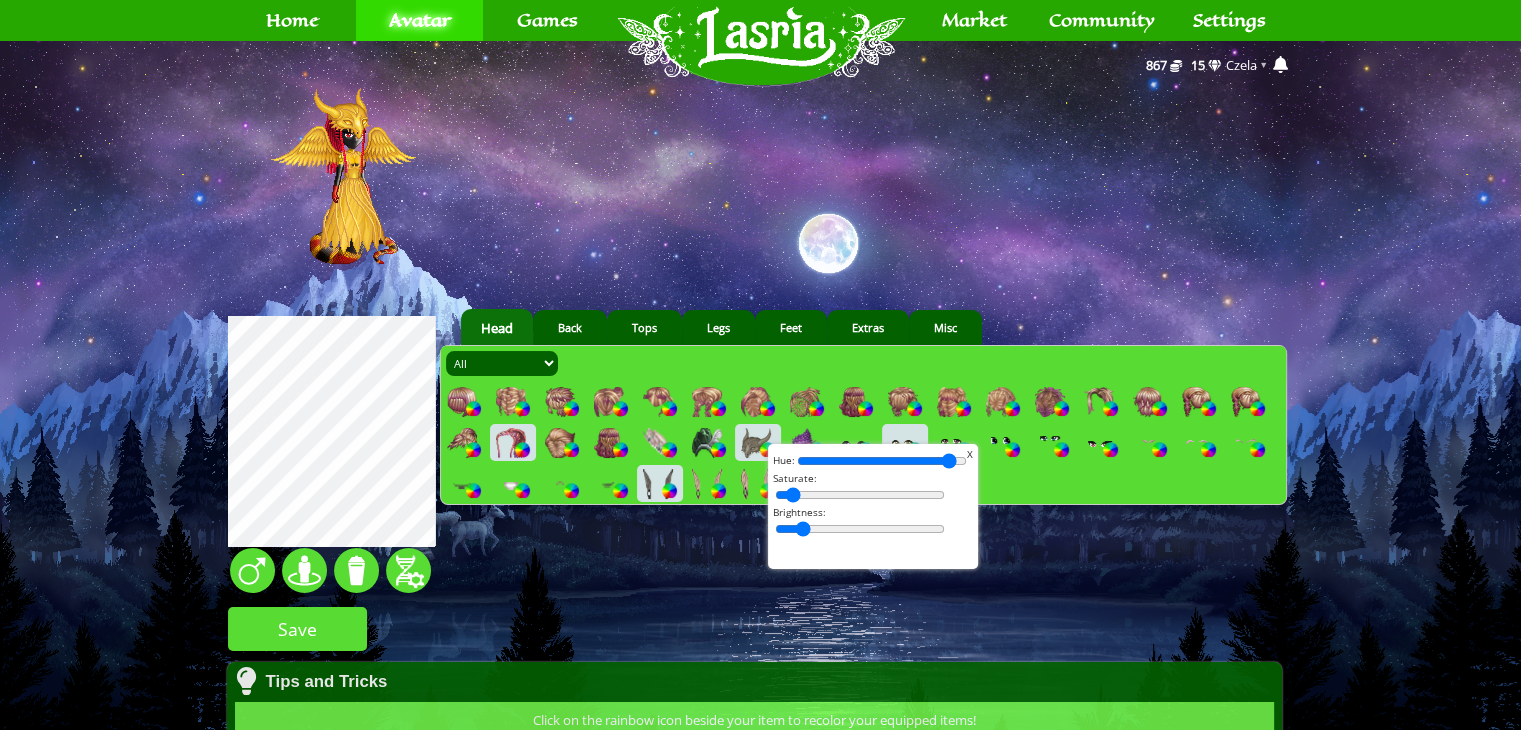 click on "X" at bounding box center [970, 454] 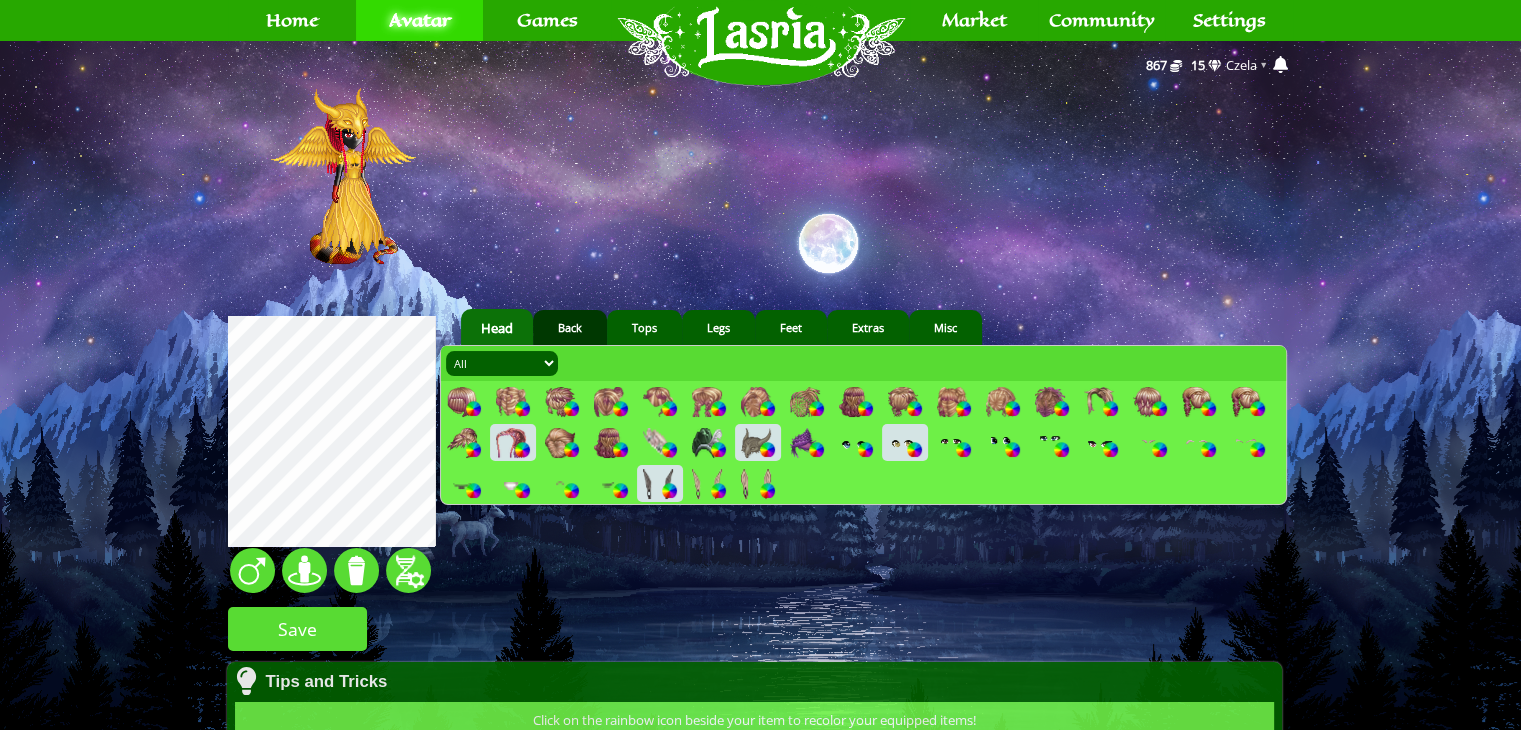 click on "Back" at bounding box center [570, 327] 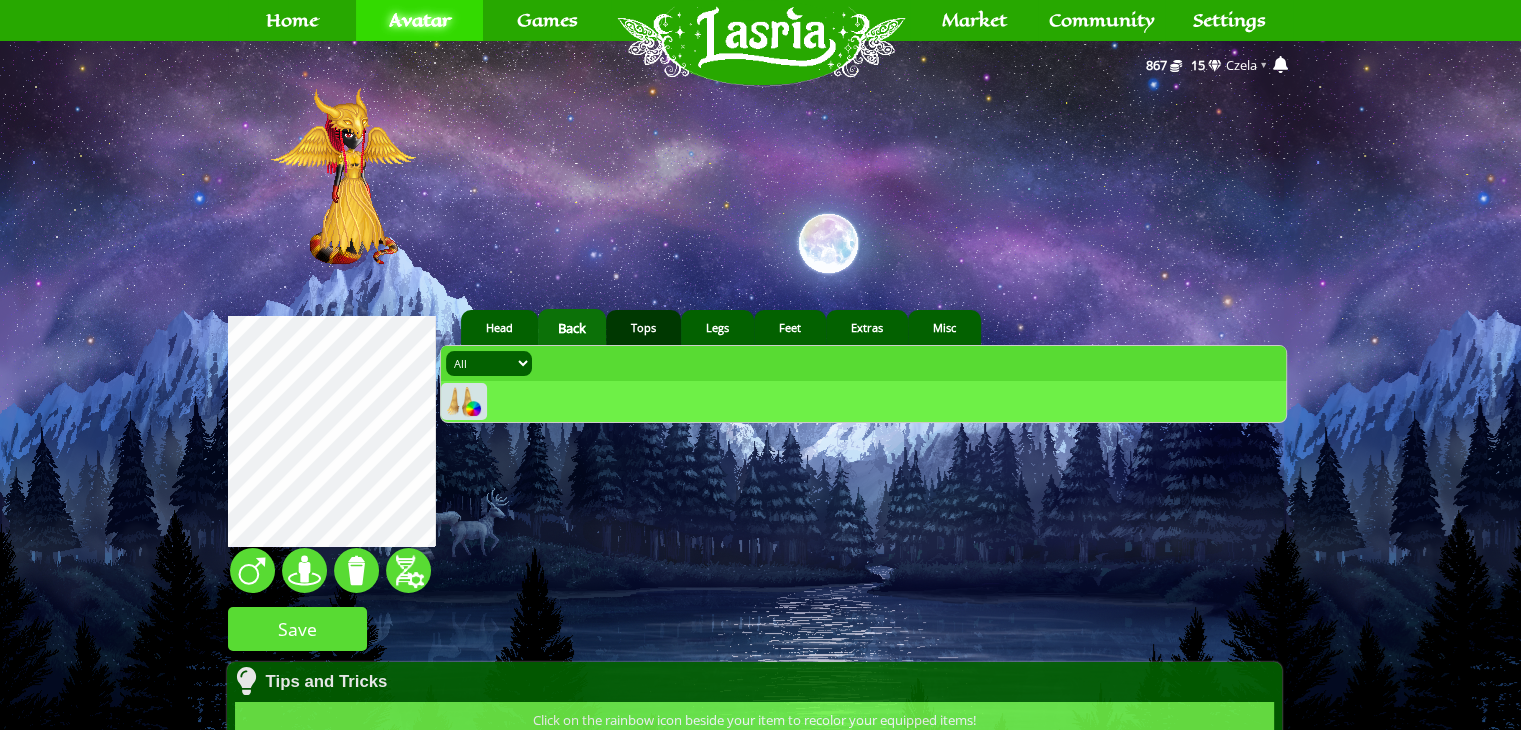 click on "Tops" at bounding box center (643, 327) 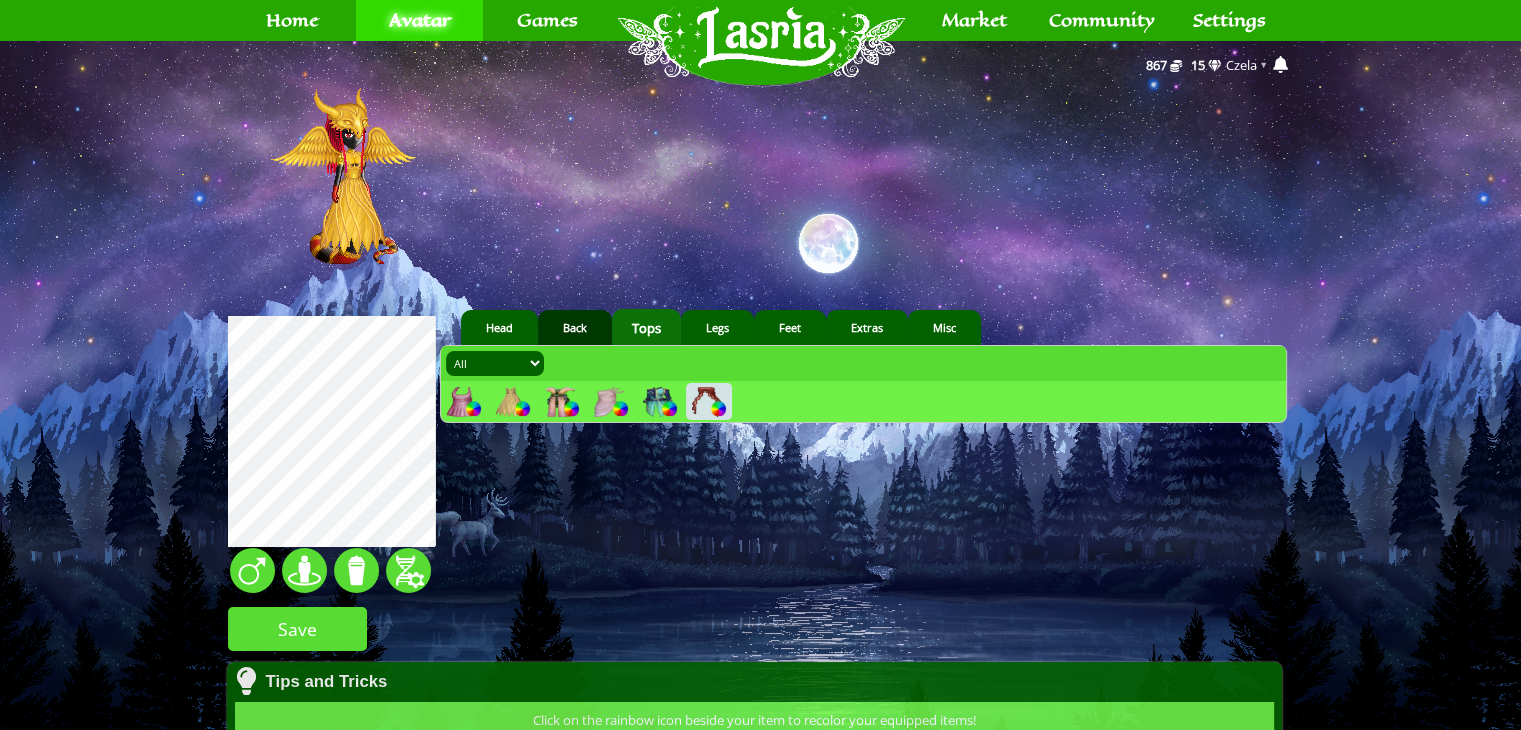 click on "Back" at bounding box center [575, 327] 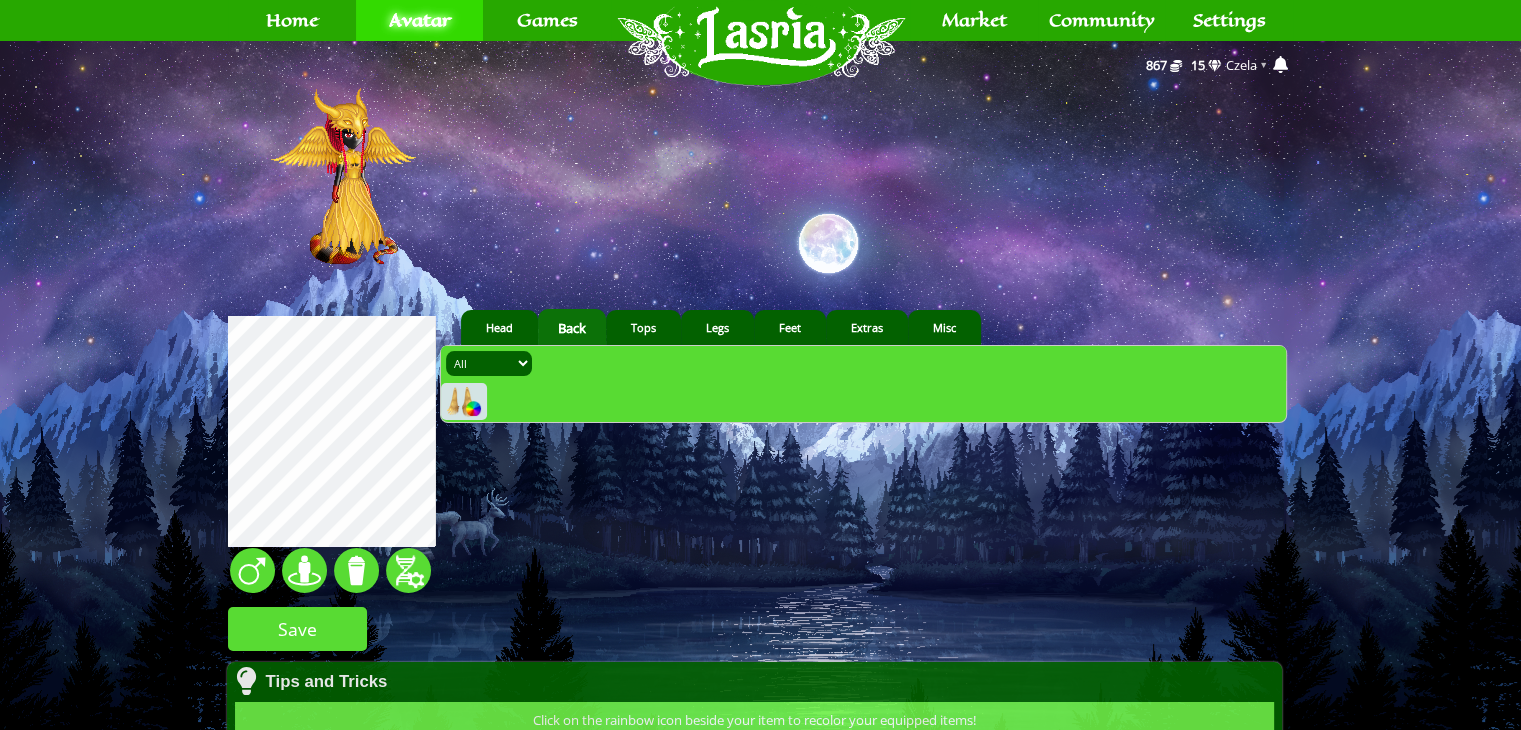 click at bounding box center [462, 402] 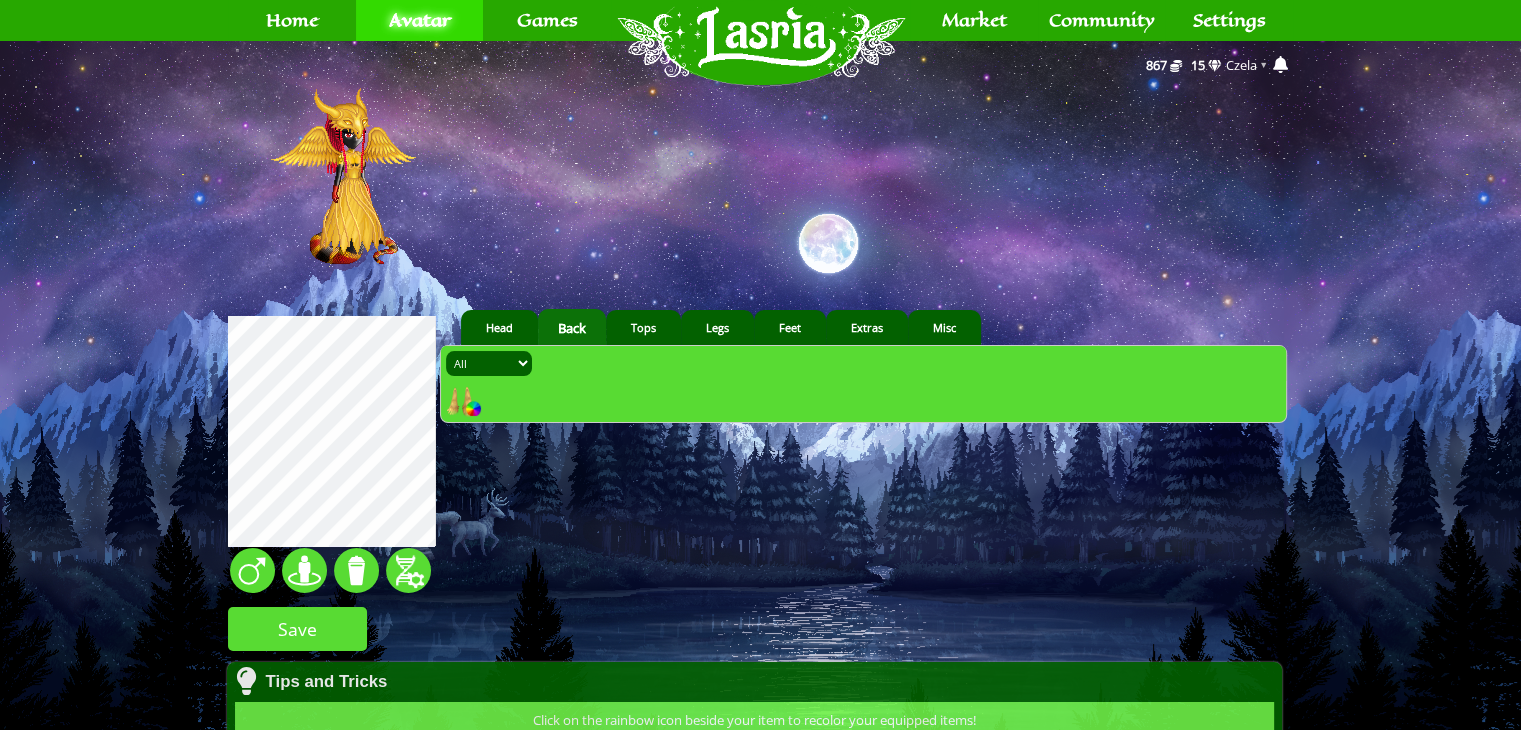 click at bounding box center (473, 408) 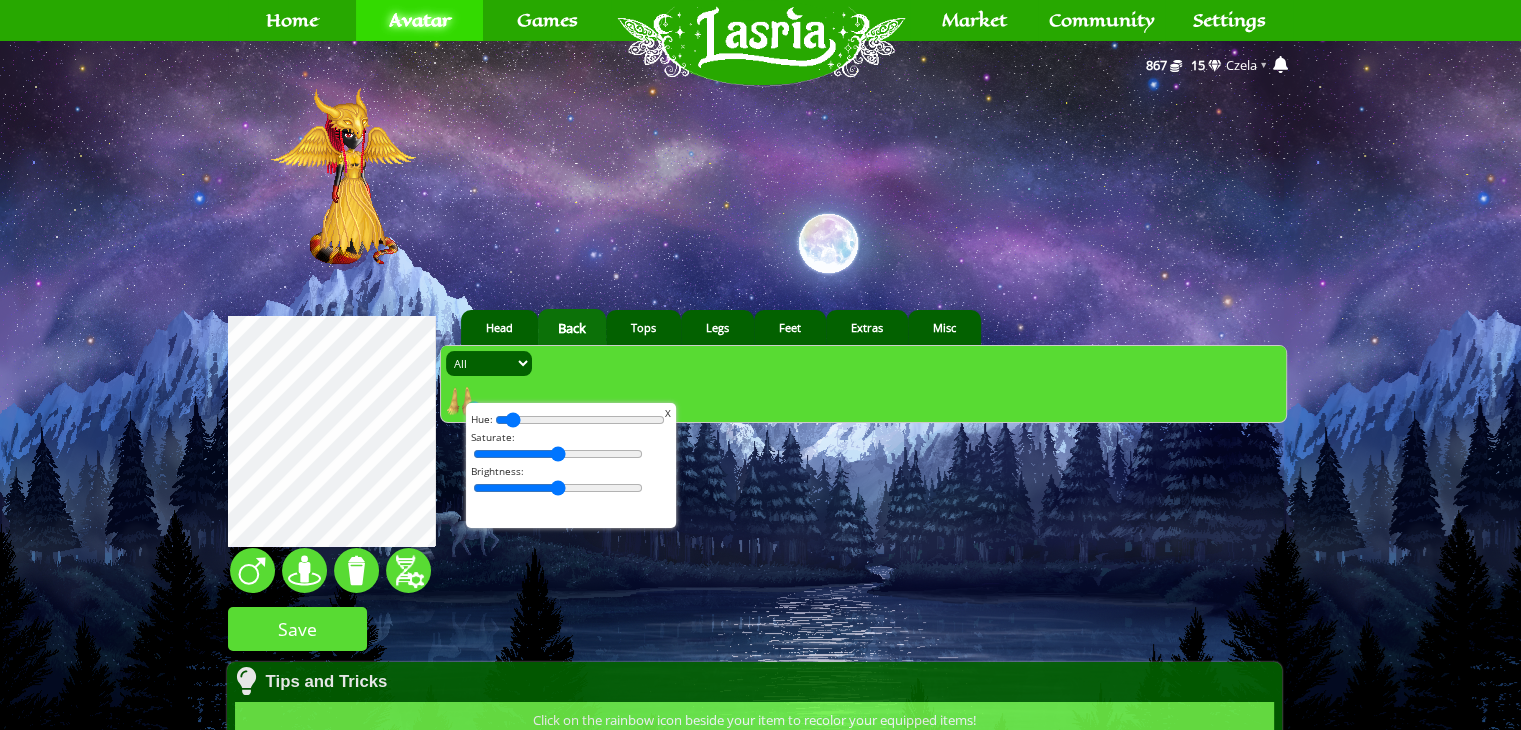 click at bounding box center [580, 420] 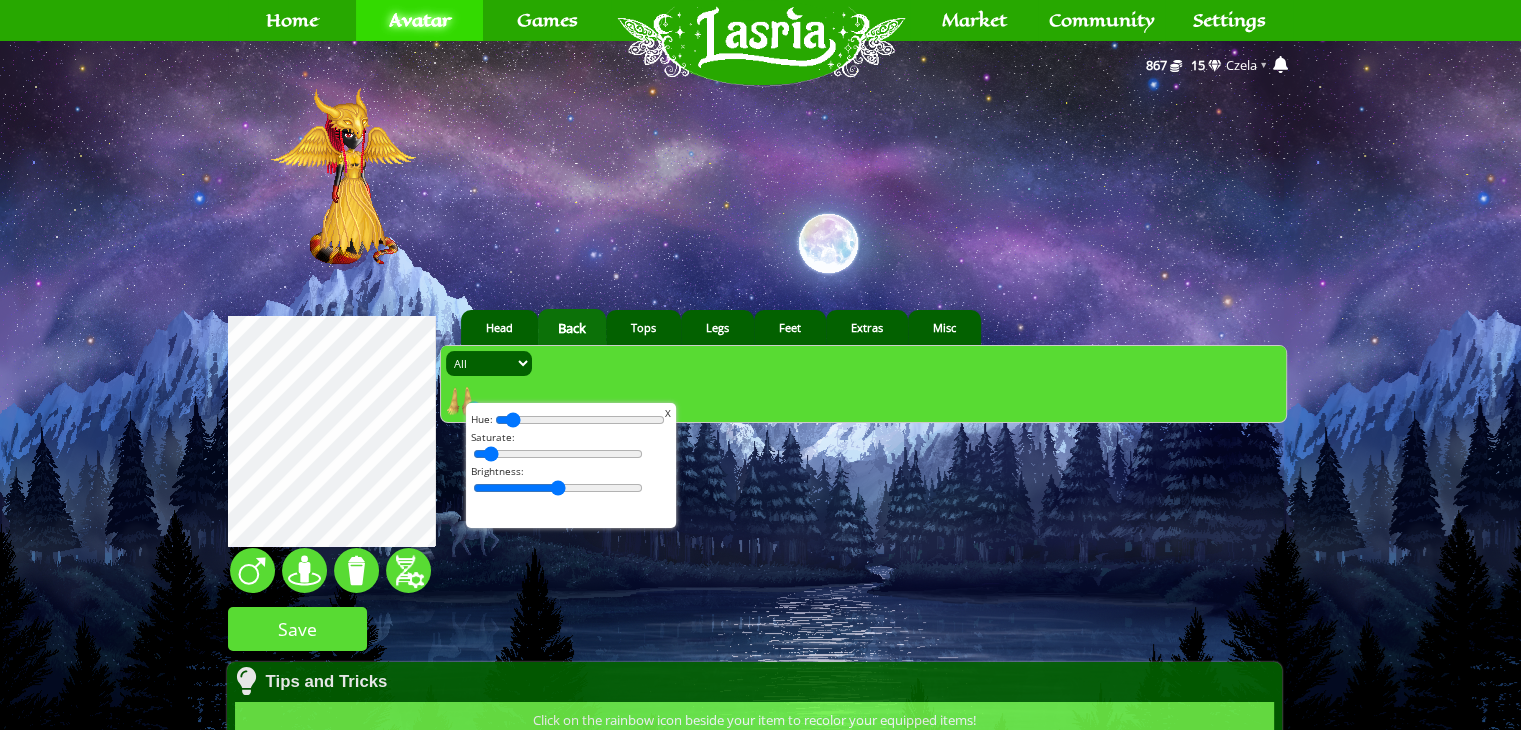 drag, startPoint x: 540, startPoint y: 457, endPoint x: 432, endPoint y: 459, distance: 108.01852 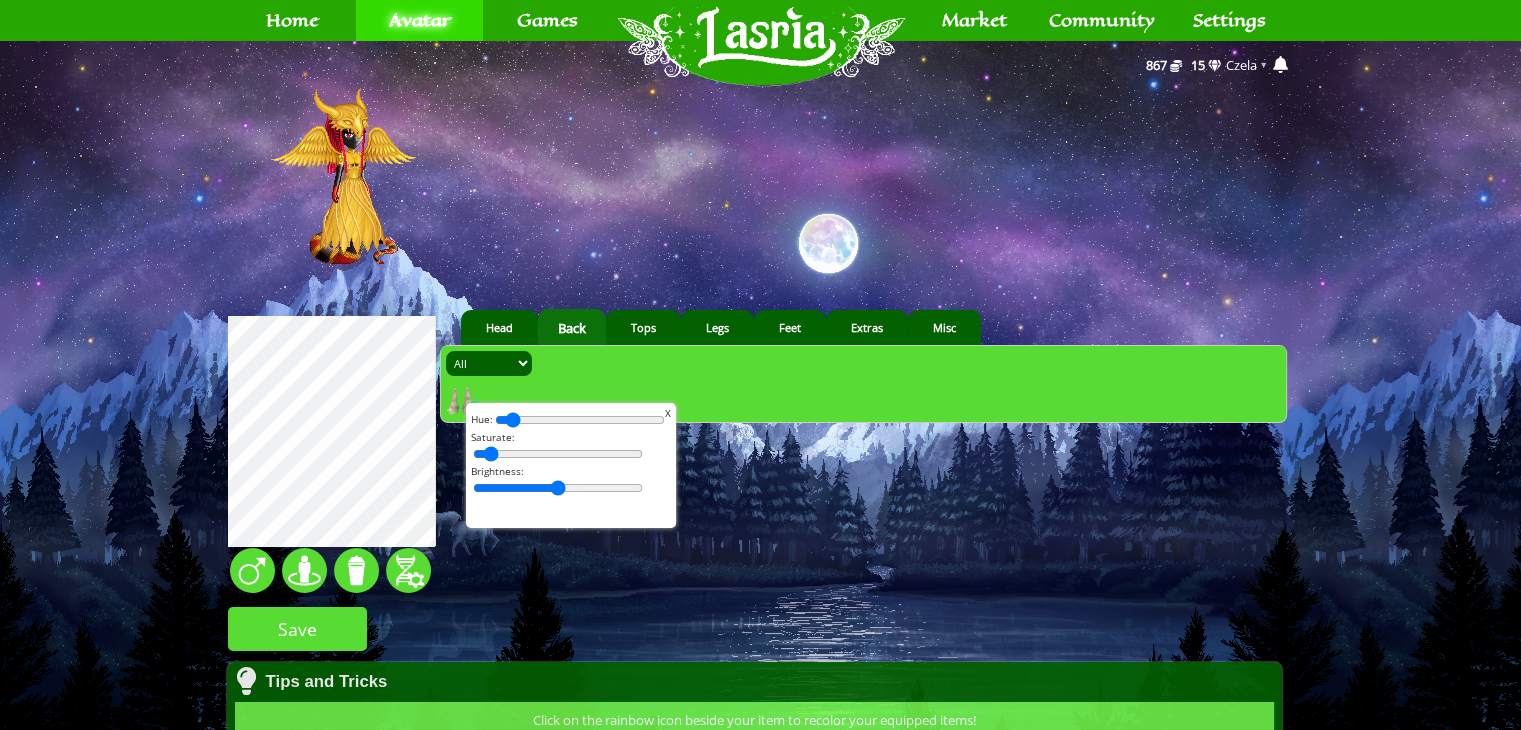 click at bounding box center (462, 402) 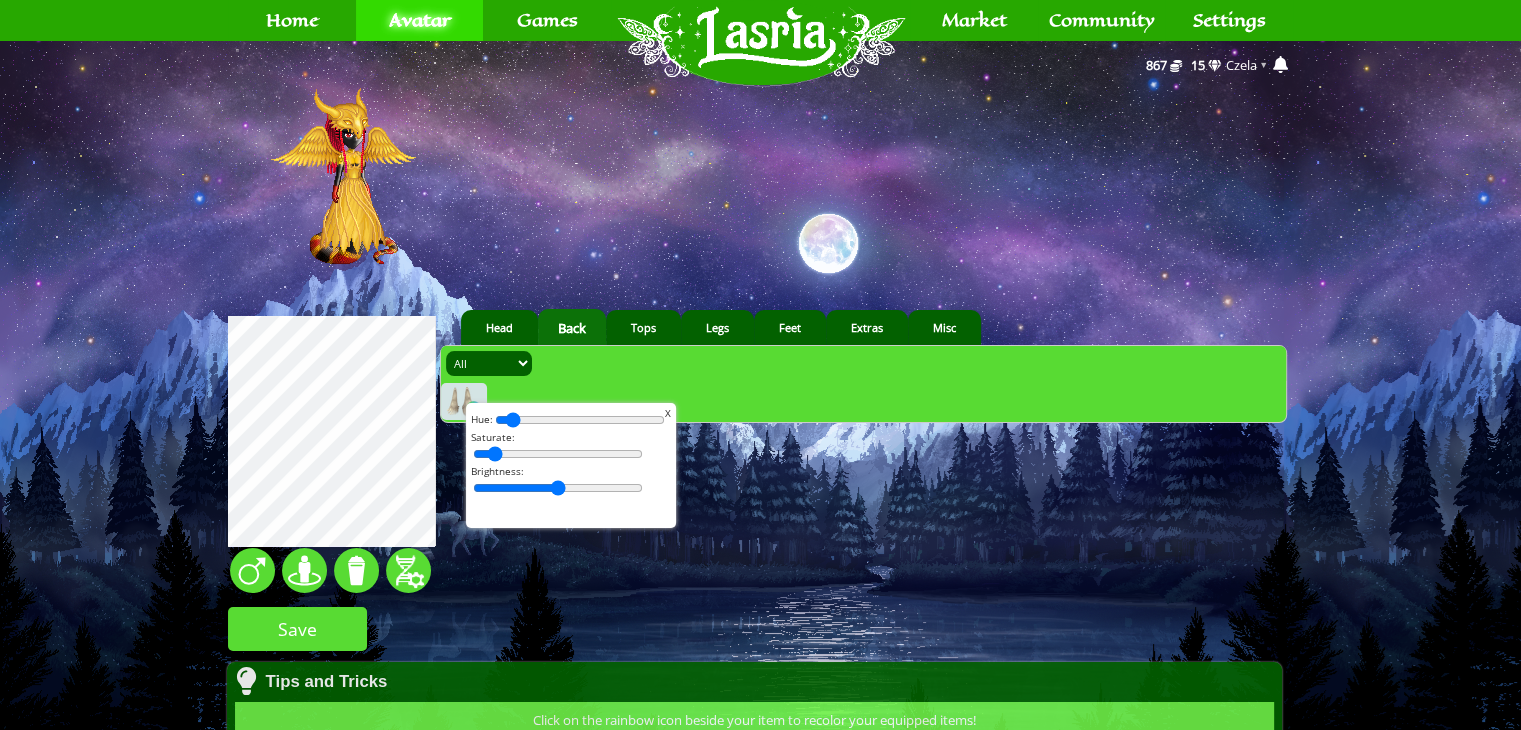 type on "0" 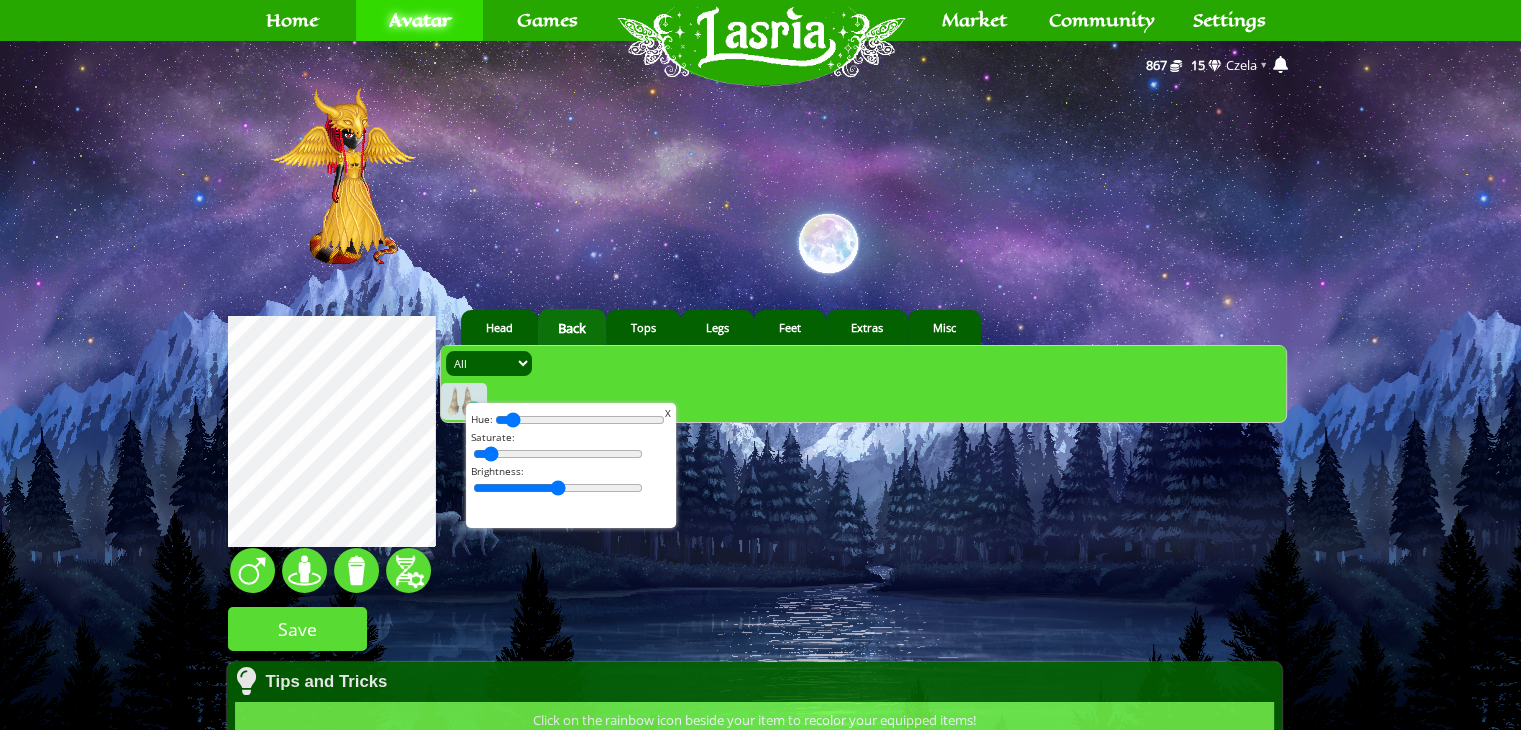 drag, startPoint x: 489, startPoint y: 449, endPoint x: 469, endPoint y: 444, distance: 20.615528 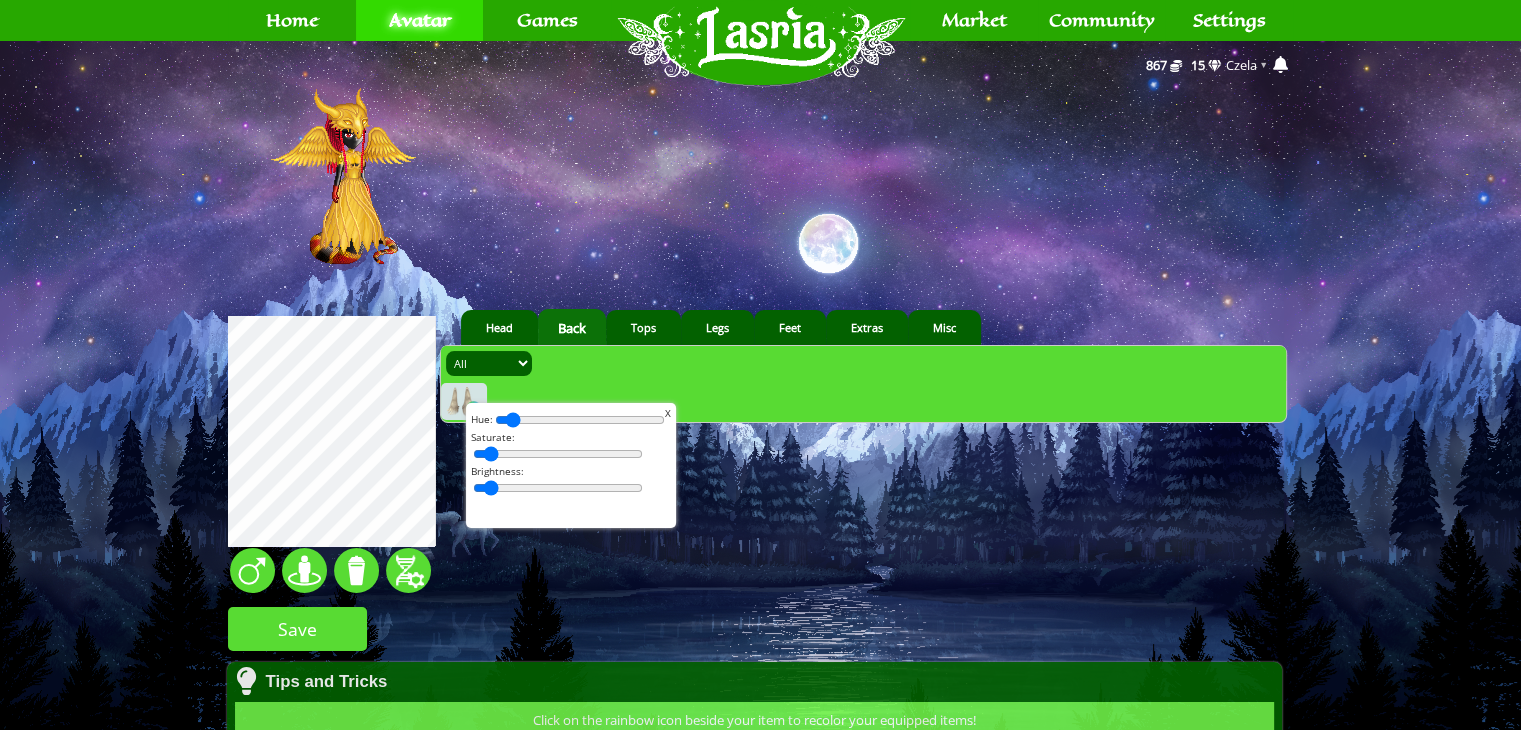 drag, startPoint x: 542, startPoint y: 484, endPoint x: 392, endPoint y: 486, distance: 150.01334 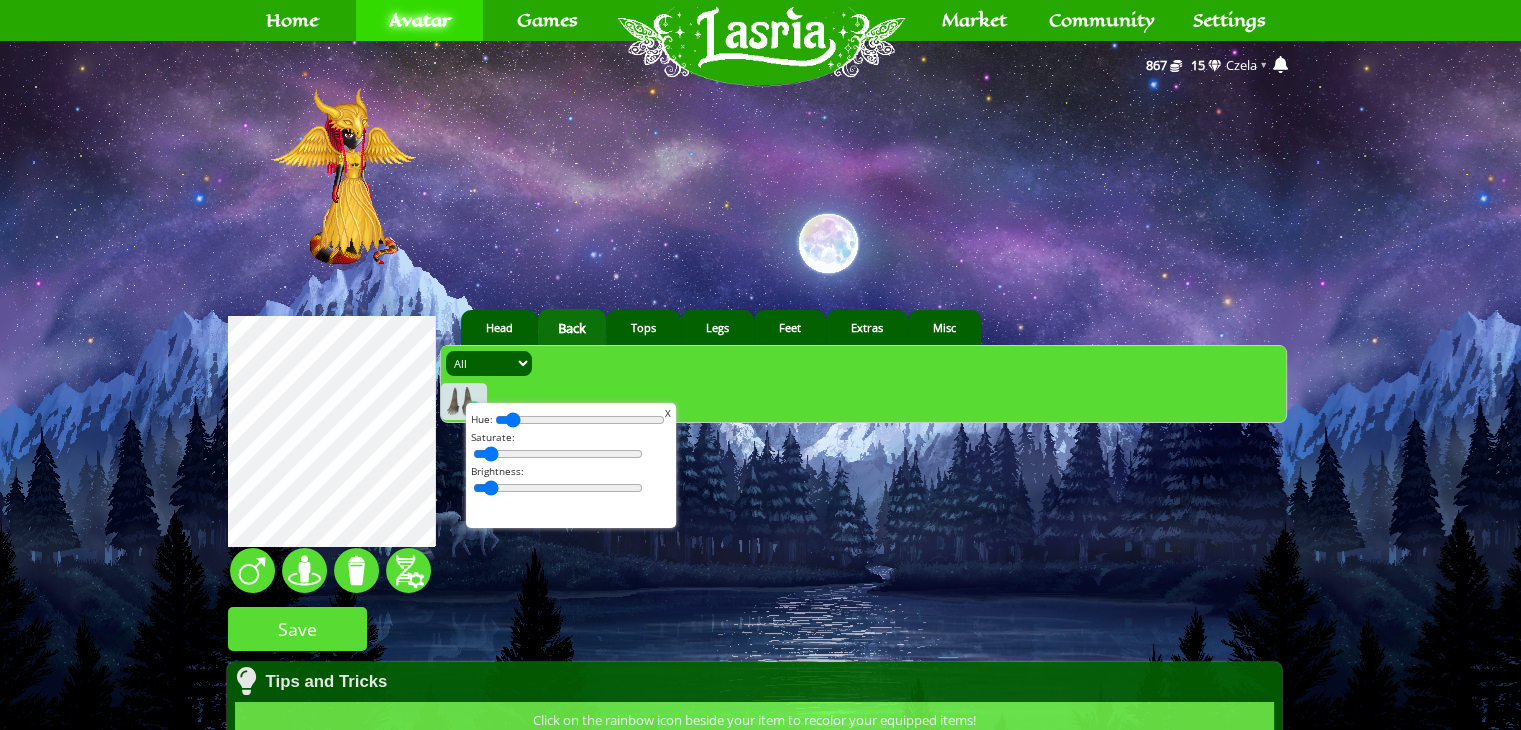 drag, startPoint x: 484, startPoint y: 453, endPoint x: 384, endPoint y: 449, distance: 100.07997 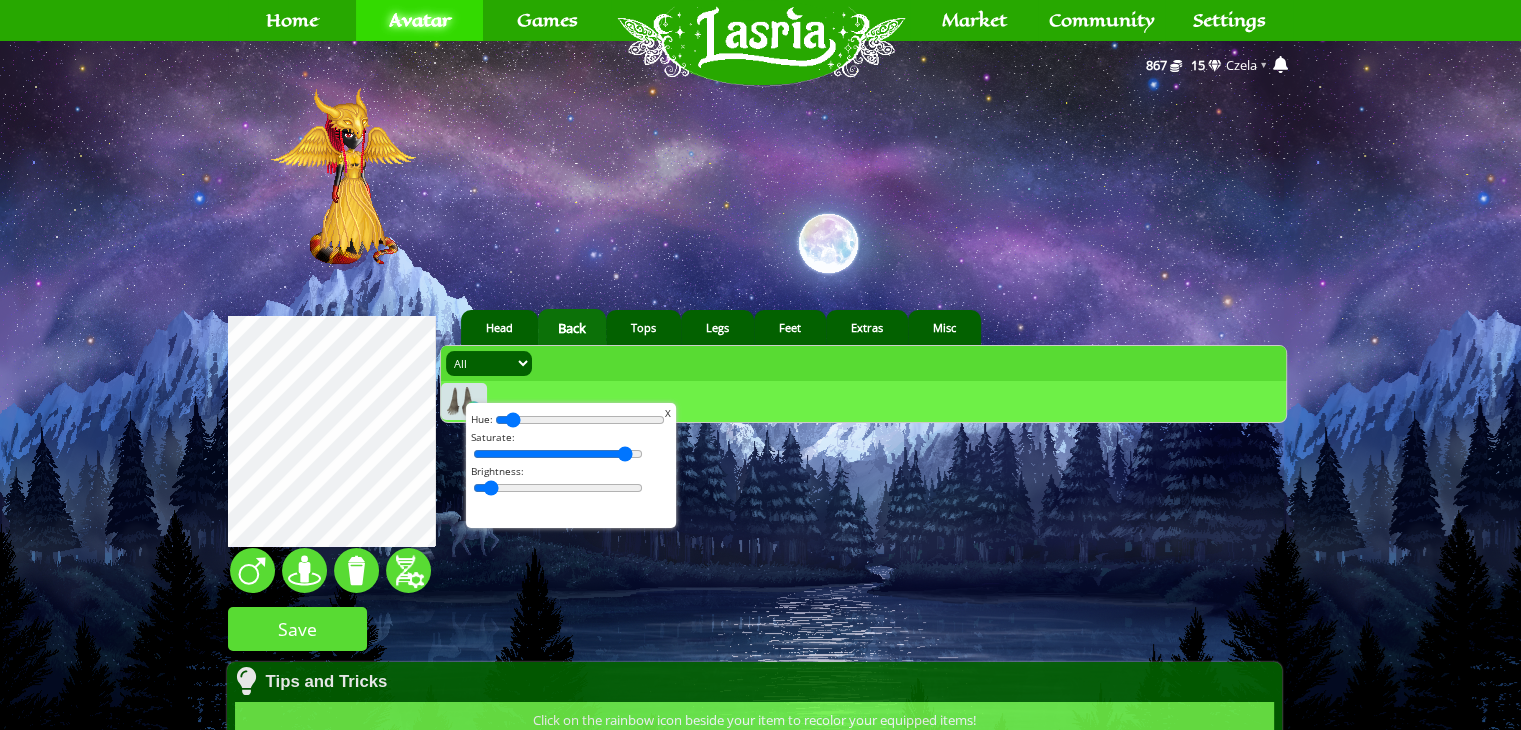 drag, startPoint x: 490, startPoint y: 450, endPoint x: 817, endPoint y: 485, distance: 328.86777 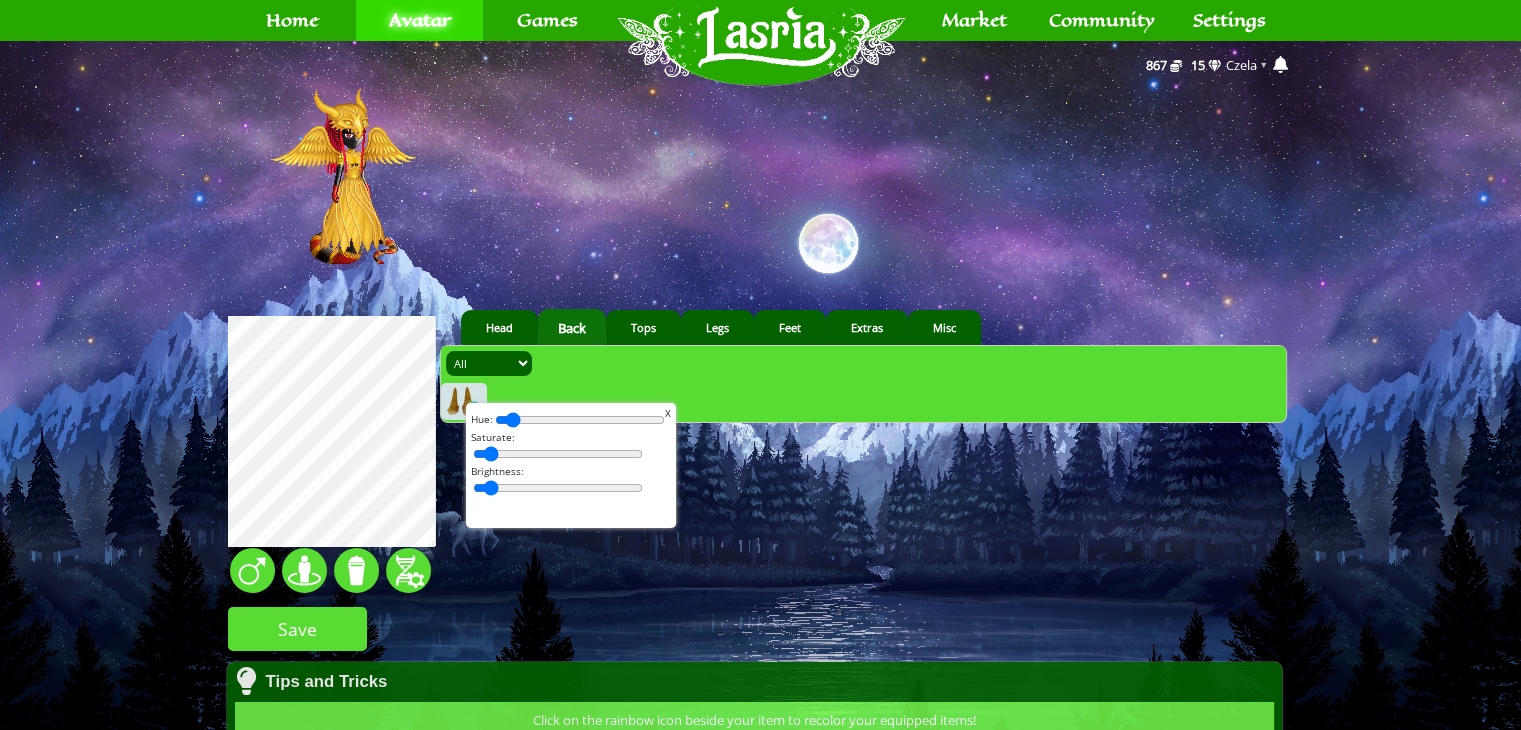 drag, startPoint x: 604, startPoint y: 454, endPoint x: 316, endPoint y: 429, distance: 289.08304 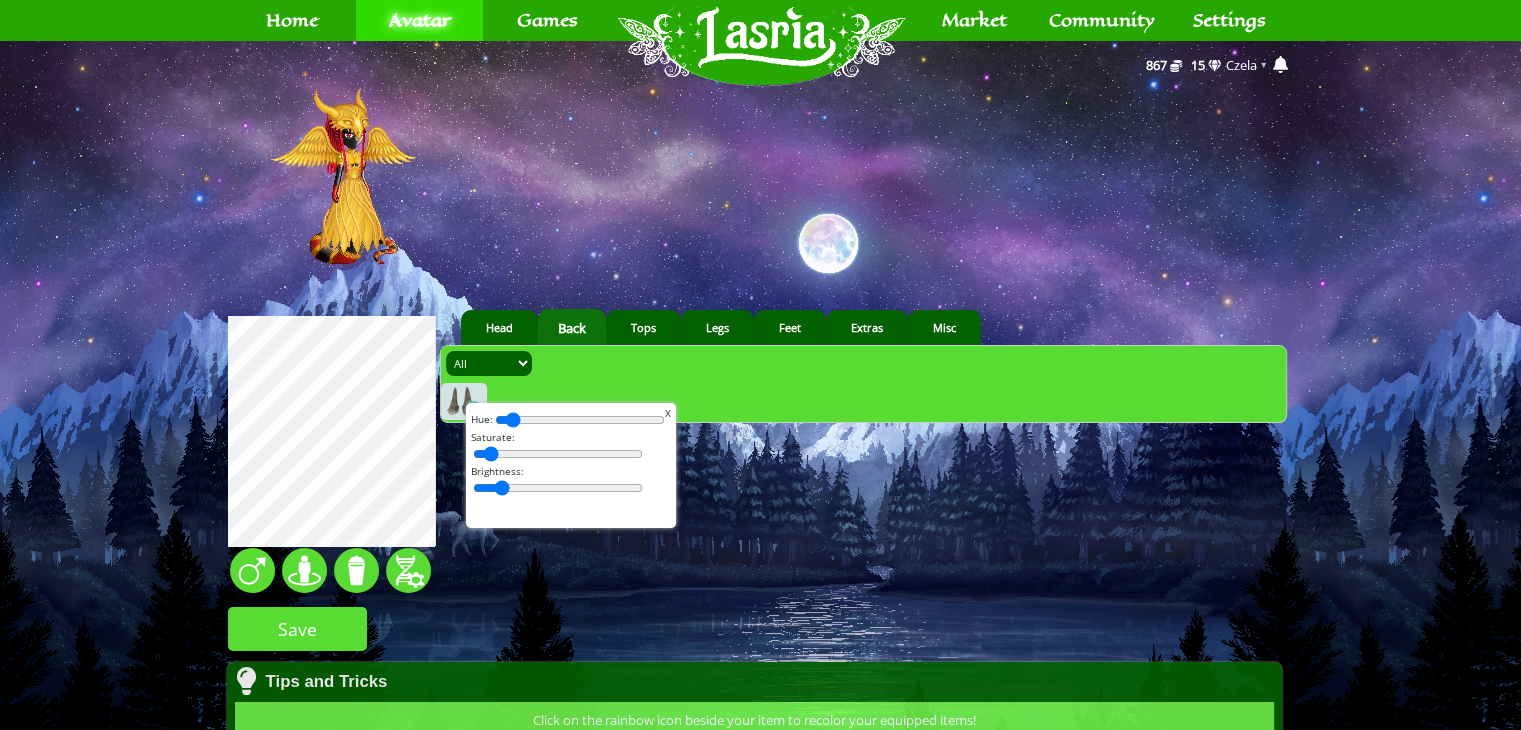 click at bounding box center [558, 488] 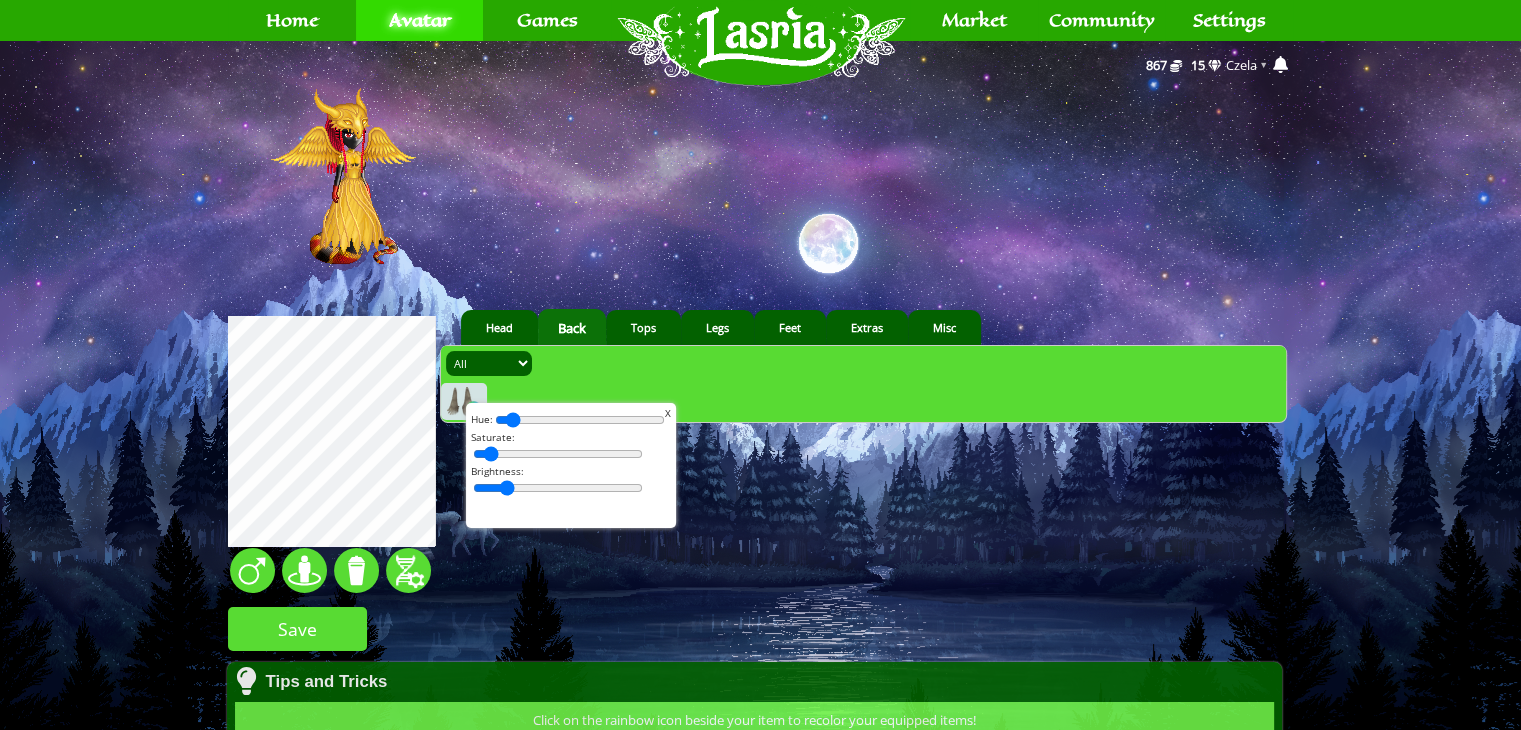 click at bounding box center [558, 488] 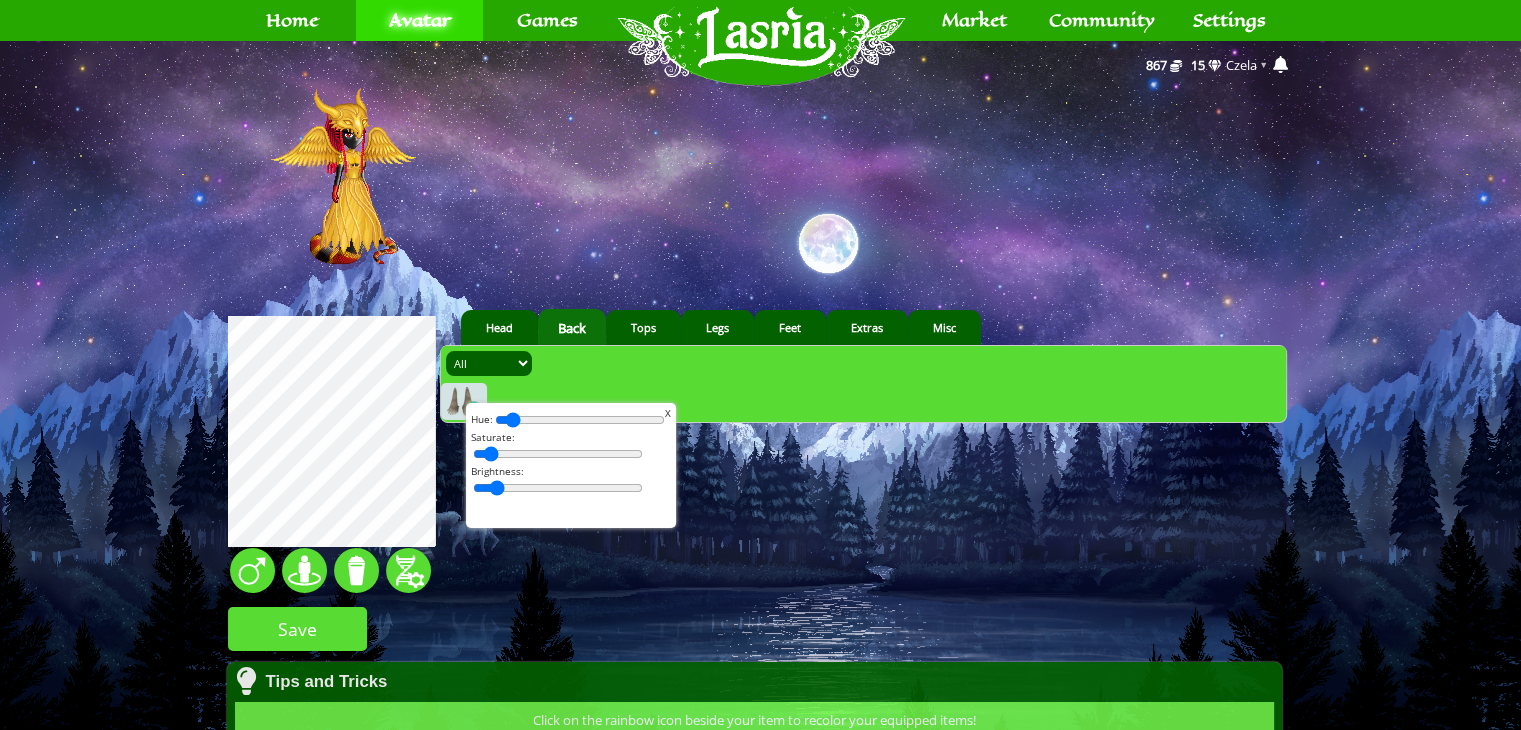 drag, startPoint x: 500, startPoint y: 484, endPoint x: 490, endPoint y: 482, distance: 10.198039 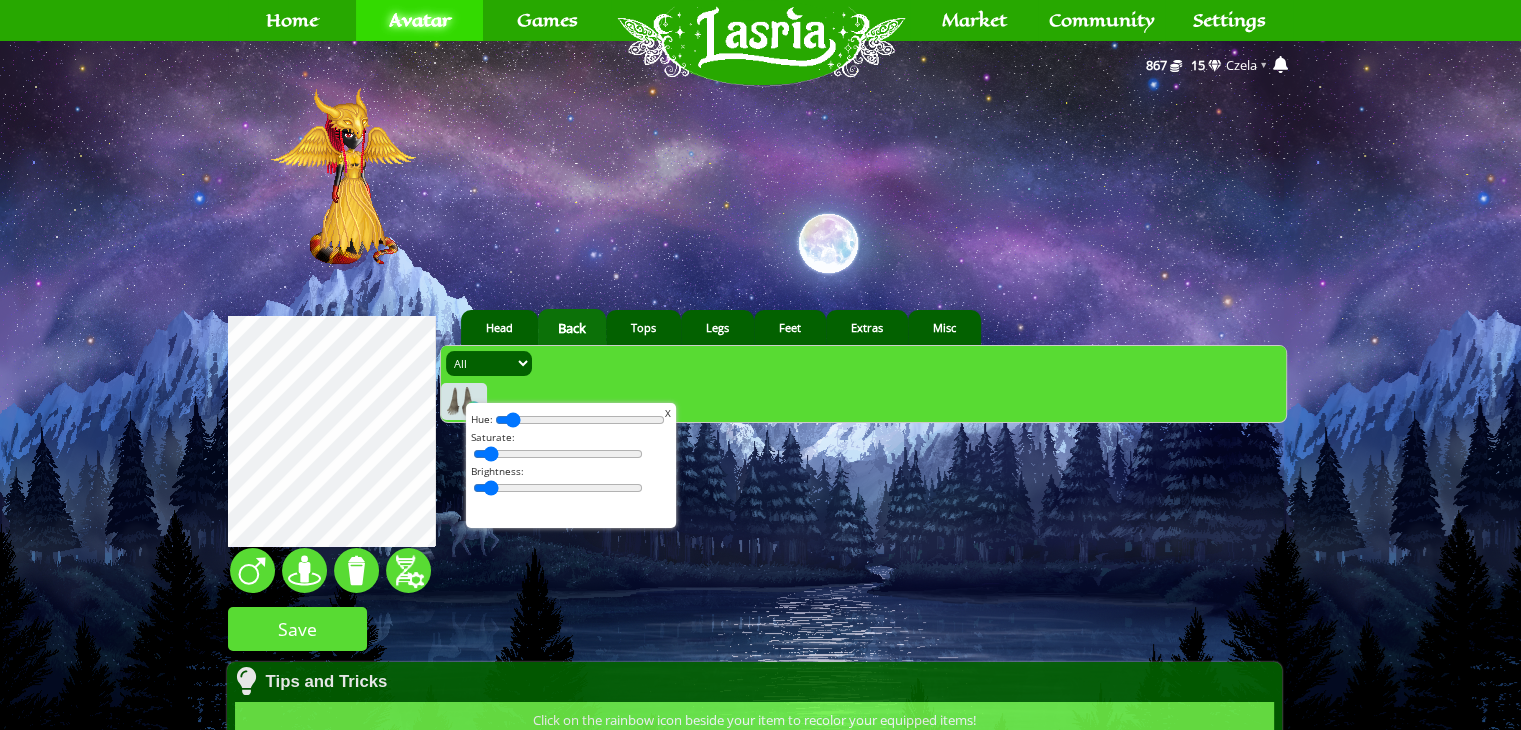 click at bounding box center (558, 488) 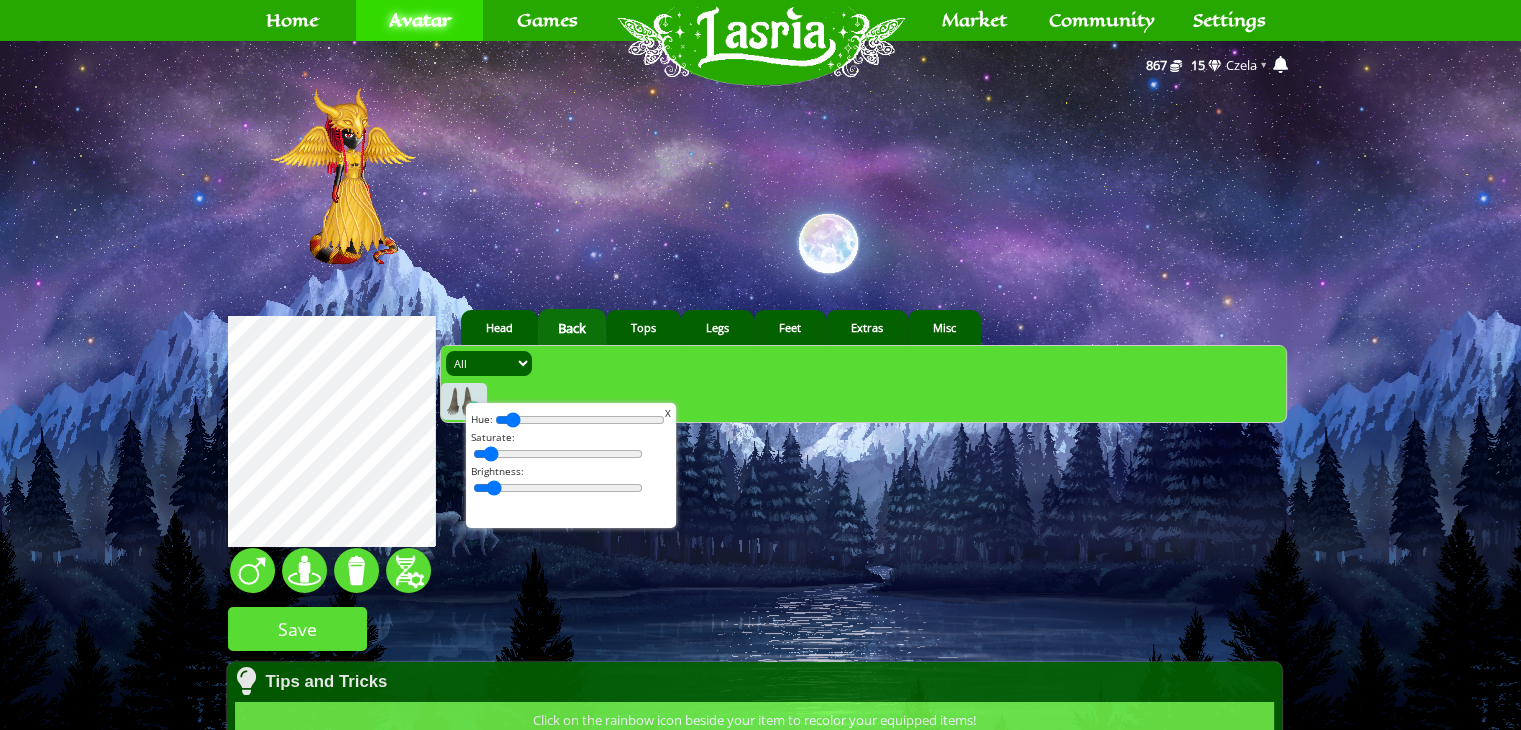 click at bounding box center [558, 488] 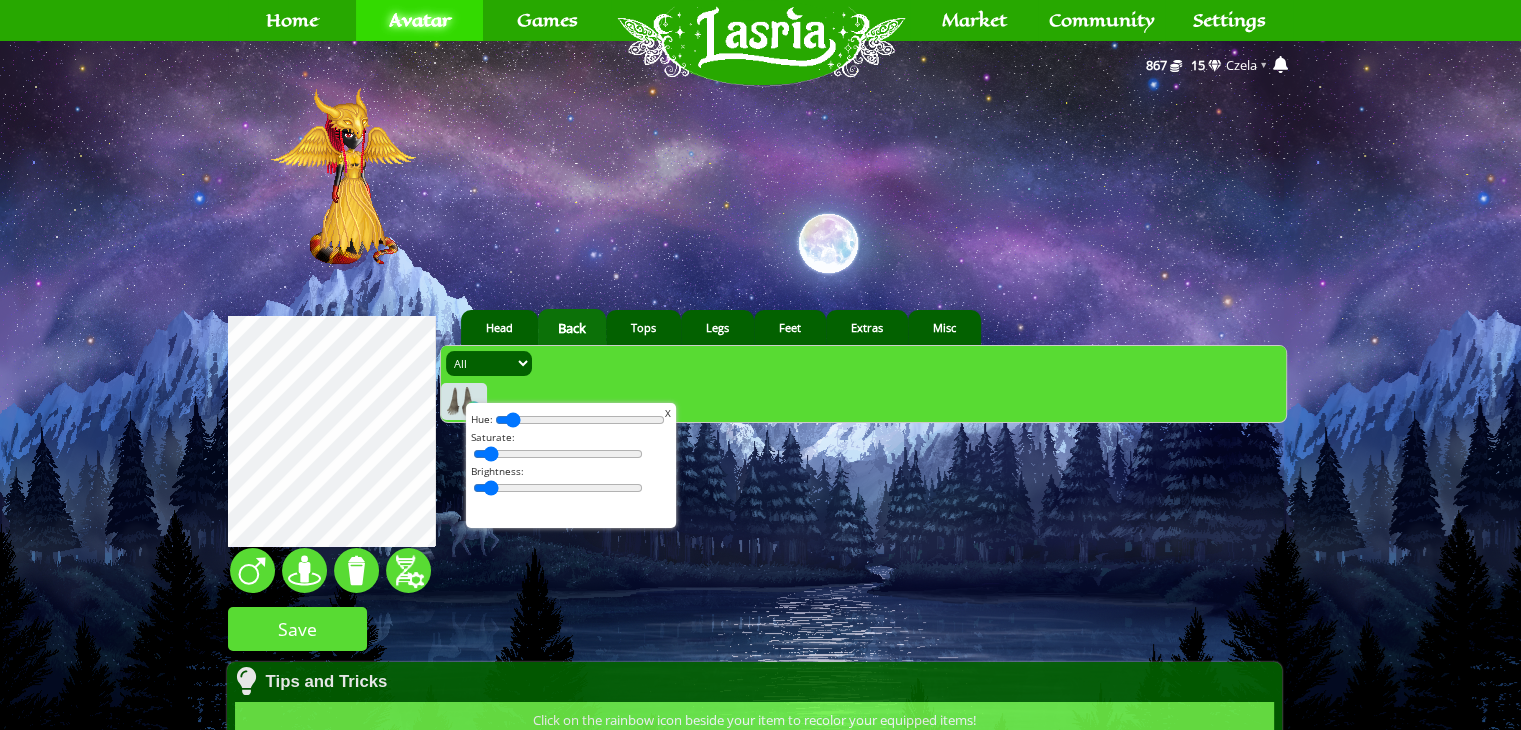 type on "0" 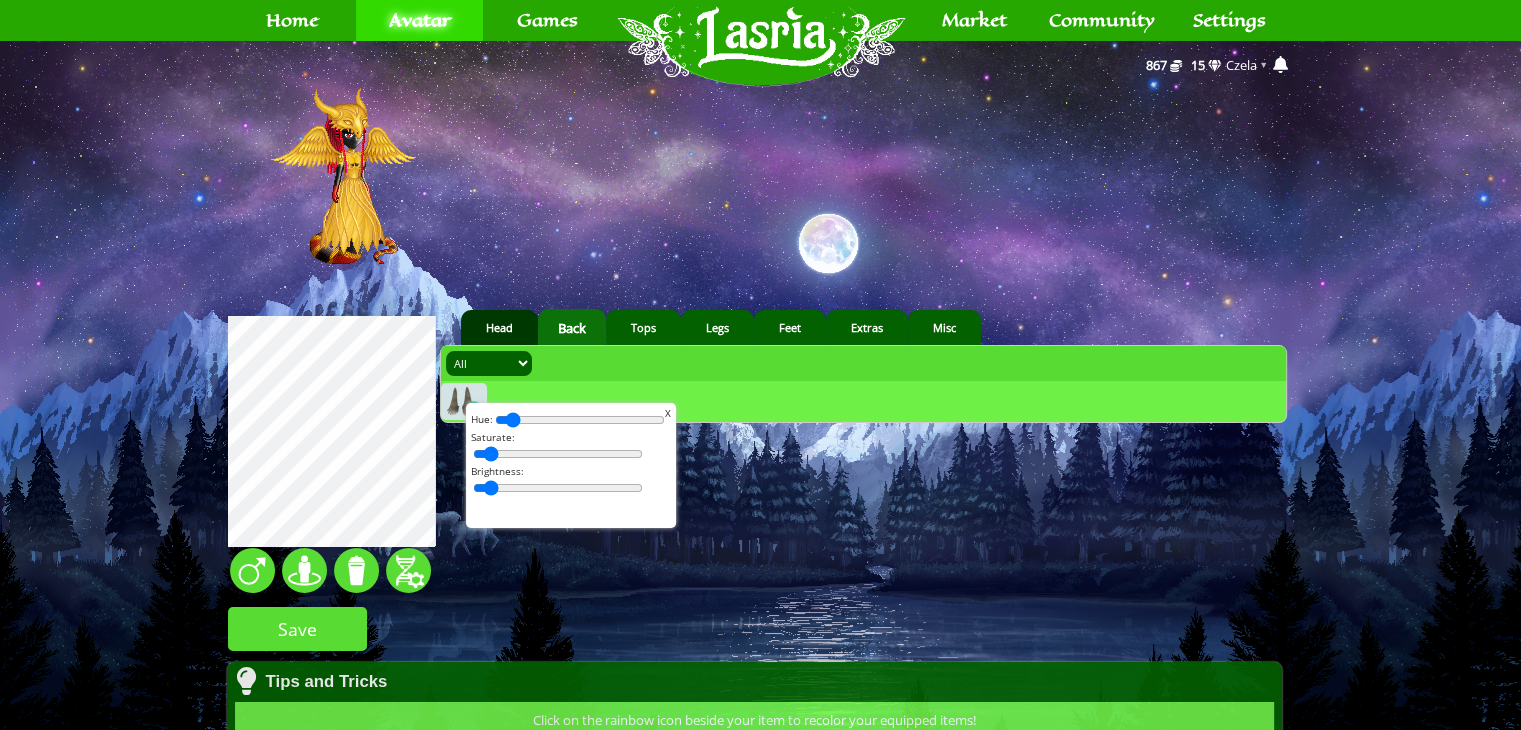 click on "Head" at bounding box center [499, 327] 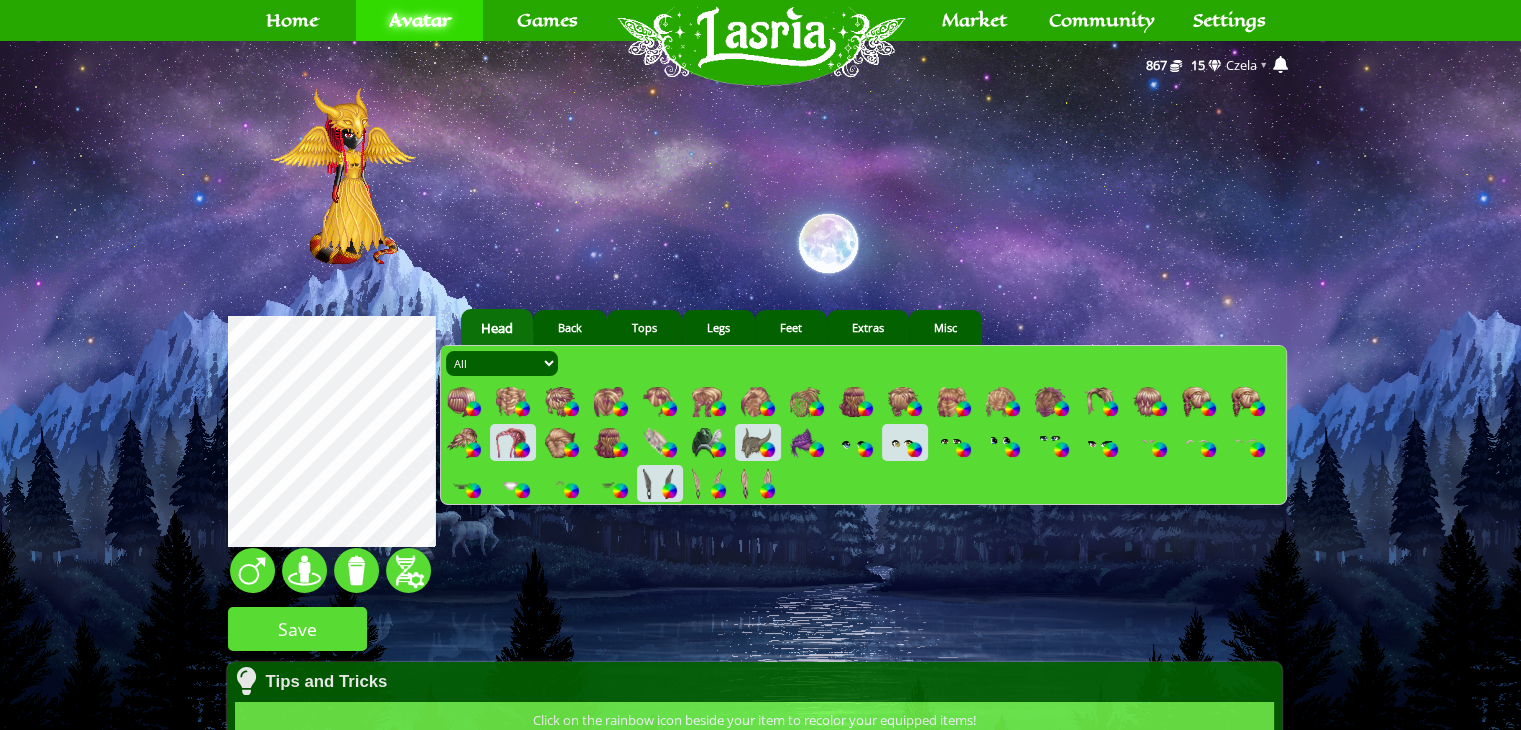 click at bounding box center (767, 449) 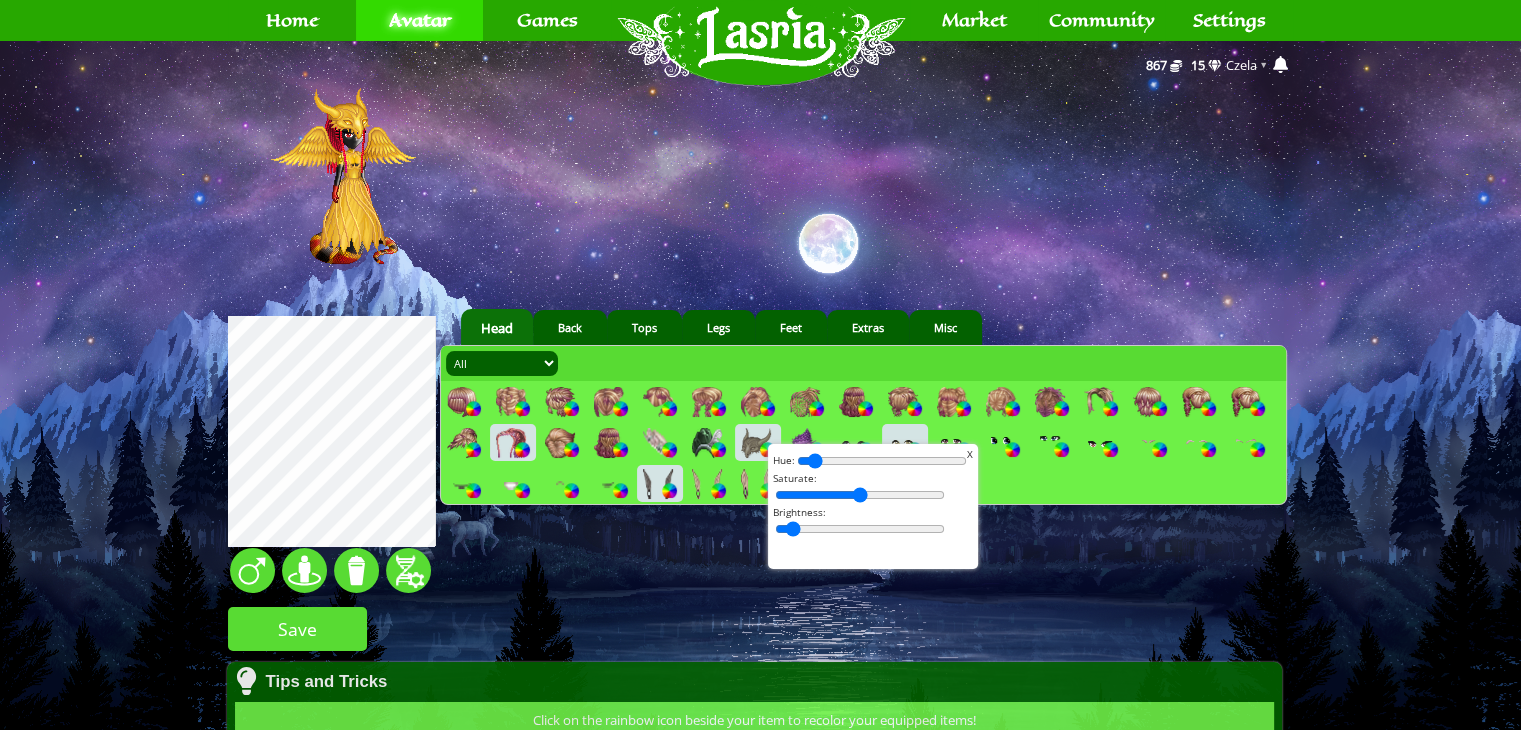 drag, startPoint x: 850, startPoint y: 528, endPoint x: 685, endPoint y: 537, distance: 165.24527 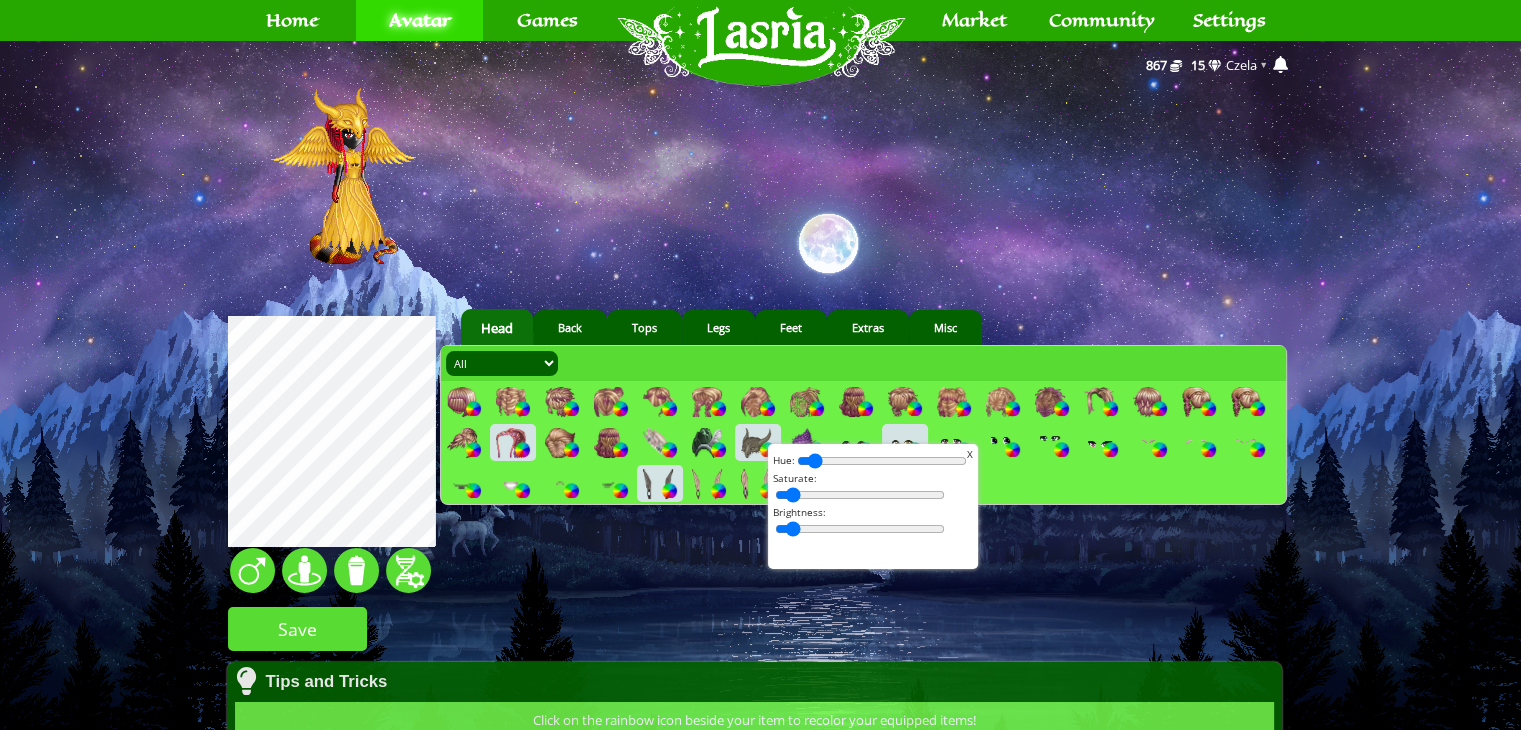 drag, startPoint x: 841, startPoint y: 492, endPoint x: 631, endPoint y: 513, distance: 211.0474 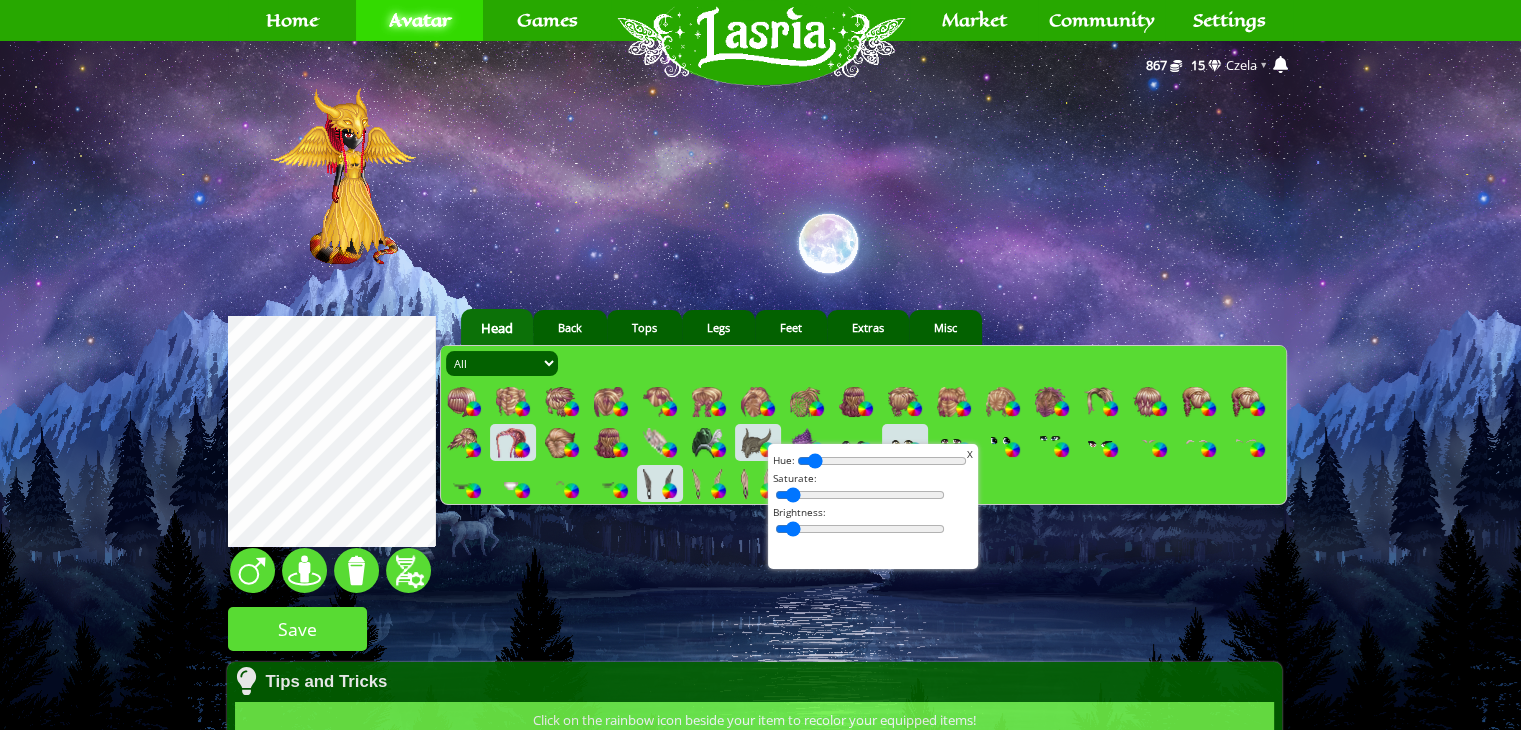 click on "X" at bounding box center [970, 454] 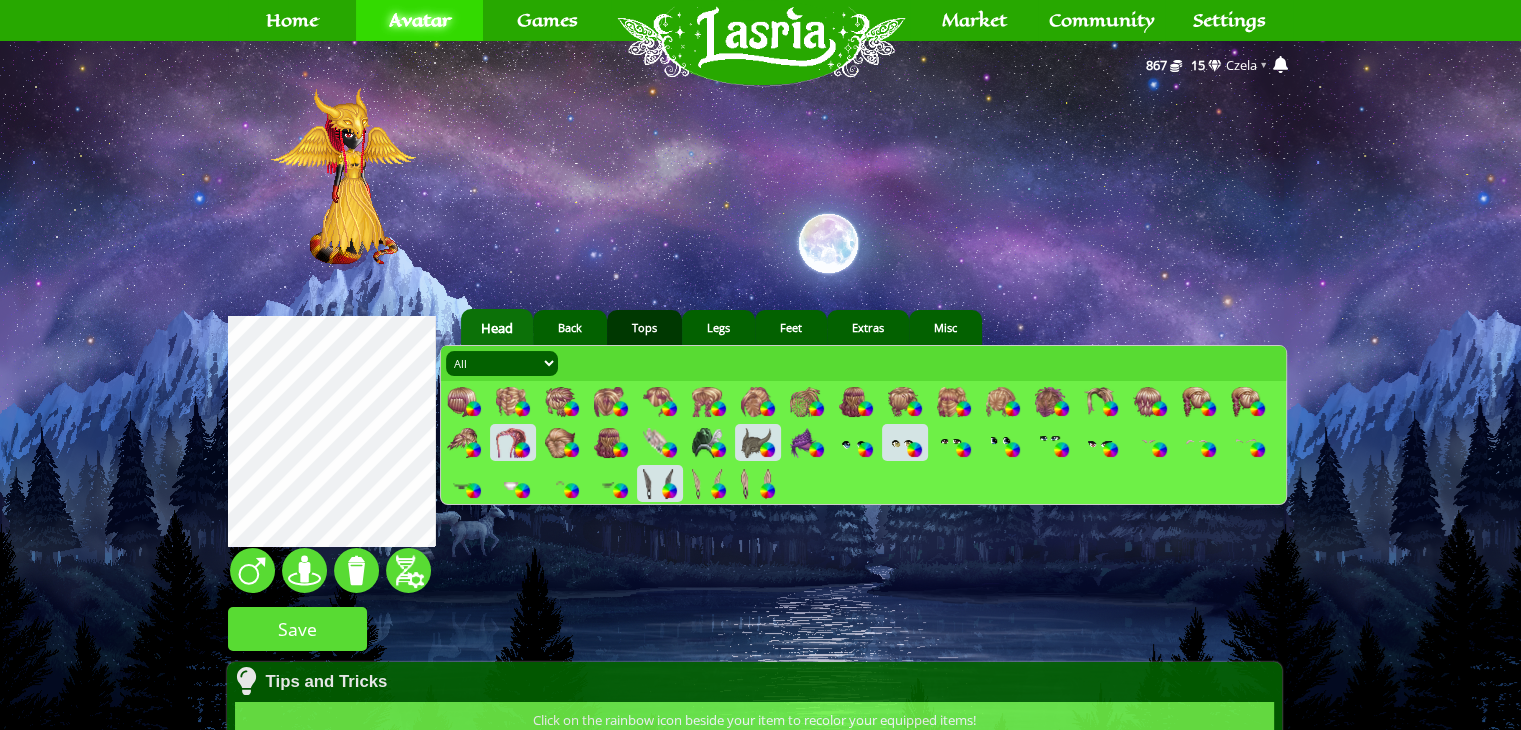 drag, startPoint x: 572, startPoint y: 320, endPoint x: 621, endPoint y: 329, distance: 49.819675 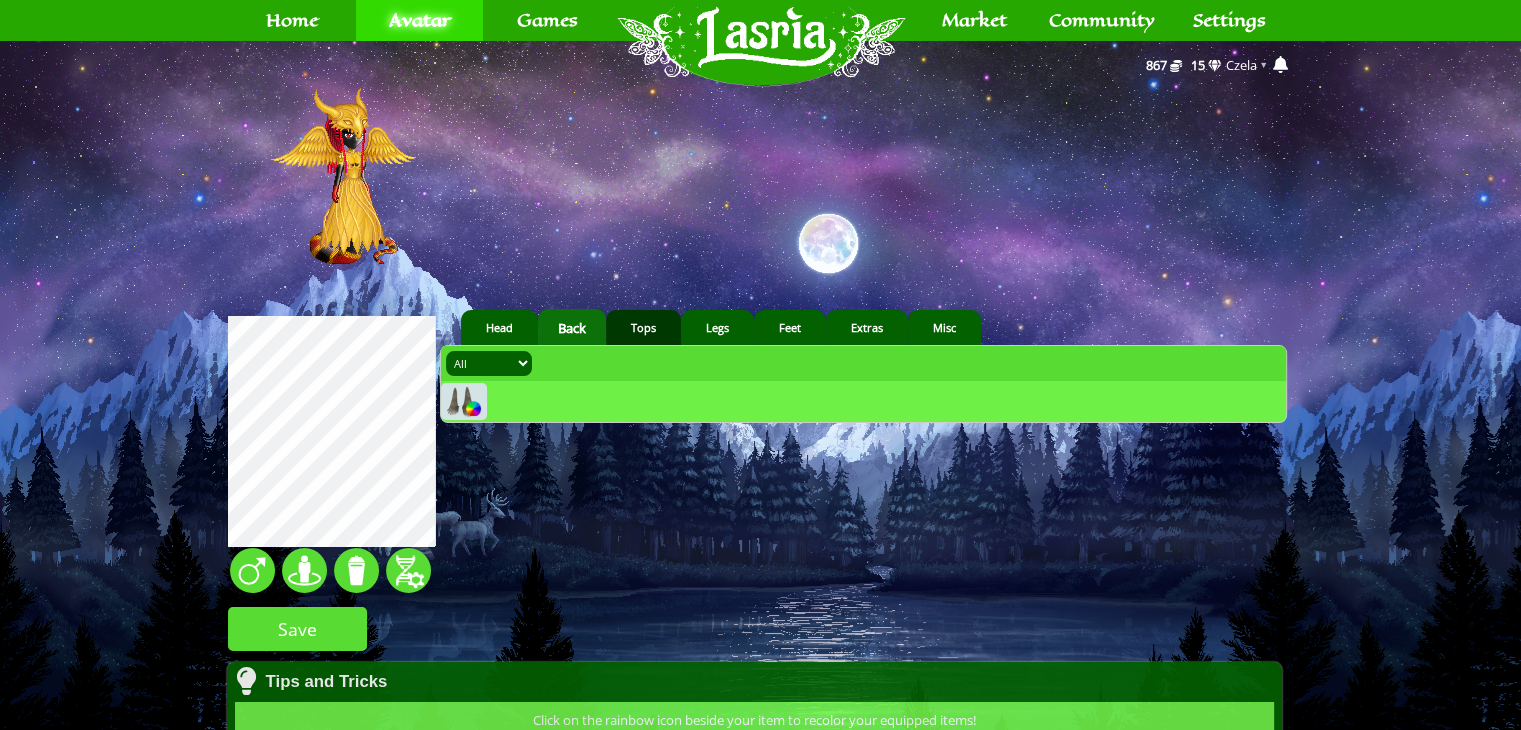 click on "Tops" at bounding box center [643, 327] 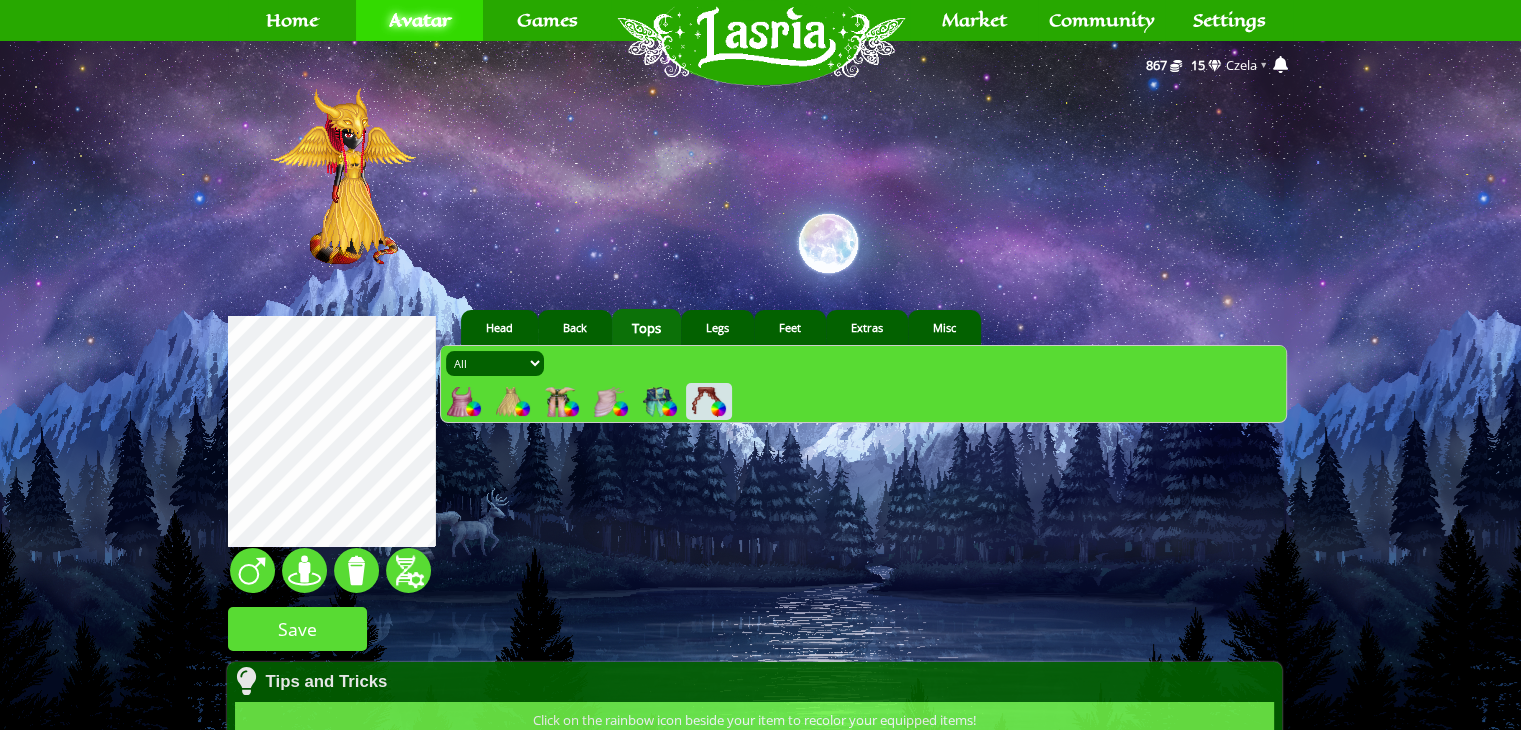 click at bounding box center [560, 402] 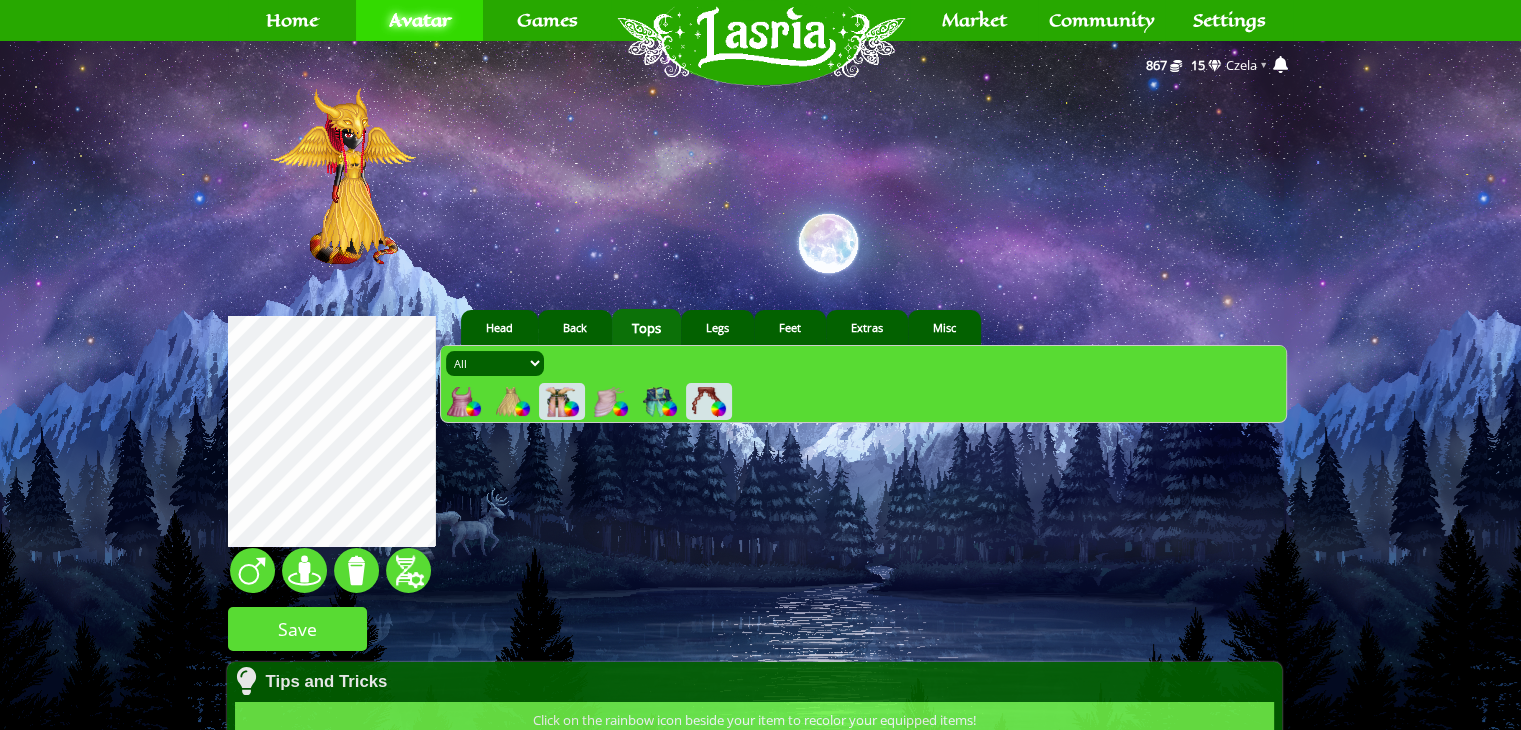 click at bounding box center [571, 408] 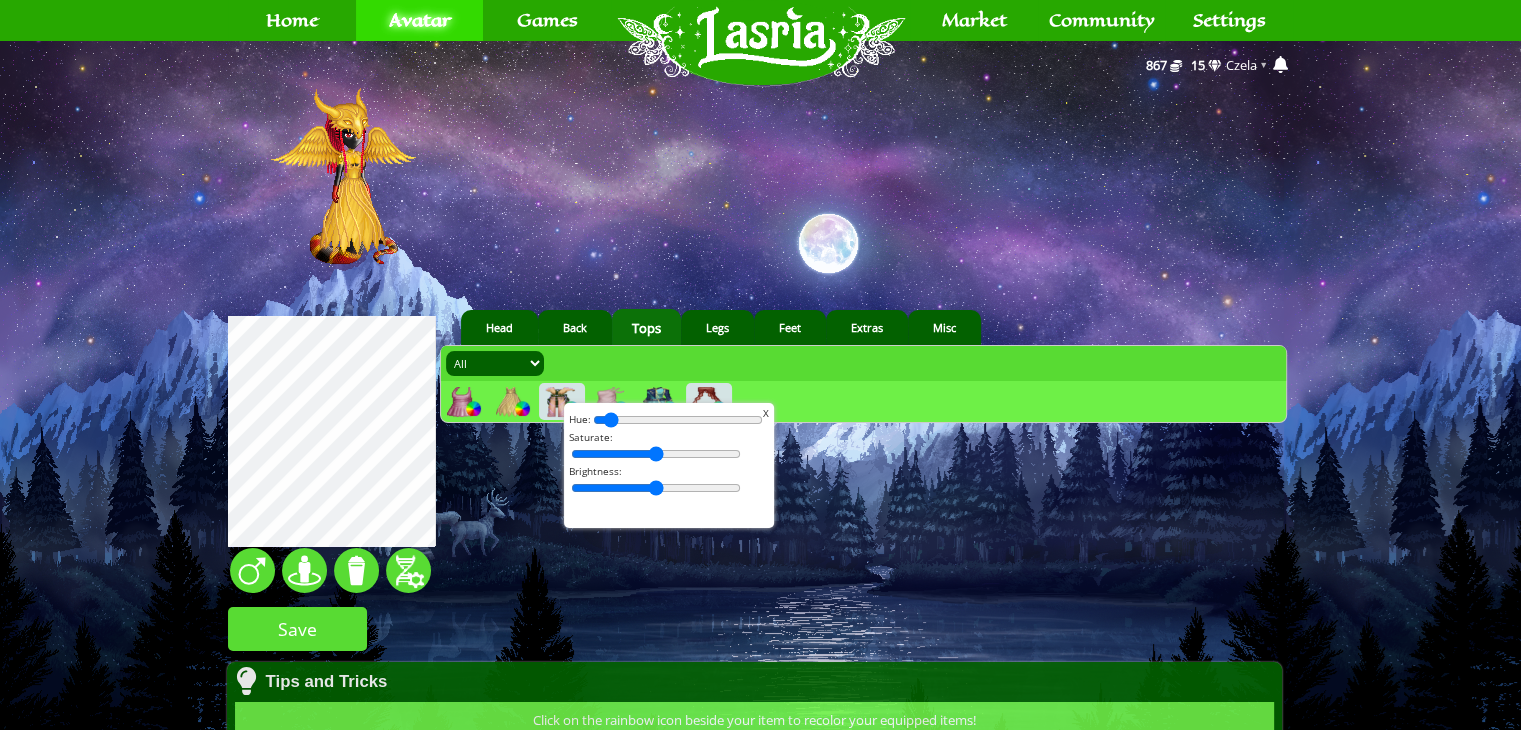 drag, startPoint x: 657, startPoint y: 424, endPoint x: 463, endPoint y: 422, distance: 194.01031 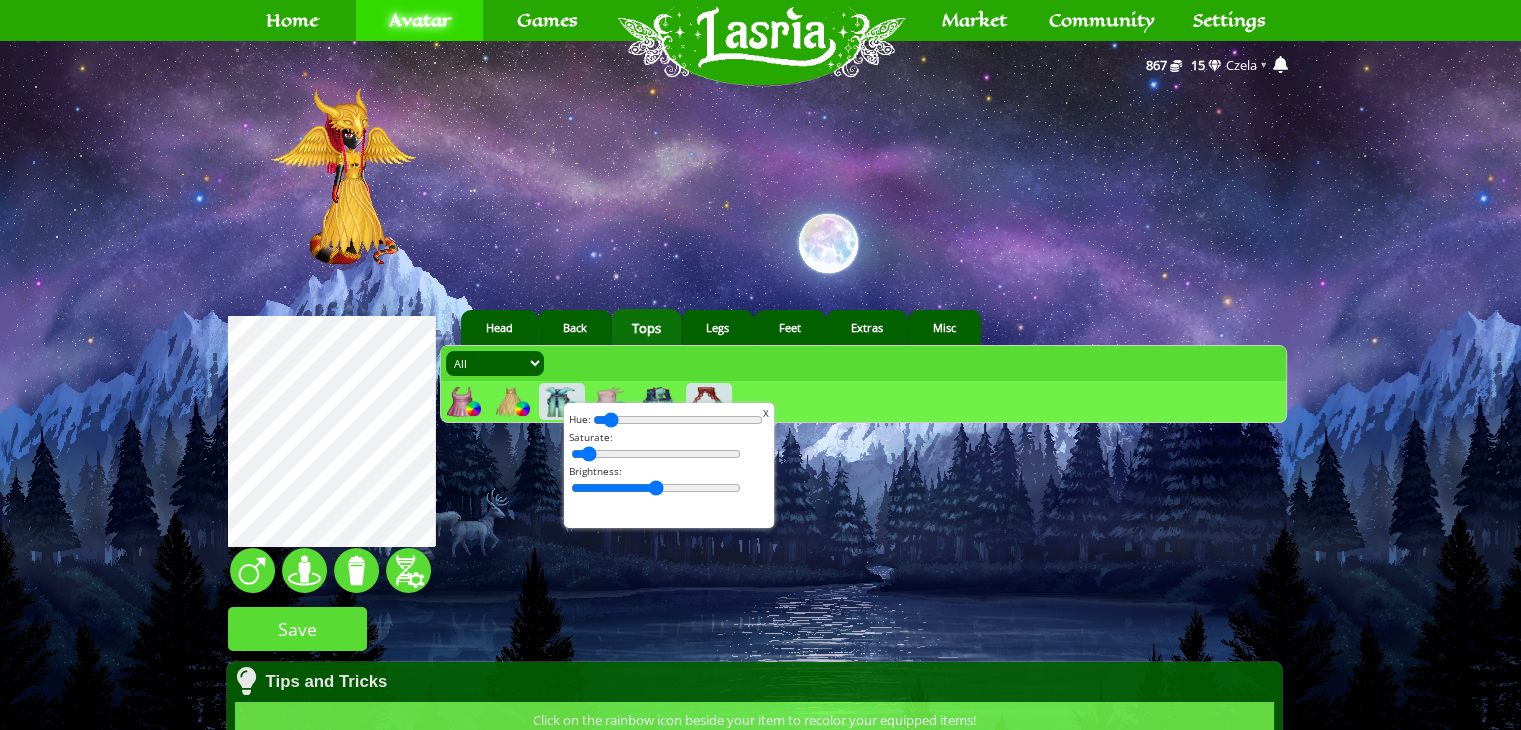 drag, startPoint x: 572, startPoint y: 457, endPoint x: 525, endPoint y: 464, distance: 47.518417 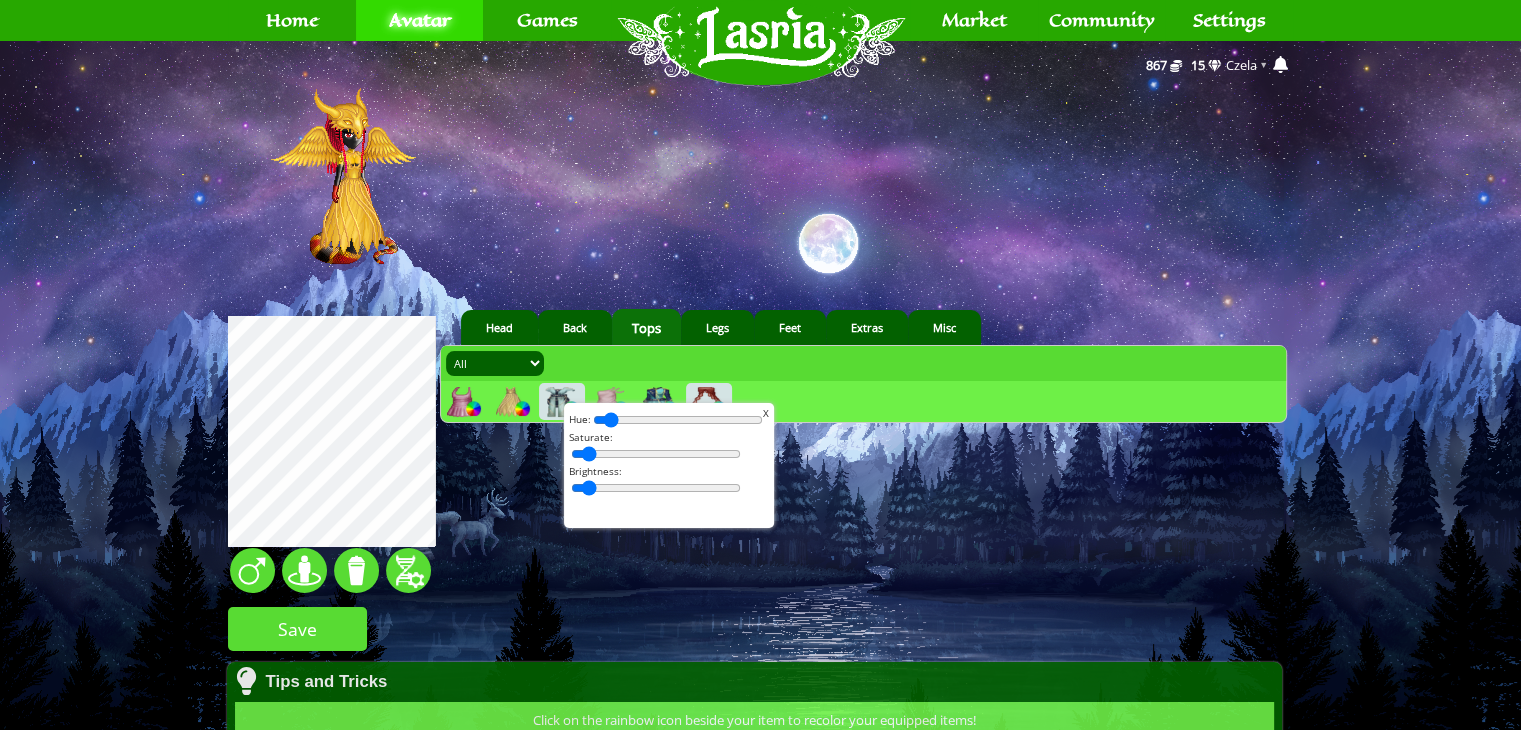 drag, startPoint x: 608, startPoint y: 493, endPoint x: 476, endPoint y: 481, distance: 132.54433 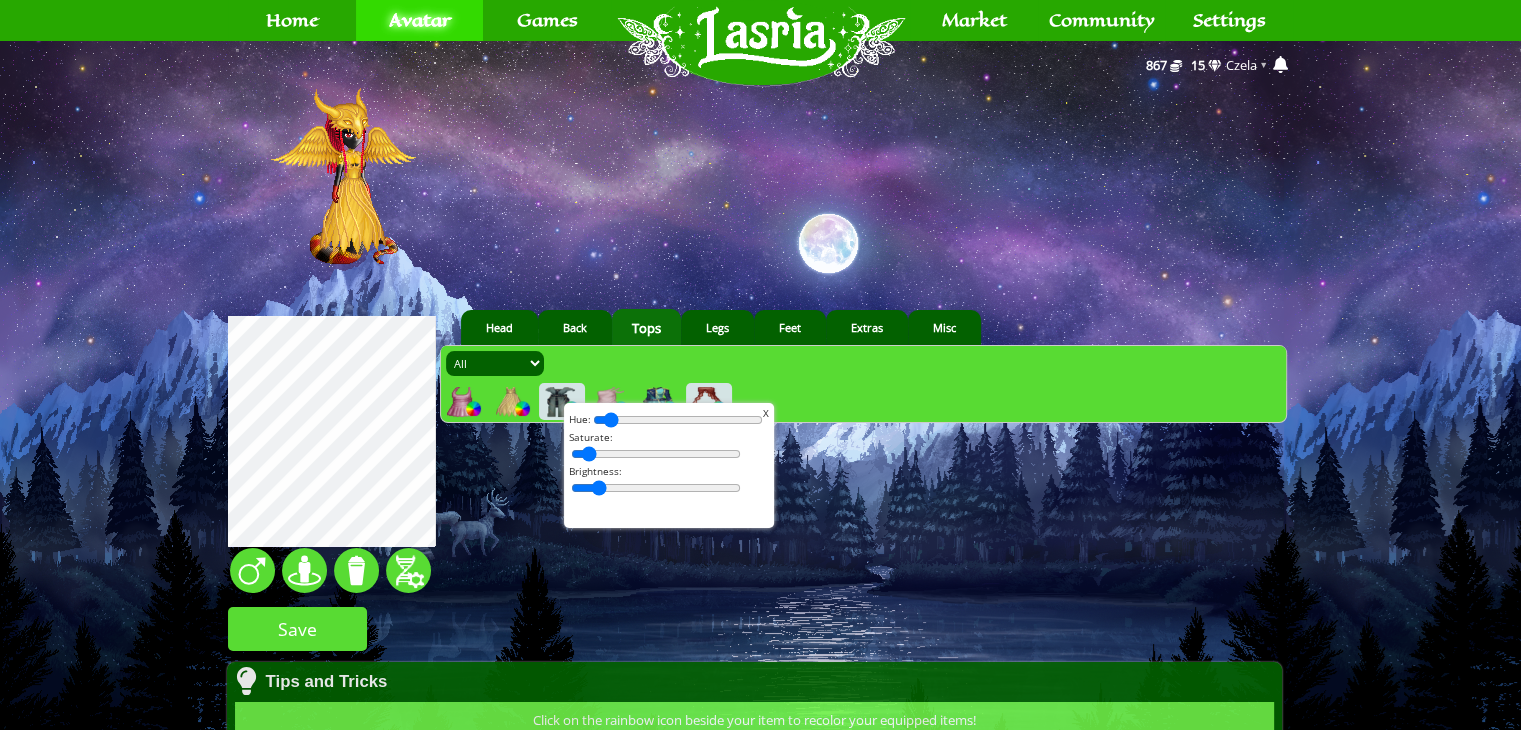 click at bounding box center [656, 488] 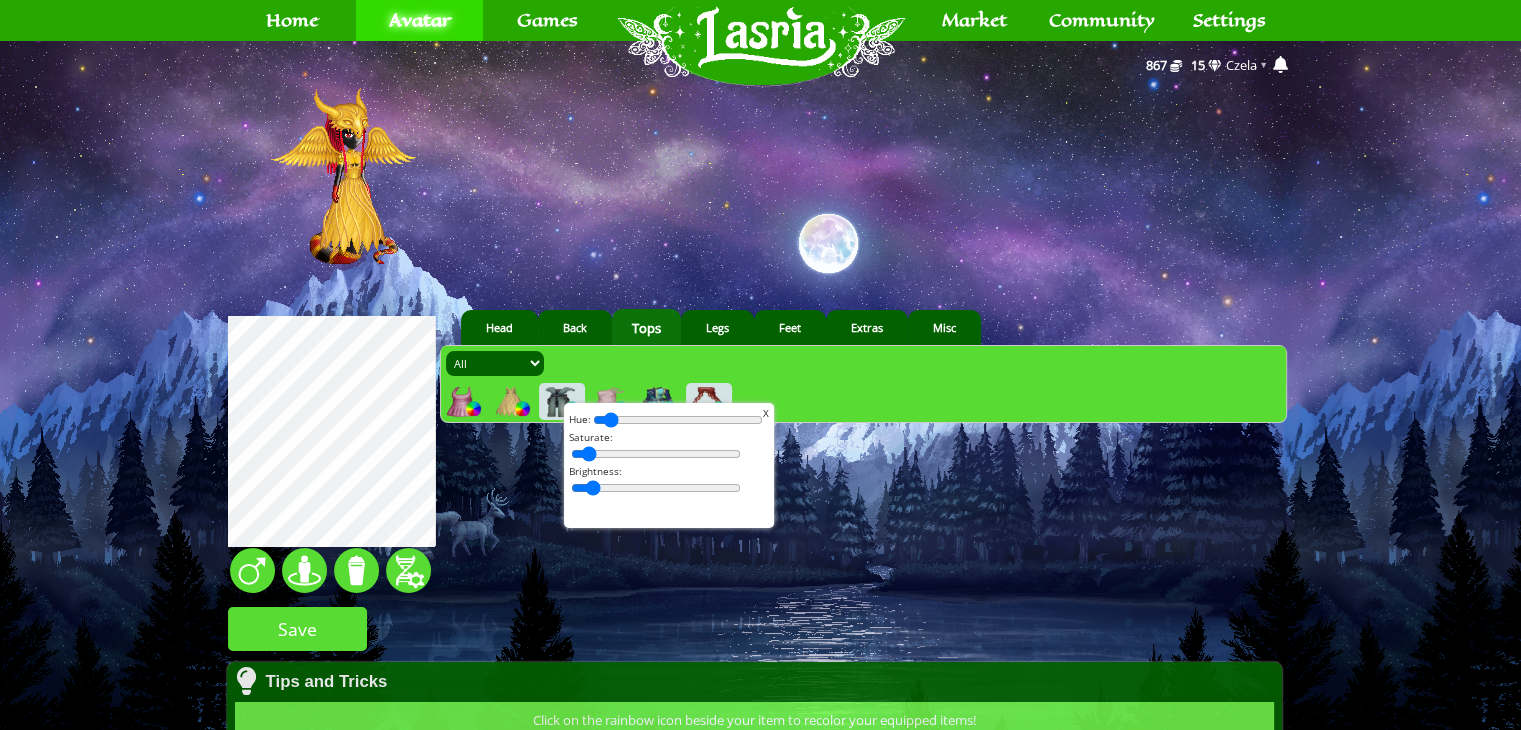 click at bounding box center [656, 488] 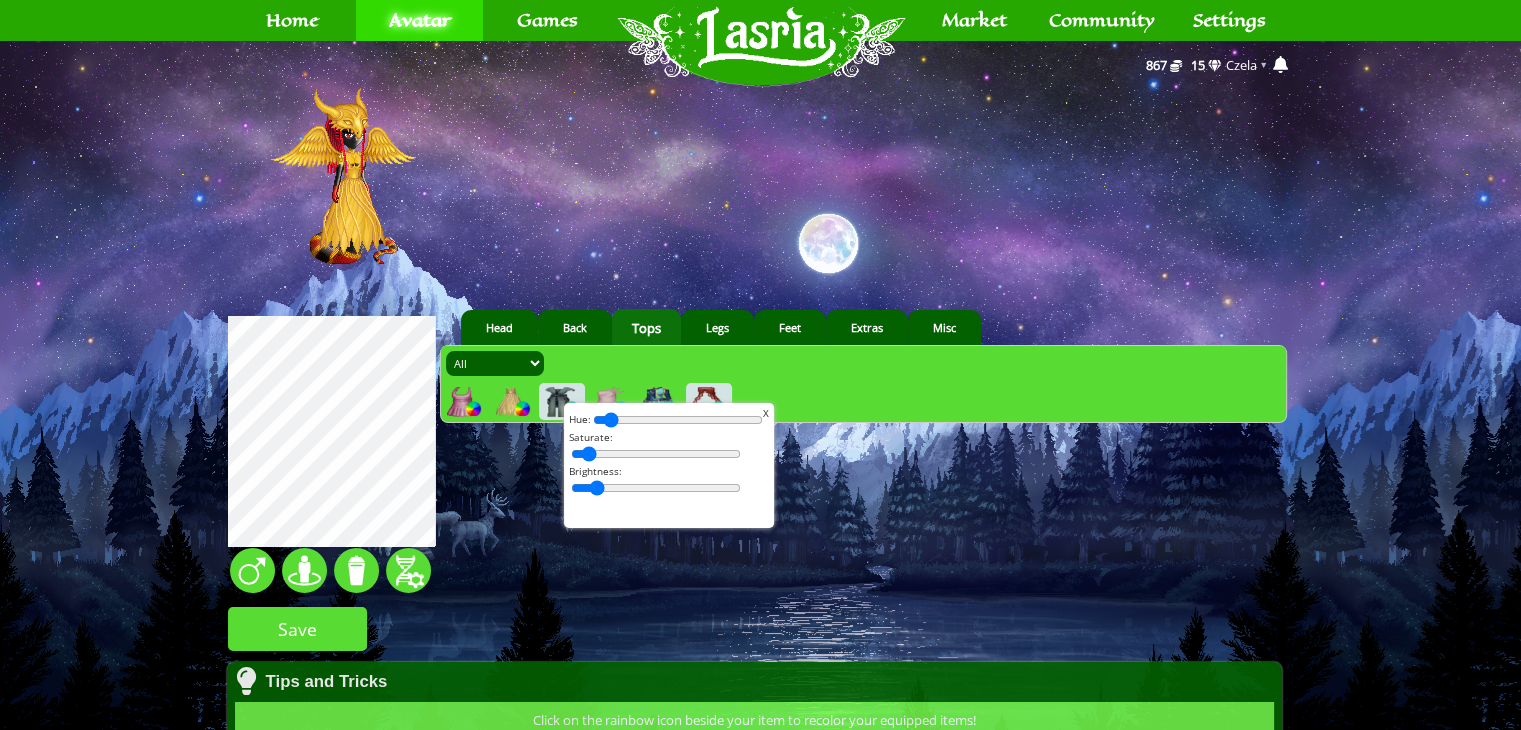 type on "6" 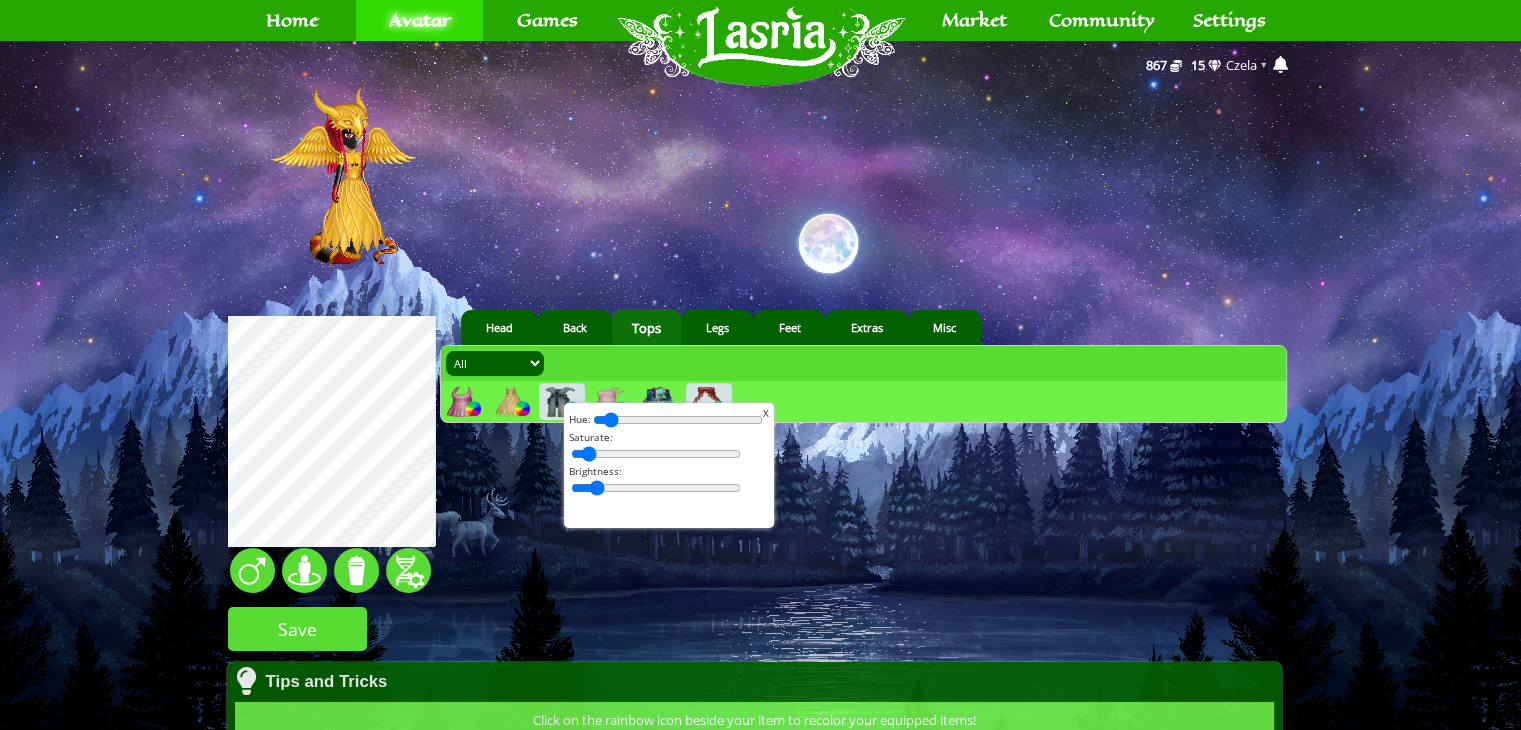 click on "serpent
20
1
1" at bounding box center (760, 597) 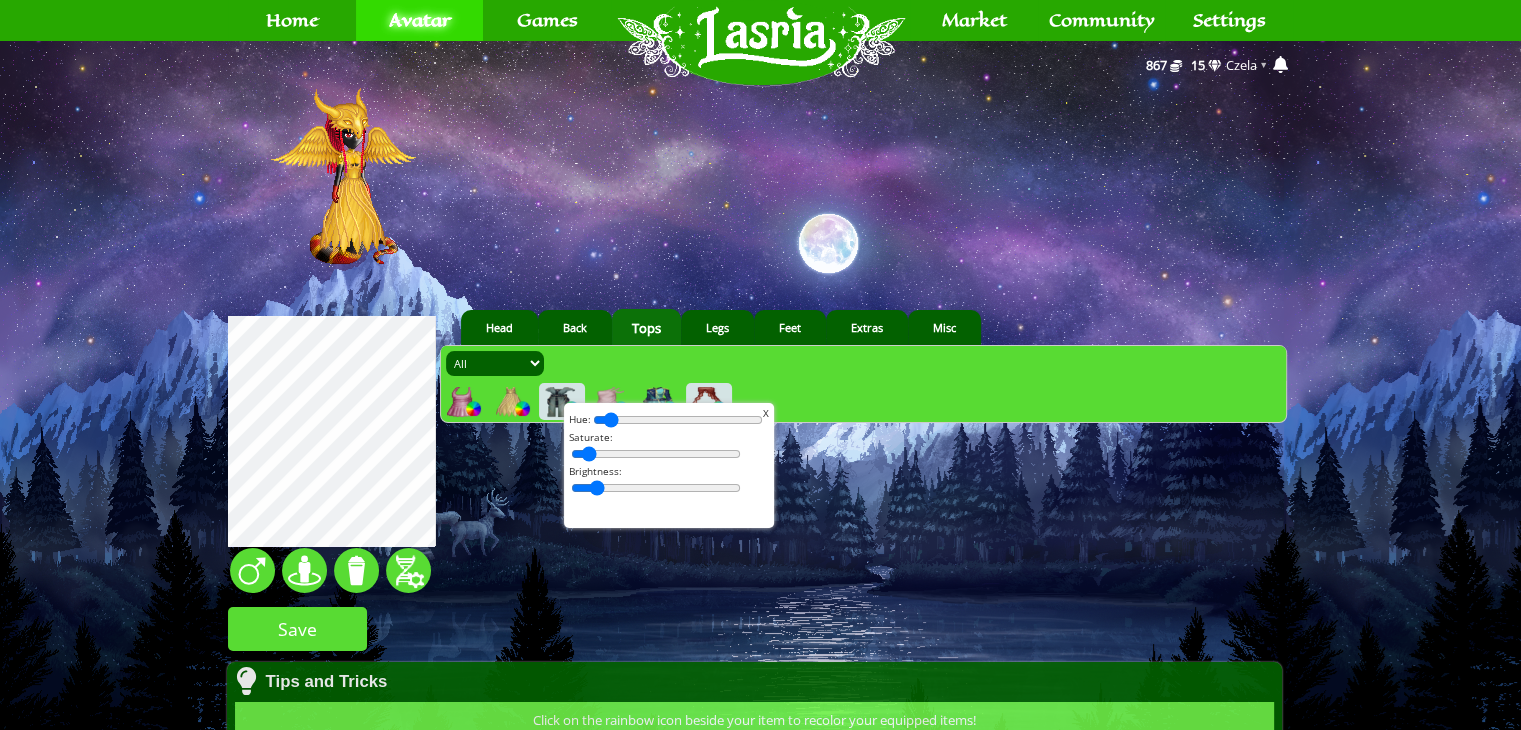 click on "X" at bounding box center [766, 413] 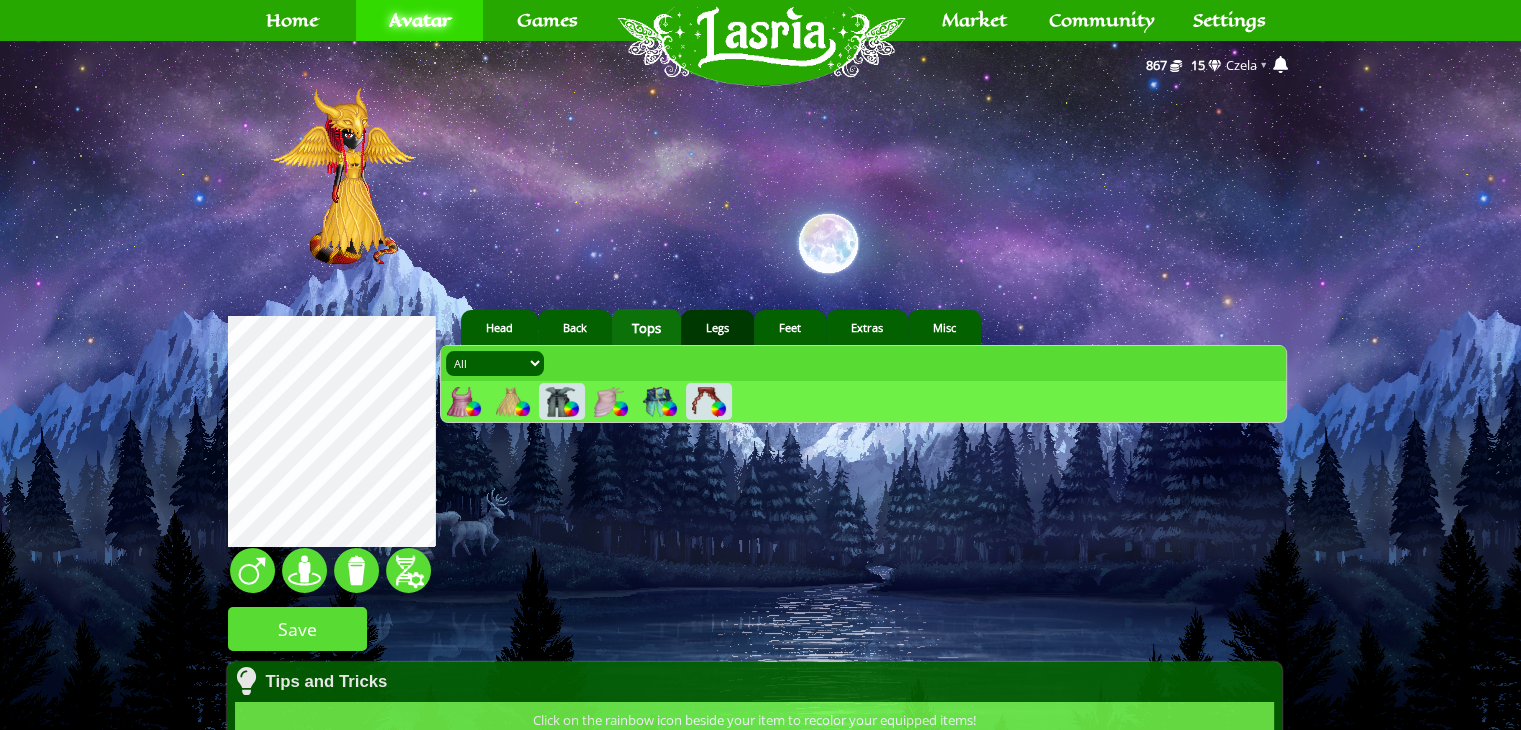 click on "Legs" at bounding box center [717, 327] 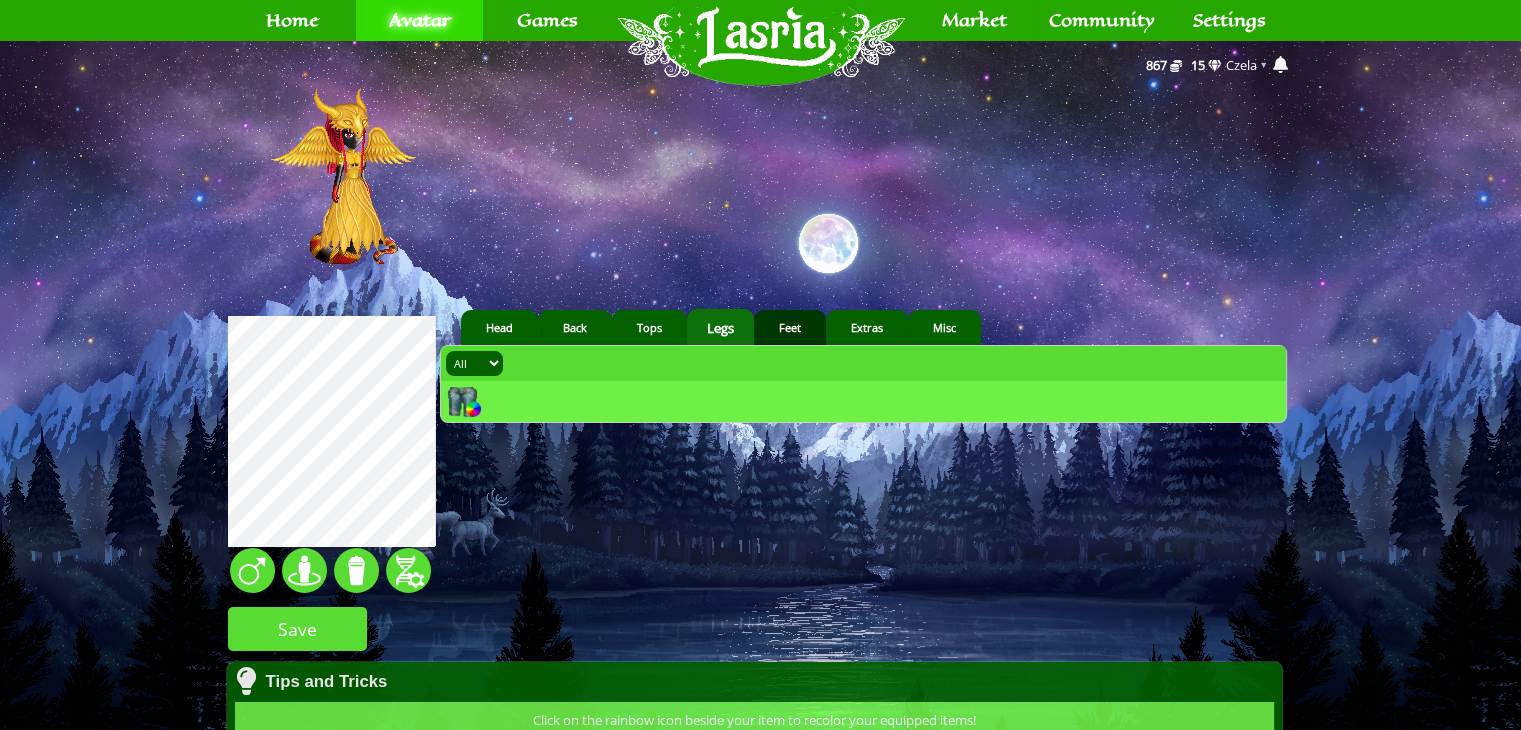 click on "Feet" at bounding box center (790, 327) 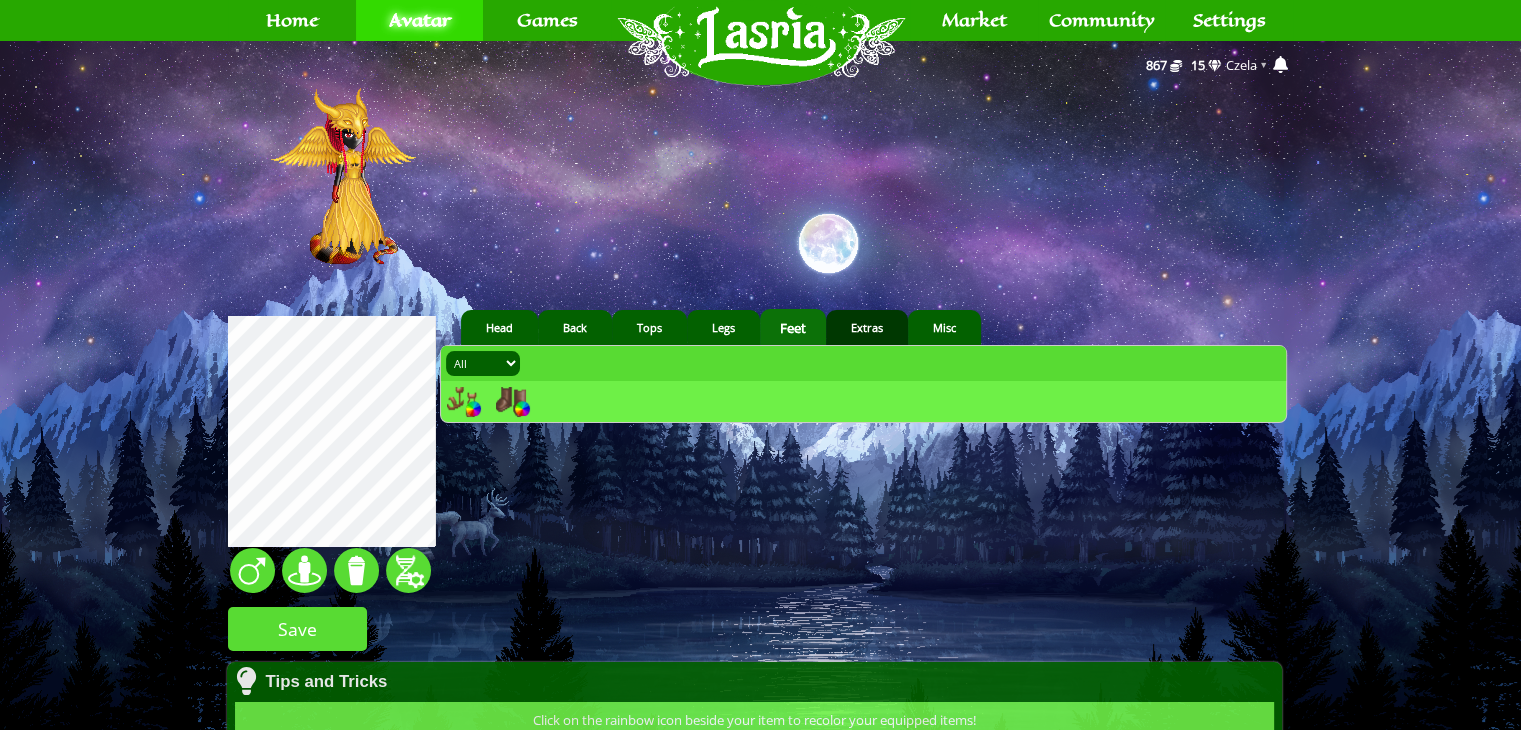 click on "Extras" at bounding box center [867, 327] 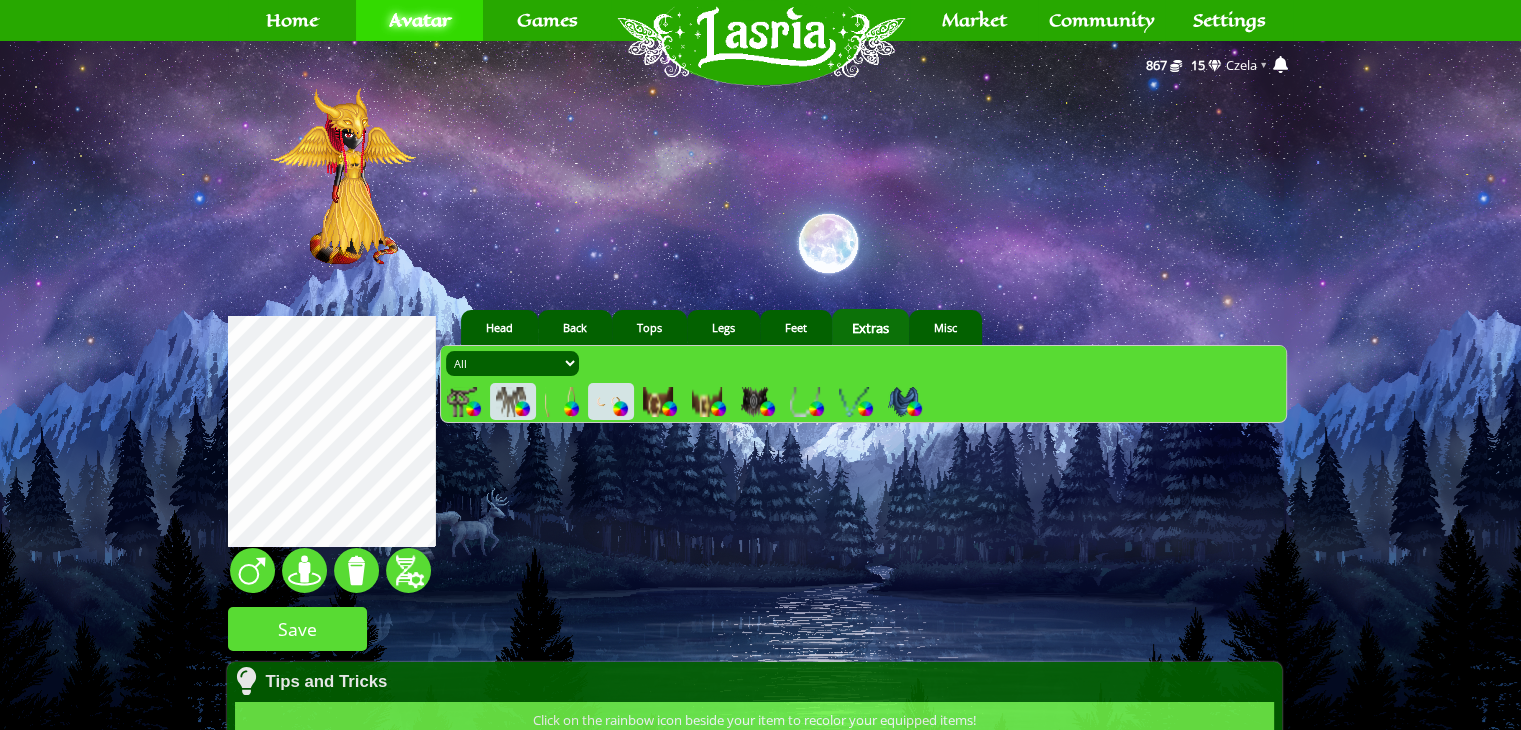 click at bounding box center (522, 408) 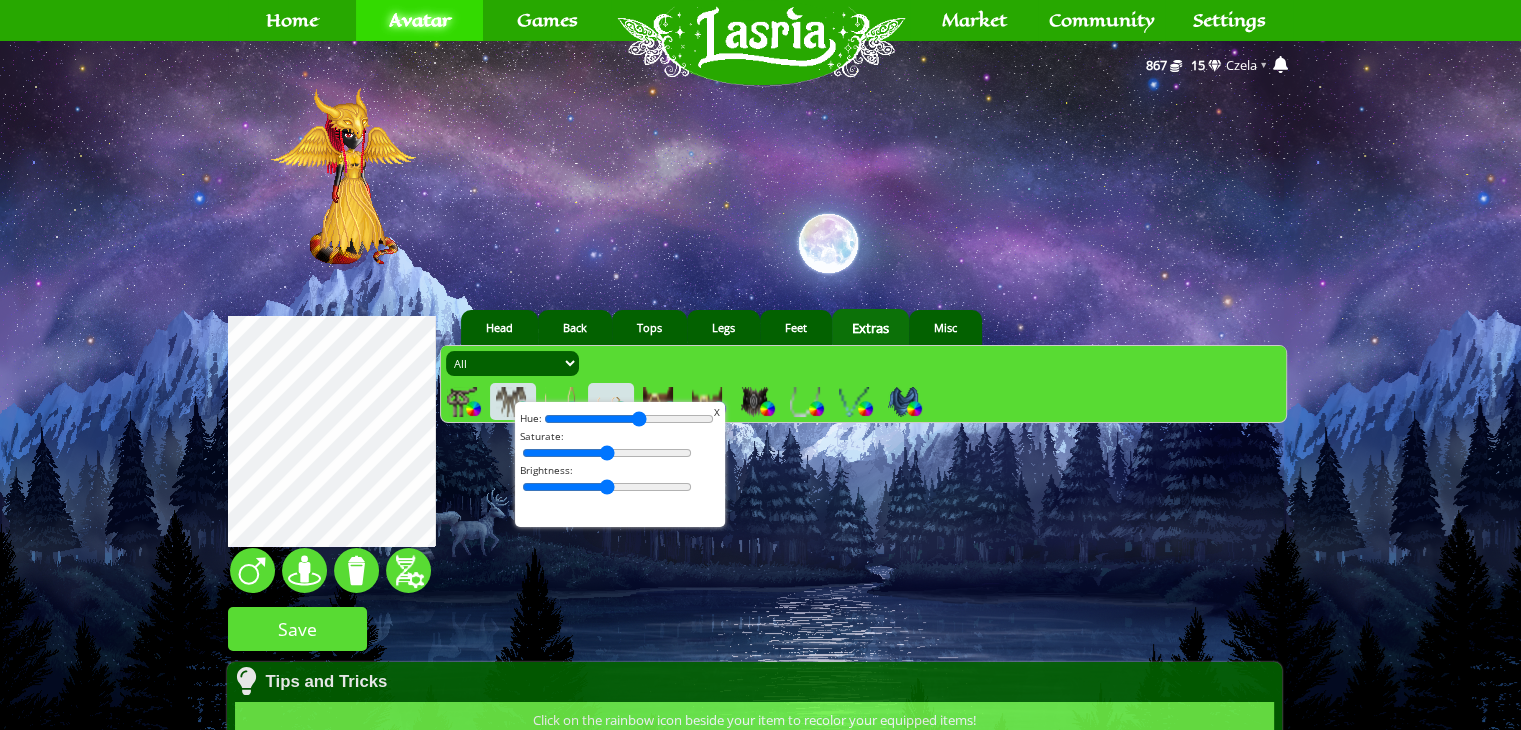 drag, startPoint x: 562, startPoint y: 416, endPoint x: 635, endPoint y: 432, distance: 74.73286 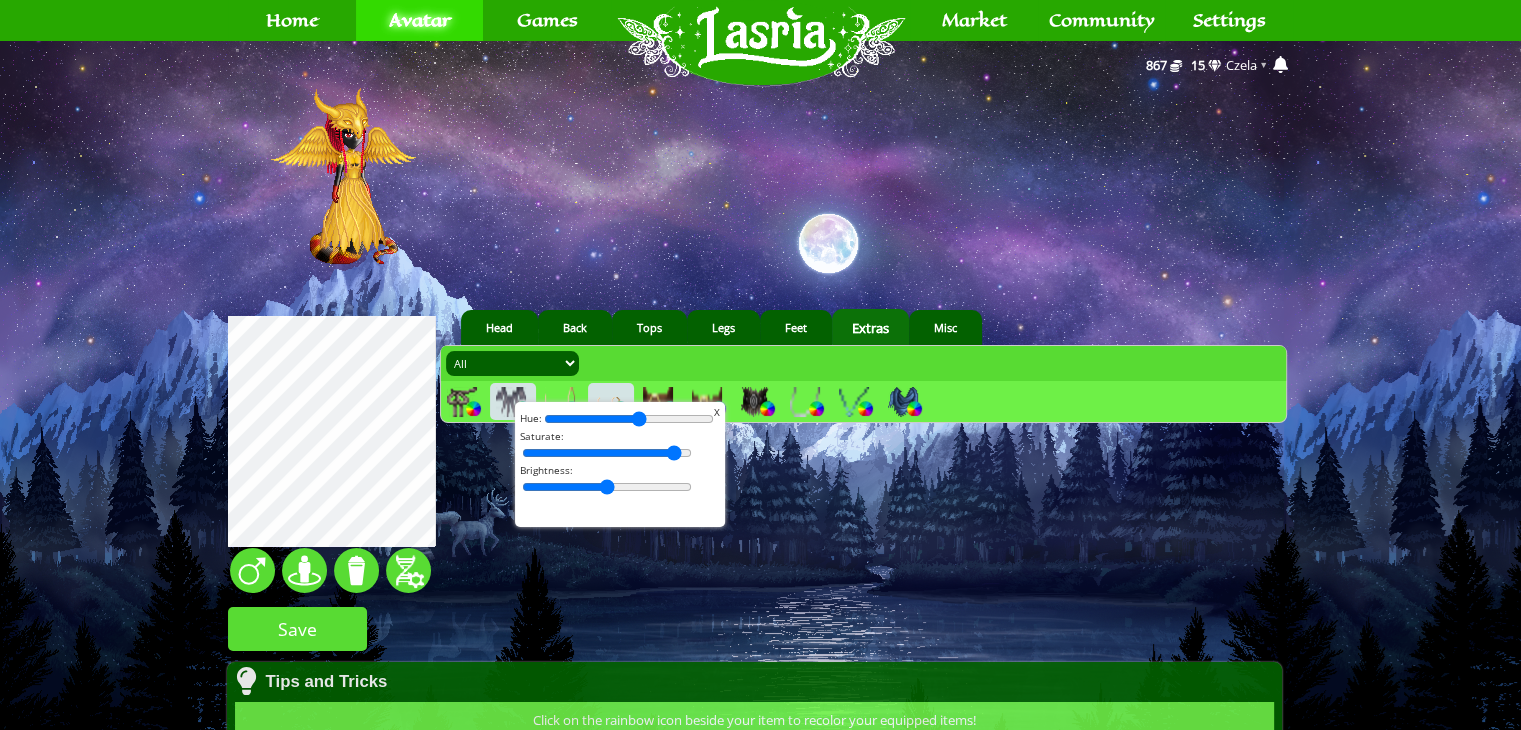 drag, startPoint x: 601, startPoint y: 450, endPoint x: 796, endPoint y: 492, distance: 199.4718 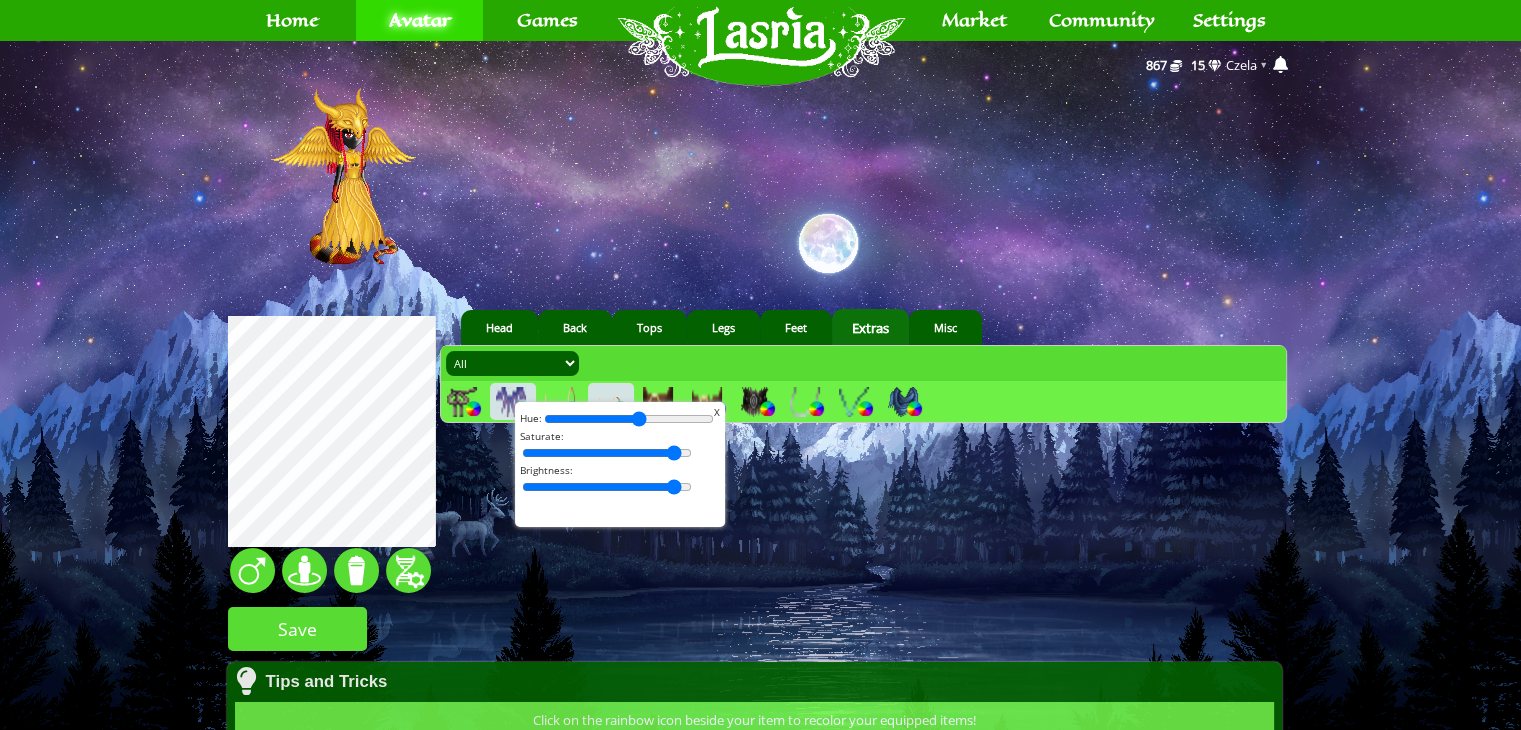 drag, startPoint x: 602, startPoint y: 476, endPoint x: 743, endPoint y: 503, distance: 143.56183 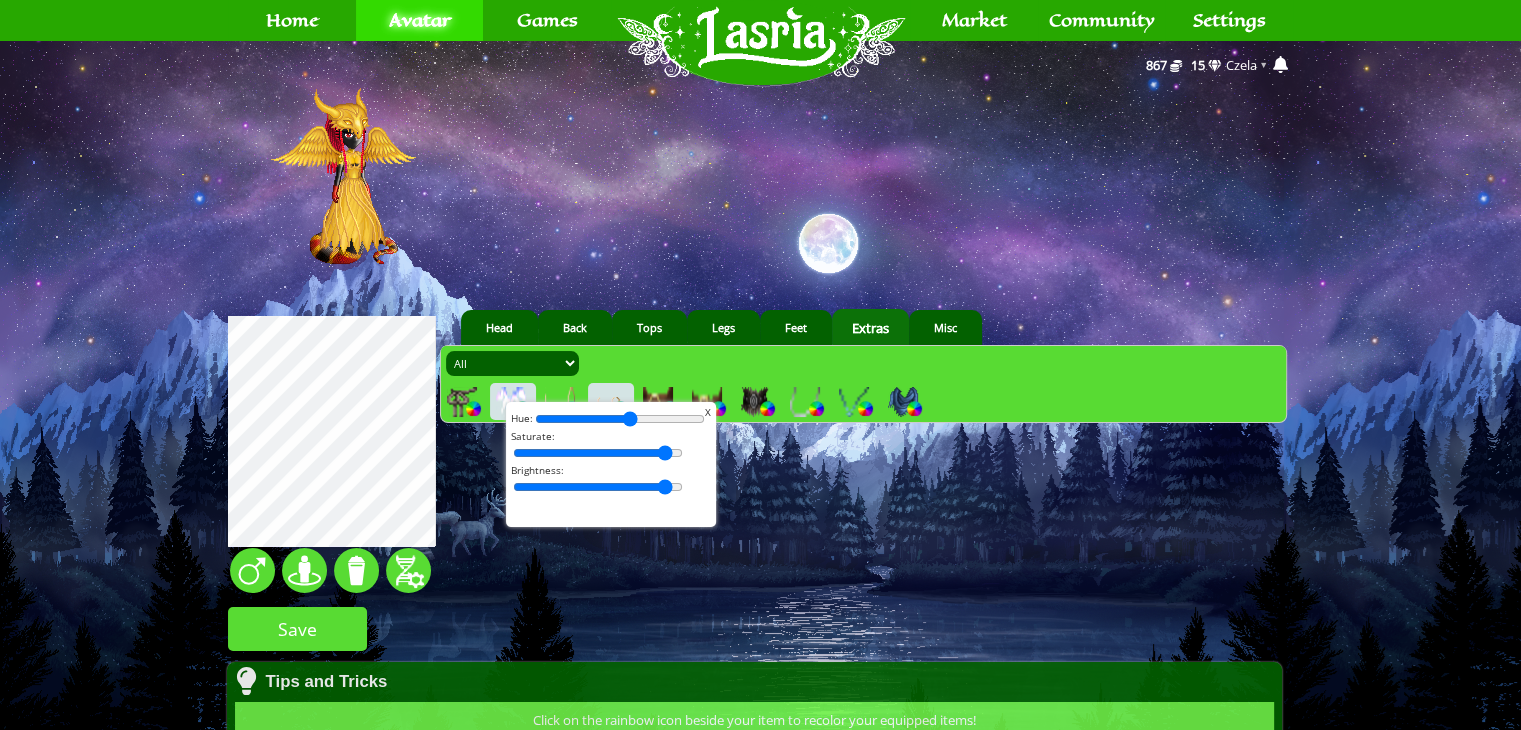 drag, startPoint x: 650, startPoint y: 497, endPoint x: 620, endPoint y: 494, distance: 30.149628 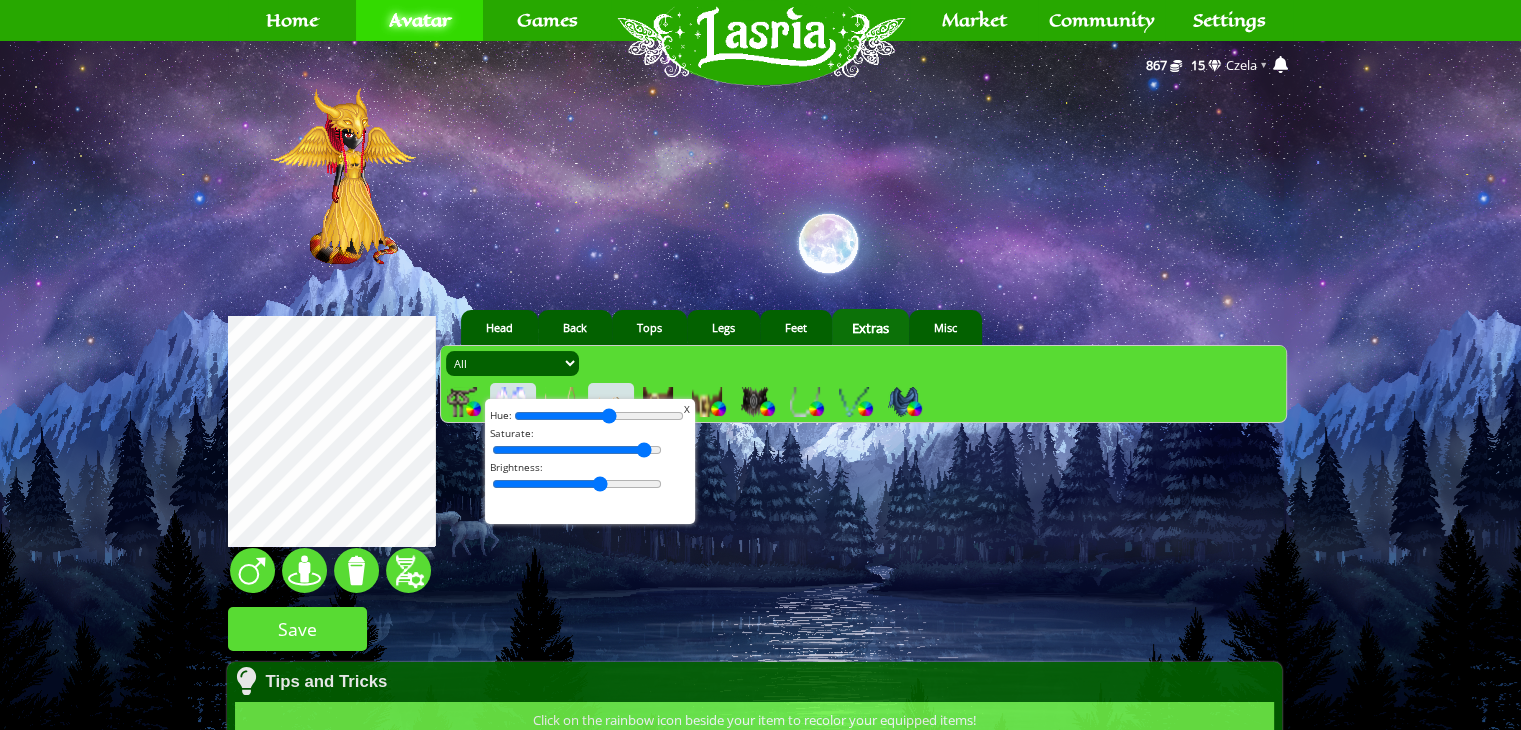 click at bounding box center (577, 484) 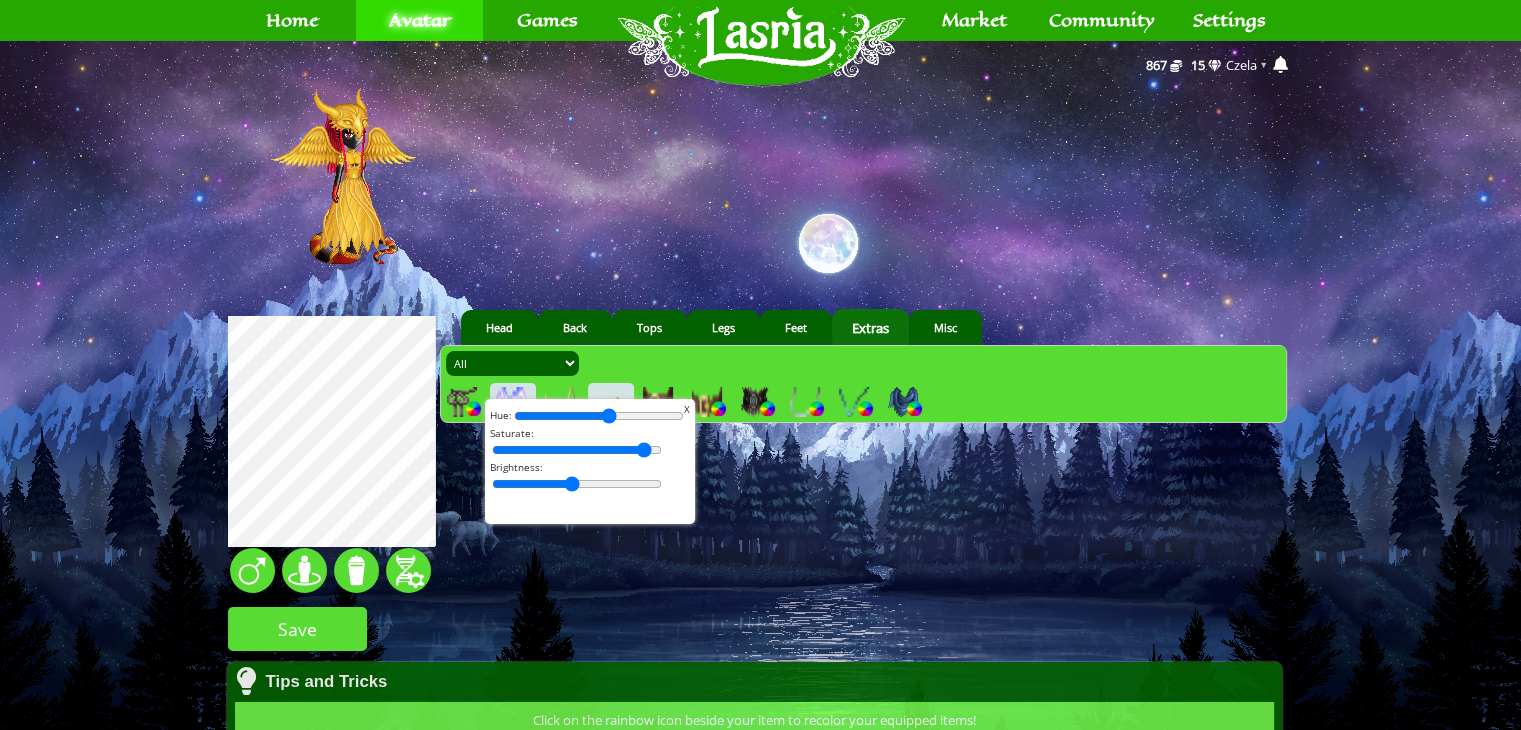 type on "46" 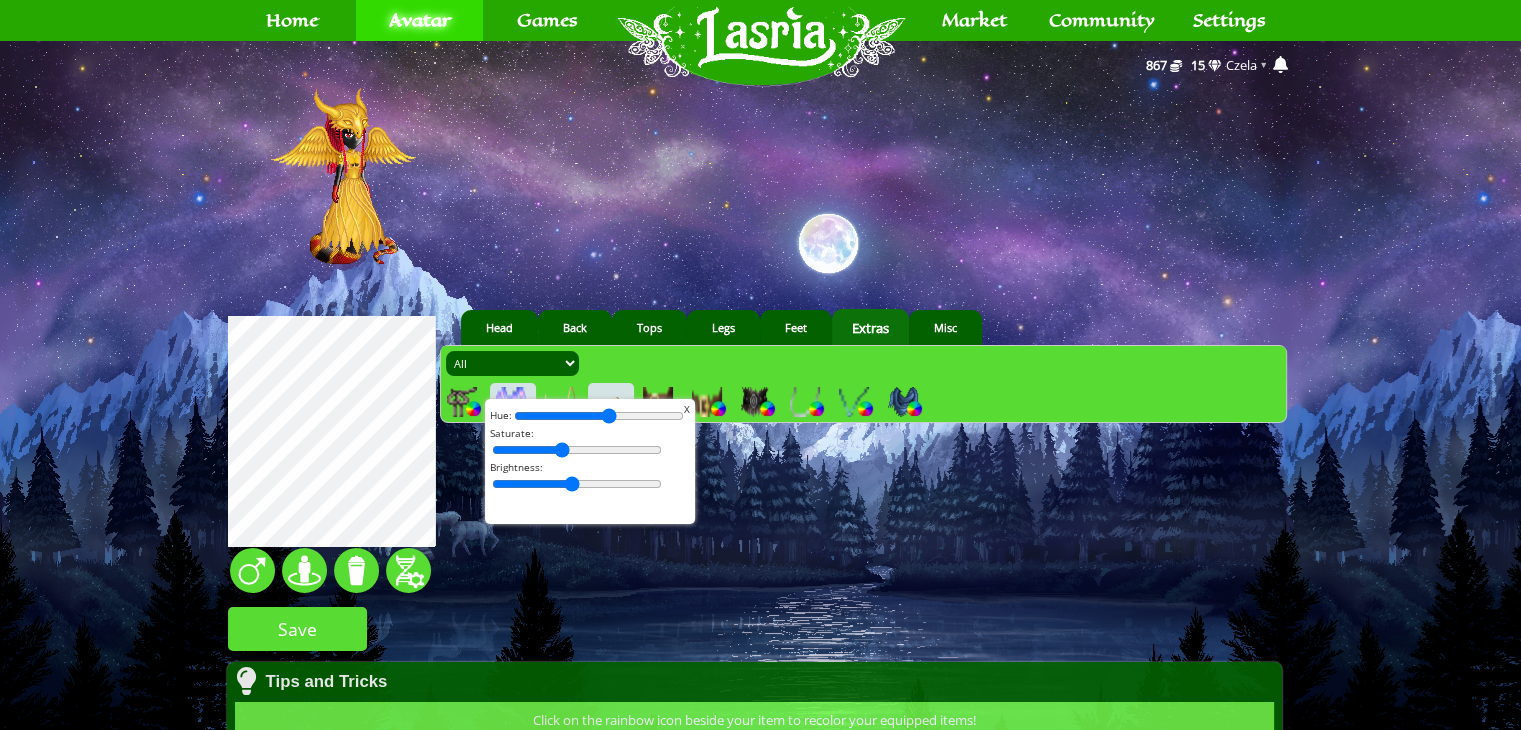 click at bounding box center [577, 450] 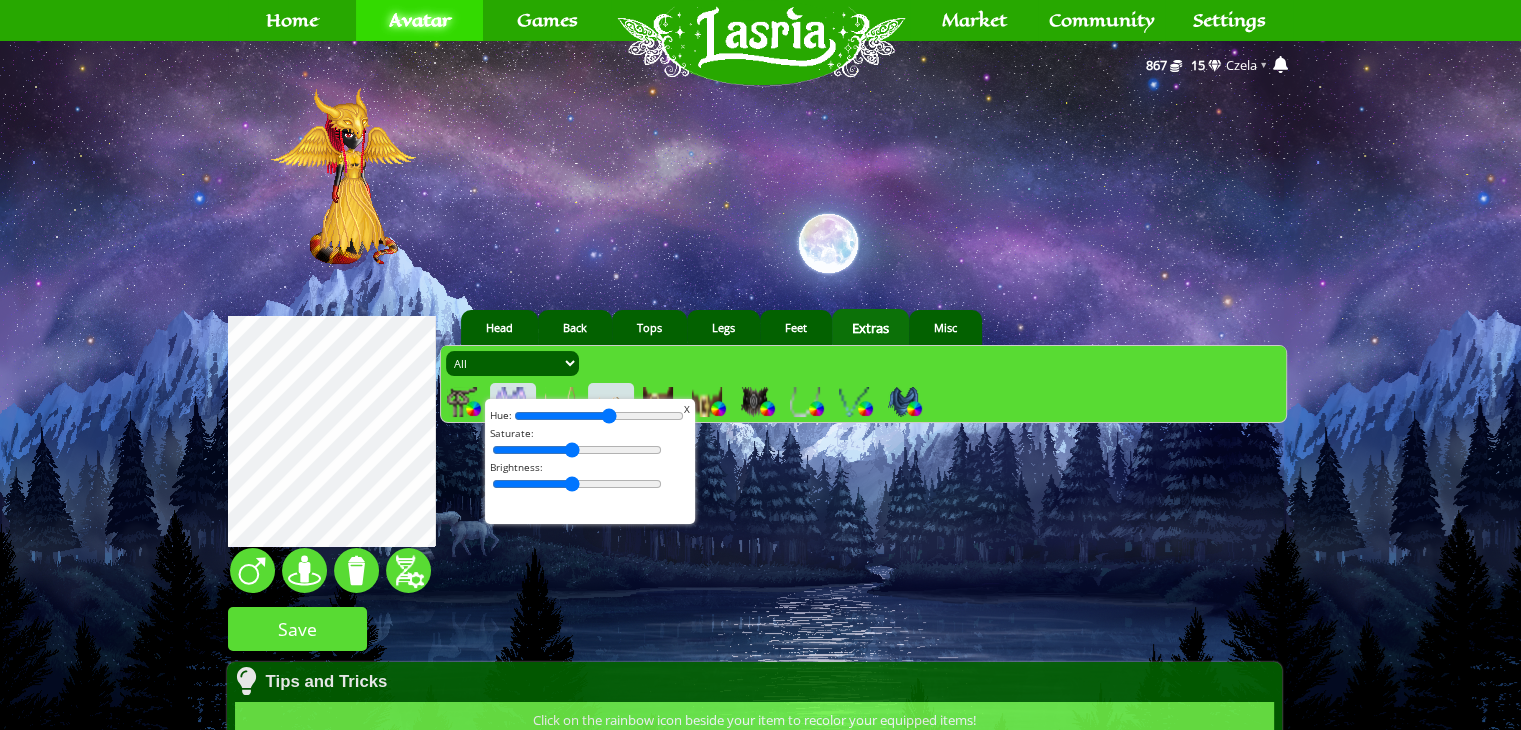 type on "46" 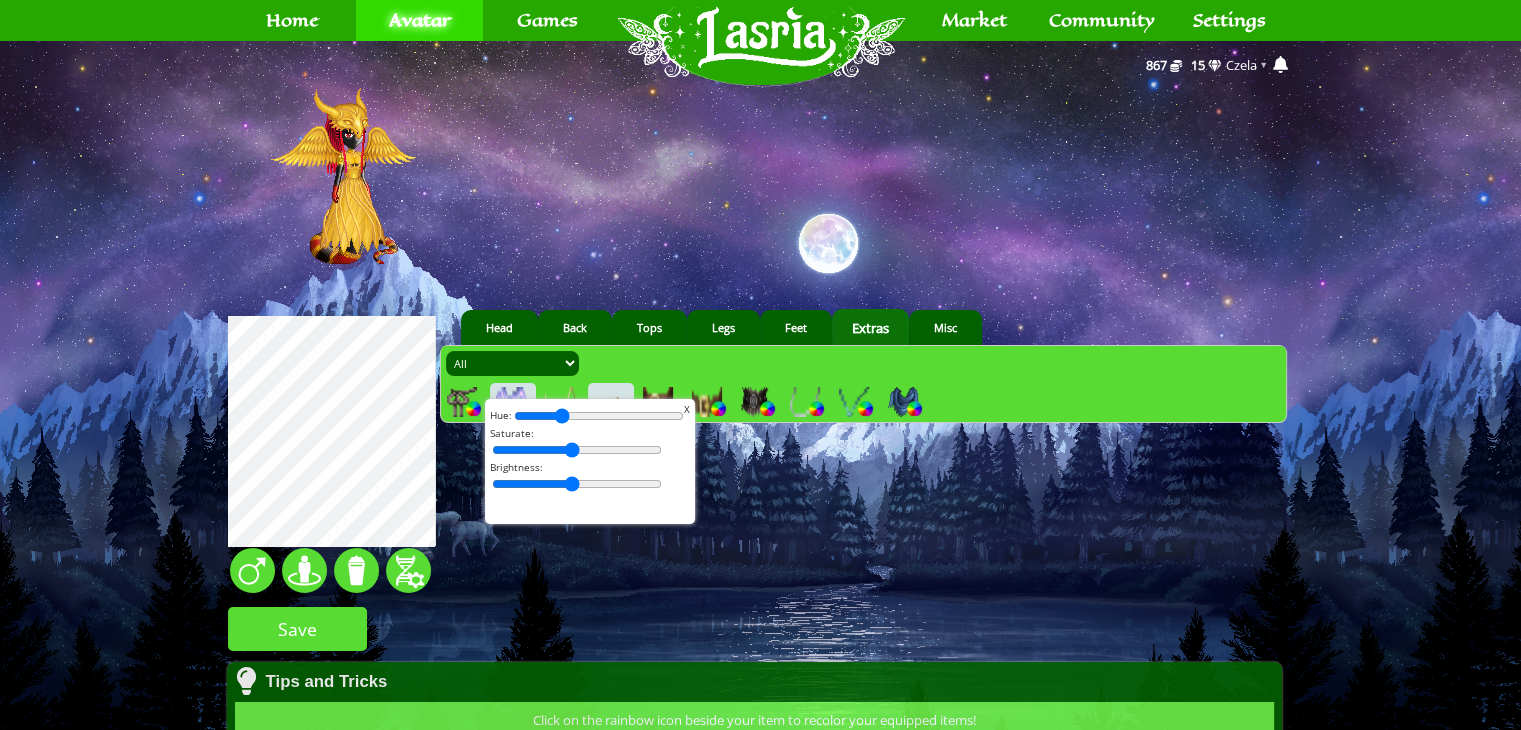 click at bounding box center (599, 416) 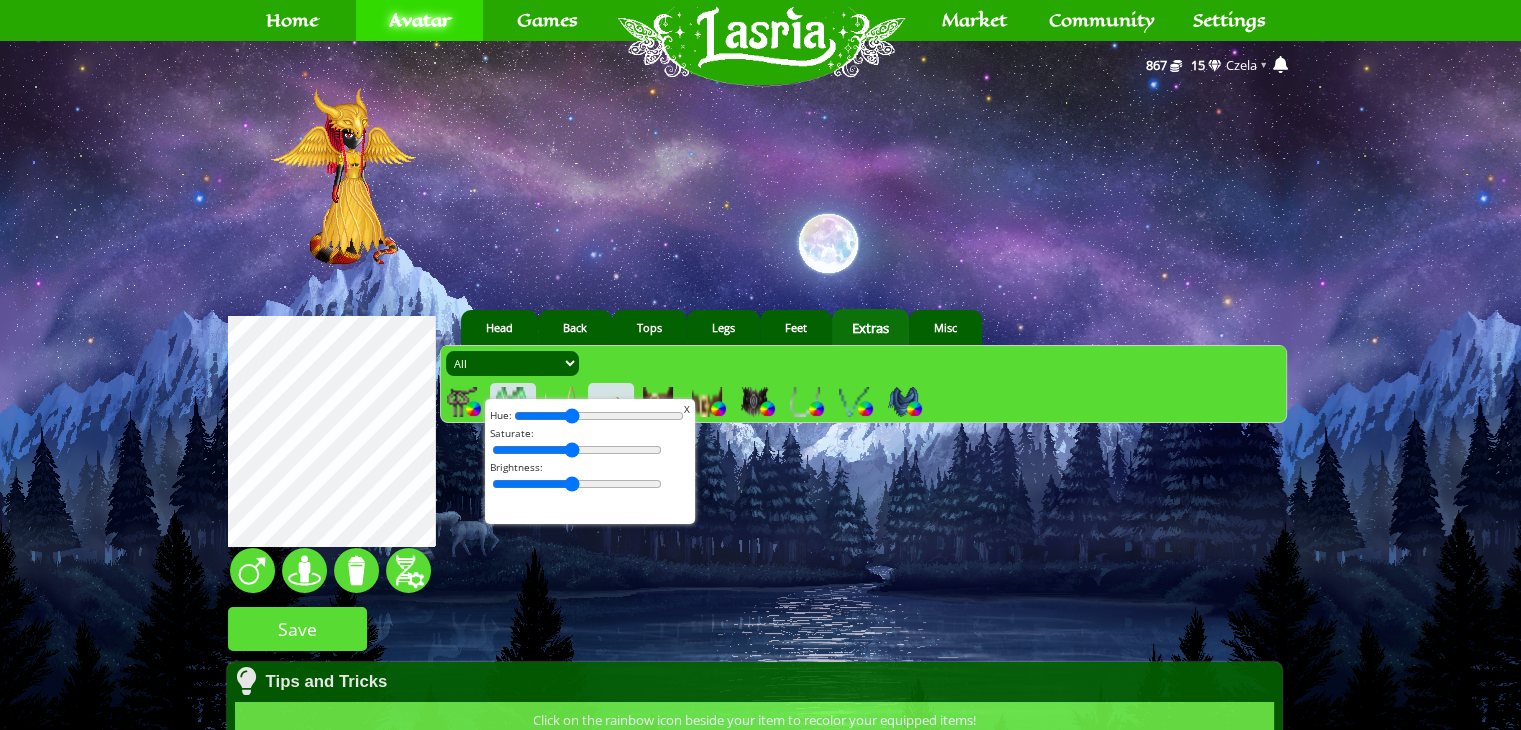 click at bounding box center [599, 416] 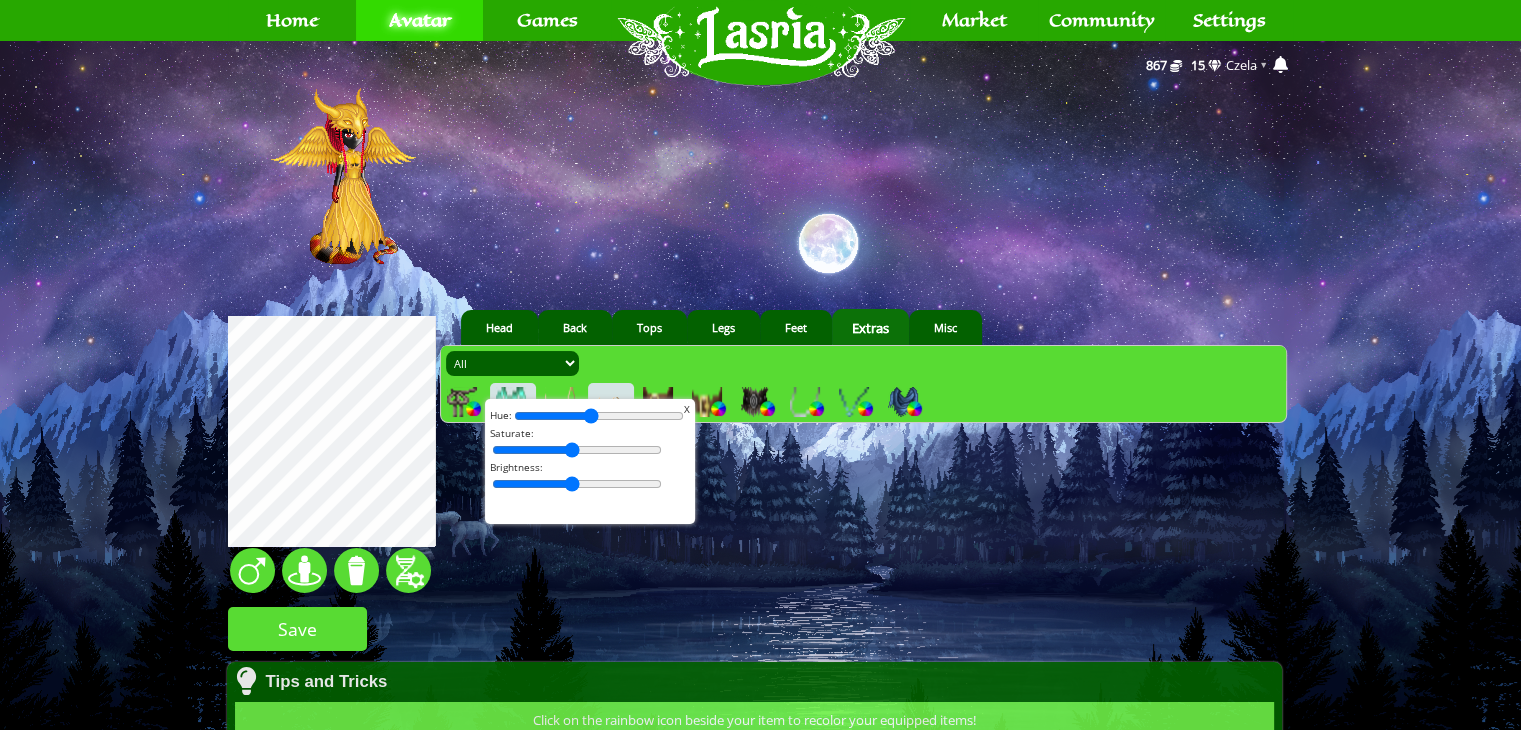click at bounding box center (599, 416) 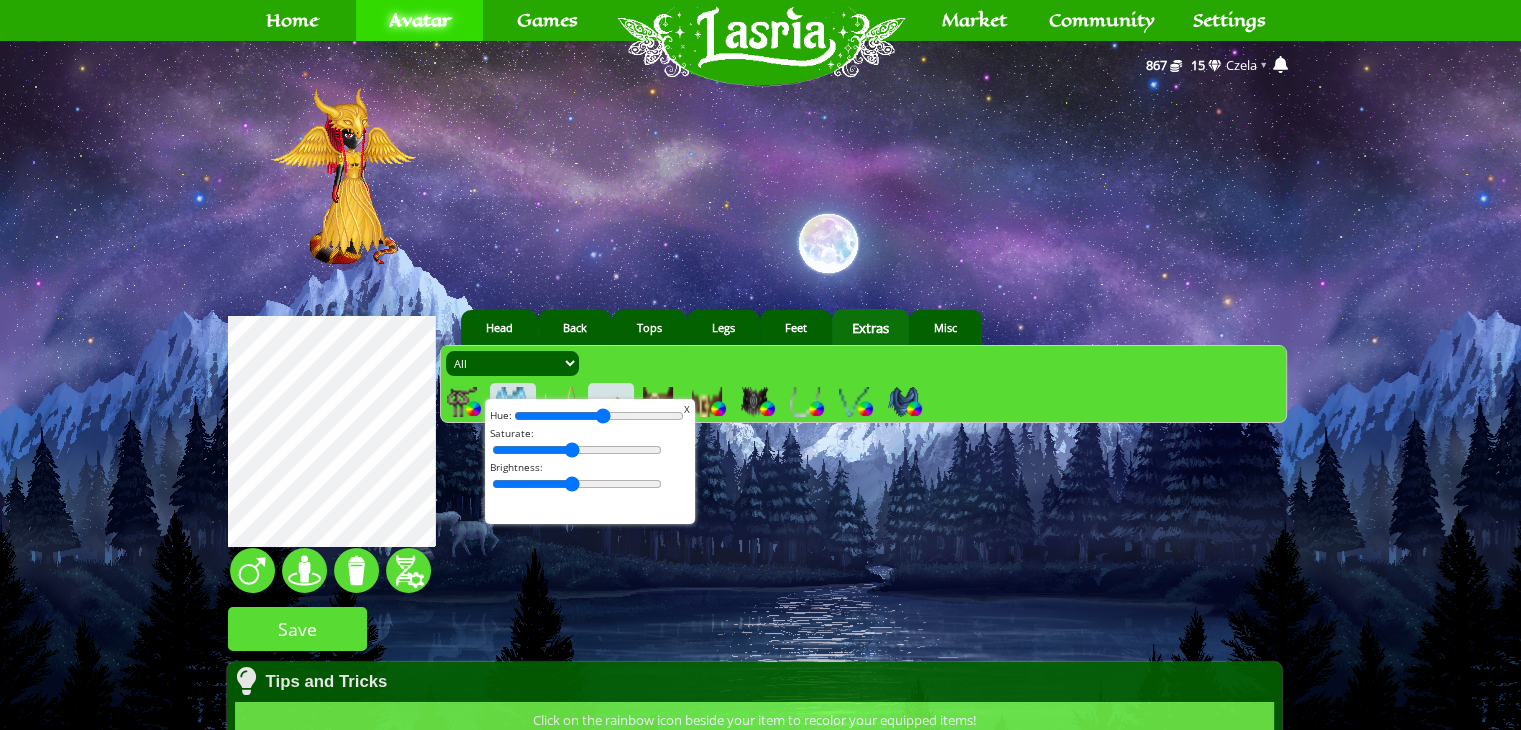 click at bounding box center [599, 416] 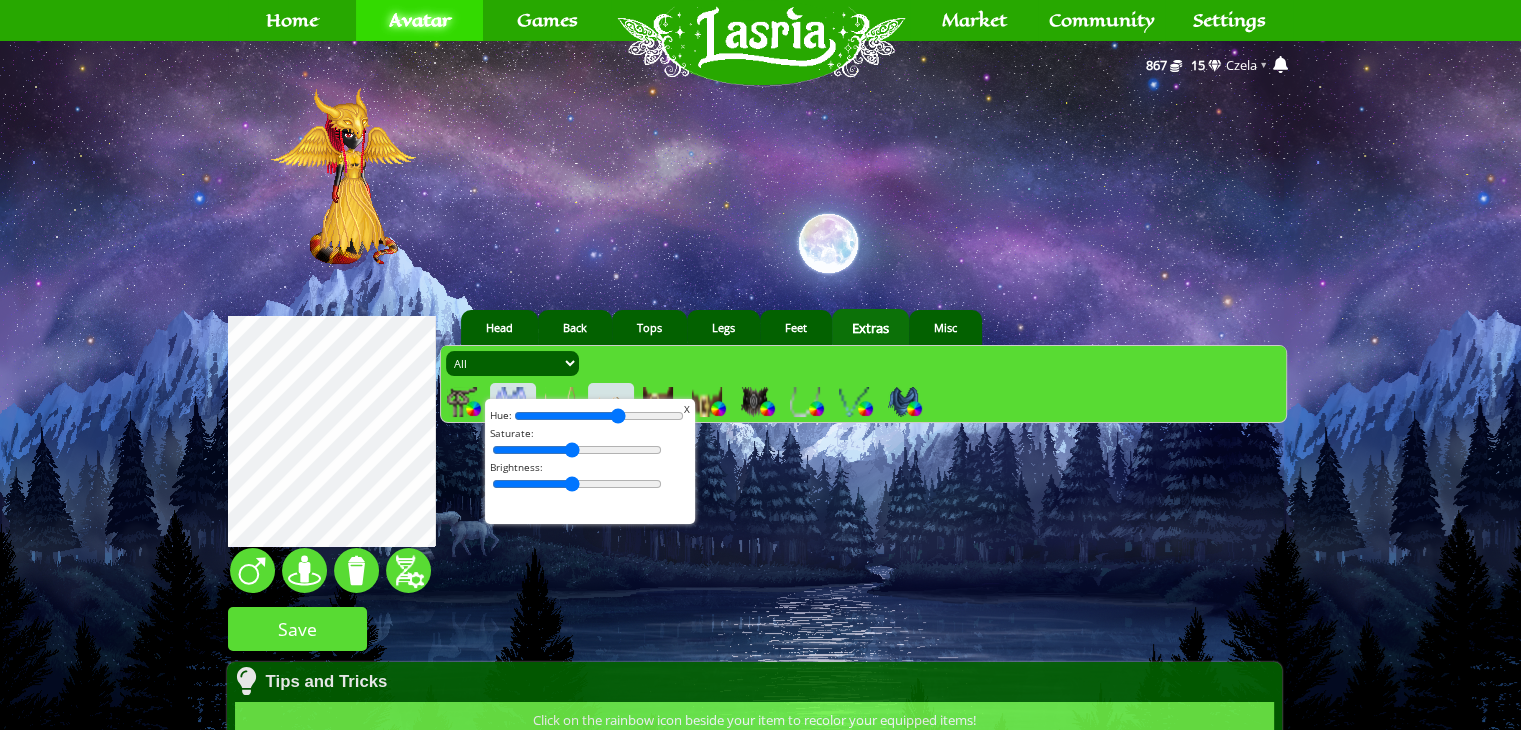 click at bounding box center [599, 416] 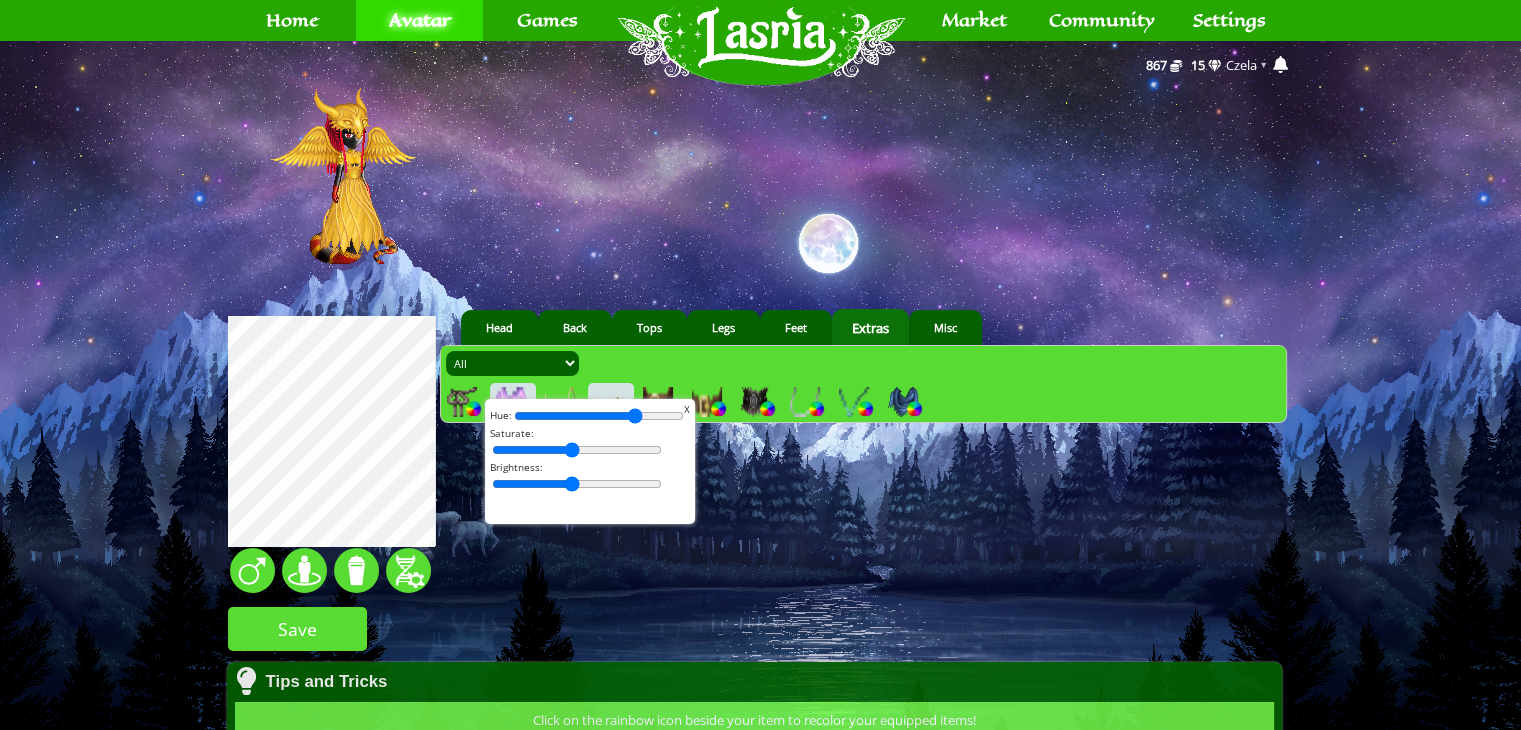 click at bounding box center [599, 416] 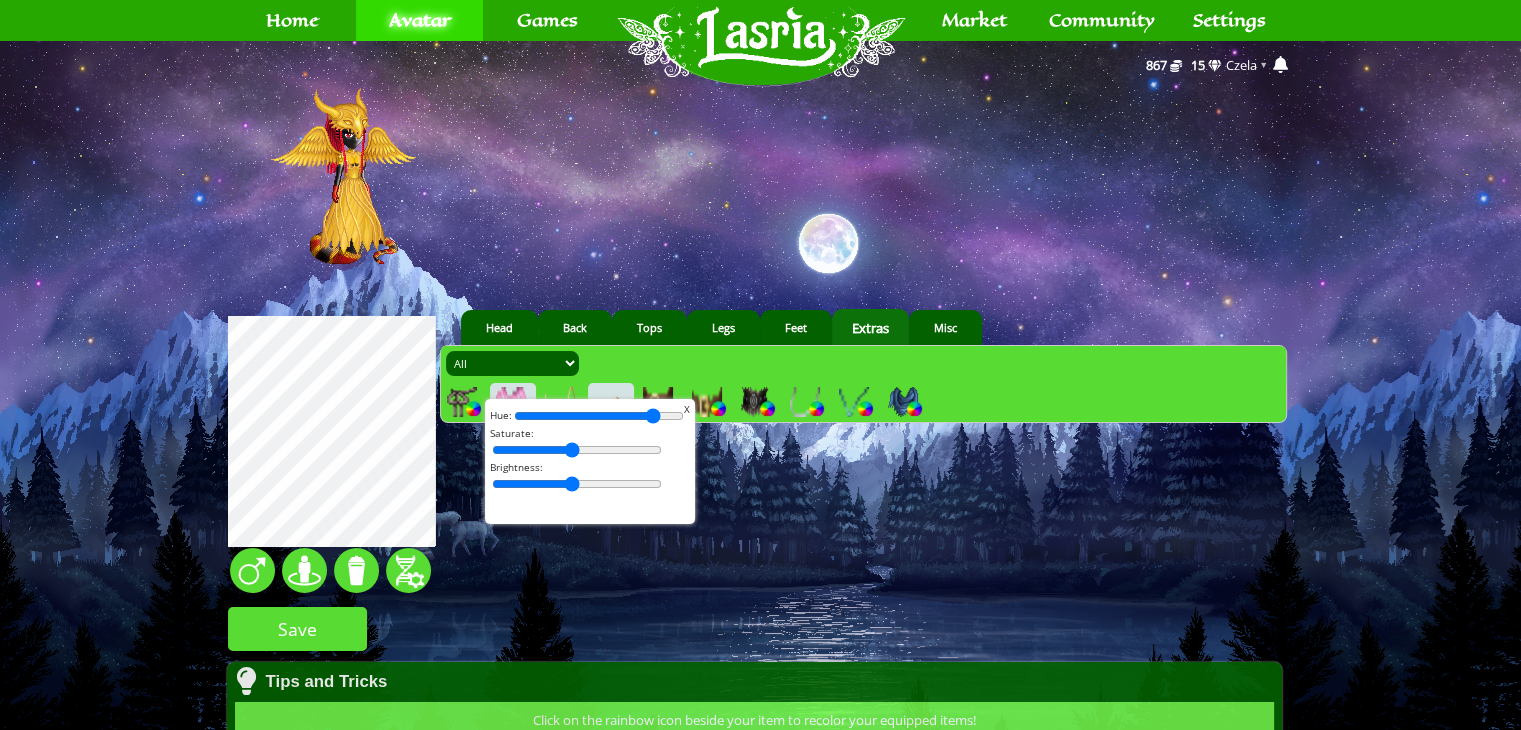 click at bounding box center [599, 416] 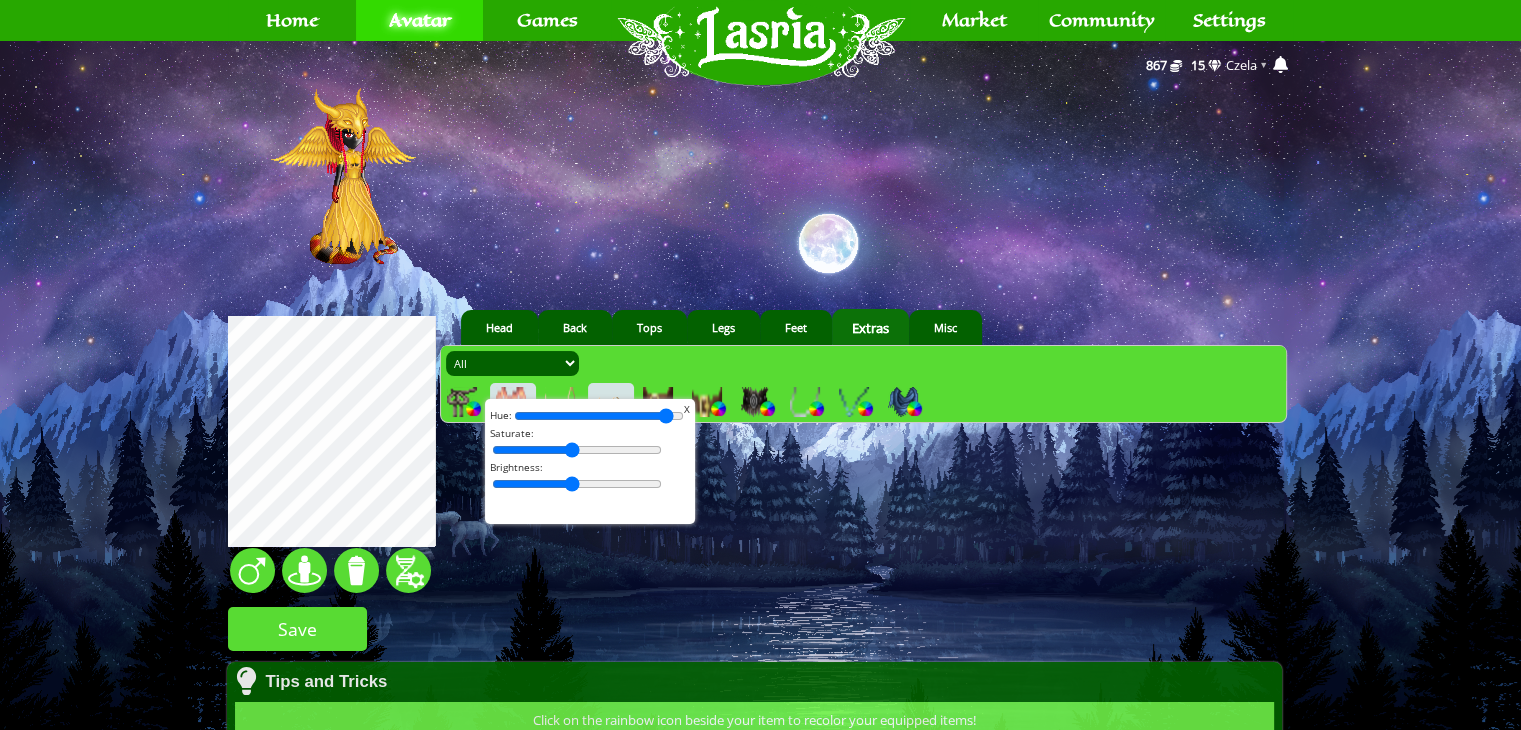 drag, startPoint x: 663, startPoint y: 418, endPoint x: 652, endPoint y: 417, distance: 11.045361 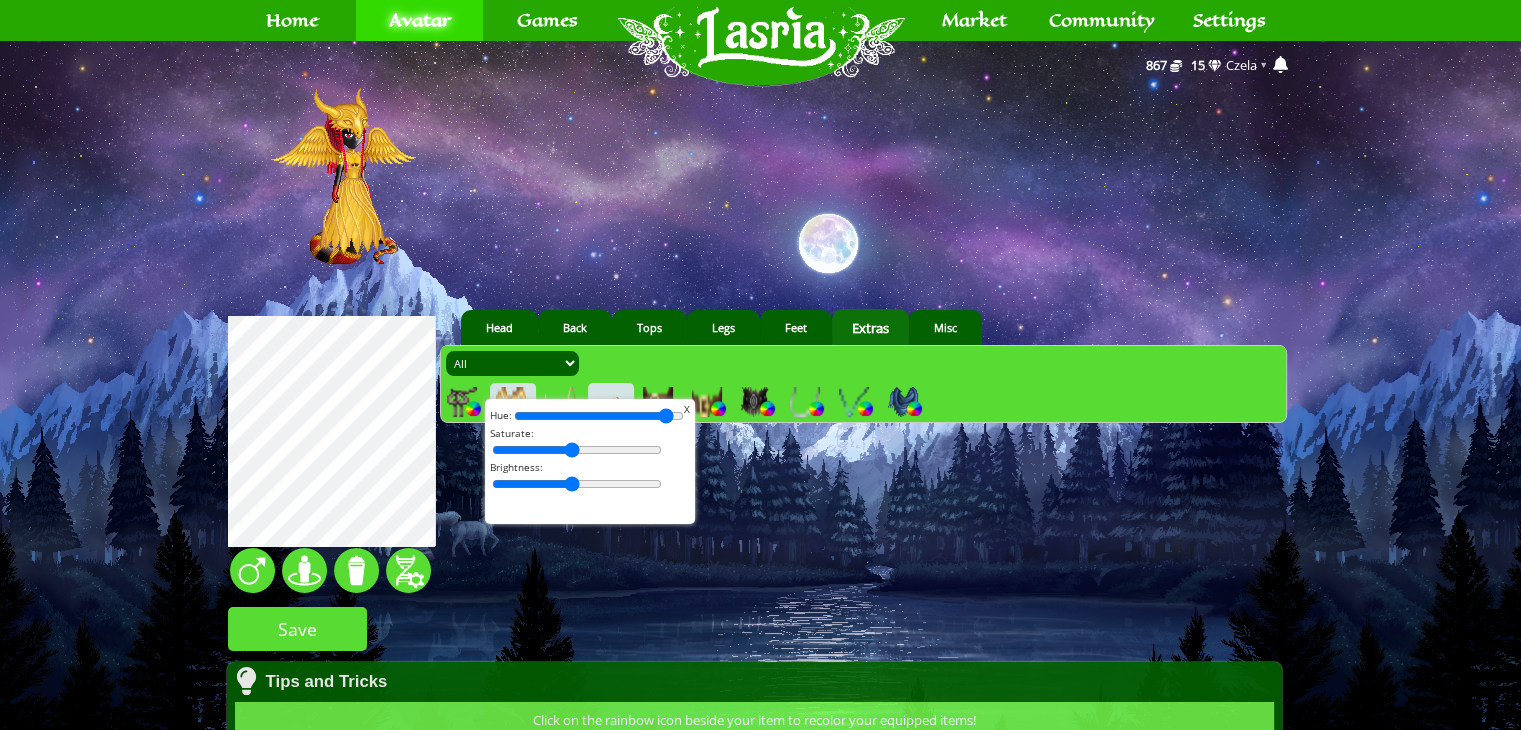 click on "X" at bounding box center (687, 409) 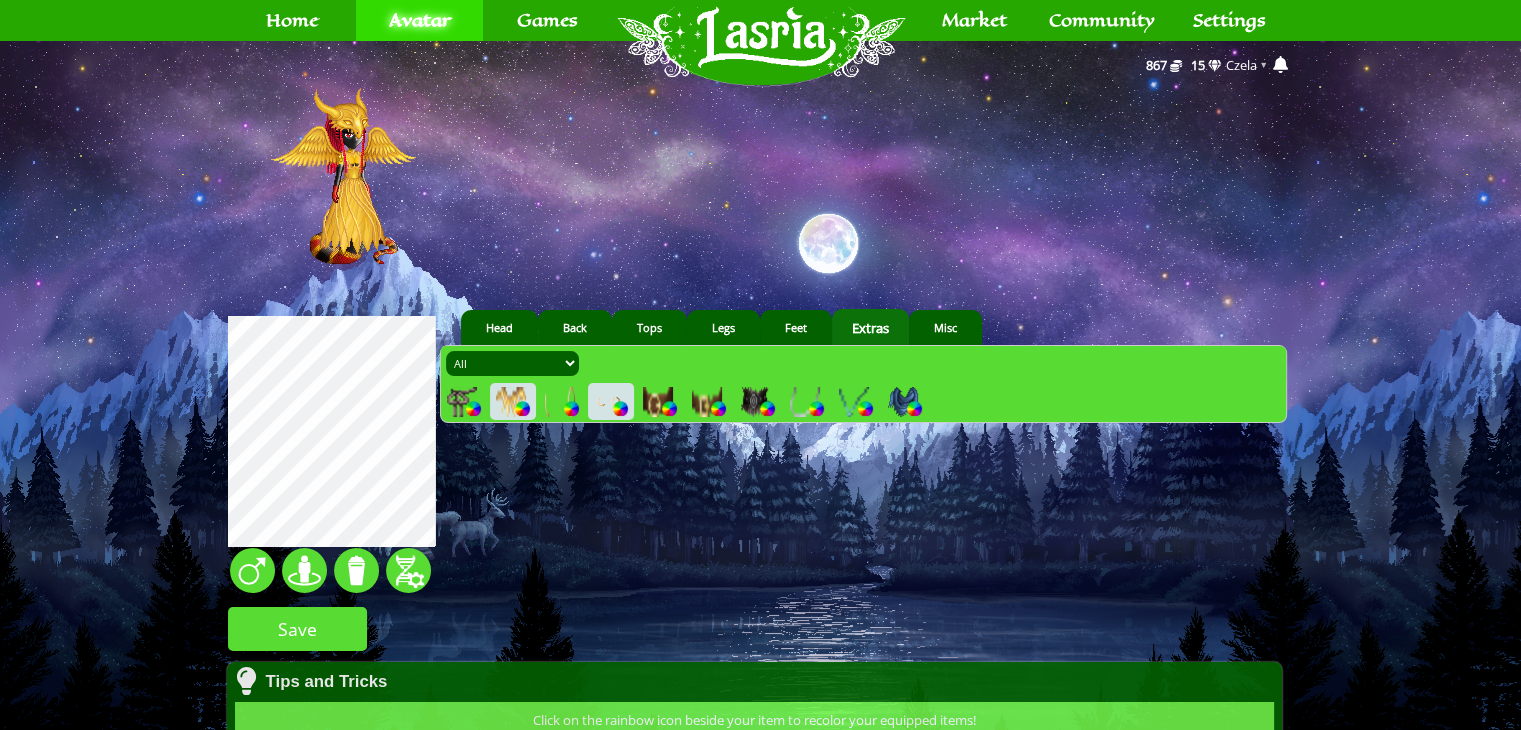 click at bounding box center (805, 402) 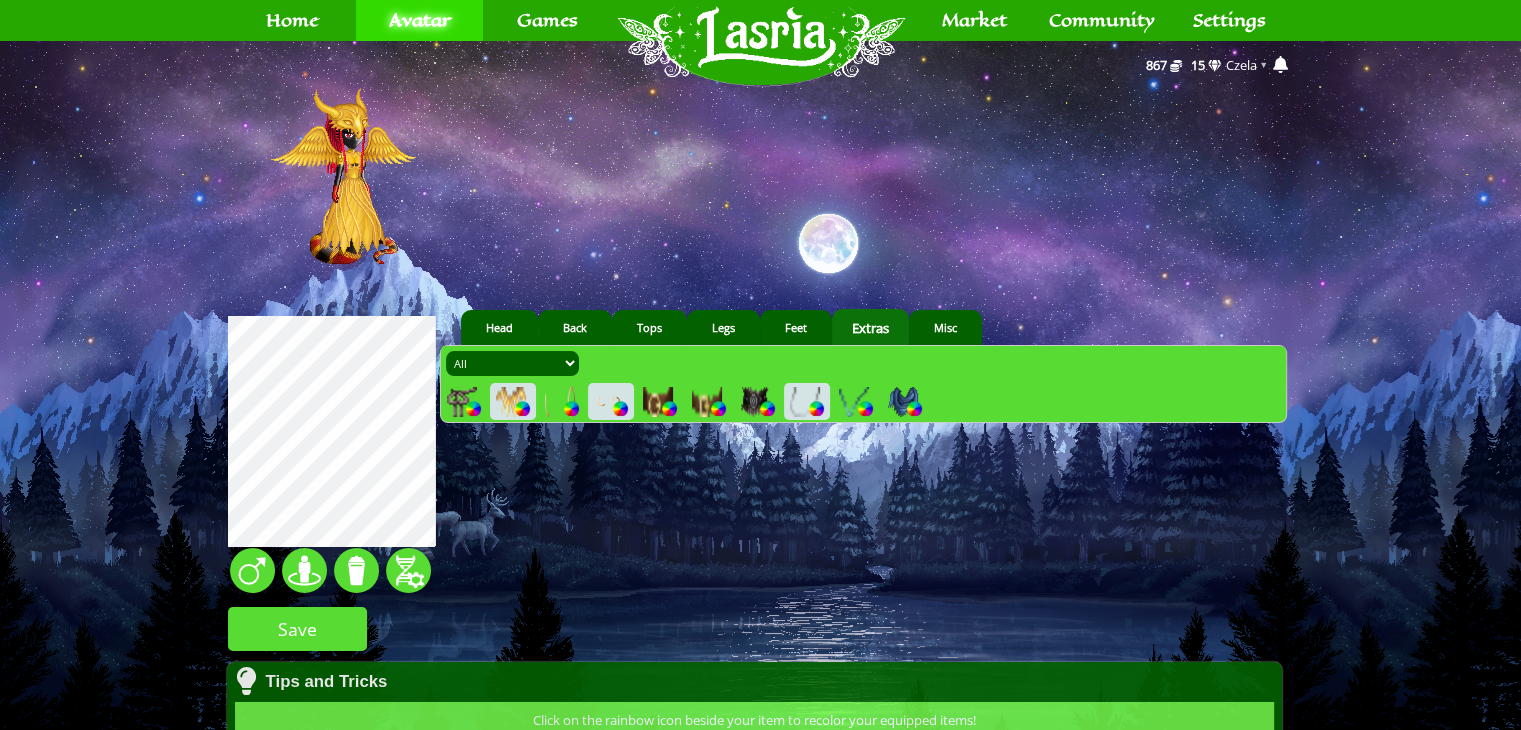 click at bounding box center [816, 408] 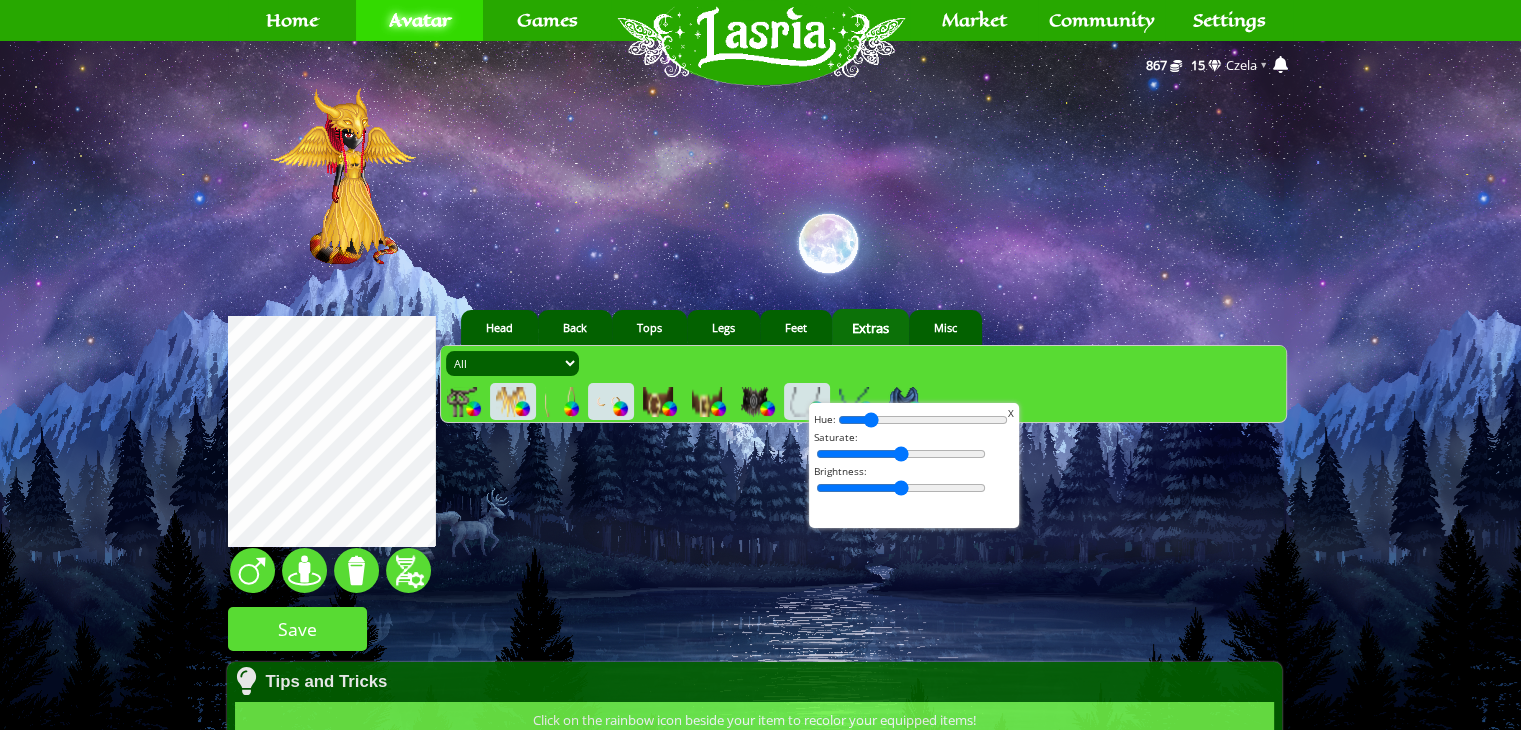 click at bounding box center (923, 420) 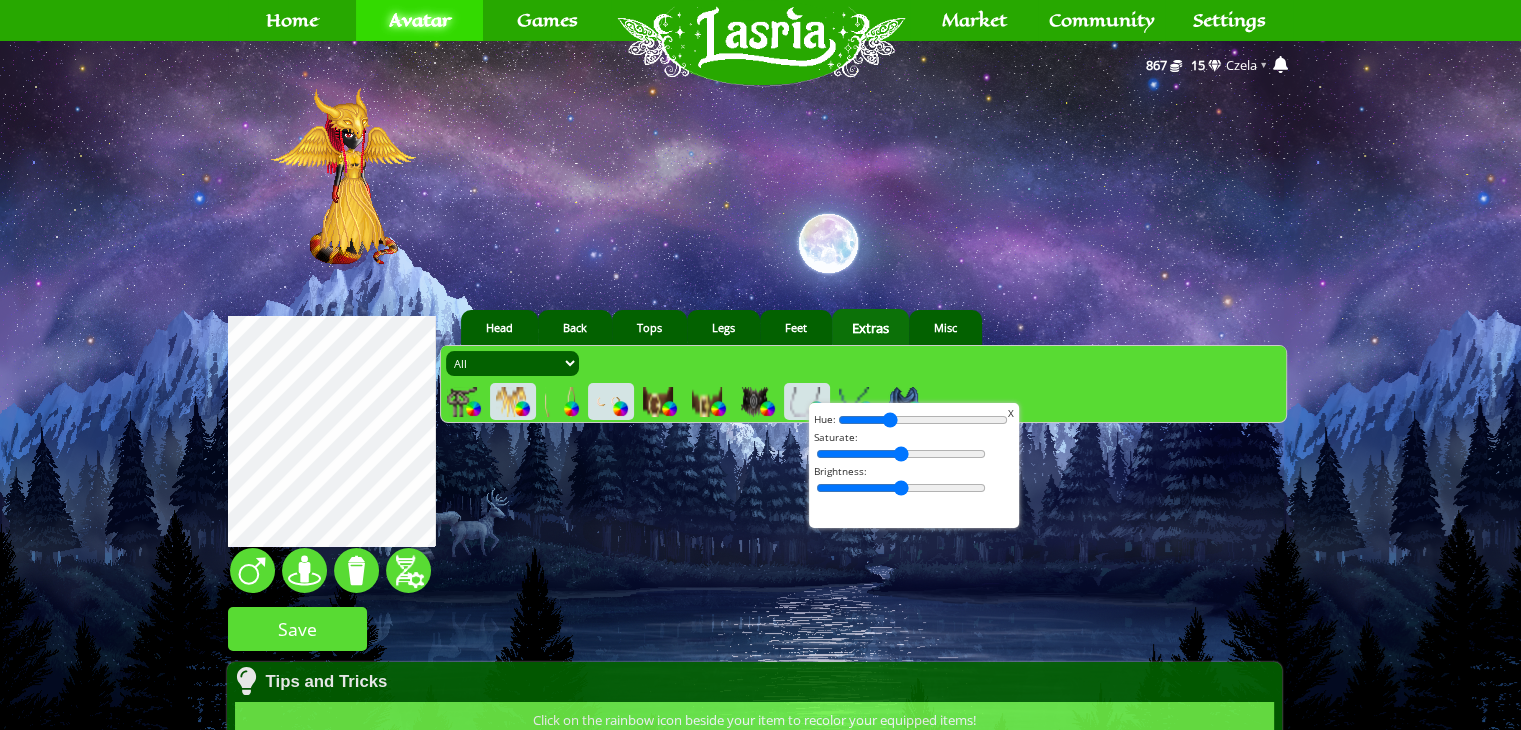 click at bounding box center (923, 420) 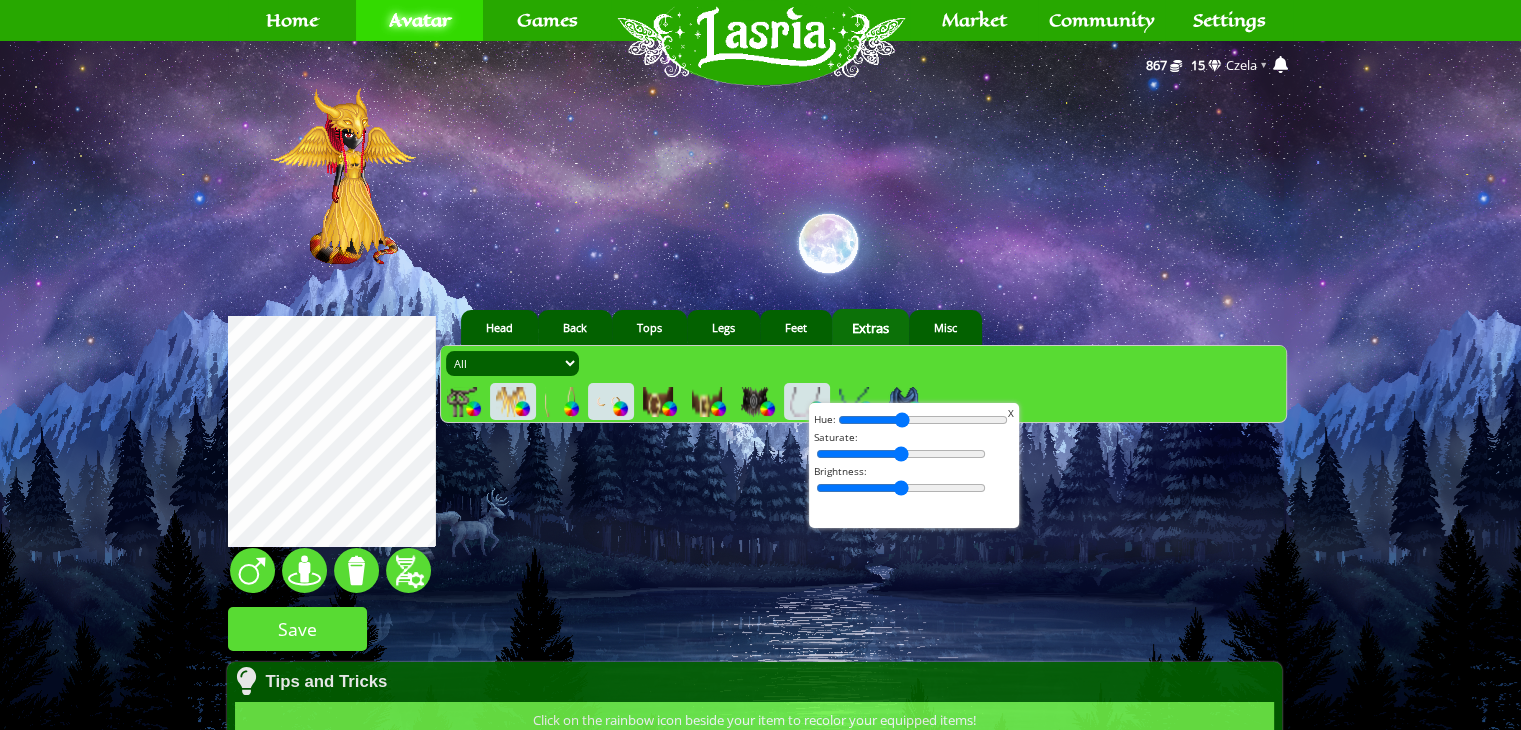 click at bounding box center [923, 420] 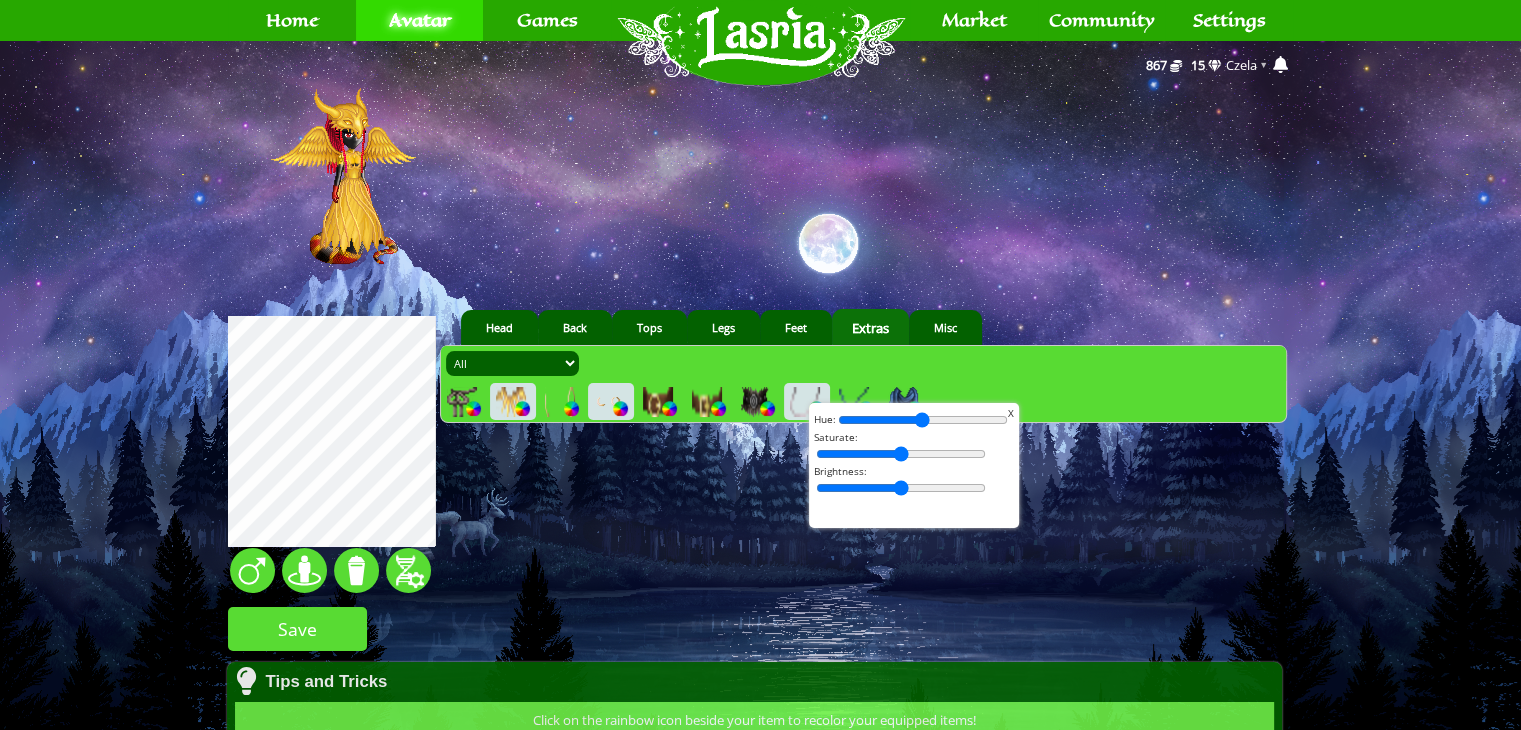 click at bounding box center [923, 420] 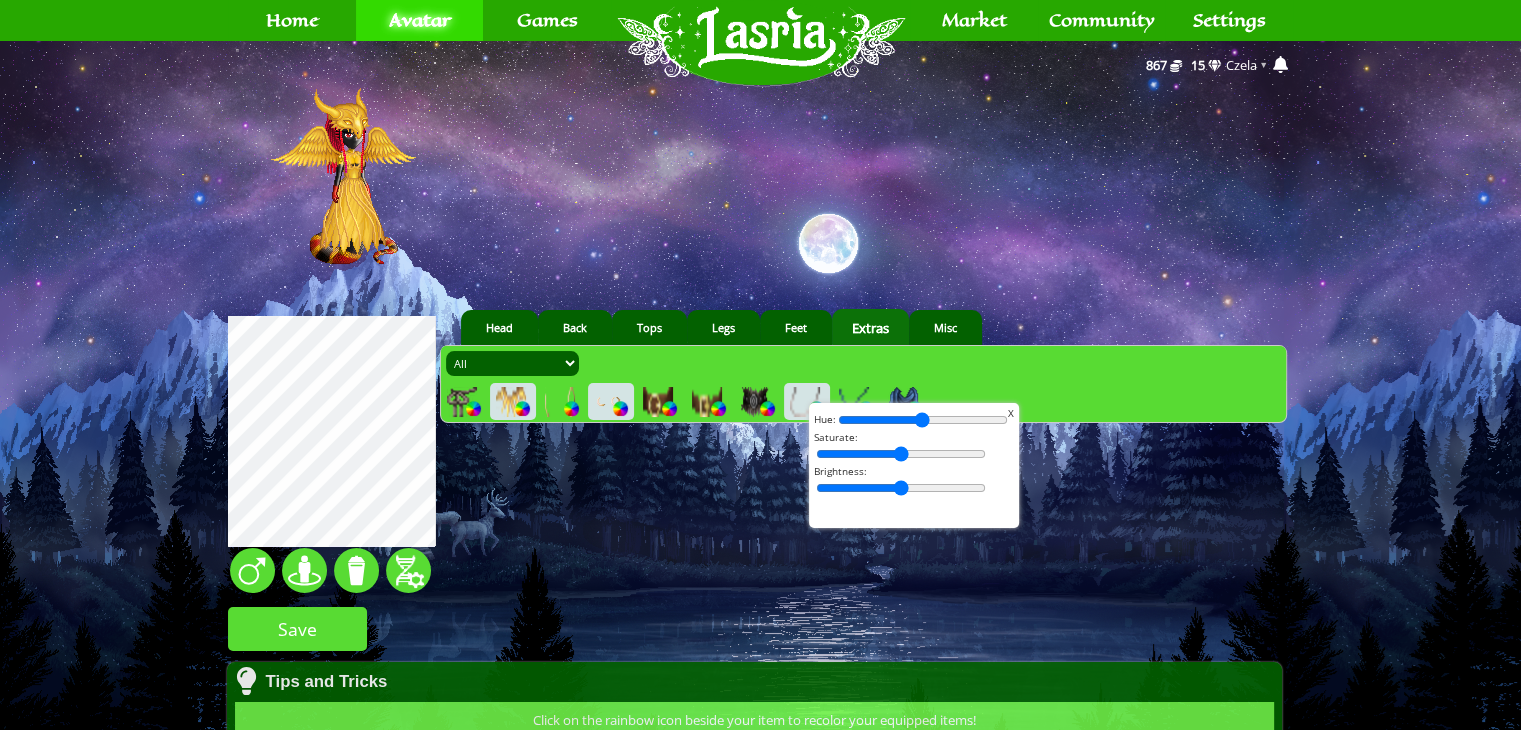 click at bounding box center (923, 420) 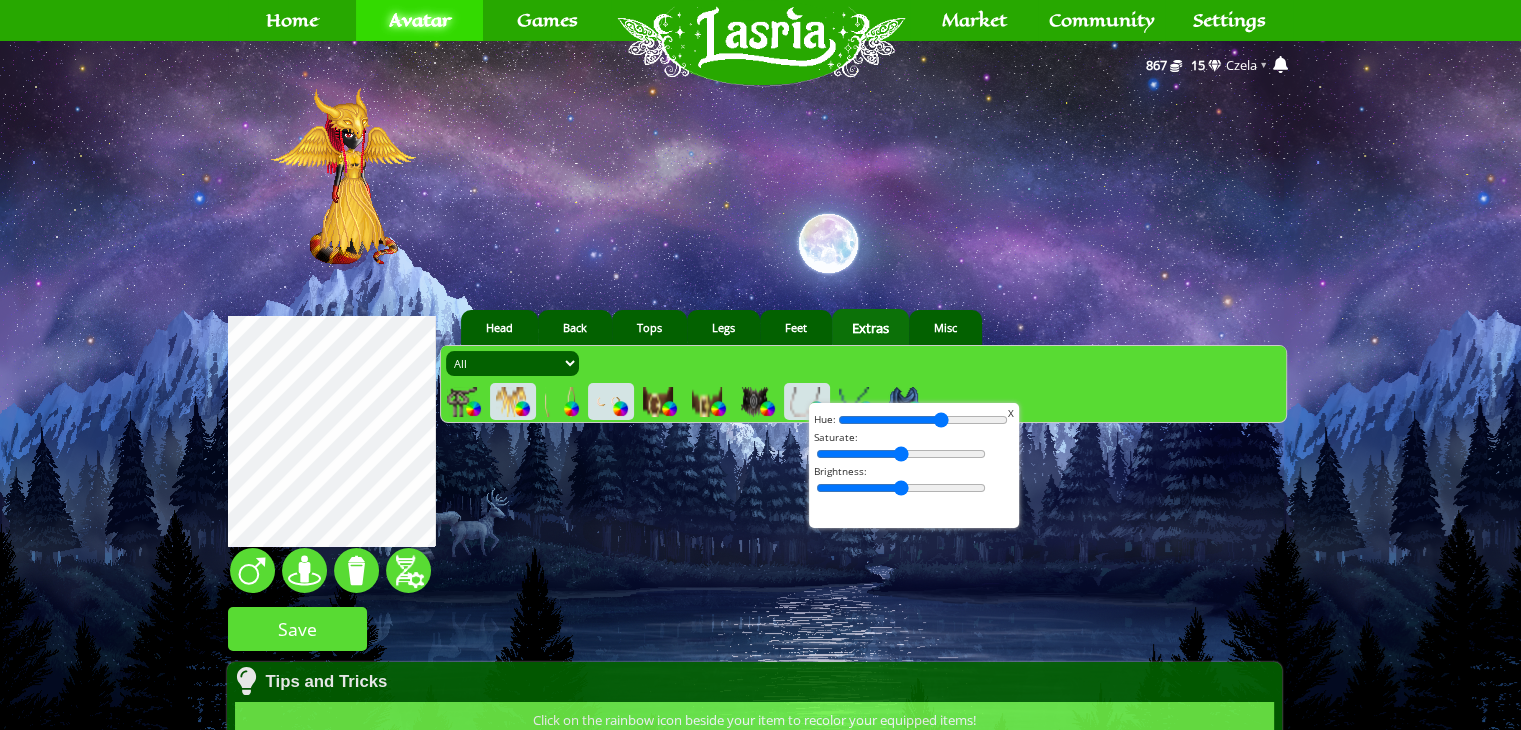 click at bounding box center (923, 420) 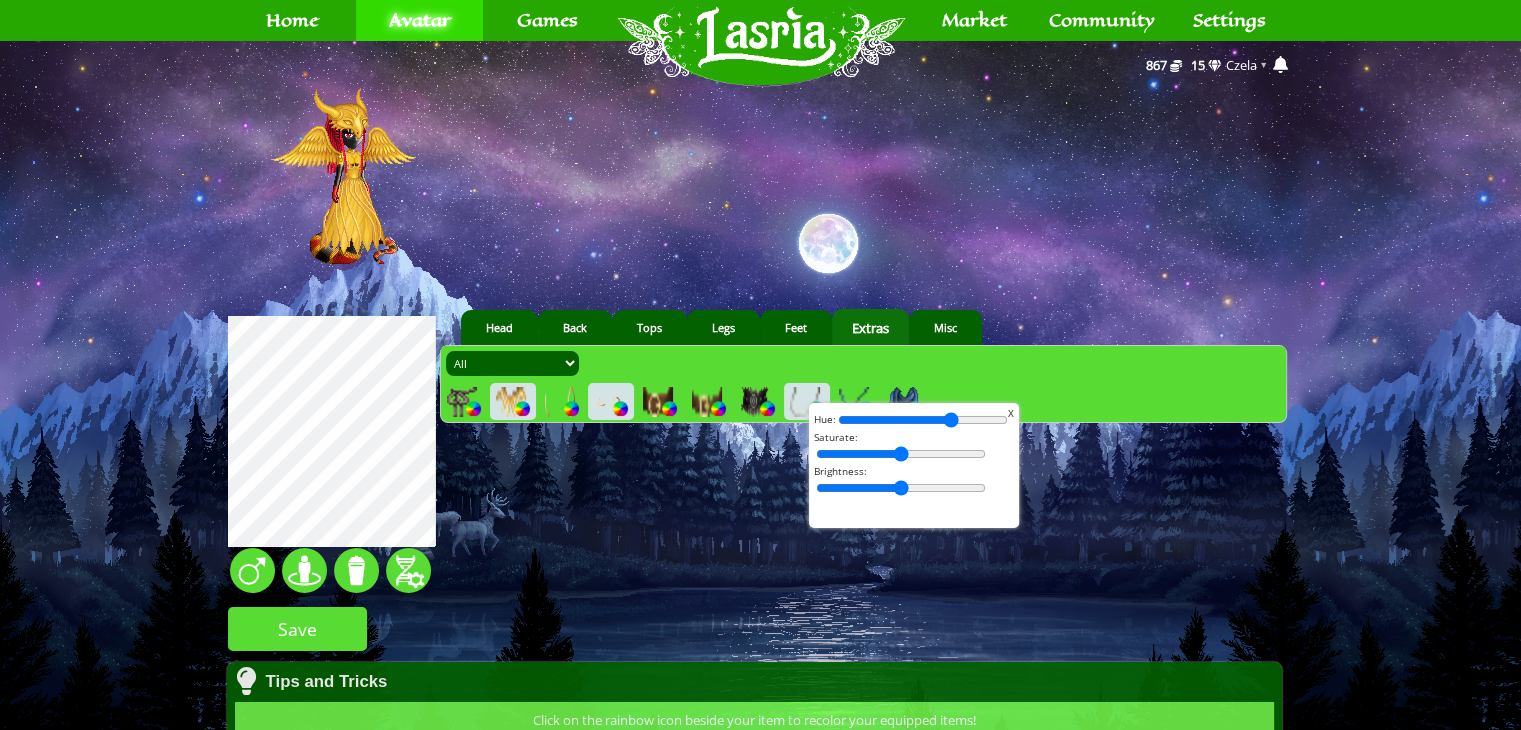 click at bounding box center [923, 420] 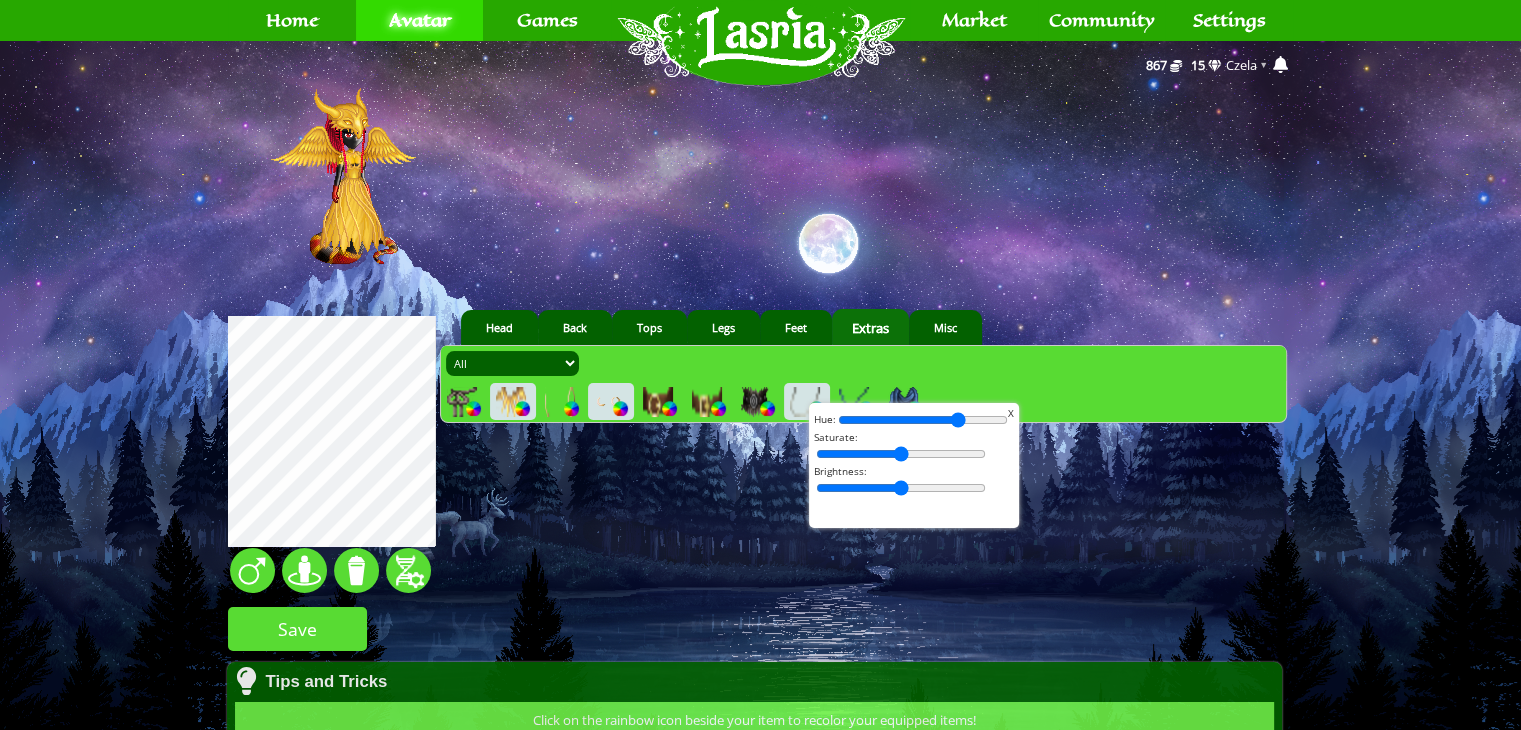 click at bounding box center [923, 420] 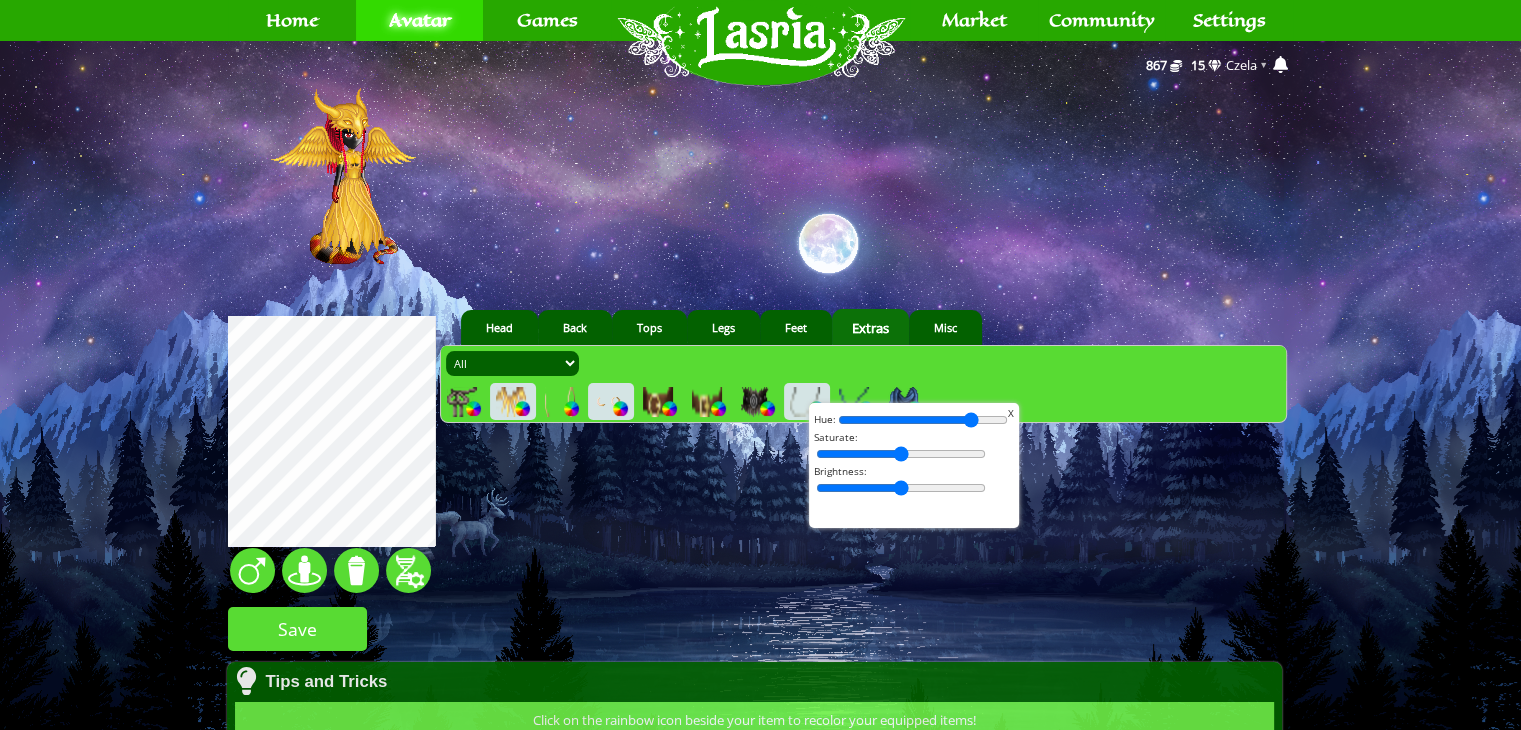 click at bounding box center (923, 420) 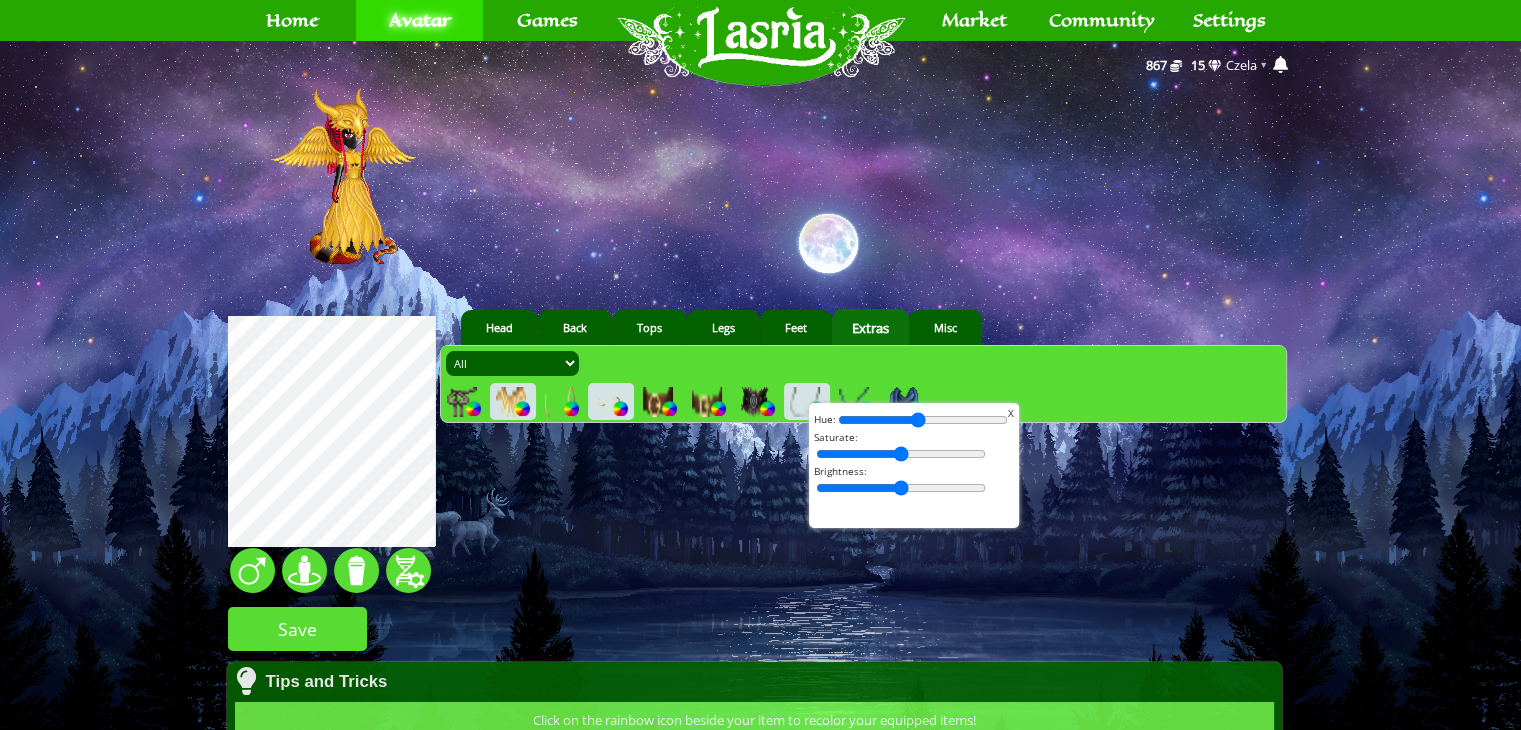 click at bounding box center (923, 420) 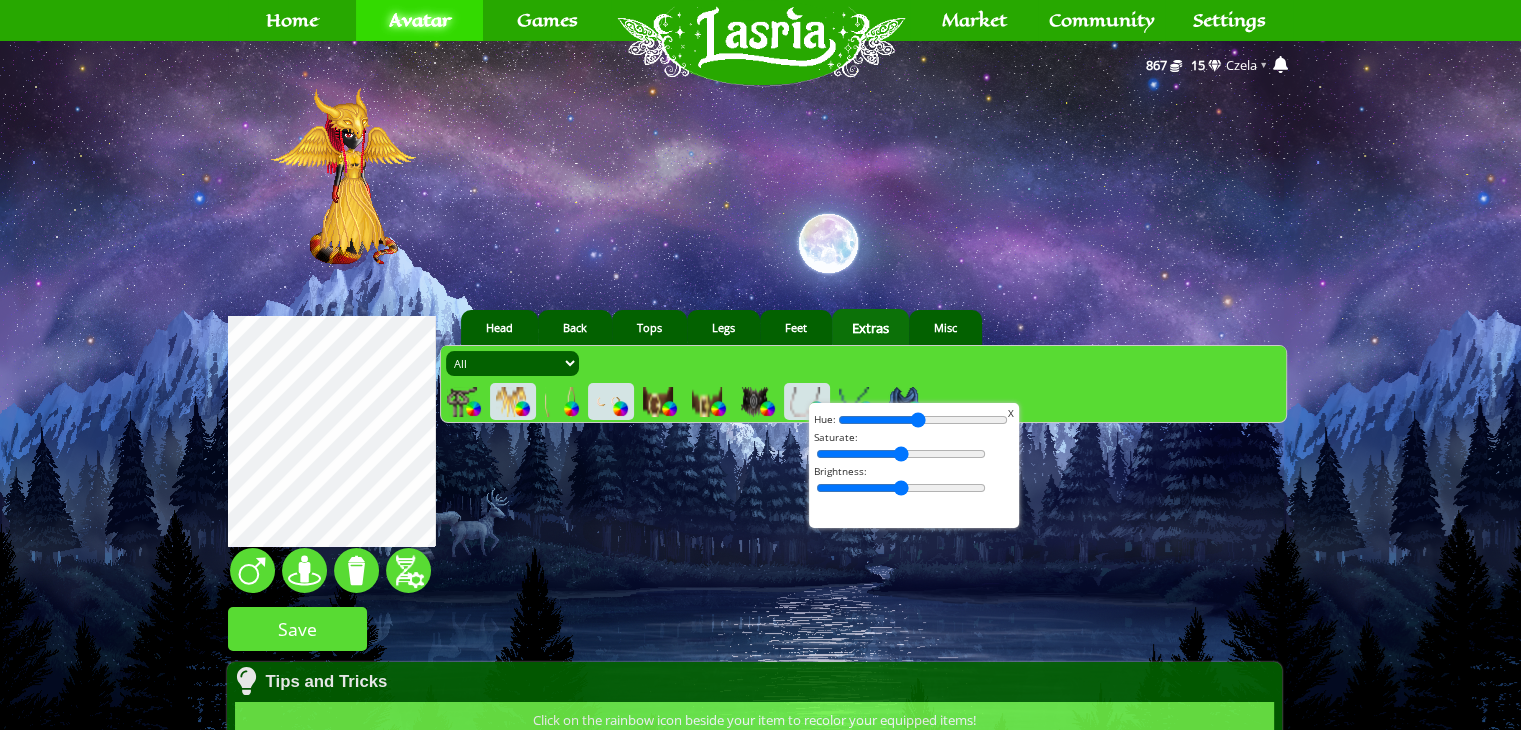 click at bounding box center (923, 420) 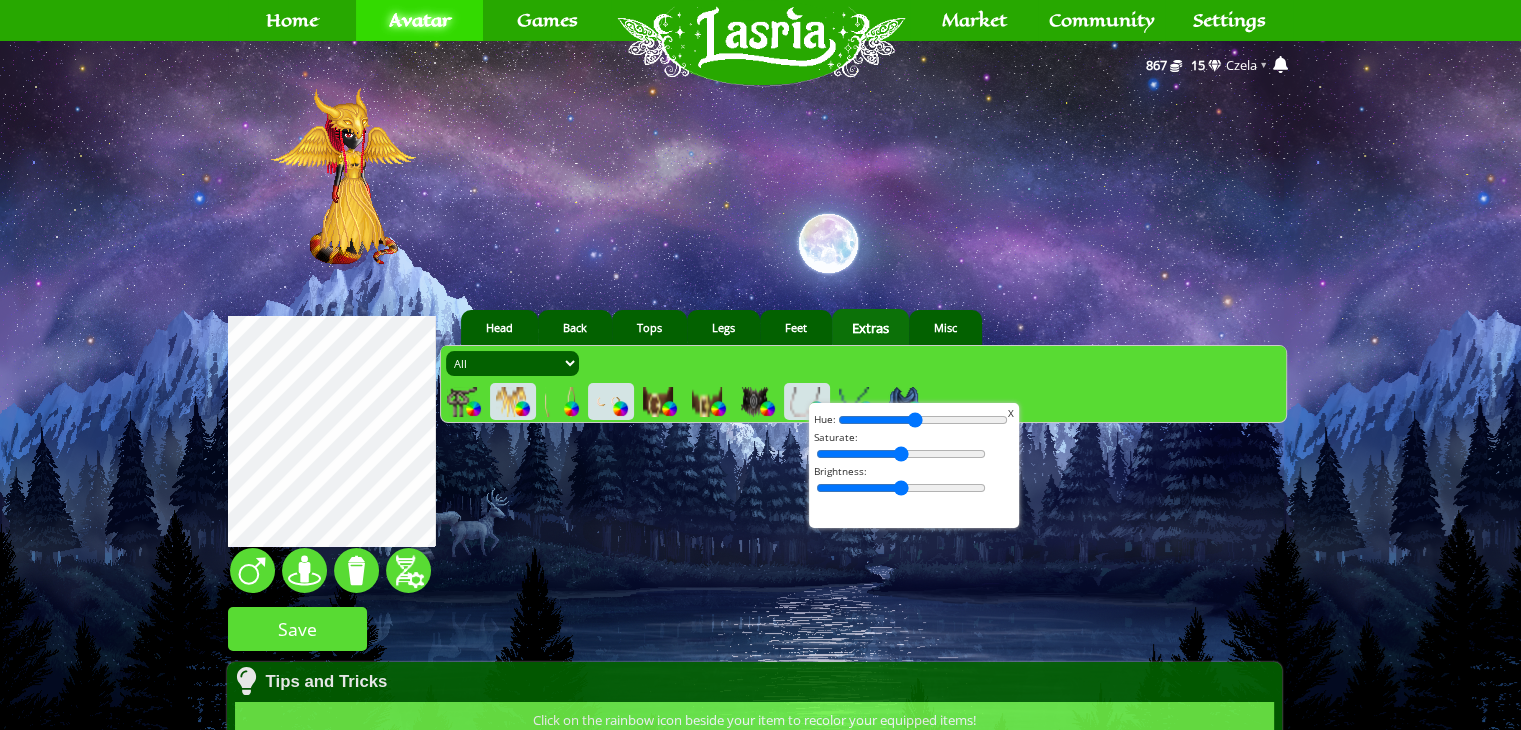 type on "44" 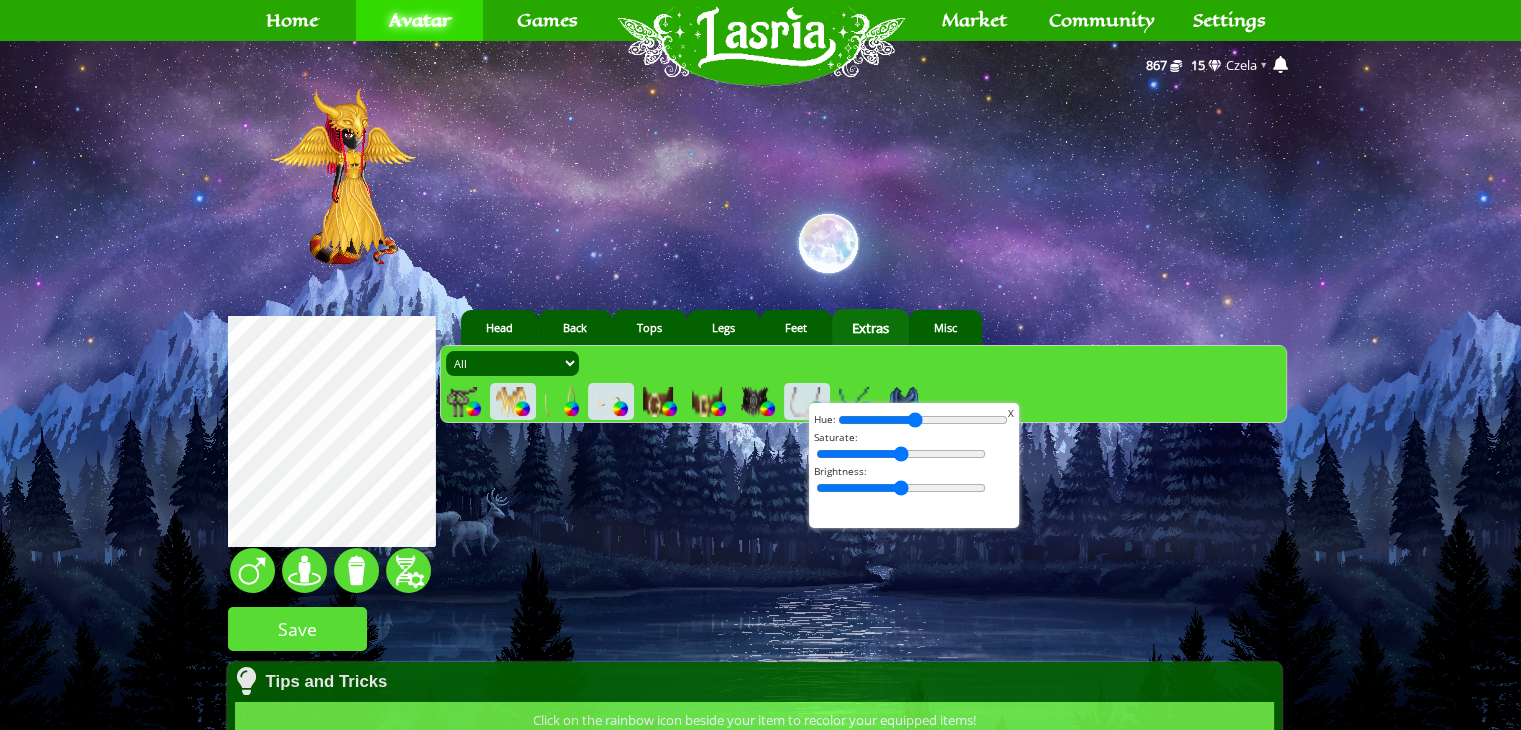 click on "X" at bounding box center (1011, 413) 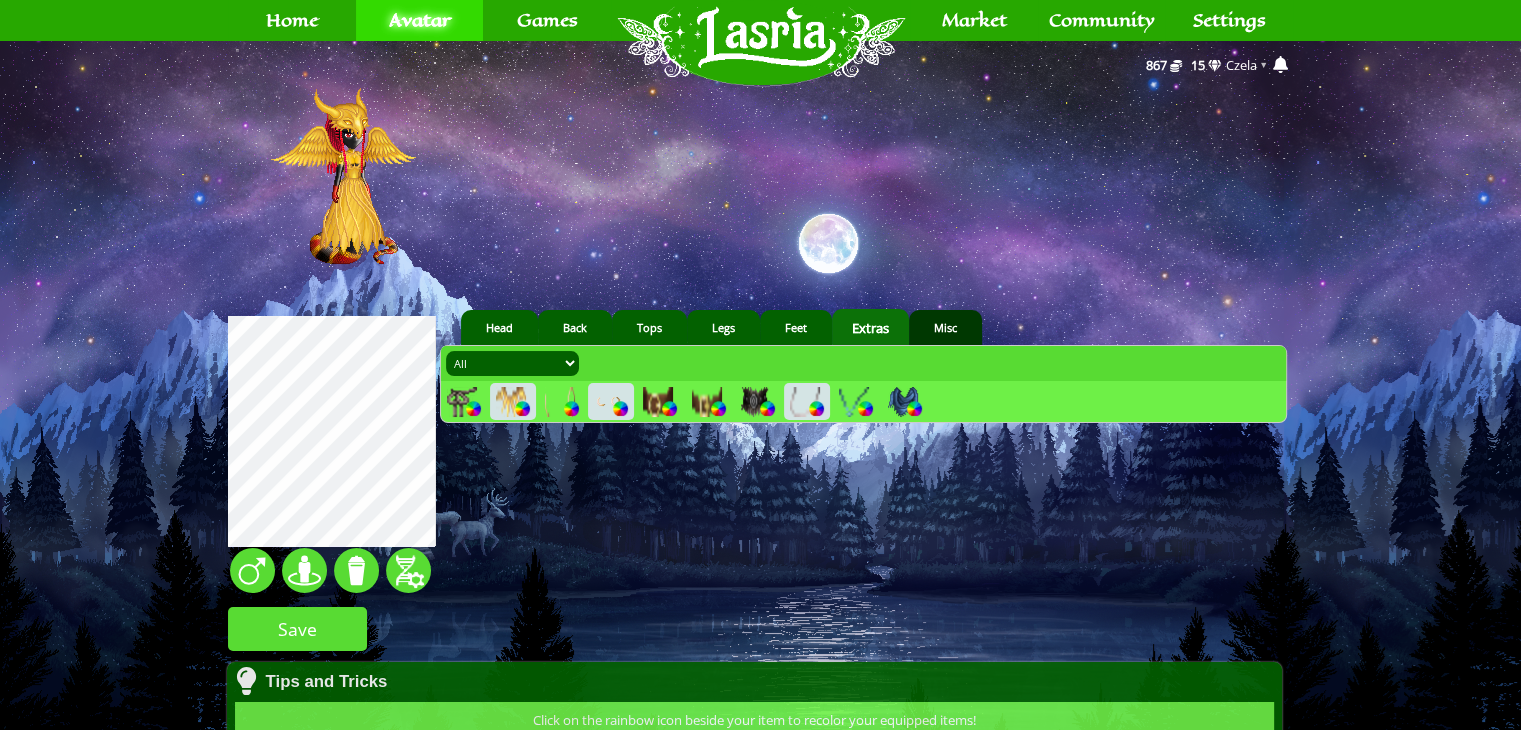 click on "Misc" at bounding box center (945, 327) 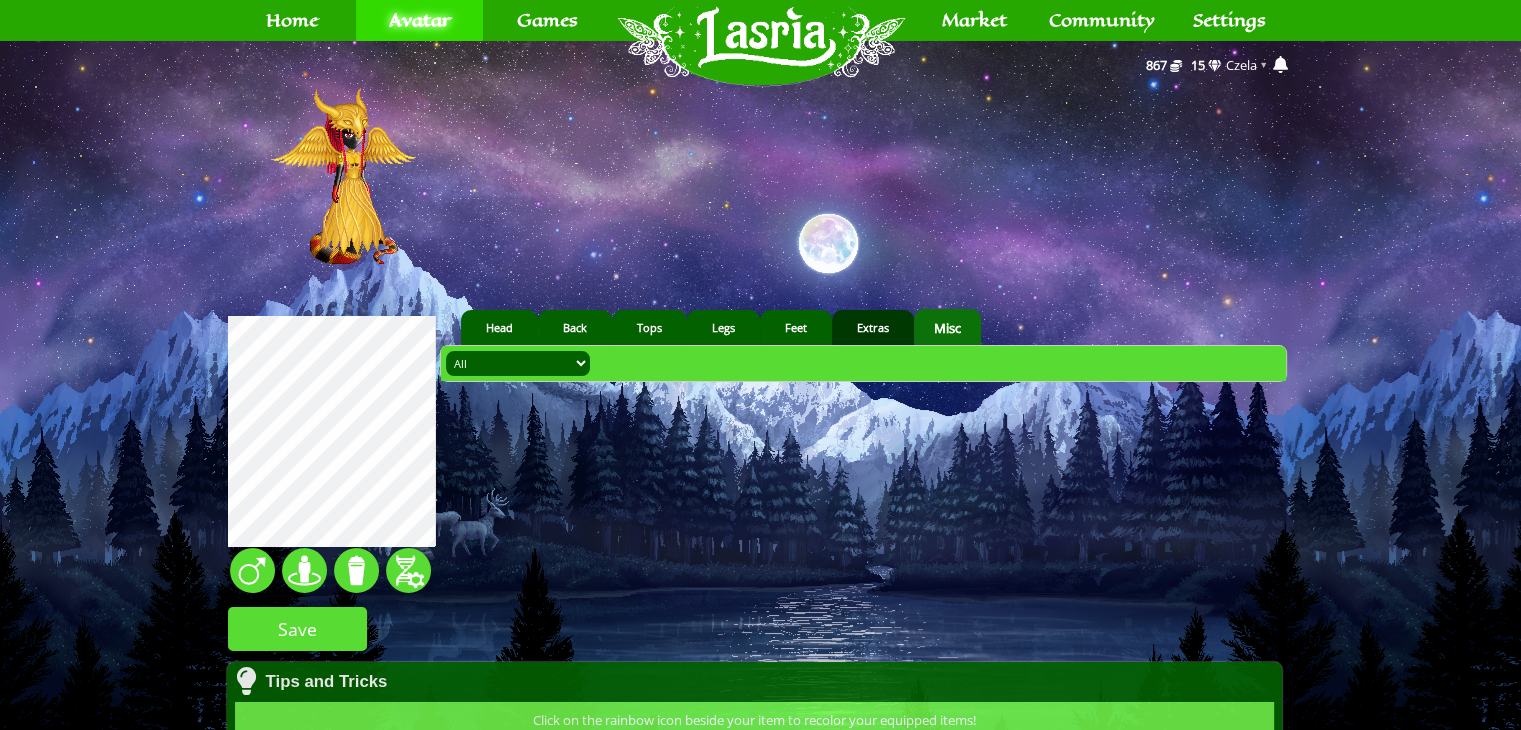 click on "Extras" at bounding box center (873, 327) 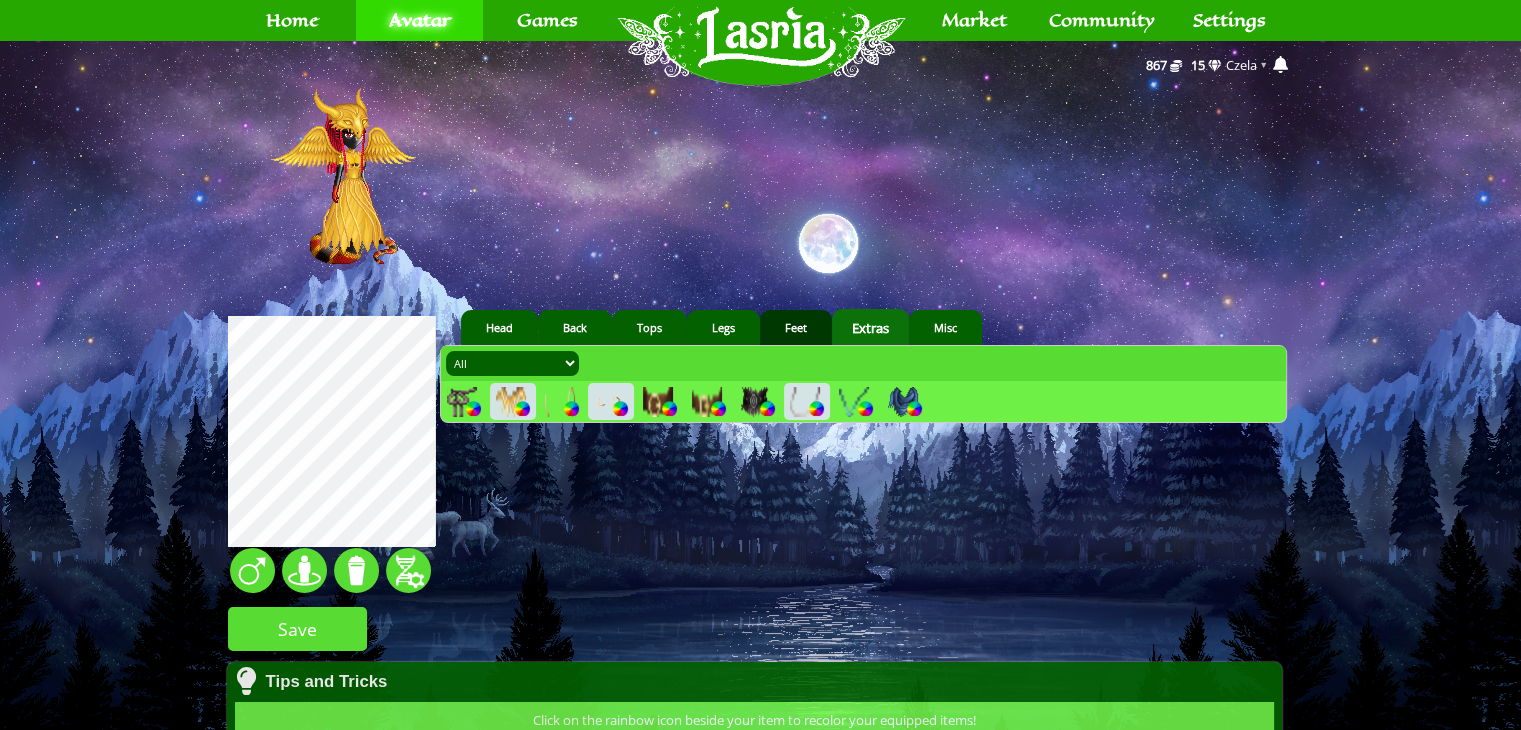 click on "Feet" at bounding box center [796, 327] 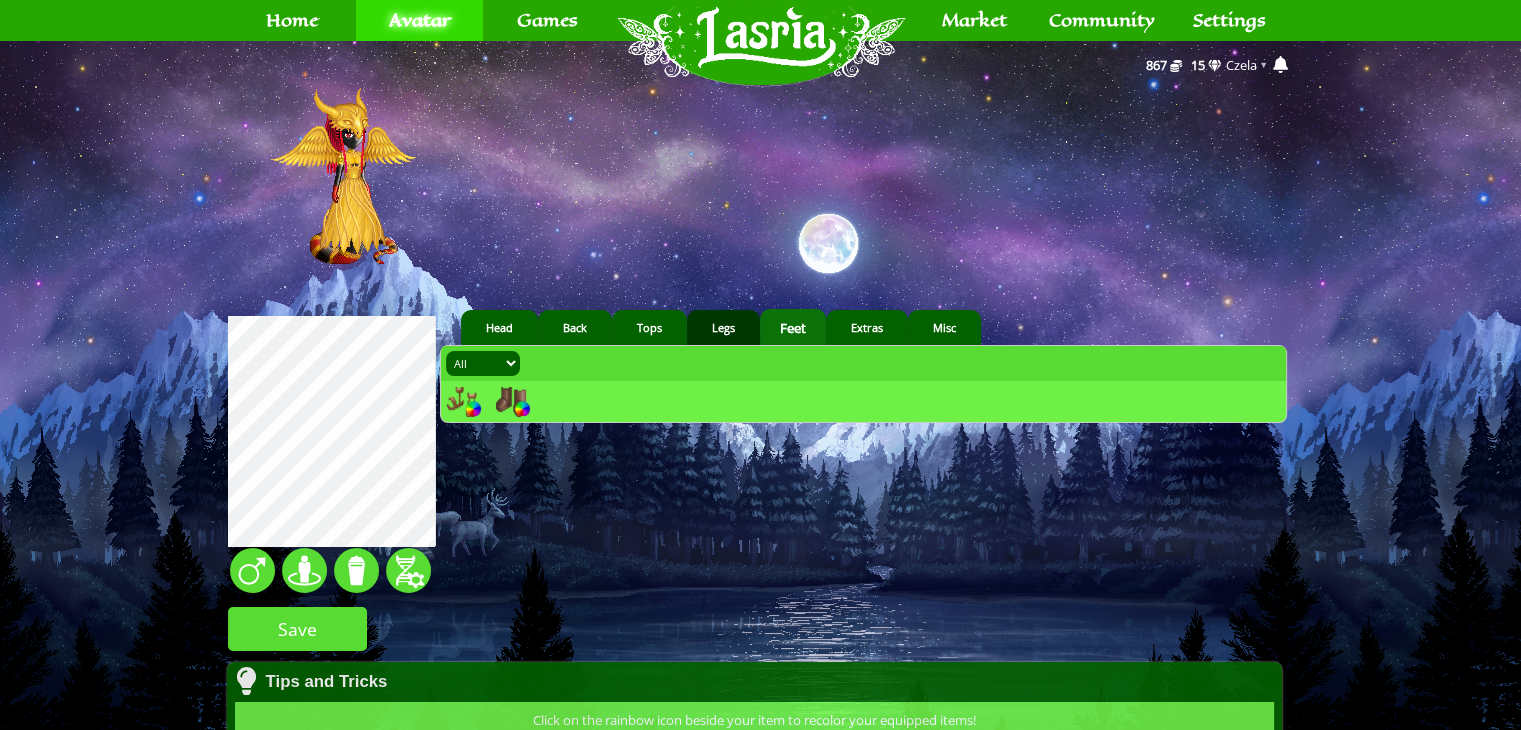 click on "Legs" at bounding box center (723, 327) 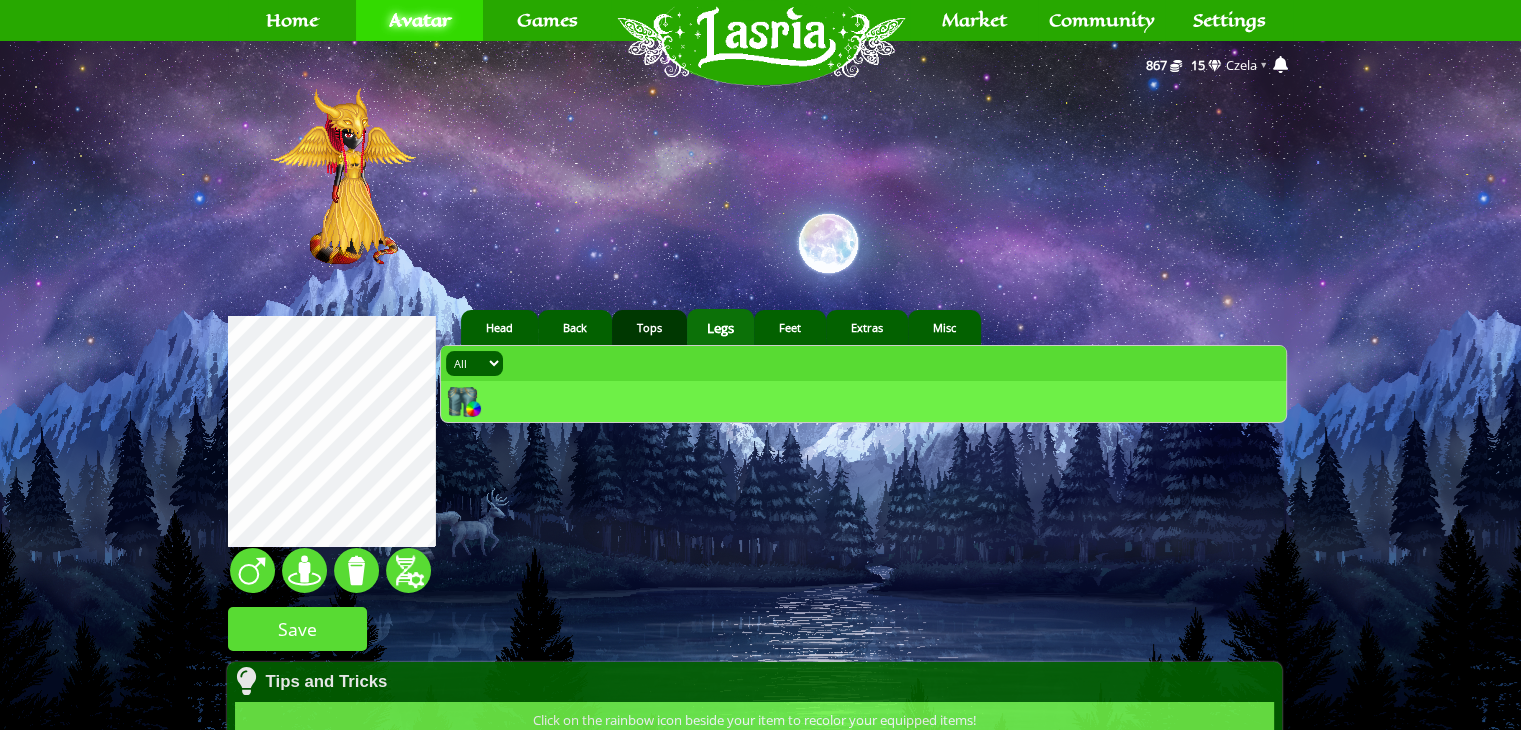 click on "Tops" at bounding box center (649, 327) 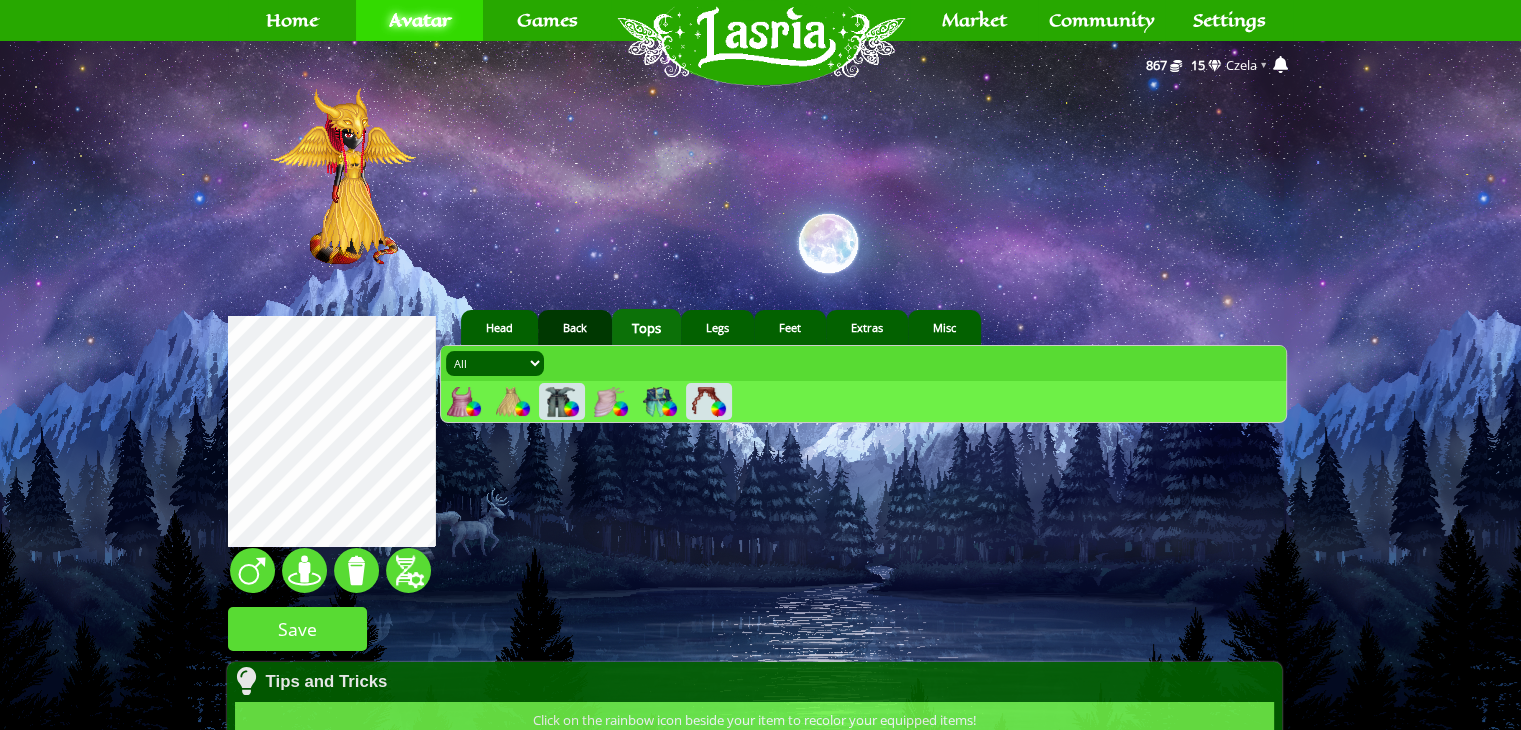 click on "Back" at bounding box center (575, 327) 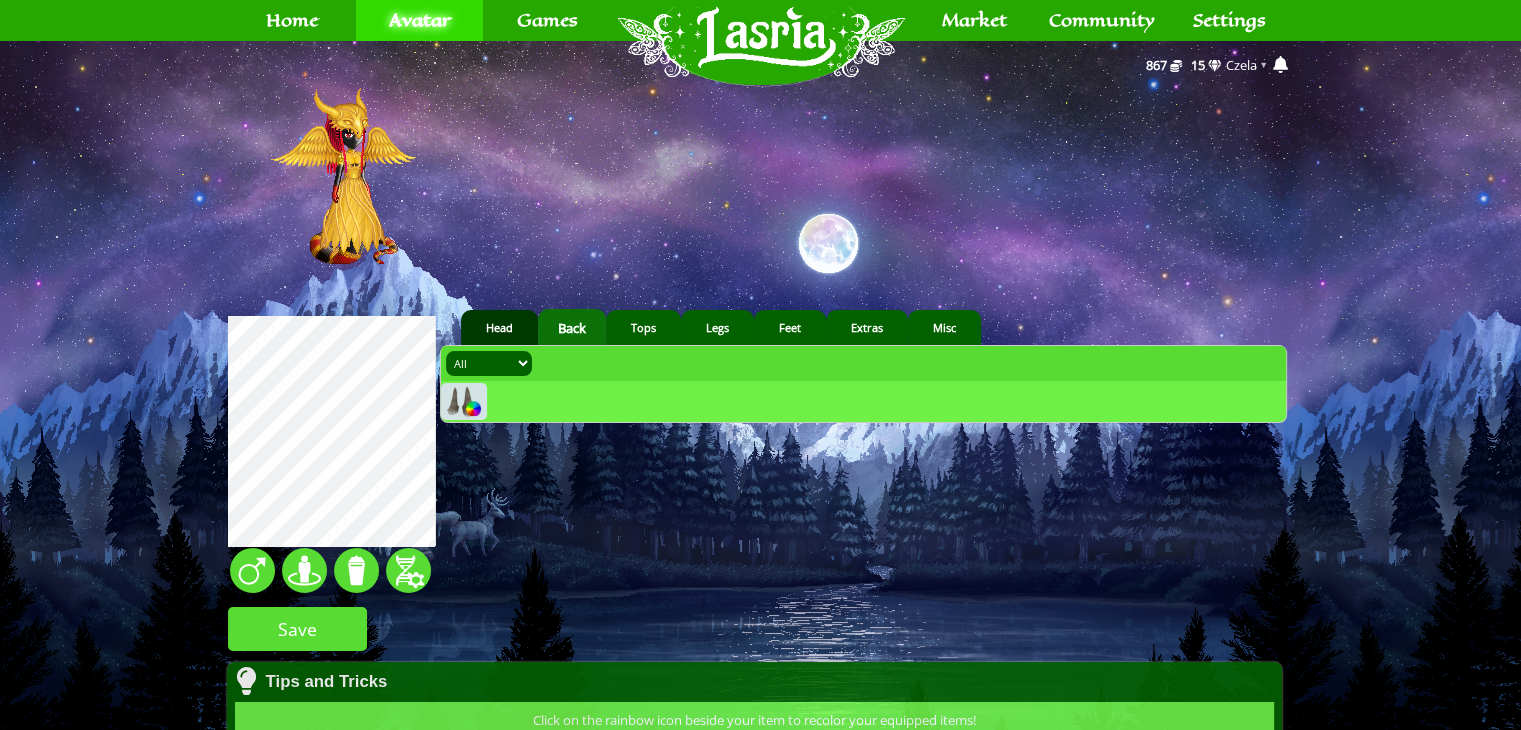 click on "Head" at bounding box center [499, 327] 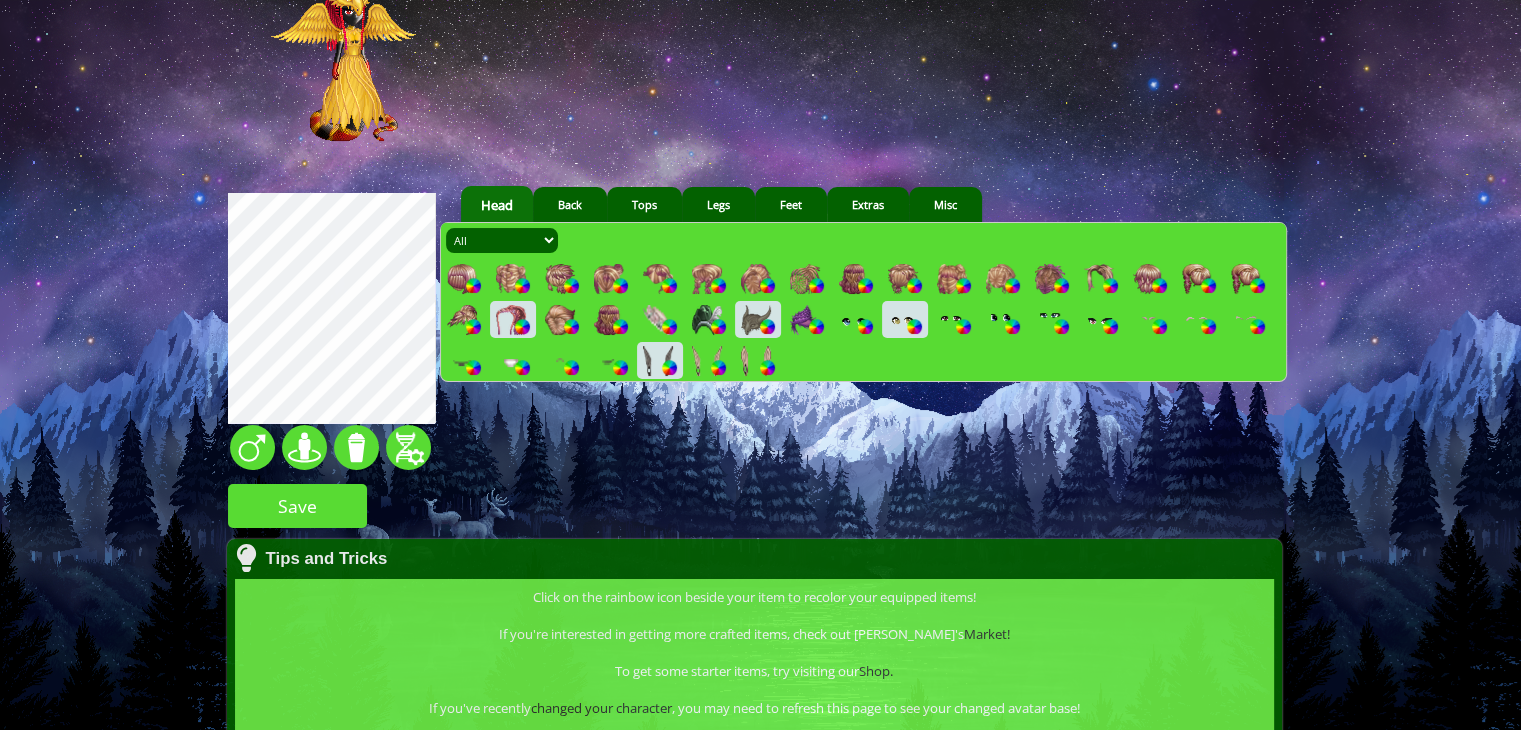 scroll, scrollTop: 4, scrollLeft: 0, axis: vertical 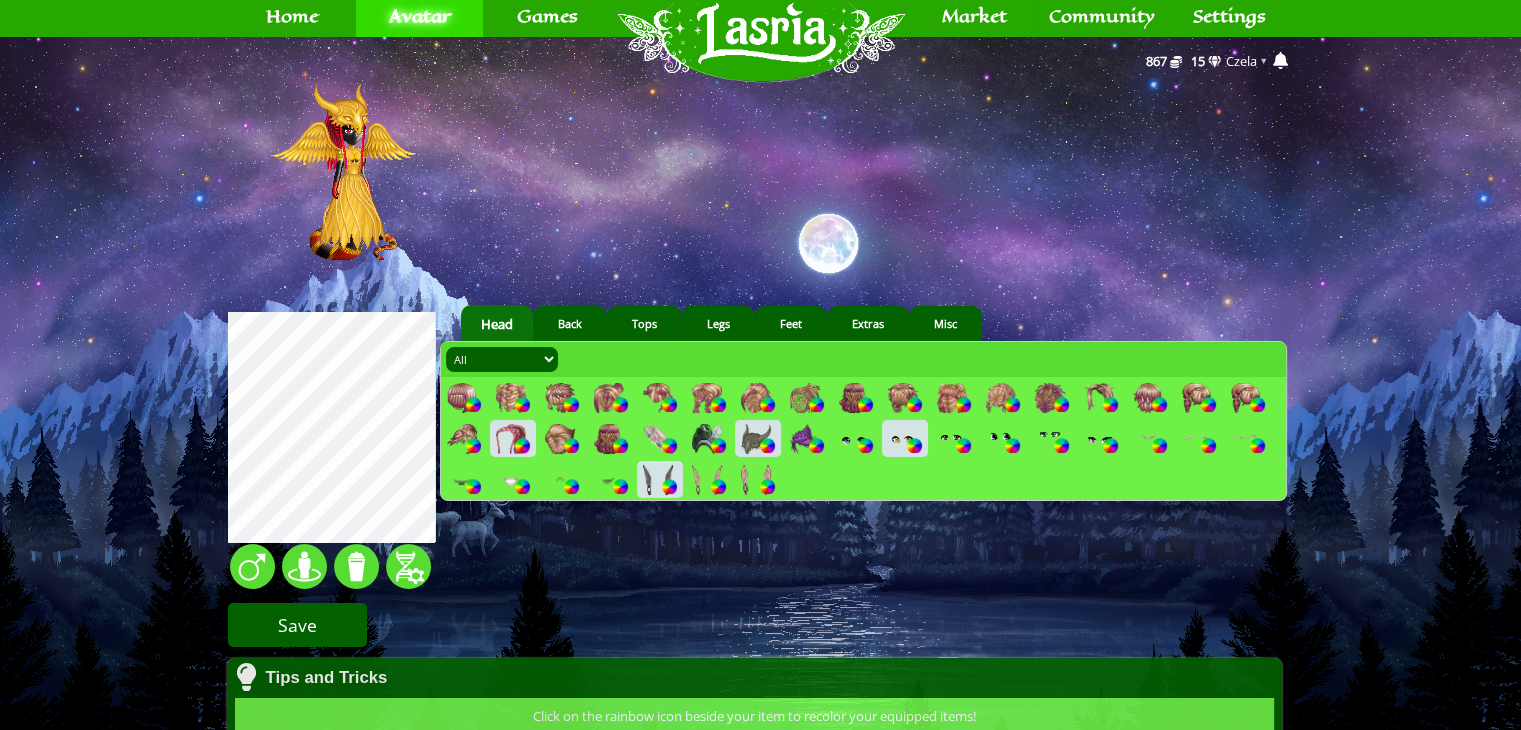 click on "Save" at bounding box center (297, 625) 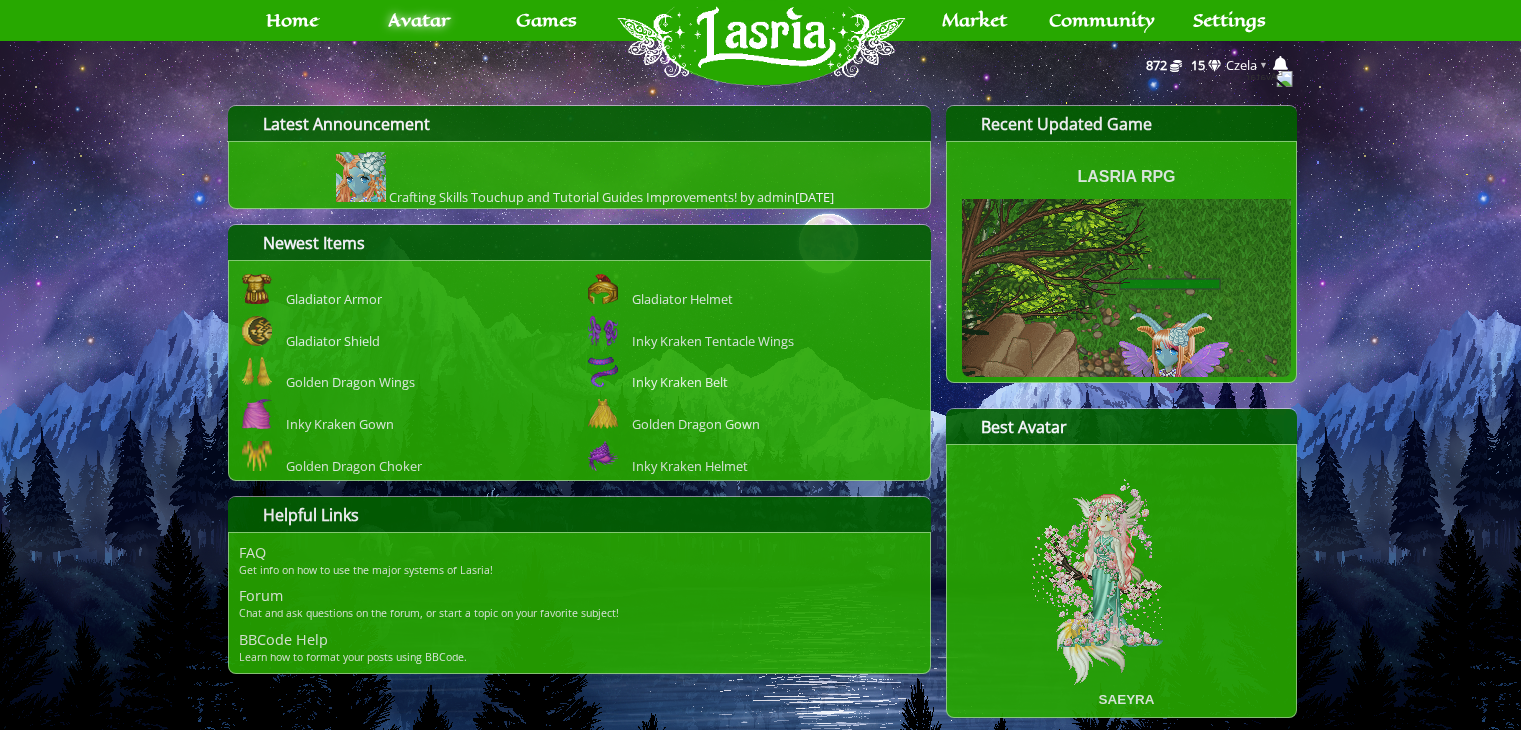 scroll, scrollTop: 0, scrollLeft: 0, axis: both 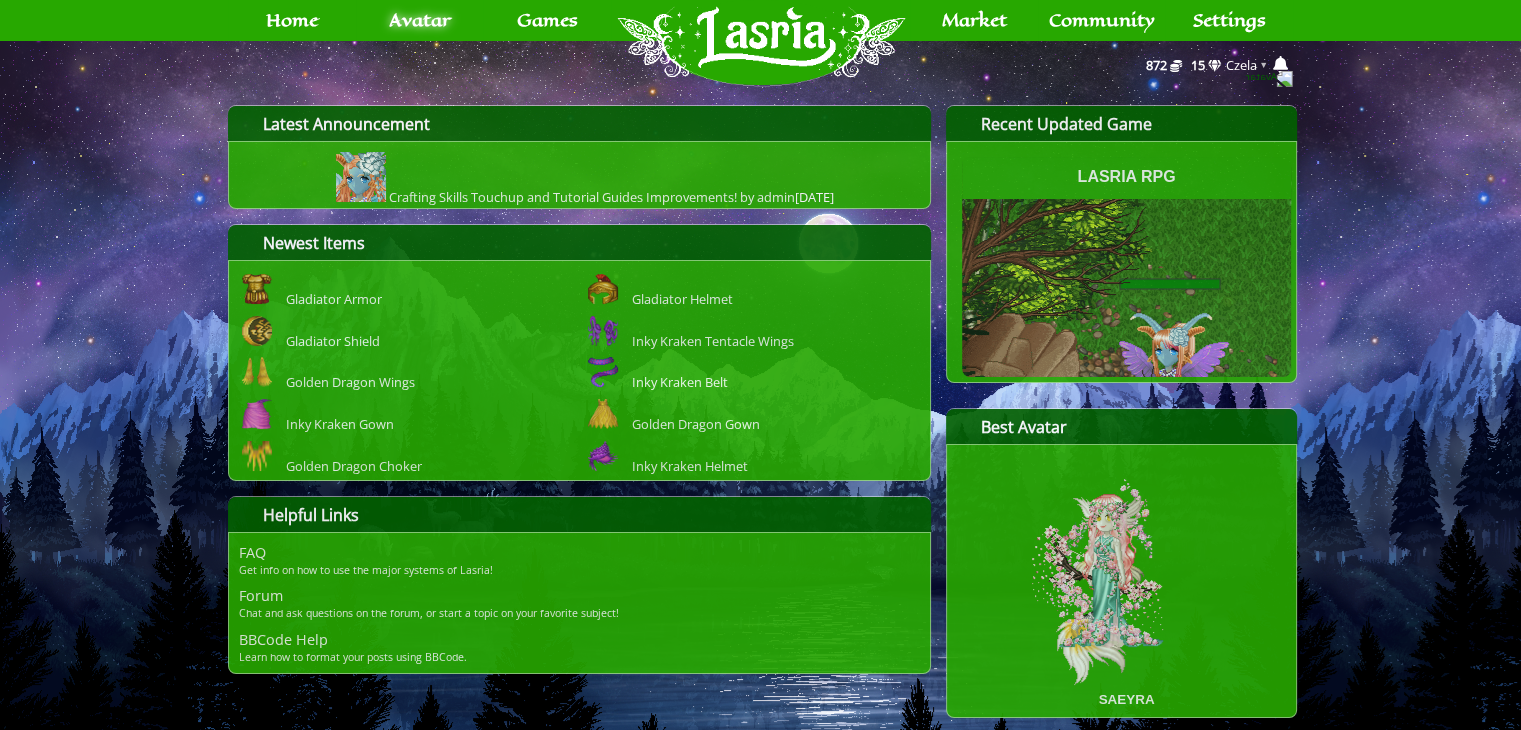 click at bounding box center (760, 79) 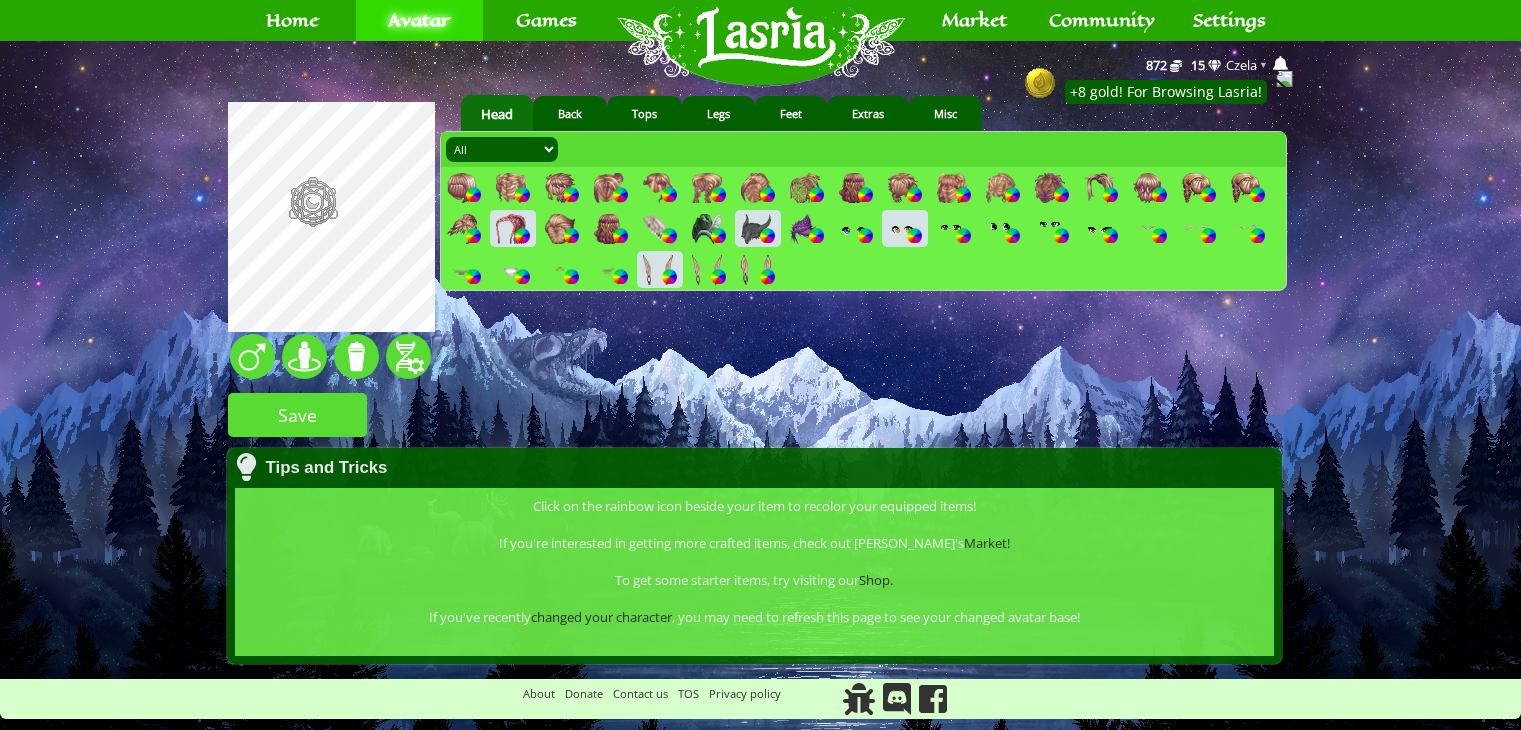 scroll, scrollTop: 0, scrollLeft: 0, axis: both 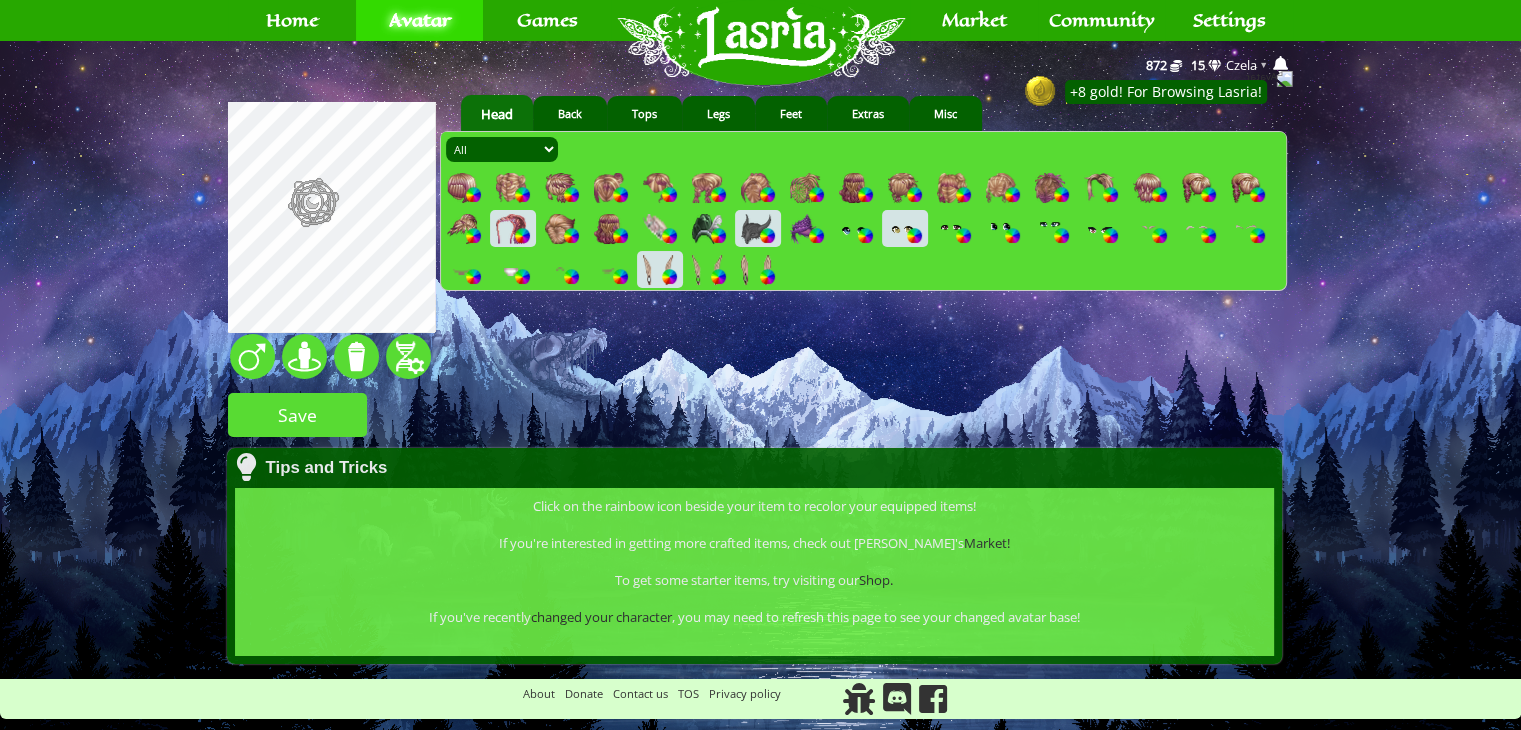 click at bounding box center [669, 276] 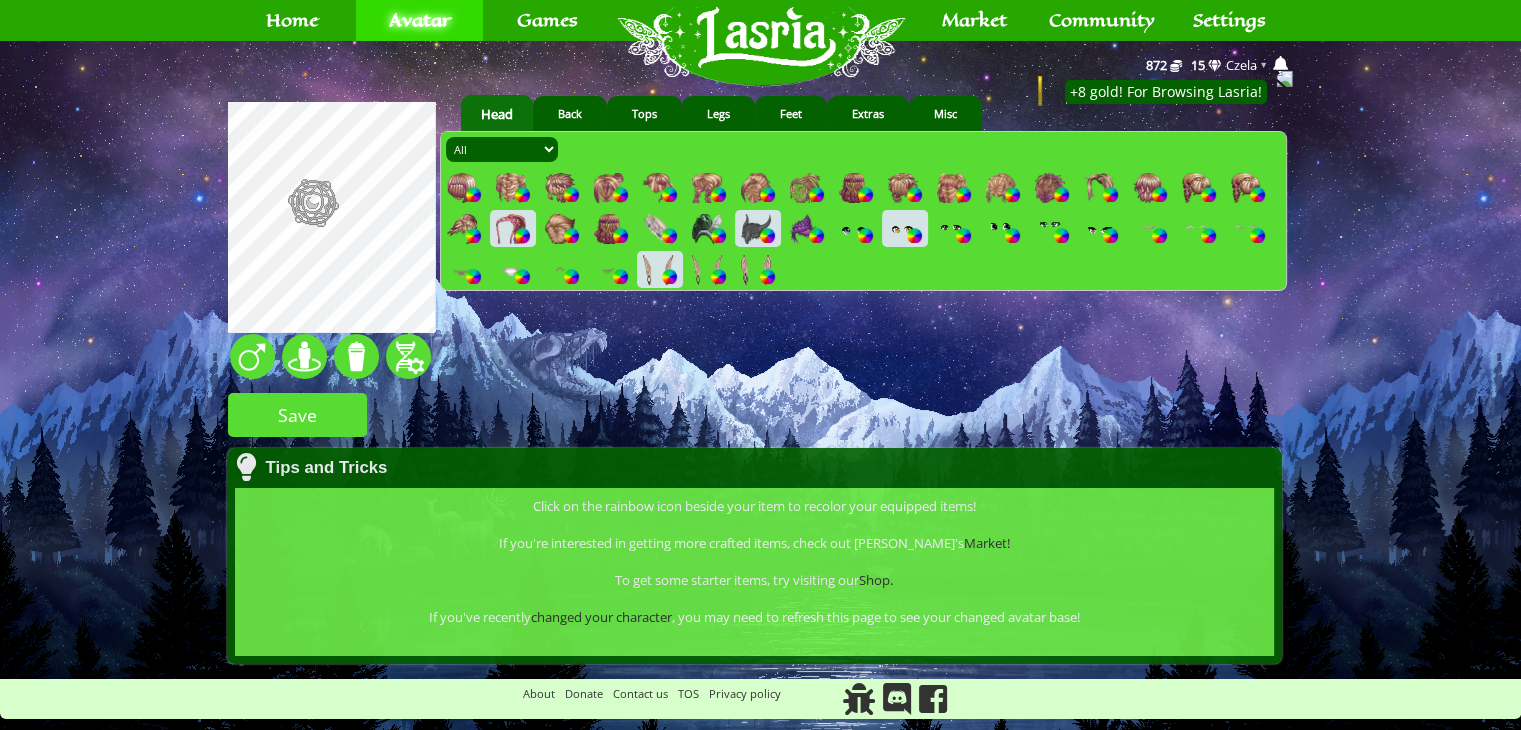 type on "0" 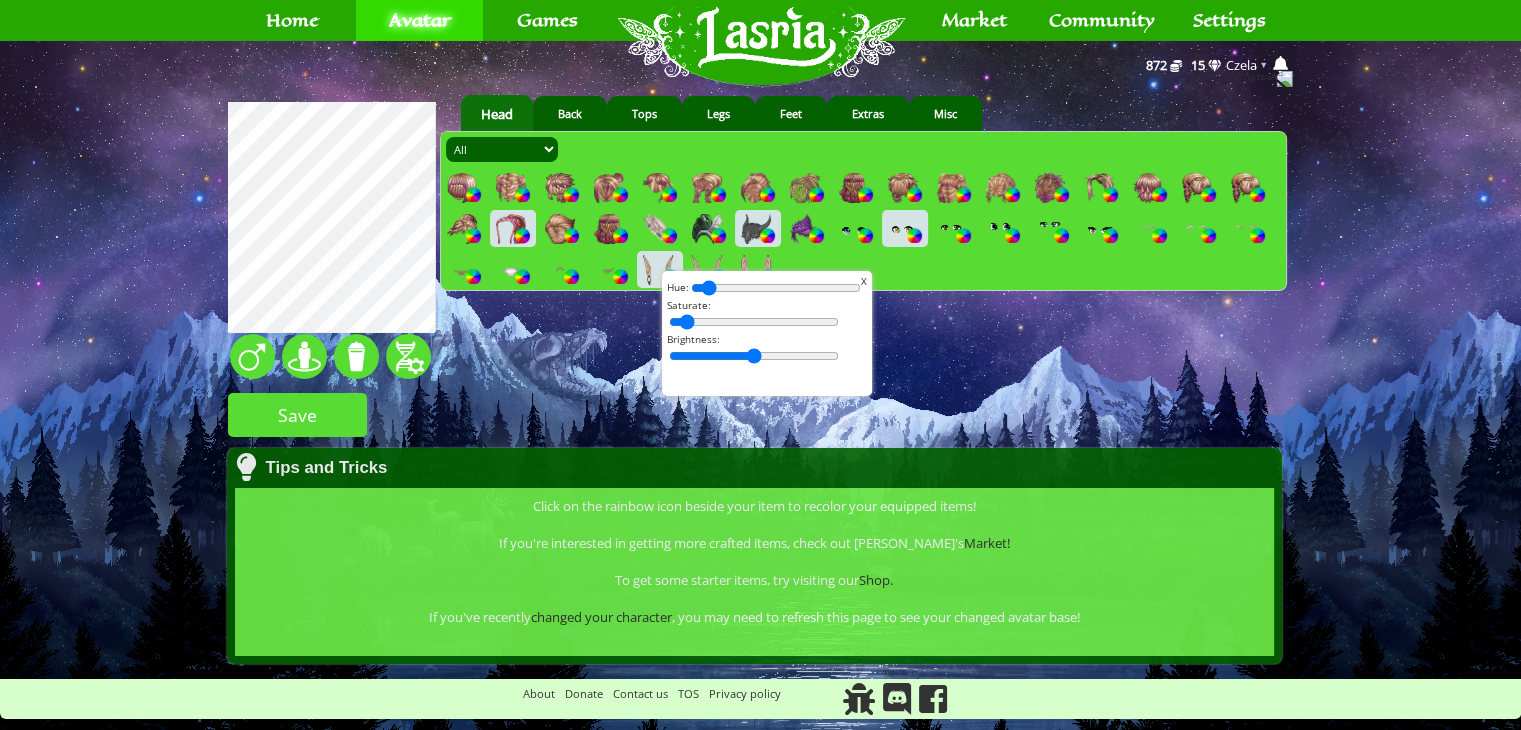 drag, startPoint x: 748, startPoint y: 538, endPoint x: 600, endPoint y: 526, distance: 148.48569 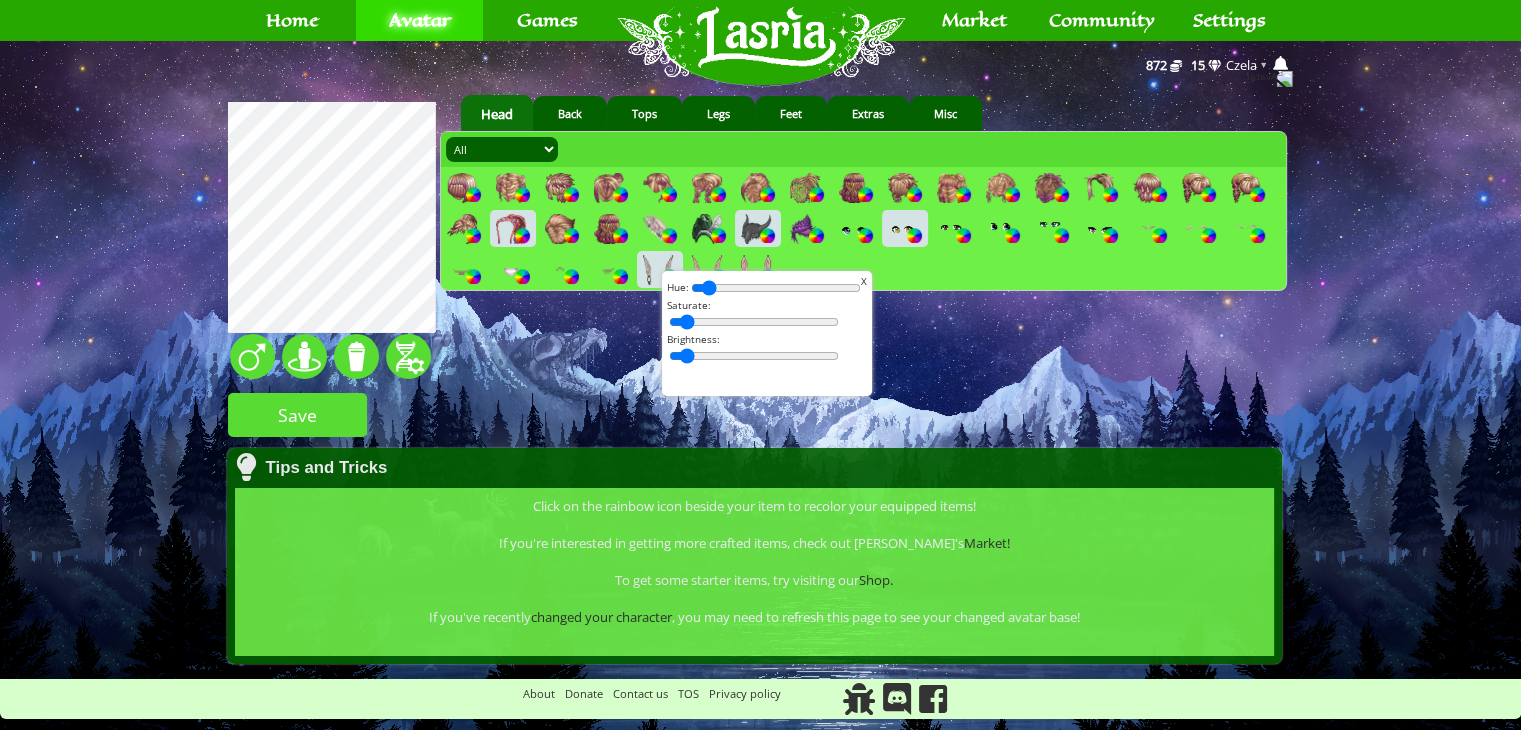 drag, startPoint x: 715, startPoint y: 573, endPoint x: 560, endPoint y: 569, distance: 155.0516 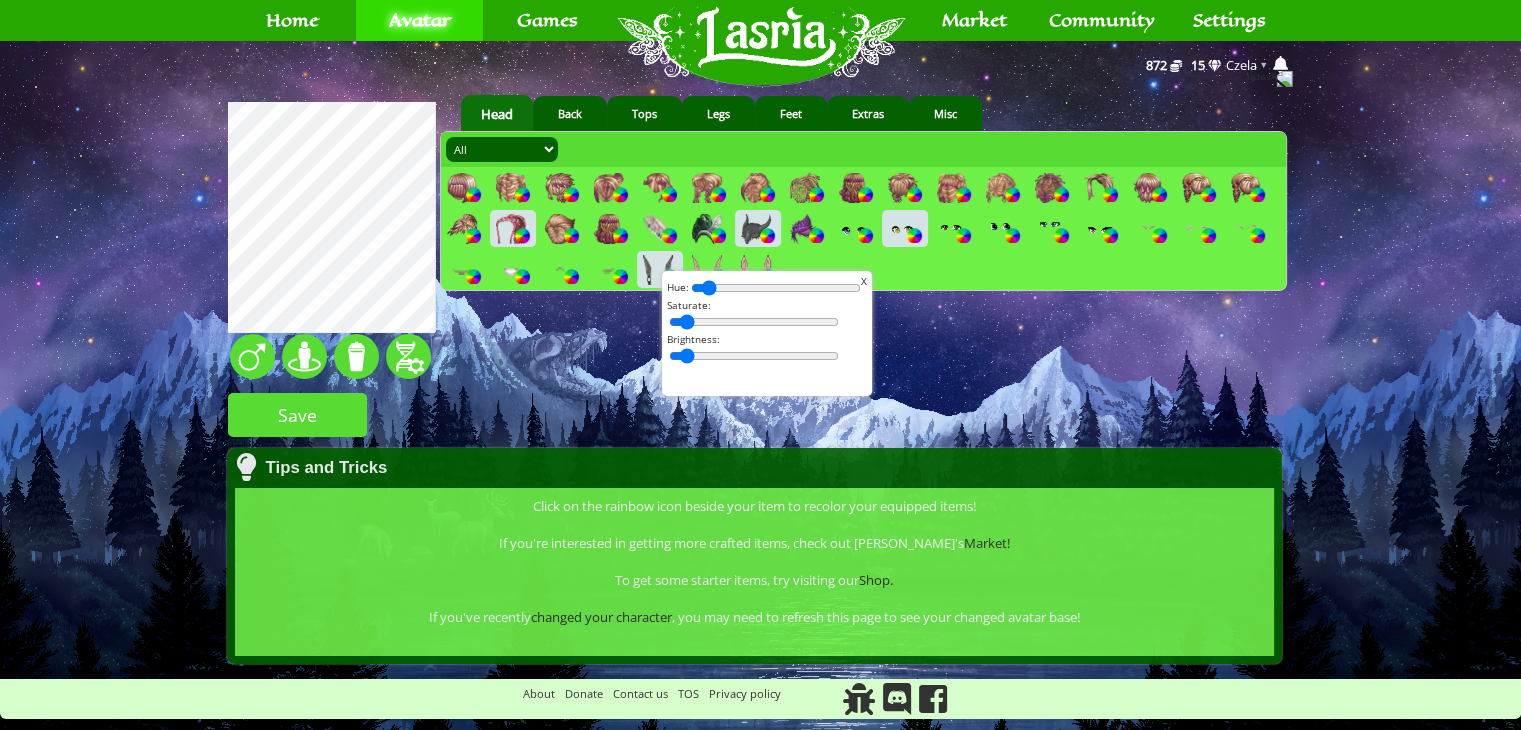 drag, startPoint x: 535, startPoint y: 576, endPoint x: 465, endPoint y: 593, distance: 72.03471 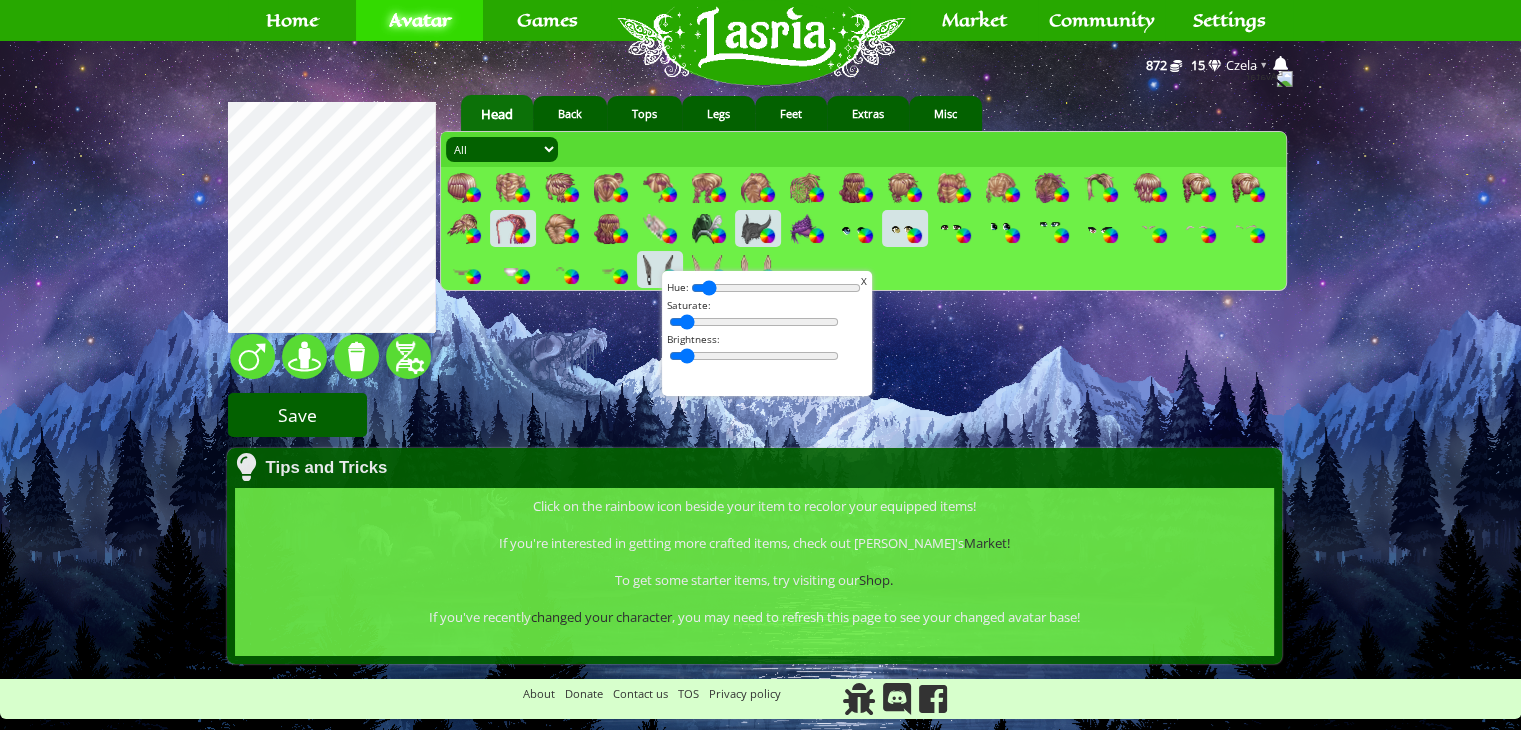 click on "Save" at bounding box center [297, 415] 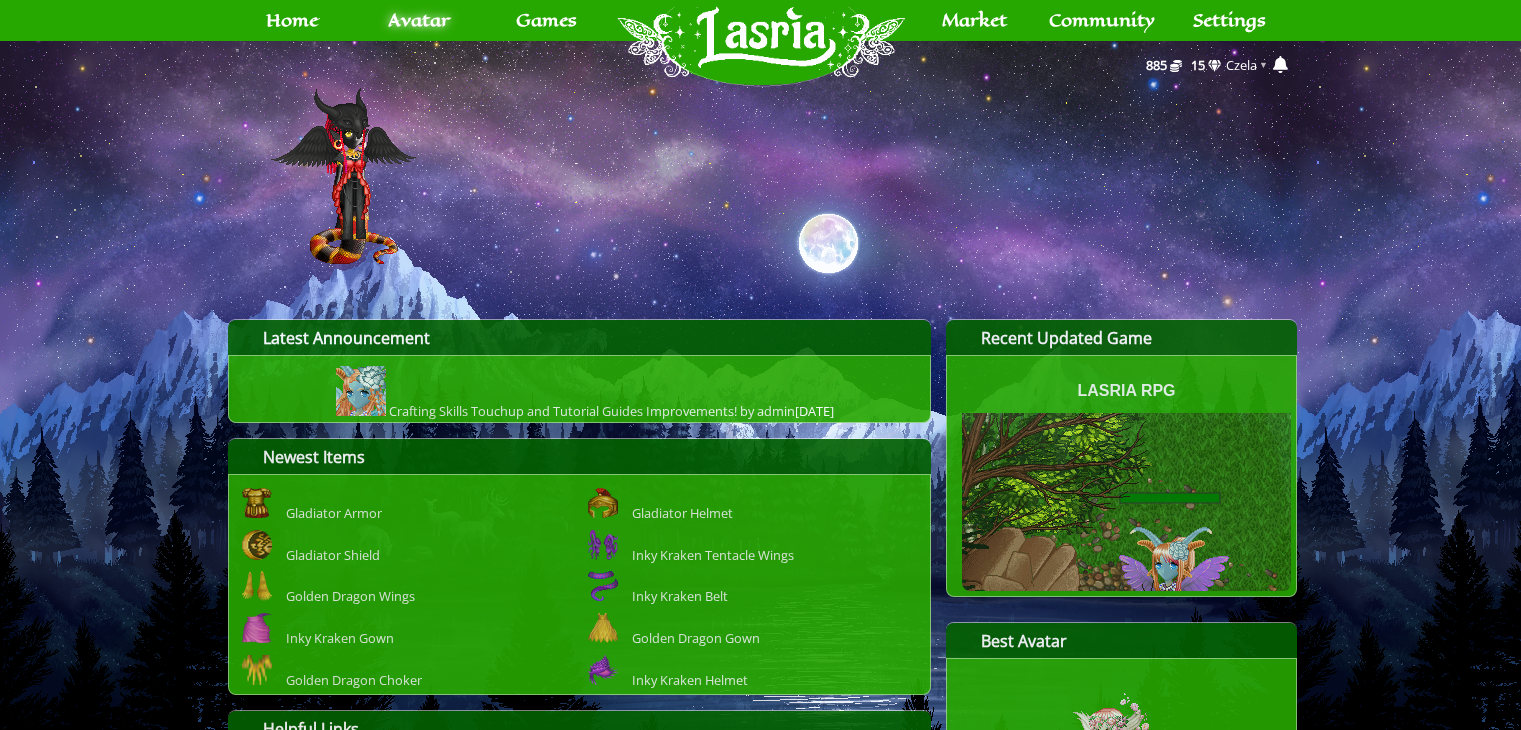 scroll, scrollTop: 0, scrollLeft: 0, axis: both 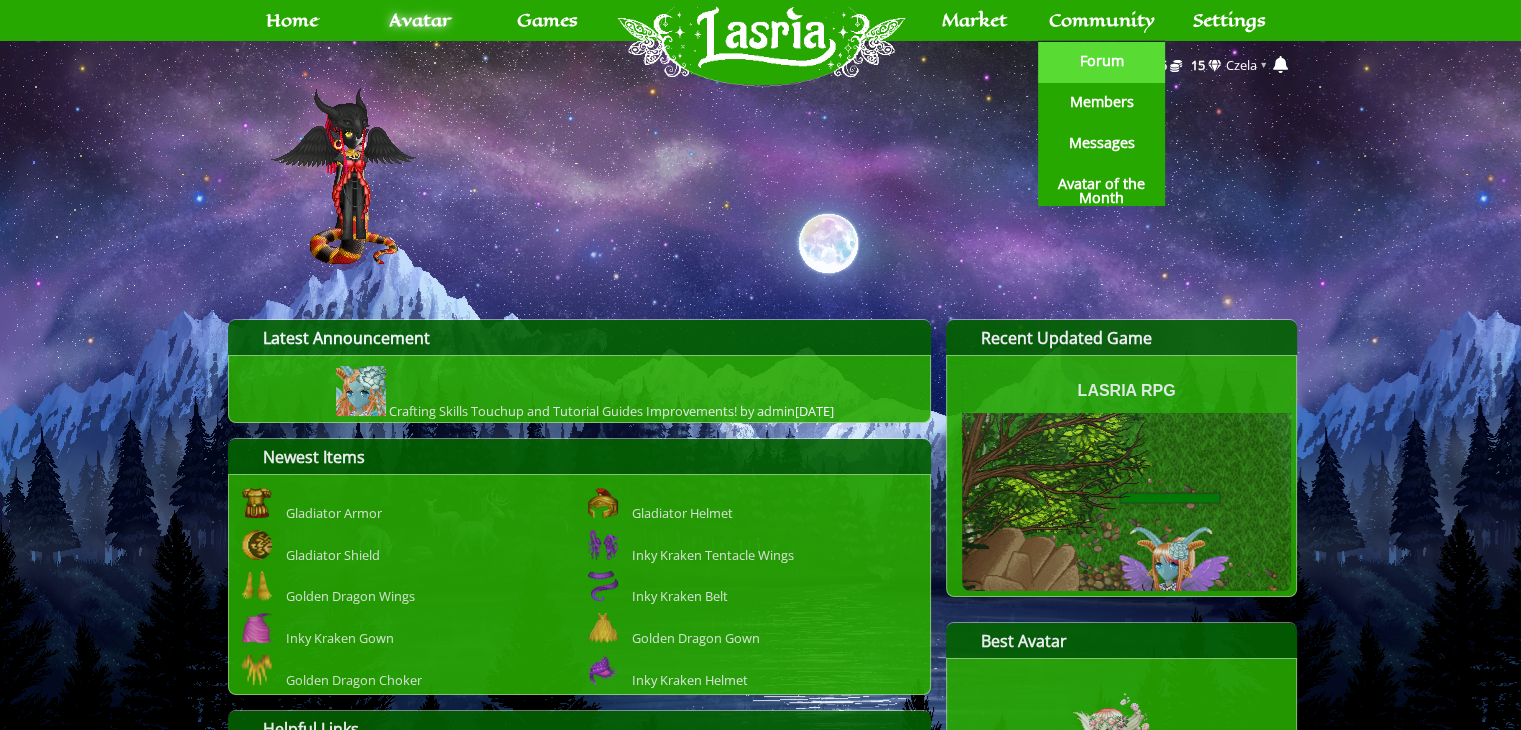 click on "Forum" at bounding box center (1102, 62) 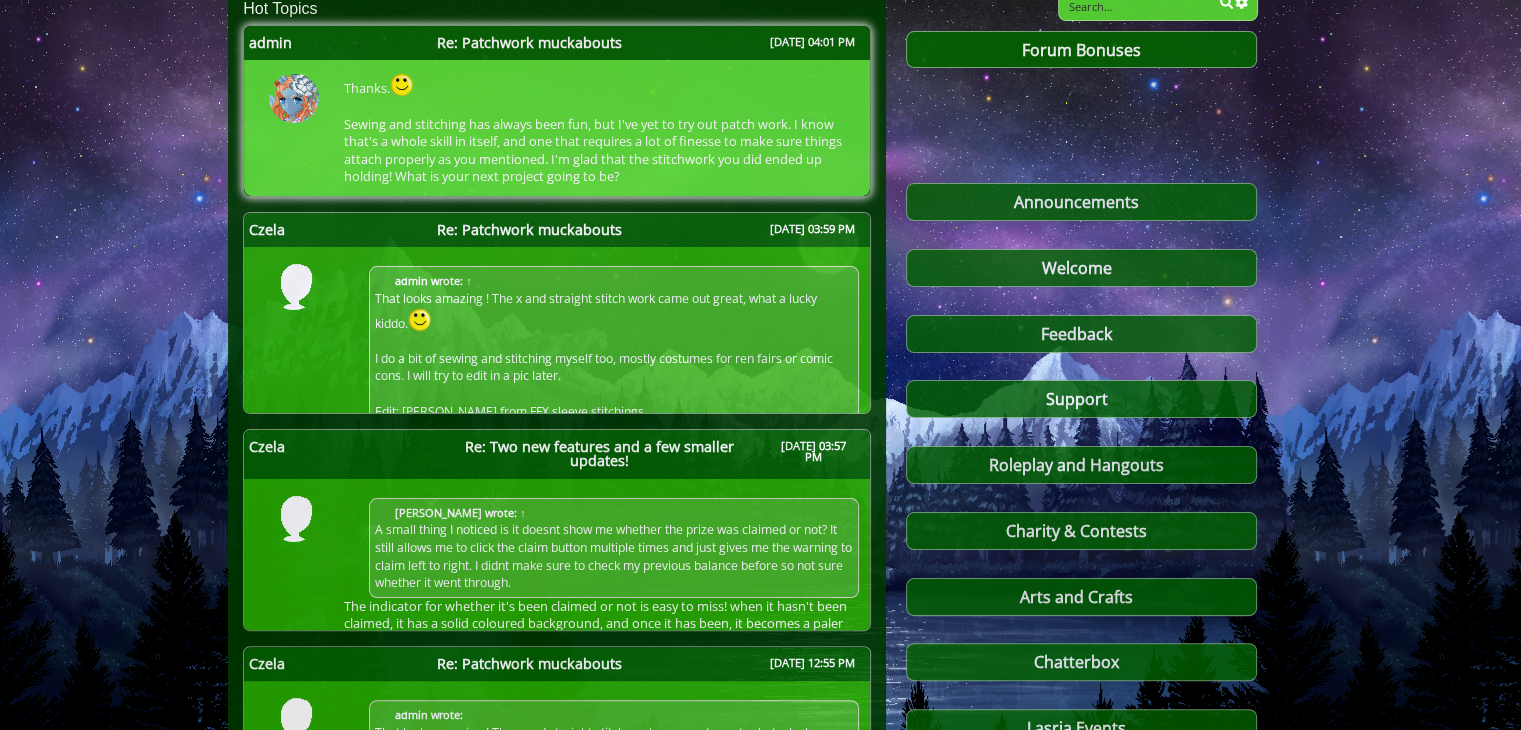 scroll, scrollTop: 300, scrollLeft: 0, axis: vertical 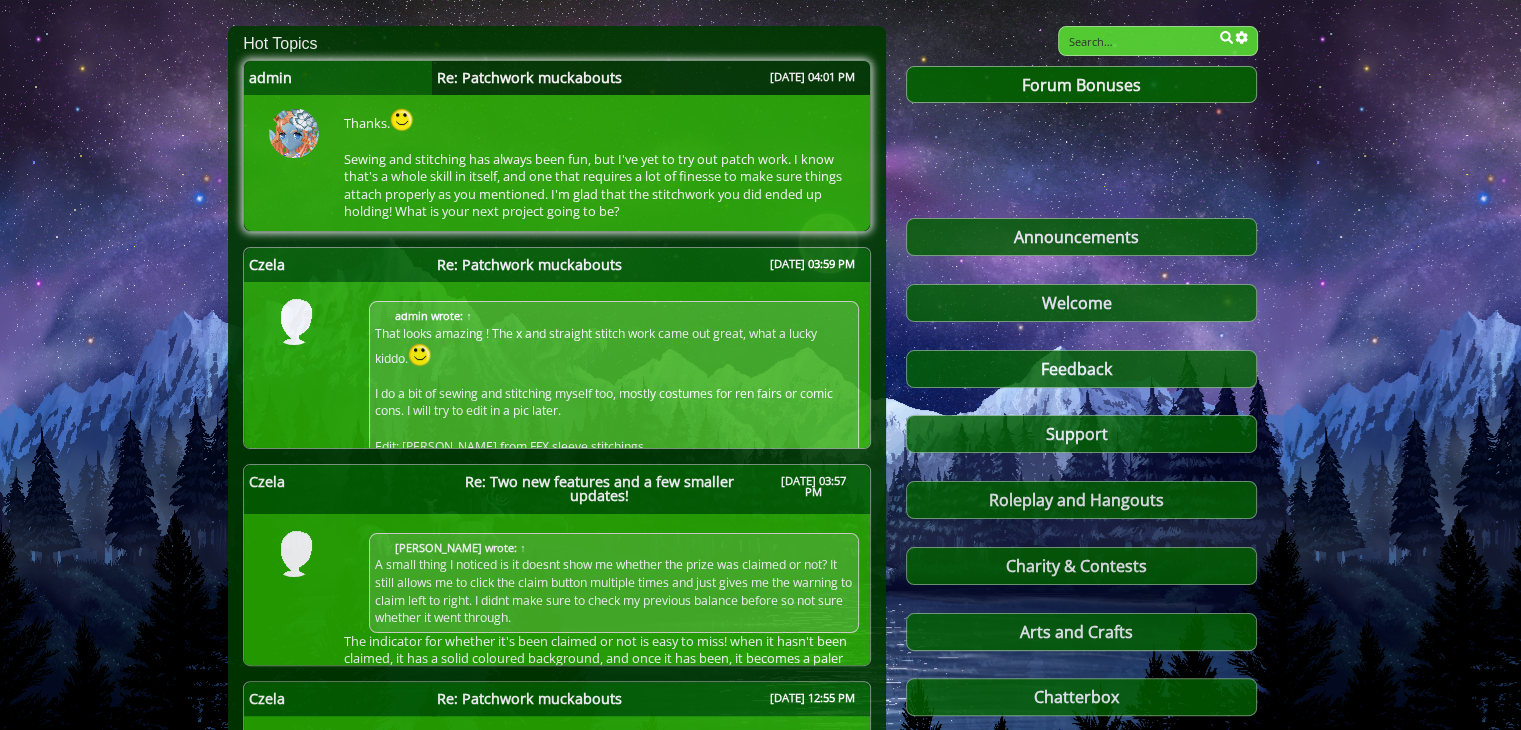 click on "Re: Patchwork muckabouts" at bounding box center [529, 78] 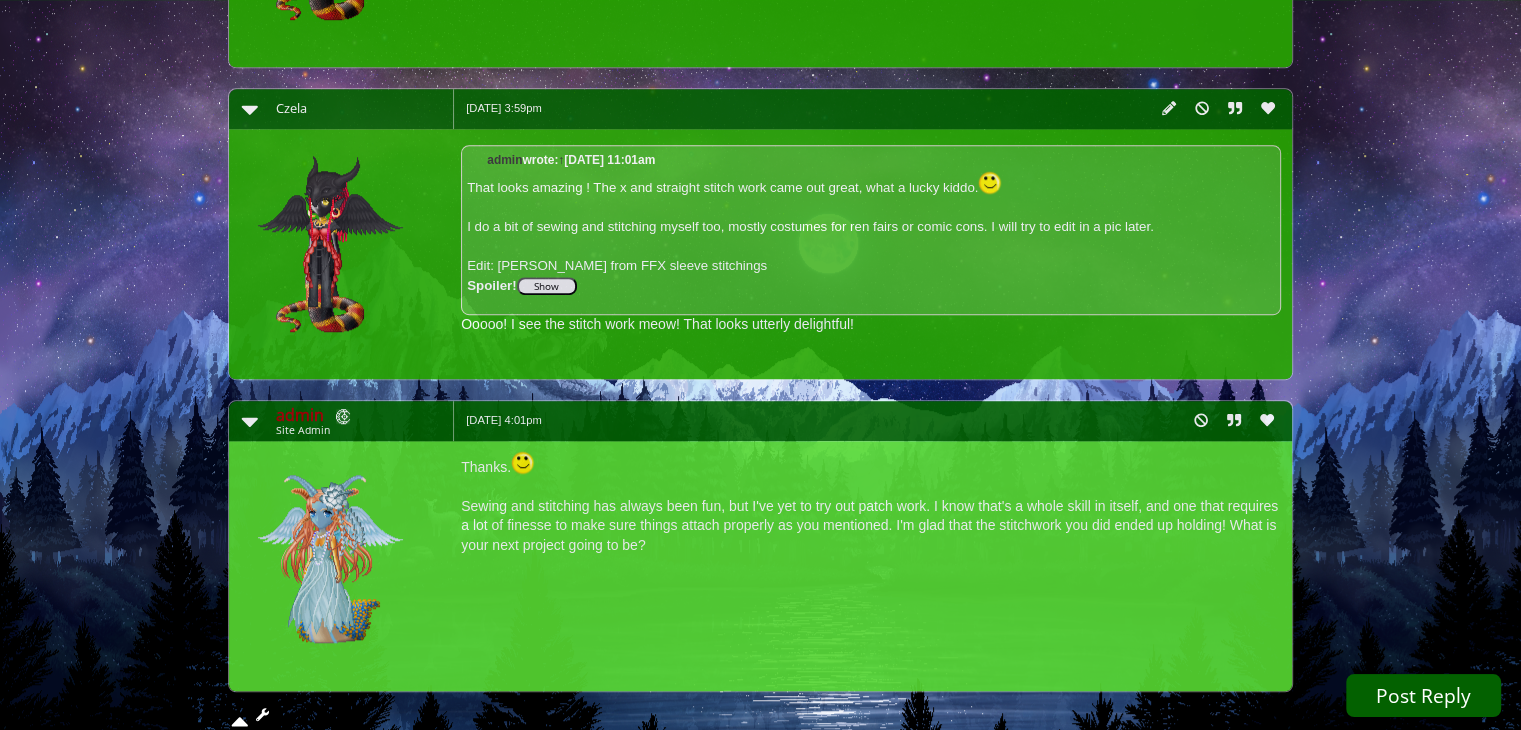 scroll, scrollTop: 1343, scrollLeft: 0, axis: vertical 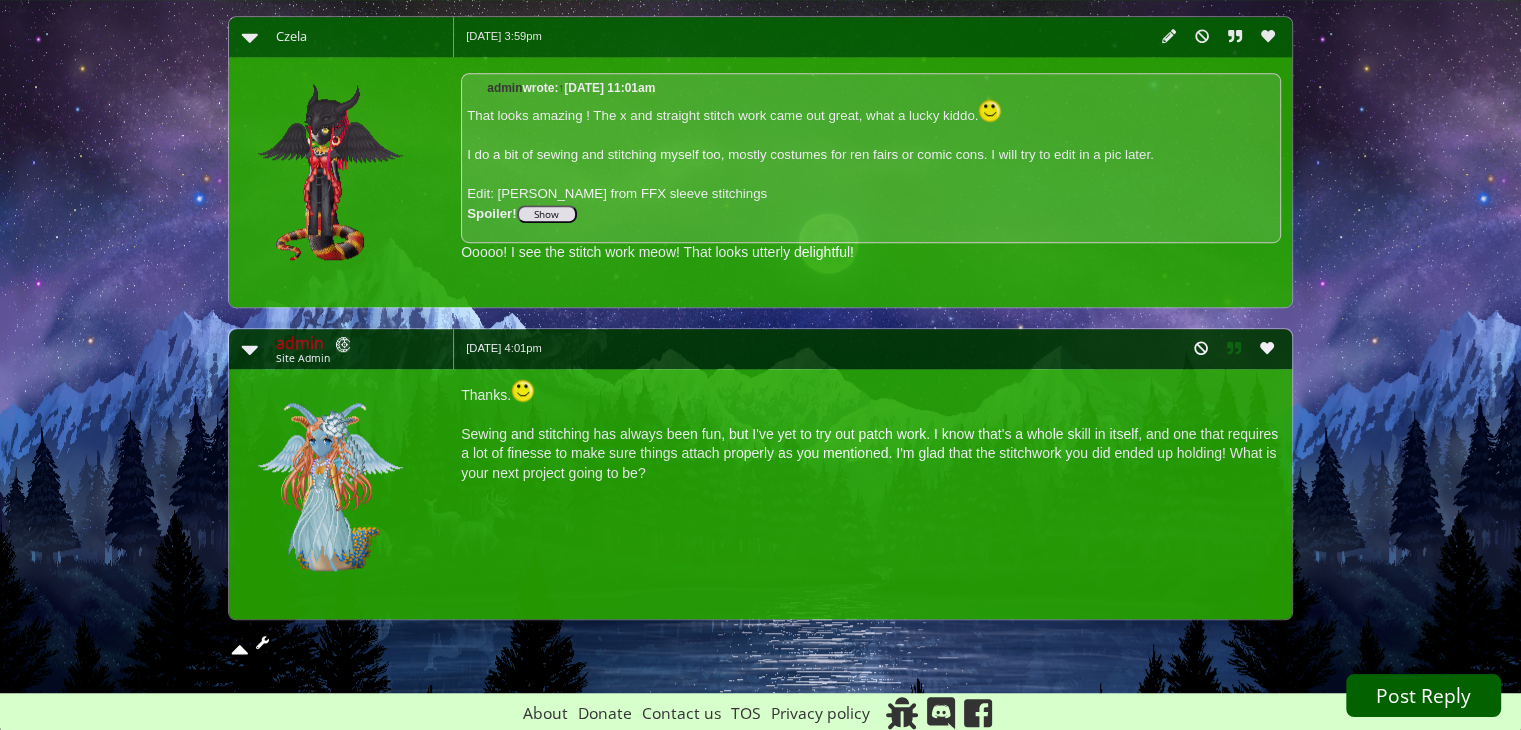 click 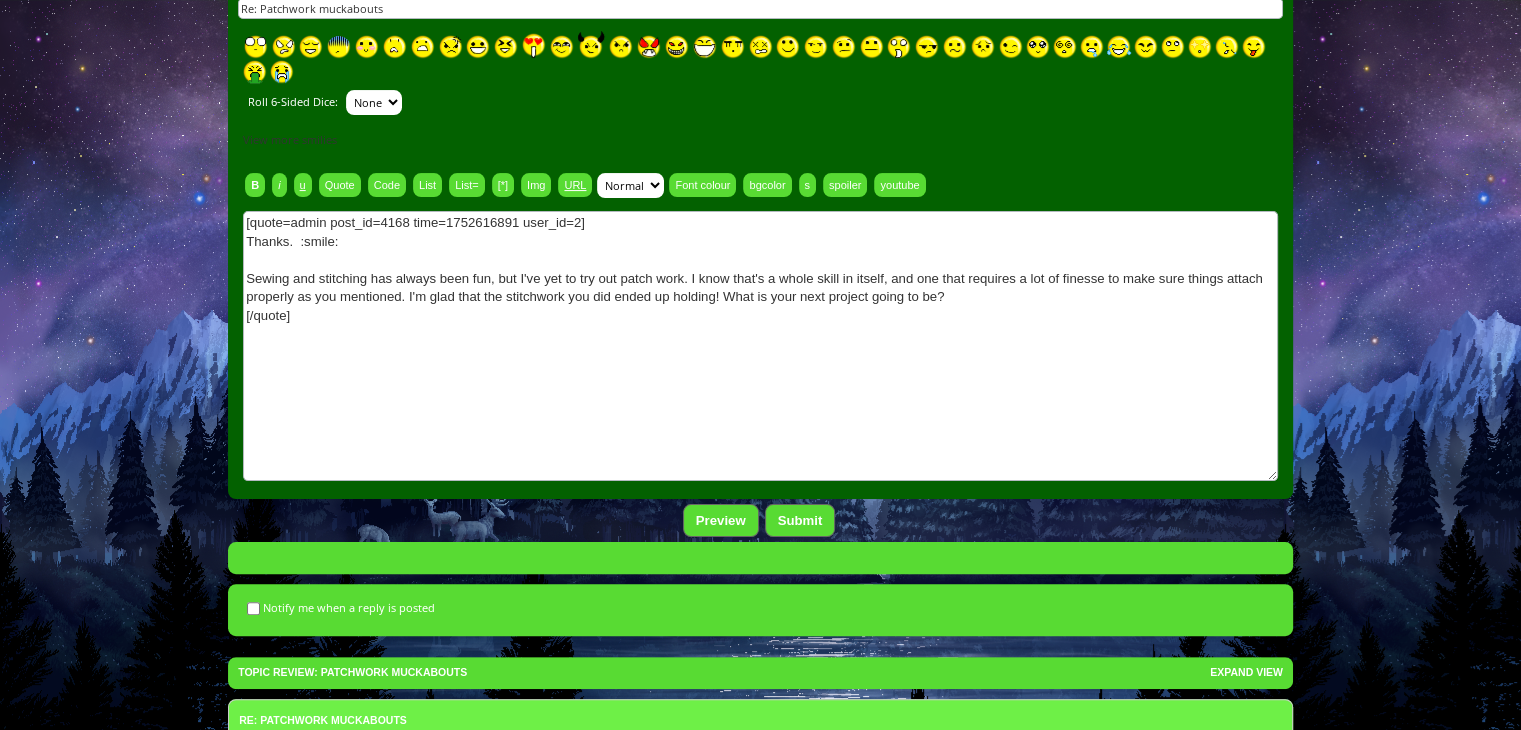 scroll, scrollTop: 600, scrollLeft: 0, axis: vertical 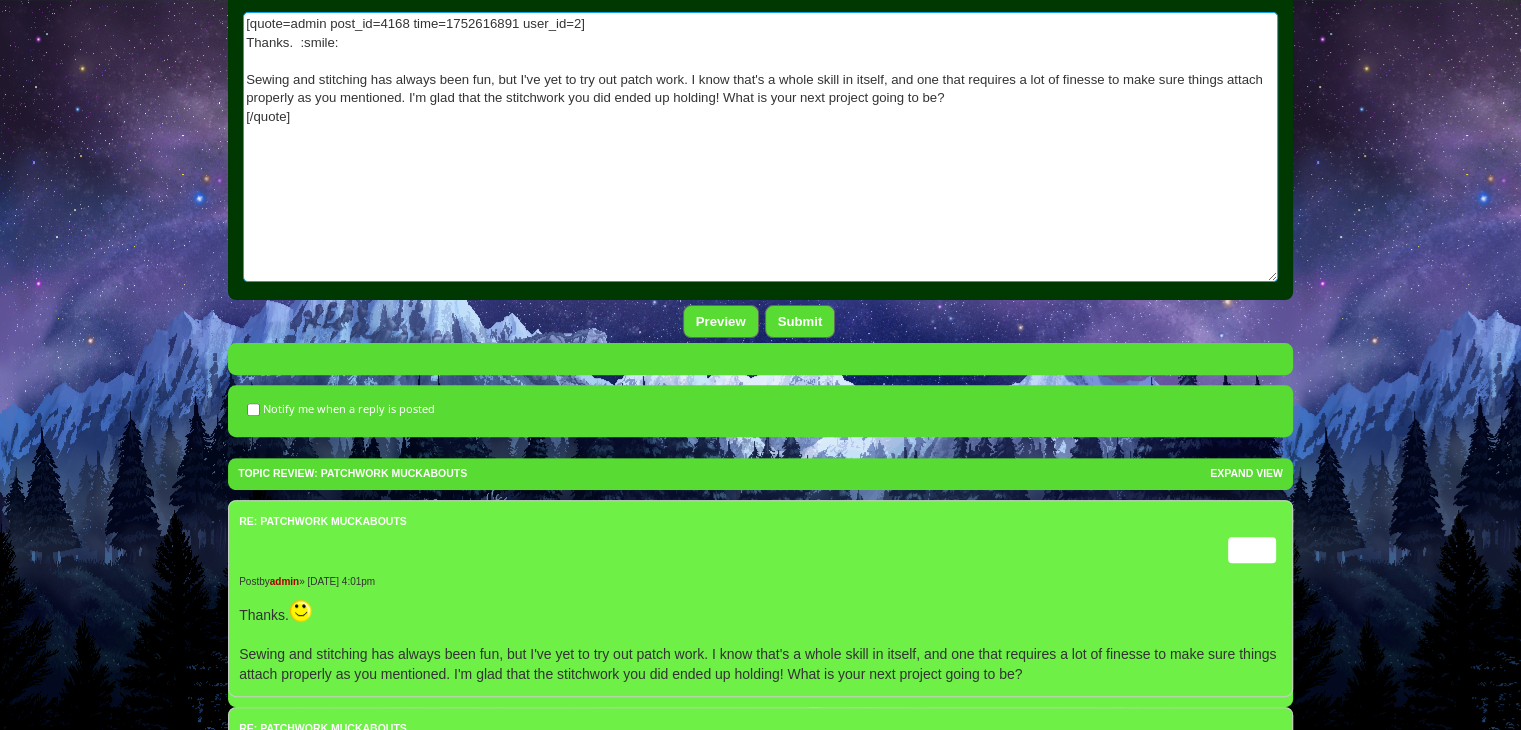 click on "[quote=admin post_id=4168 time=1752616891 user_id=2]
Thanks.  :smile:
Sewing and stitching has always been fun, but I've yet to try out patch work. I know that's a whole skill in itself, and one that requires a lot of finesse to make sure things attach properly as you mentioned. I'm glad that the stitchwork you did ended up holding! What is your next project going to be?
[/quote]" at bounding box center [760, 147] 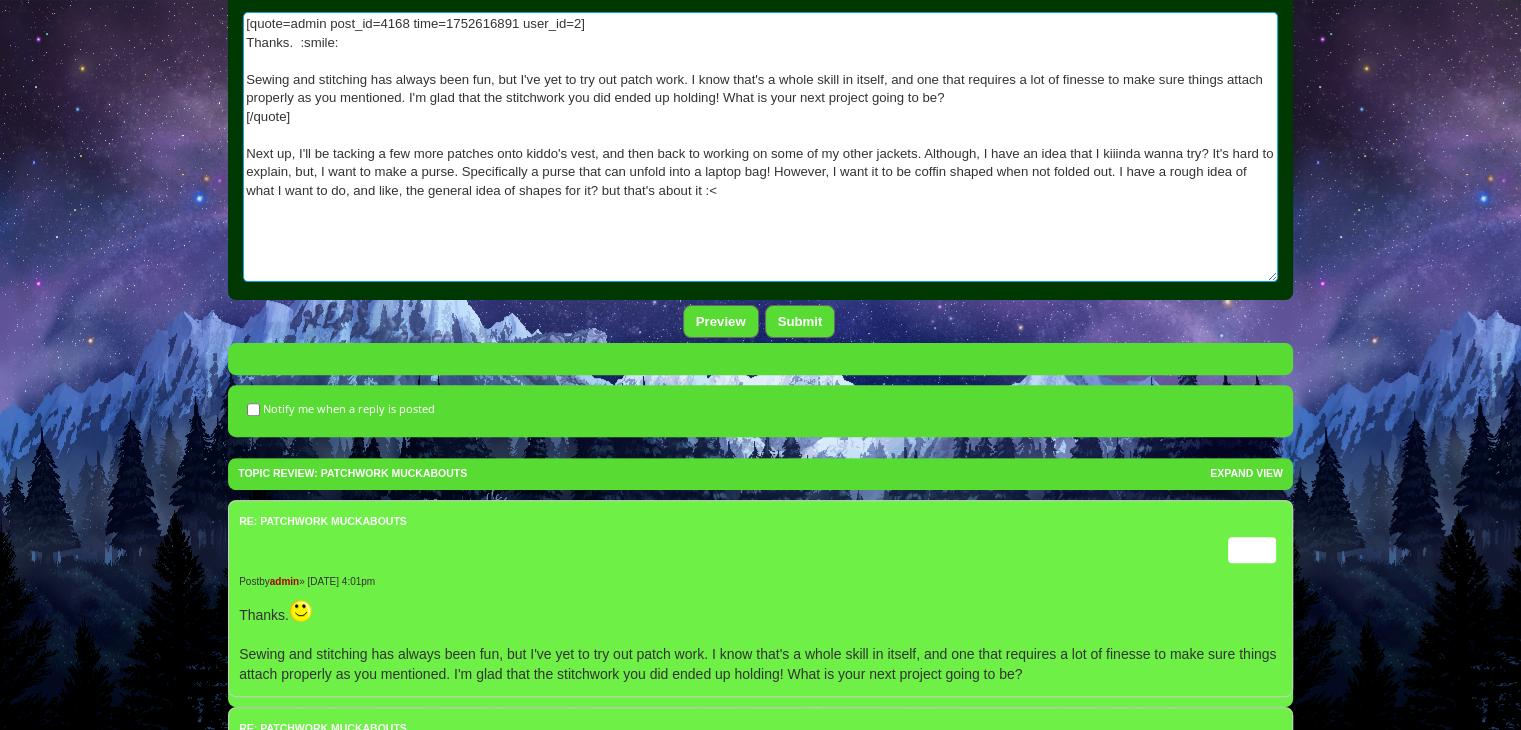 click on "[quote=admin post_id=4168 time=1752616891 user_id=2]
Thanks.  :smile:
Sewing and stitching has always been fun, but I've yet to try out patch work. I know that's a whole skill in itself, and one that requires a lot of finesse to make sure things attach properly as you mentioned. I'm glad that the stitchwork you did ended up holding! What is your next project going to be?
[/quote]" at bounding box center (760, 147) 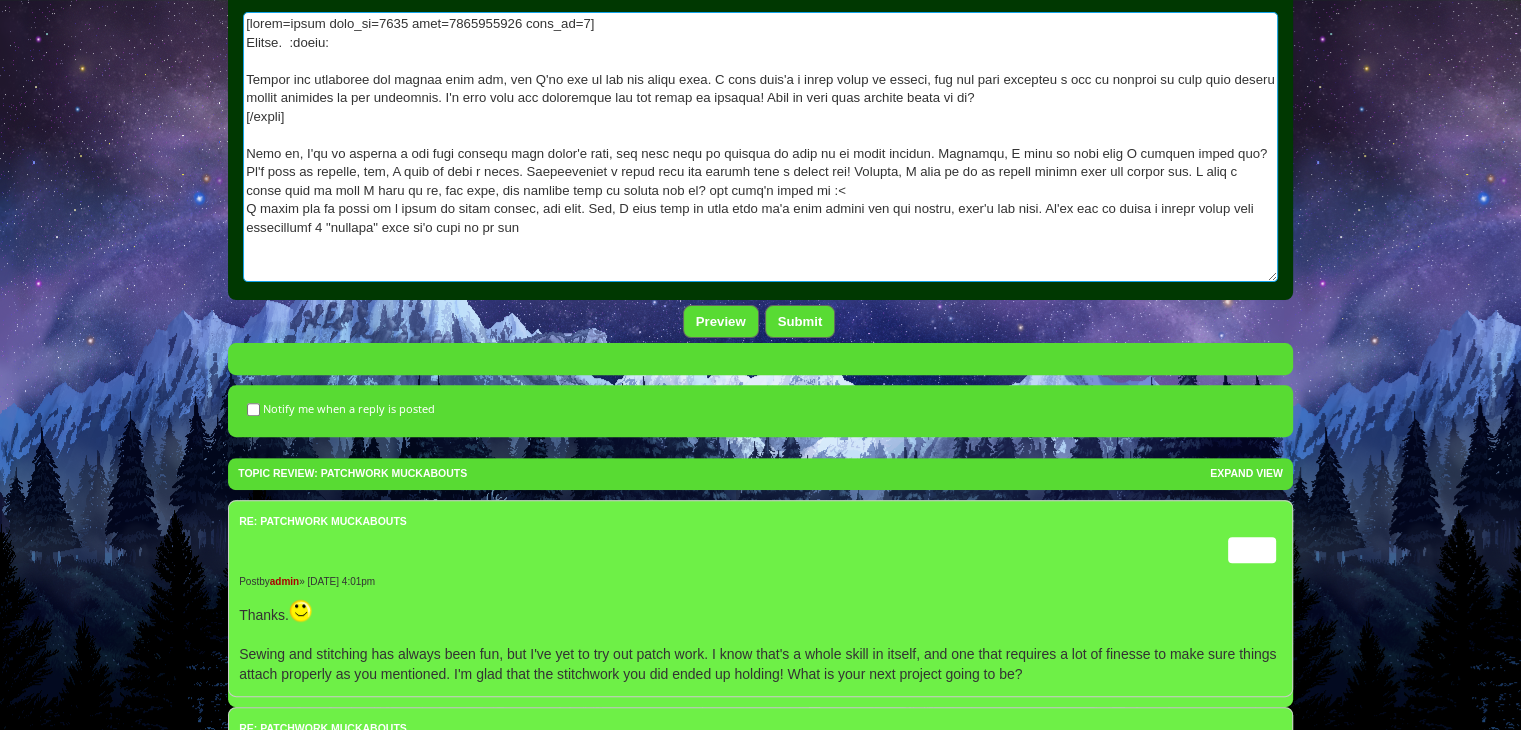click on "[quote=admin post_id=4168 time=1752616891 user_id=2]
Thanks.  :smile:
Sewing and stitching has always been fun, but I've yet to try out patch work. I know that's a whole skill in itself, and one that requires a lot of finesse to make sure things attach properly as you mentioned. I'm glad that the stitchwork you did ended up holding! What is your next project going to be?
[/quote]" at bounding box center [760, 147] 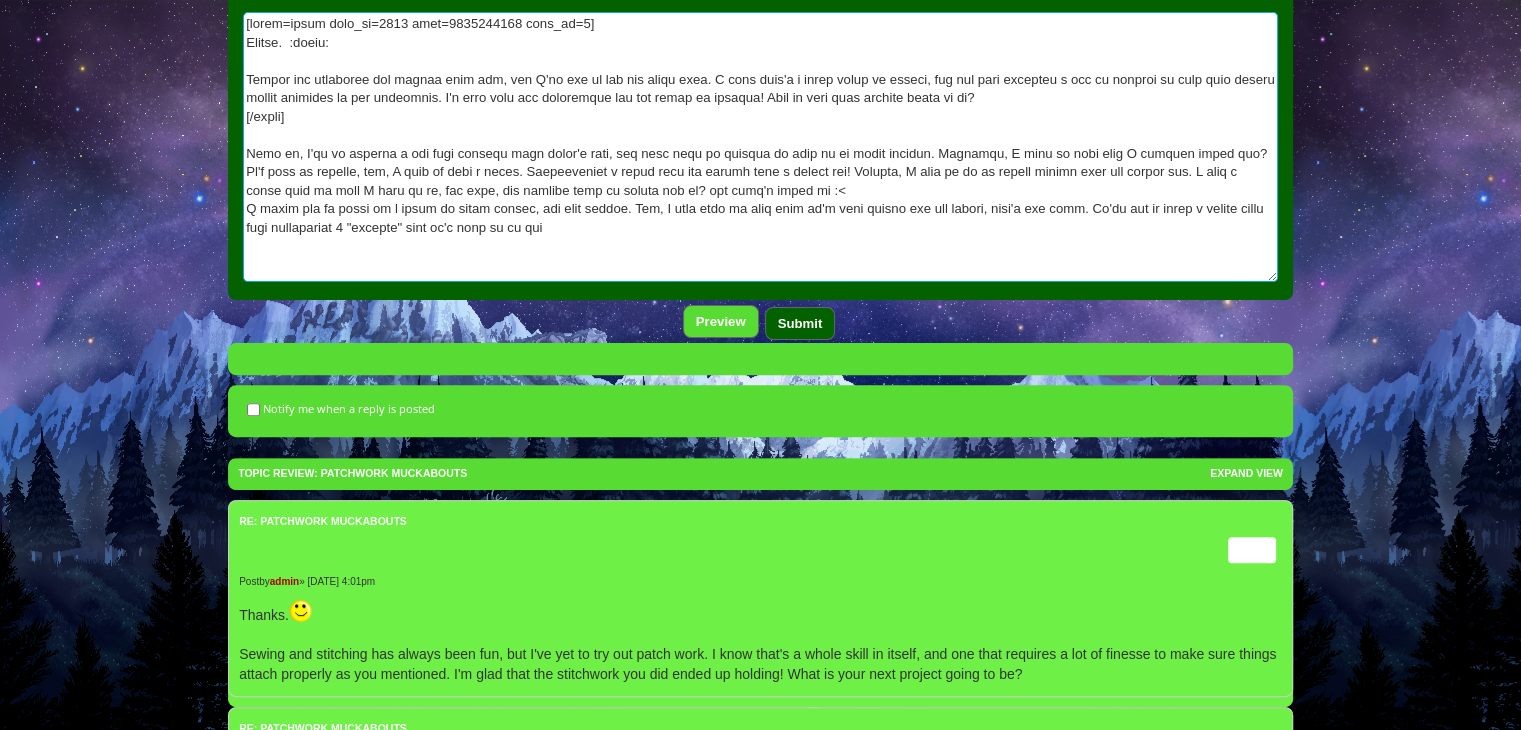 type on "[quote=admin post_id=4168 time=1752616891 user_id=2]
Thanks.  :smile:
Sewing and stitching has always been fun, but I've yet to try out patch work. I know that's a whole skill in itself, and one that requires a lot of finesse to make sure things attach properly as you mentioned. I'm glad that the stitchwork you did ended up holding! What is your next project going to be?
[/quote]
Next up, I'll be tacking a few more patches onto kiddo's vest, and then back to working on some of my other jackets. Although, I have an idea that I kiiinda wanna try? It's hard to explain, but, I want to make a purse. Specifically a purse that can unfold into a laptop bag! However, I want it to be coffin shaped when not folded out. I have a rough idea of what I want to do, and like, the general idea of shapes for it? but that's about it :<
I wanna get my hands on a bunch of black fabric, and felt fabric. But, I also need to make sure it's well padded for the laptop, that's for sure. It'll end up being a padded purse with effec..." 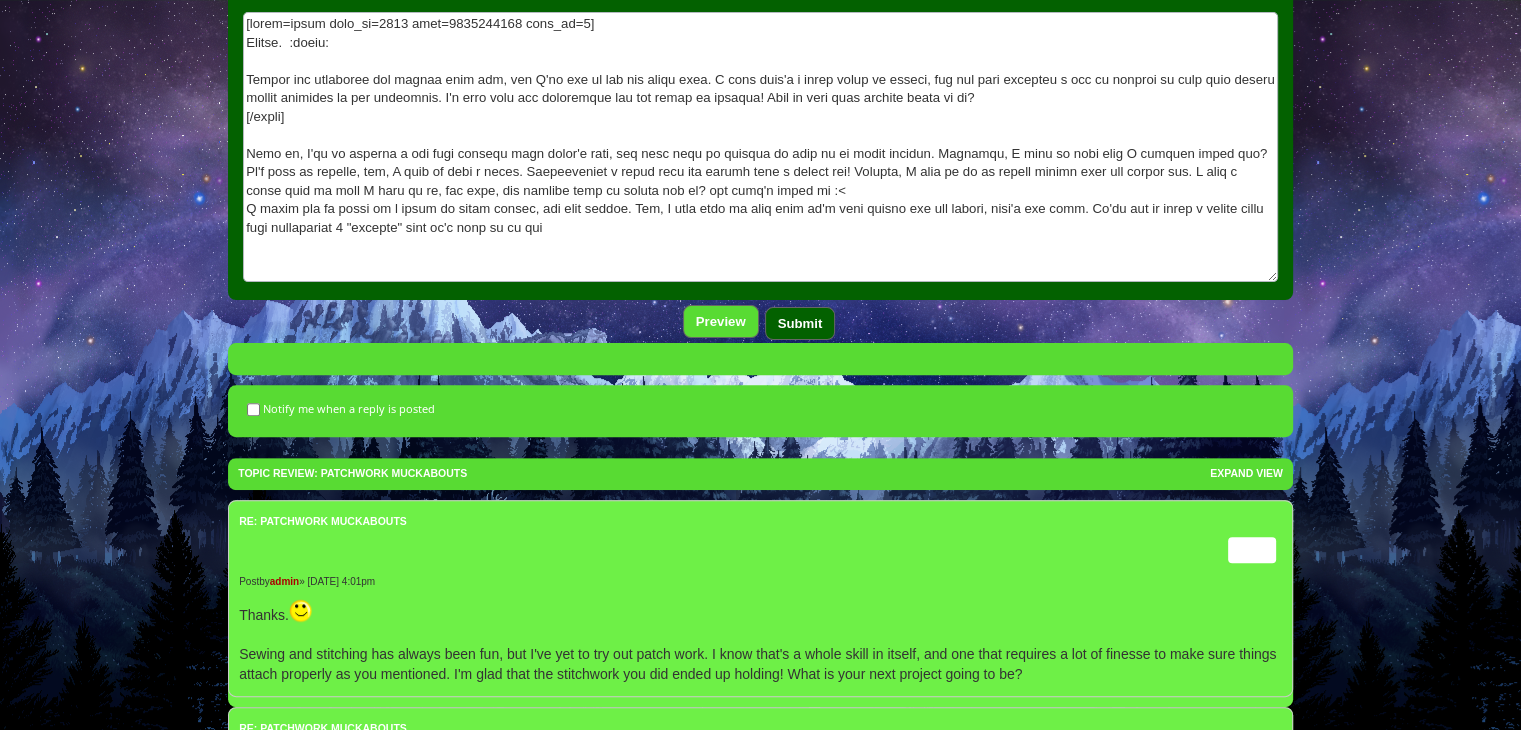 click on "Submit" at bounding box center (800, 323) 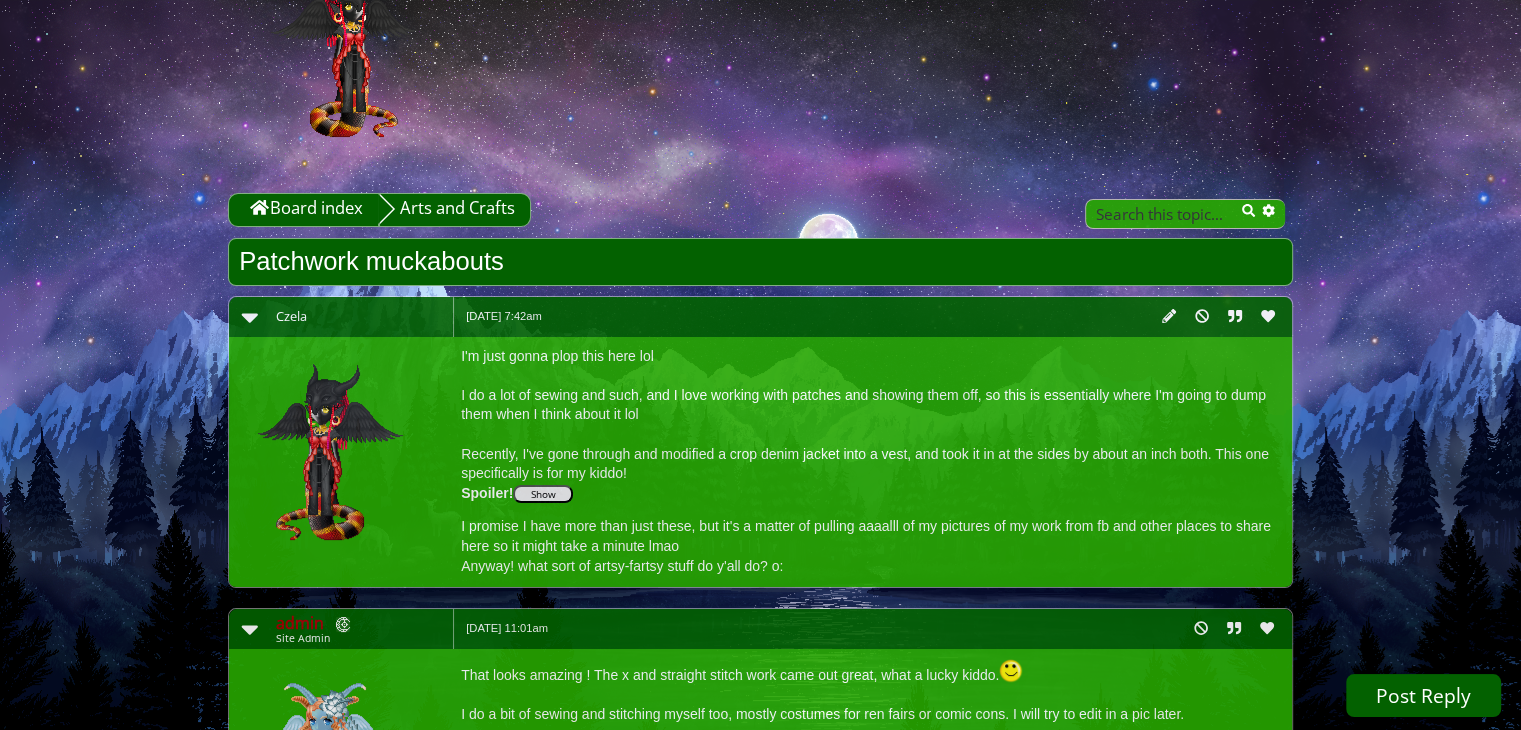 scroll, scrollTop: 0, scrollLeft: 0, axis: both 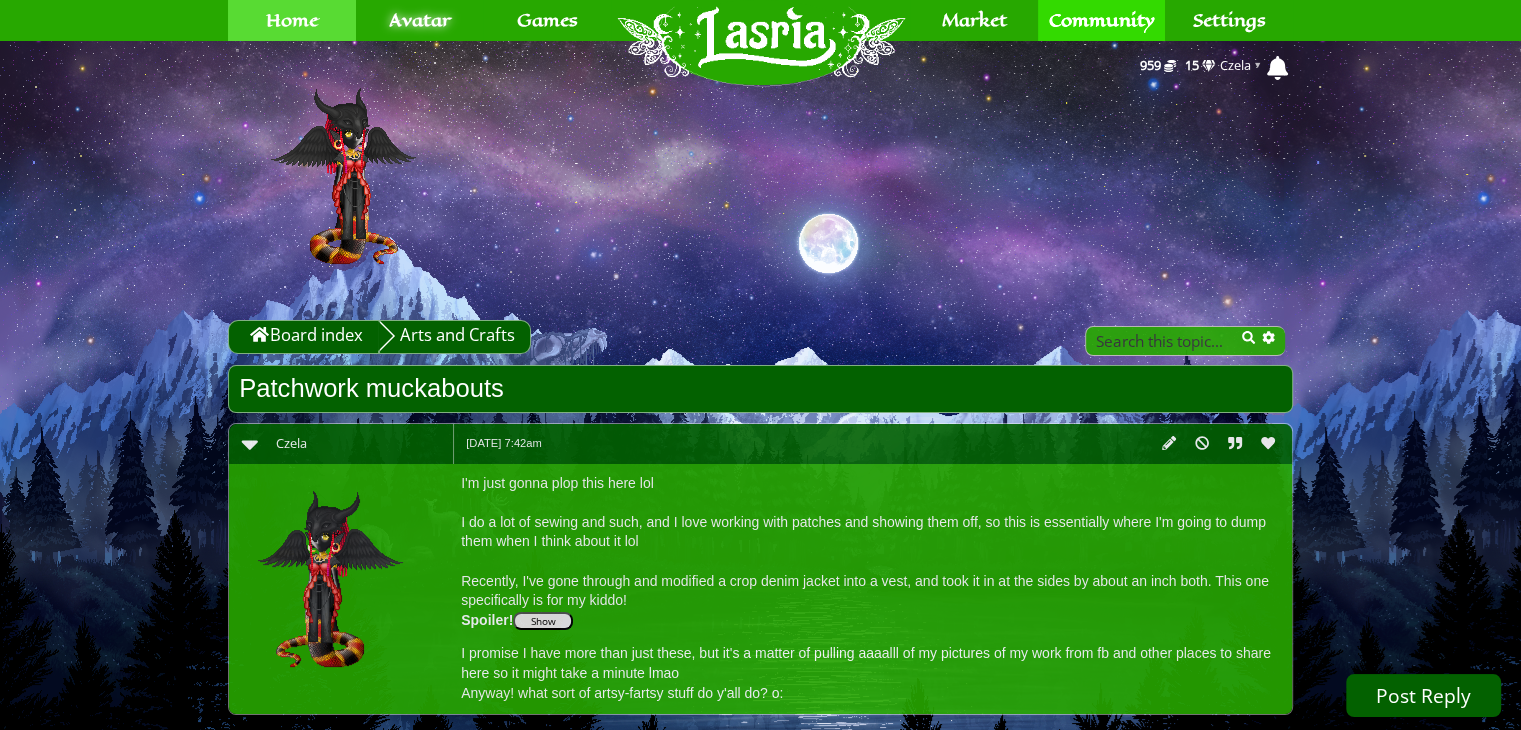click on "Home" at bounding box center [292, 20] 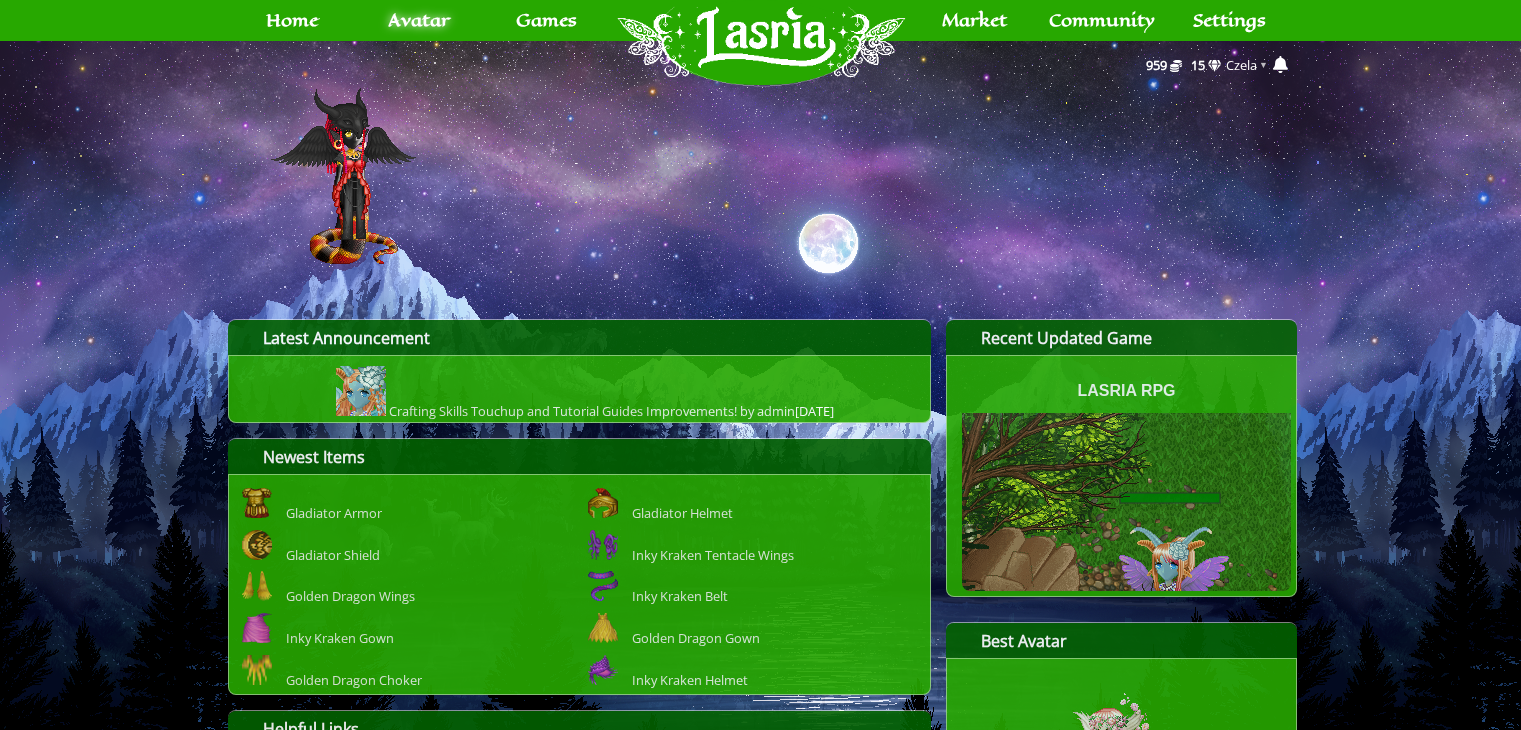 scroll, scrollTop: 0, scrollLeft: 0, axis: both 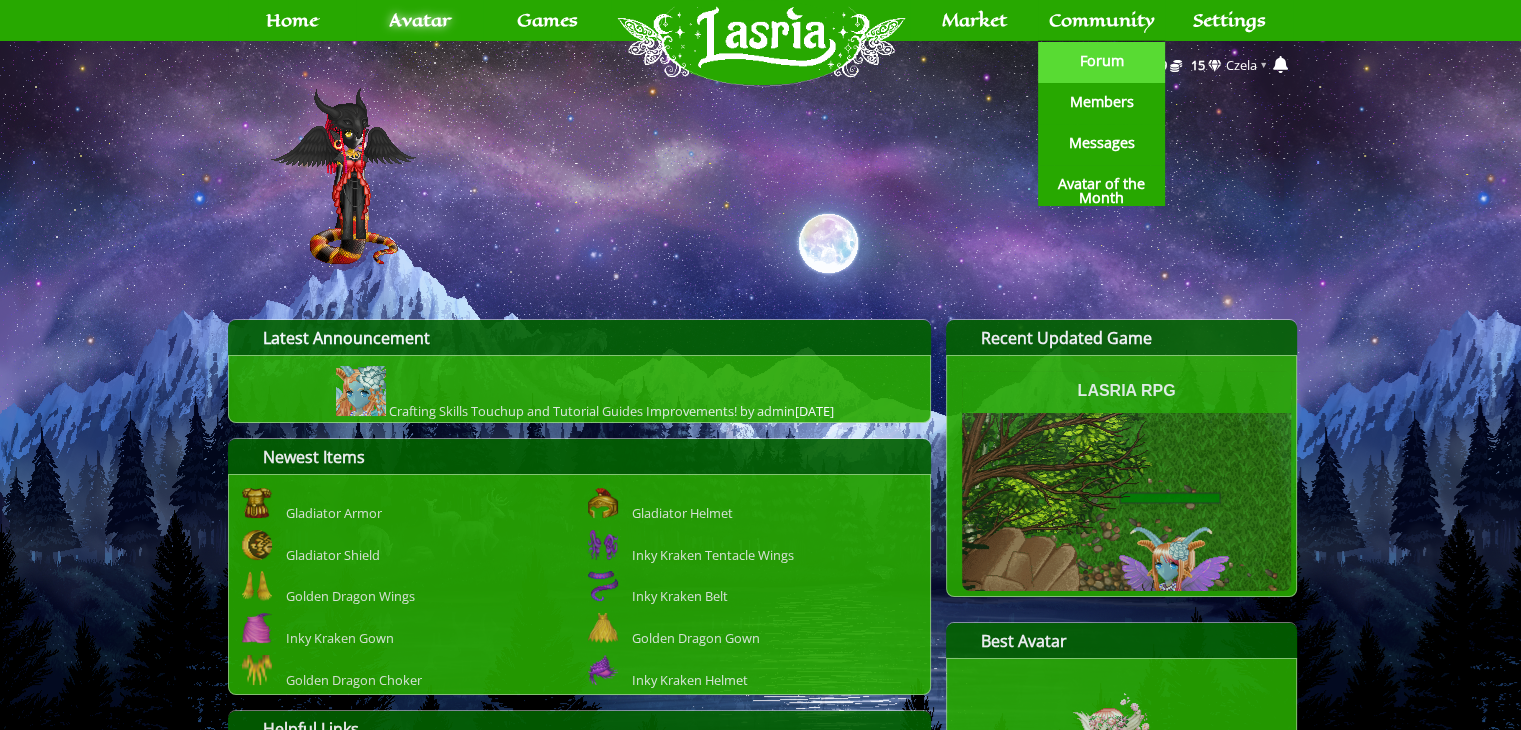 click on "Forum" at bounding box center (1102, 61) 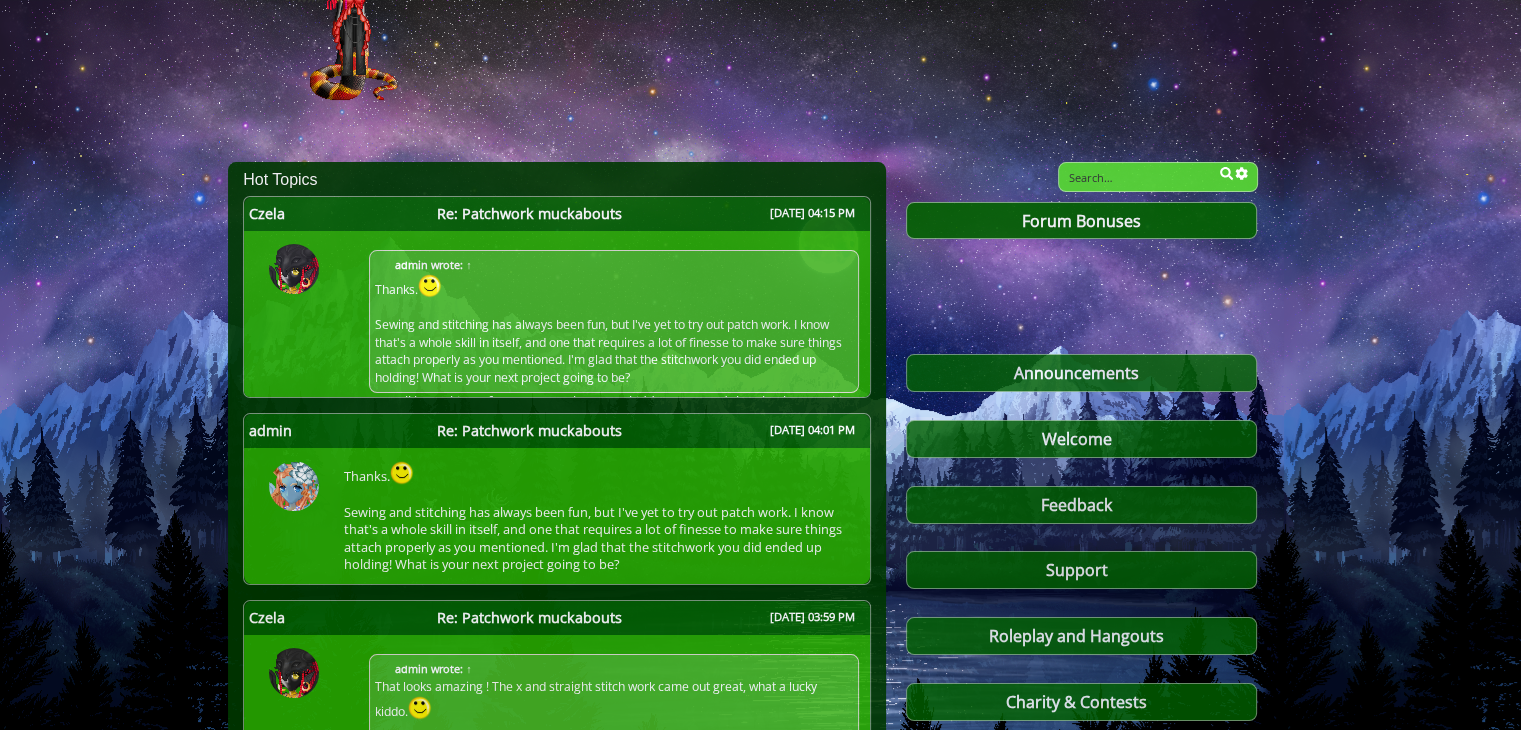 scroll, scrollTop: 0, scrollLeft: 0, axis: both 